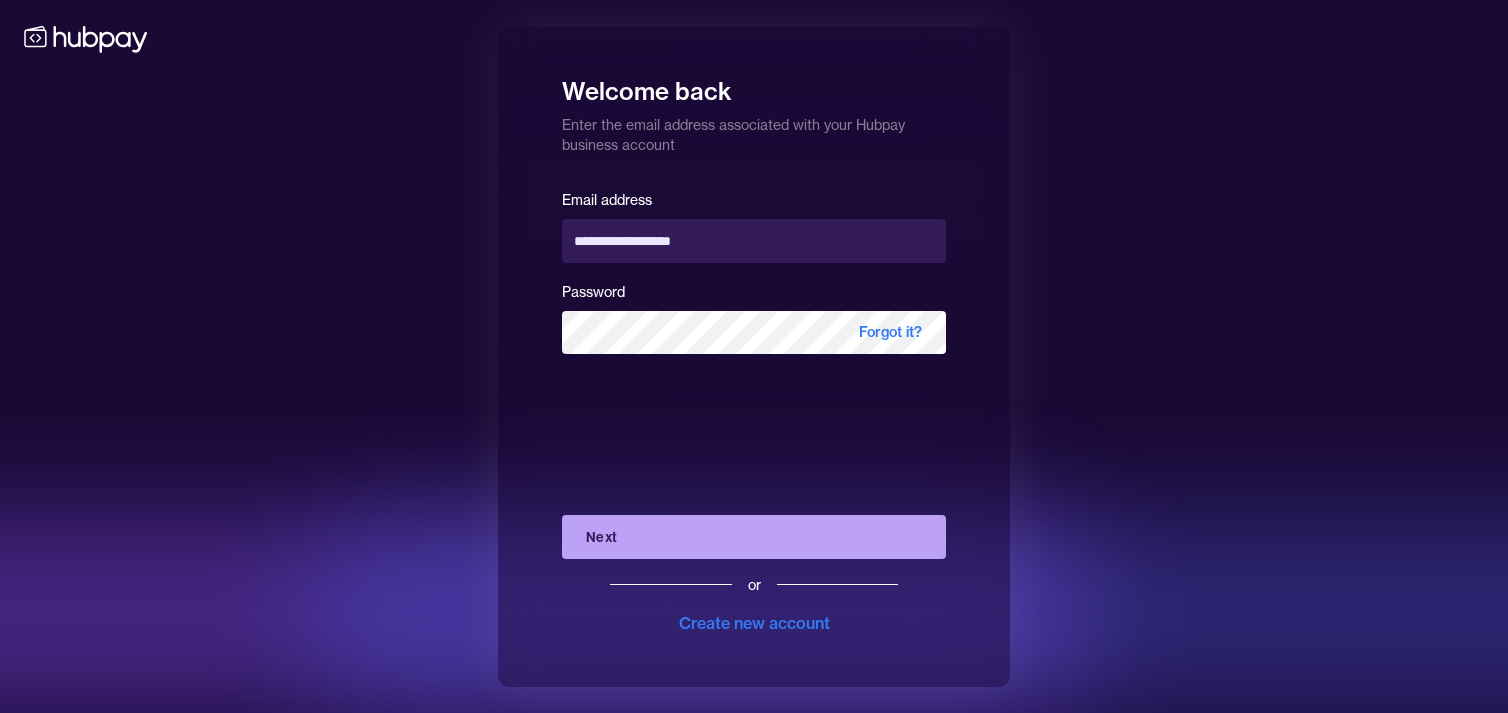 scroll, scrollTop: 0, scrollLeft: 0, axis: both 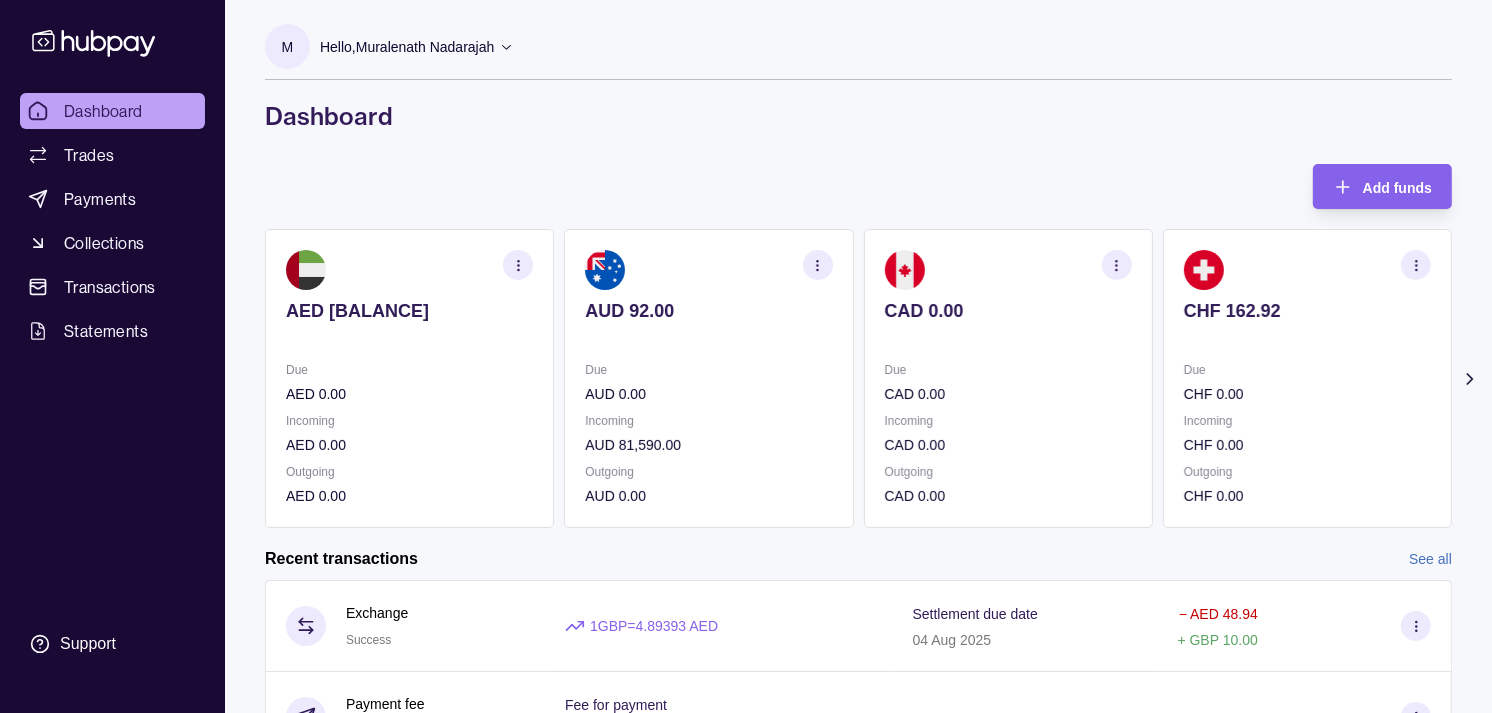 click on "Incoming" at bounding box center [1307, 421] 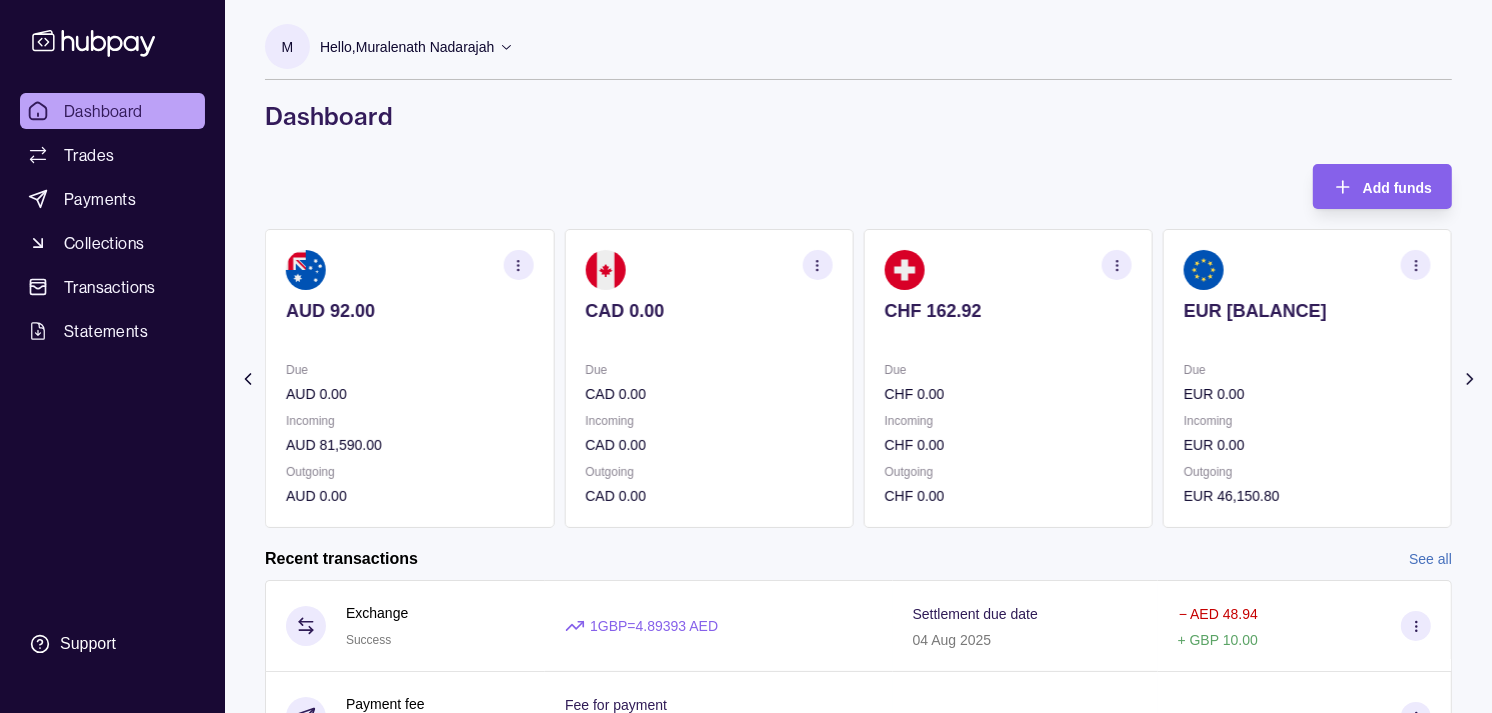 click on "EUR [BALANCE]                                                                                                               Due EUR [AMOUNT] Incoming EUR [AMOUNT] Outgoing EUR [AMOUNT]" at bounding box center [1307, 378] 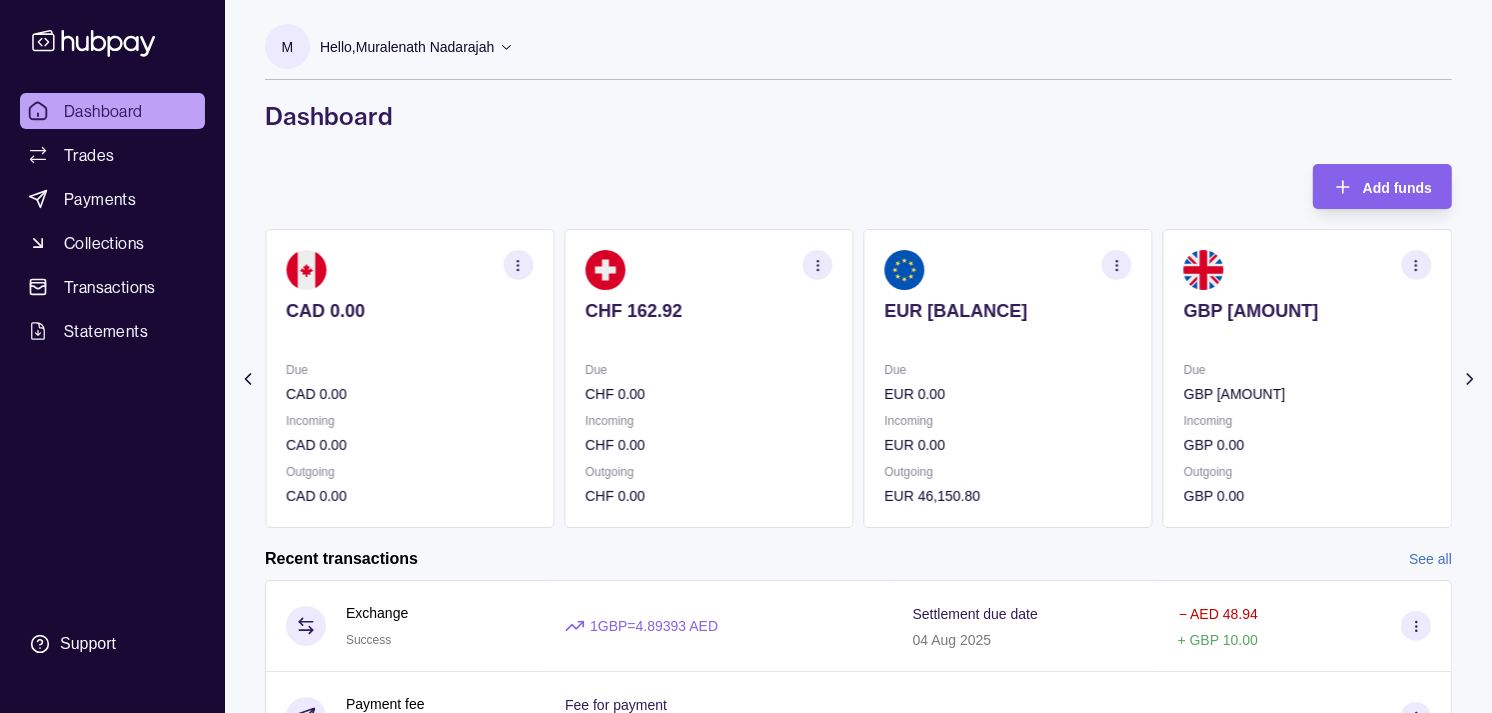 drag, startPoint x: 1162, startPoint y: 426, endPoint x: 1124, endPoint y: 436, distance: 39.293766 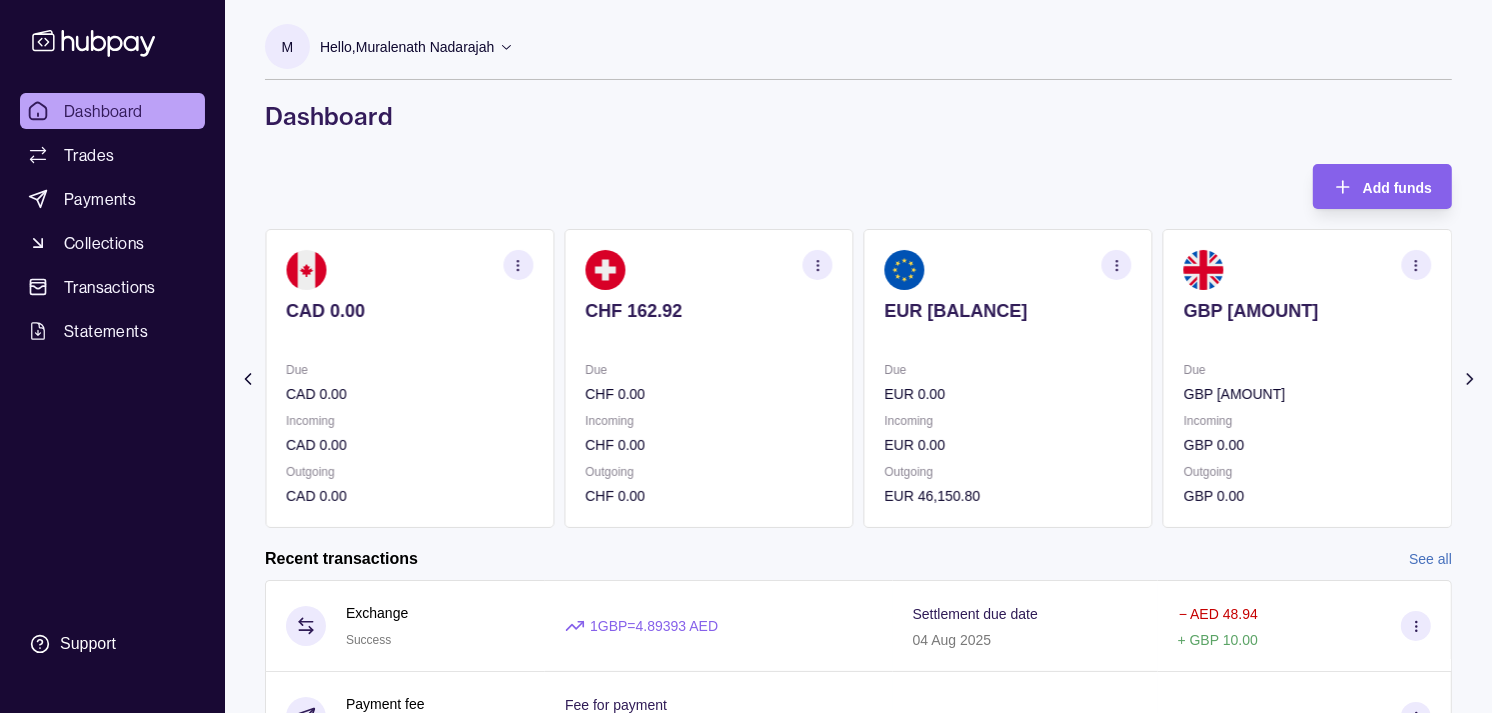 click on "Add funds AED [BALANCE]                                                                                                               Due AED [AMOUNT] Incoming AED [AMOUNT] Outgoing AED [AMOUNT] AUD [BALANCE]                                                                                                               Due AUD [AMOUNT] Incoming AUD [BALANCE] Outgoing AUD [AMOUNT] CAD [BALANCE]                                                                                                               Due CAD [AMOUNT] Incoming CAD [AMOUNT] Outgoing CAD [AMOUNT] CHF [BALANCE]                                                                                                               Due CHF [AMOUNT] Incoming CHF [AMOUNT] Outgoing CHF [AMOUNT] EUR [BALANCE]" at bounding box center [858, 346] 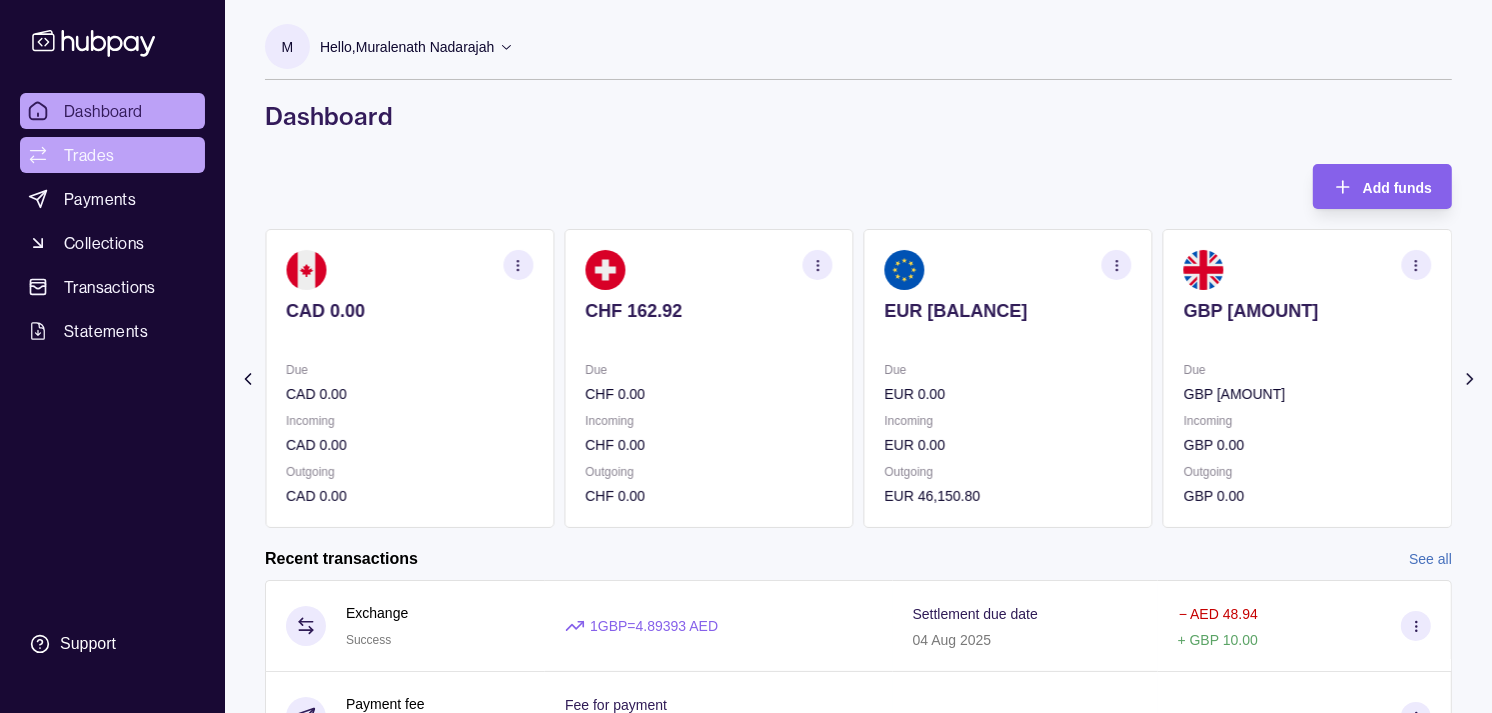 click on "Trades" at bounding box center [89, 155] 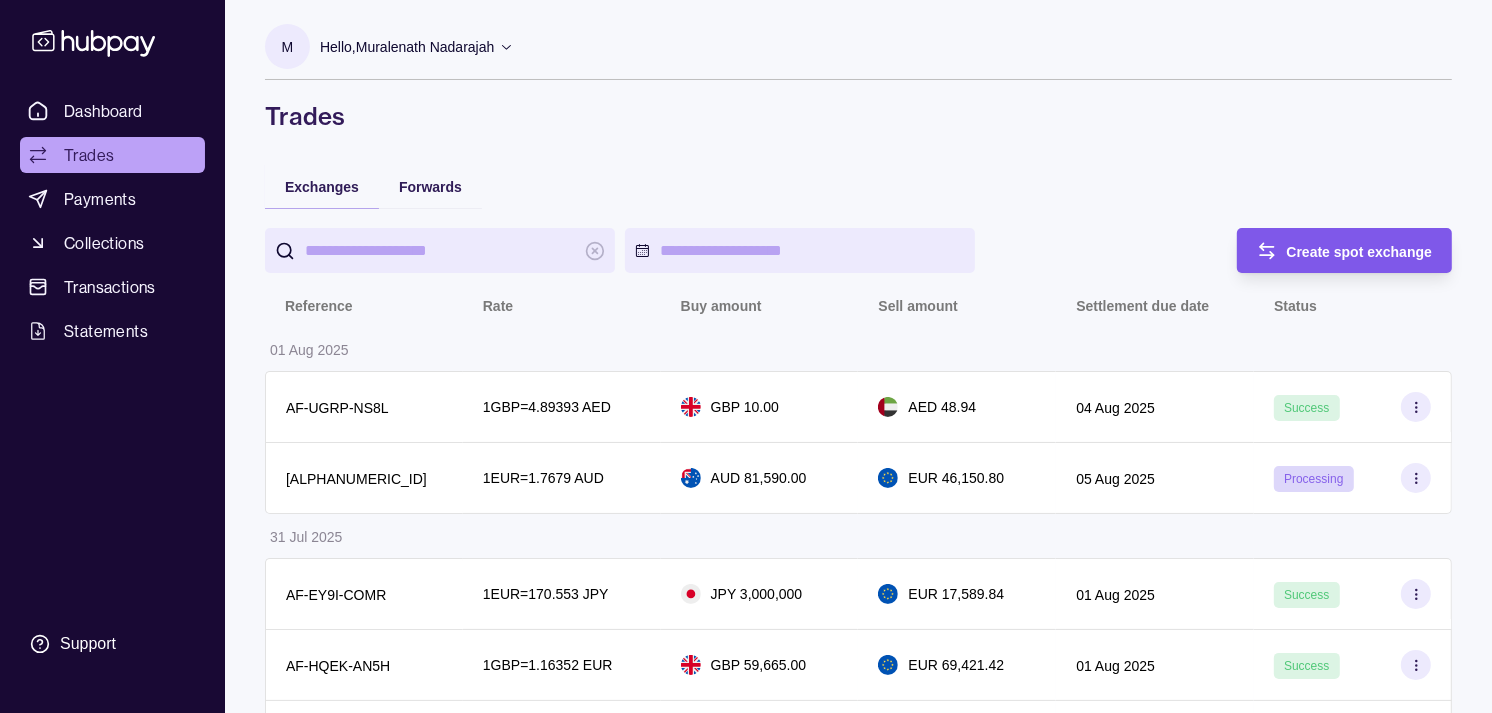 click on "Create spot exchange" at bounding box center [1360, 252] 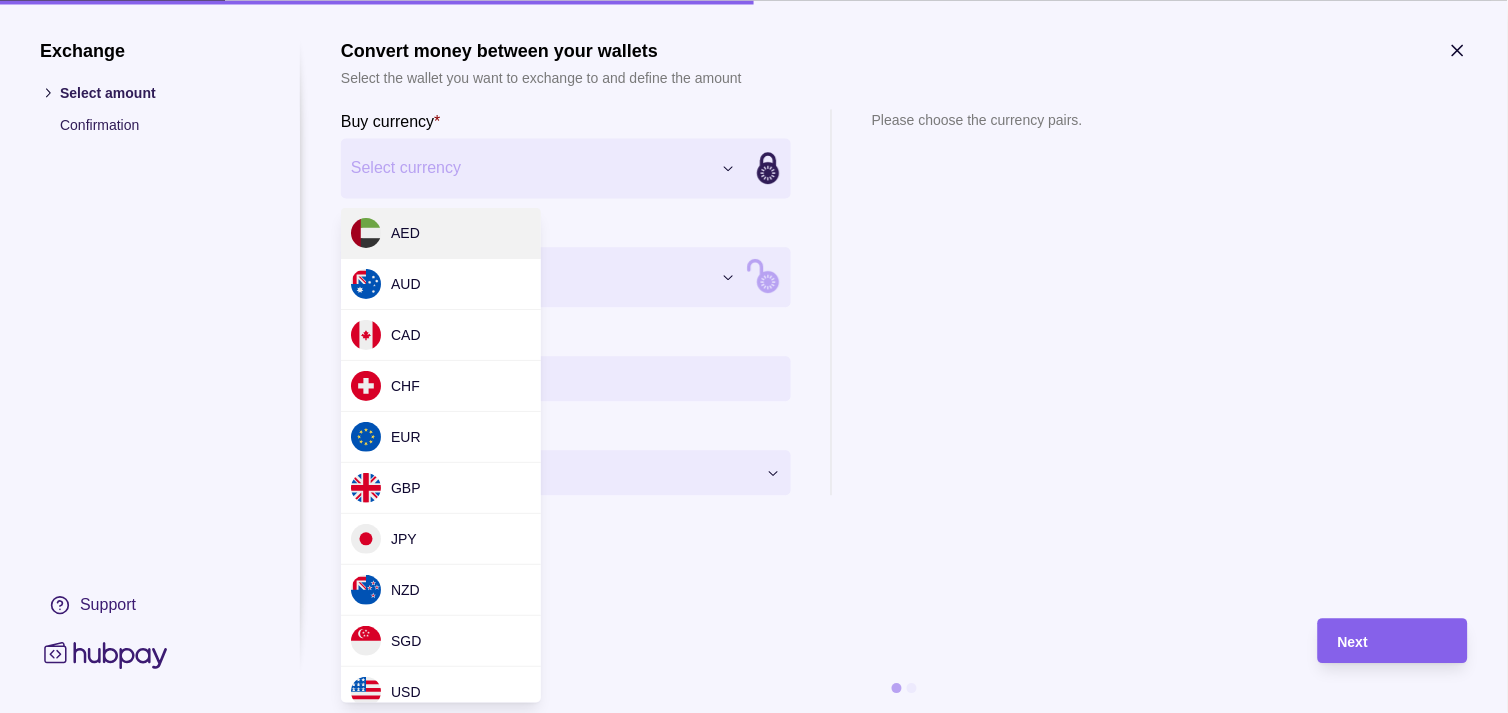 click on "Exchange Select amount Confirmation Support Convert money between your wallets Select the wallet you want to exchange to and define the amount Buy currency  * Select currency *** *** *** *** *** *** *** *** *** *** Sell currency  * Select currency *** *** *** *** *** *** *** *** *** *** Buy amount  * Settlement Loading… Please choose the currency pairs. Next" at bounding box center (746, 2127) 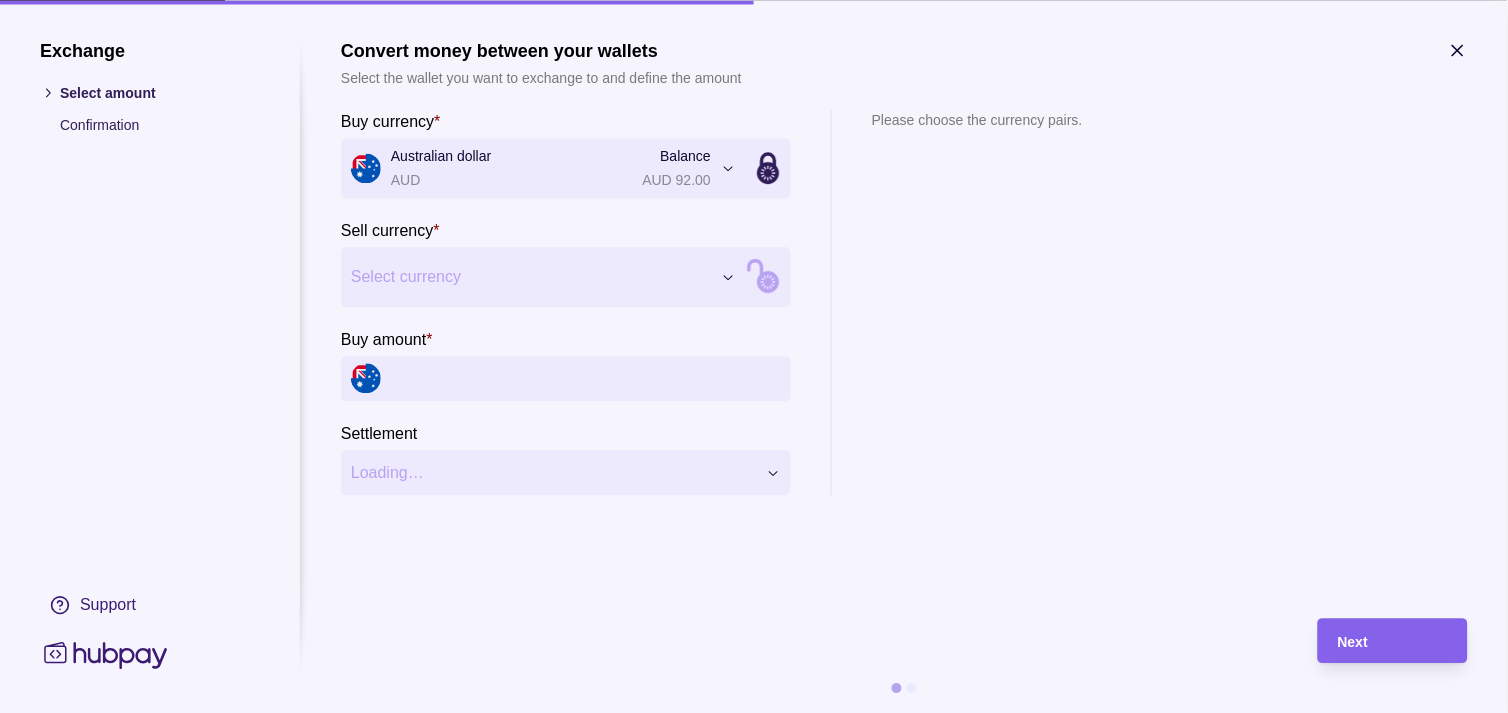 click on "Exchange Select amount Confirmation Support Convert money between your wallets Select the wallet you want to exchange to and define the amount Buy currency  * Australian dollar AUD Balance AUD 92.00 *** *** *** *** *** *** *** *** *** *** Sell currency  * Select currency *** *** *** *** *** *** *** *** *** *** Buy amount  * Settlement Loading… Please choose the currency pairs. Next" at bounding box center (746, 2127) 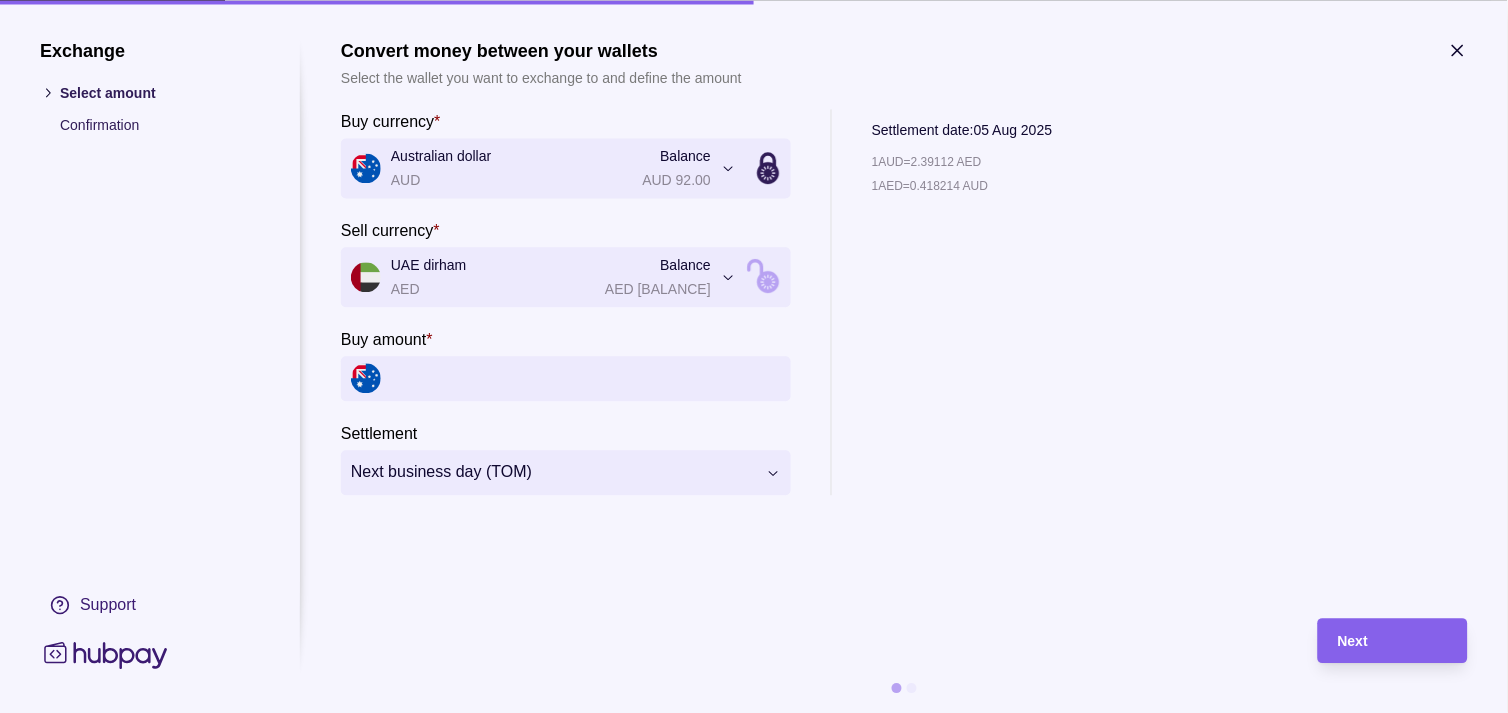 click on "**********" at bounding box center (754, 356) 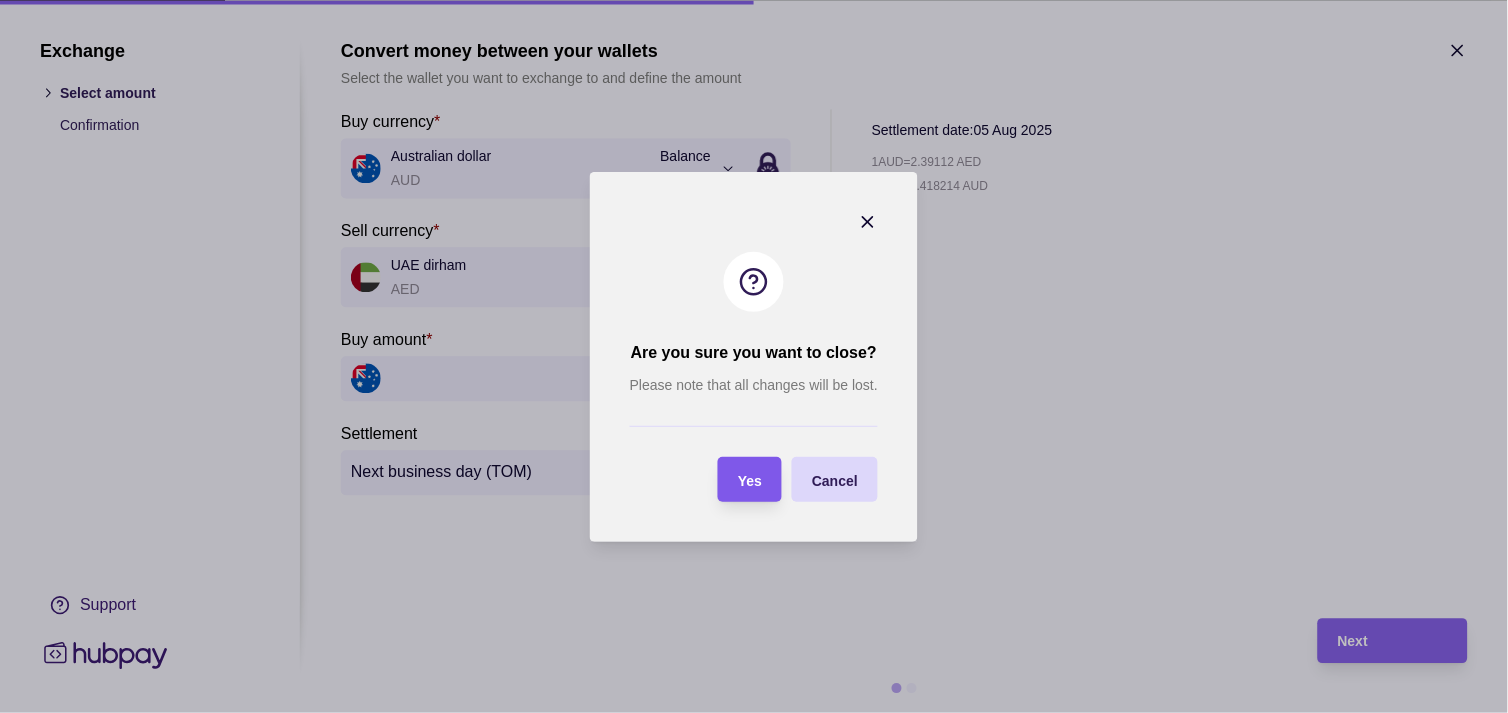click on "Yes" at bounding box center (750, 480) 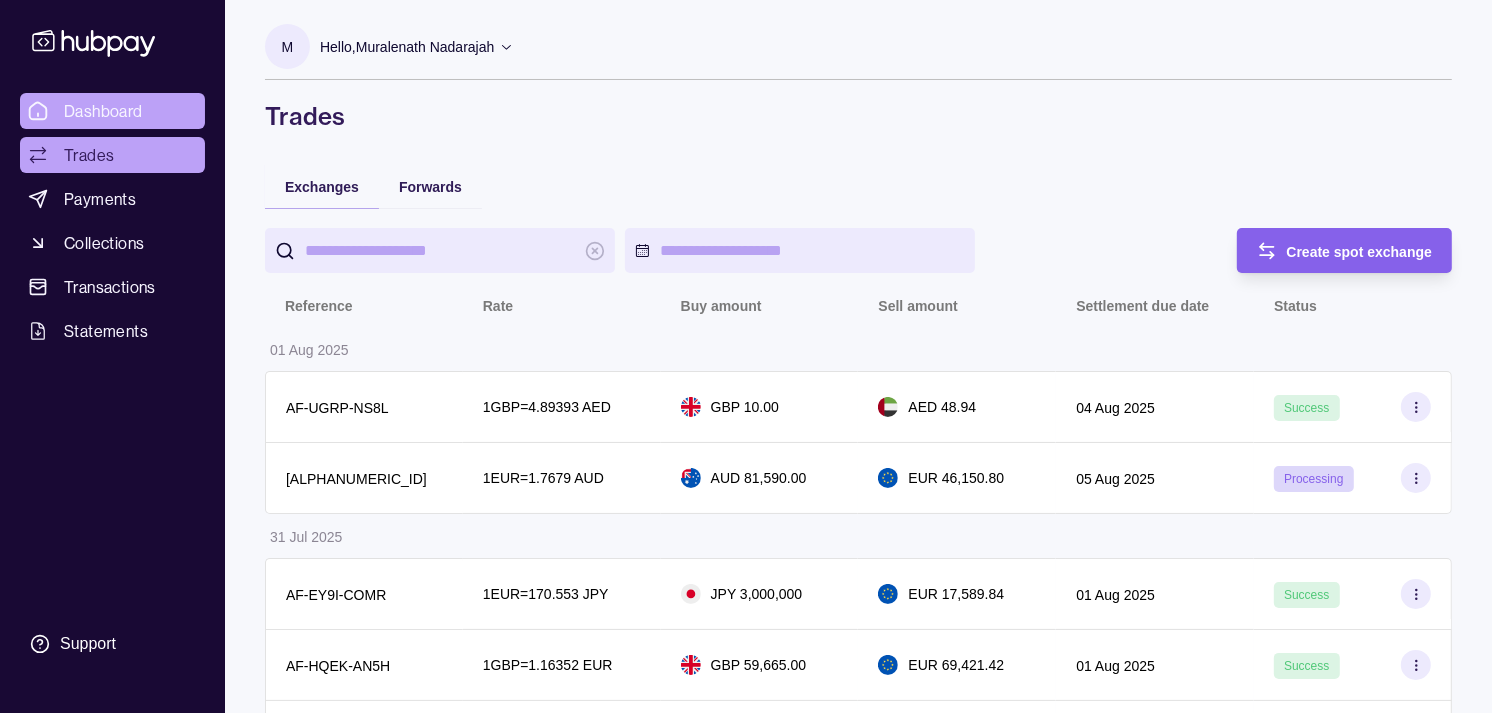 click on "Dashboard" at bounding box center (103, 111) 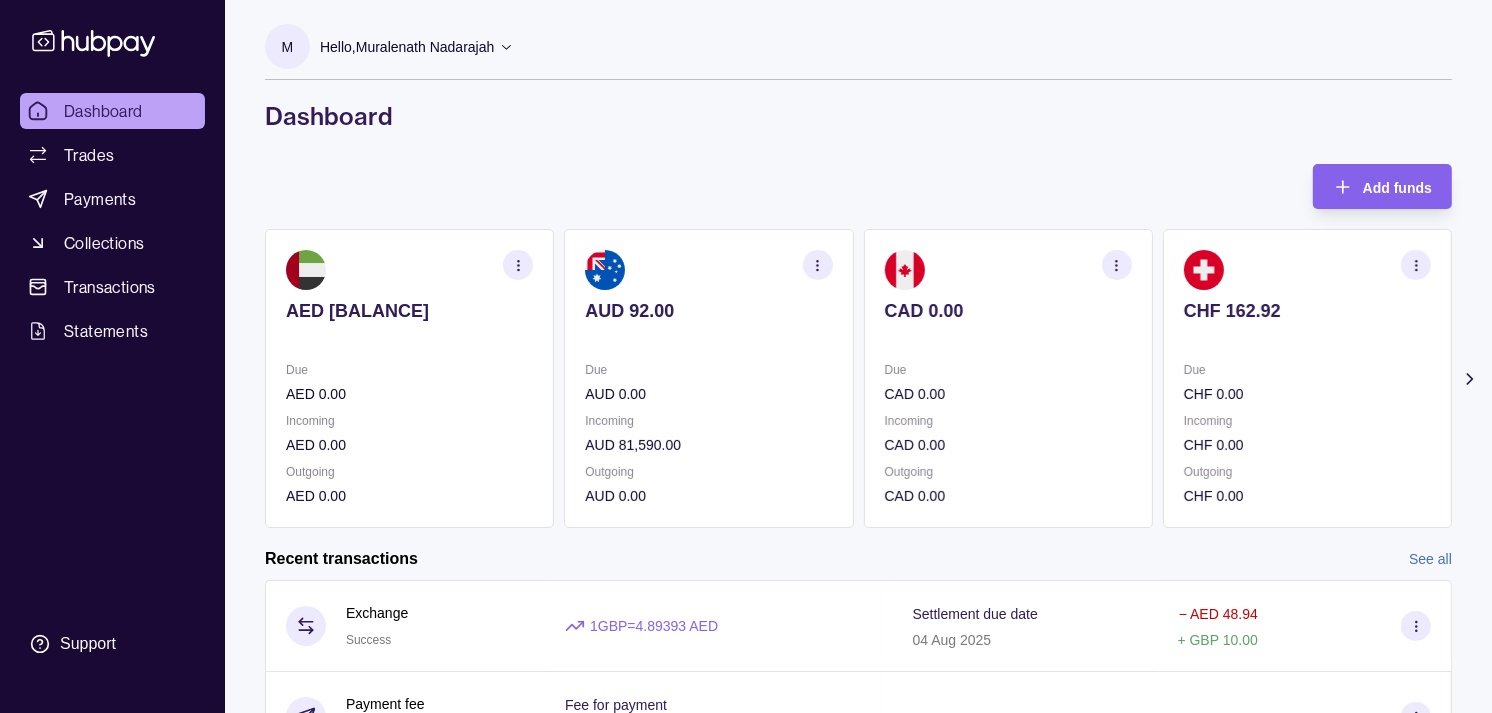 click on "CHF 162.92                                                                                                               Due CHF 0.00 Incoming CHF 0.00 Outgoing CHF 0.00" at bounding box center [1307, 378] 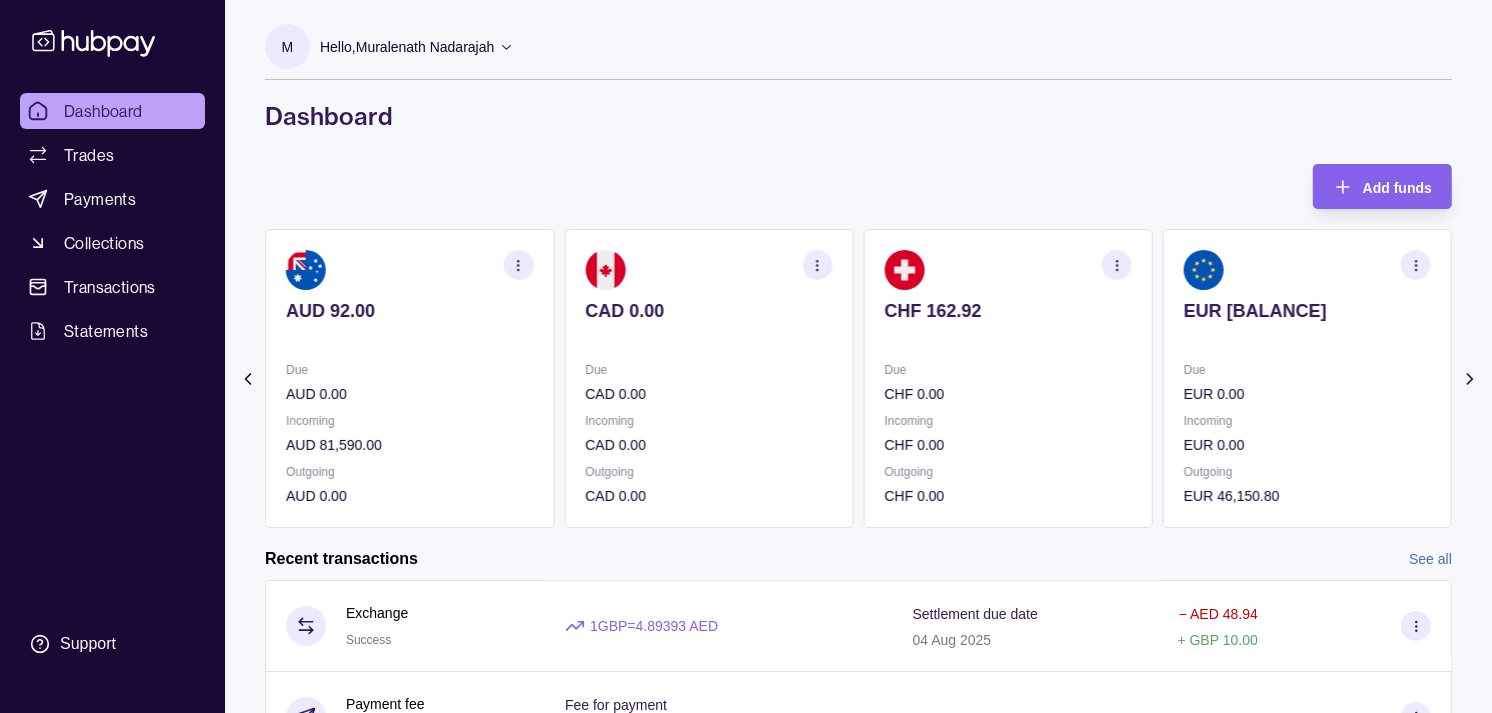 click on "EUR [BALANCE]  Due EUR 0.00 Incoming EUR 0.00 Outgoing EUR 46,150.80" at bounding box center [1307, 378] 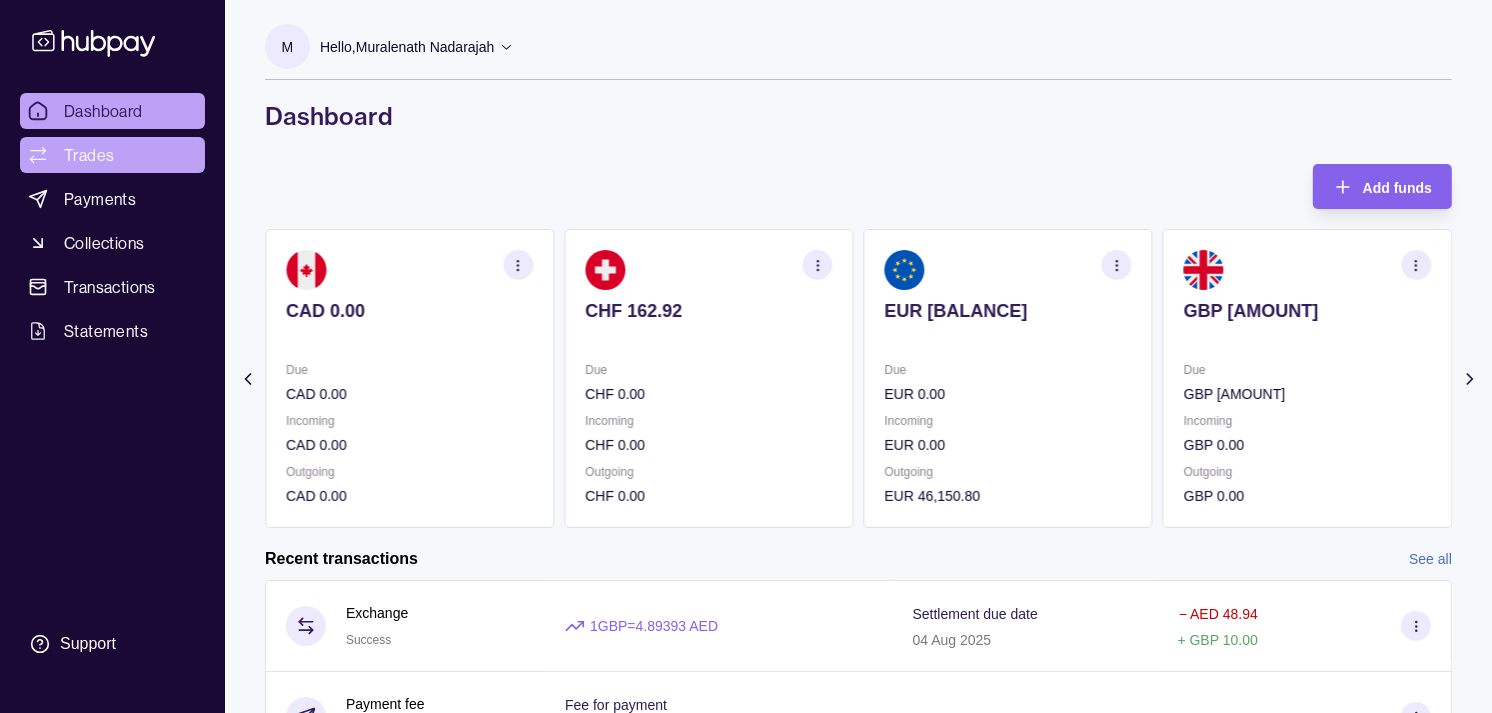 click on "Trades" at bounding box center [89, 155] 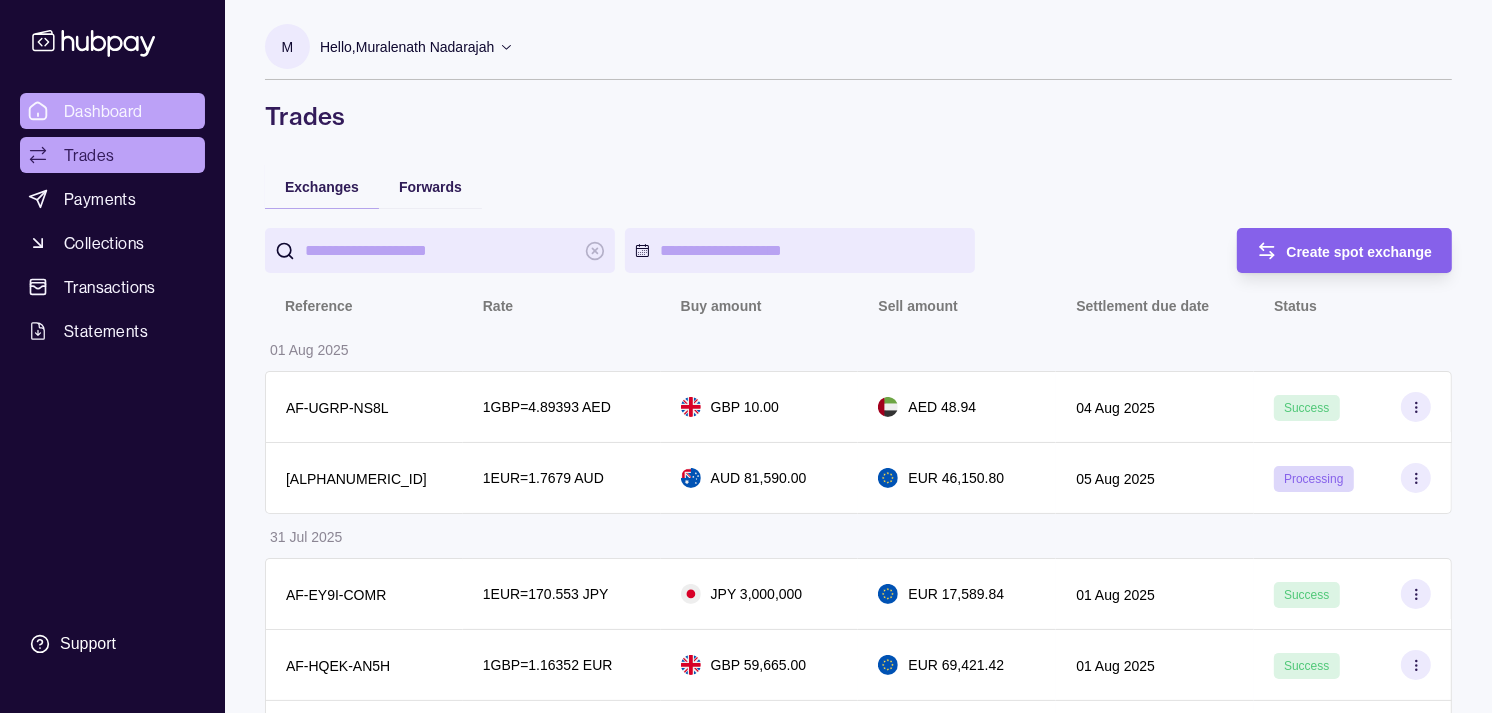 click on "Dashboard" at bounding box center [103, 111] 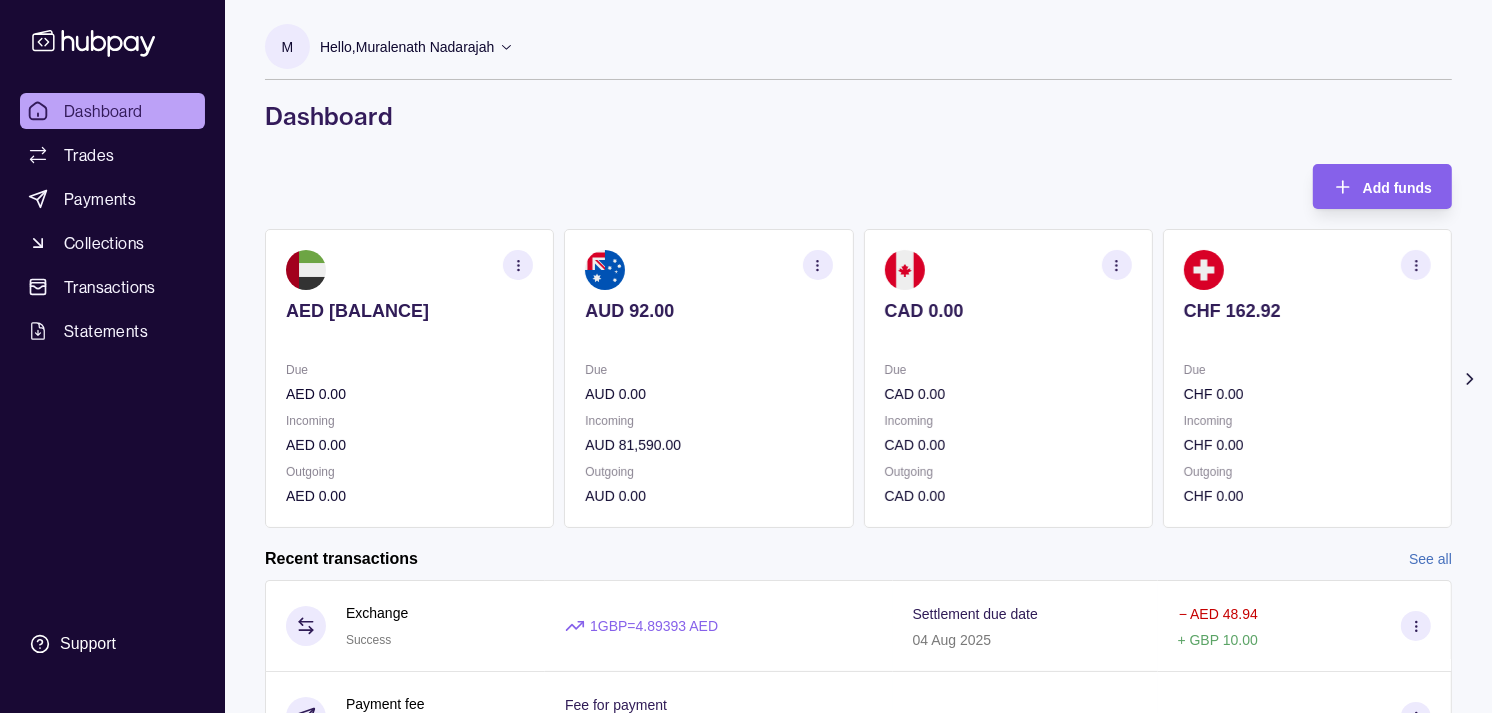 click on "CAD 0.00                                                                                                               Due CAD 0.00 Incoming CAD 0.00 Outgoing CAD 0.00" at bounding box center [1008, 378] 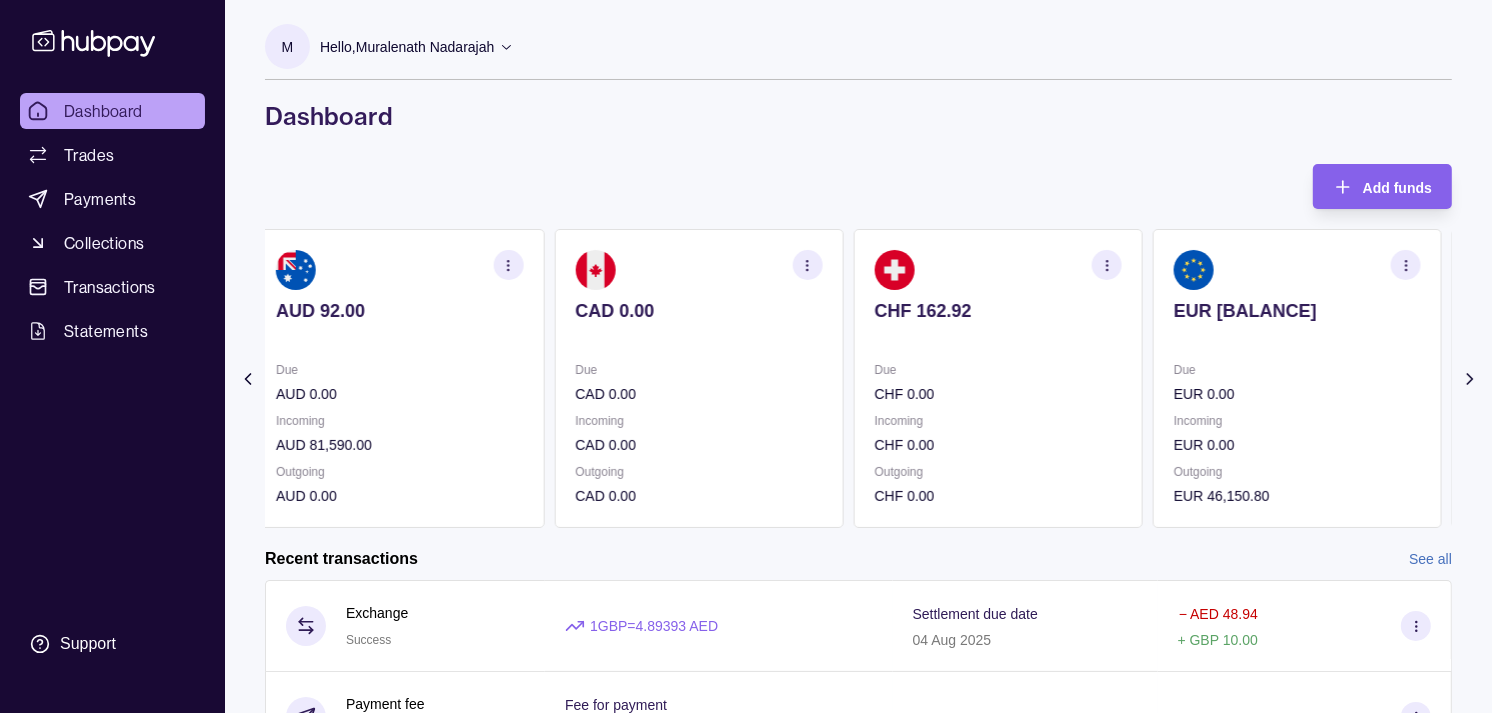 click on "CHF 162.92                                                                                                               Due CHF 0.00 Incoming CHF 0.00 Outgoing CHF 0.00" at bounding box center (998, 378) 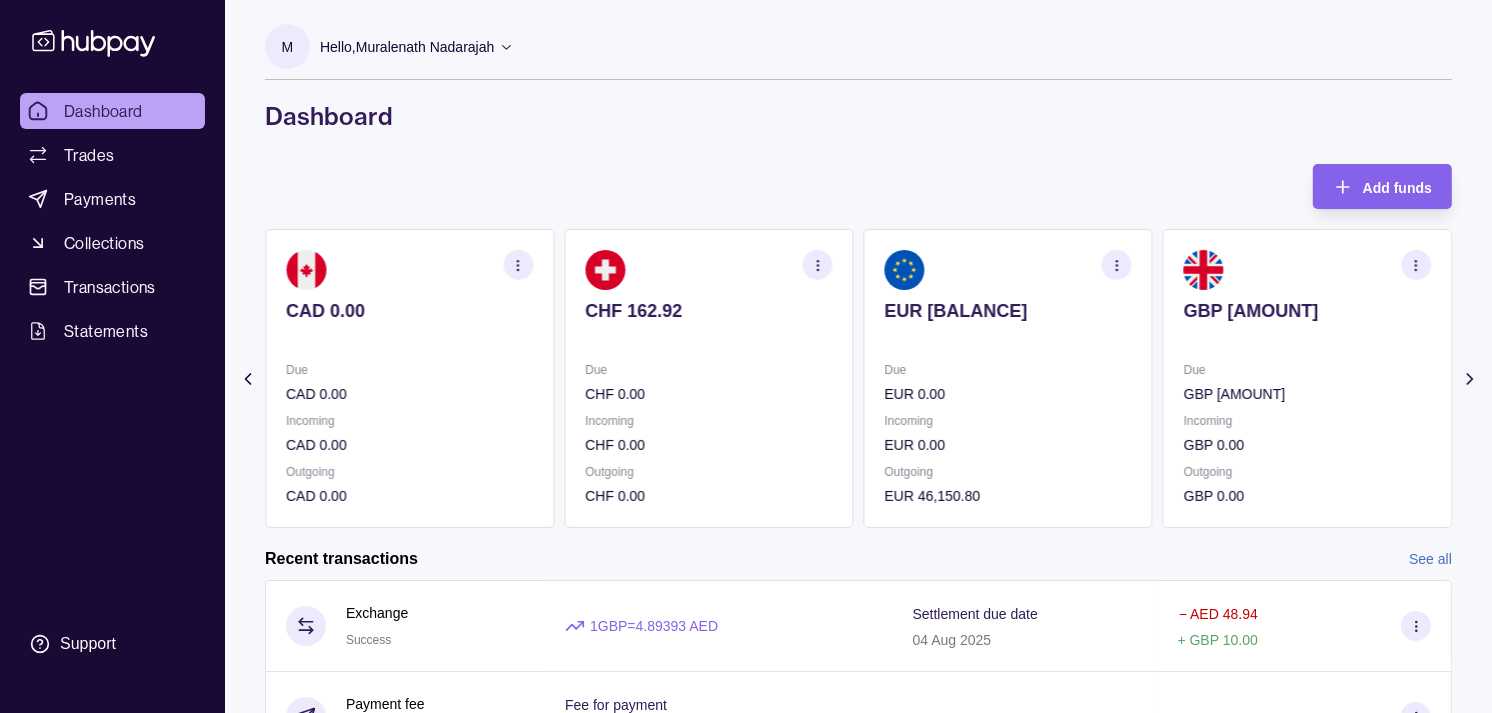 click on "EUR [BALANCE]  Due EUR 0.00 Incoming EUR 0.00 Outgoing EUR 46,150.80" at bounding box center [1008, 378] 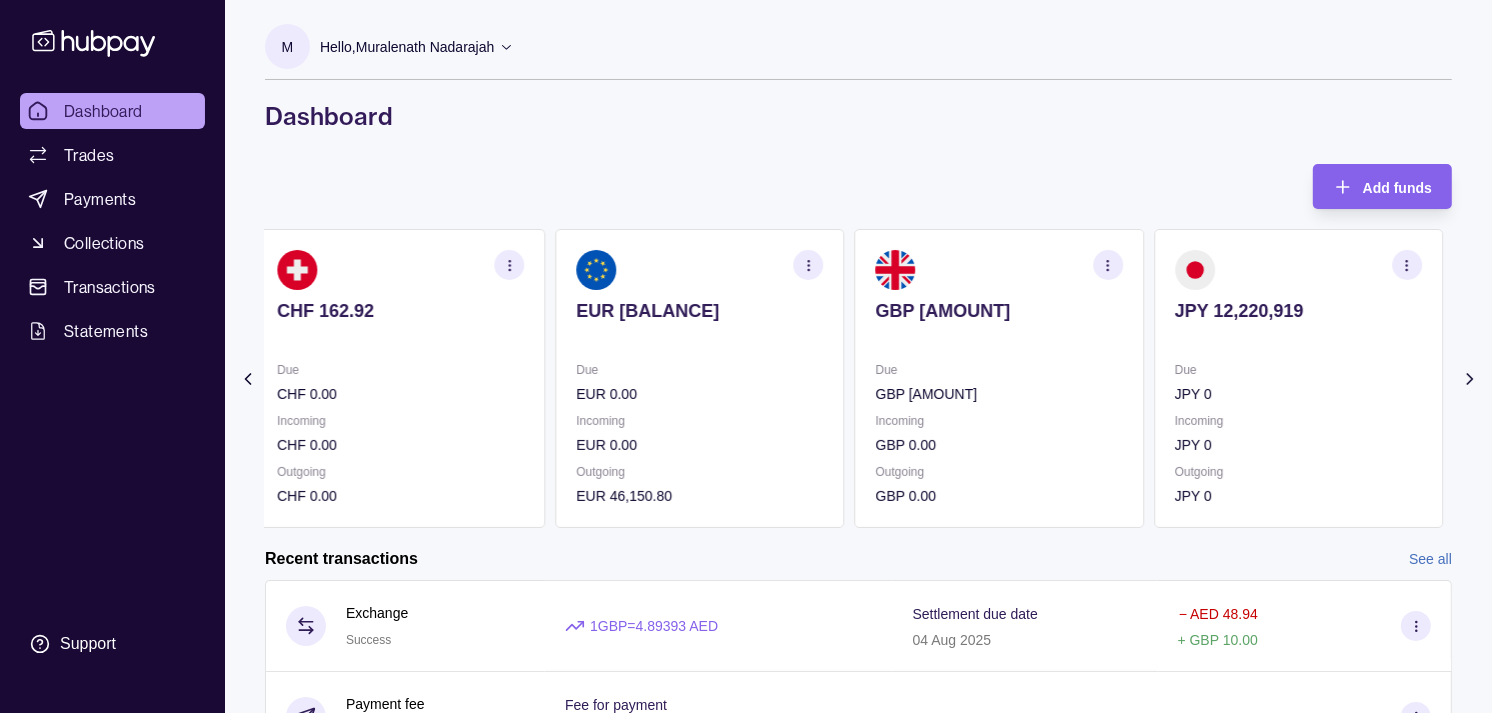 click at bounding box center [999, 338] 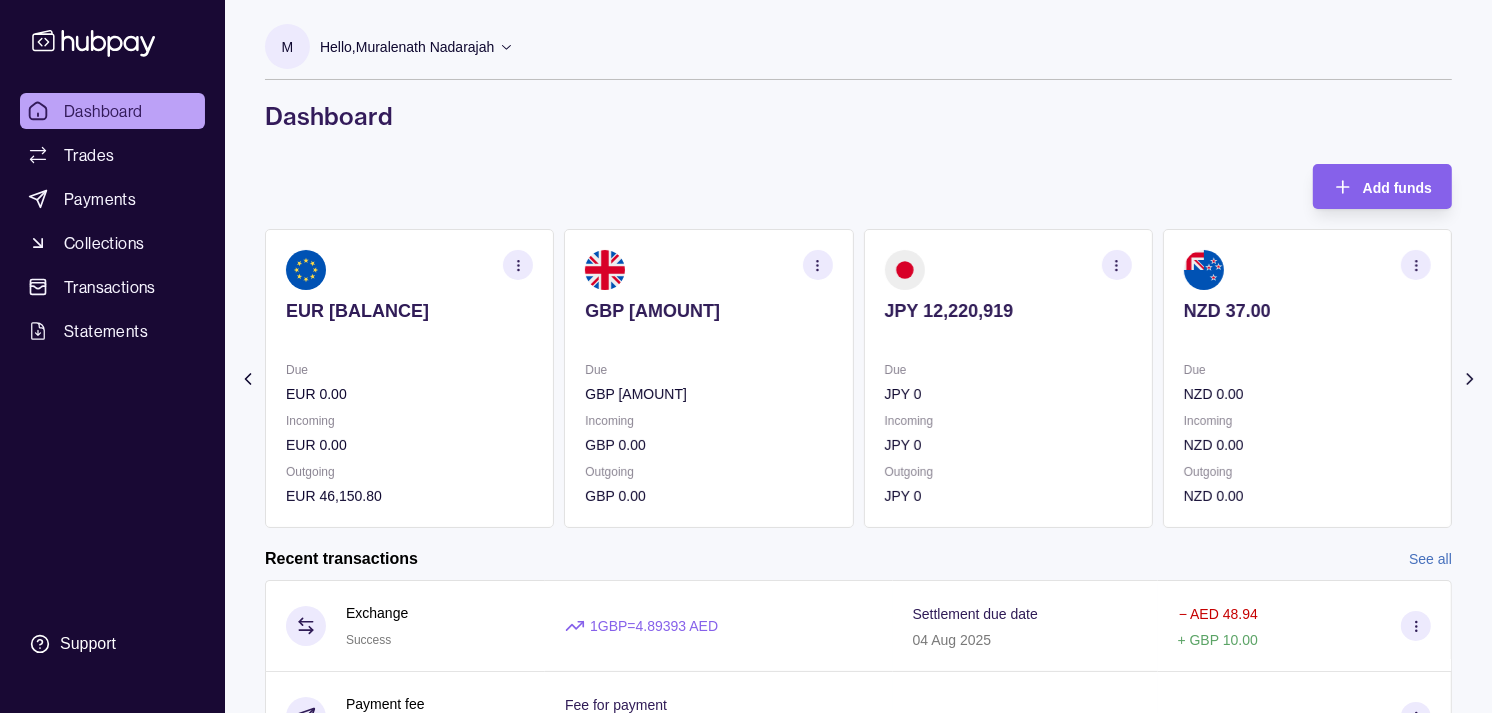 click at bounding box center [1008, 338] 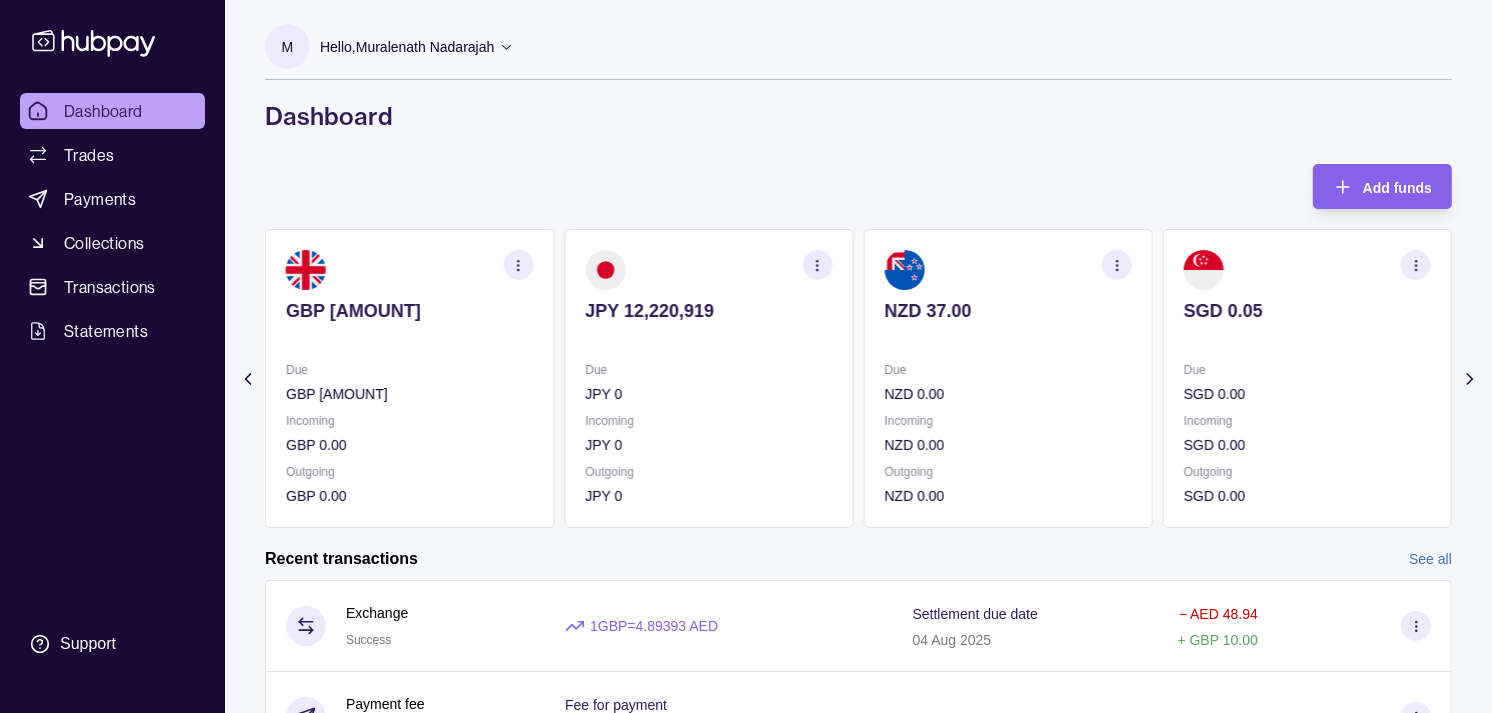click on "Due" at bounding box center [1008, 370] 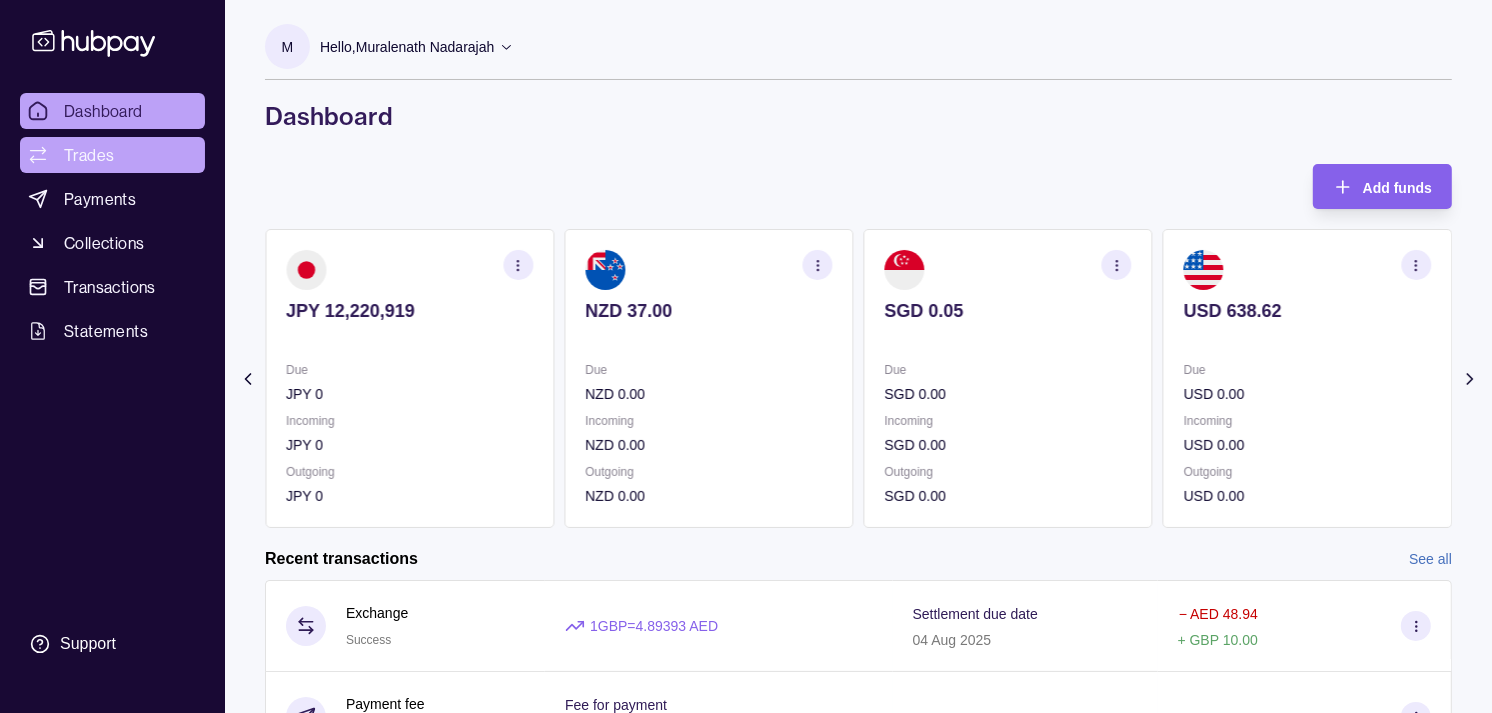 click on "Trades" at bounding box center [89, 155] 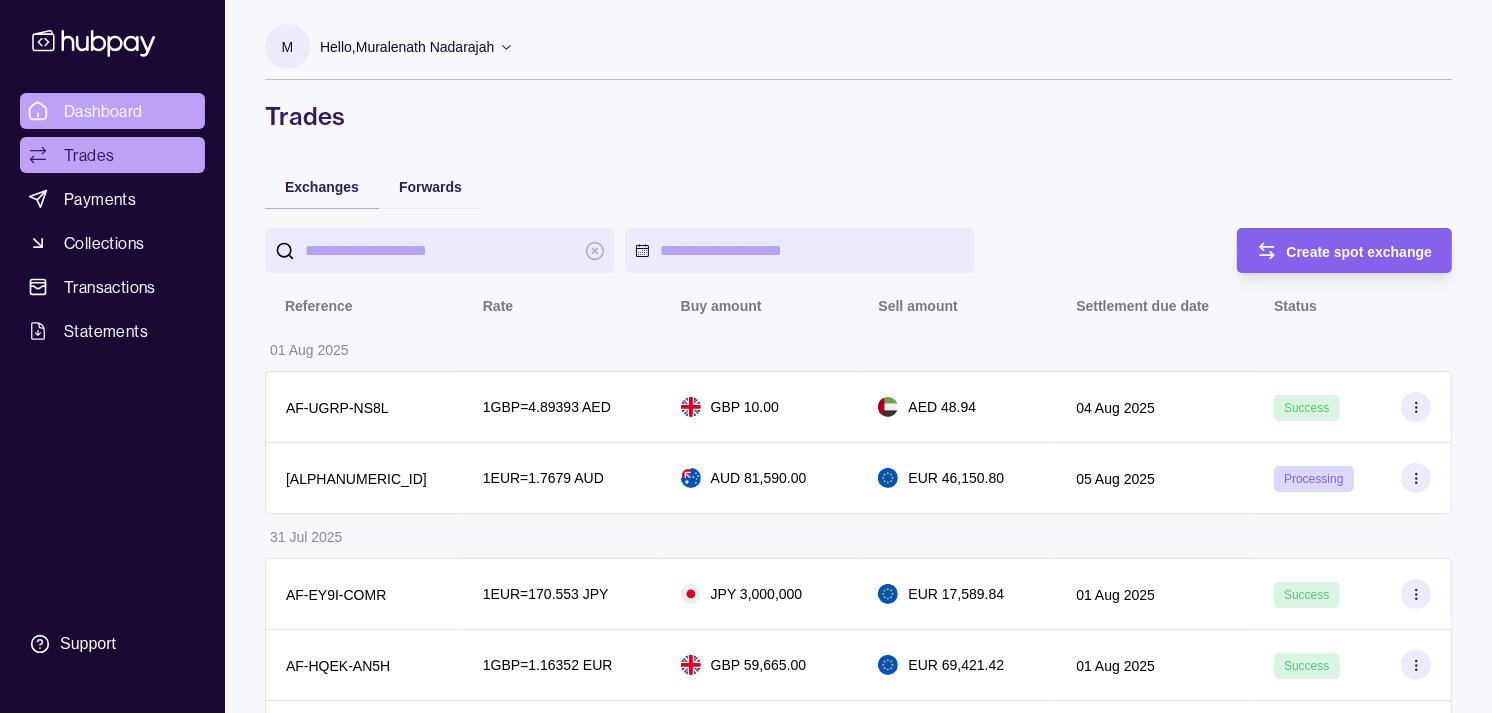 click on "Dashboard" at bounding box center [112, 111] 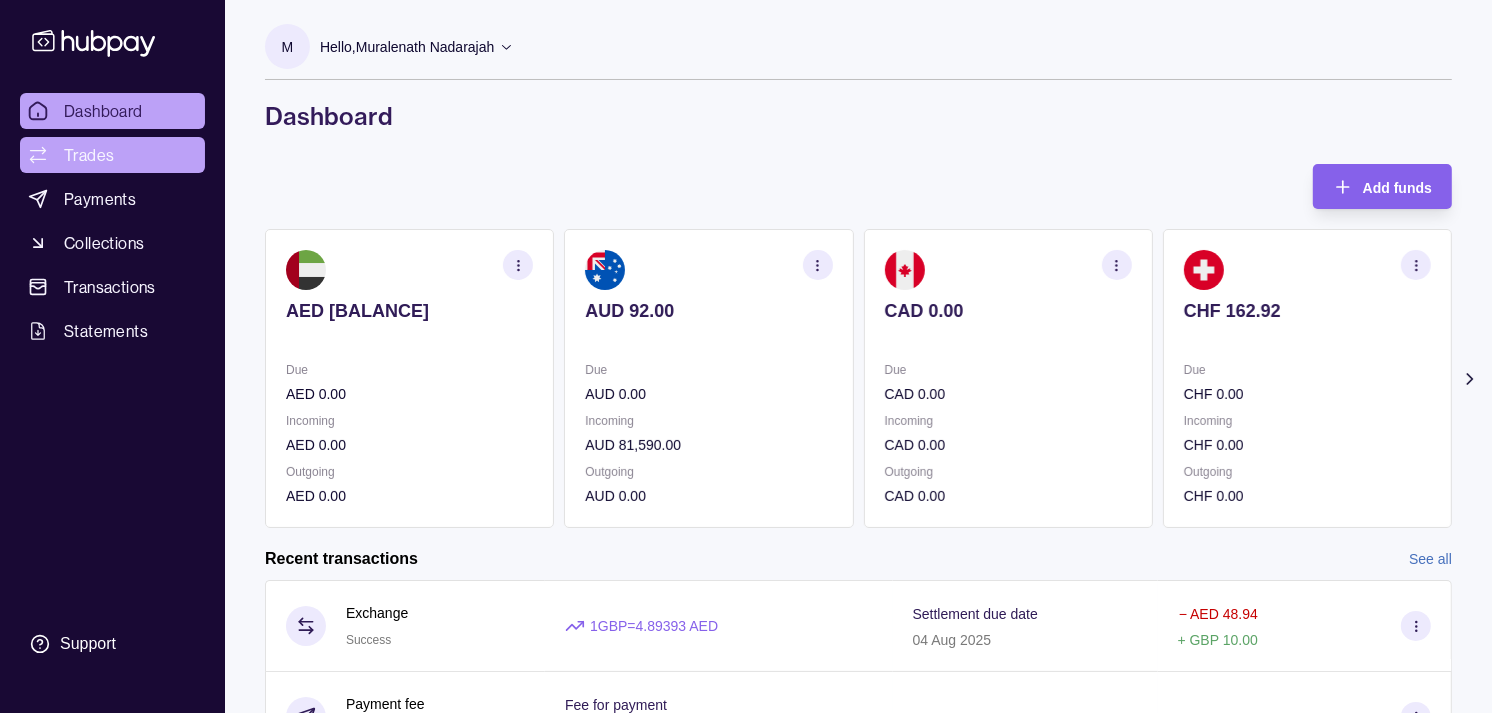 click on "Trades" at bounding box center (89, 155) 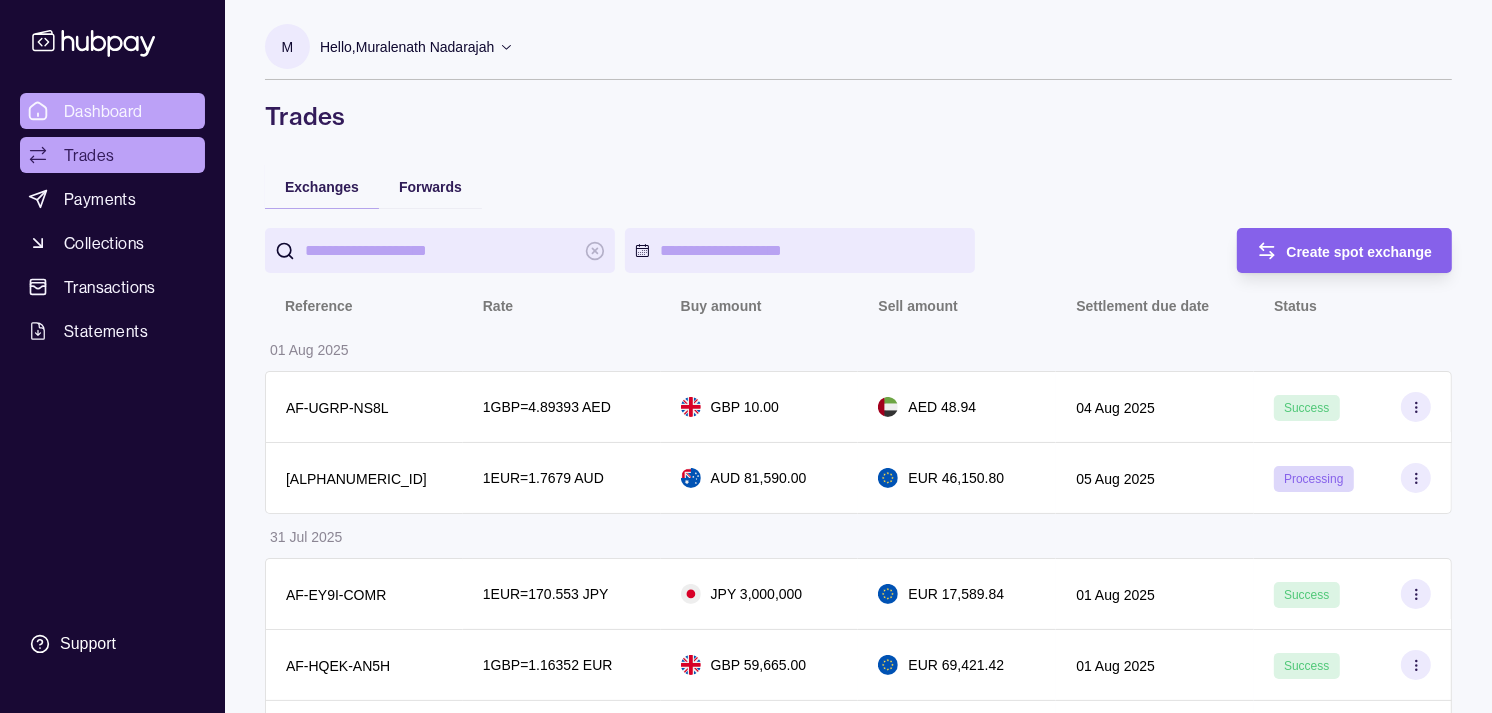 click on "Dashboard" at bounding box center (103, 111) 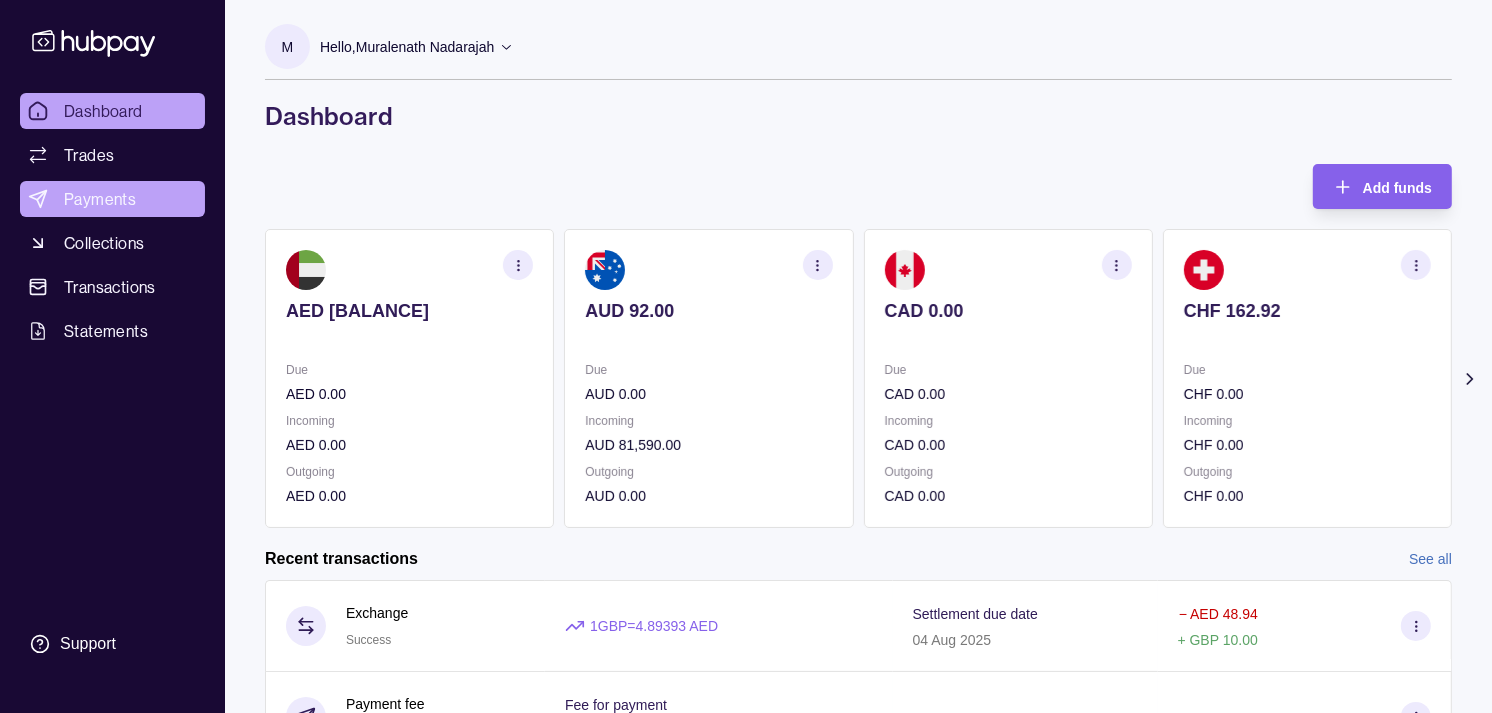 click on "Payments" at bounding box center [100, 199] 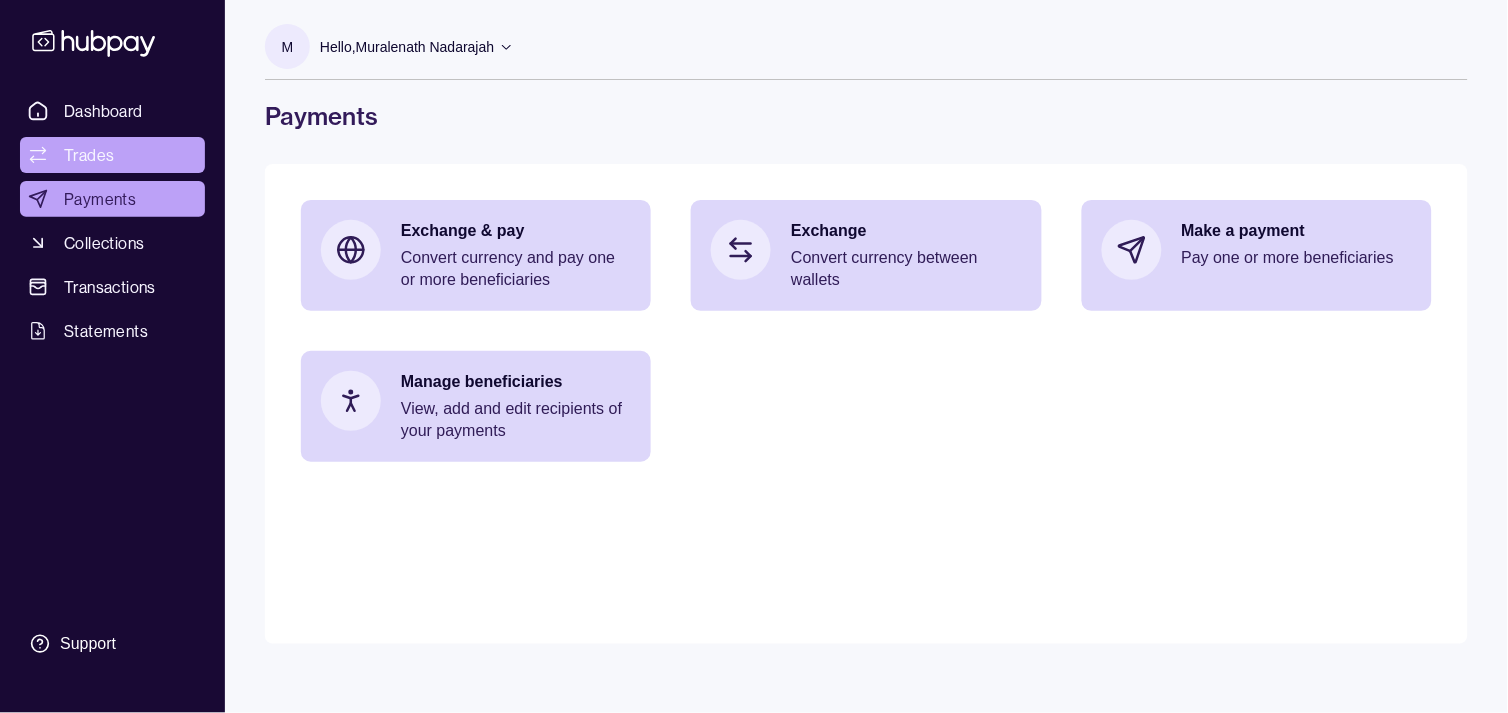click on "Trades" at bounding box center (89, 155) 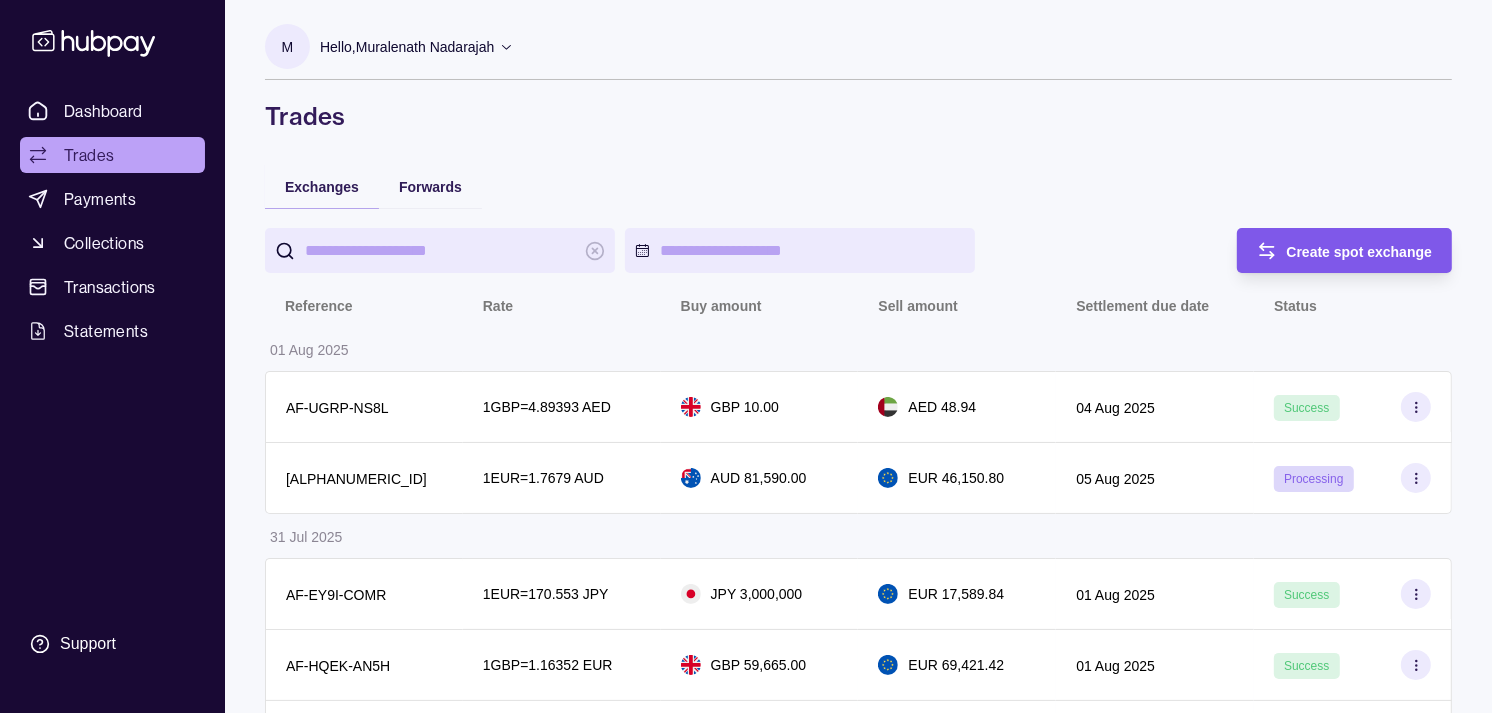 click on "Create spot exchange" at bounding box center (1330, 250) 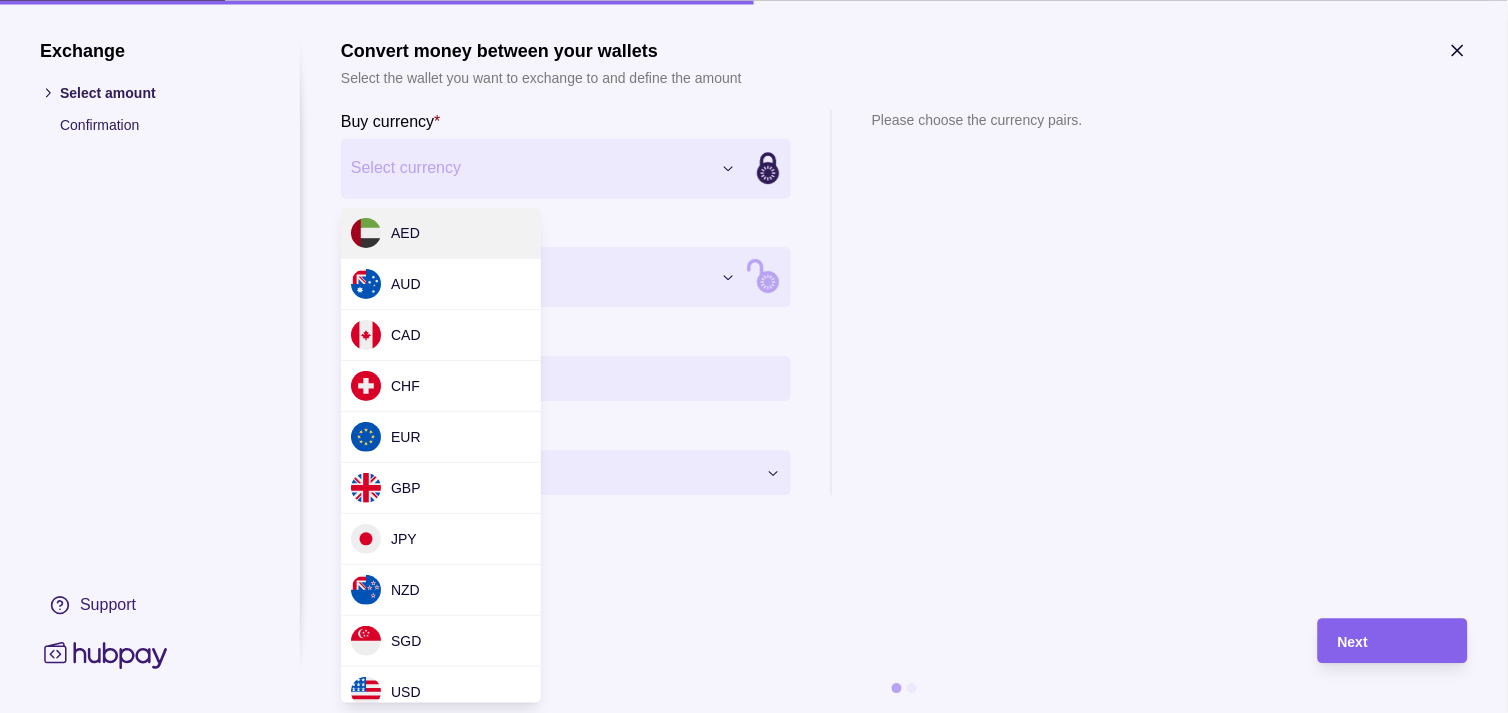 click on "Exchange Select amount Confirmation Support Convert money between your wallets Select the wallet you want to exchange to and define the amount Buy currency  * Select currency *** *** *** *** *** *** *** *** *** *** Sell currency  * Select currency *** *** *** *** *** *** *** *** *** *** Buy amount  * Settlement Loading… Please choose the currency pairs. Next" at bounding box center [746, 2127] 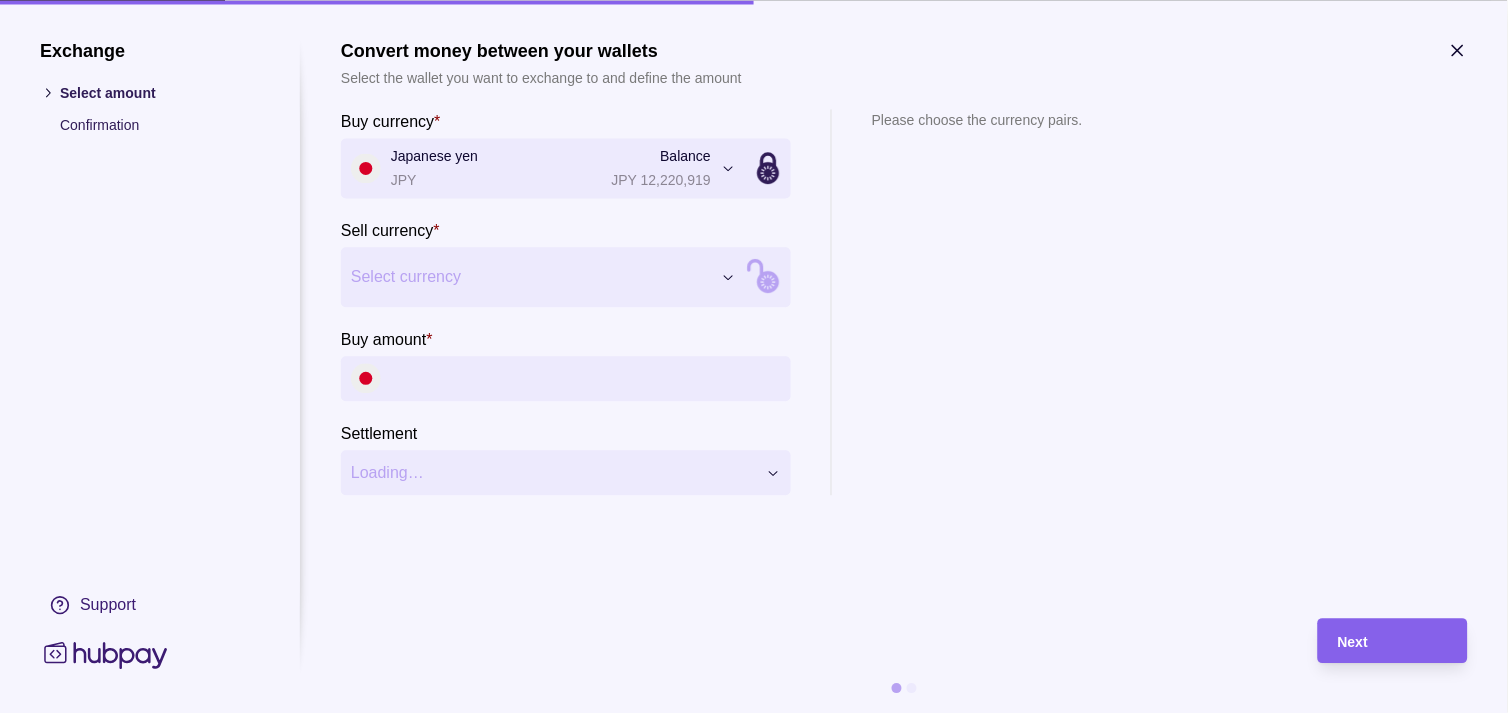 click on "Exchange Select amount Confirmation Support Convert money between your wallets Select the wallet you want to exchange to and define the amount Buy currency  * Japanese yen JPY Balance JPY 12,220,919 *** *** *** *** *** *** *** *** *** *** Sell currency  * Select currency *** *** *** *** *** *** *** *** *** *** Buy amount  * Settlement Loading… Please choose the currency pairs. Next" at bounding box center [746, 2127] 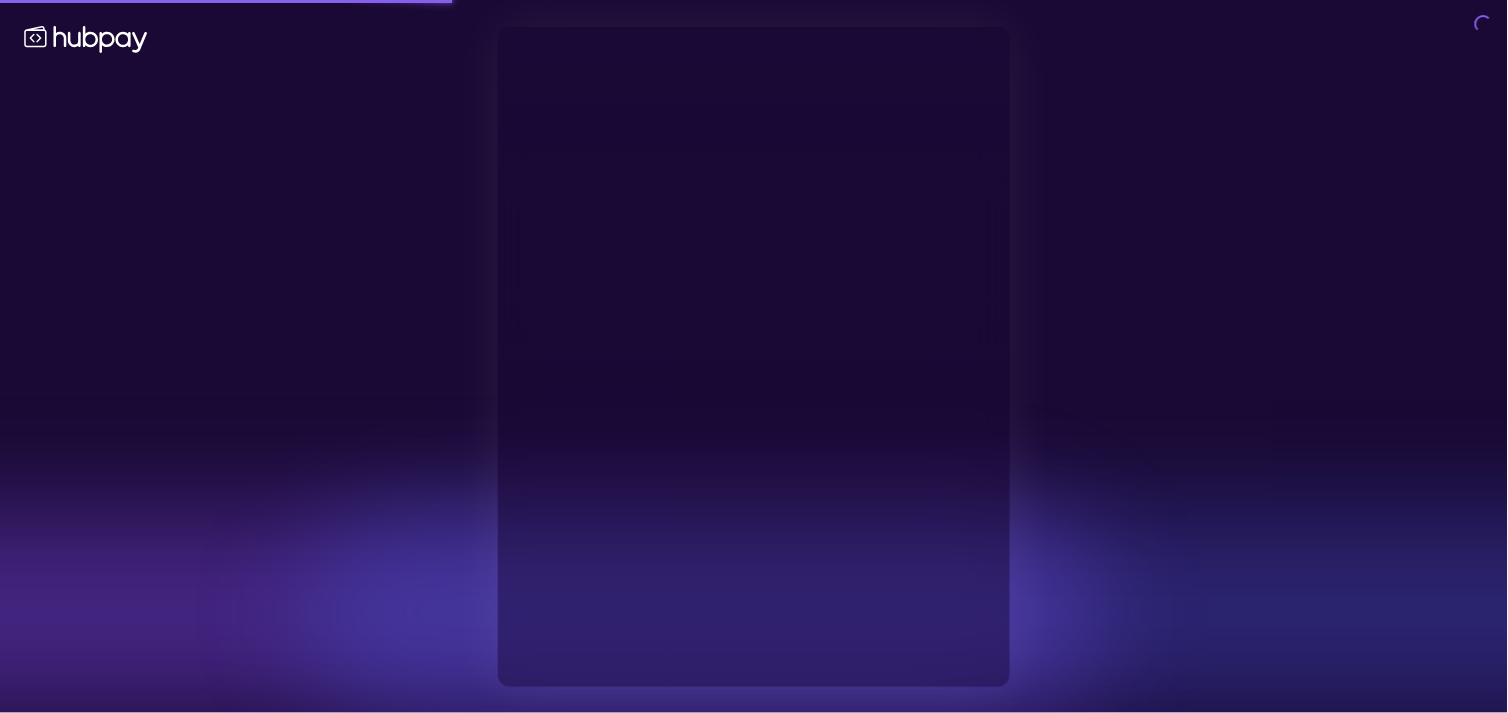 type on "**********" 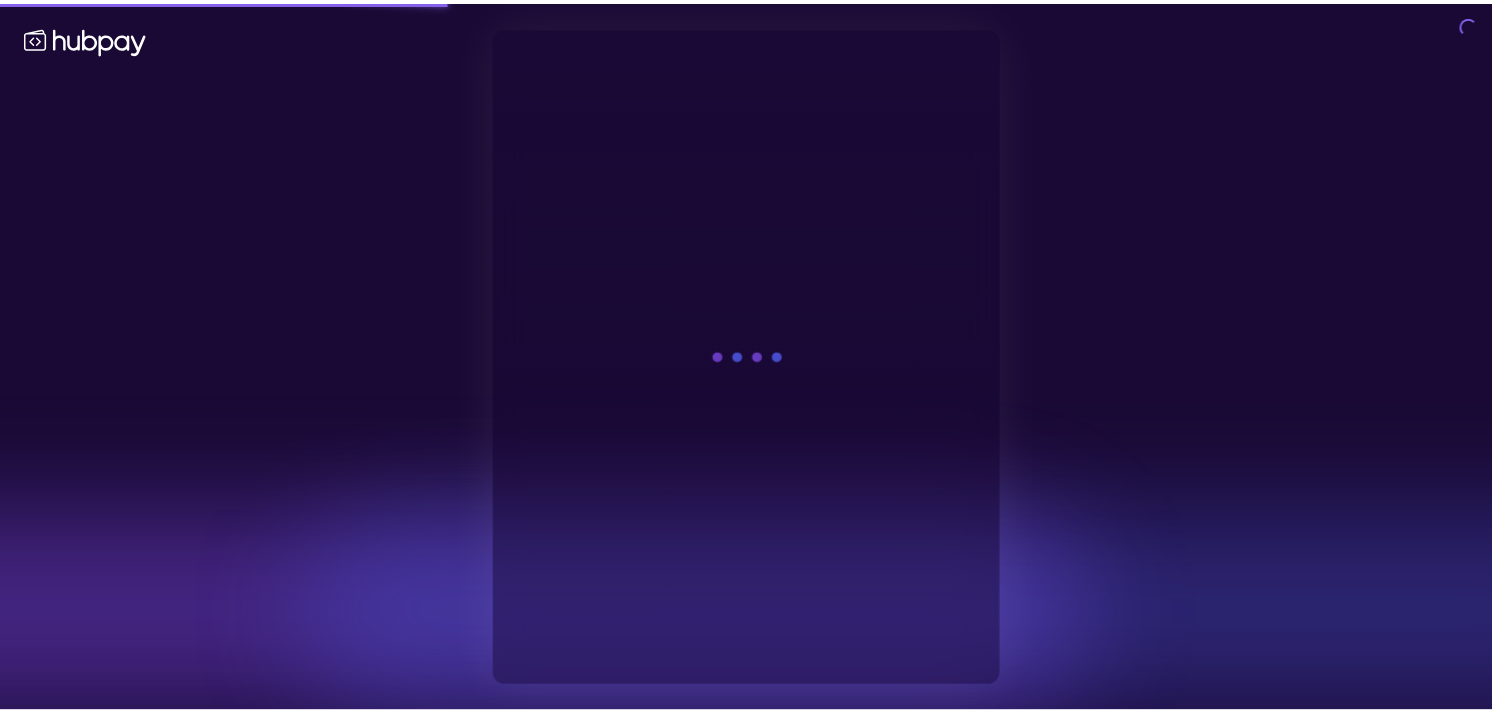 scroll, scrollTop: 0, scrollLeft: 0, axis: both 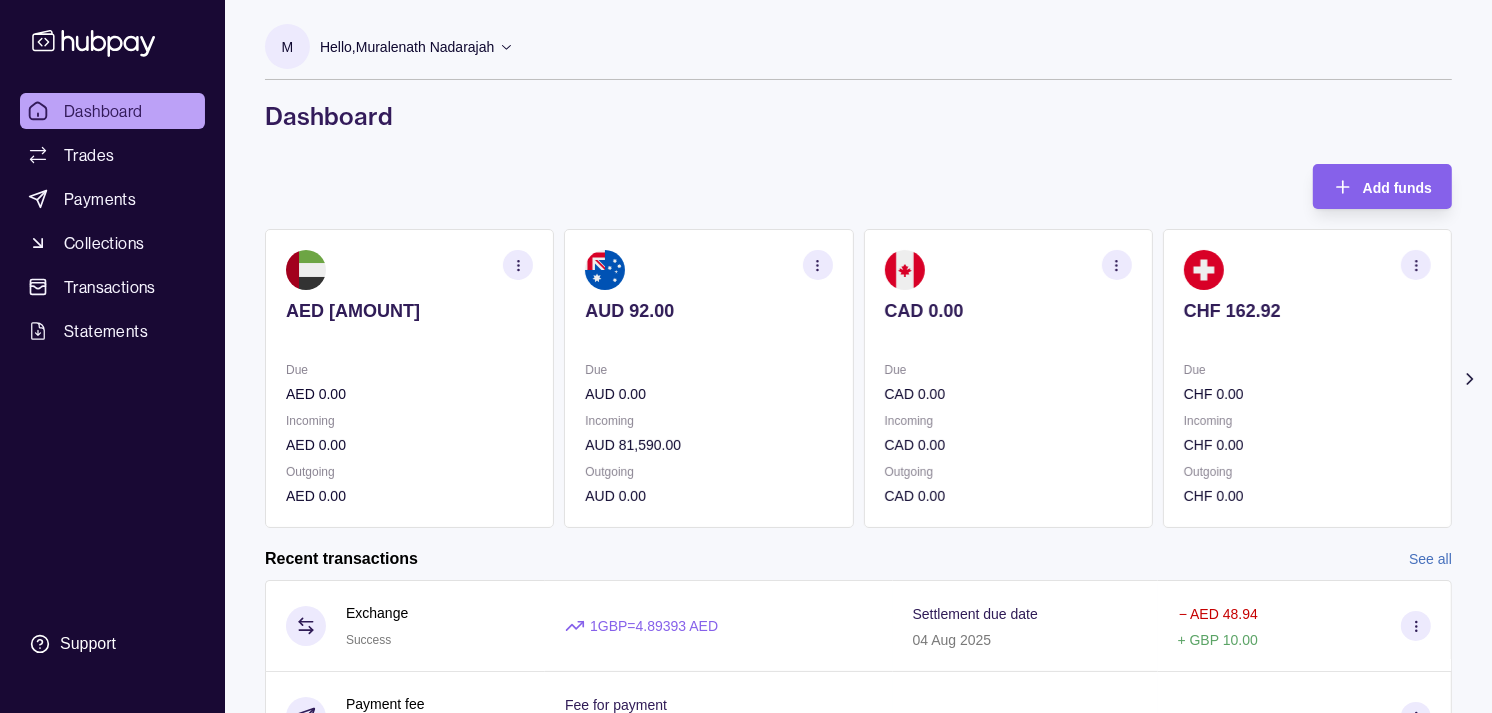 click on "Incoming" at bounding box center [1008, 421] 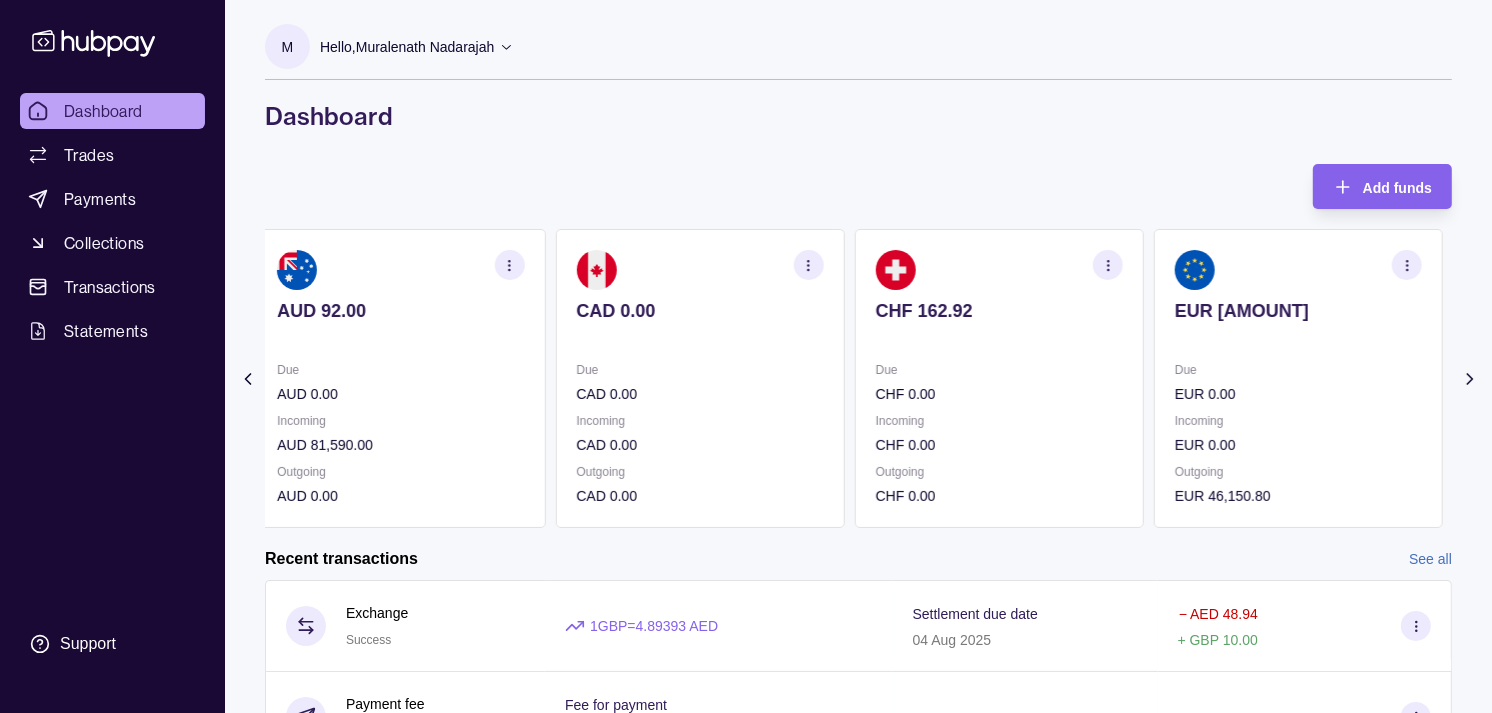 click on "CHF 0.00" at bounding box center [999, 394] 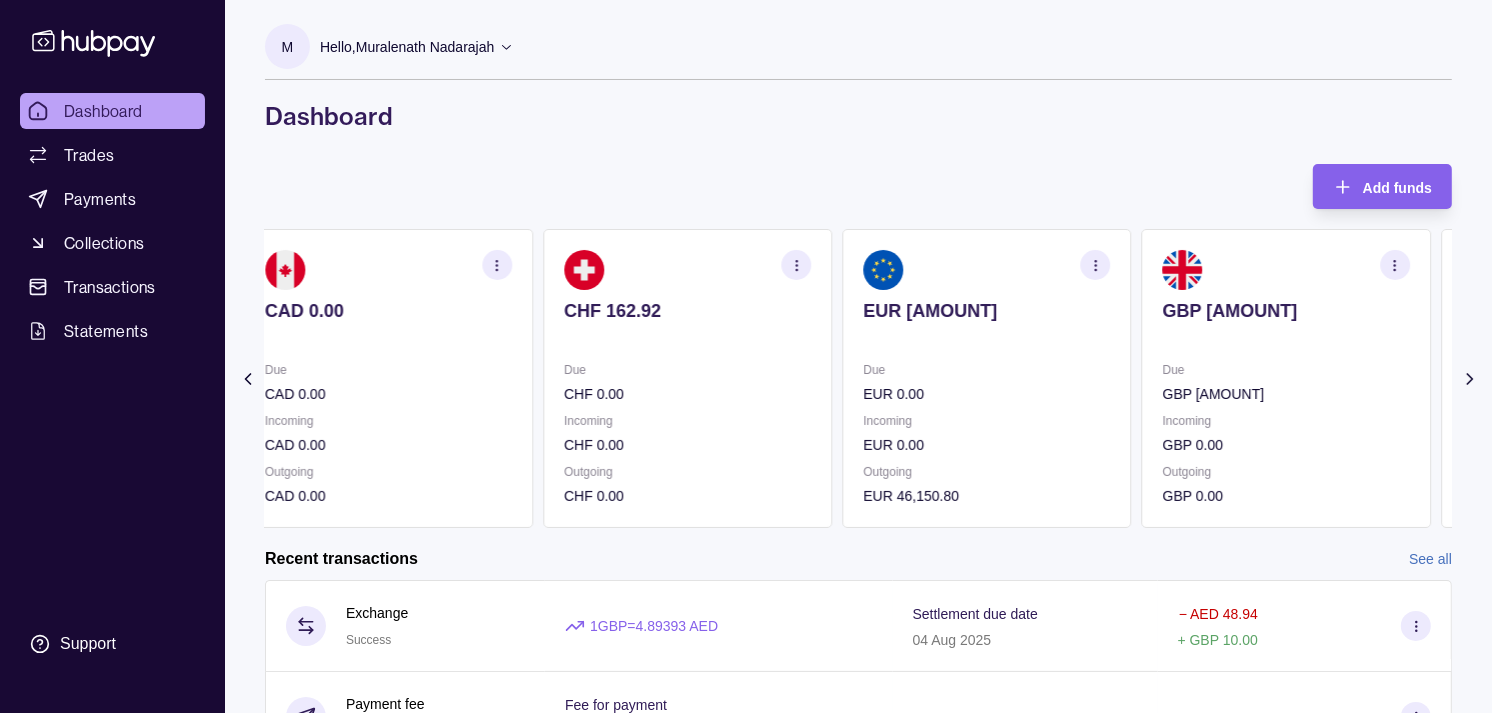 click on "Due" at bounding box center [1286, 370] 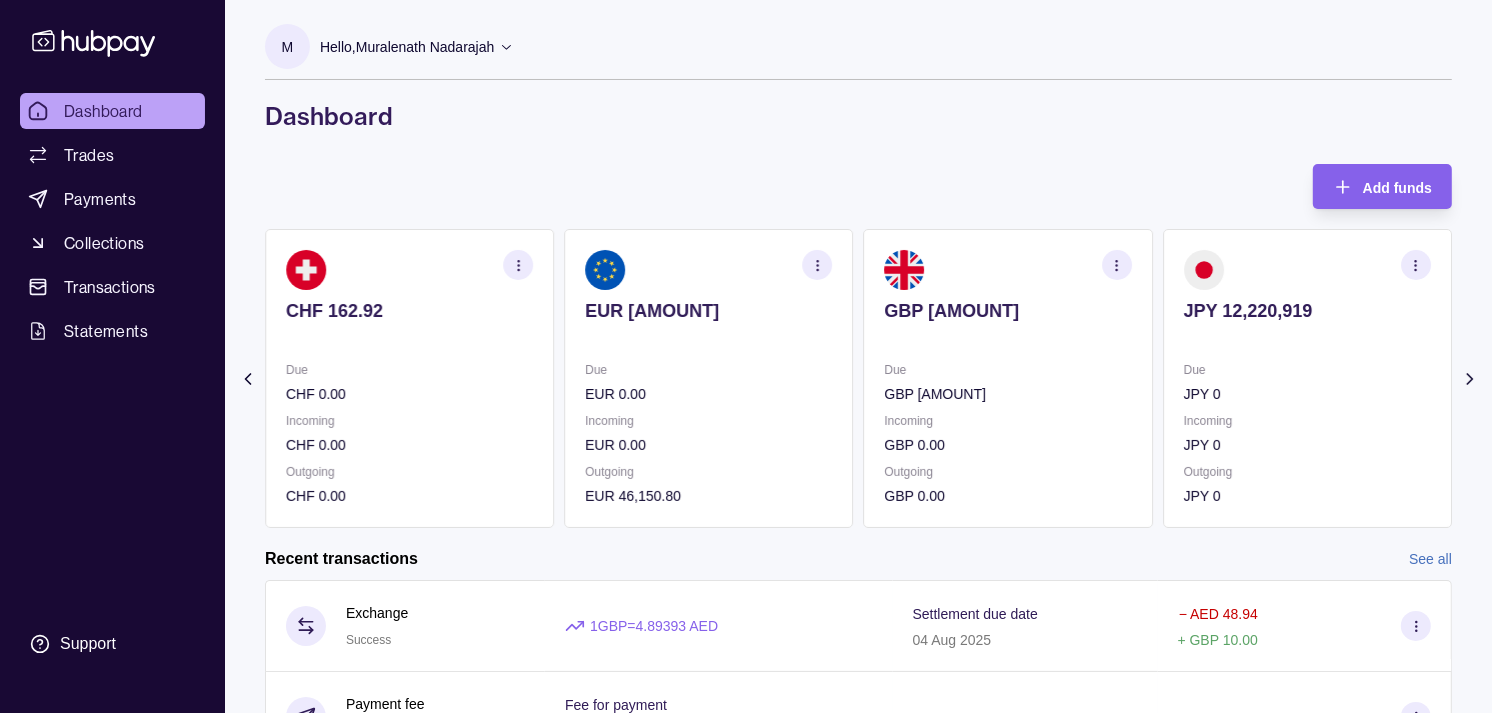 click on "GBP [AMOUNT]" at bounding box center (1008, 324) 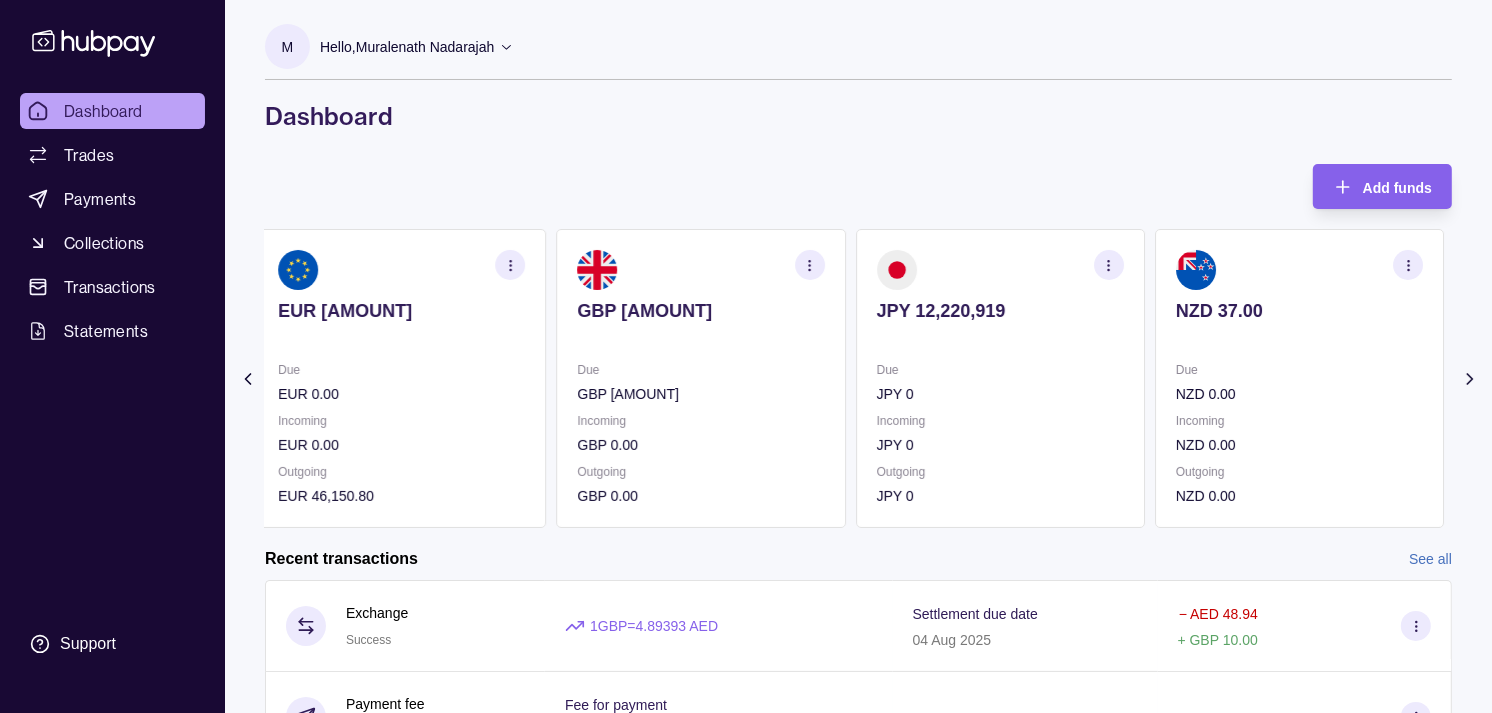 click at bounding box center [1000, 338] 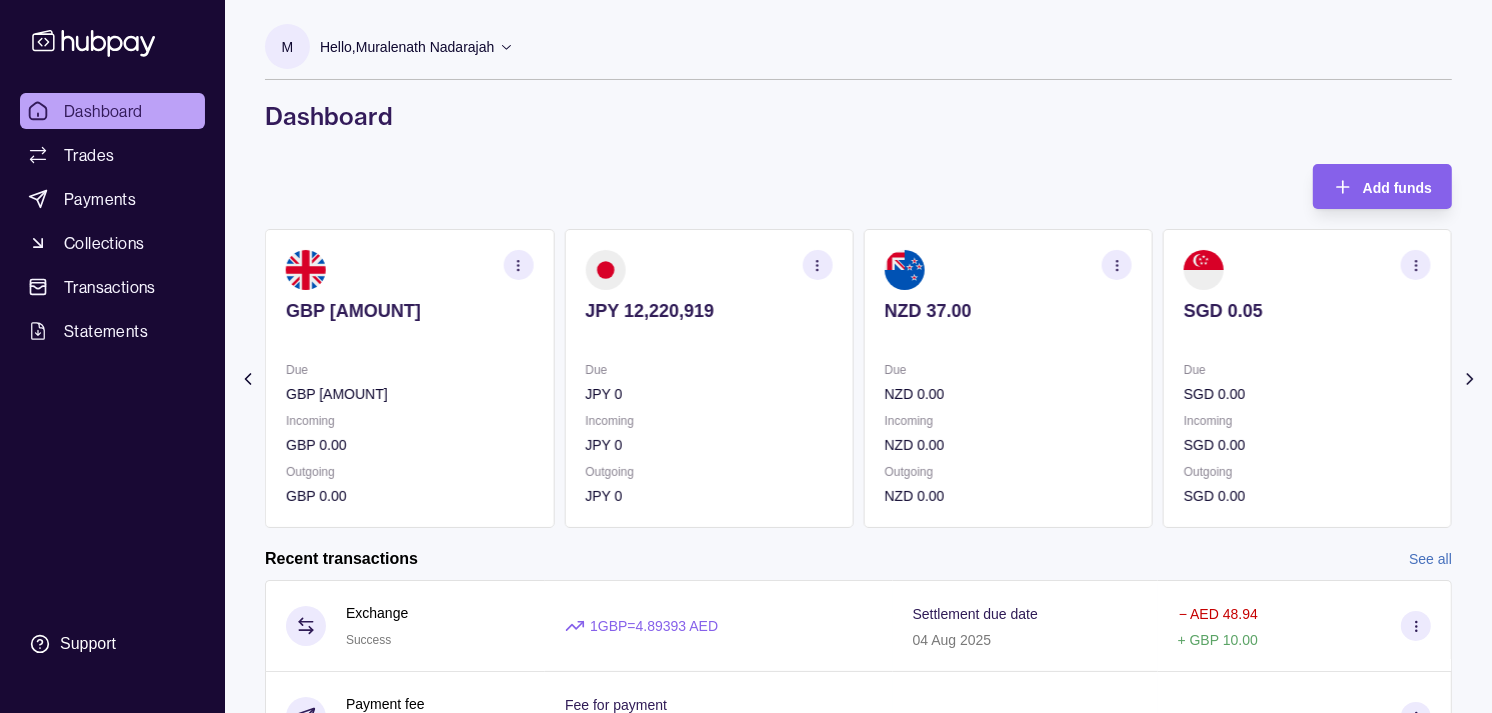 click at bounding box center [1008, 338] 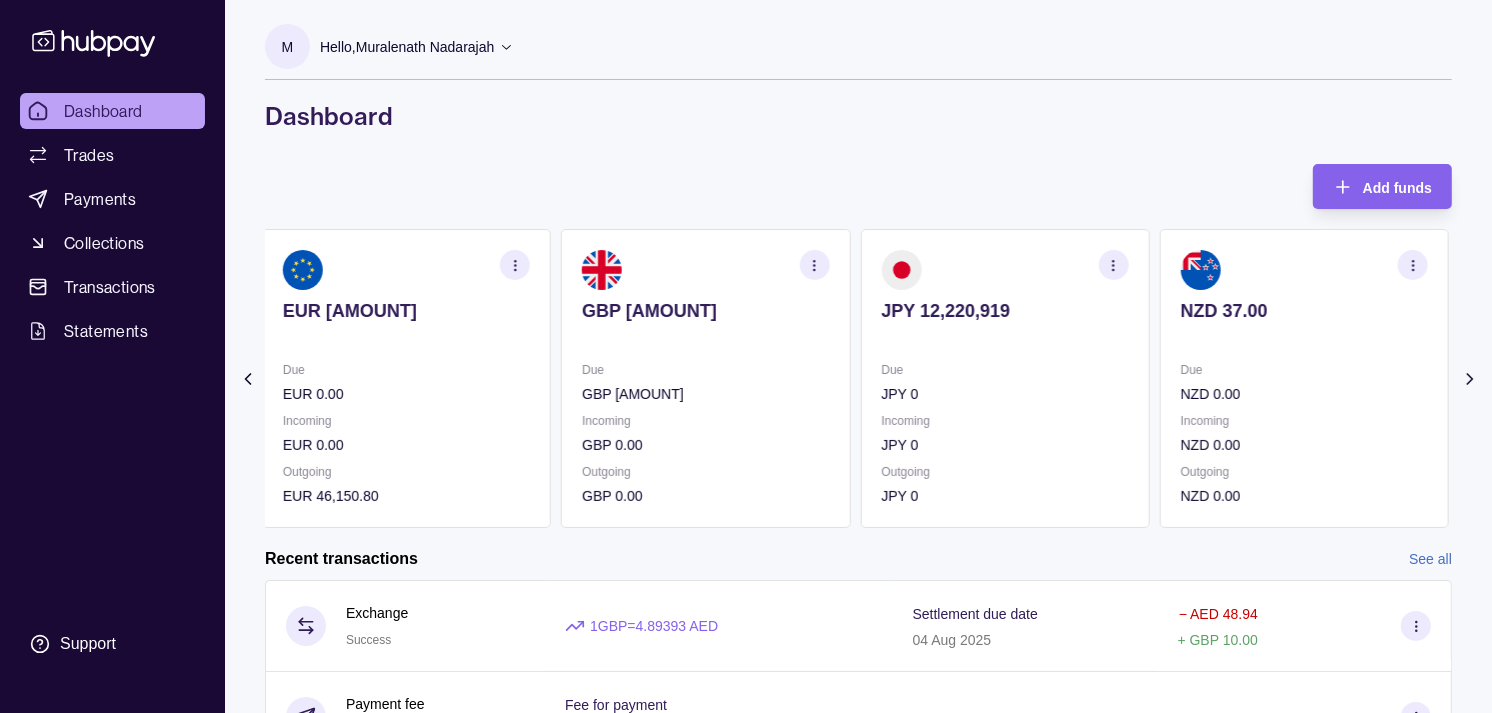 click on "JPY [AMOUNT]  Due JPY [AMOUNT] Incoming JPY [AMOUNT] Outgoing JPY [AMOUNT]" at bounding box center [1004, 378] 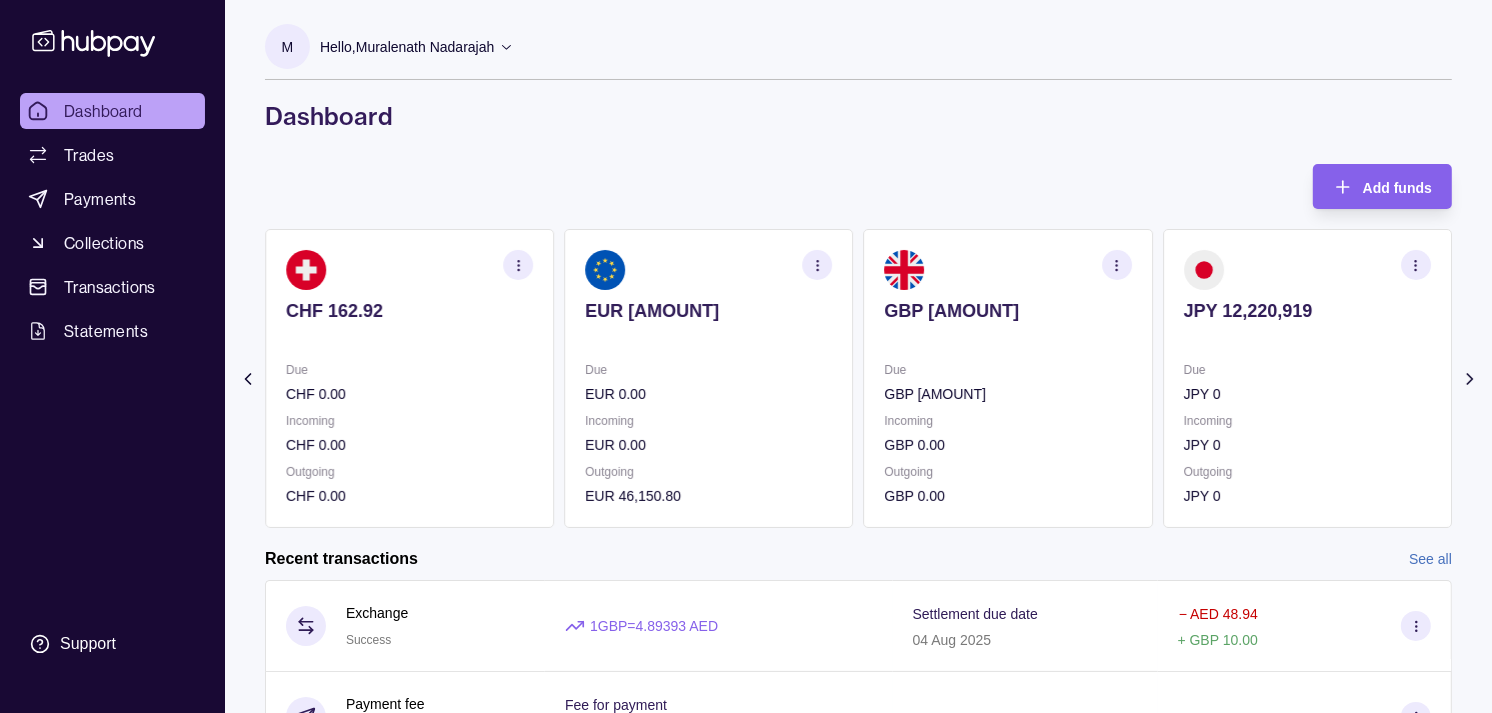 click on "Due" at bounding box center (1008, 370) 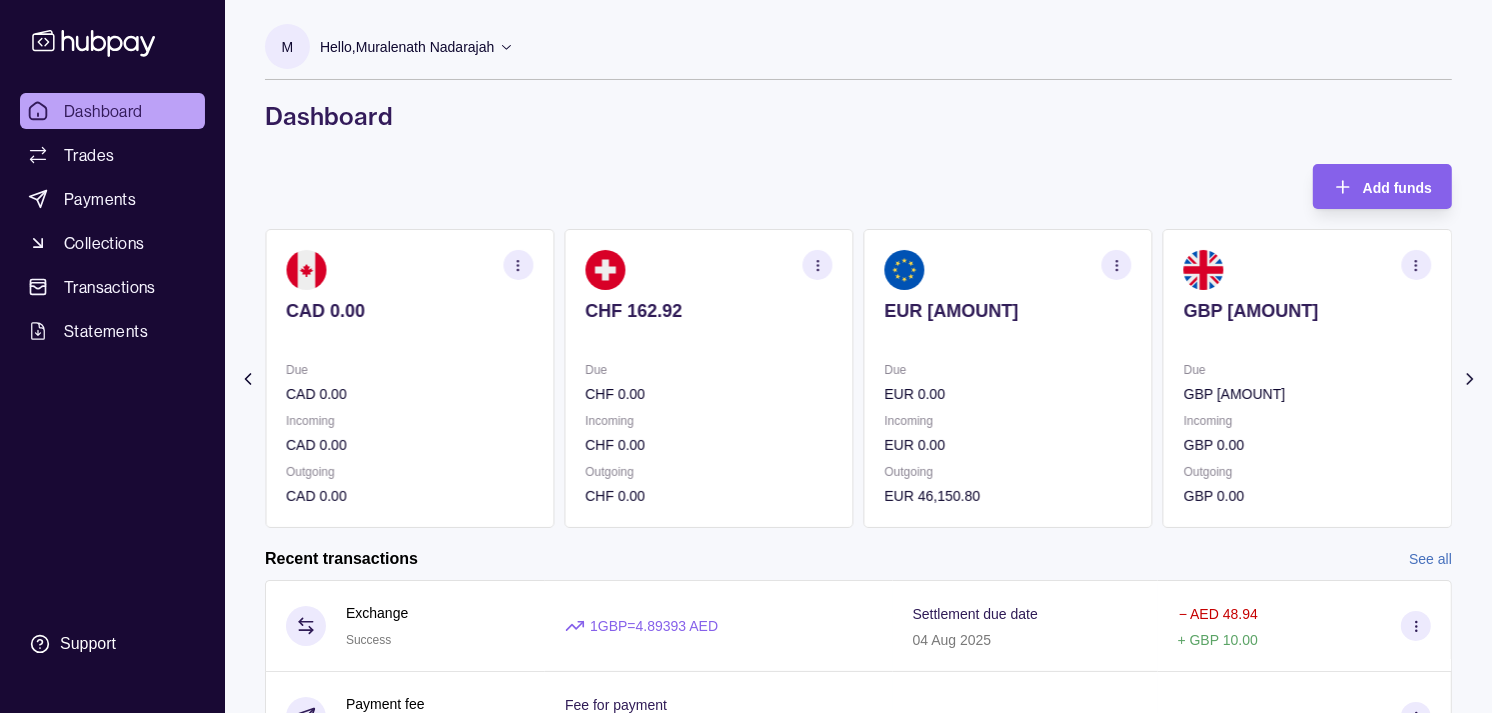 click on "CHF 0.00" at bounding box center (708, 394) 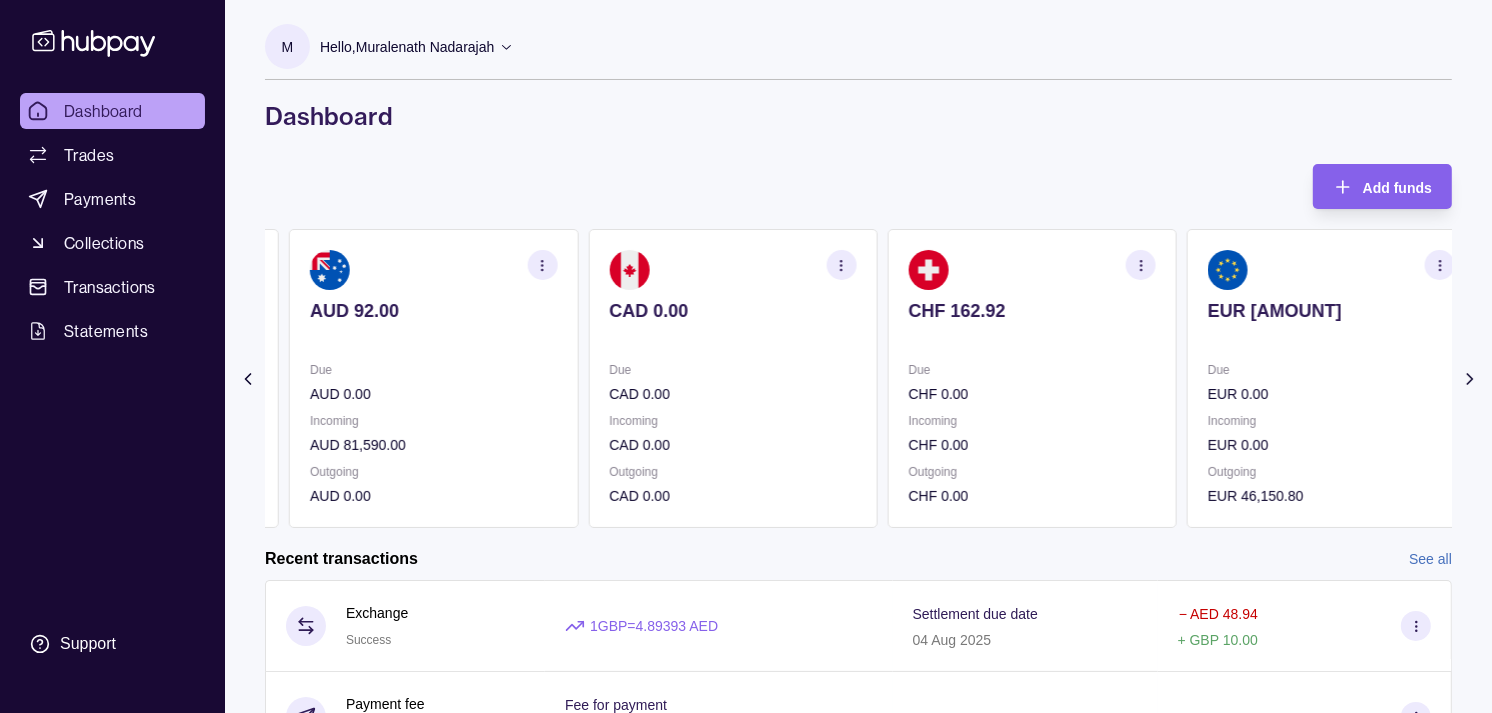 click on "CAD 0.00" at bounding box center [732, 394] 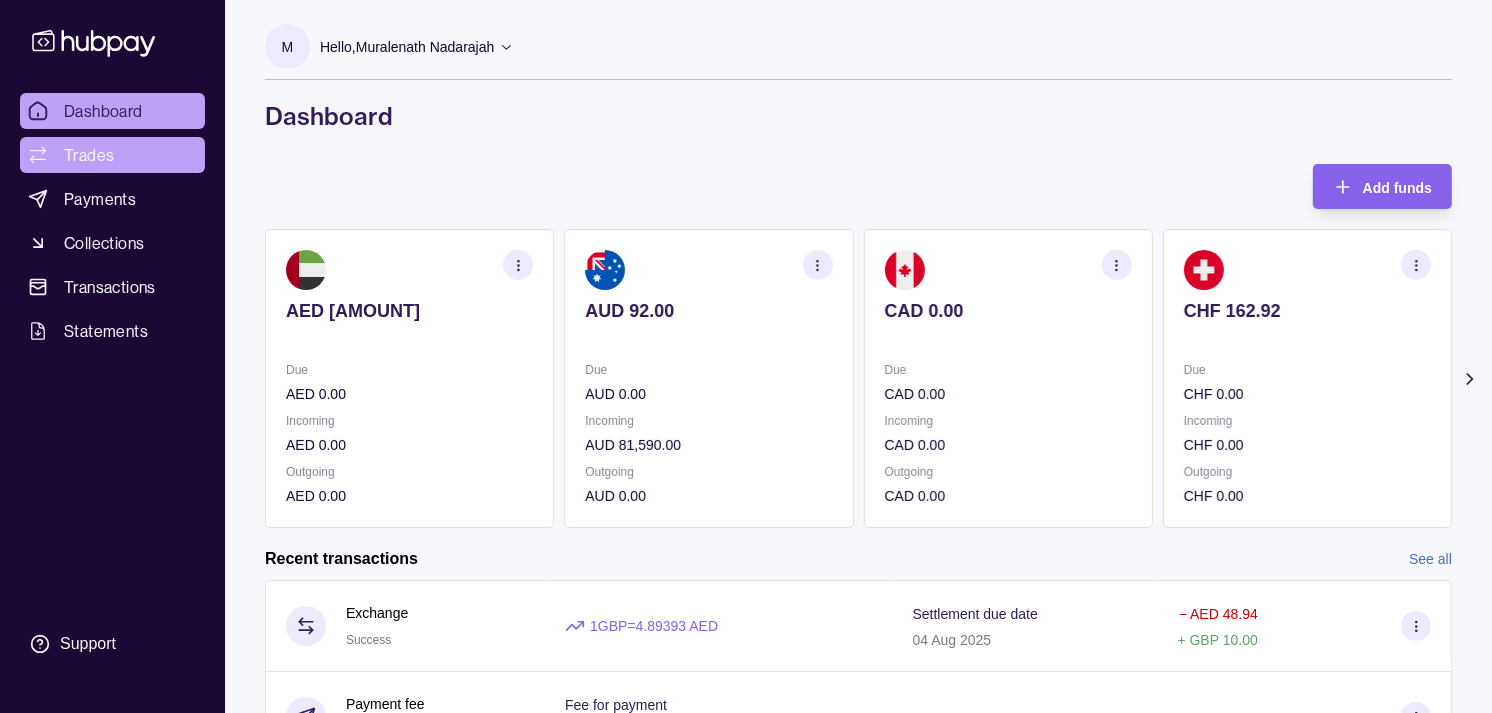 click on "Trades" at bounding box center (89, 155) 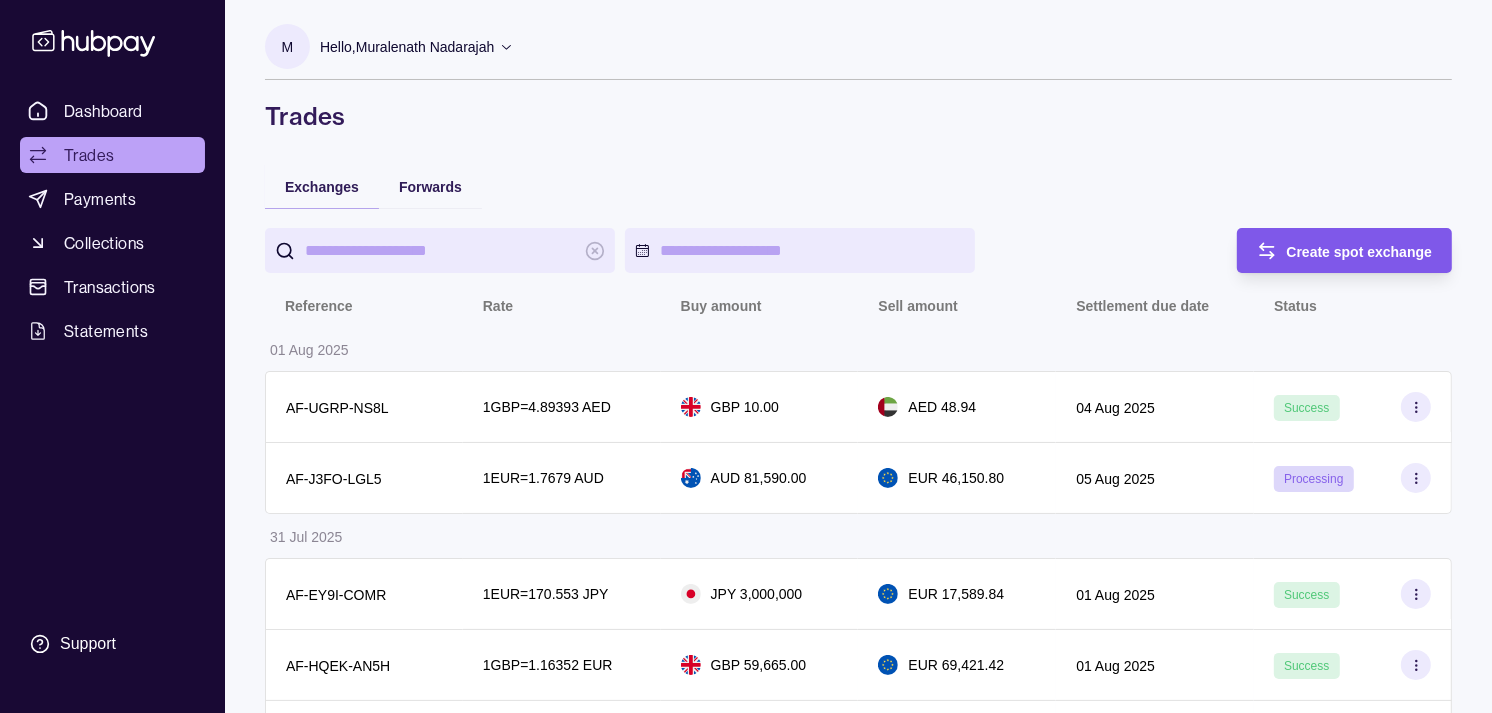 click on "Create spot exchange" at bounding box center [1360, 251] 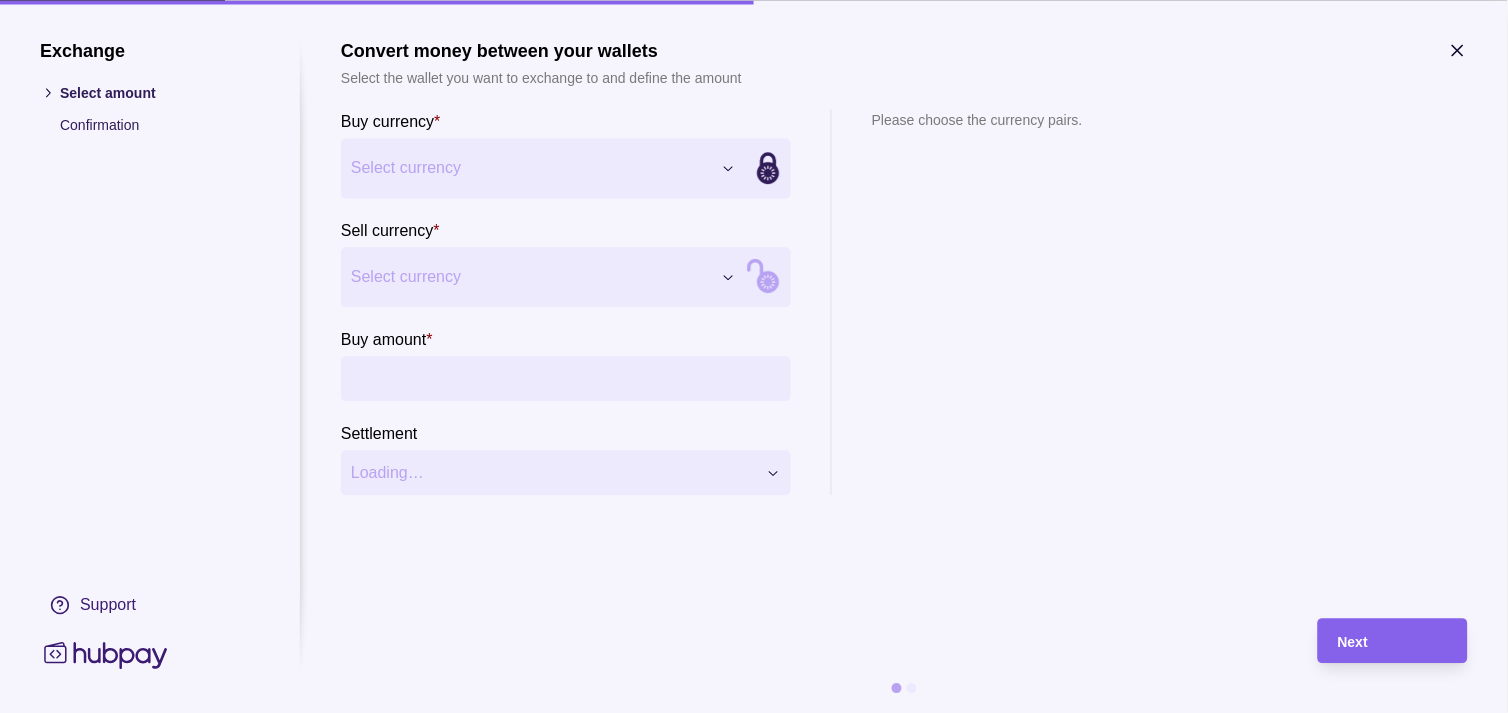 click on "Exchange Select amount Confirmation Support Convert money between your wallets Select the wallet you want to exchange to and define the amount Buy currency  * Select currency *** *** *** *** *** *** *** *** *** *** Sell currency  * Select currency *** *** *** *** *** *** *** *** *** *** Buy amount  * Settlement Loading… Please choose the currency pairs. Next" at bounding box center (746, 2127) 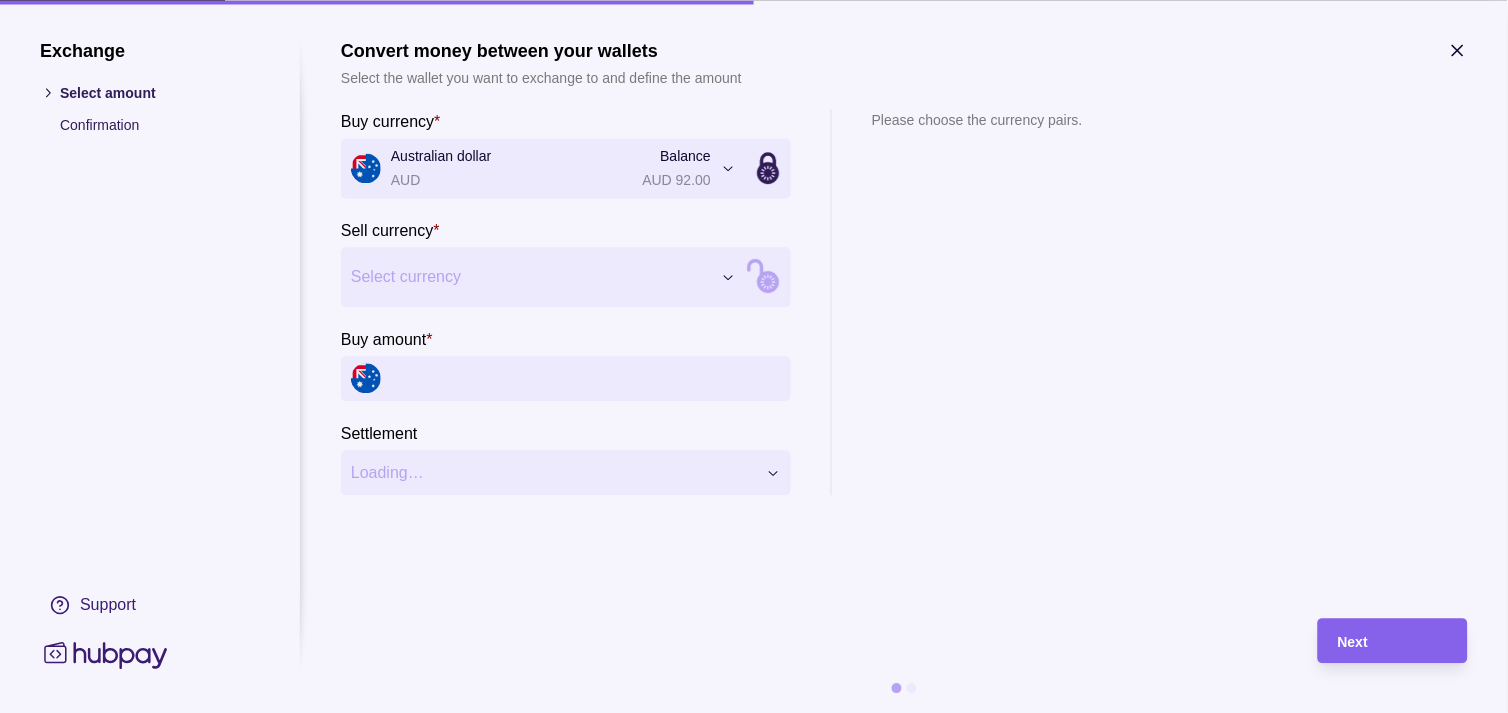 click on "Exchange Select amount Confirmation Support Convert money between your wallets Select the wallet you want to exchange to and define the amount Buy currency  * Australian dollar AUD Balance AUD 92.00 *** *** *** *** *** *** *** *** *** *** Sell currency  * Select currency *** *** *** *** *** *** *** *** *** *** Buy amount  * Settlement Loading… Please choose the currency pairs. Next" at bounding box center (746, 2127) 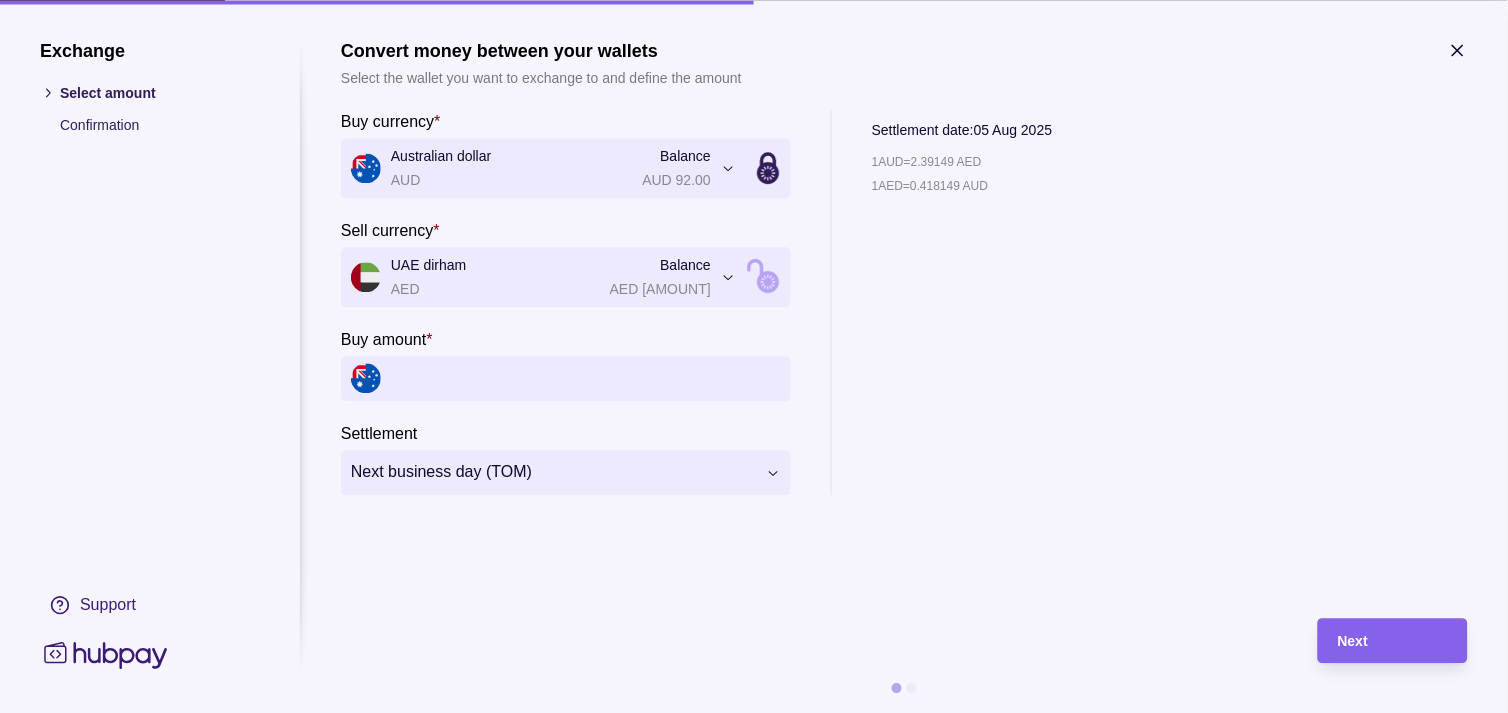 click 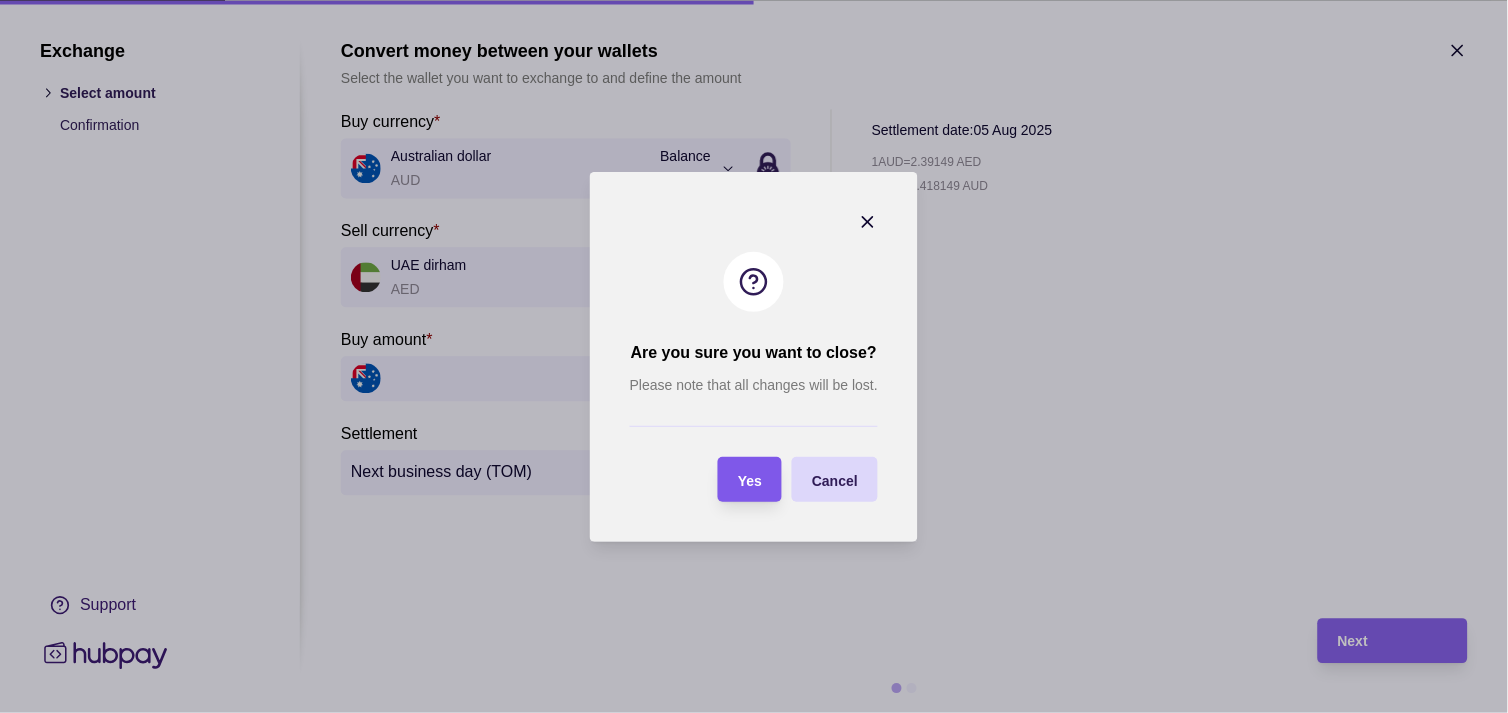 click on "Yes" at bounding box center (750, 480) 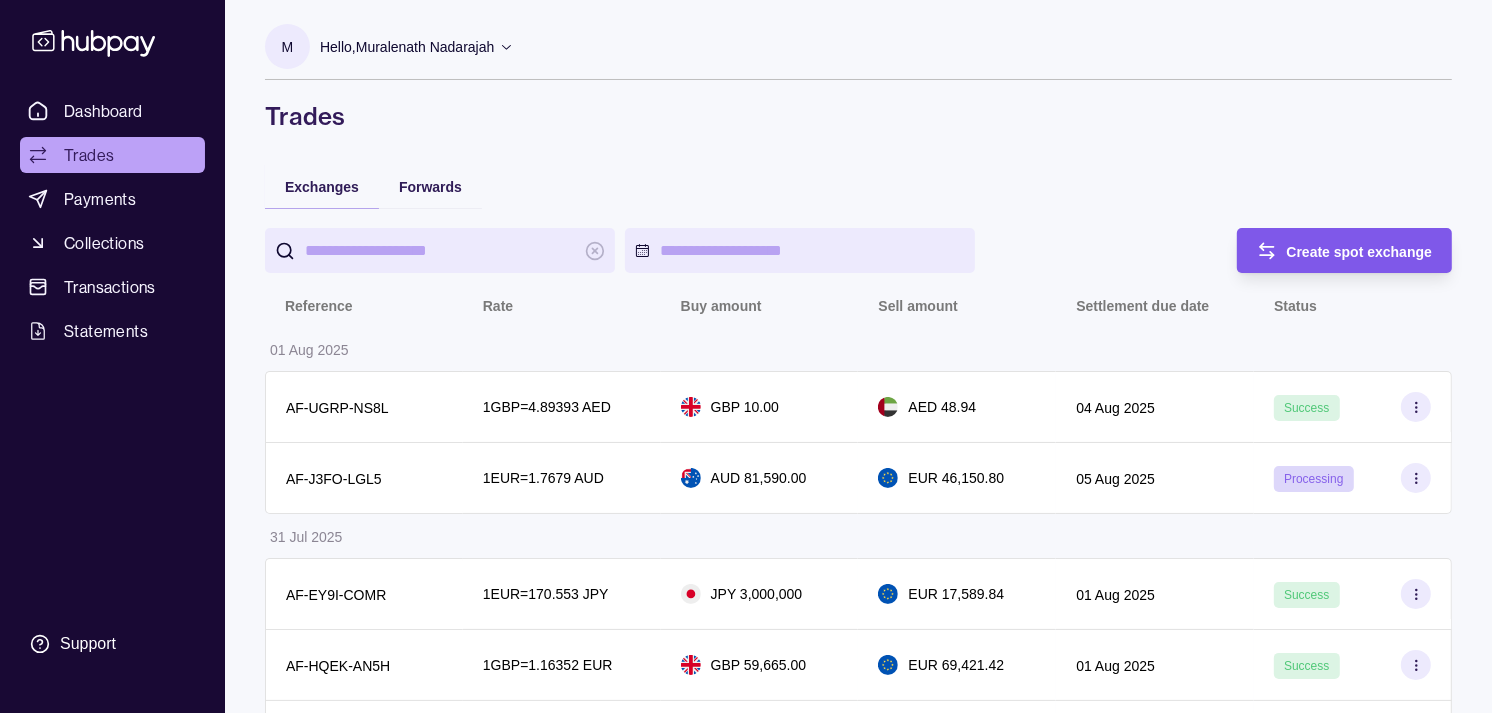 click on "Create spot exchange" at bounding box center [1360, 252] 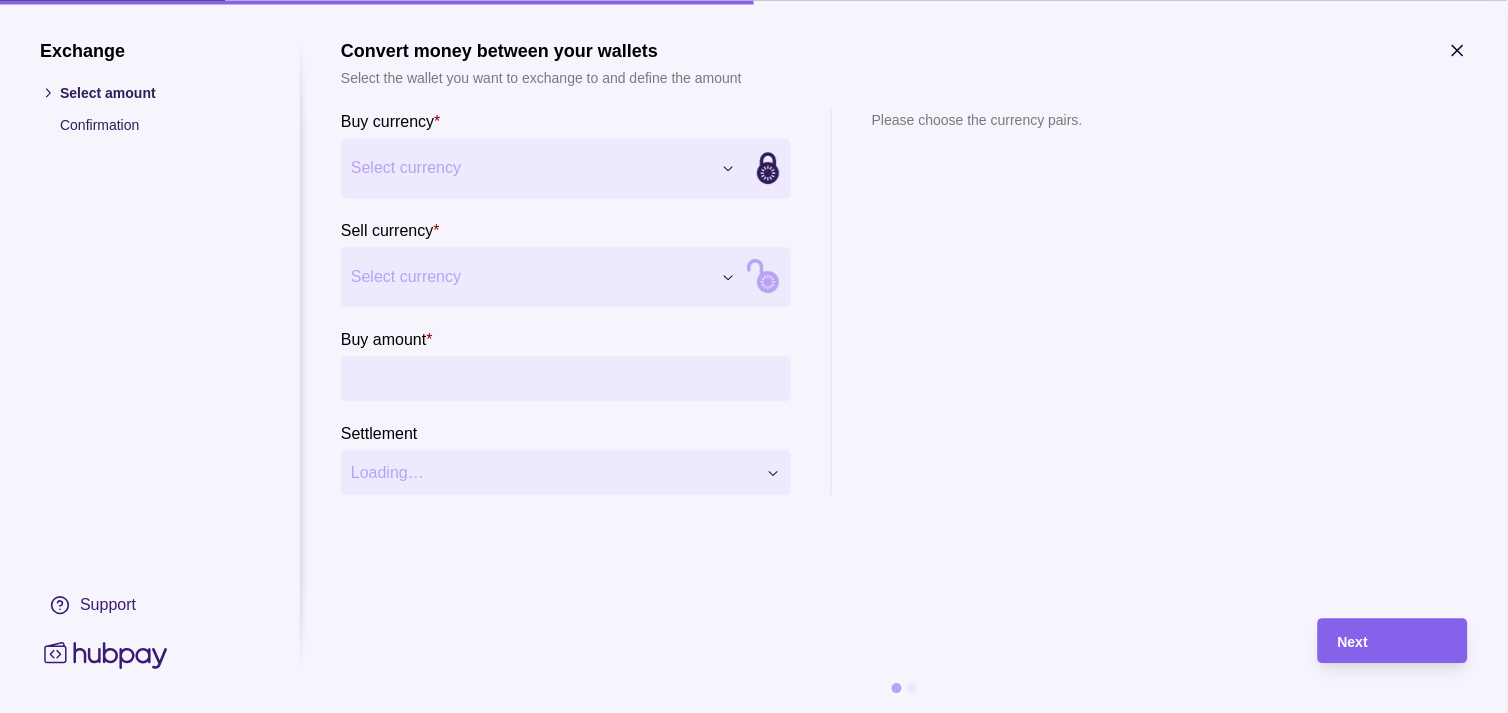 click on "Exchange Select amount Confirmation Support Convert money between your wallets Select the wallet you want to exchange to and define the amount Buy currency  * Select currency *** *** *** *** *** *** *** *** *** *** Sell currency  * Select currency *** *** *** *** *** *** *** *** *** *** Buy amount  * Settlement Loading… Please choose the currency pairs. Next" at bounding box center [746, 2127] 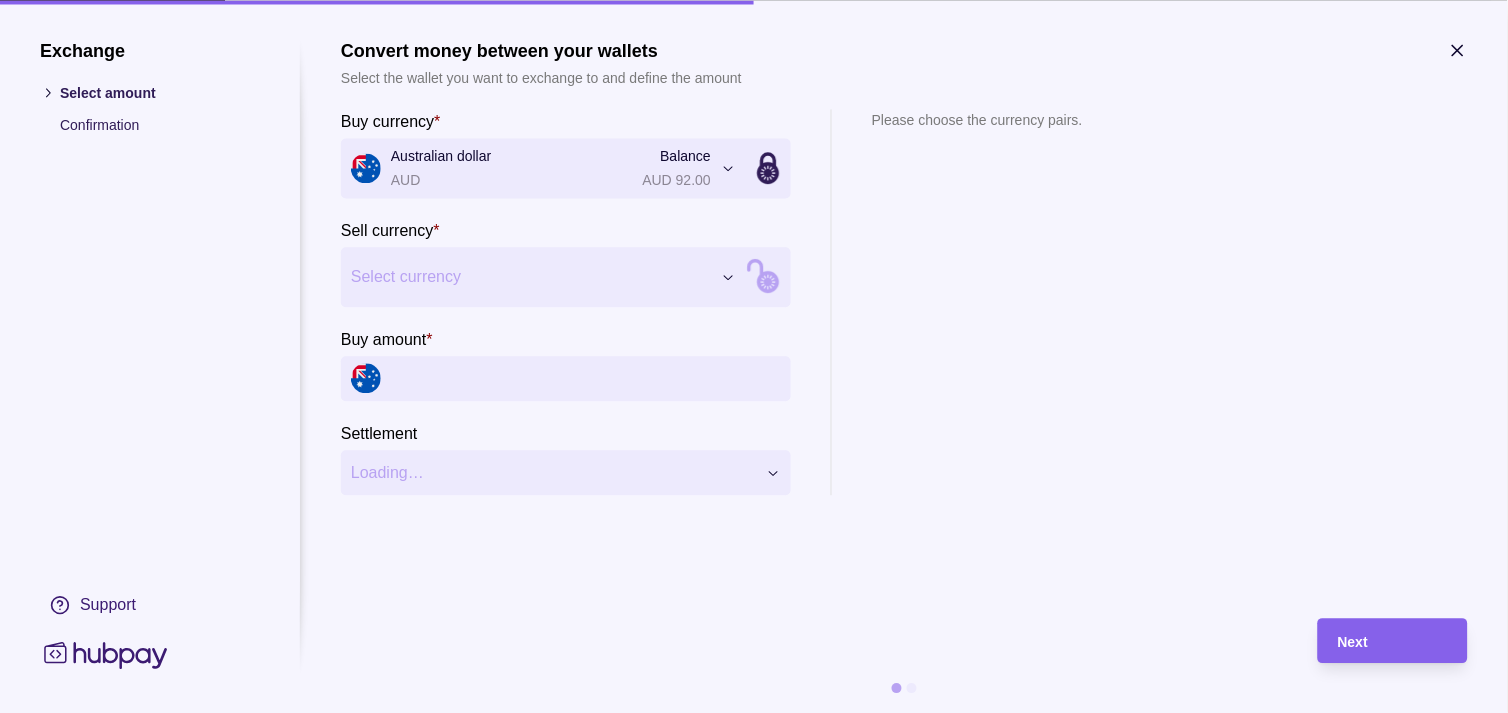 click on "Exchange Select amount Confirmation Support Convert money between your wallets Select the wallet you want to exchange to and define the amount Buy currency  * Australian dollar AUD Balance AUD 92.00 *** *** *** *** *** *** *** *** *** *** Sell currency  * Select currency *** *** *** *** *** *** *** *** *** *** Buy amount  * Settlement Loading… Please choose the currency pairs. Next" at bounding box center (746, 2127) 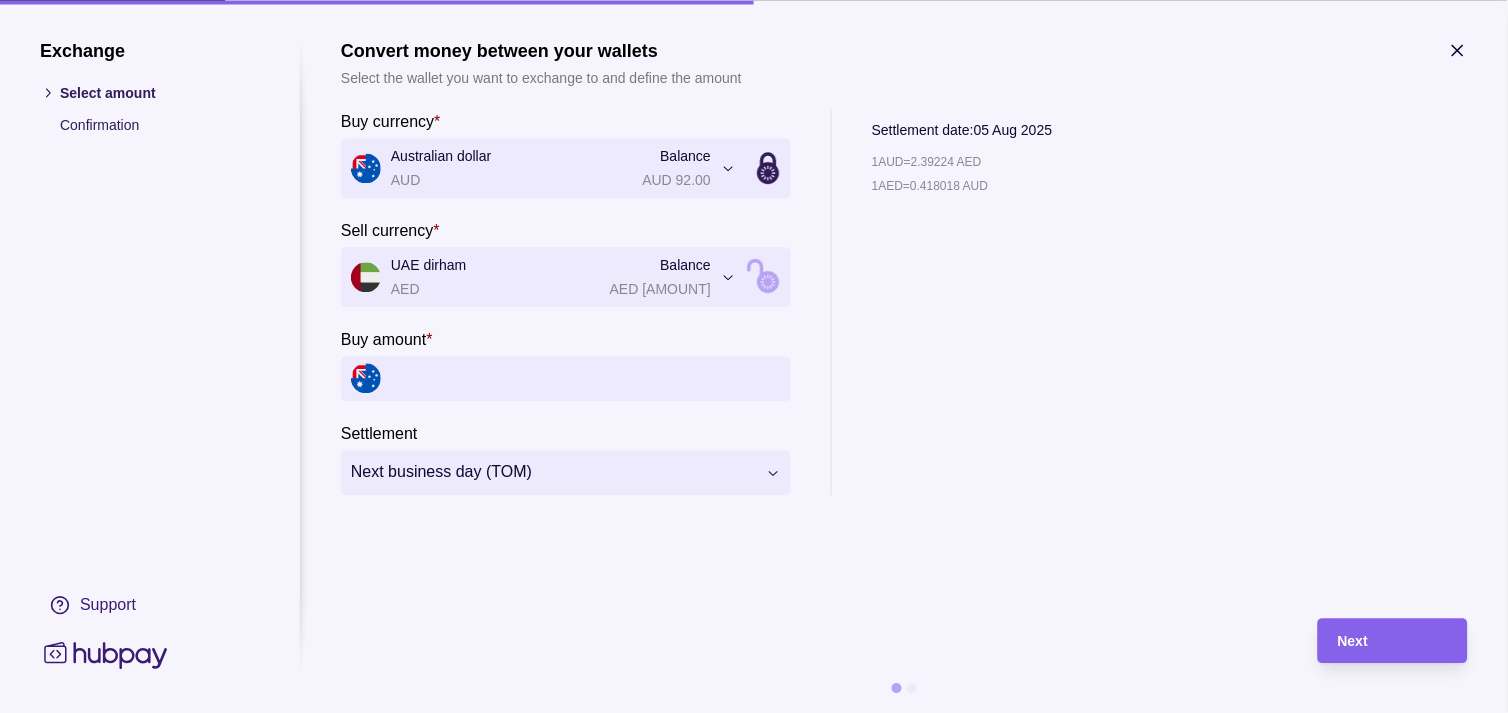 click on "**********" at bounding box center [754, 356] 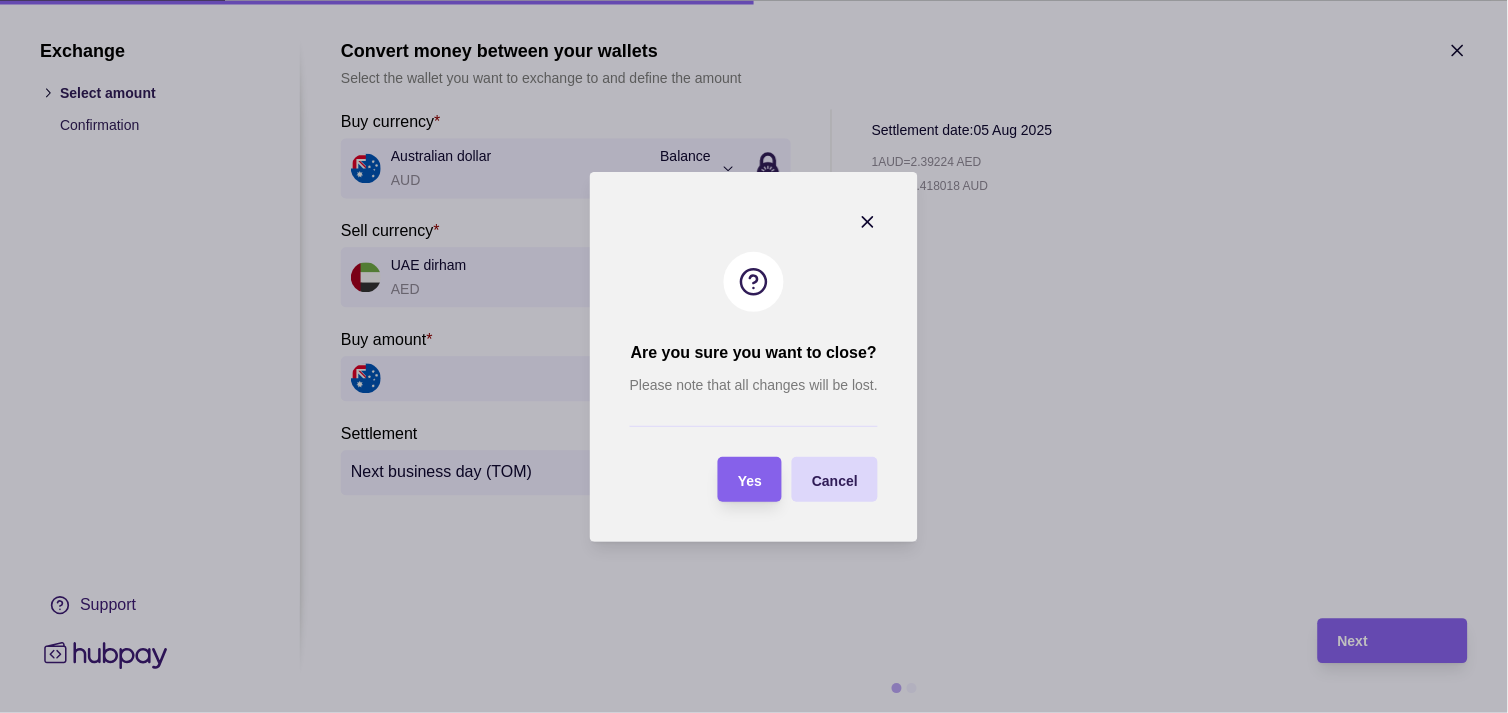 click on "Yes" at bounding box center [750, 480] 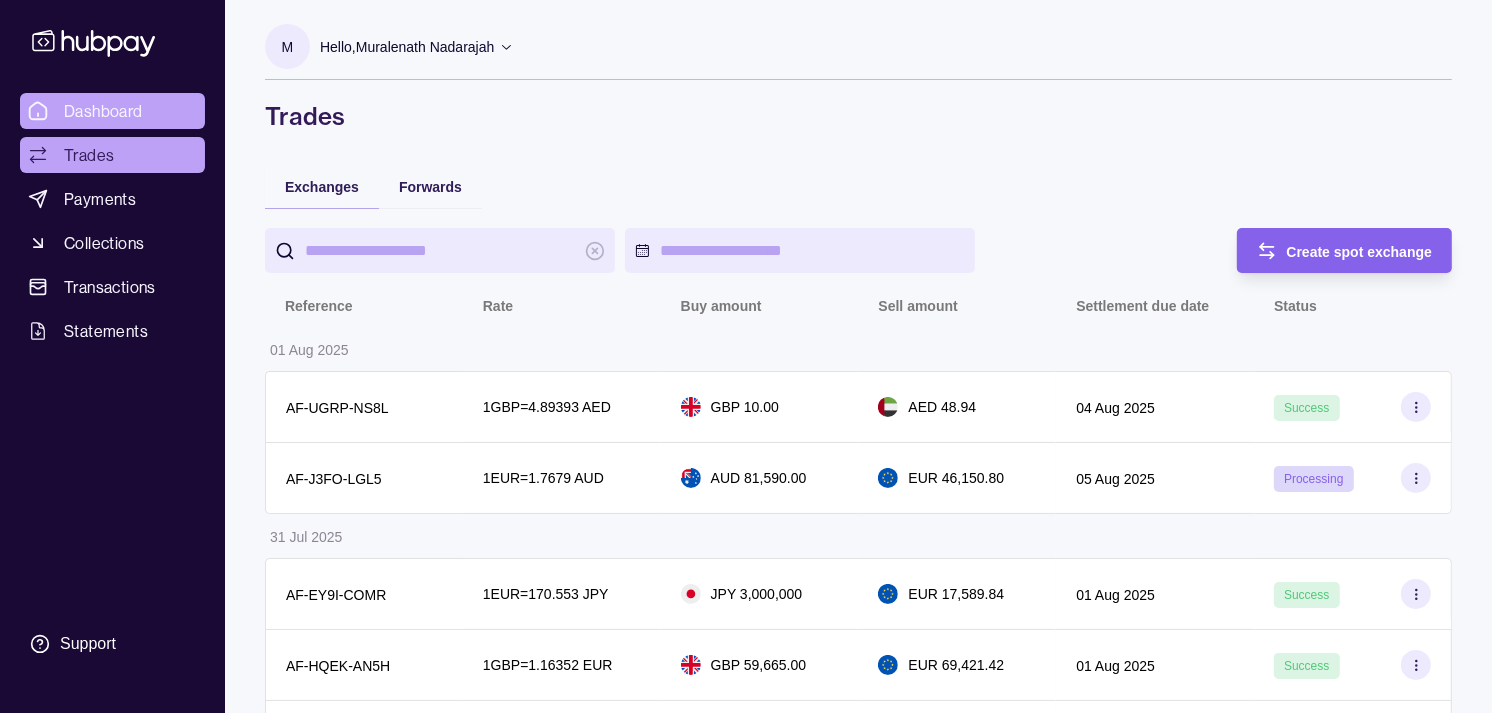 click on "Dashboard" at bounding box center (103, 111) 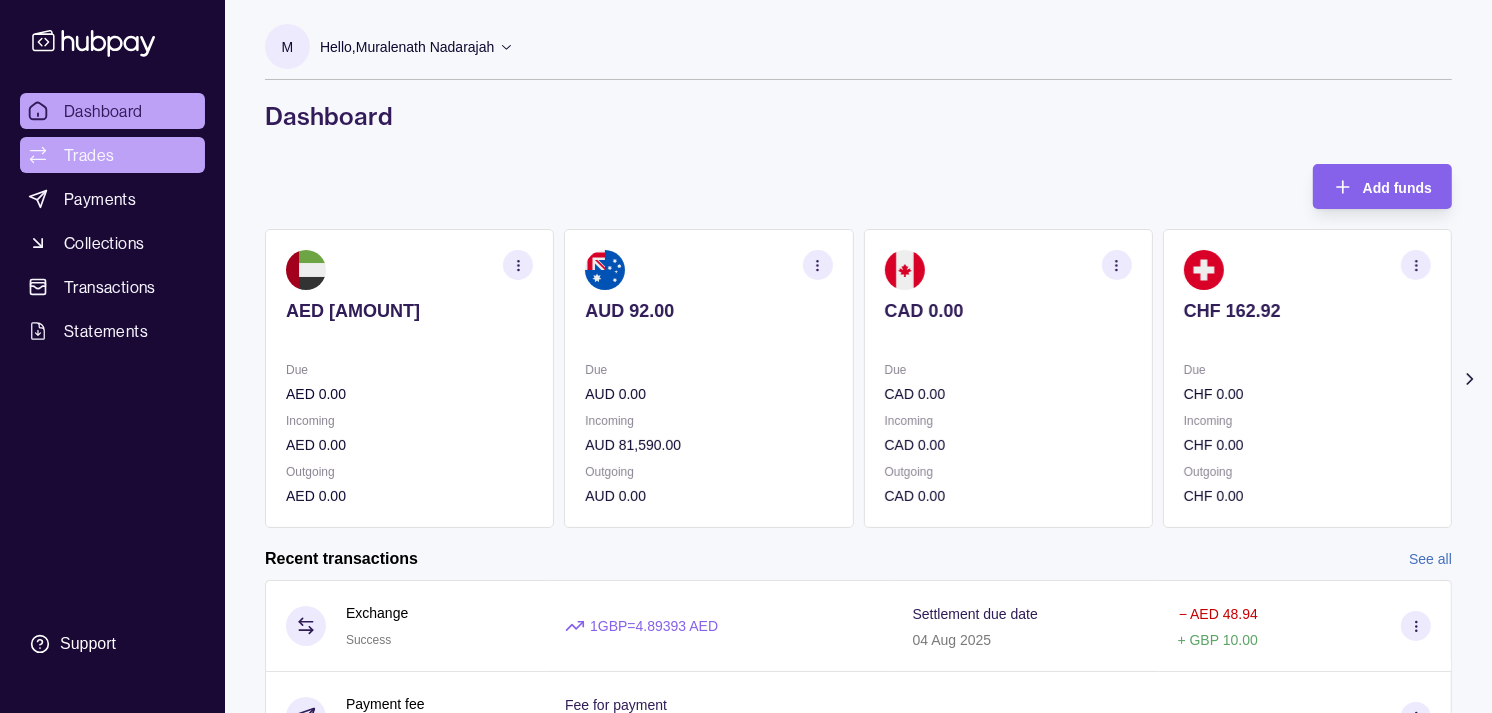 click on "Trades" at bounding box center [89, 155] 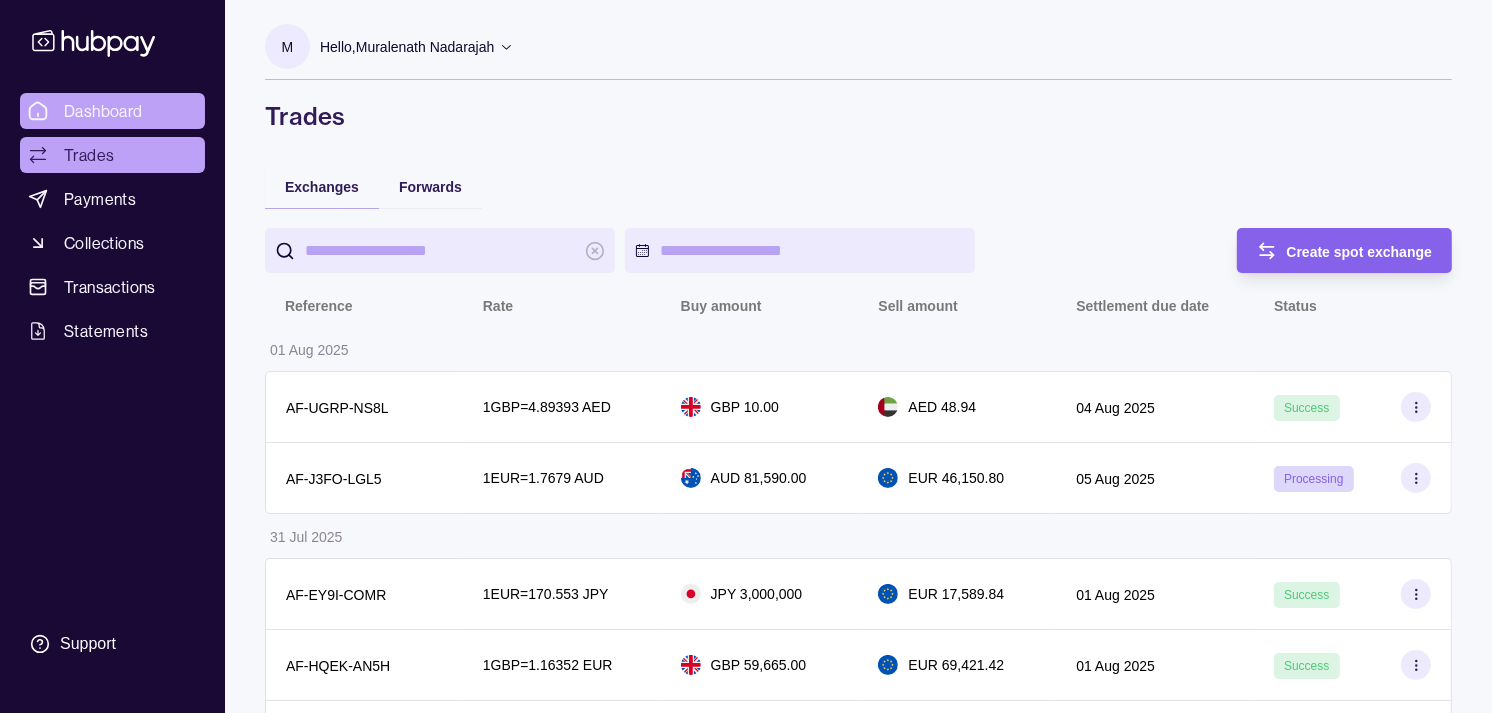 click on "Dashboard" at bounding box center [112, 111] 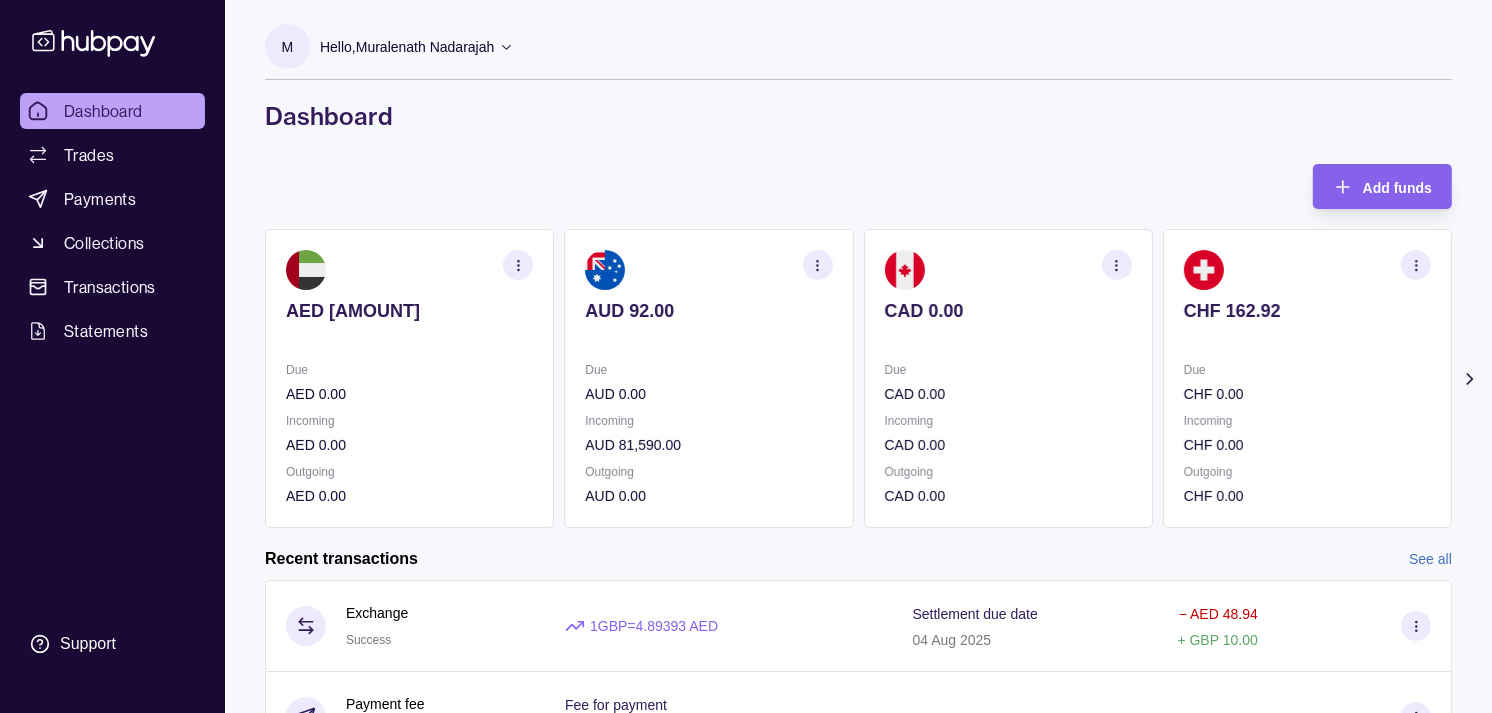 click on "CHF 162.92" at bounding box center [1307, 311] 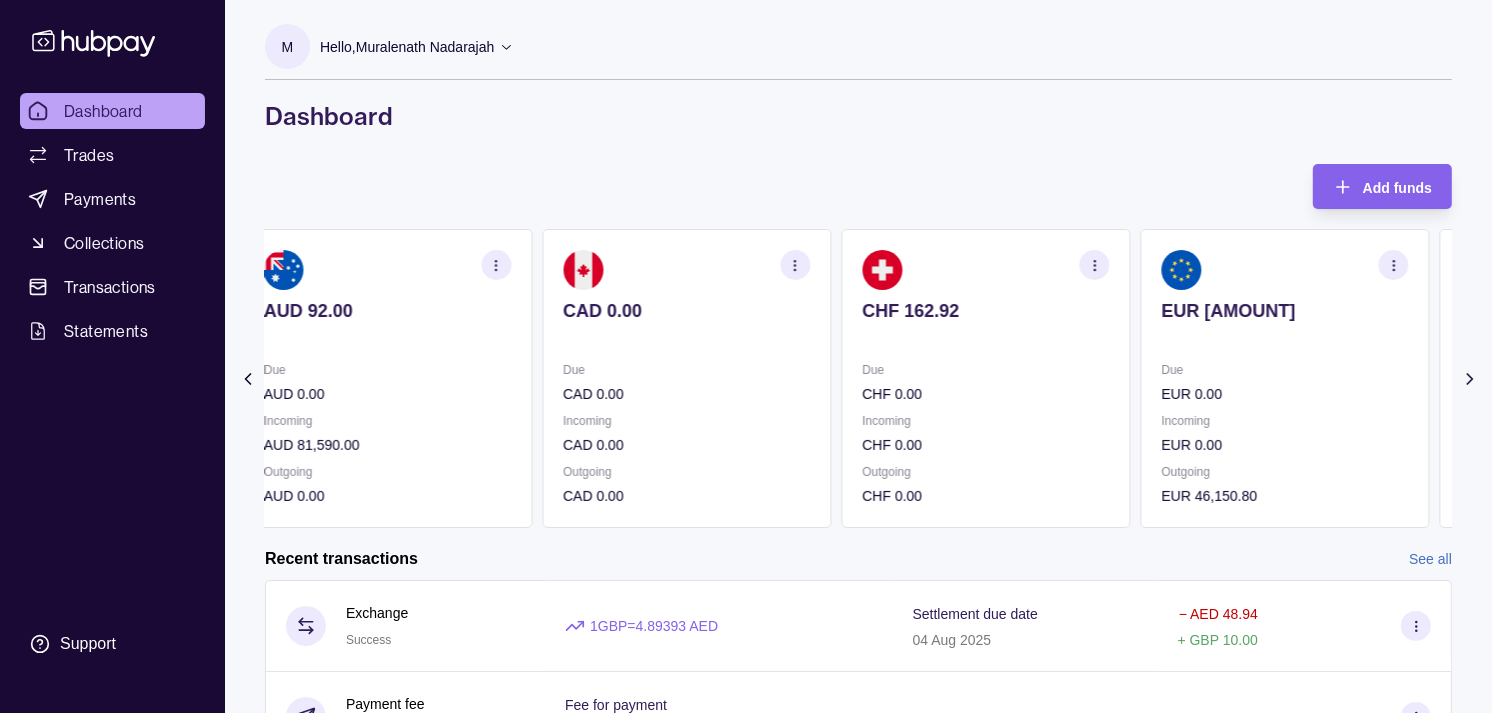 click on "EUR [BALANCE]  Due EUR 0.00 Incoming EUR 0.00 Outgoing EUR 46,150.80" at bounding box center [1285, 378] 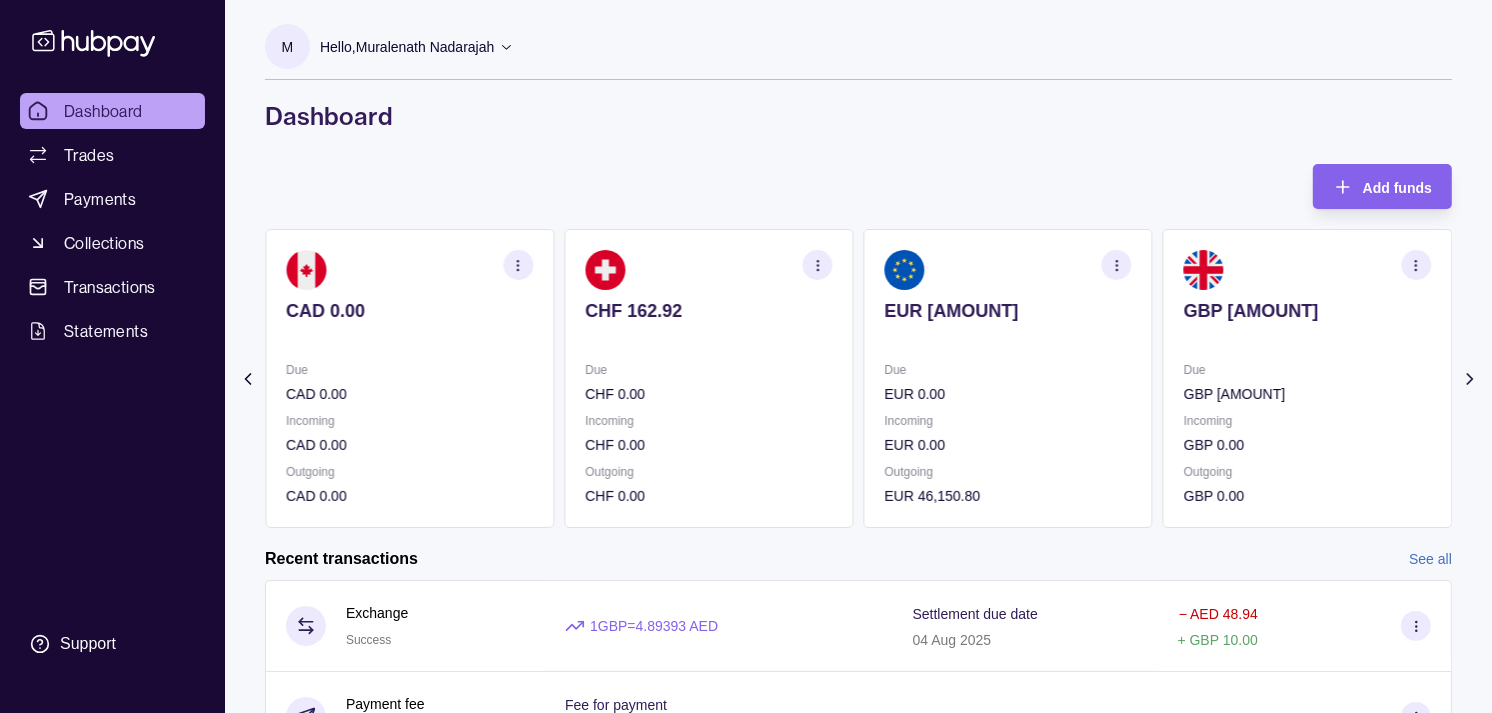 click on "GBP 185.85                                                                                                               Due GBP 10.50 Incoming GBP 0.00 Outgoing GBP 0.00" at bounding box center (1307, 378) 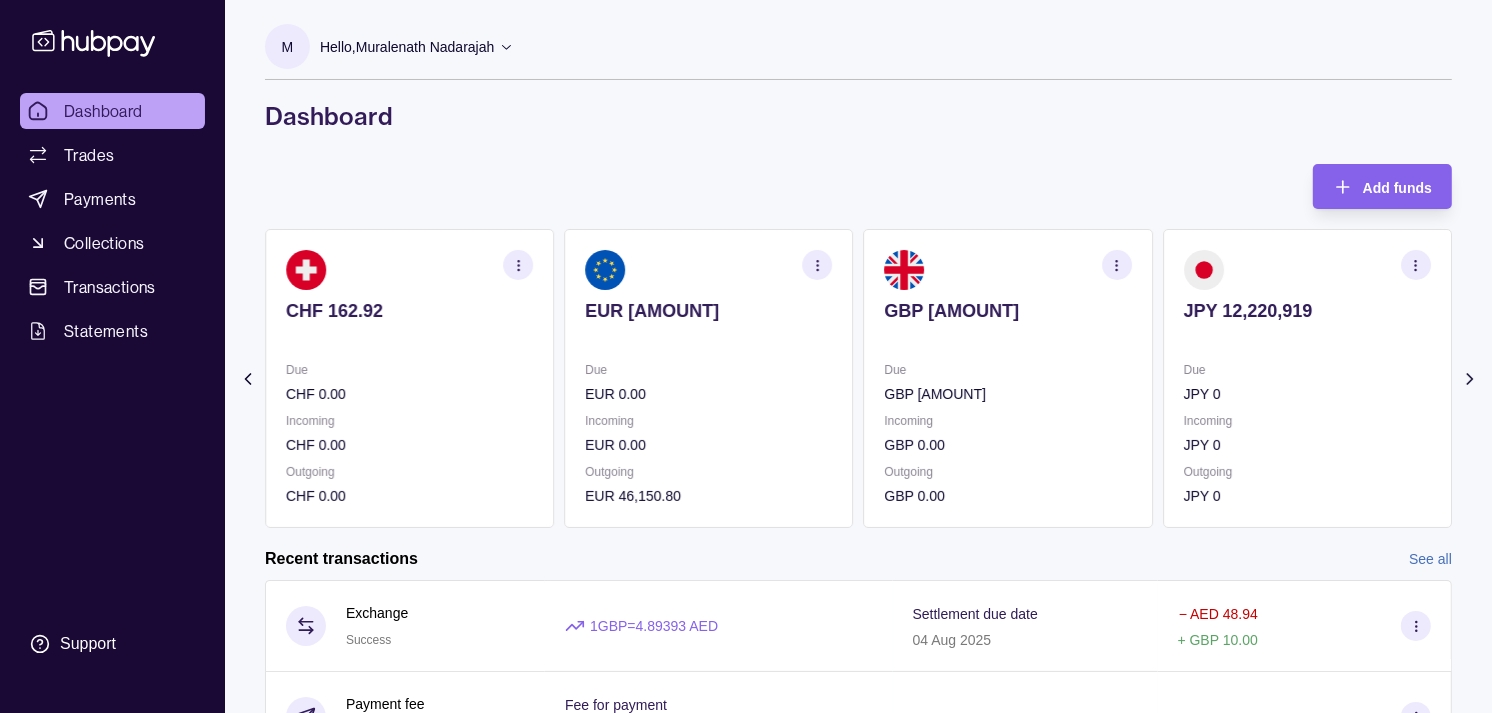 click at bounding box center (1008, 338) 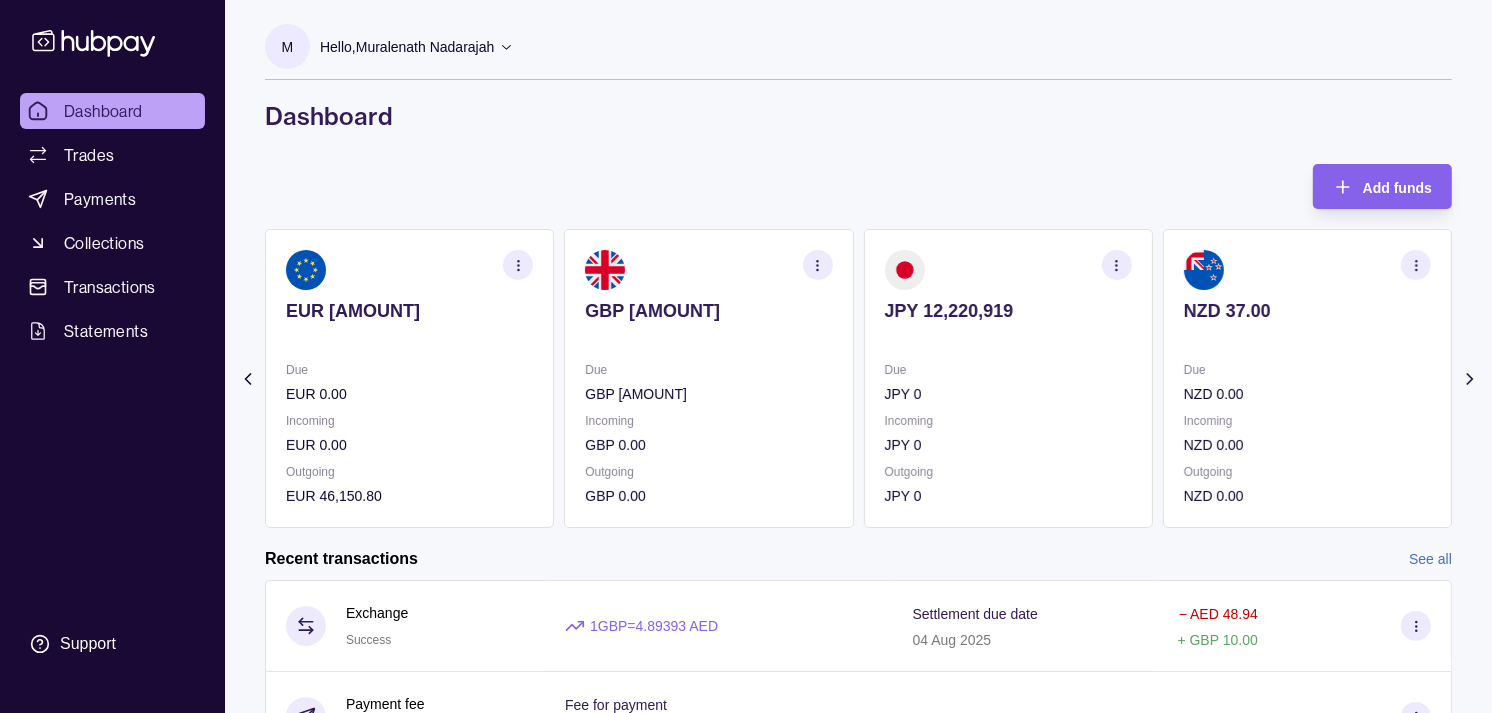 click 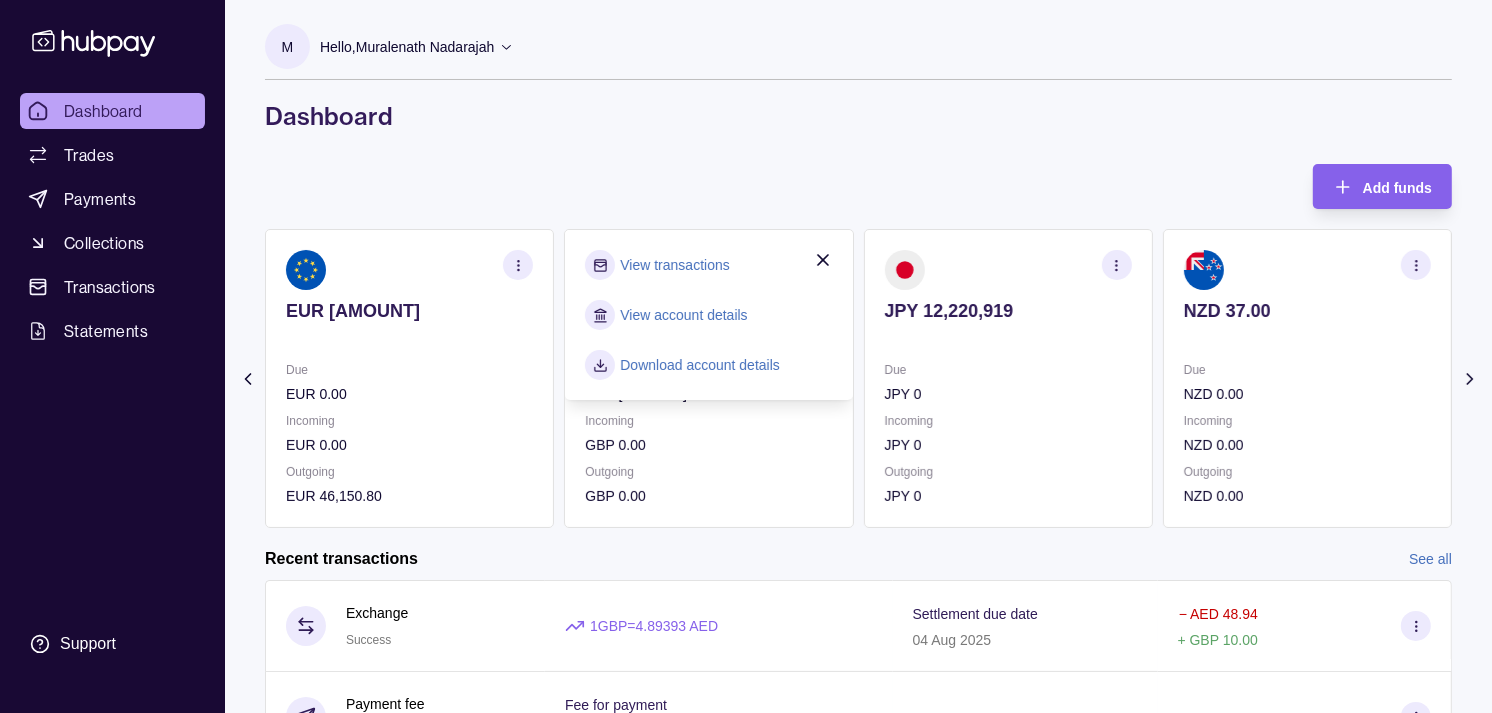 click on "View transactions" at bounding box center [674, 265] 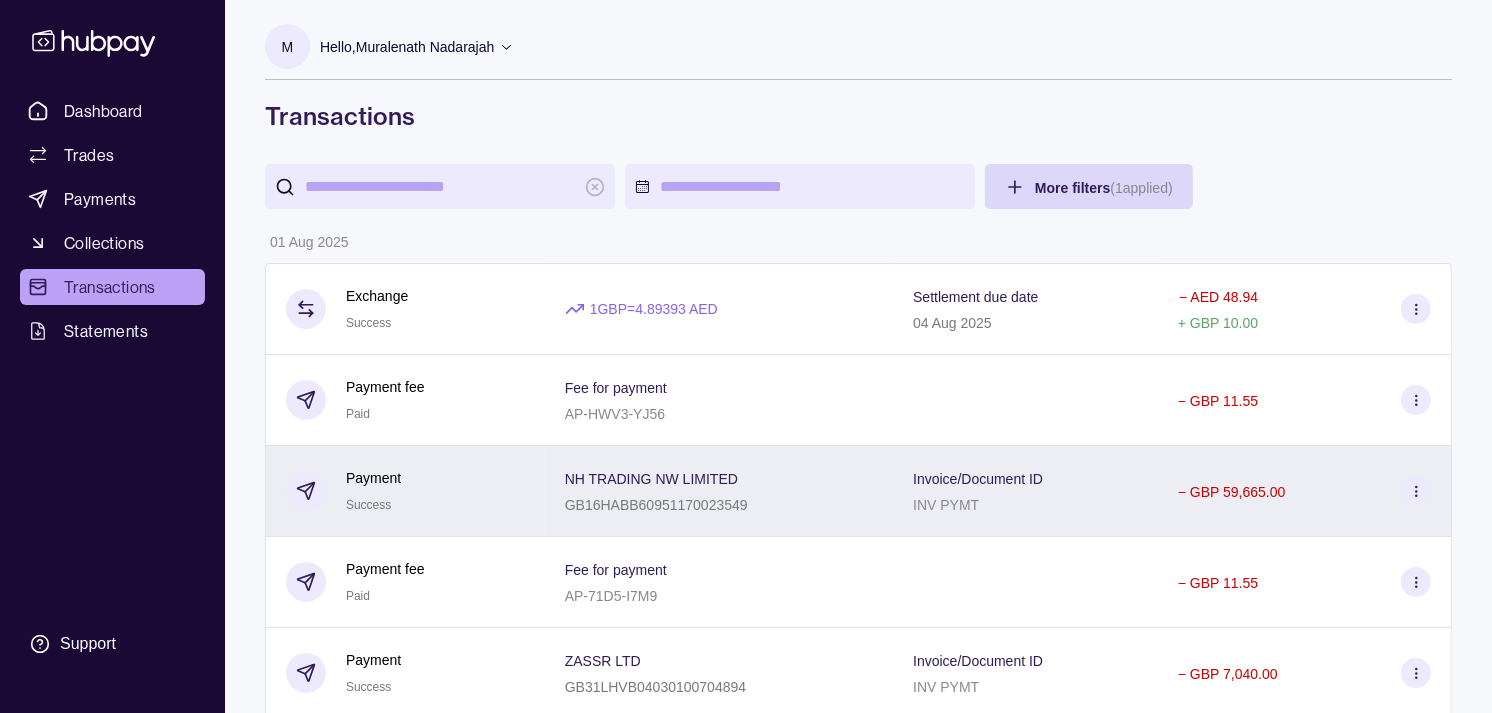 click on "Payment Success" at bounding box center [405, 491] 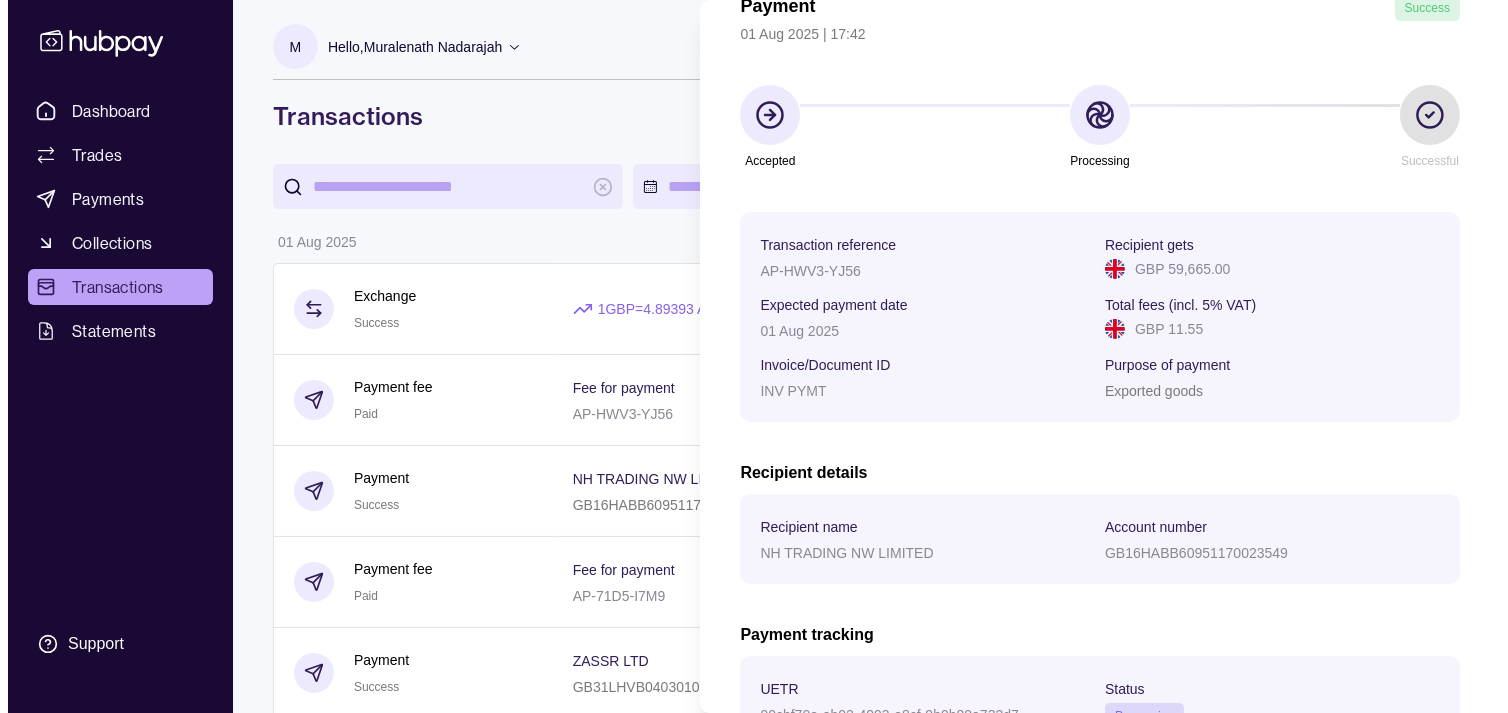 scroll, scrollTop: 222, scrollLeft: 0, axis: vertical 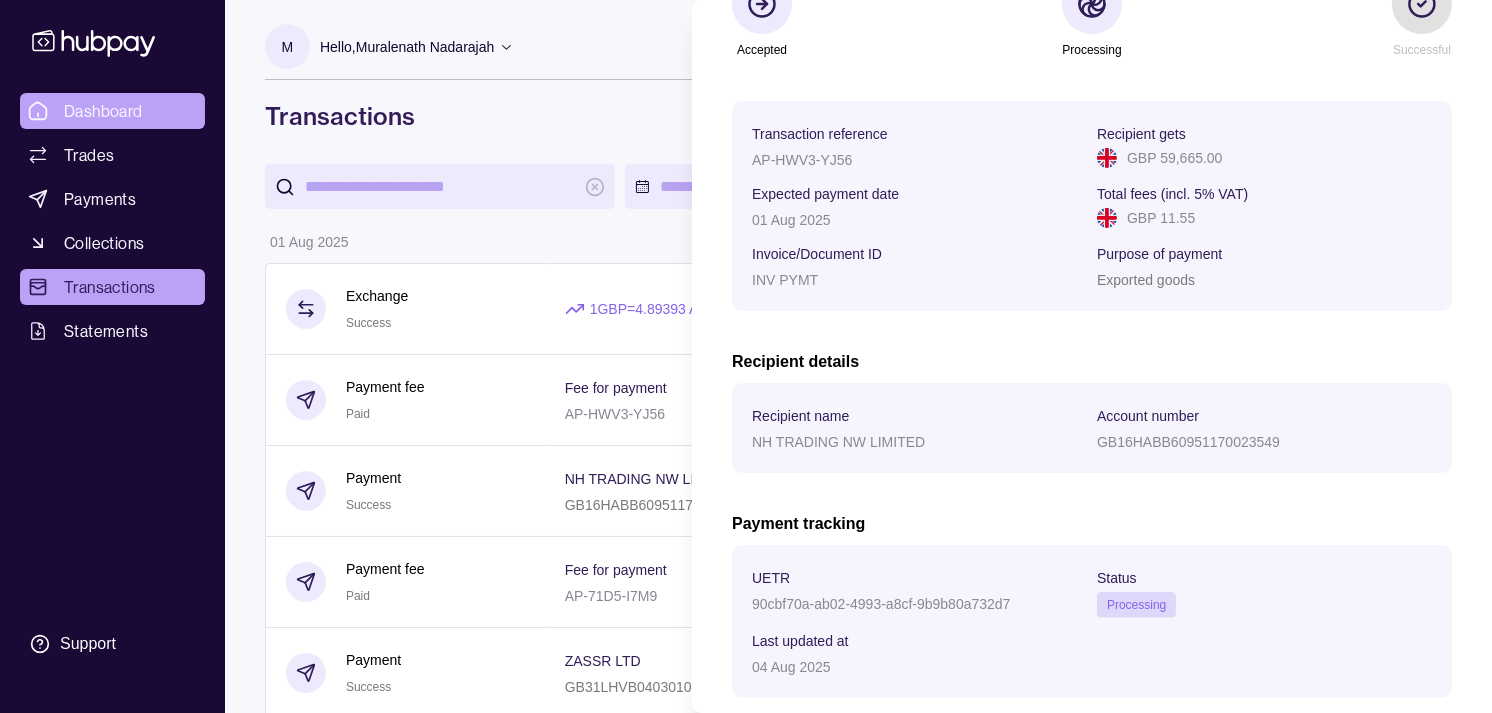 click on "Dashboard Trades Payments Collections Transactions Statements Support M Hello, [NAME] Strides Trading LLC Account Terms and conditions Privacy policy Sign out Transactions More filters ( 1 applied) Details Amount 01 Aug 2025 Exchange Success 1 GBP = 4.89393 AED Settlement due date 04 Aug 2025 − AED 48.94 + GBP 10.00 Payment fee Paid Fee for payment AP-HWV3-YJ56 − GBP 11.55 Payment Success NH TRADING NW LIMITED GB16HABB60951170023549 Invoice/Document ID INV PYMT − GBP 59,665.00 Payment fee Paid Fee for payment AP-71D5-I7M9 − GBP 11.55 Payment Success ZASSR LTD GB31LHVB04030100704894 Invoice/Document ID INV PYMT − GBP 7,040.00 31 Jul 2025 Payment fee Paid Fee for payment AP-SOEB-O2WP − GBP 11.55 Payment Success Qijaser Ltd LT113250036491853249 Invoice/Document ID INV PYMT − GBP 9,390.50 Exchange Success 1 GBP = 1.16352 EUR Settlement due date 01 Aug 2025 − EUR 69,421.42 + GBP 59,665.00 Exchange Success 1 GBP = 1.17163 EUR Settlement due date" at bounding box center [746, 1152] 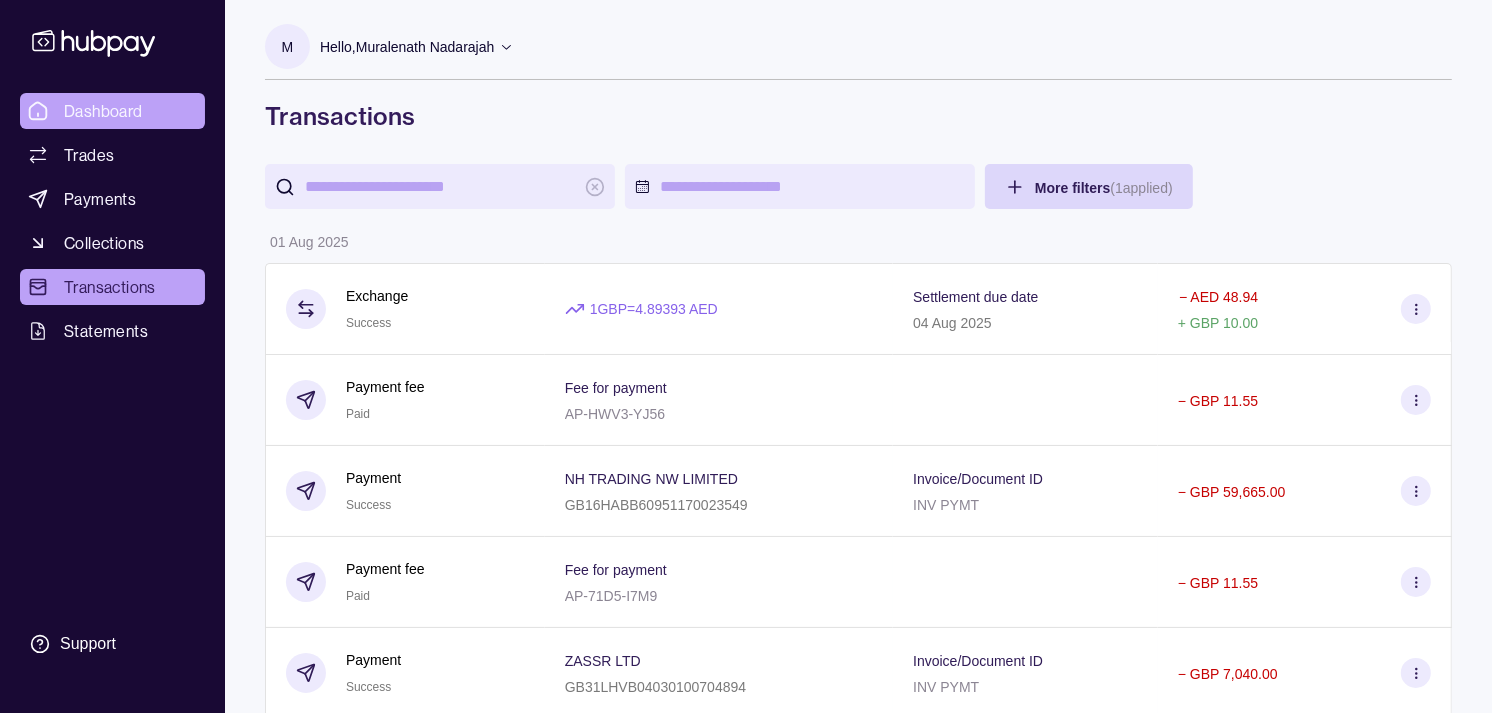 click on "Dashboard" at bounding box center [103, 111] 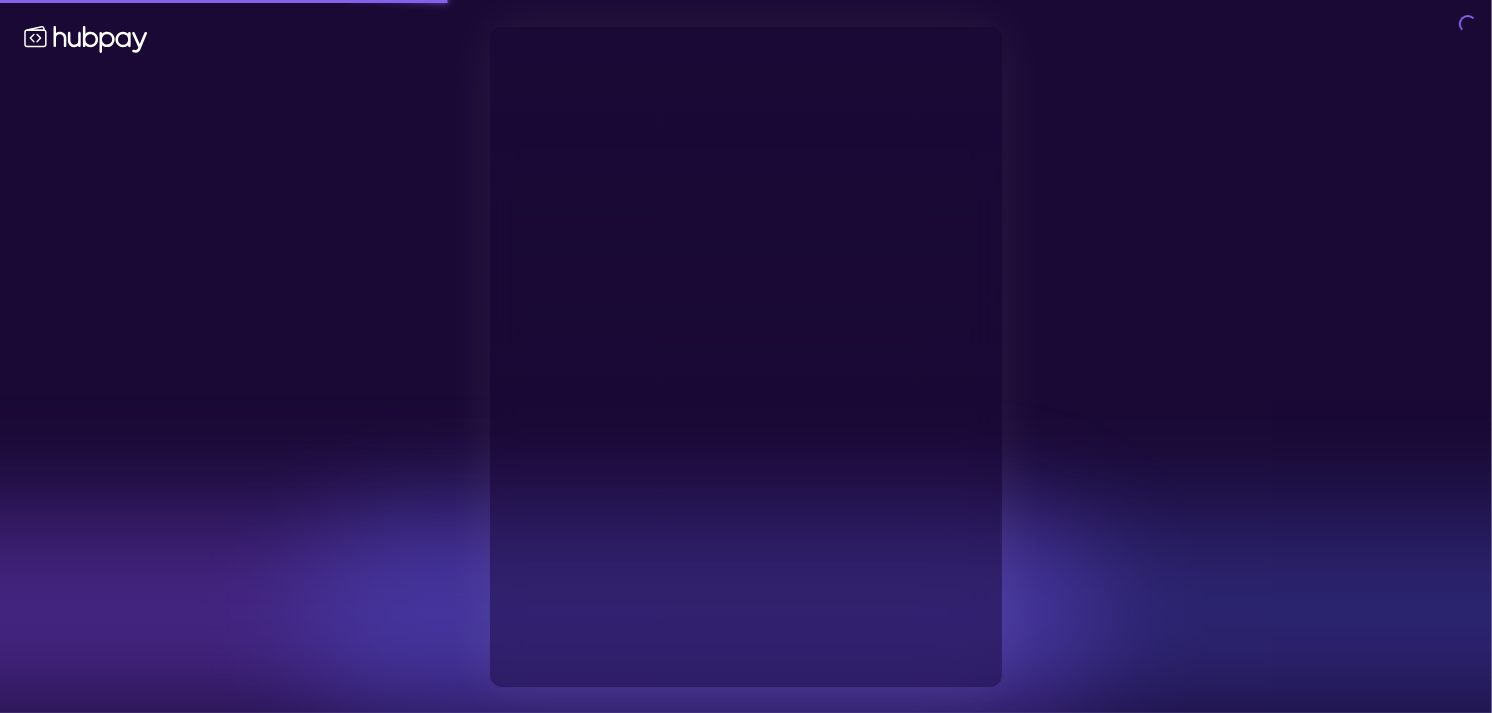 type on "**********" 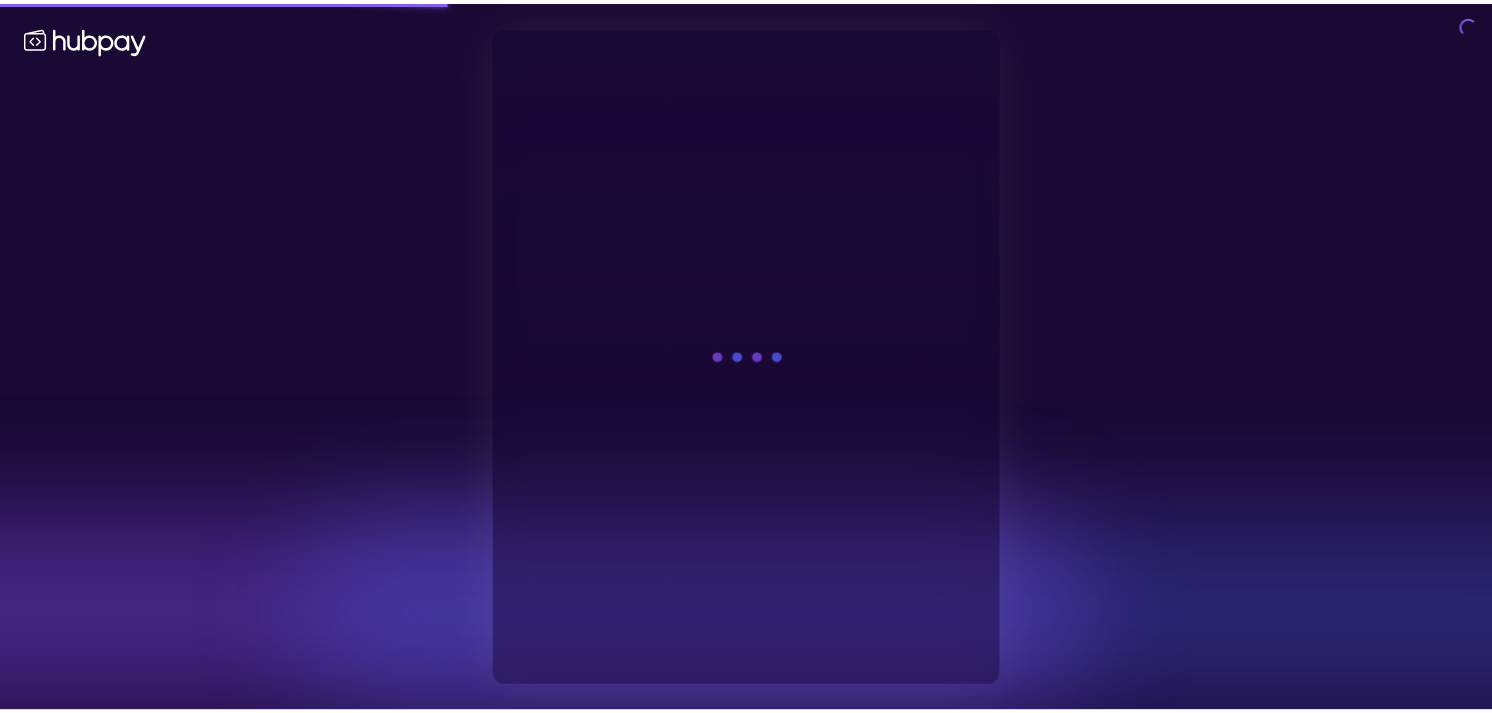 scroll, scrollTop: 0, scrollLeft: 0, axis: both 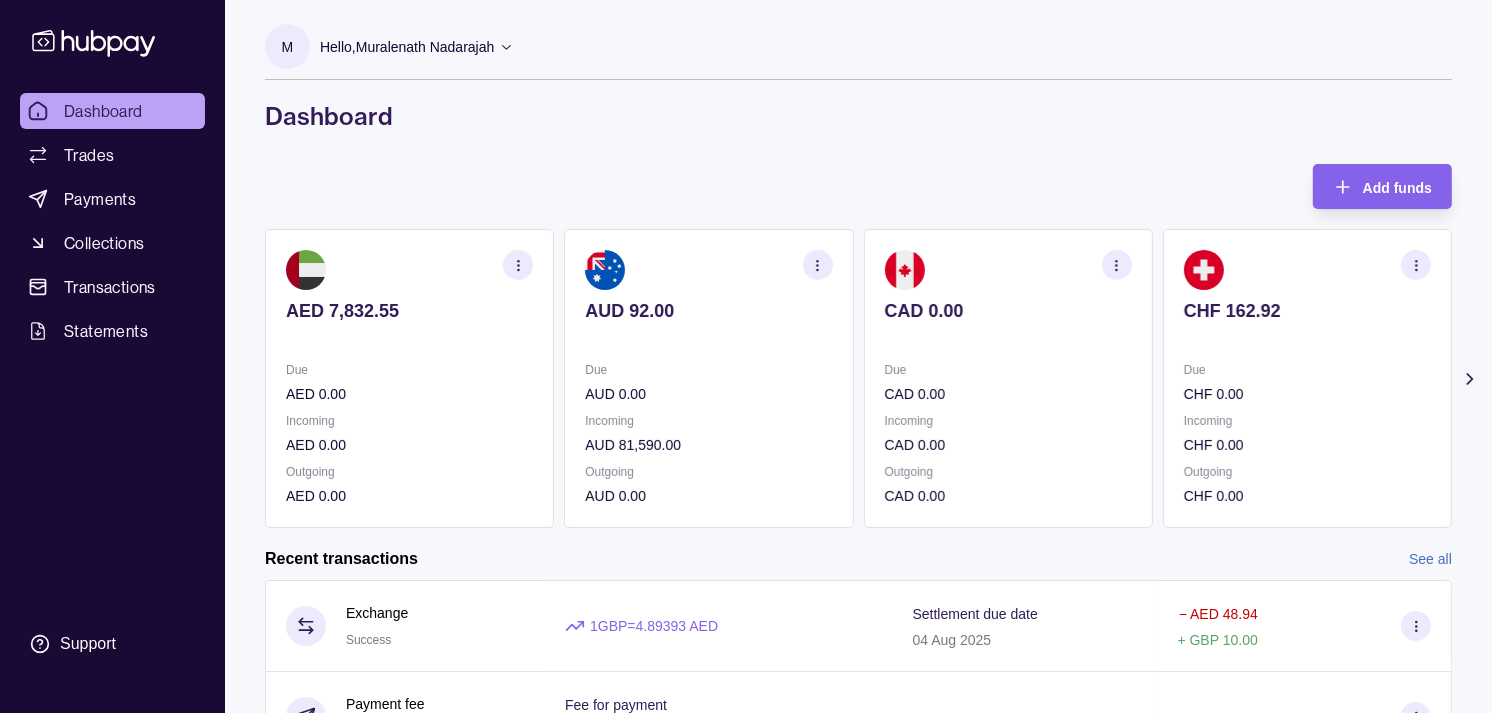 click on "Due" at bounding box center [1307, 370] 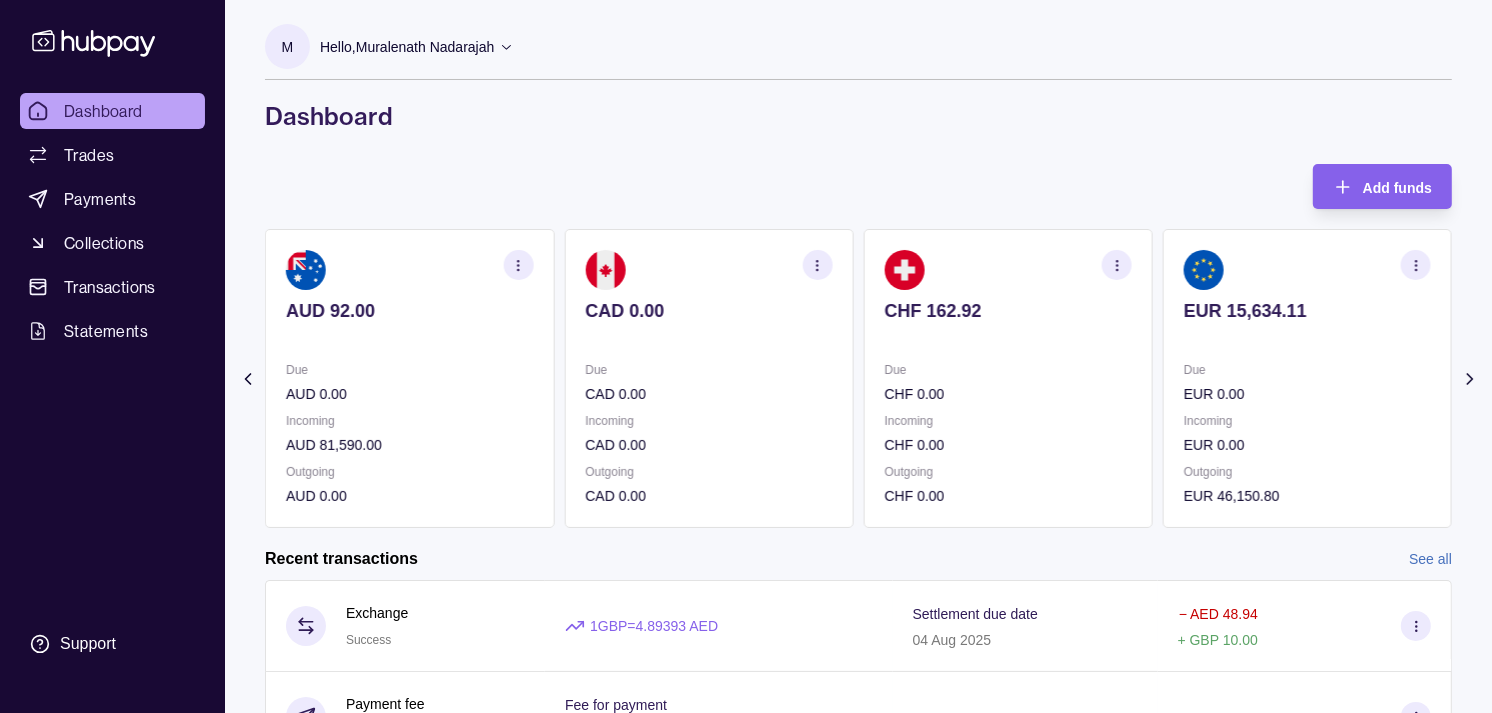 click on "Due" at bounding box center [1307, 370] 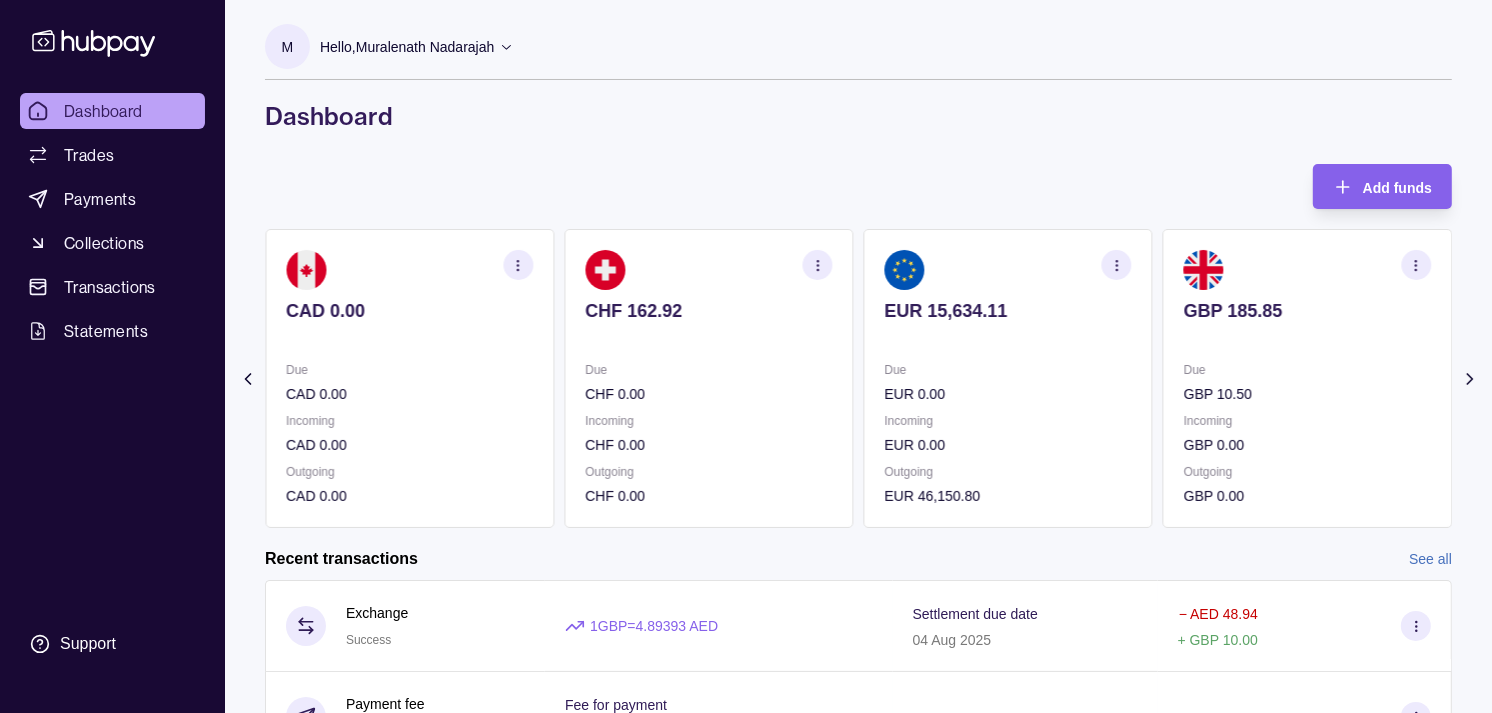 click on "Due" at bounding box center [1307, 370] 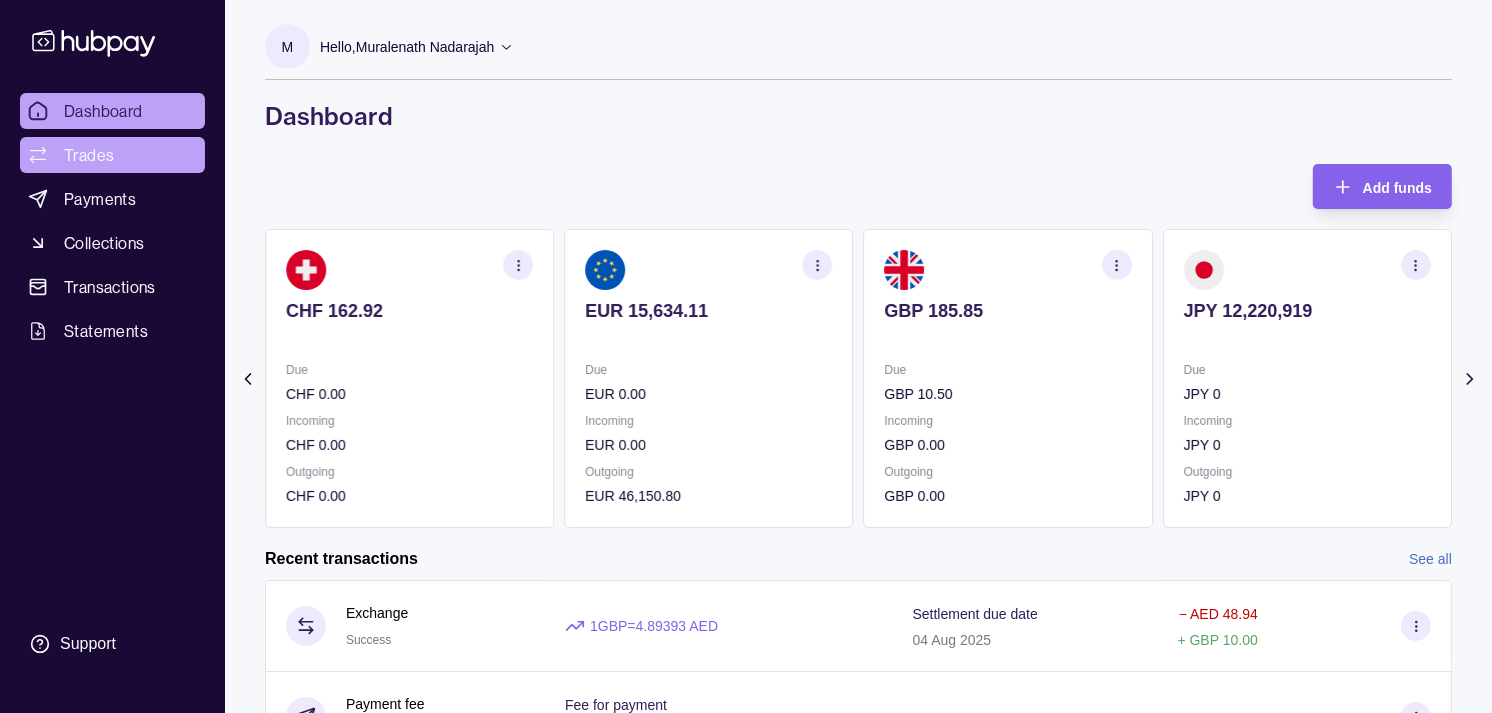 click on "Trades" at bounding box center [112, 155] 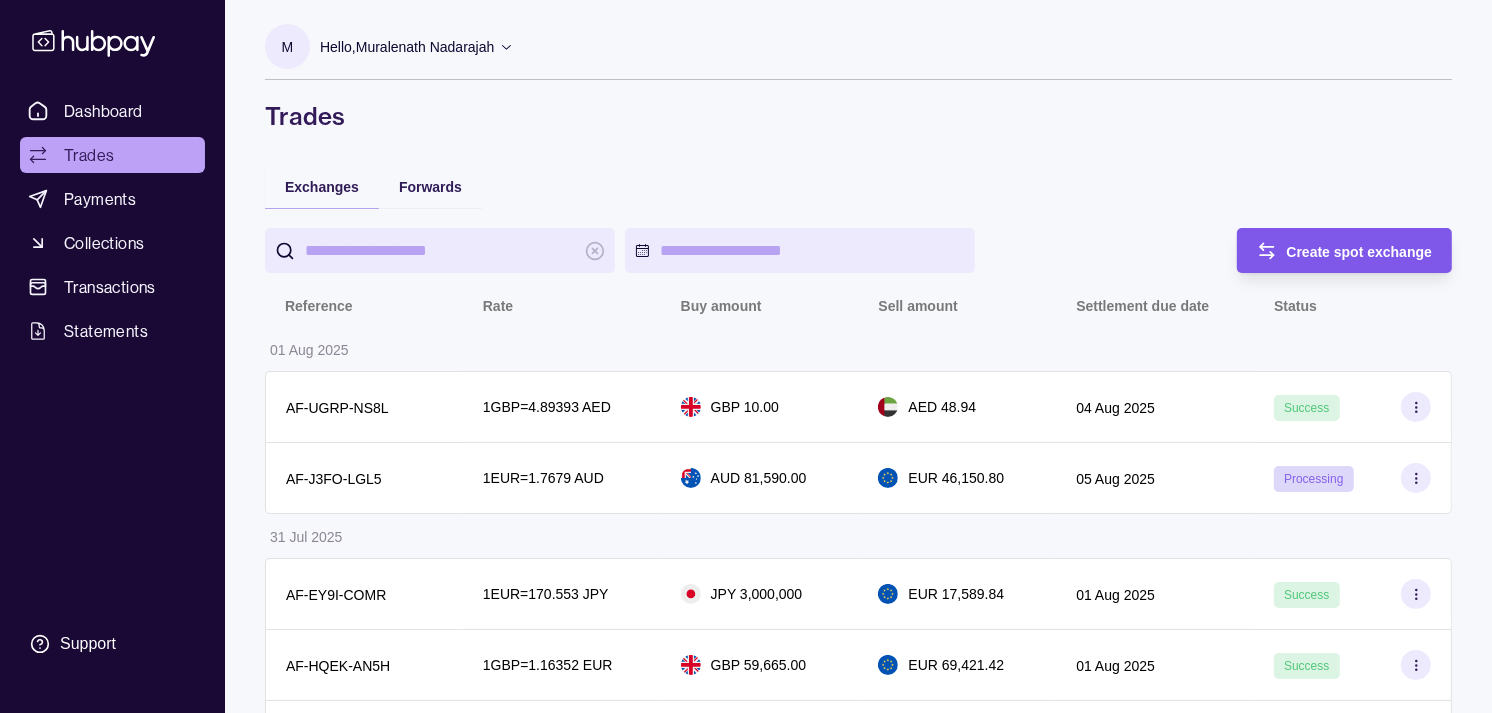 click on "Create spot exchange" at bounding box center (1360, 252) 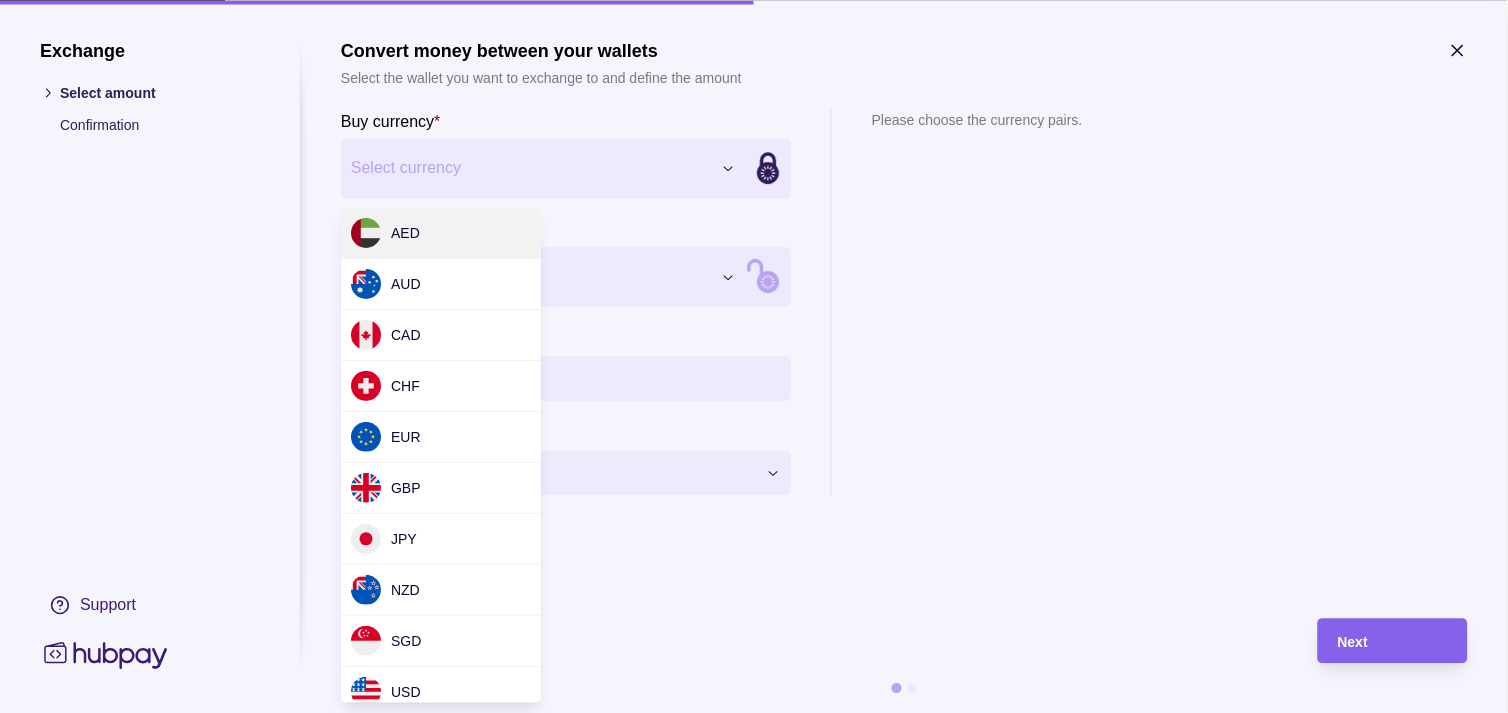 click on "Exchange Select amount Confirmation Support Convert money between your wallets Select the wallet you want to exchange to and define the amount Buy currency  * Select currency *** *** *** *** *** *** *** *** *** *** Sell currency  * Select currency *** *** *** *** *** *** *** *** *** *** Buy amount  * Settlement Loading… Please choose the currency pairs. Next" at bounding box center (746, 2127) 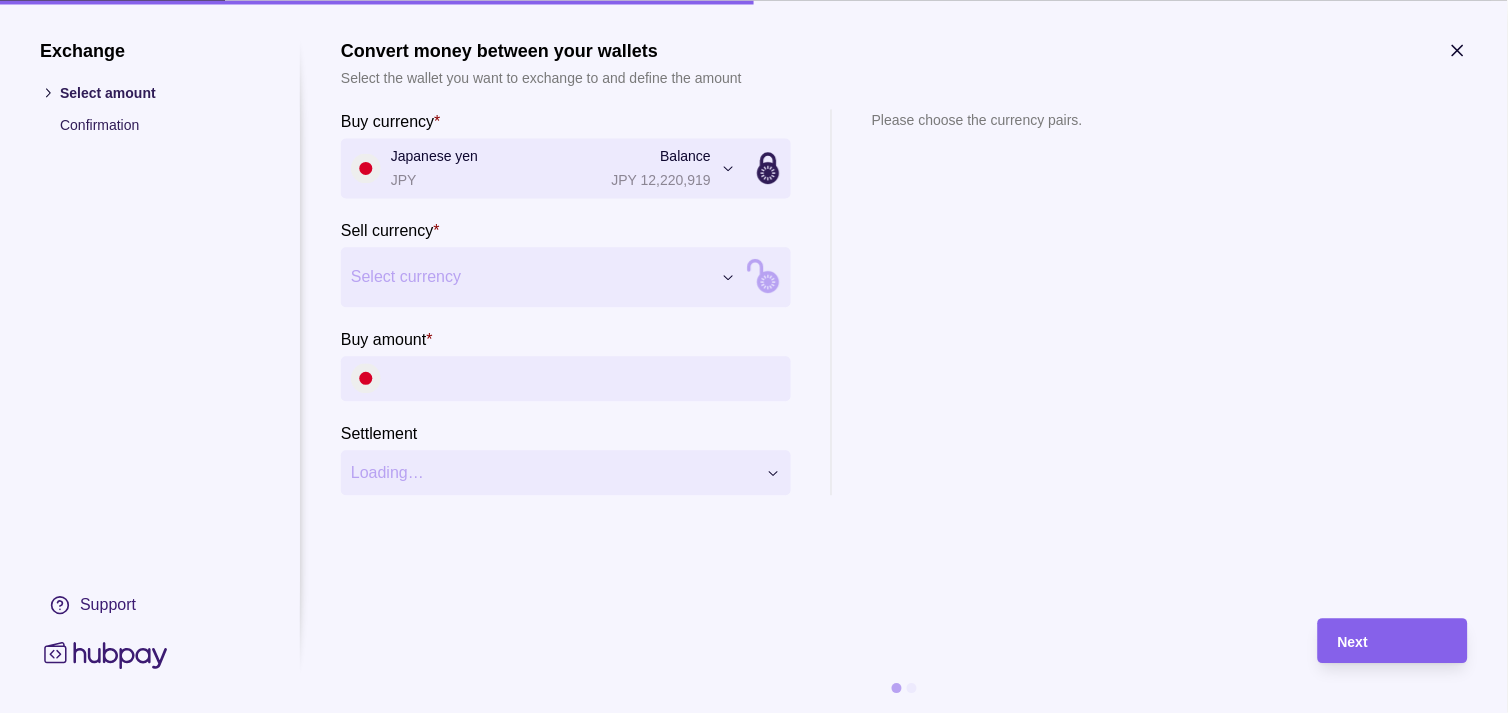 click on "Exchange Select amount Confirmation Support Convert money between your wallets Select the wallet you want to exchange to and define the amount Buy currency  * Japanese yen JPY Balance JPY 12,220,919 *** *** *** *** *** *** *** *** *** *** Sell currency  * Select currency *** *** *** *** *** *** *** *** *** *** Buy amount  * Settlement Loading… Please choose the currency pairs. Next" at bounding box center [746, 2127] 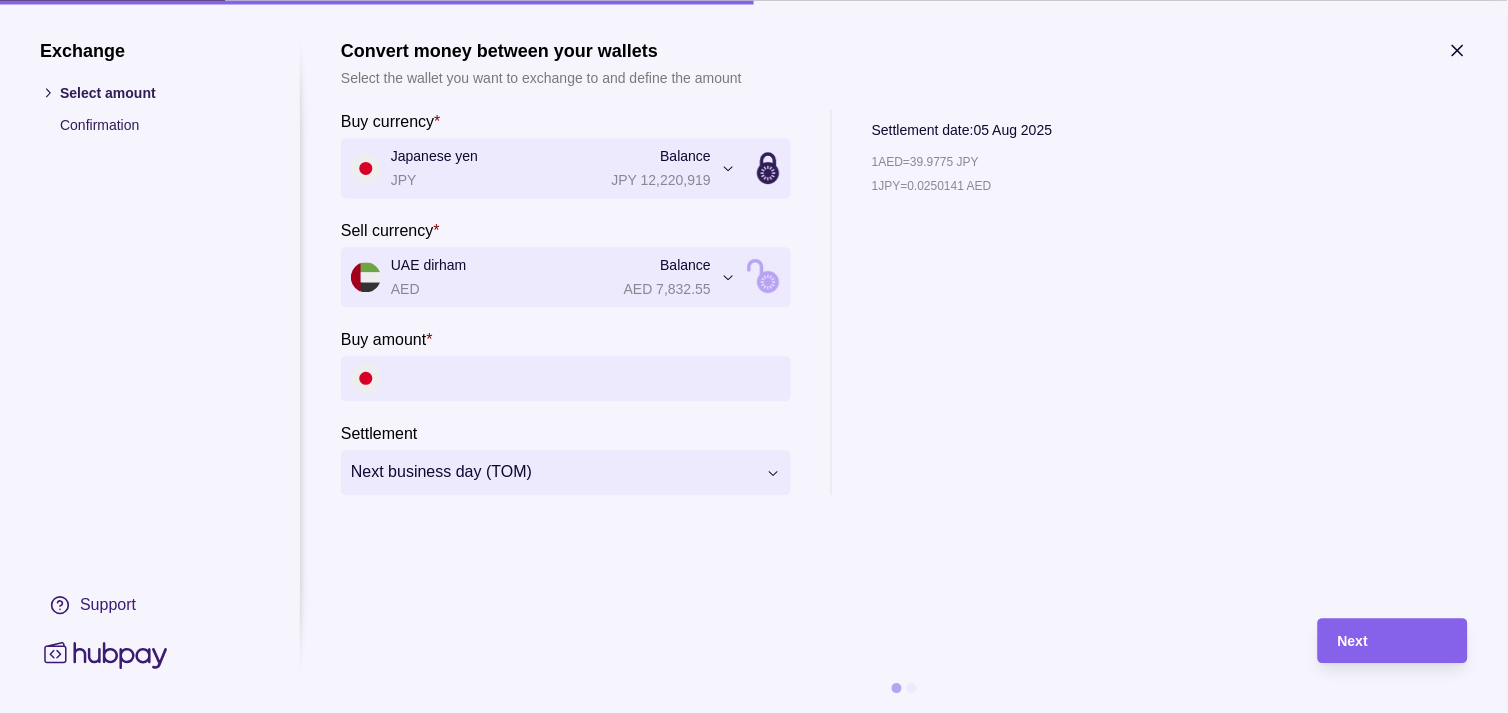 click 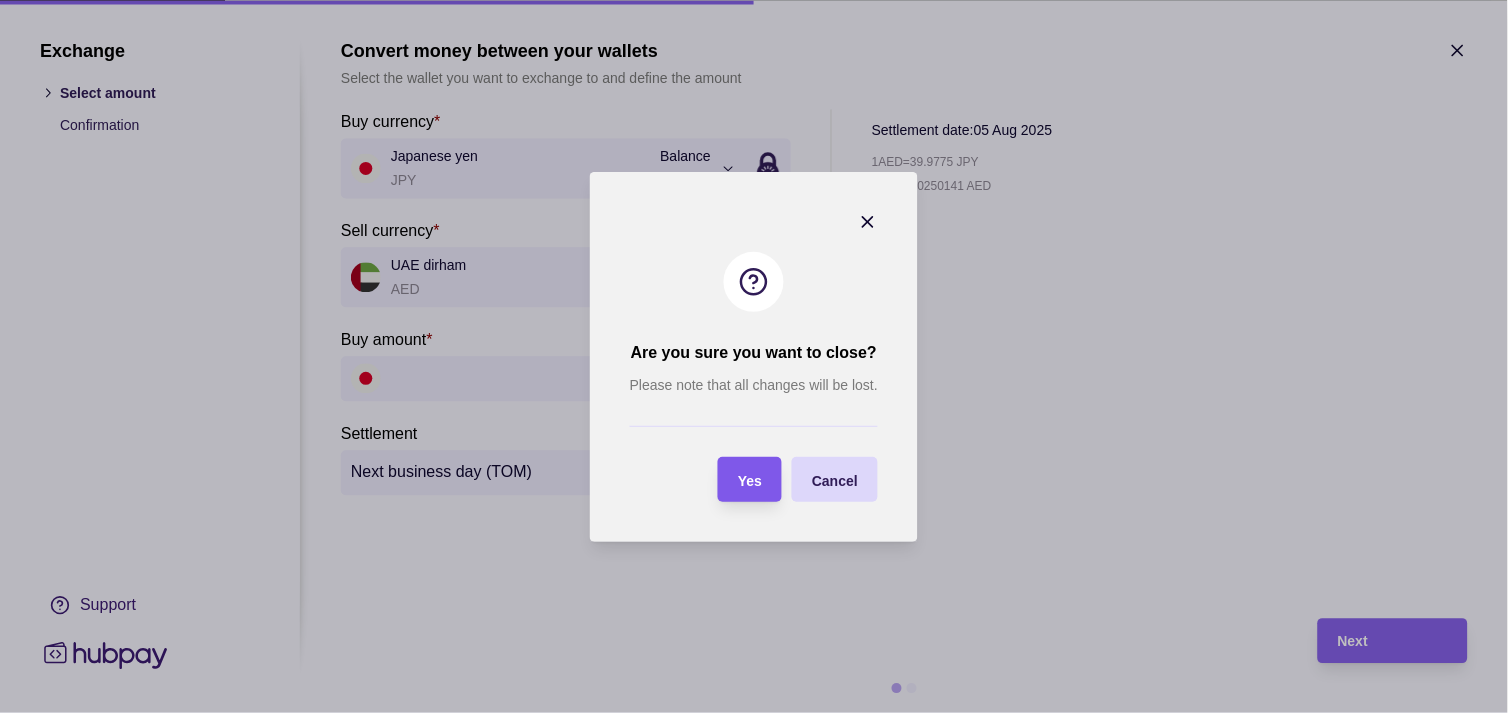click on "Yes" at bounding box center (750, 480) 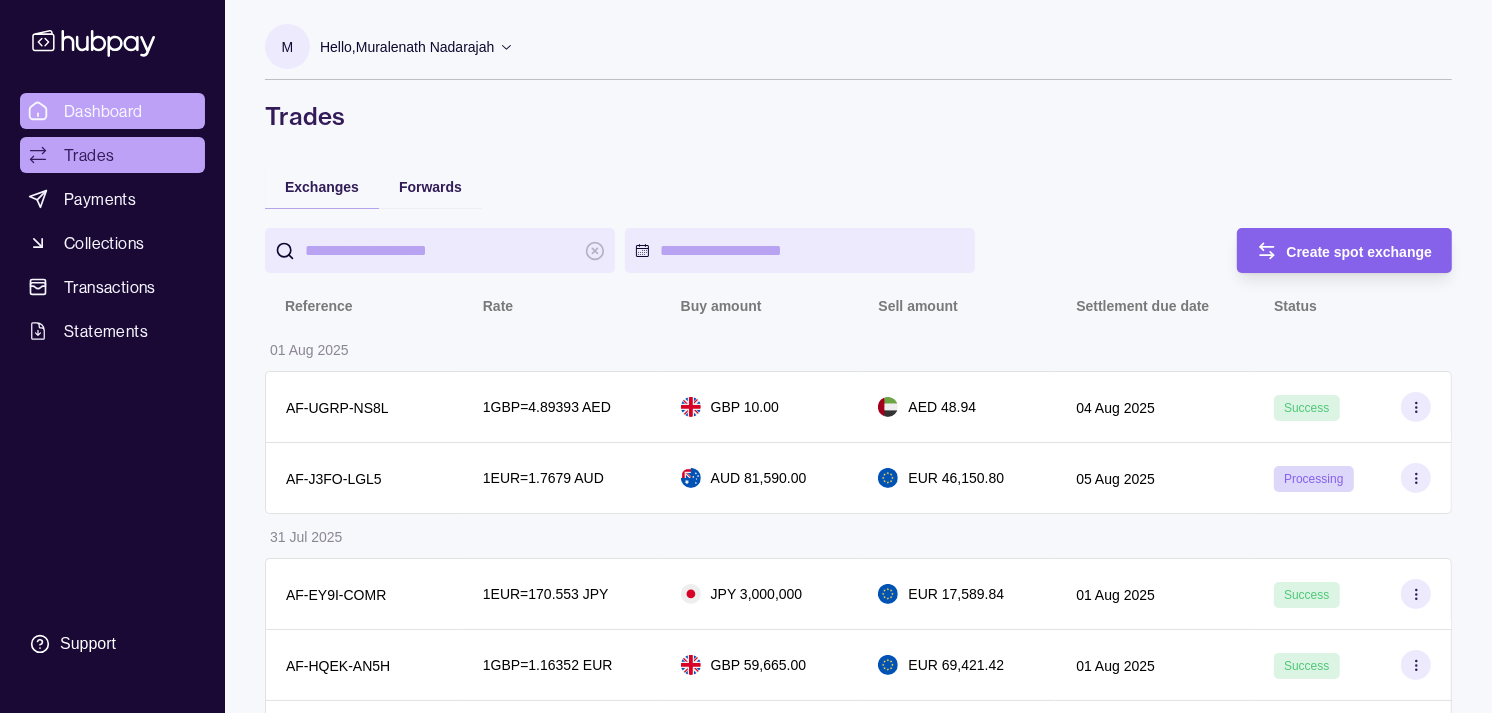 click on "Dashboard" at bounding box center (103, 111) 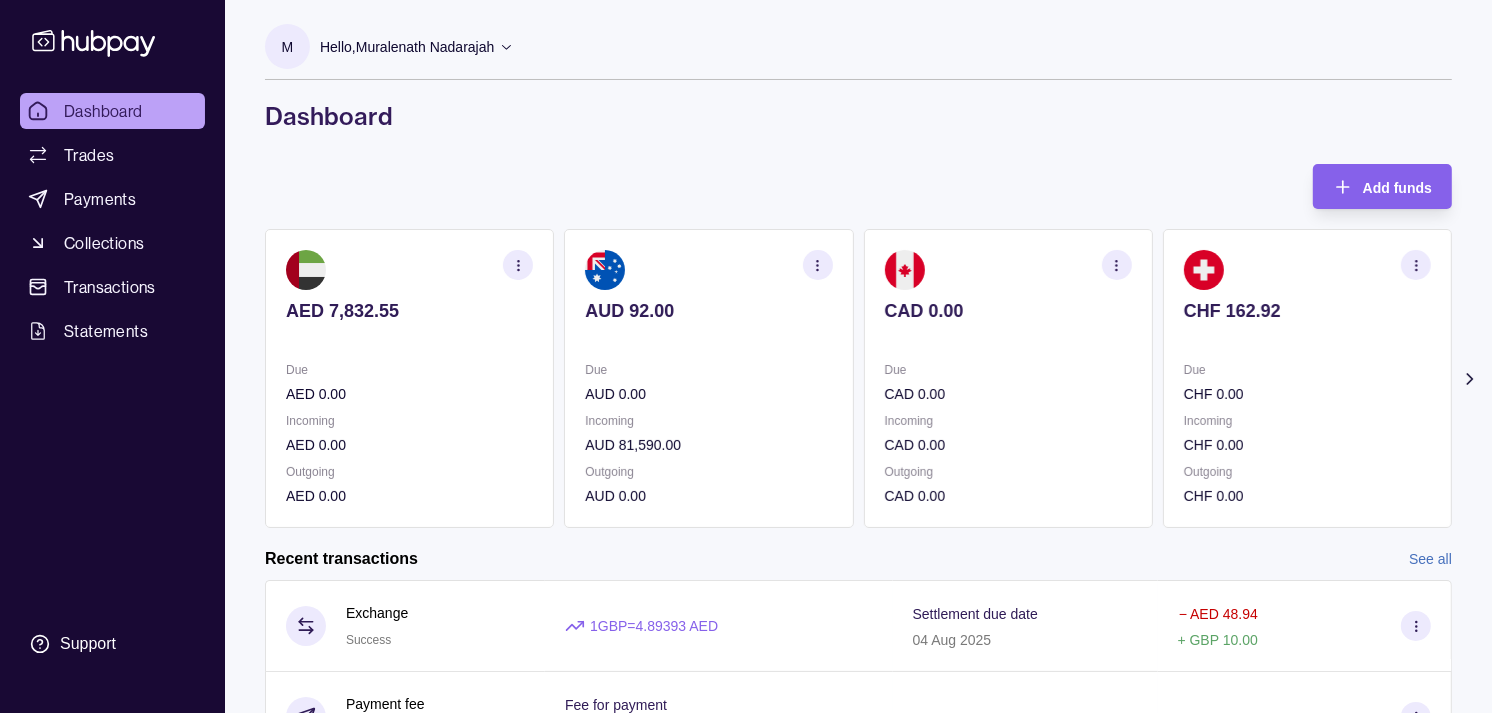 click on "CHF 162.92                                                                                                               Due CHF 0.00 Incoming CHF 0.00 Outgoing CHF 0.00" at bounding box center [1307, 378] 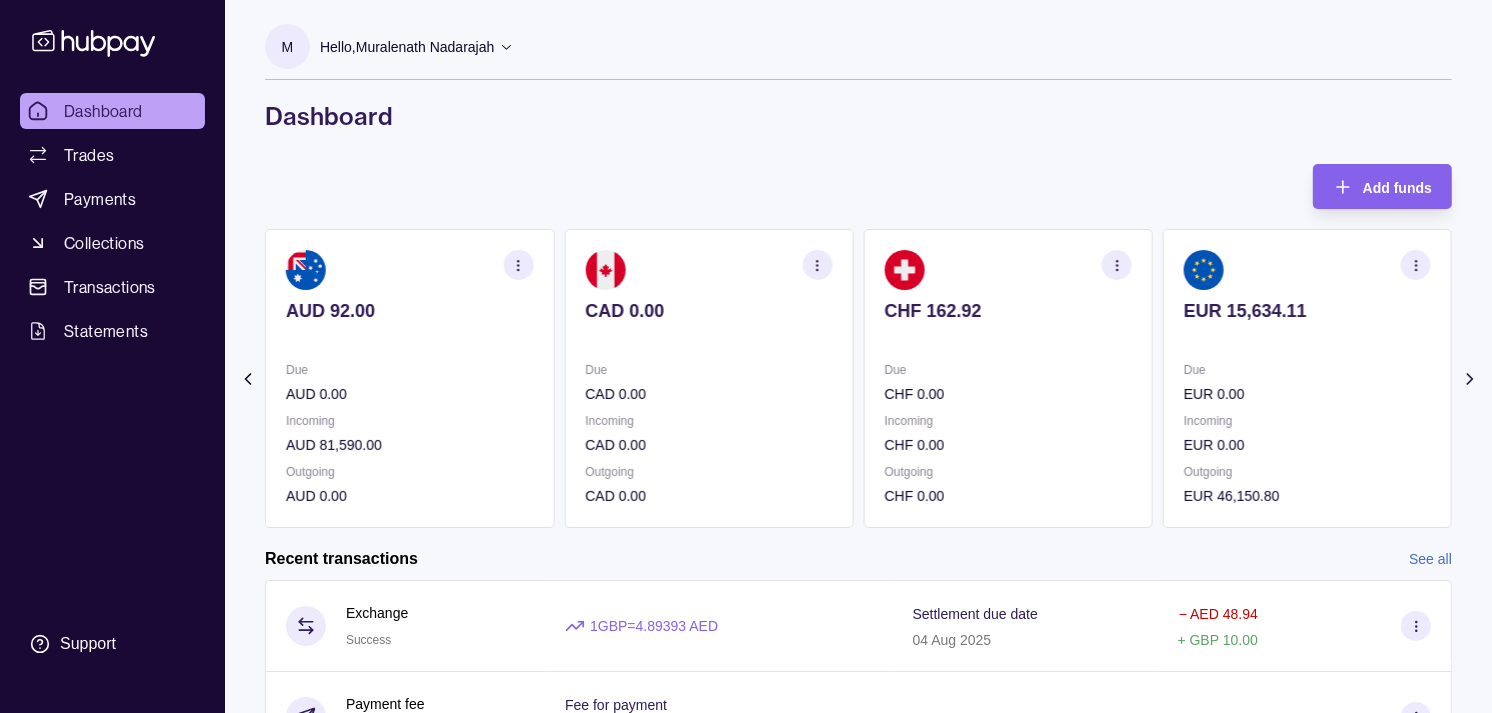 click on "AED 7,832.55                                                                                                               Due AED 0.00 Incoming AED 0.00 Outgoing AED 0.00 AUD 92.00                                                                                                               Due AUD 0.00 Incoming AUD 81,590.00 Outgoing AUD 0.00 CAD 0.00                                                                                                               Due CAD 0.00 Incoming CAD 0.00 Outgoing CAD 0.00 CHF 162.92                                                                                                              Due CHF 0.00 Incoming CHF 0.00 Outgoing CHF 0.00 EUR 15,634.11" at bounding box center (858, 378) 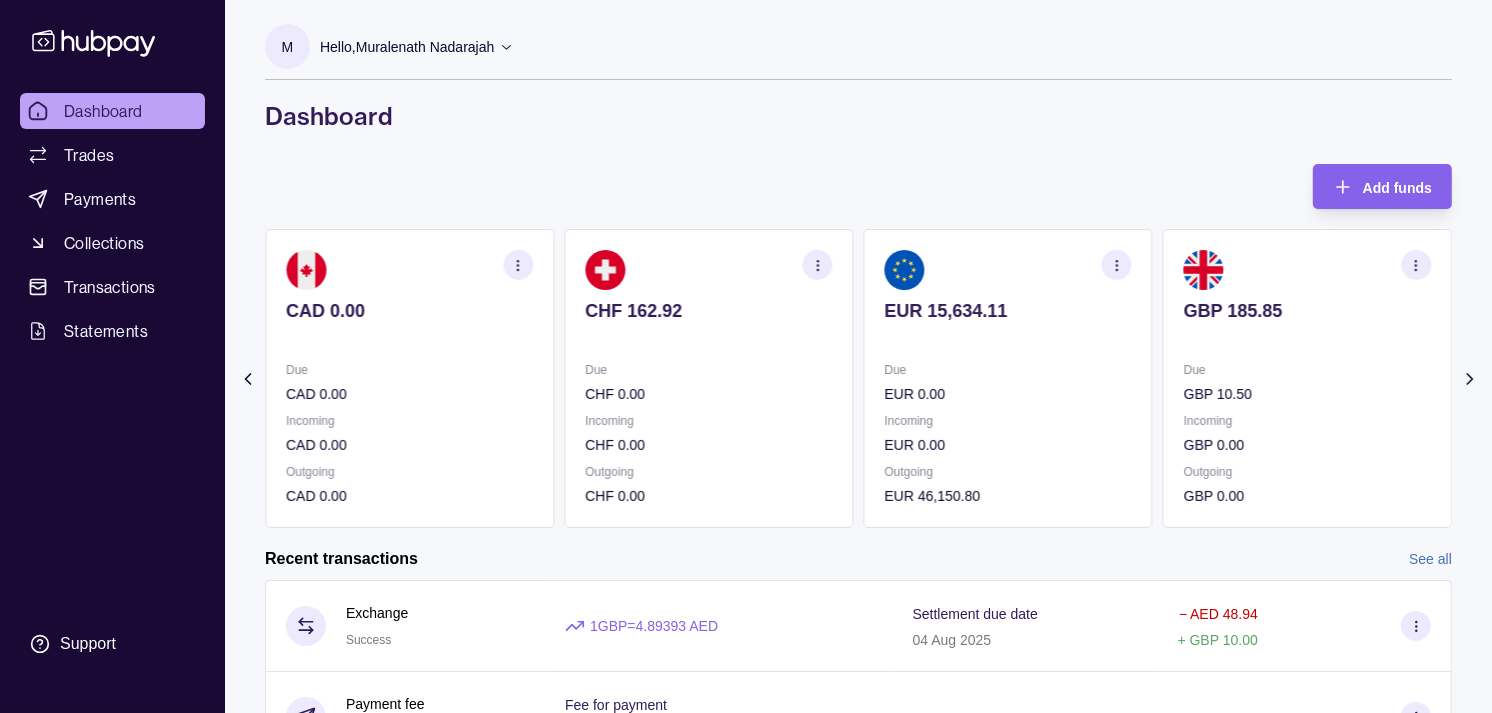 click 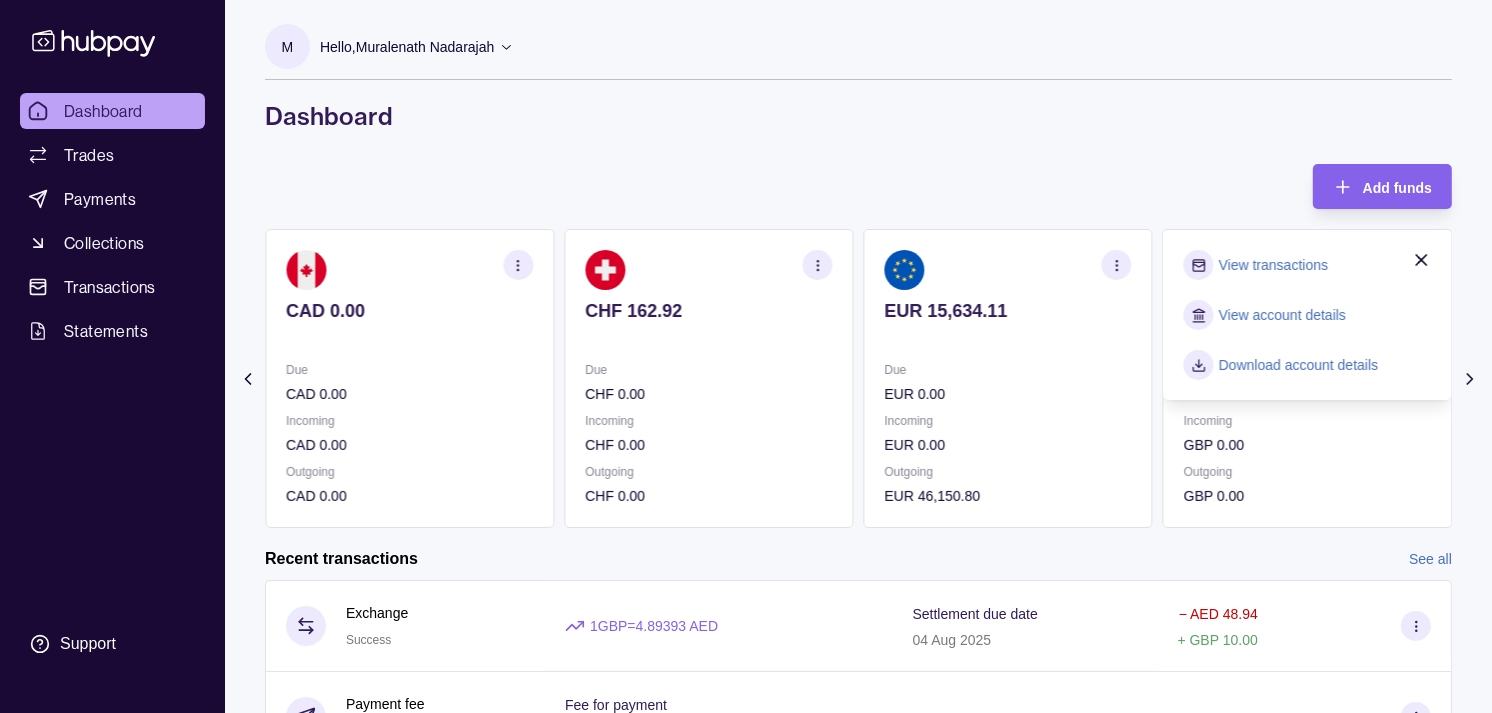 click on "View transactions" at bounding box center [1273, 265] 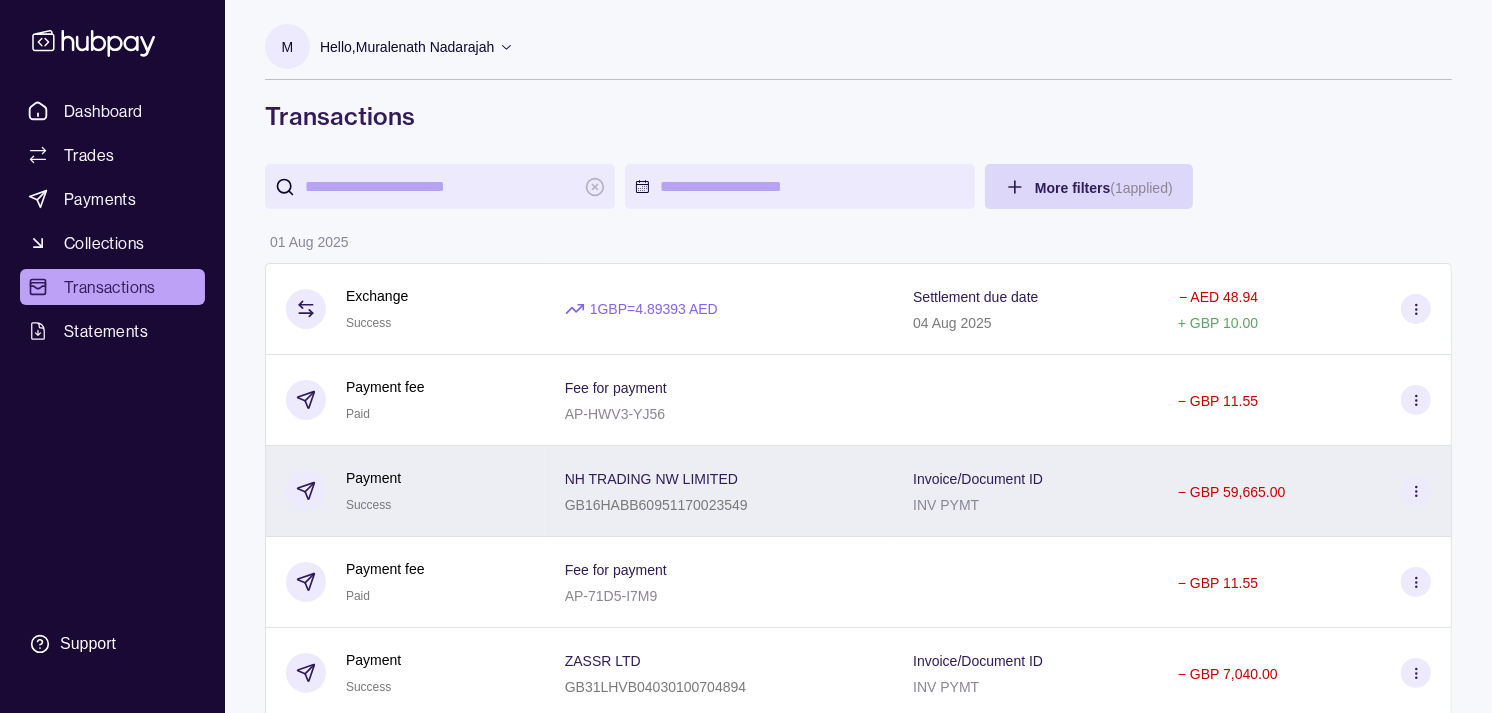 click on "Payment Success" at bounding box center [405, 491] 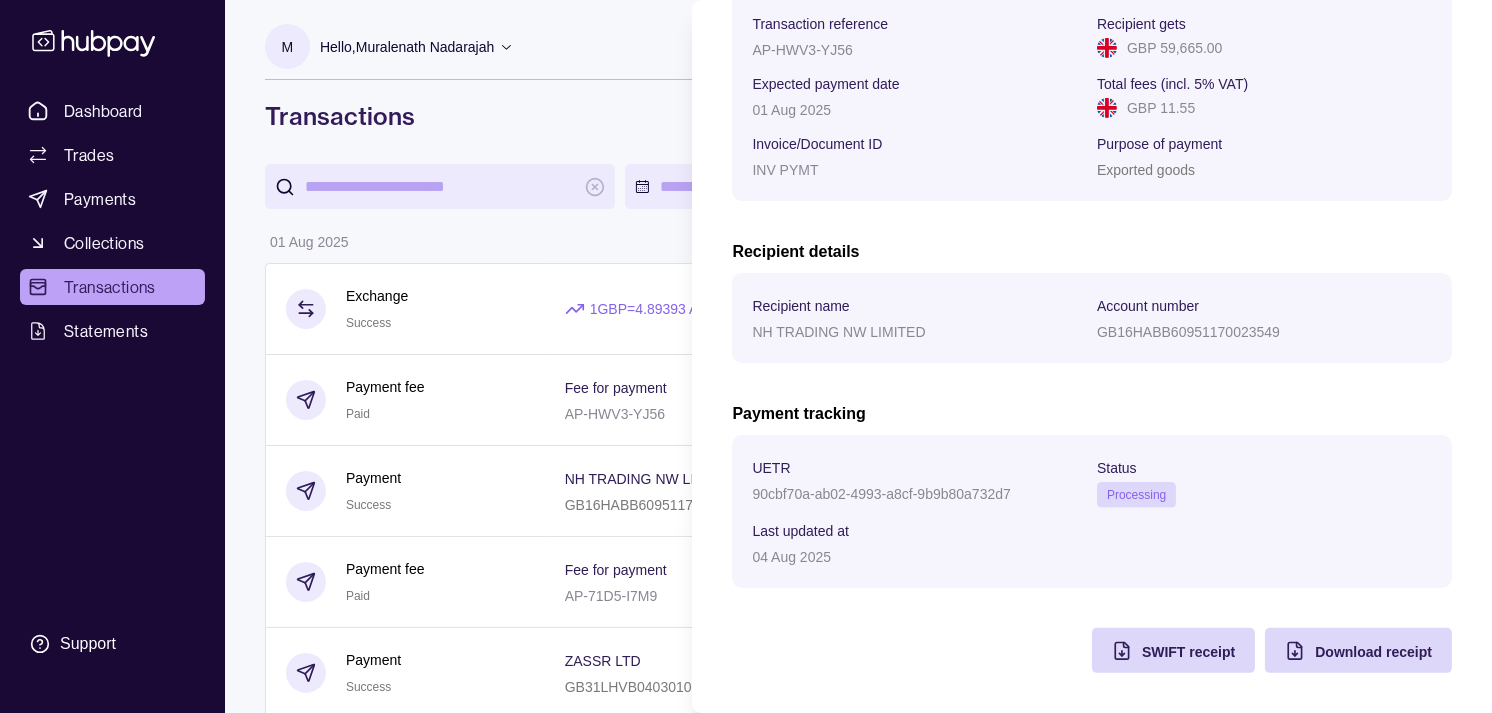 scroll, scrollTop: 0, scrollLeft: 0, axis: both 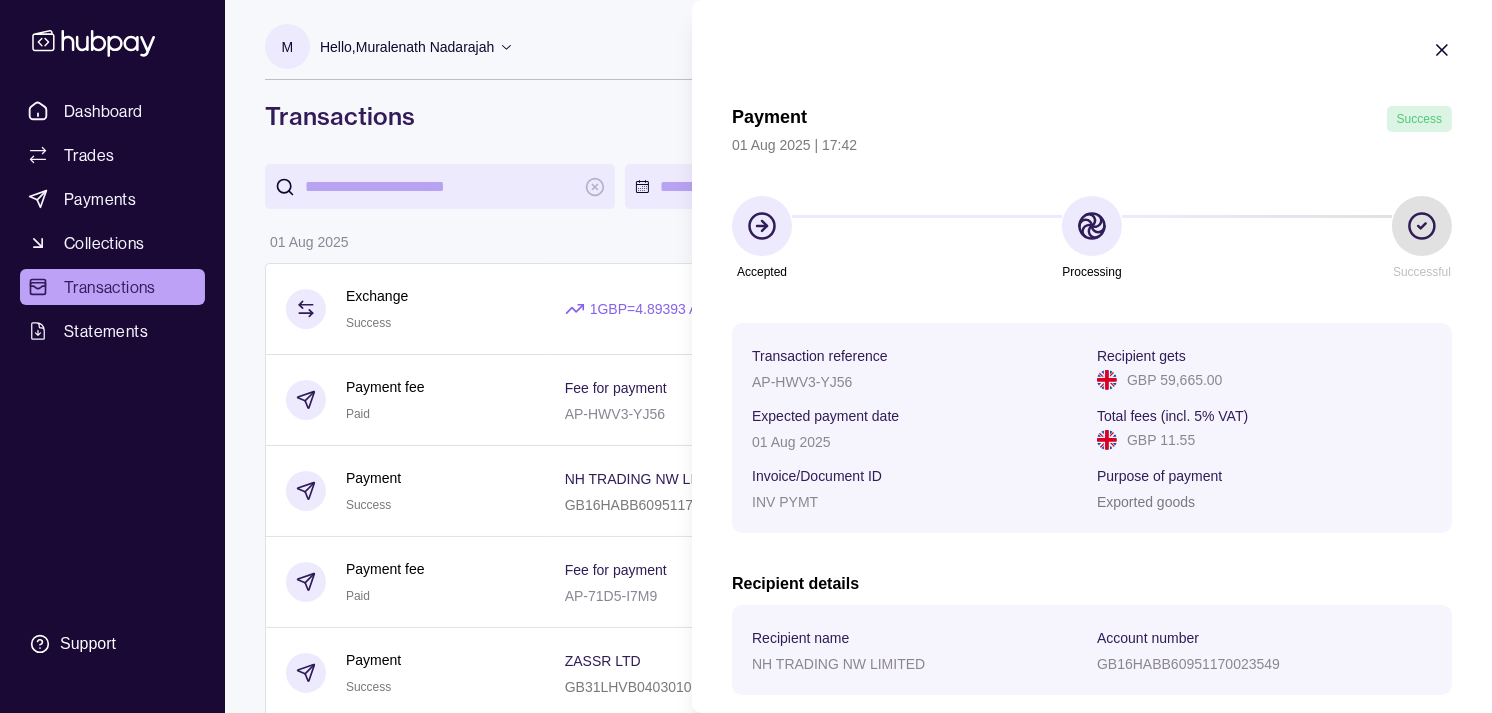 click 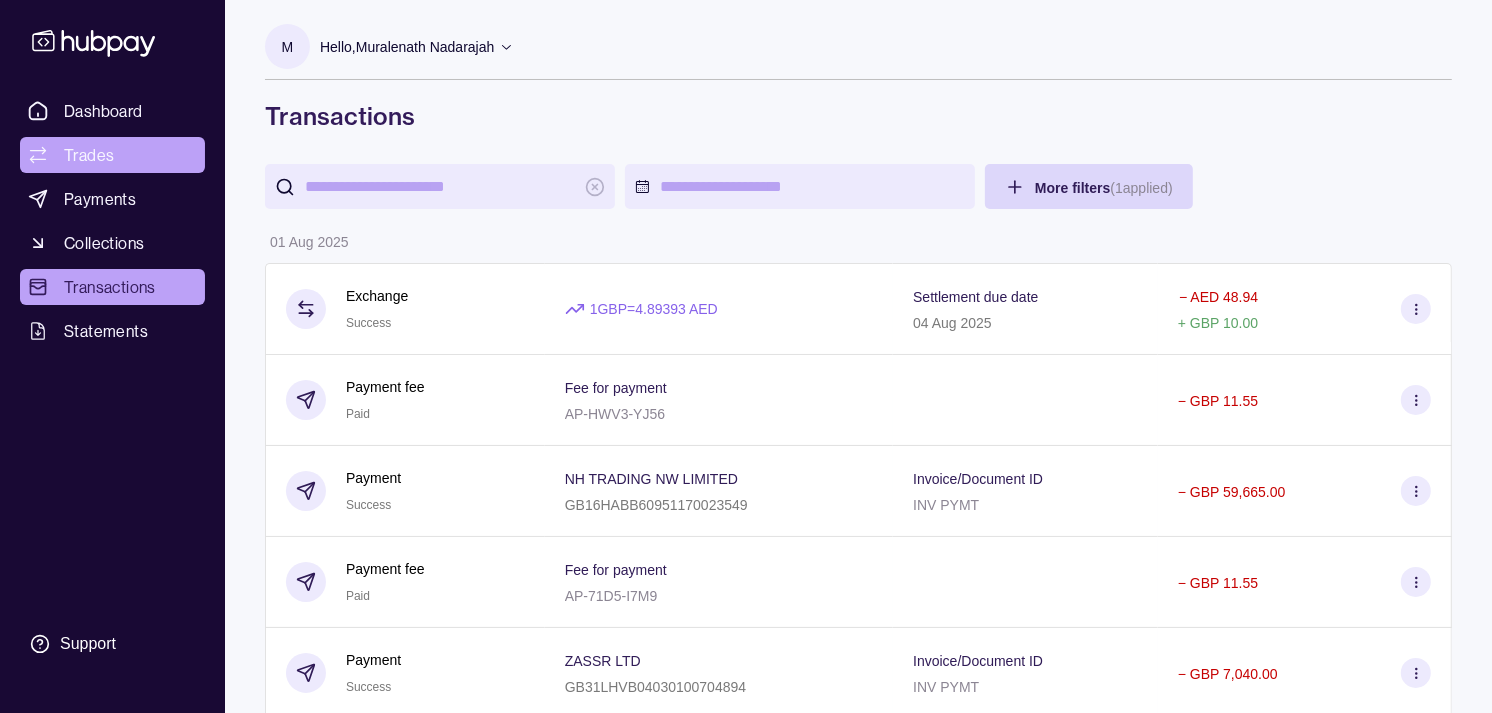 click on "Trades" at bounding box center [89, 155] 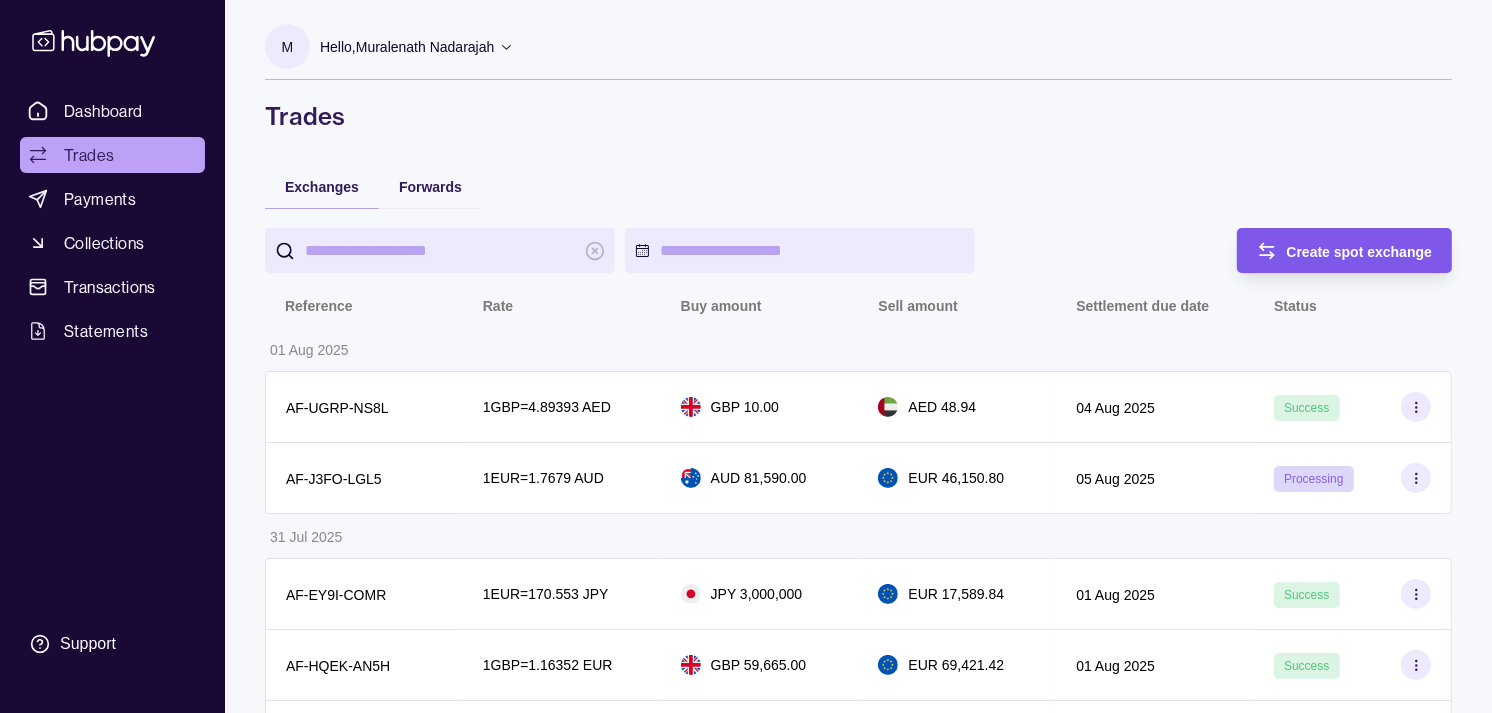 click on "Create spot exchange" at bounding box center [1360, 251] 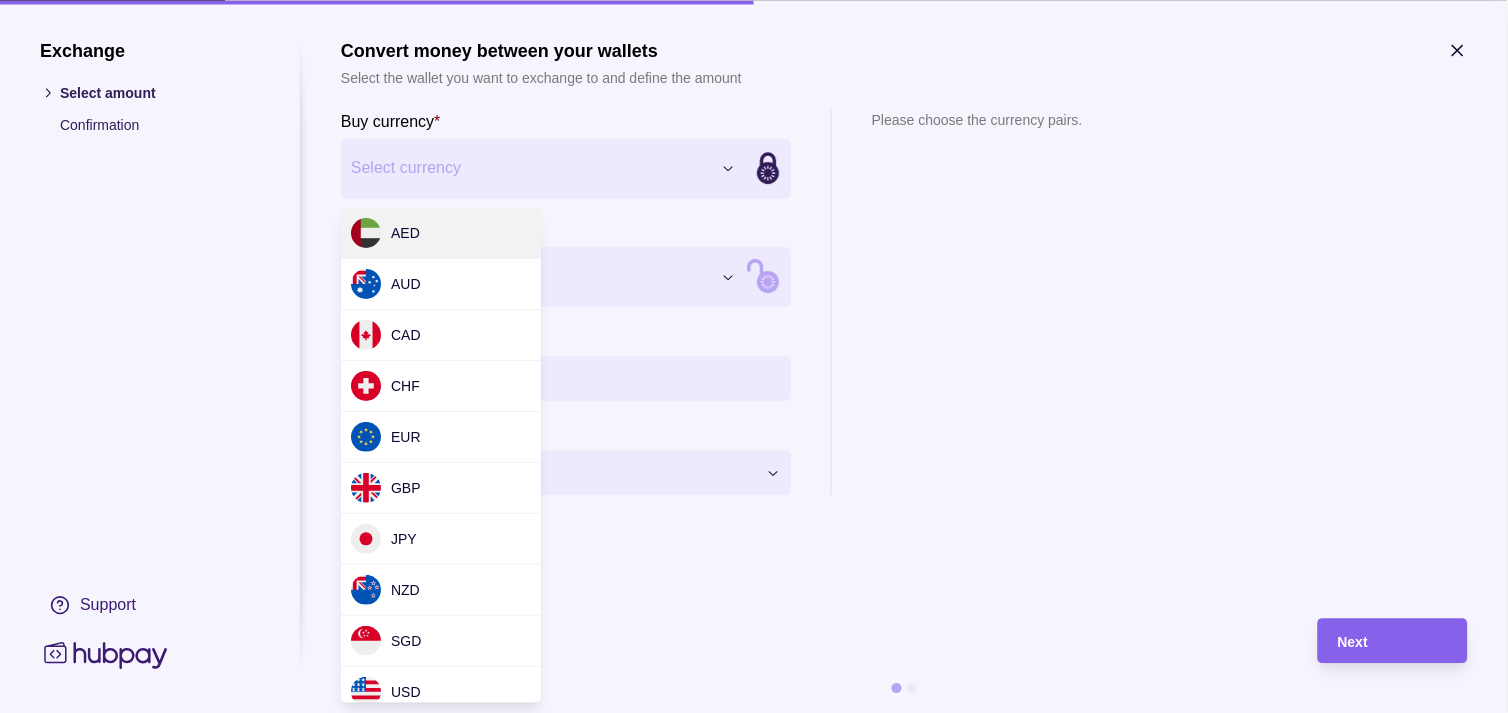 click on "Exchange Select amount Confirmation Support Convert money between your wallets Select the wallet you want to exchange to and define the amount Buy currency  * Select currency *** *** *** *** *** *** *** *** *** *** Sell currency  * Select currency *** *** *** *** *** *** *** *** *** *** Buy amount  * Settlement Loading… Please choose the currency pairs. Next" at bounding box center [746, 2127] 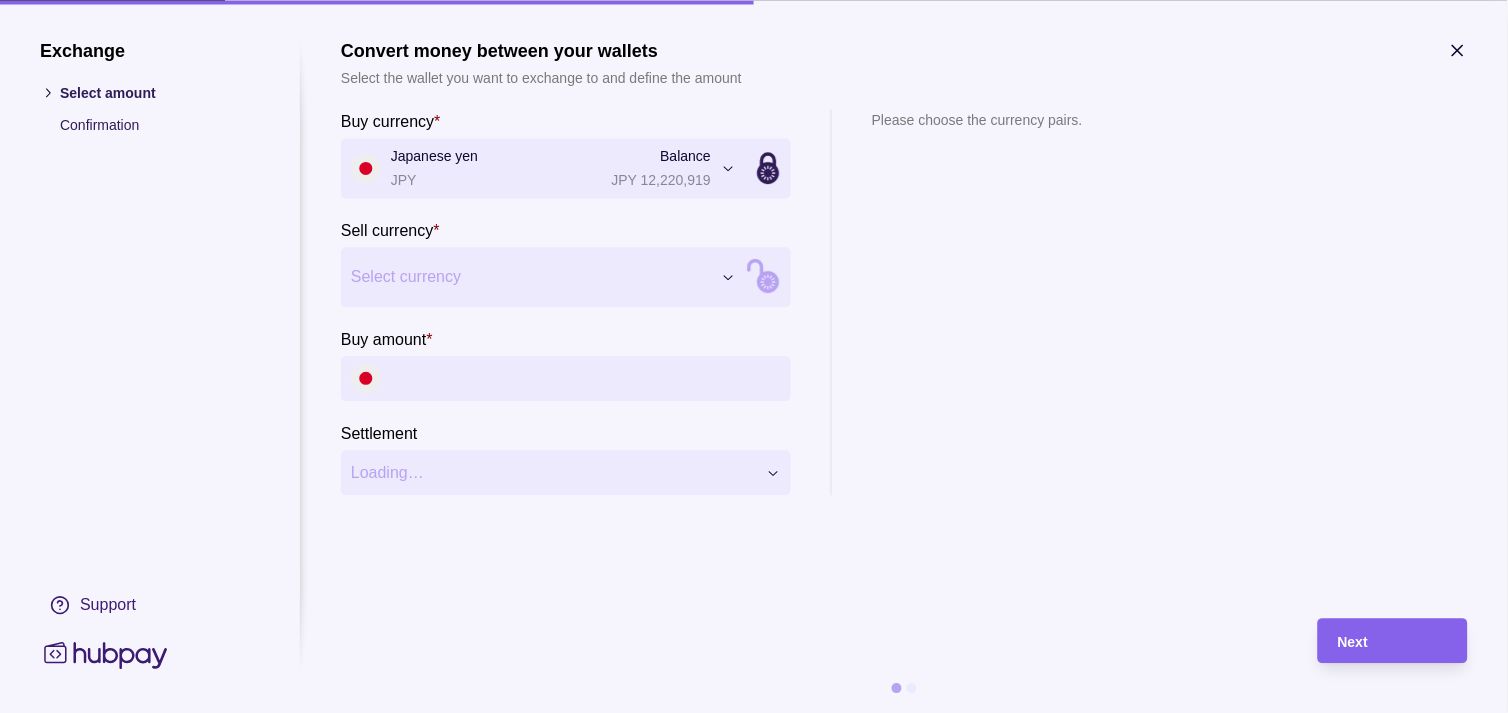 click on "Exchange Select amount Confirmation Support Convert money between your wallets Select the wallet you want to exchange to and define the amount Buy currency  * Japanese yen JPY Balance JPY 12,220,919 *** *** *** *** *** *** *** *** *** *** Sell currency  * Select currency *** *** *** *** *** *** *** *** *** *** Buy amount  * Settlement Loading… Please choose the currency pairs. Next" at bounding box center [746, 2127] 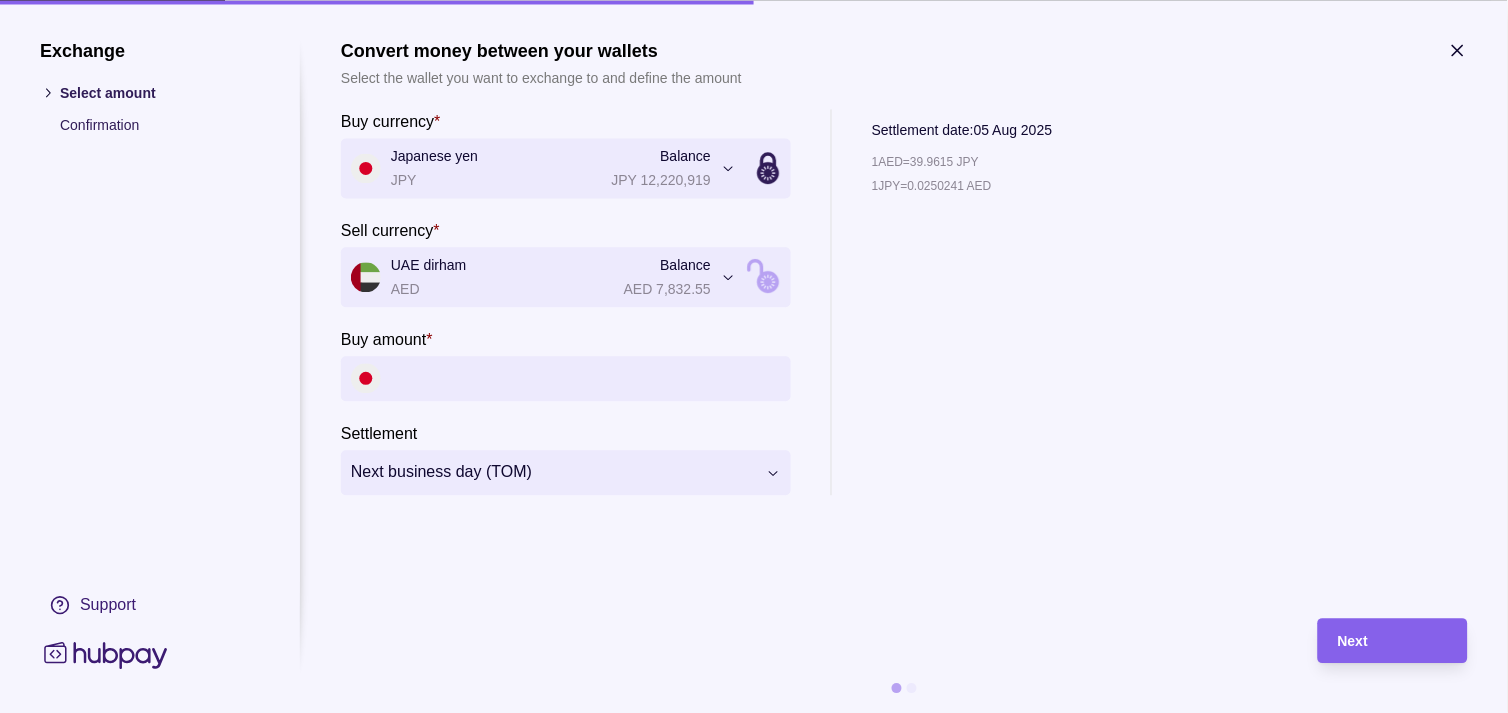 click 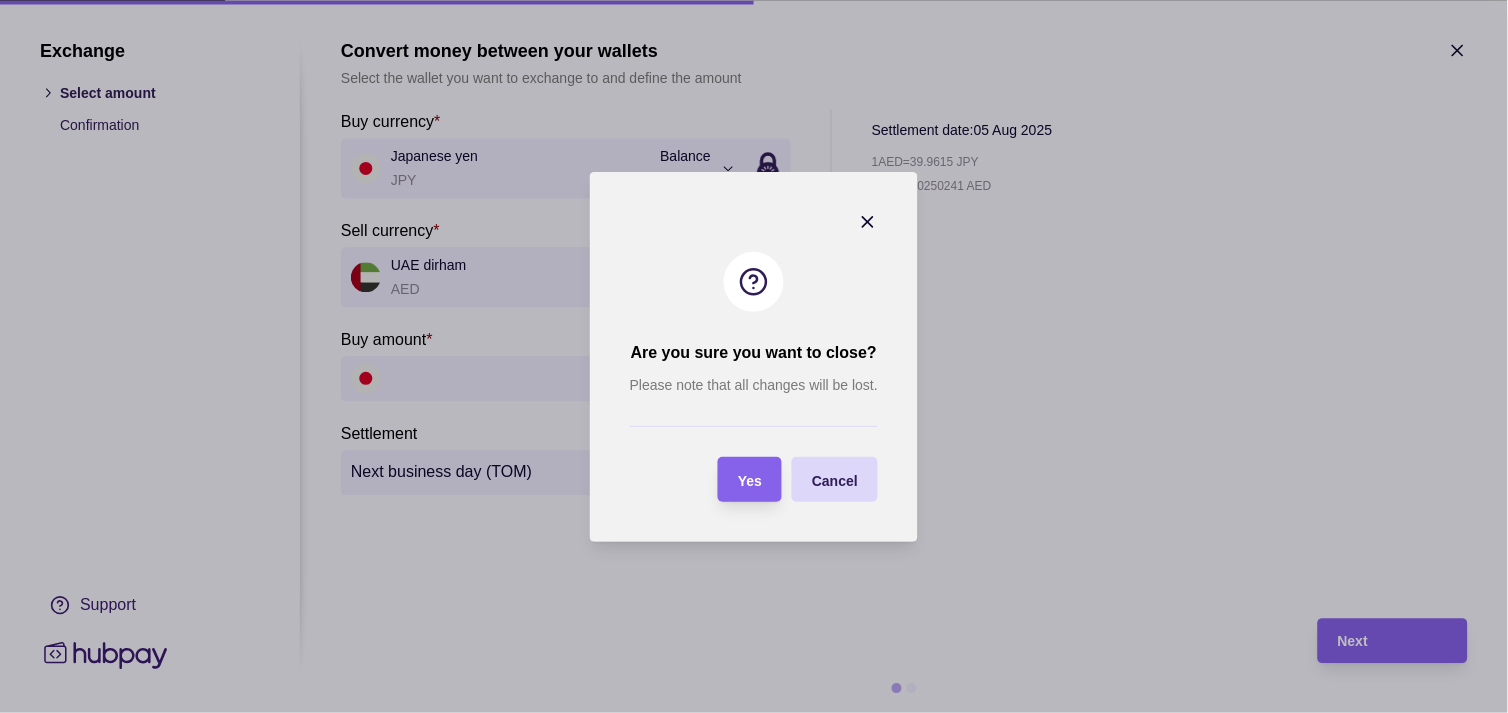 click on "Yes" at bounding box center (750, 479) 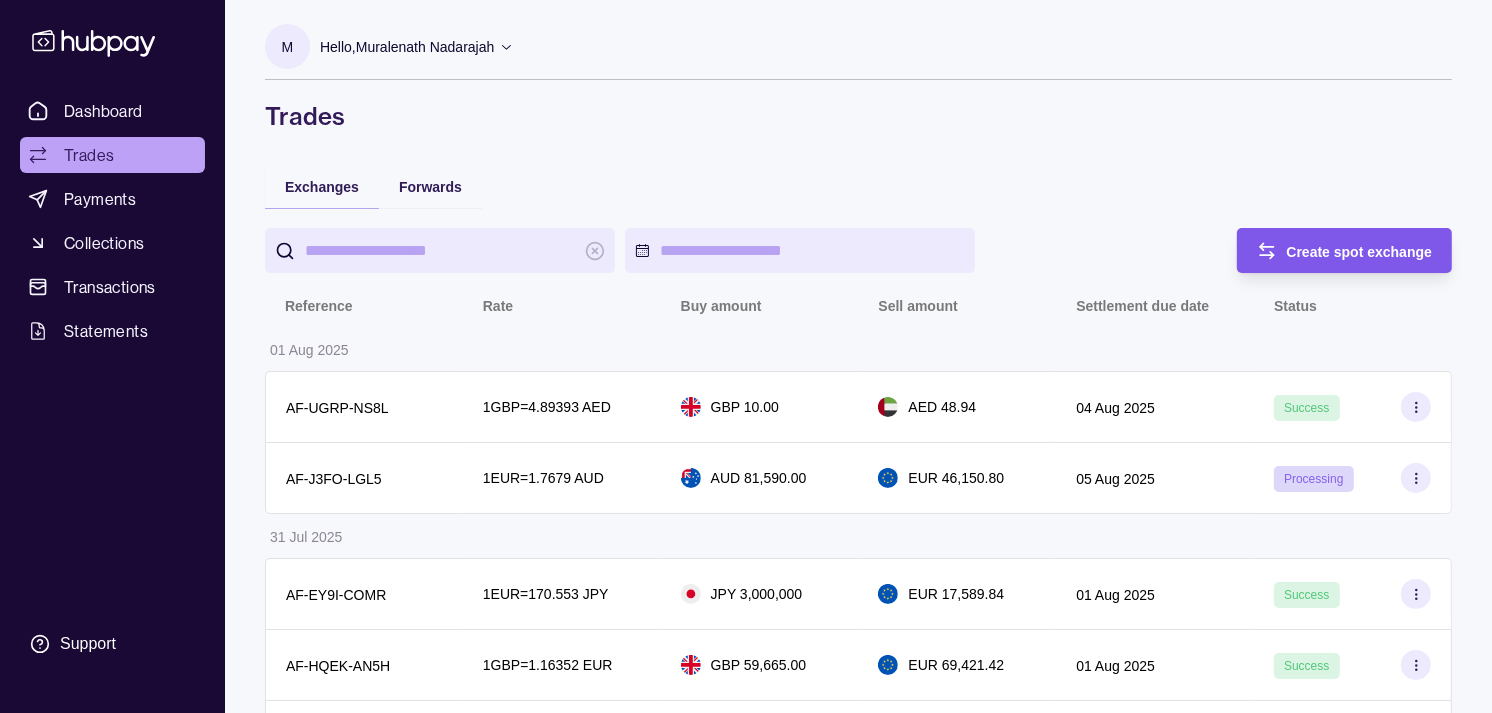 click on "Create spot exchange" at bounding box center (1360, 252) 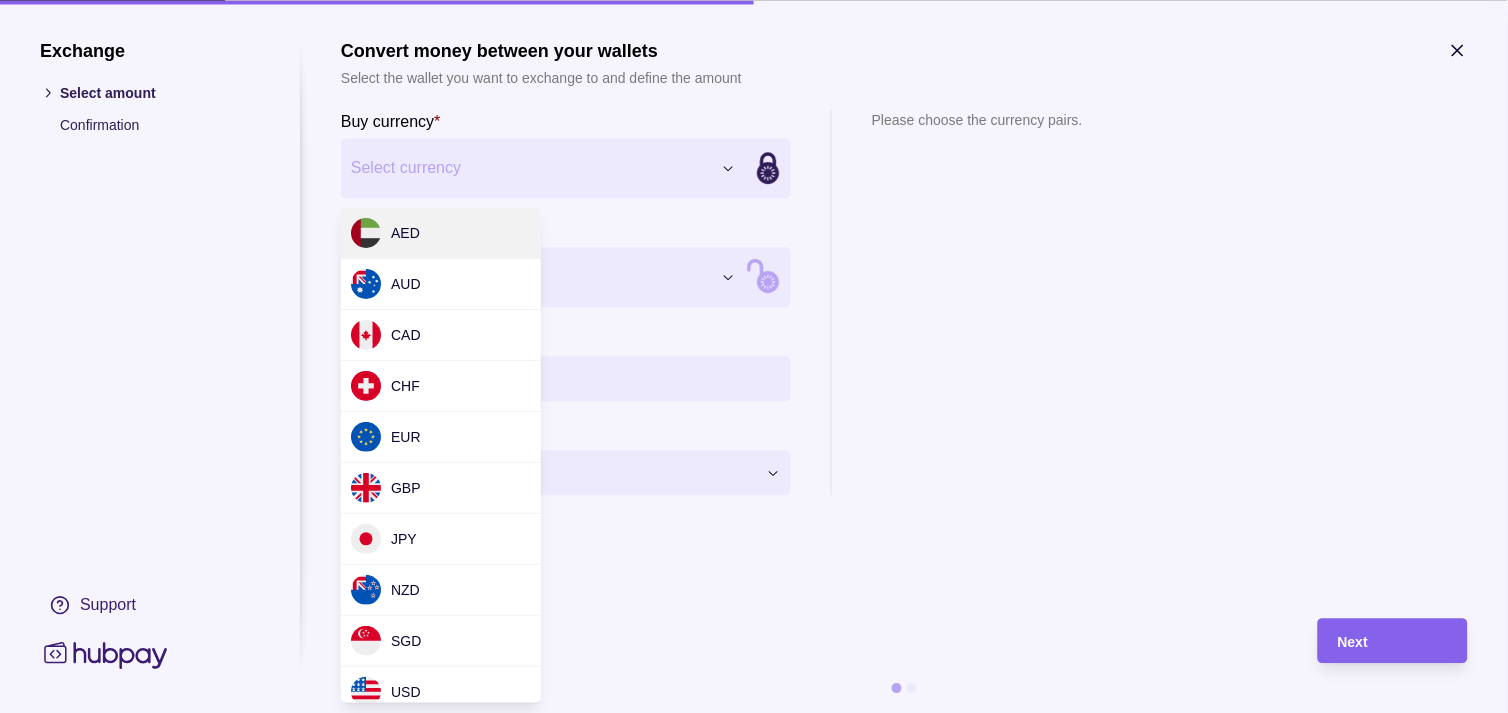 click on "Exchange Select amount Confirmation Support Convert money between your wallets Select the wallet you want to exchange to and define the amount Buy currency  * Select currency *** *** *** *** *** *** *** *** *** *** Sell currency  * Select currency *** *** *** *** *** *** *** *** *** *** Buy amount  * Settlement Loading… Please choose the currency pairs. Next" at bounding box center [746, 2127] 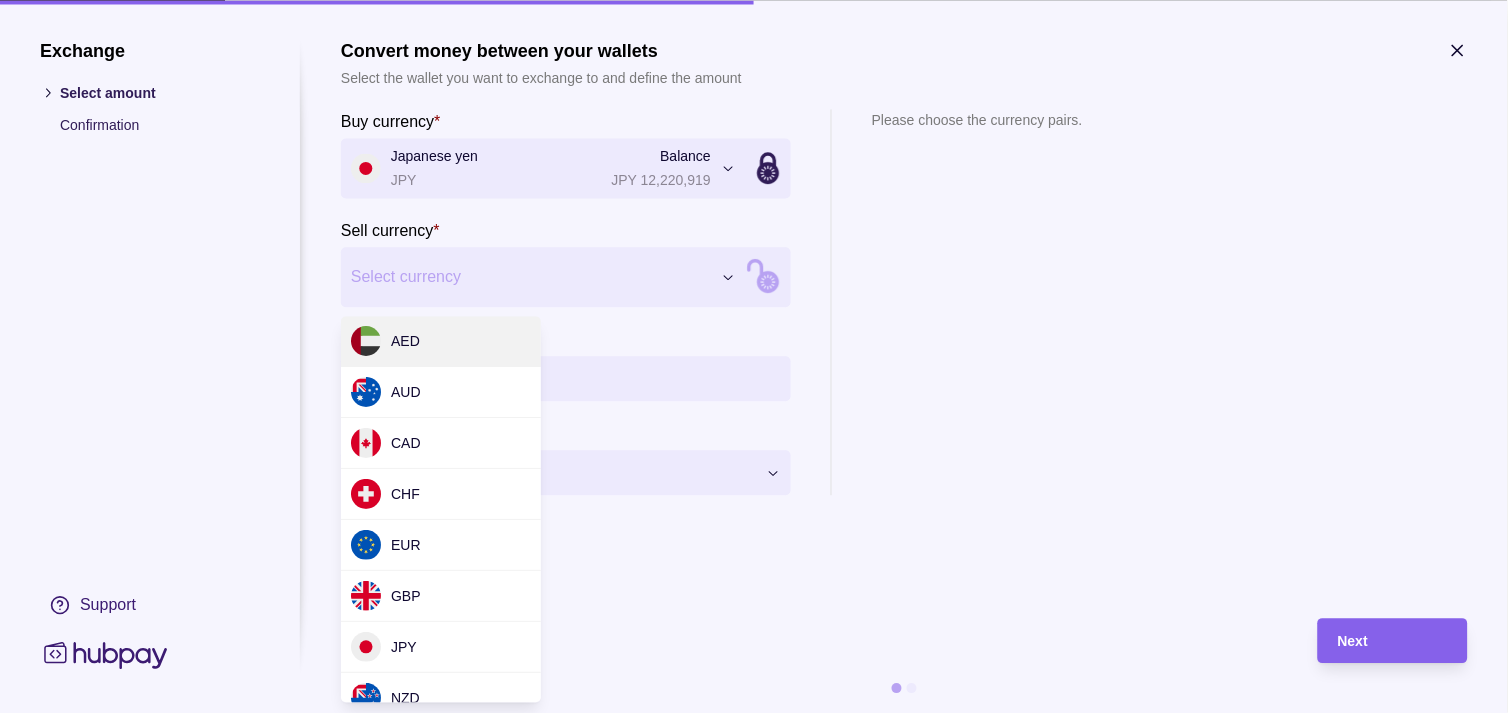click on "Exchange Select amount Confirmation Support Convert money between your wallets Select the wallet you want to exchange to and define the amount Buy currency  * Japanese yen JPY Balance JPY 12,220,919 *** *** *** *** *** *** *** *** *** *** Sell currency  * Select currency *** *** *** *** *** *** *** *** *** *** Buy amount  * Settlement Loading… Please choose the currency pairs. Next" at bounding box center [746, 2127] 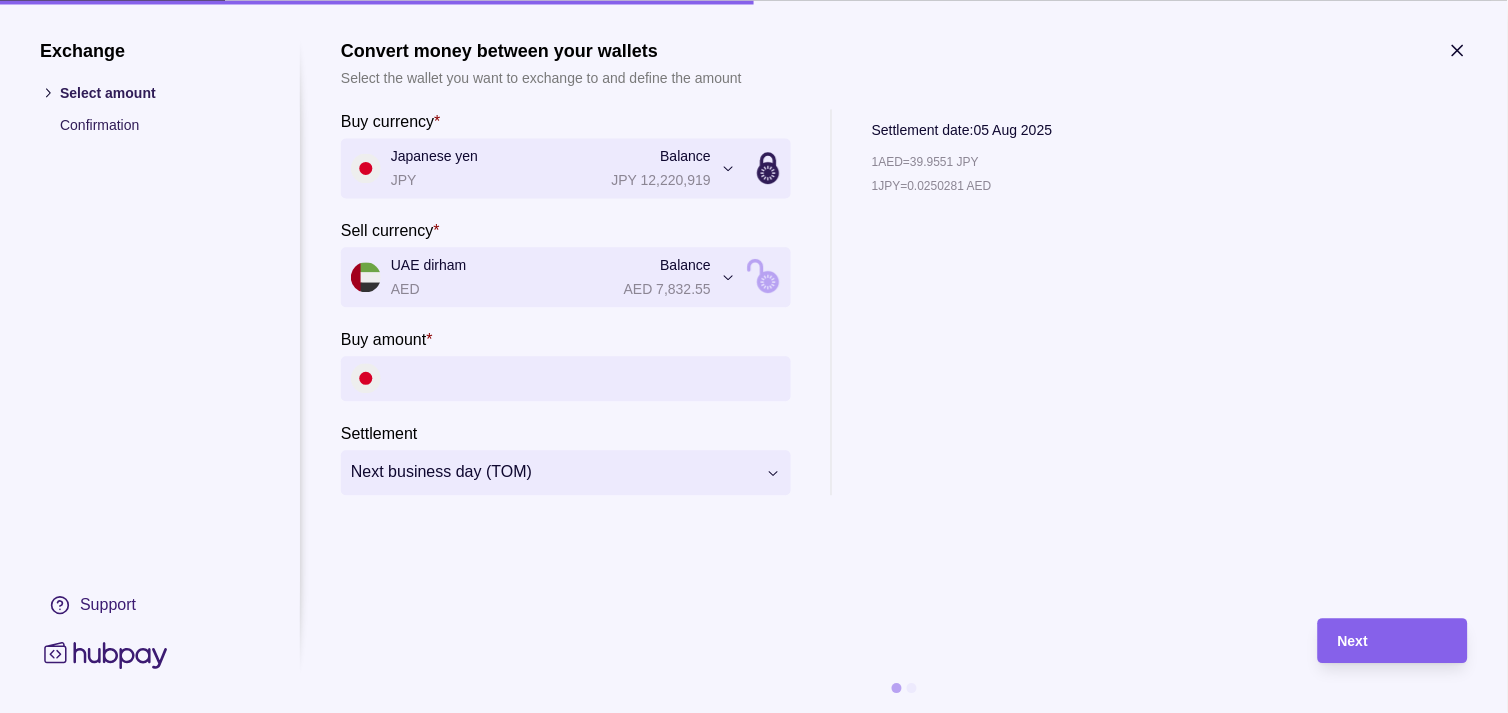 click 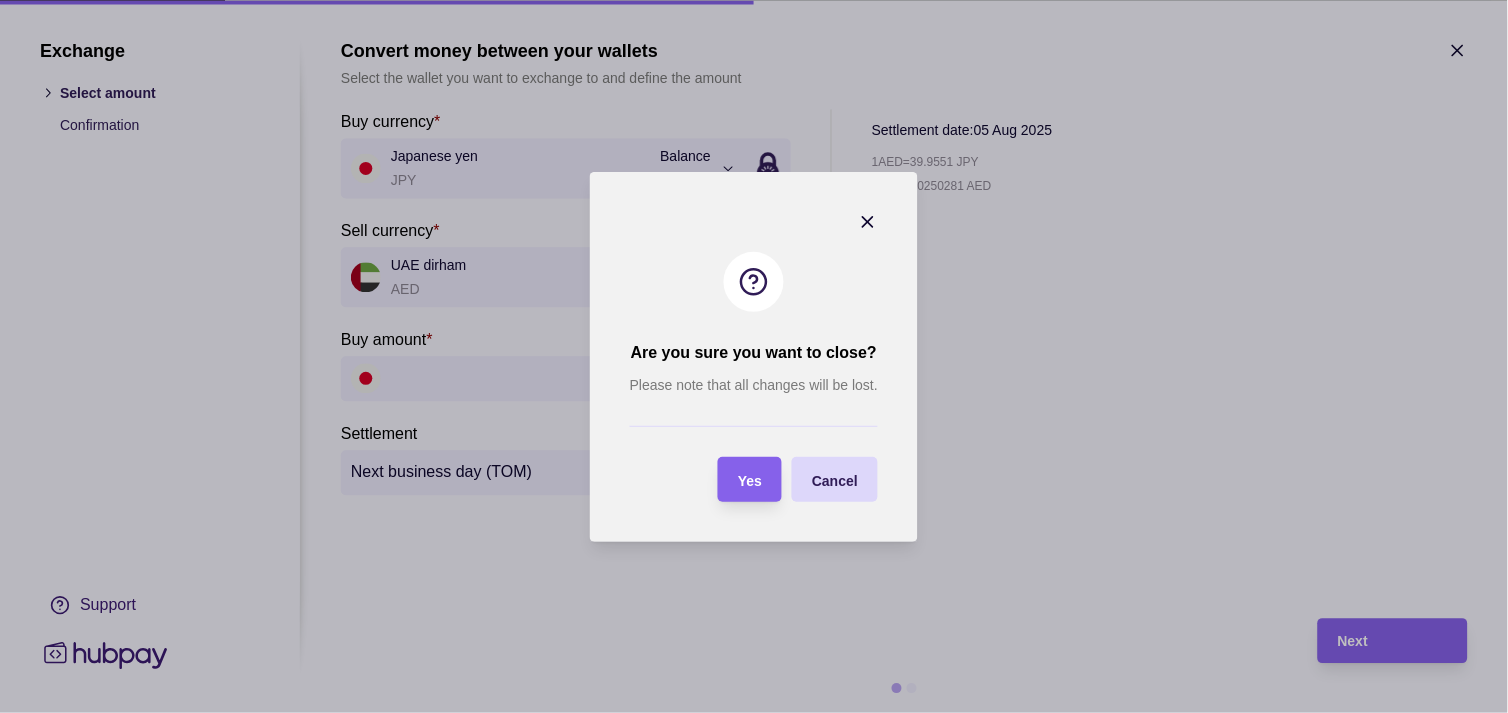 click on "Yes" at bounding box center [750, 479] 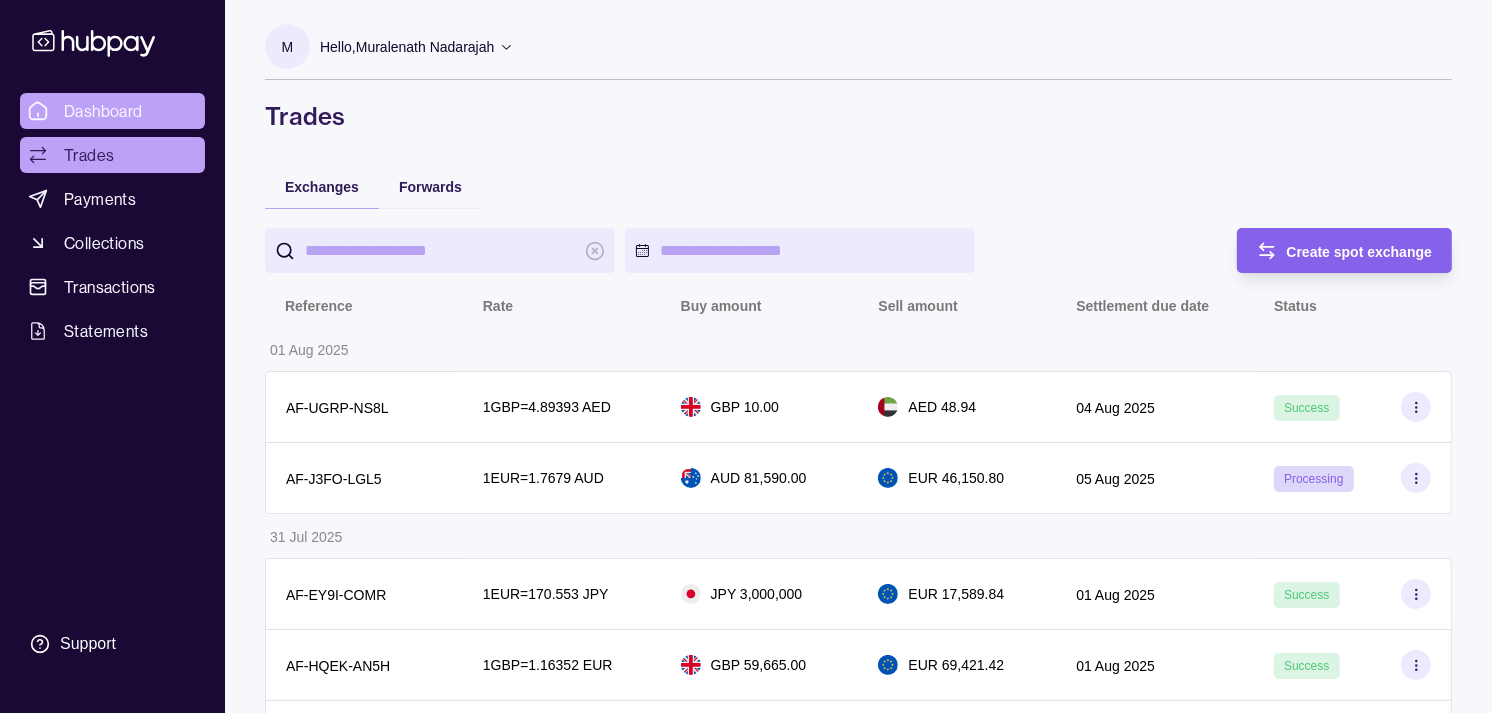 click on "Dashboard" at bounding box center (103, 111) 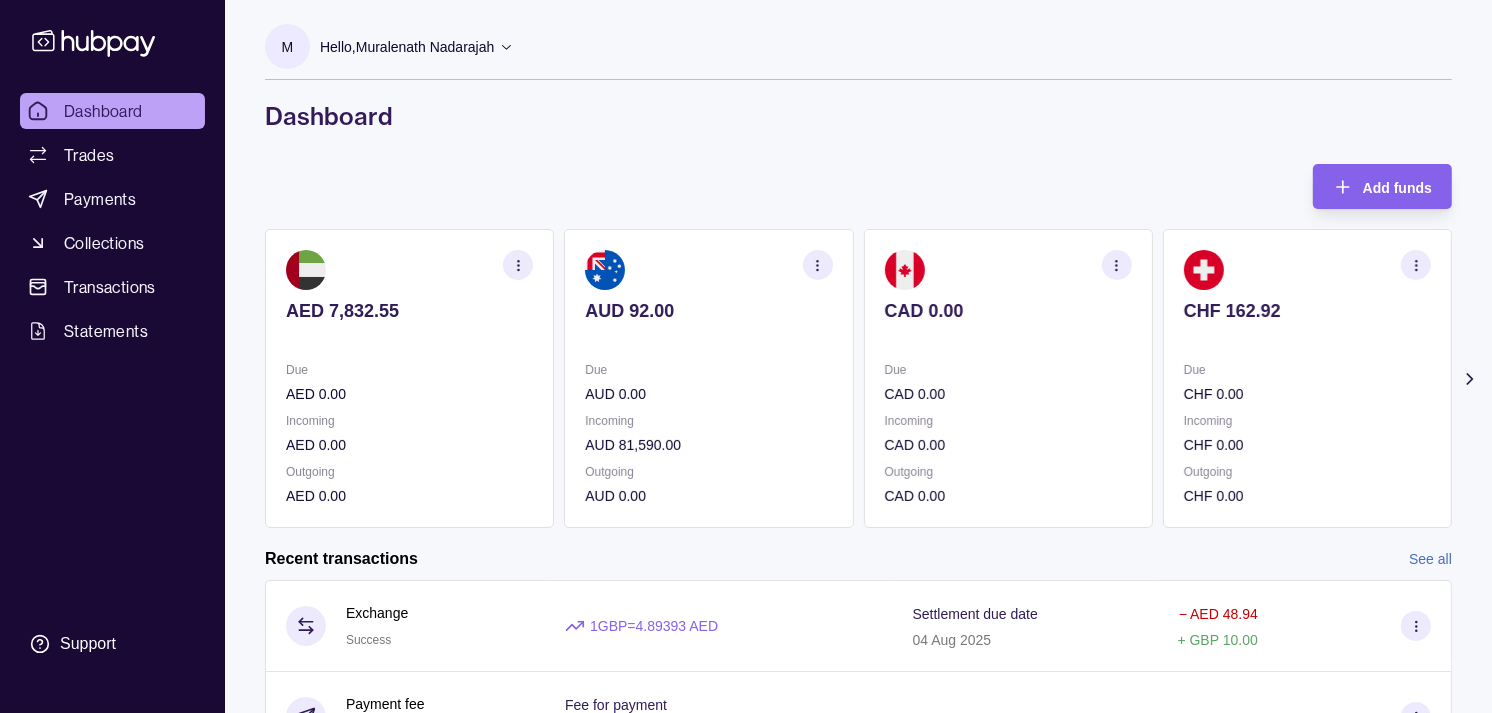click on "CAD 0.00                                                                                                               Due CAD 0.00 Incoming CAD 0.00 Outgoing CAD 0.00" at bounding box center [1008, 378] 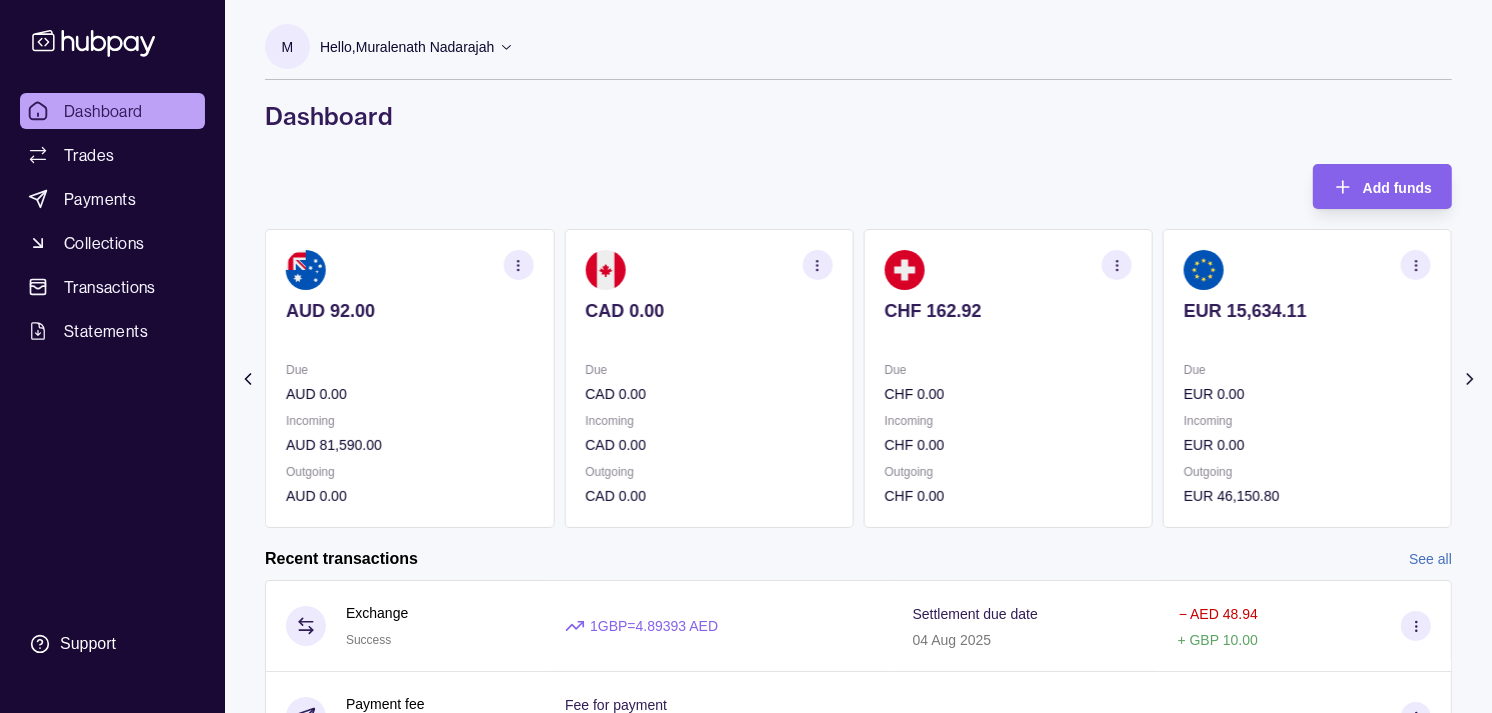 click on "Due CHF 0.00" at bounding box center (1008, 382) 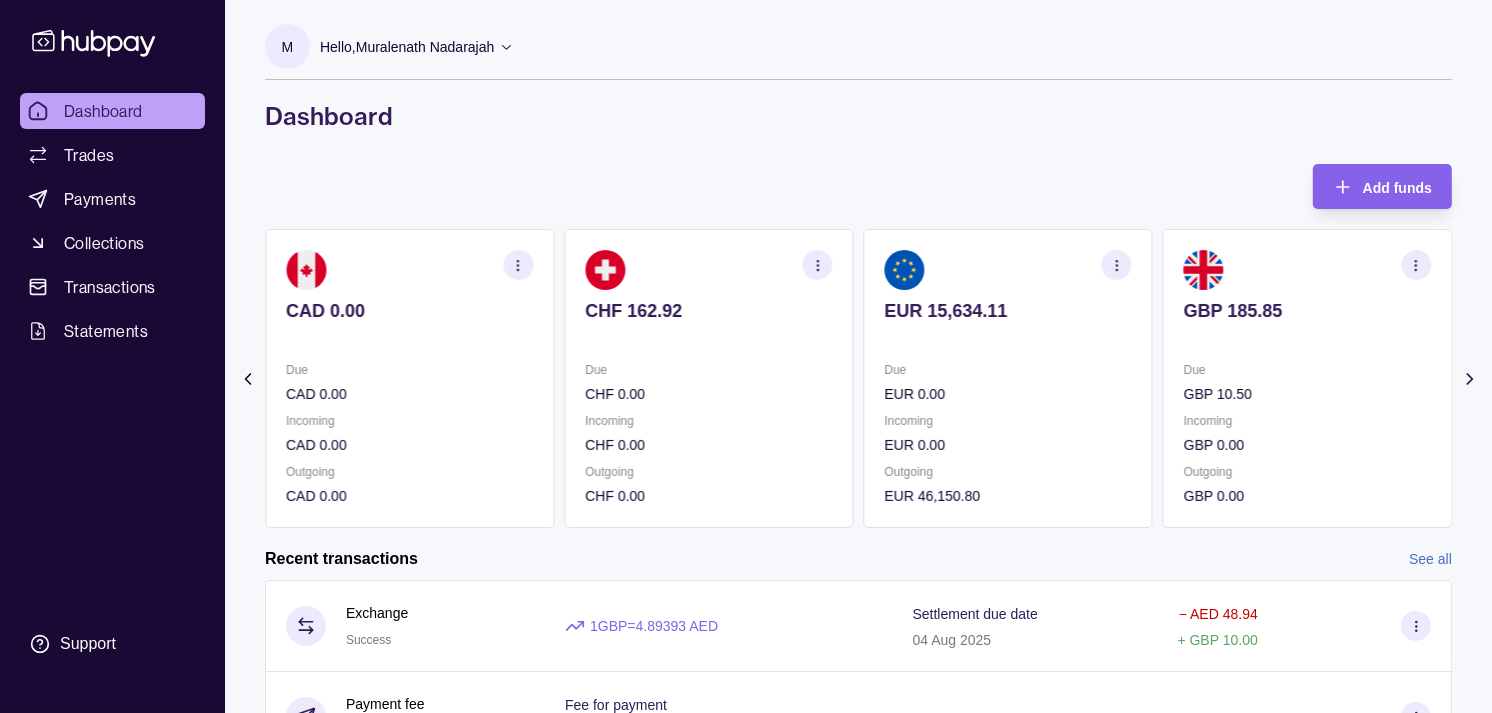 click on "Due EUR 0.00" at bounding box center (1008, 382) 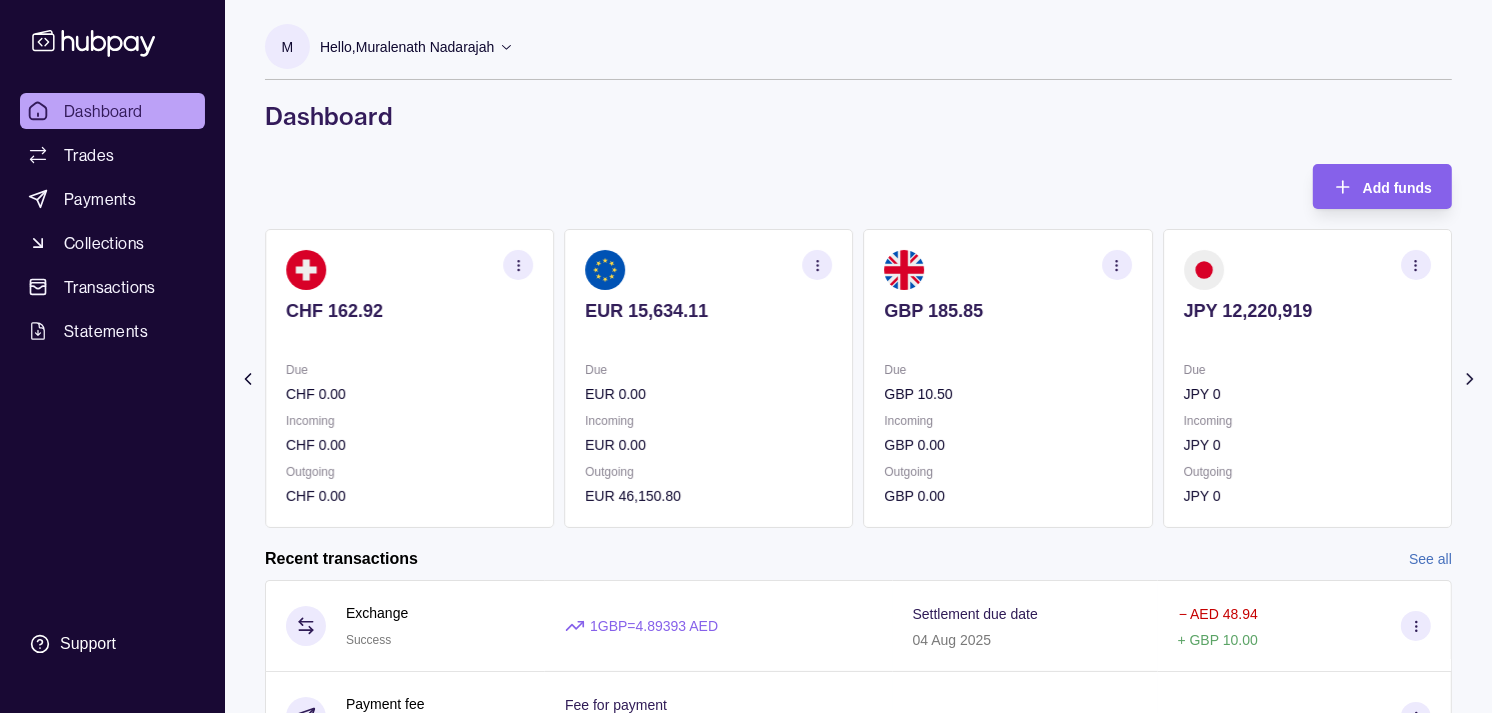 click on "GBP 185.85                                                                                                               Due GBP 10.50 Incoming GBP 0.00 Outgoing GBP 0.00" at bounding box center (1008, 378) 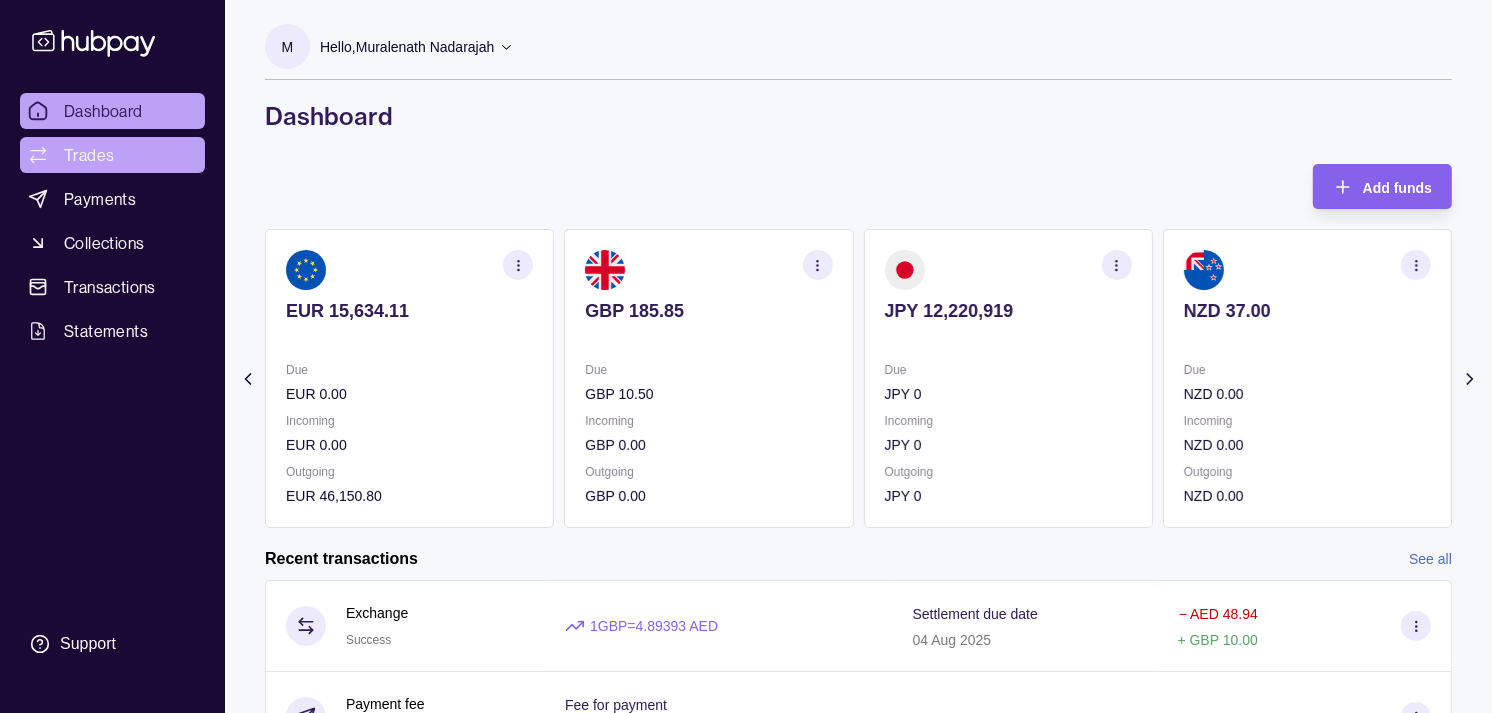click on "Trades" at bounding box center (89, 155) 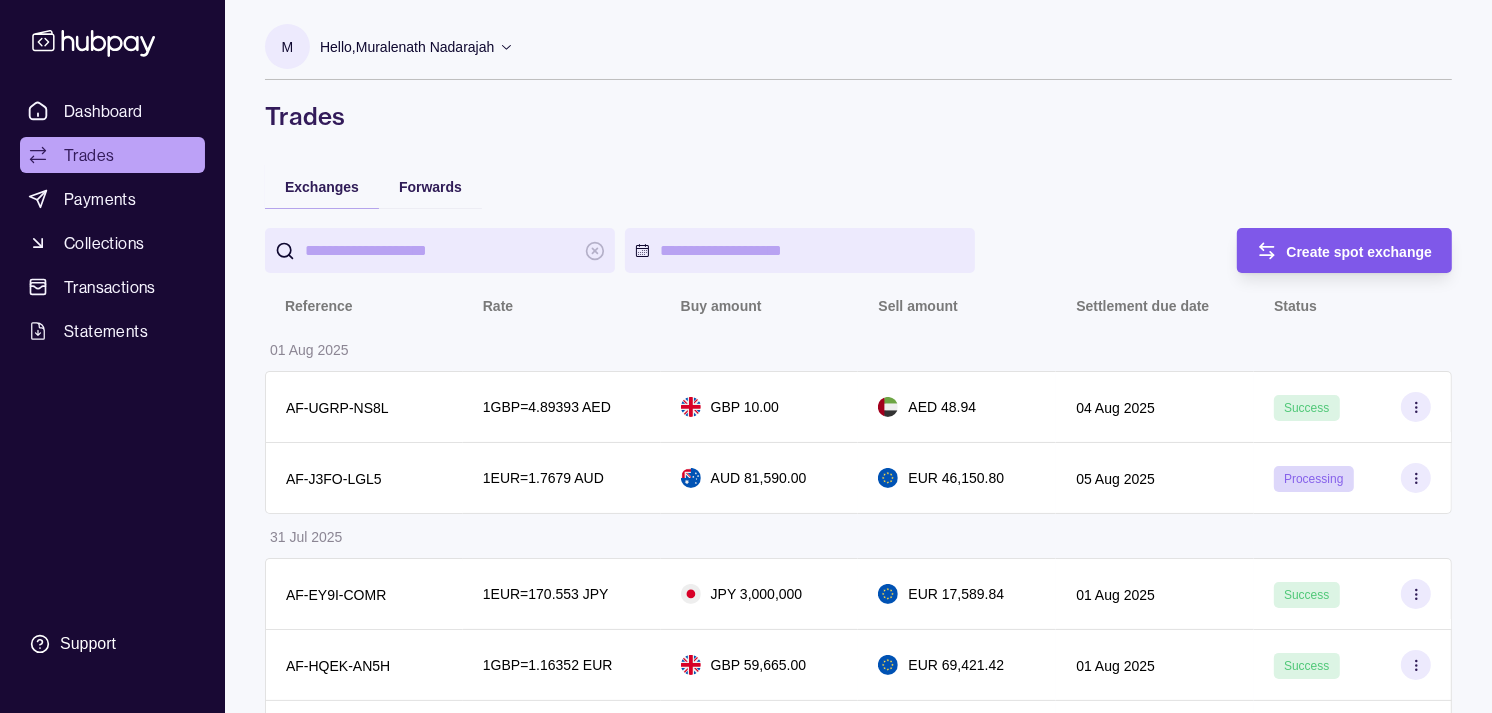 click on "Create spot exchange" at bounding box center (1360, 251) 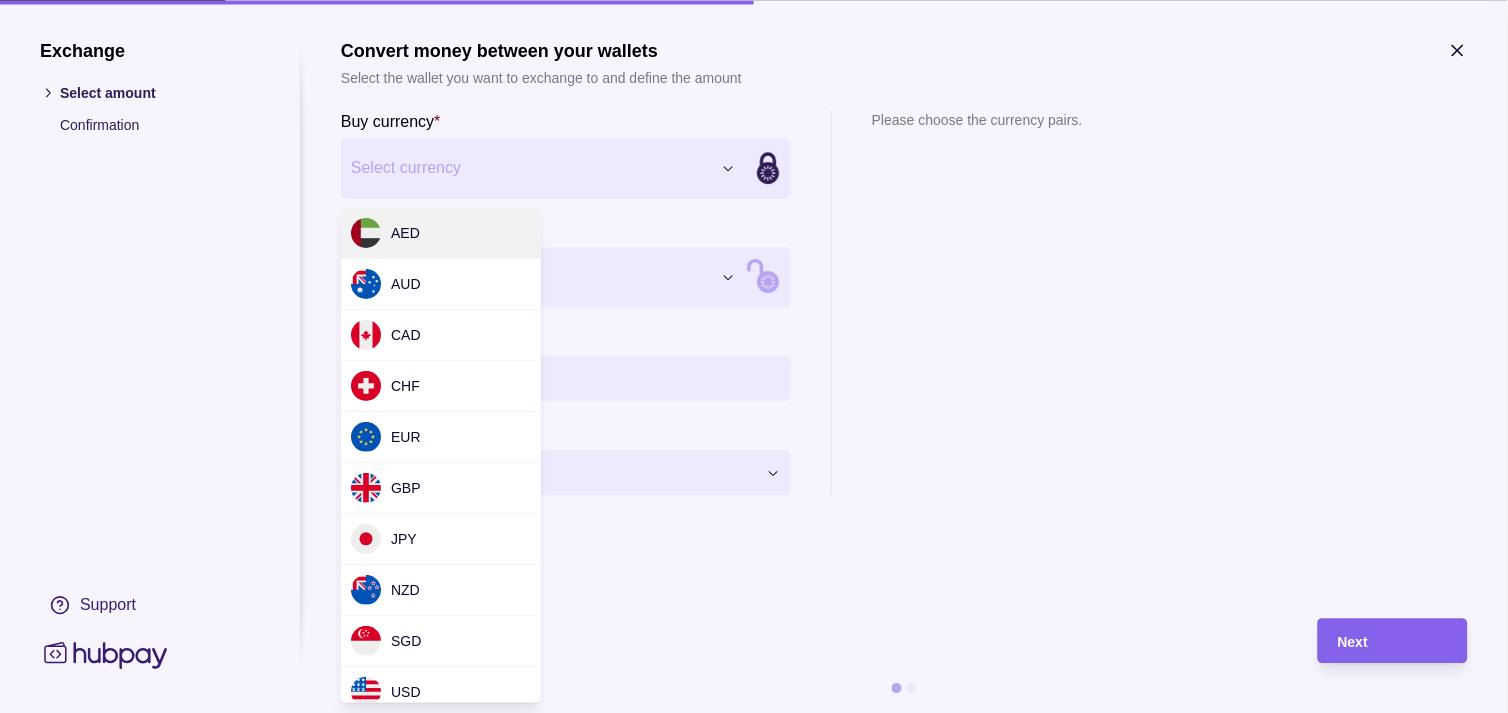click on "Exchange Select amount Confirmation Support Convert money between your wallets Select the wallet you want to exchange to and define the amount Buy currency  * Select currency *** *** *** *** *** *** *** *** *** *** Sell currency  * Select currency *** *** *** *** *** *** *** *** *** *** Buy amount  * Settlement Loading… Please choose the currency pairs. Next" at bounding box center (746, 2127) 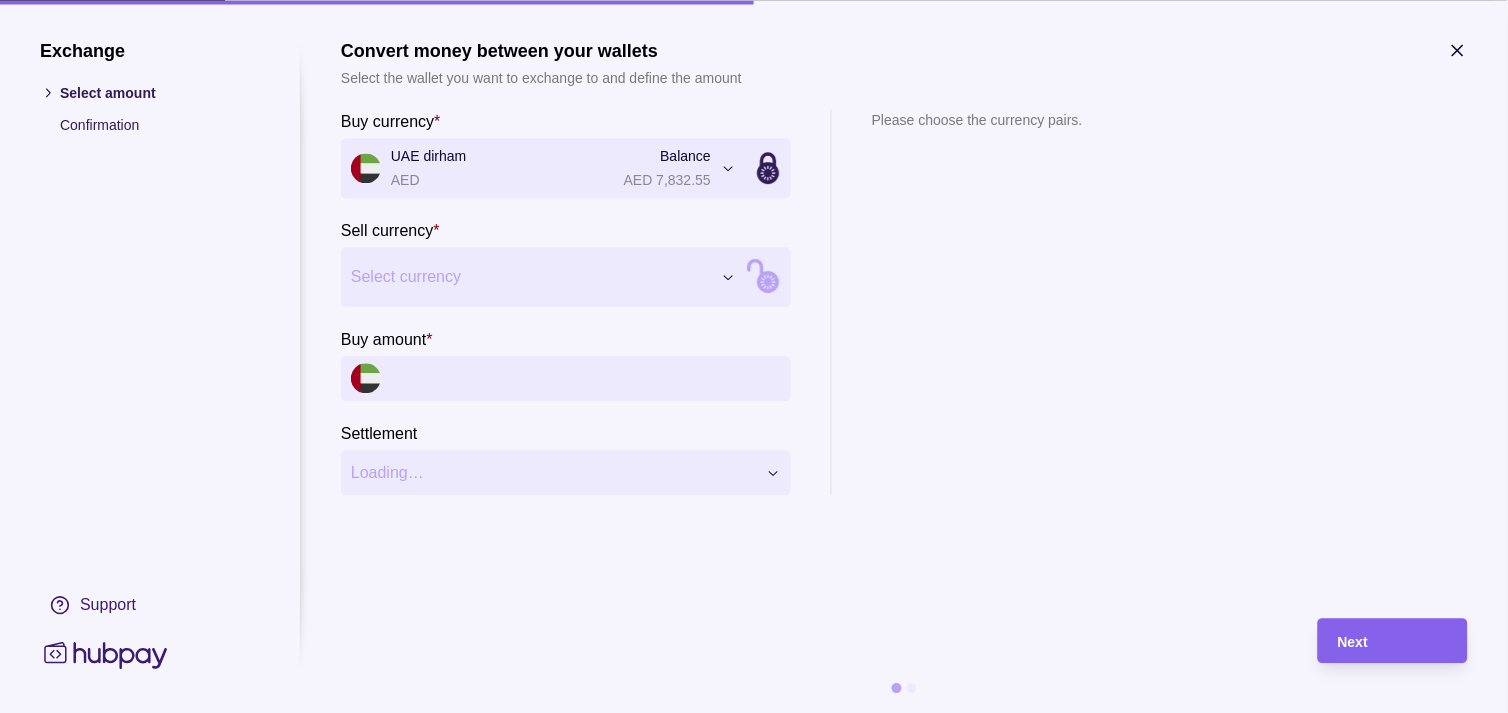 click on "Exchange Select amount Confirmation Support Convert money between your wallets Select the wallet you want to exchange to and define the amount Buy currency  * UAE dirham AED Balance AED 7,832.55 *** *** *** *** *** *** *** *** *** *** Sell currency  * Select currency *** *** *** *** *** *** *** *** *** *** Buy amount  * Settlement Loading… Please choose the currency pairs. Next" at bounding box center (746, 2127) 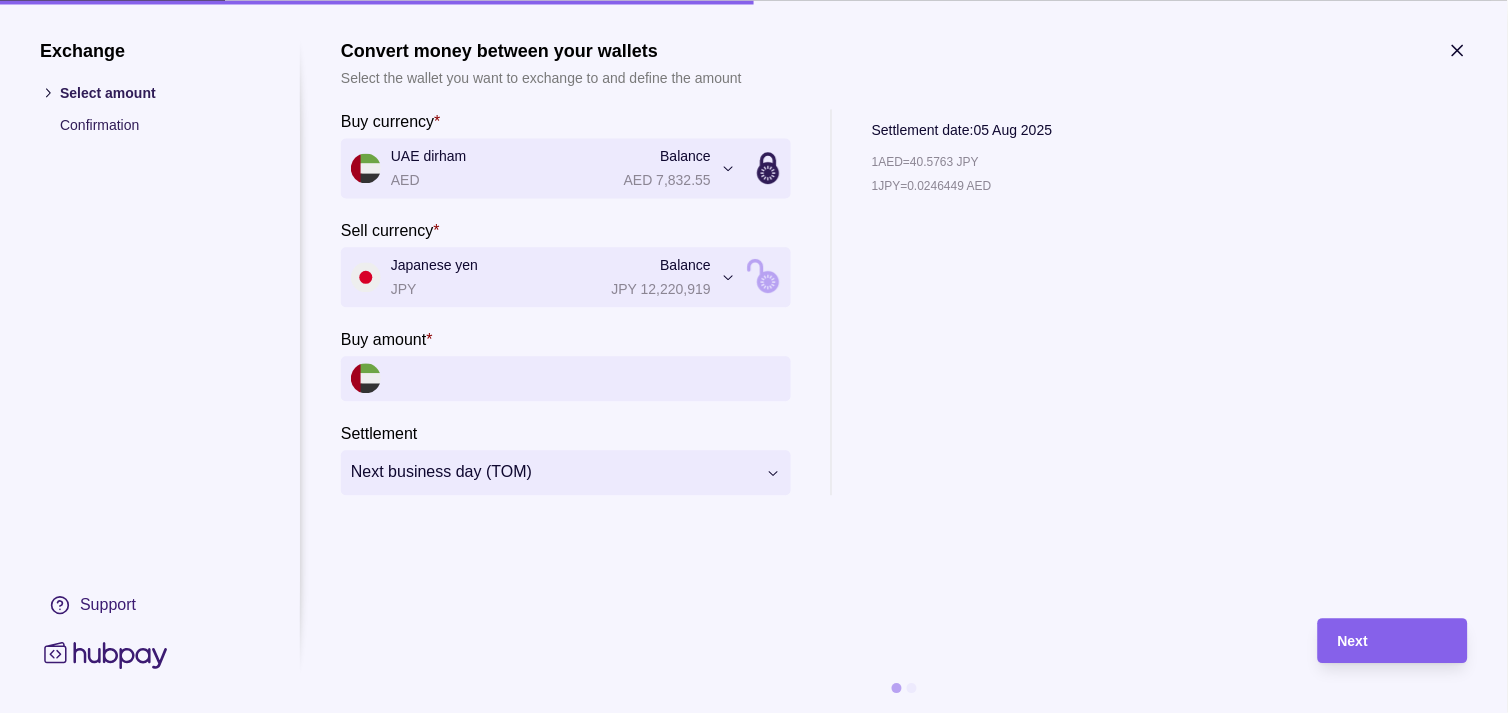 click 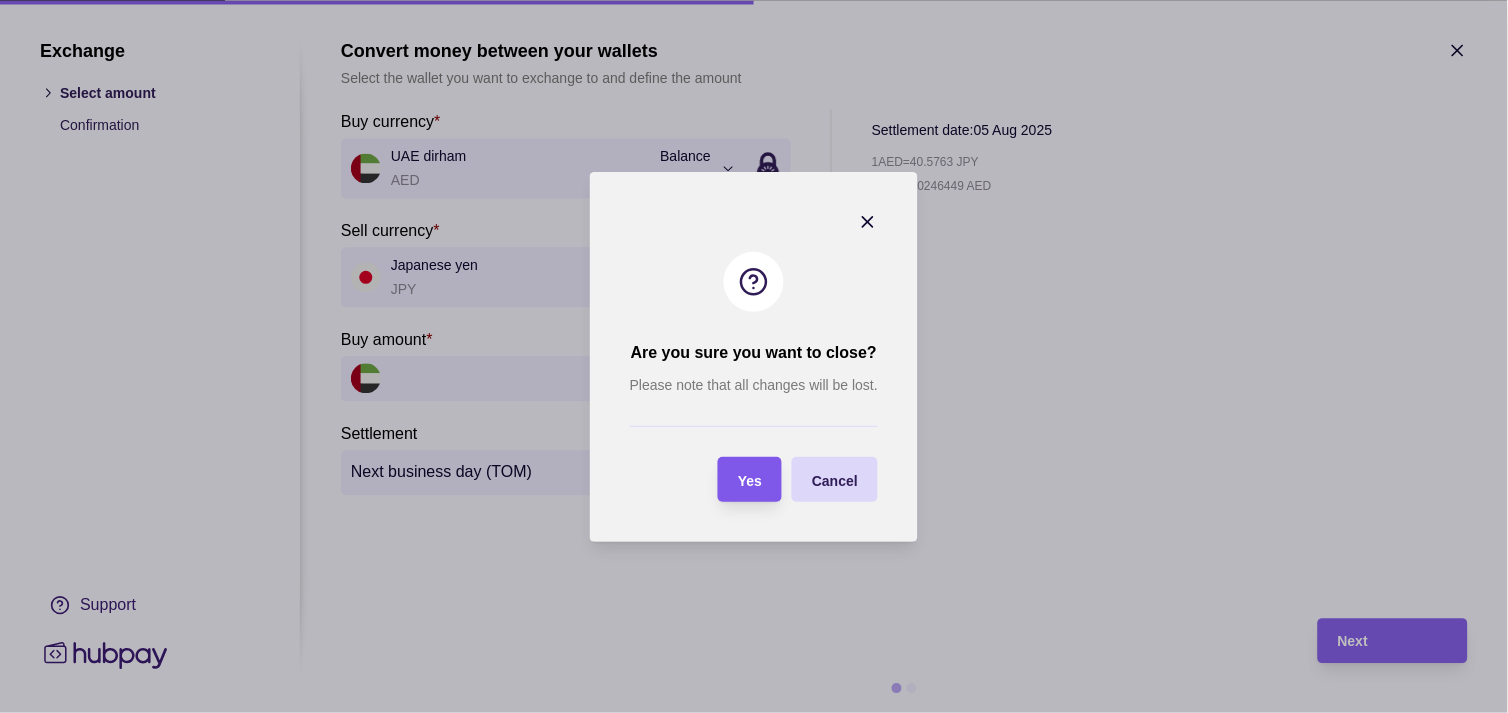 click on "Yes" at bounding box center [735, 479] 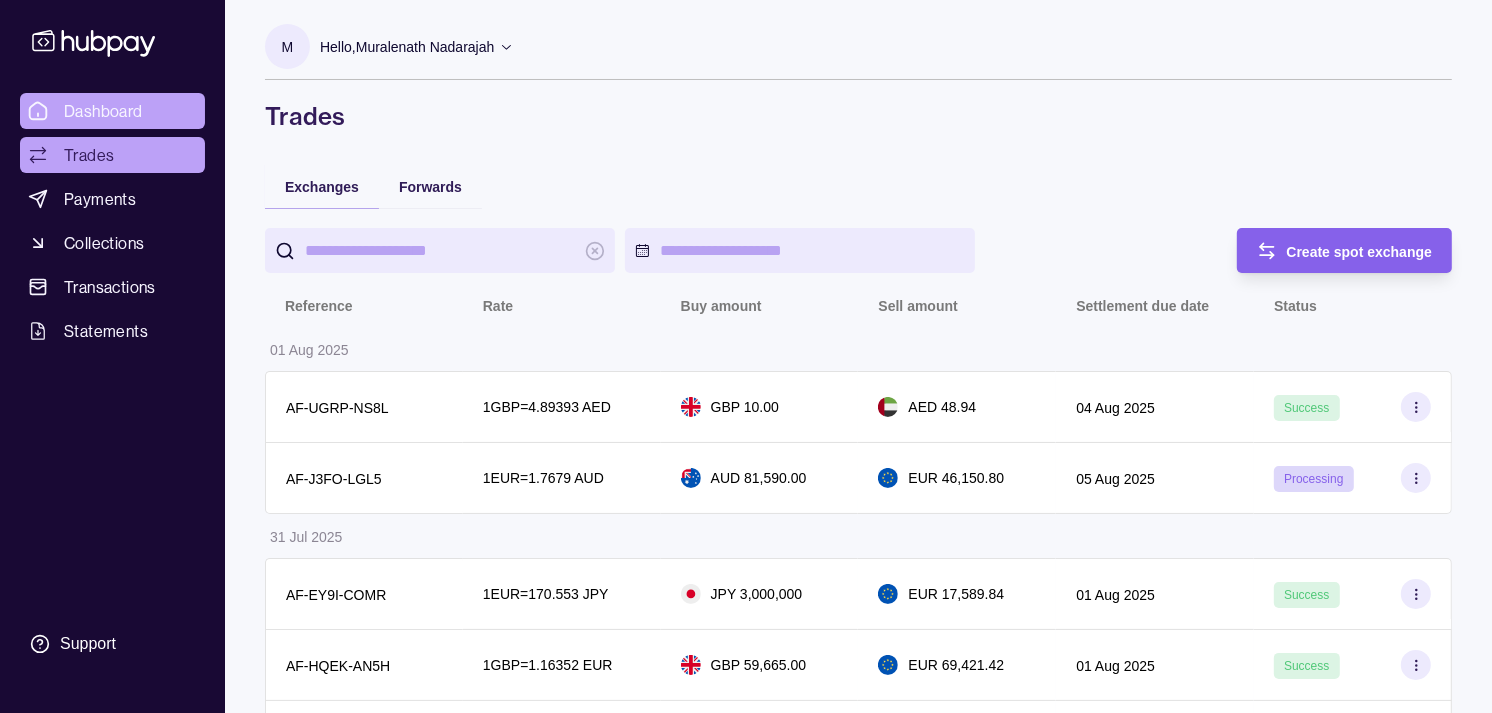 click on "Dashboard" at bounding box center [103, 111] 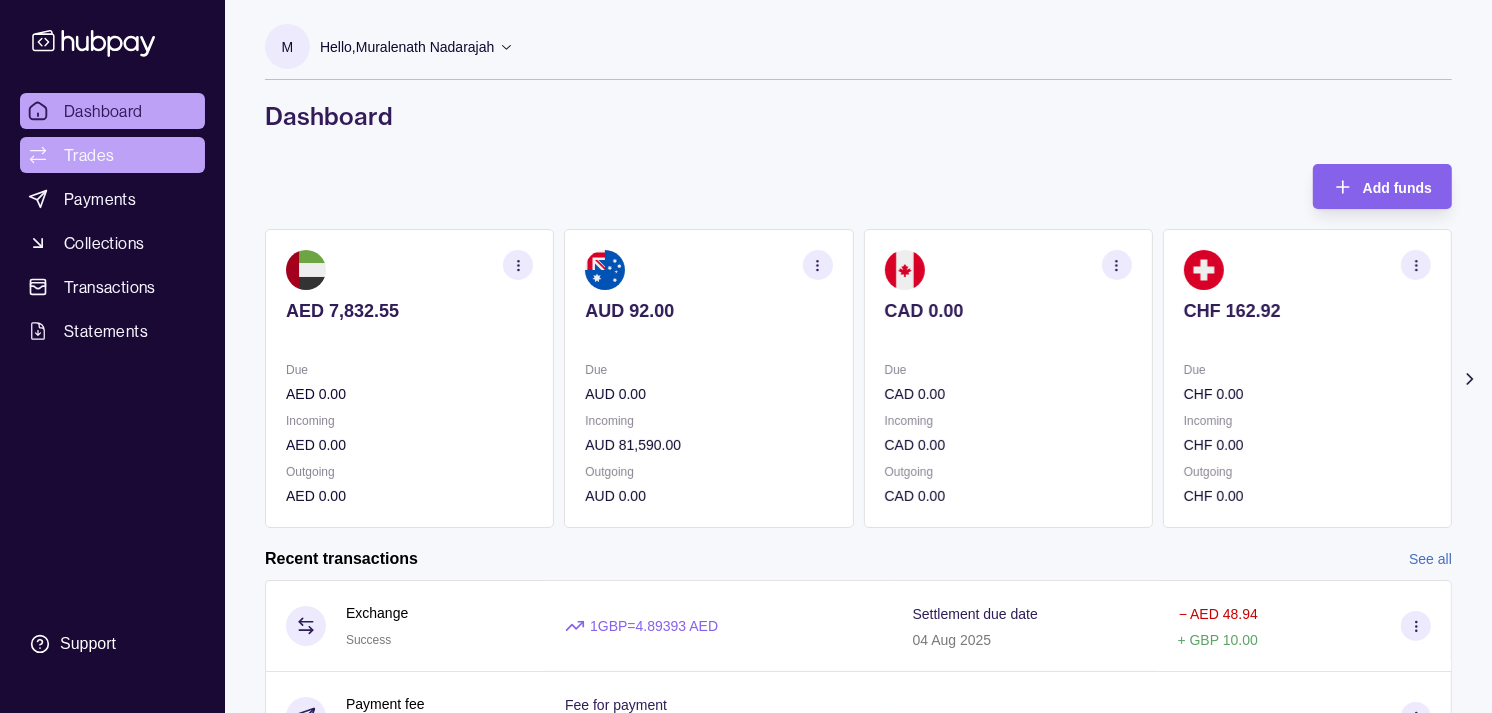 click on "Trades" at bounding box center [89, 155] 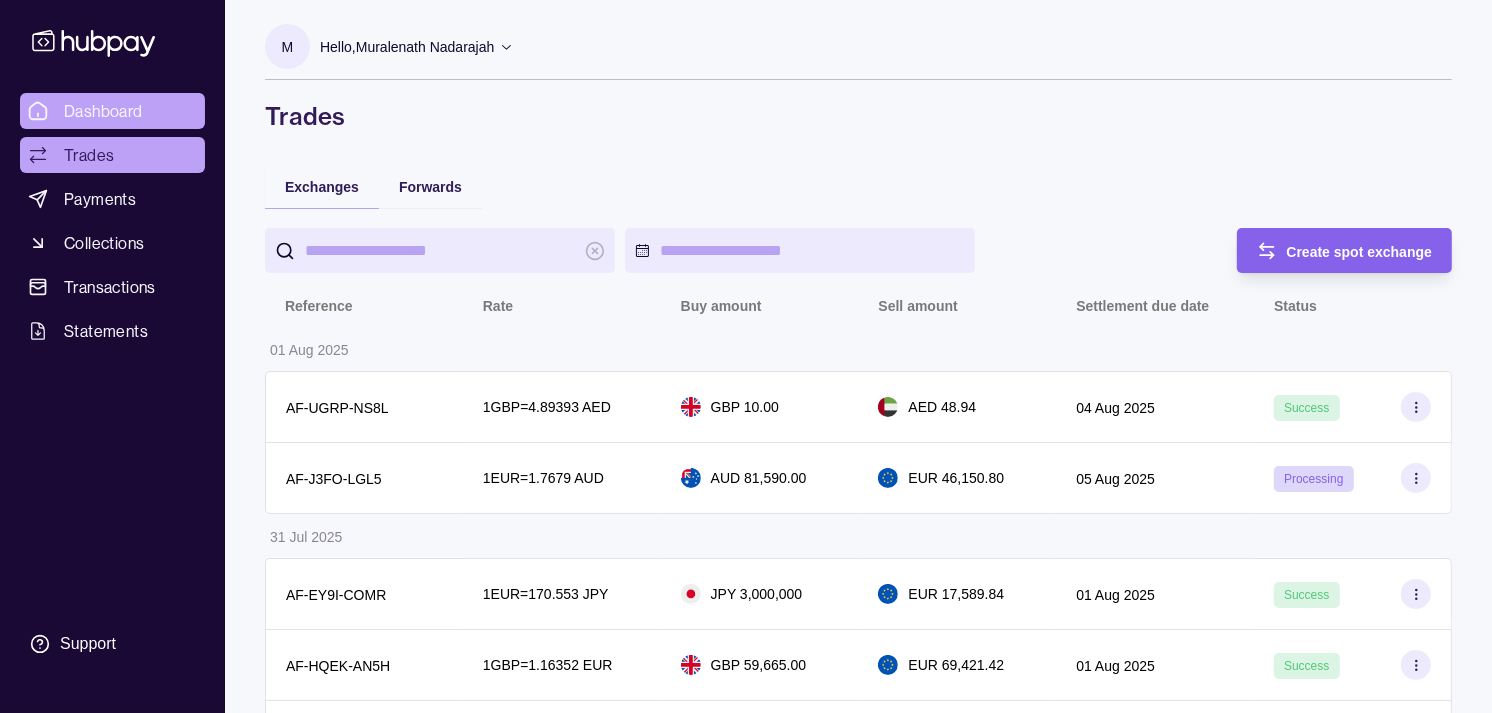 click on "Dashboard" at bounding box center (112, 111) 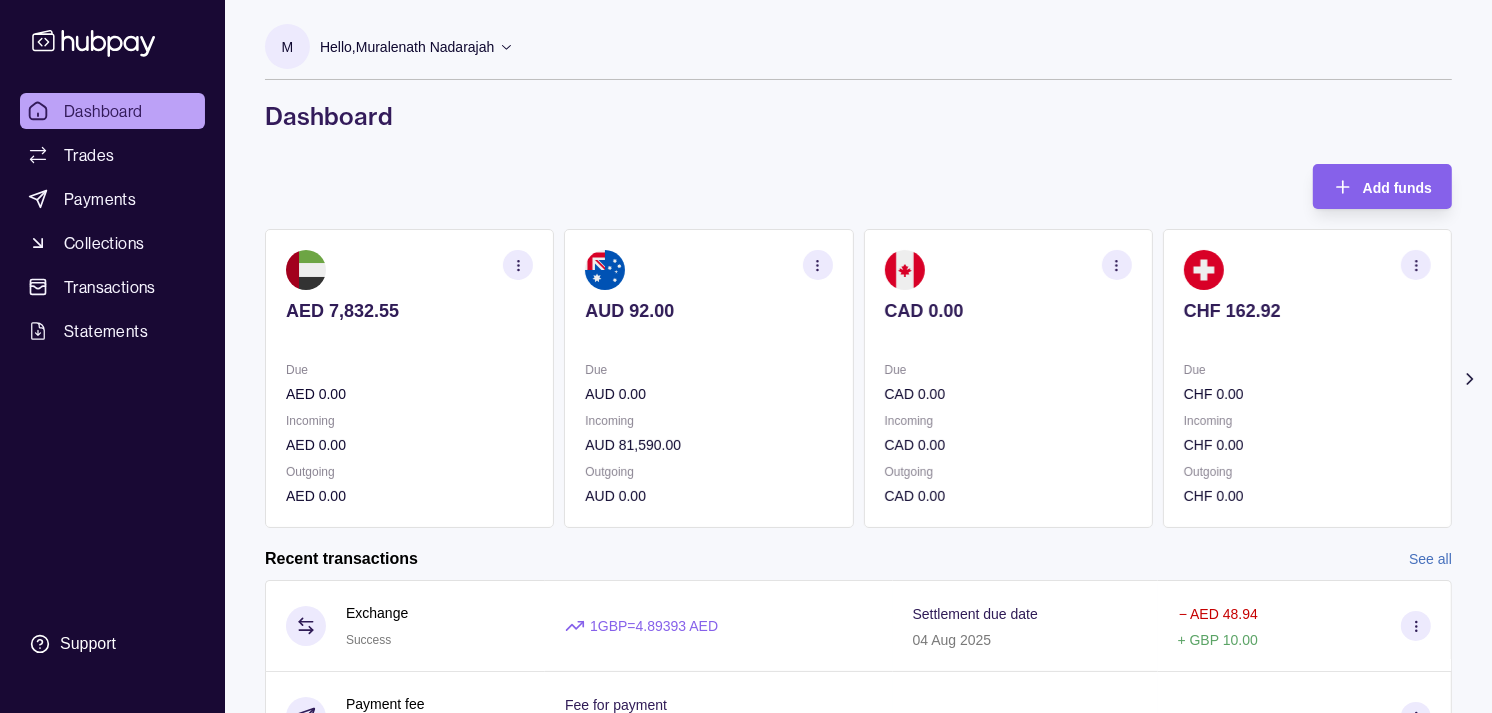 click on "Due CHF 0.00" at bounding box center [1307, 382] 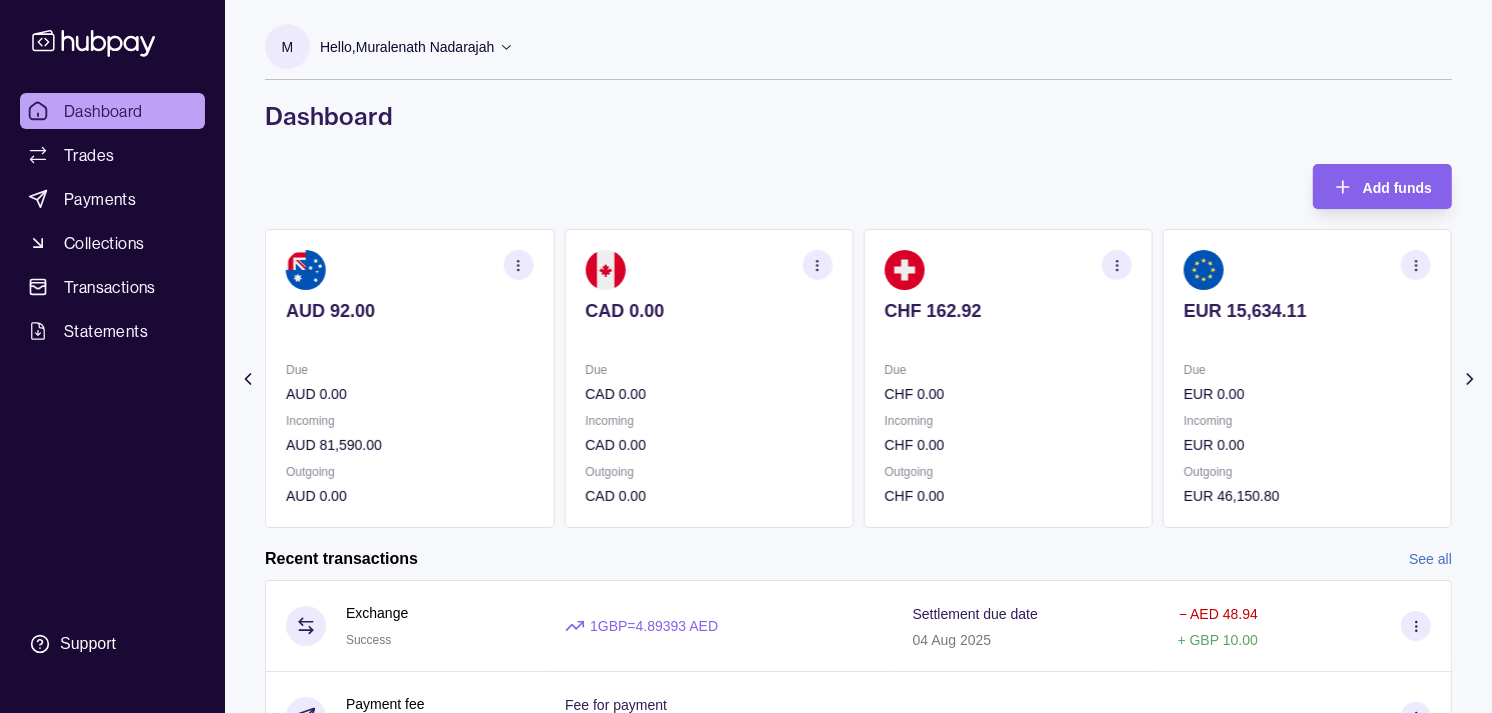 click on "EUR [BALANCE]  Due EUR 0.00 Incoming EUR 0.00 Outgoing EUR 46,150.80" at bounding box center (1307, 378) 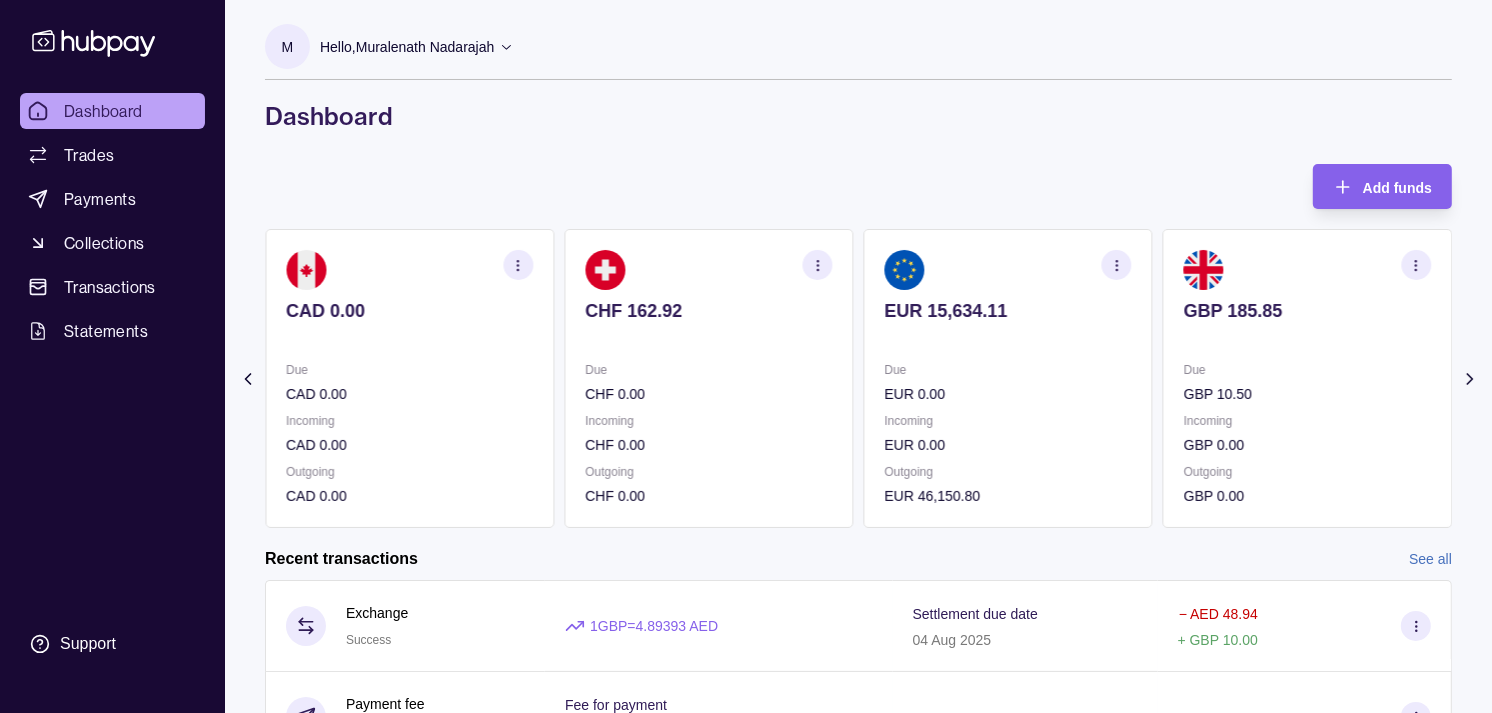 click on "GBP 185.85                                                                                                               Due GBP 10.50 Incoming GBP 0.00 Outgoing GBP 0.00" at bounding box center (1307, 378) 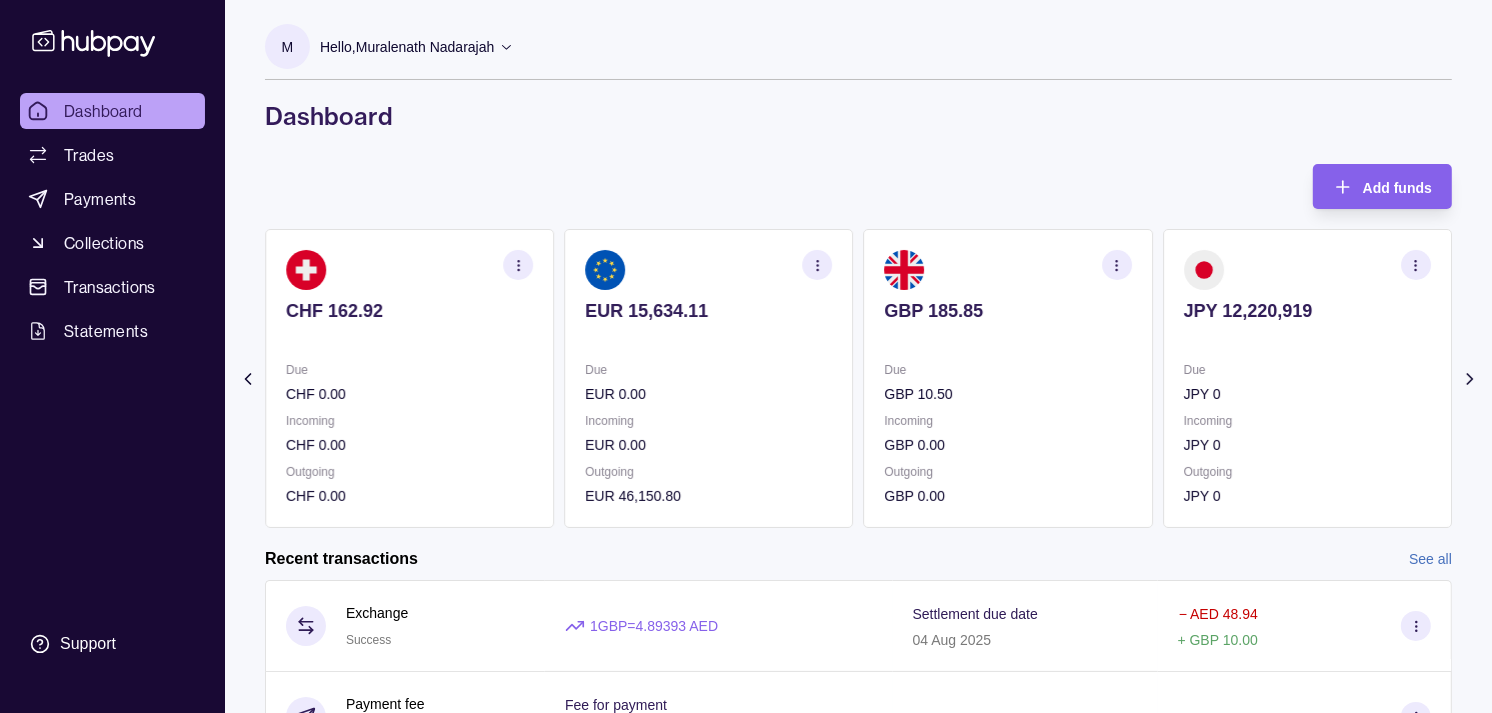 click on "JPY 12,220,919                                                                                                               Due JPY 0 Incoming JPY 0 Outgoing JPY 0" at bounding box center [1307, 378] 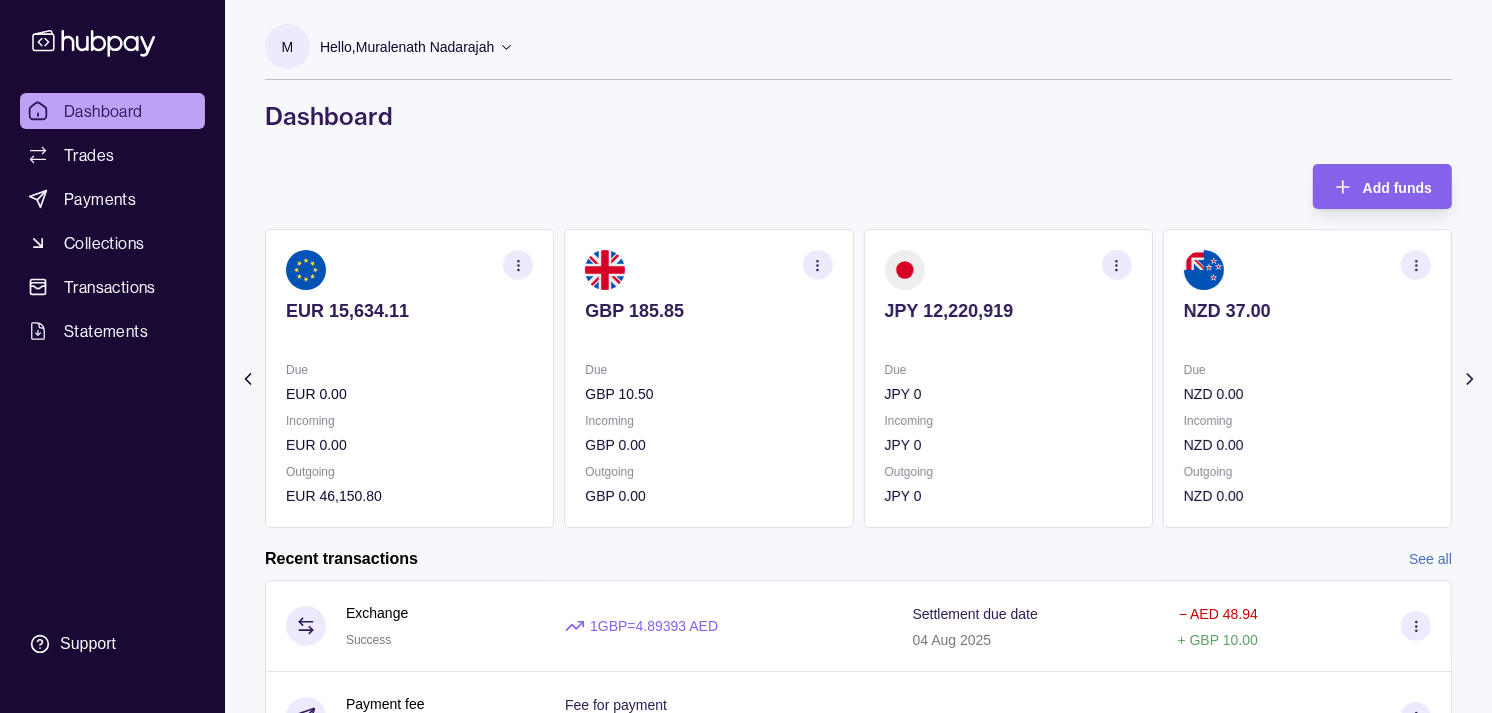 click 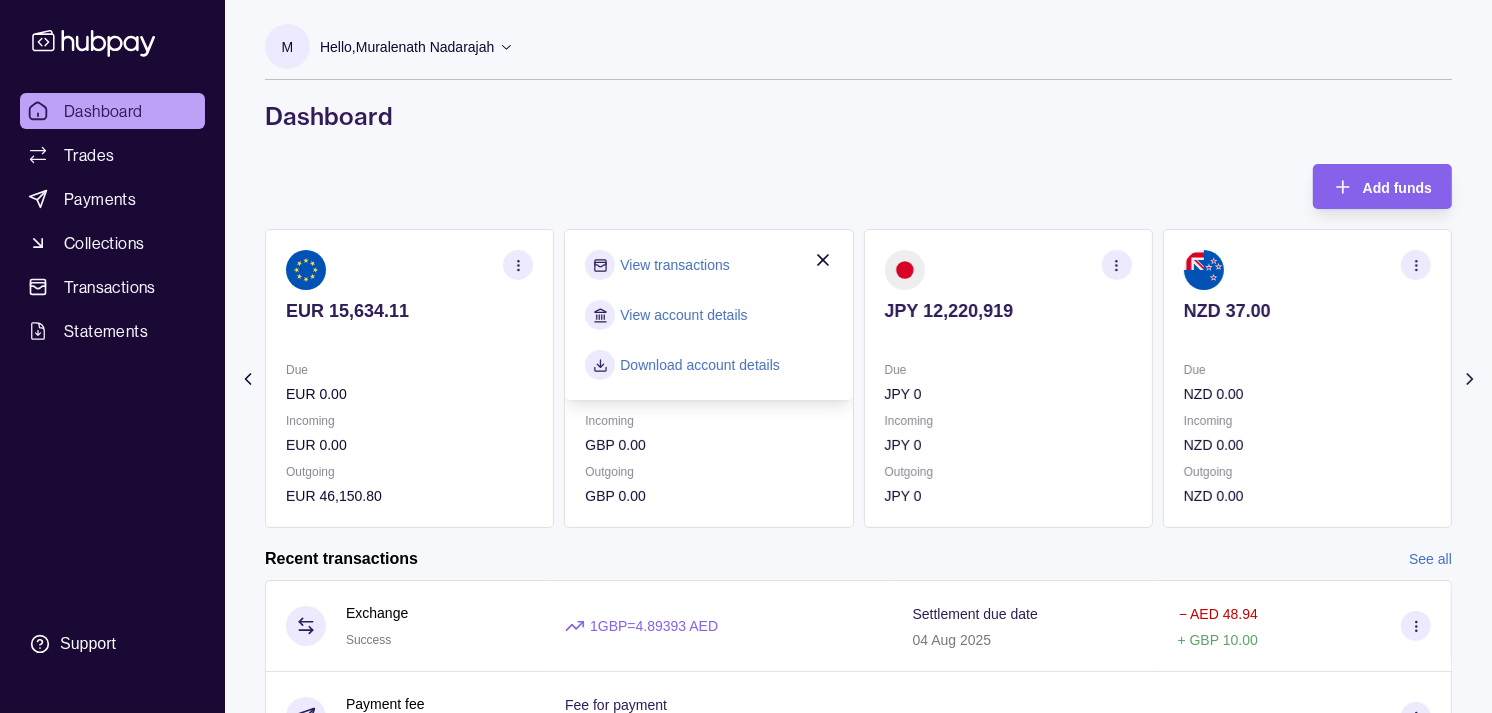 click on "View transactions" at bounding box center [674, 265] 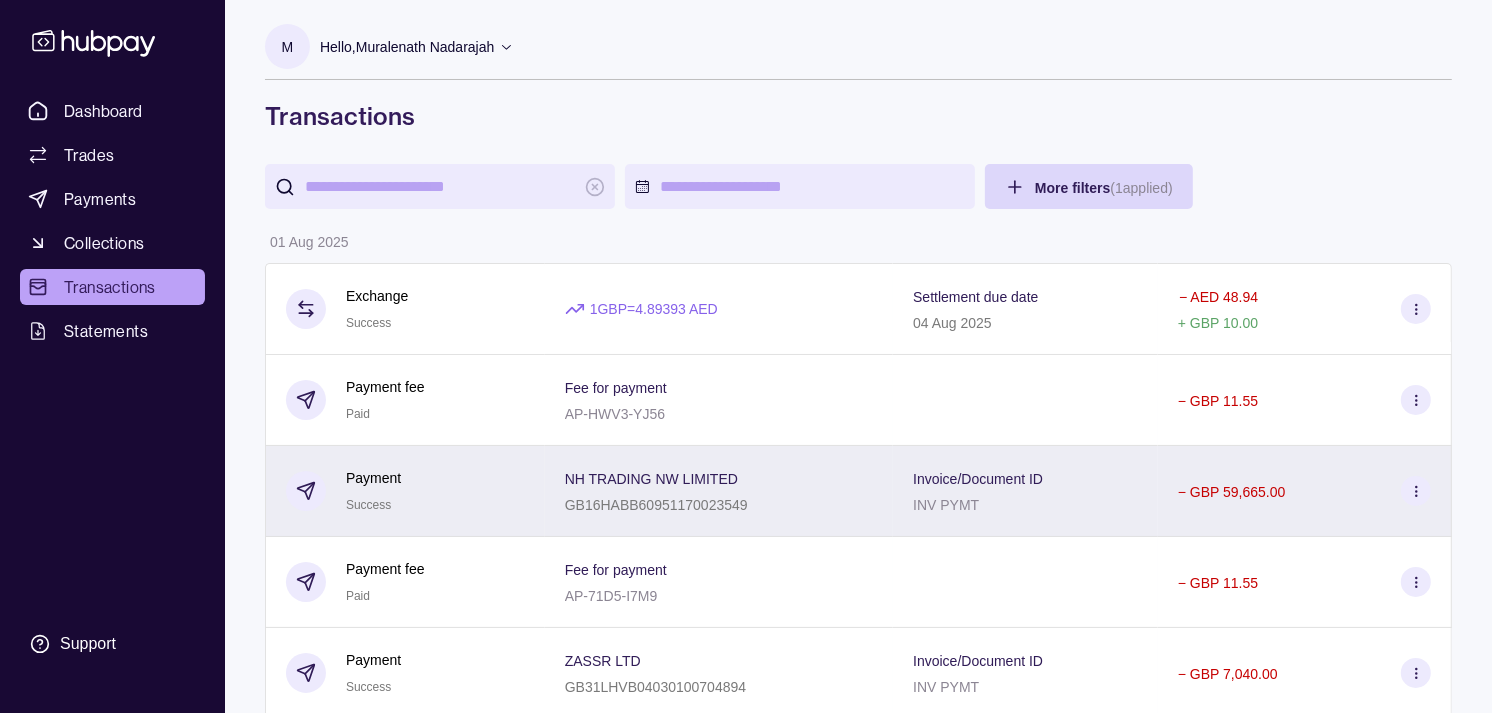 click on "Payment Success" at bounding box center [405, 491] 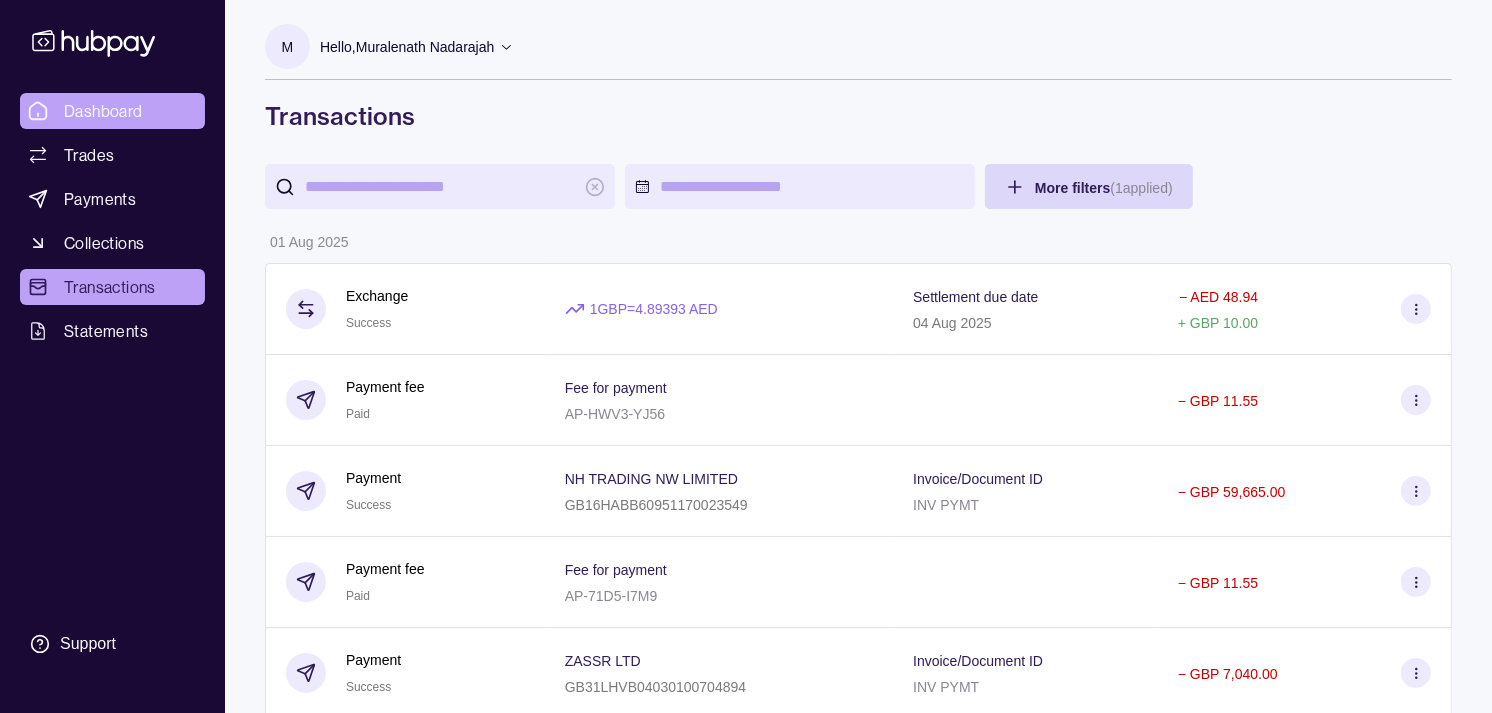 click on "Dashboard Trades Payments Collections Transactions Statements Support M Hello, [NAME] Strides Trading LLC Account Terms and conditions Privacy policy Sign out Transactions More filters ( 1 applied) Details Amount 01 Aug 2025 Exchange Success 1 GBP = 4.89393 AED Settlement due date 04 Aug 2025 − AED 48.94 + GBP 10.00 Payment fee Paid Fee for payment AP-HWV3-YJ56 − GBP 11.55 Payment Success NH TRADING NW LIMITED GB16HABB60951170023549 Invoice/Document ID INV PYMT − GBP 59,665.00 Payment fee Paid Fee for payment AP-71D5-I7M9 − GBP 11.55 Payment Success ZASSR LTD GB31LHVB04030100704894 Invoice/Document ID INV PYMT − GBP 7,040.00 31 Jul 2025 Payment fee Paid Fee for payment AP-SOEB-O2WP − GBP 11.55 Payment Success Qijaser Ltd LT113250036491853249 Invoice/Document ID INV PYMT − GBP 9,390.50 Exchange Success 1 GBP = 1.16352 EUR Settlement due date 01 Aug 2025 − EUR 69,421.42 + GBP 59,665.00 Exchange Success 1 GBP = 1.17163 EUR Settlement due date" at bounding box center [746, 1152] 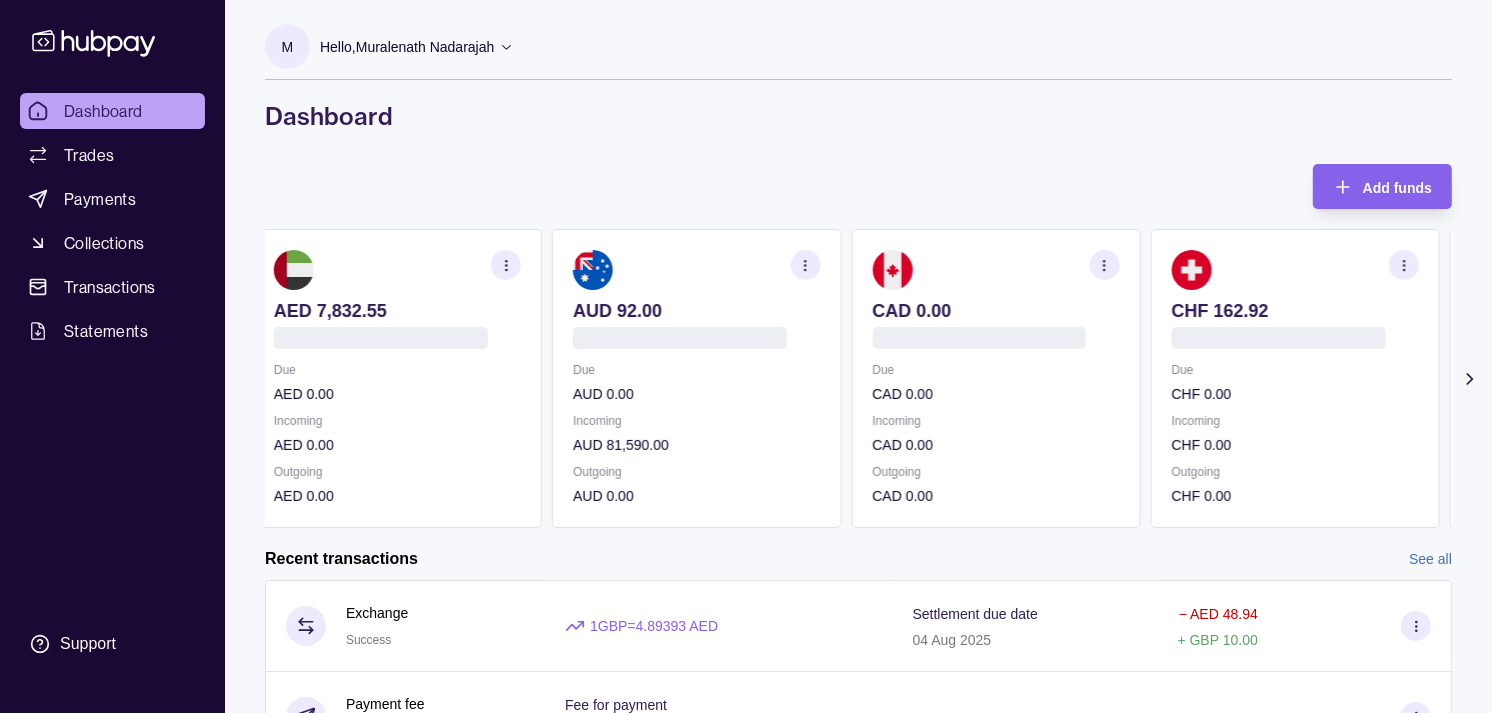 click on "Due" at bounding box center [995, 370] 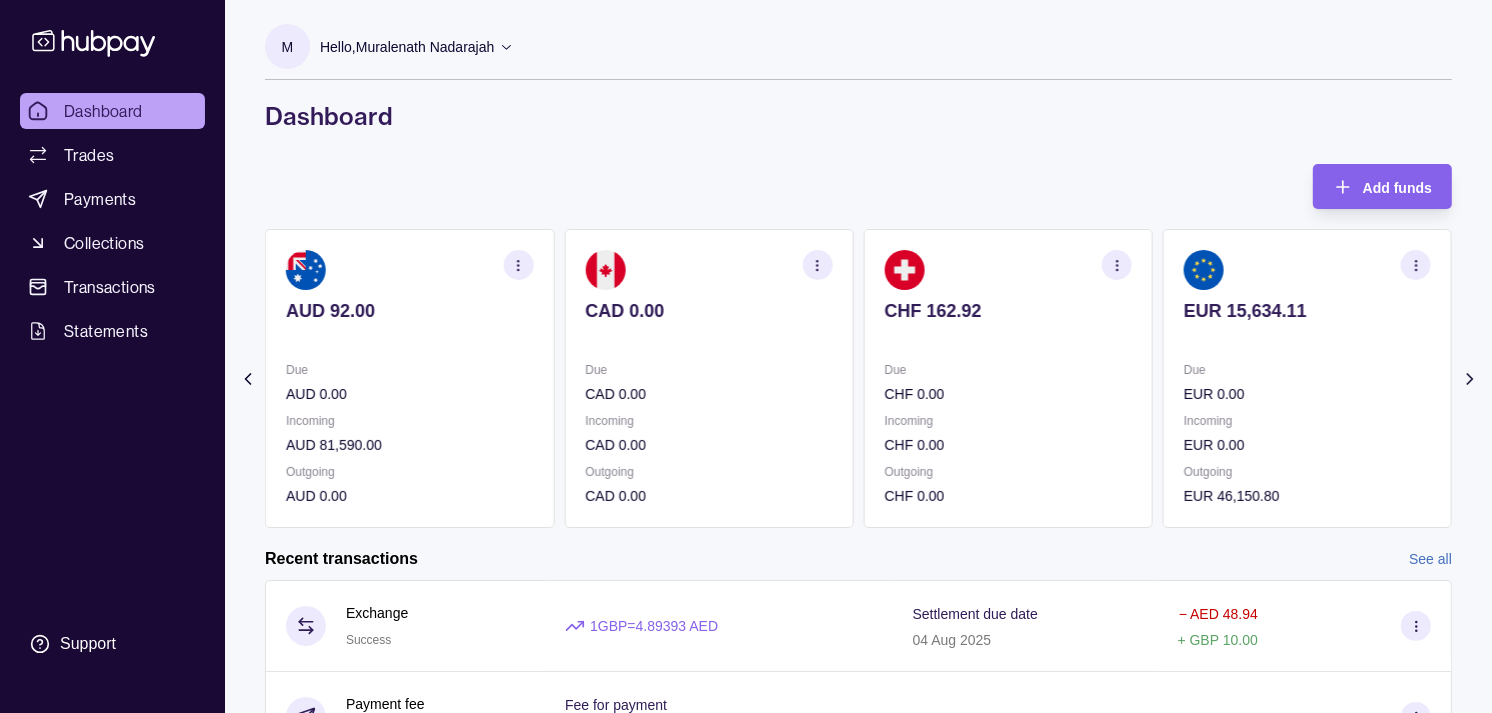 click on "CHF 162.92                                                                                                               Due CHF 0.00 Incoming CHF 0.00 Outgoing CHF 0.00" at bounding box center [1008, 378] 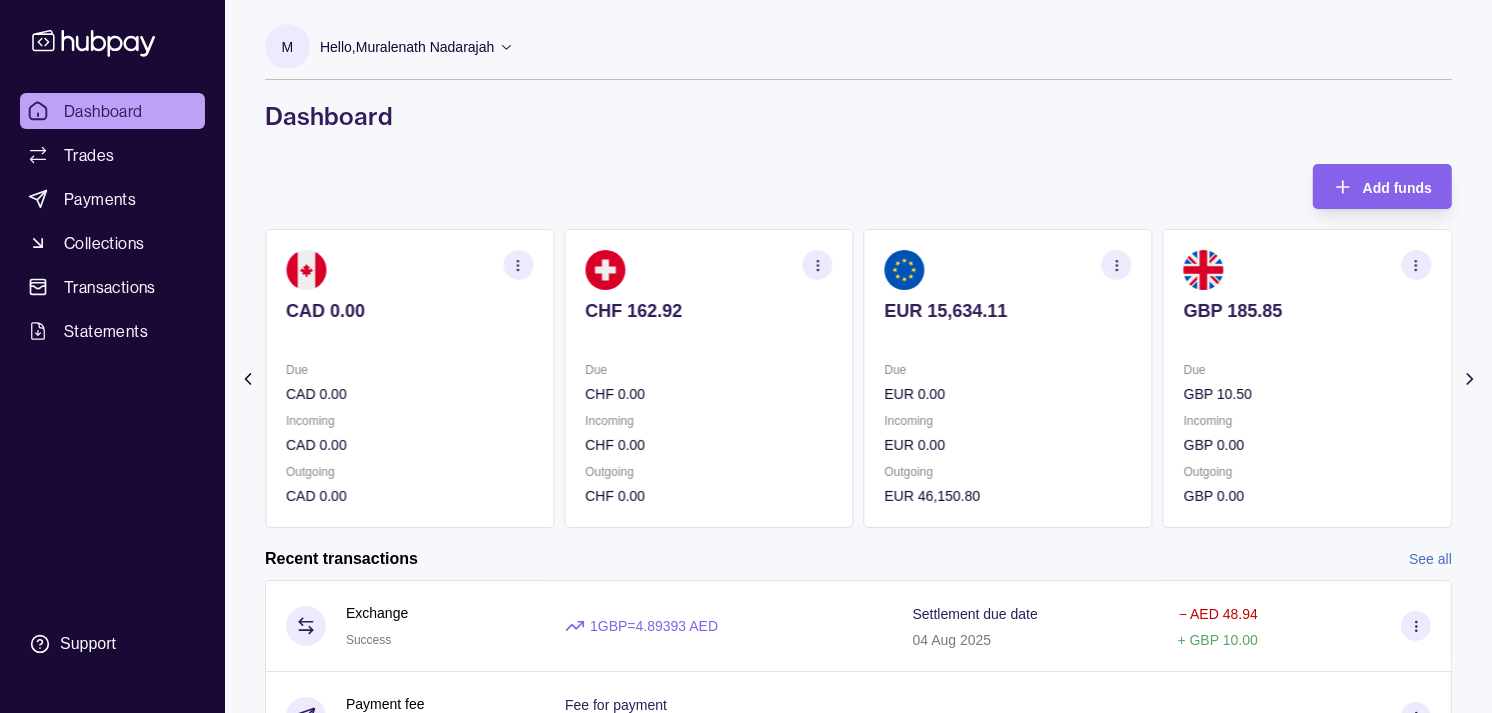 click at bounding box center [1307, 338] 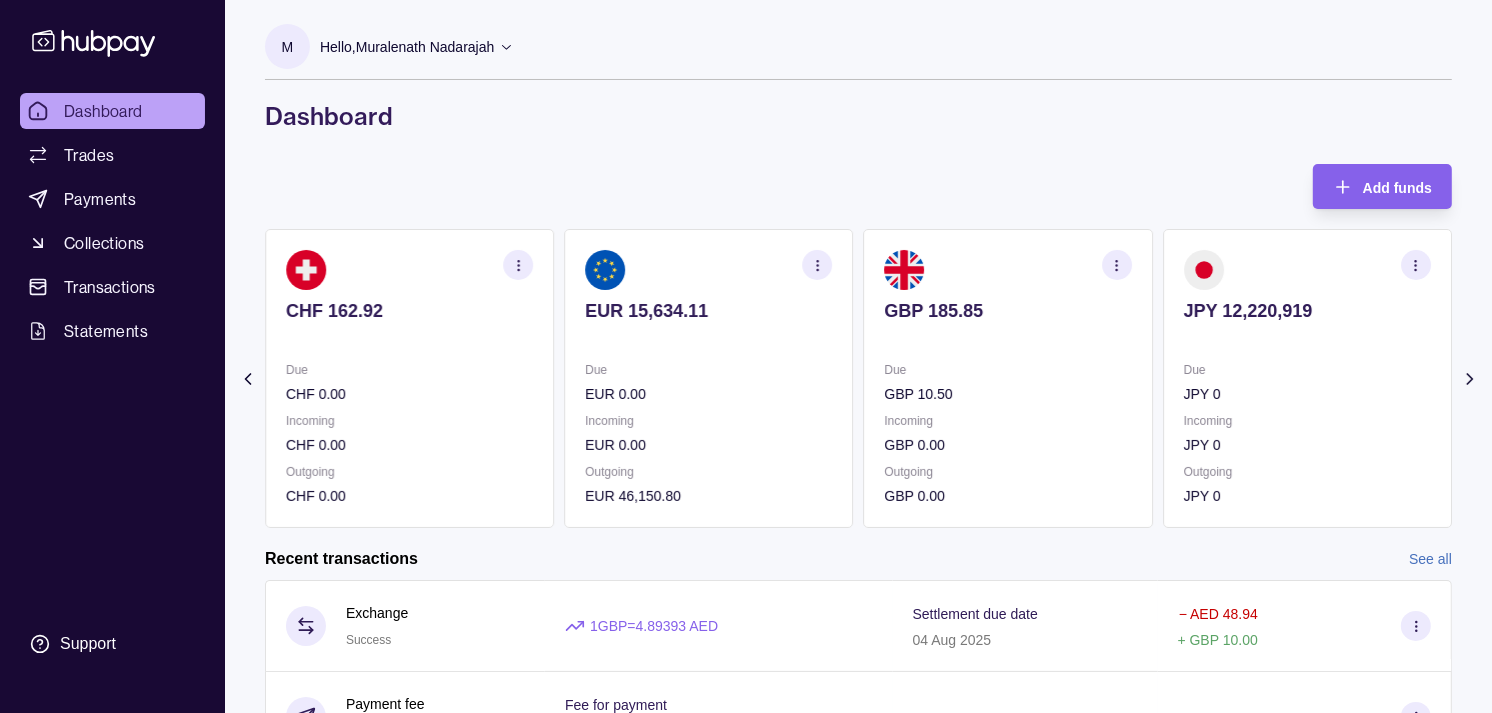 click 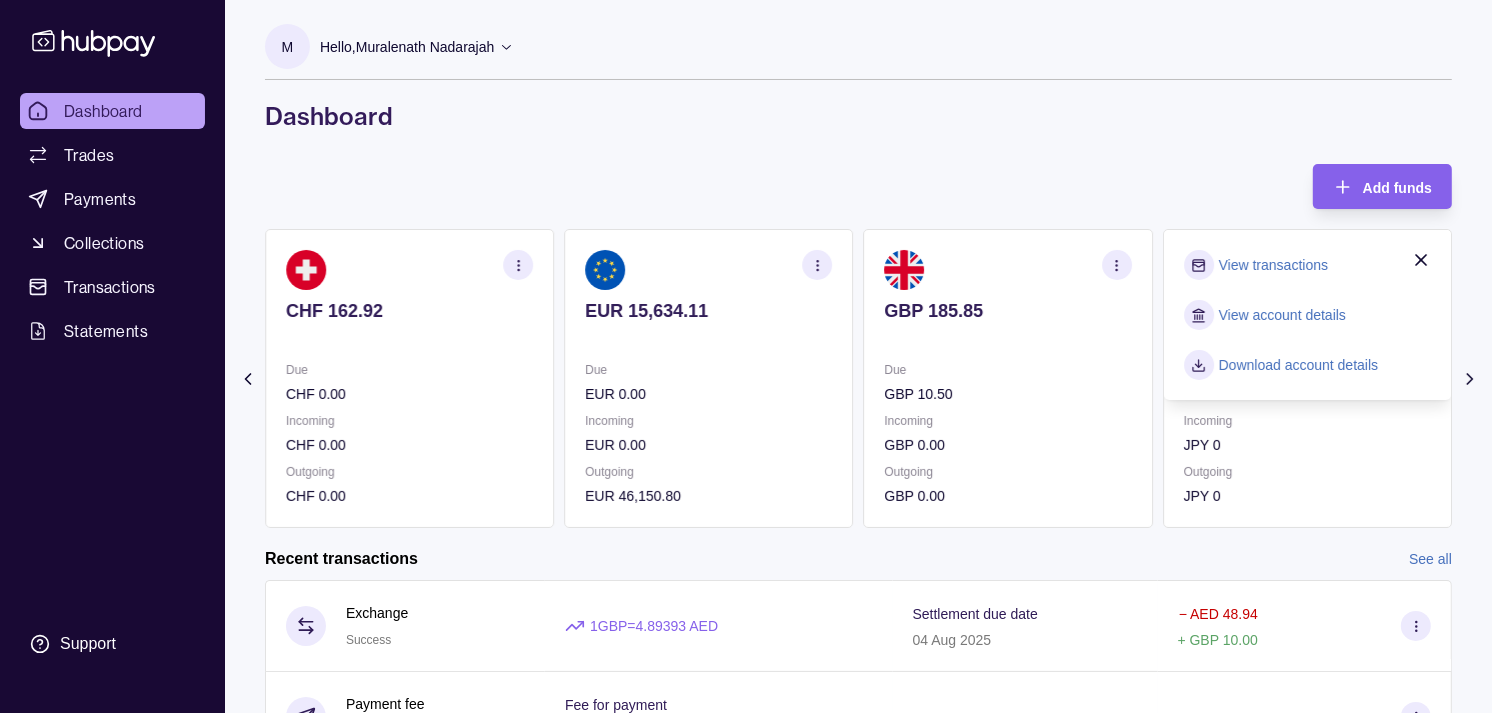 click on "View transactions" at bounding box center [1273, 265] 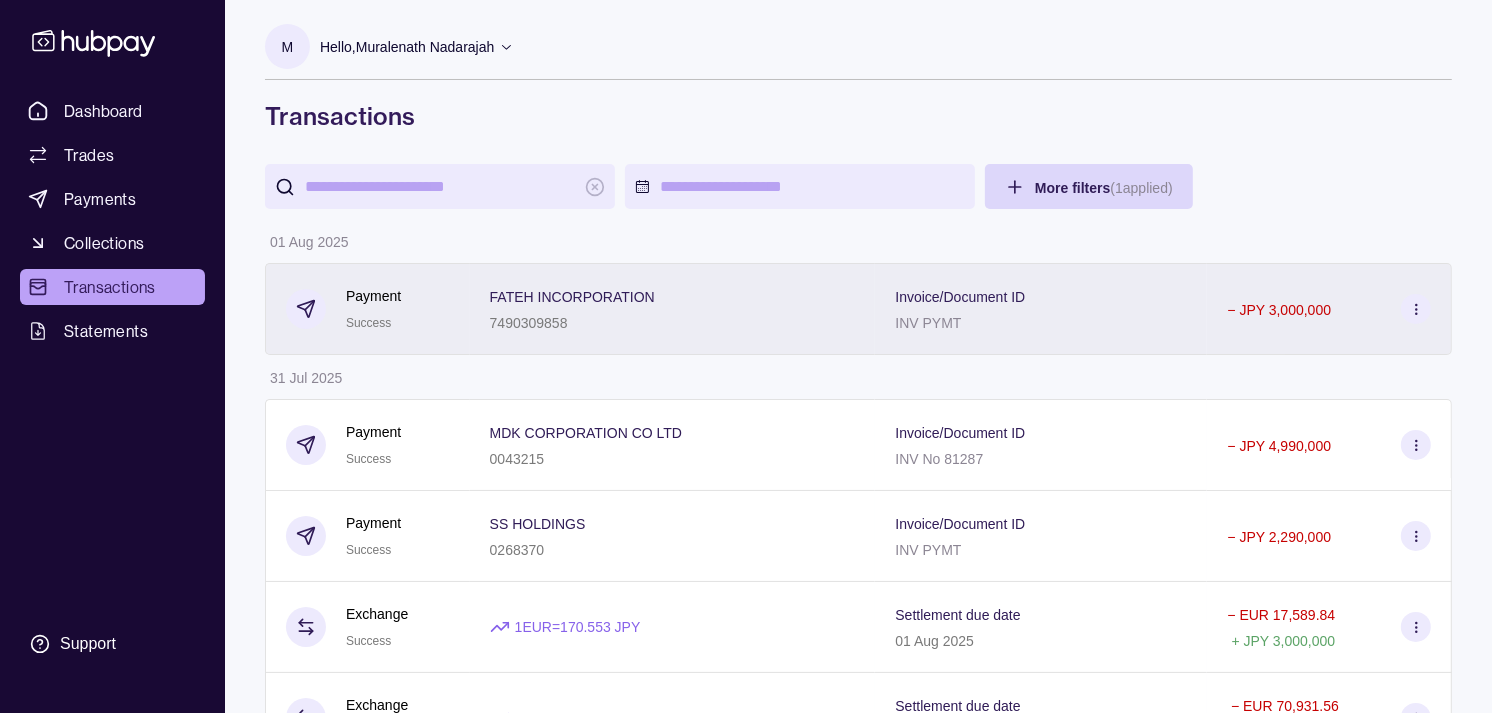 click on "7490309858" at bounding box center [572, 322] 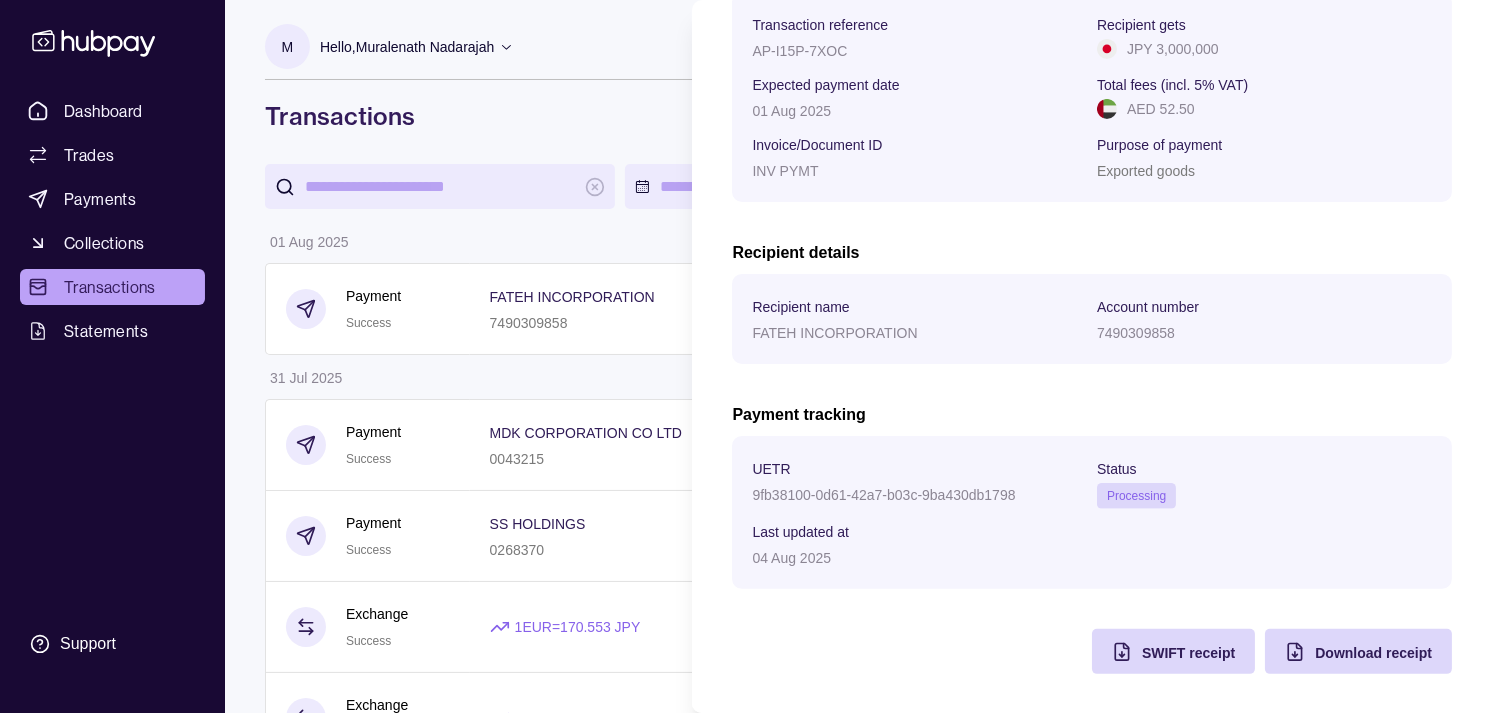 scroll, scrollTop: 333, scrollLeft: 0, axis: vertical 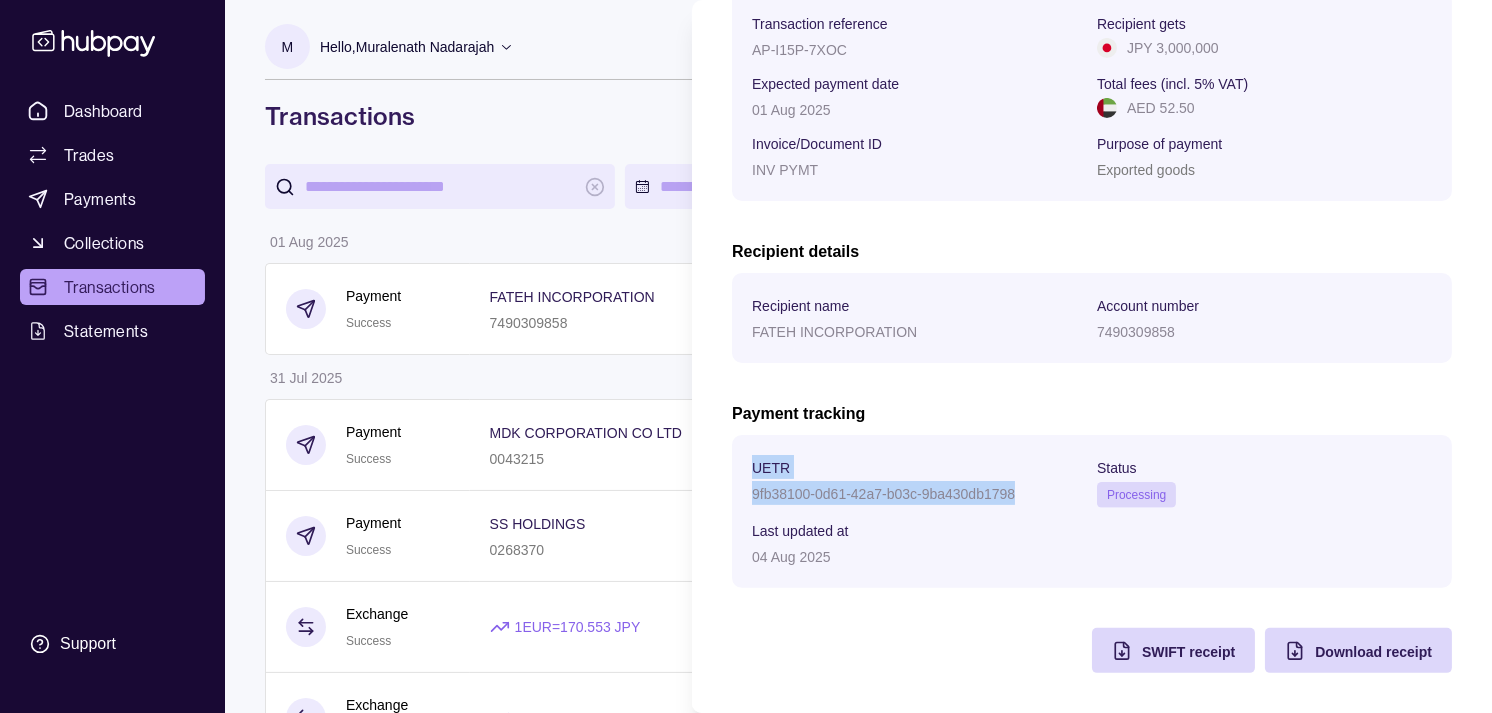 drag, startPoint x: 754, startPoint y: 465, endPoint x: 1024, endPoint y: 496, distance: 271.7738 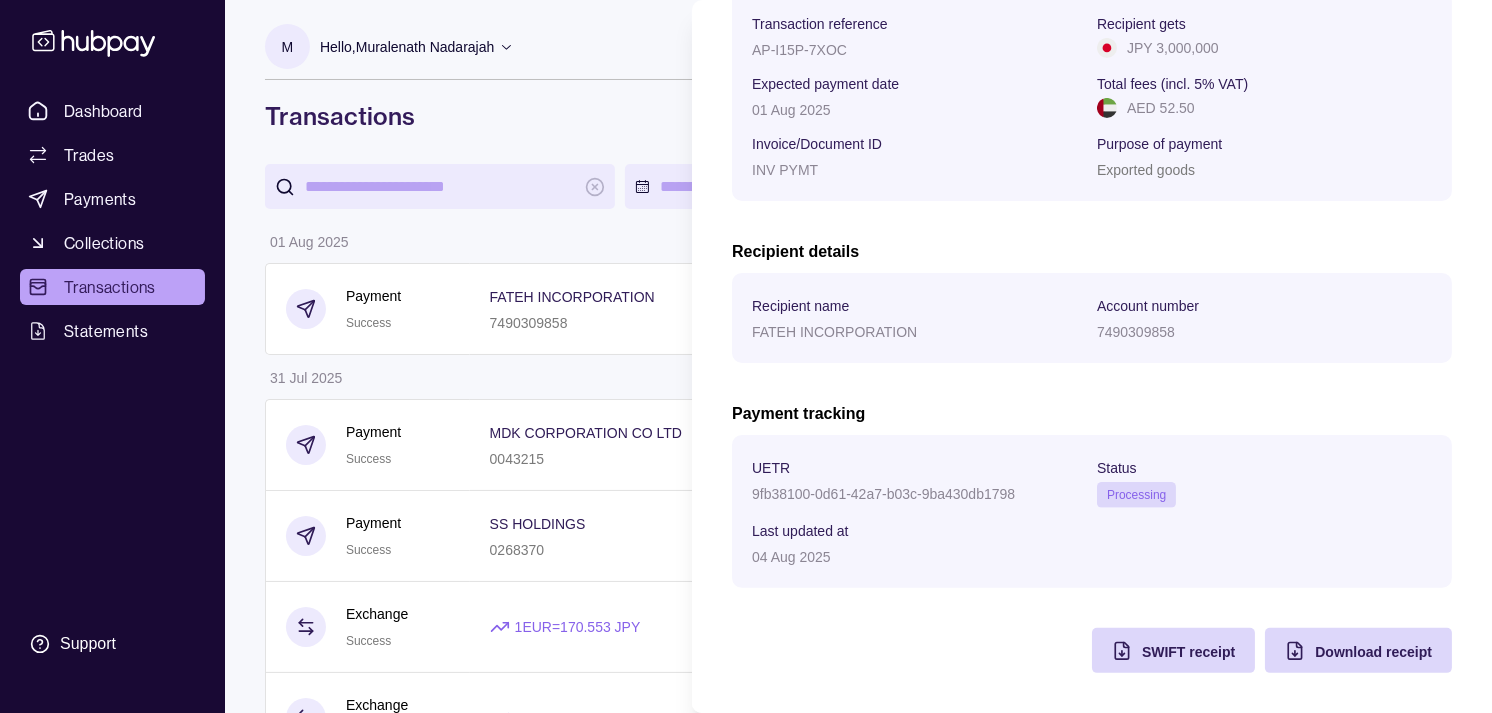 drag, startPoint x: 1024, startPoint y: 496, endPoint x: 868, endPoint y: 393, distance: 186.93582 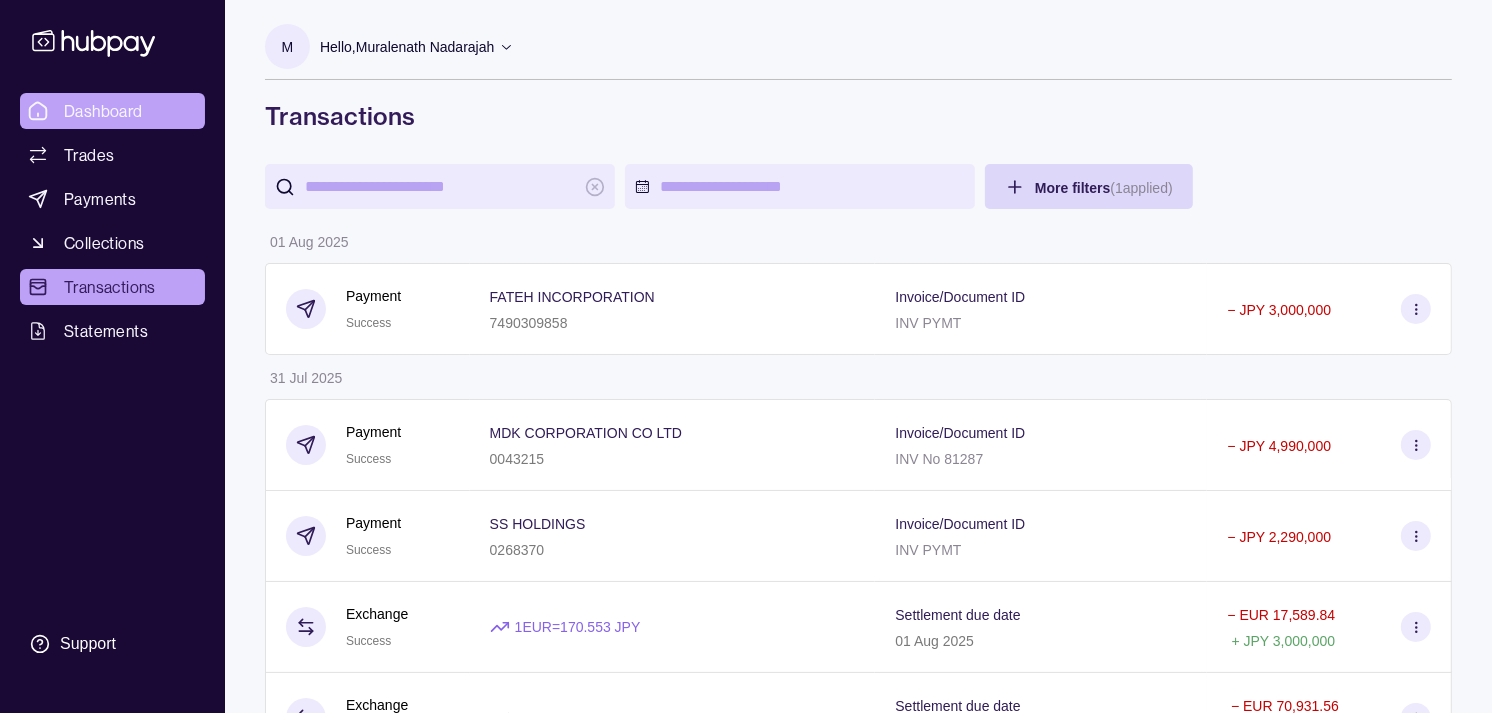 click on "Dashboard" at bounding box center (103, 111) 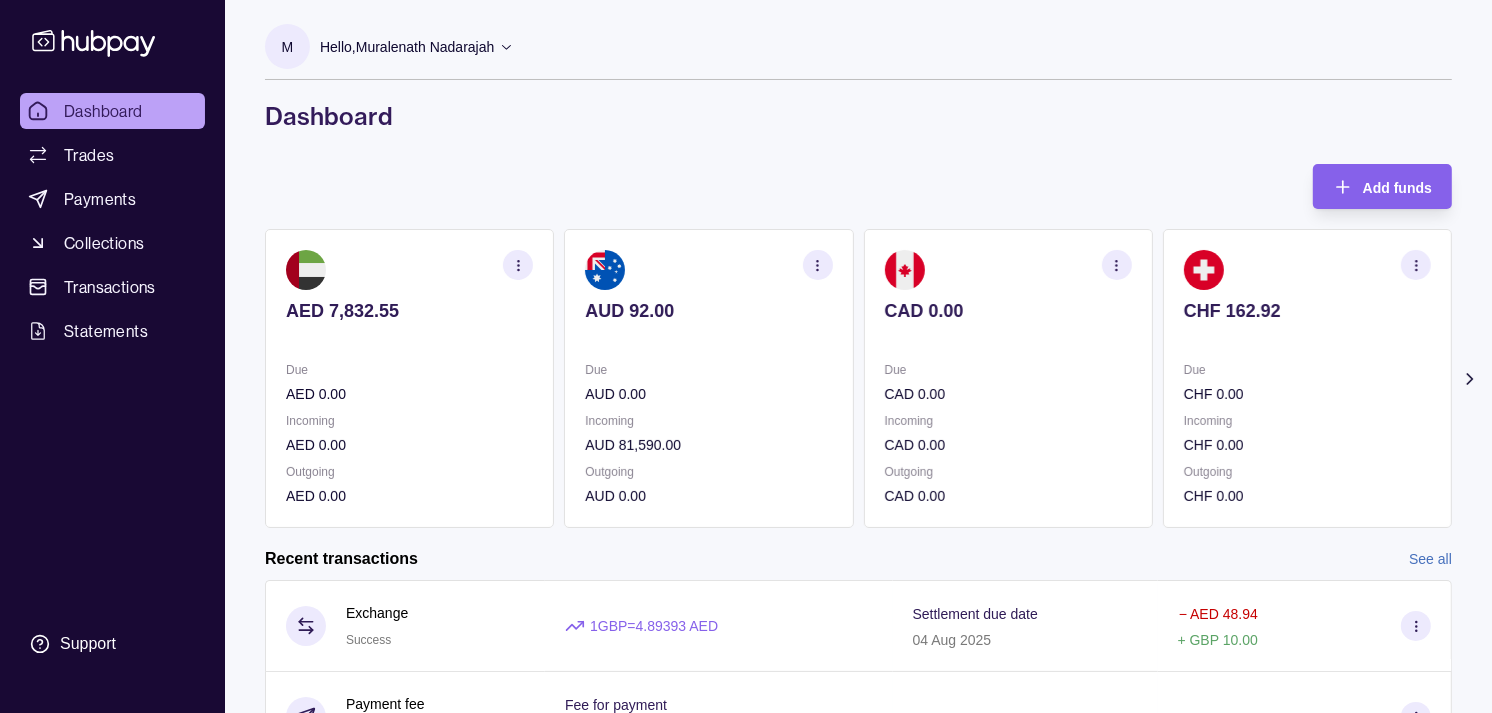 click on "CAD 0.00                                                                                                               Due CAD 0.00 Incoming CAD 0.00 Outgoing CAD 0.00" at bounding box center (1008, 378) 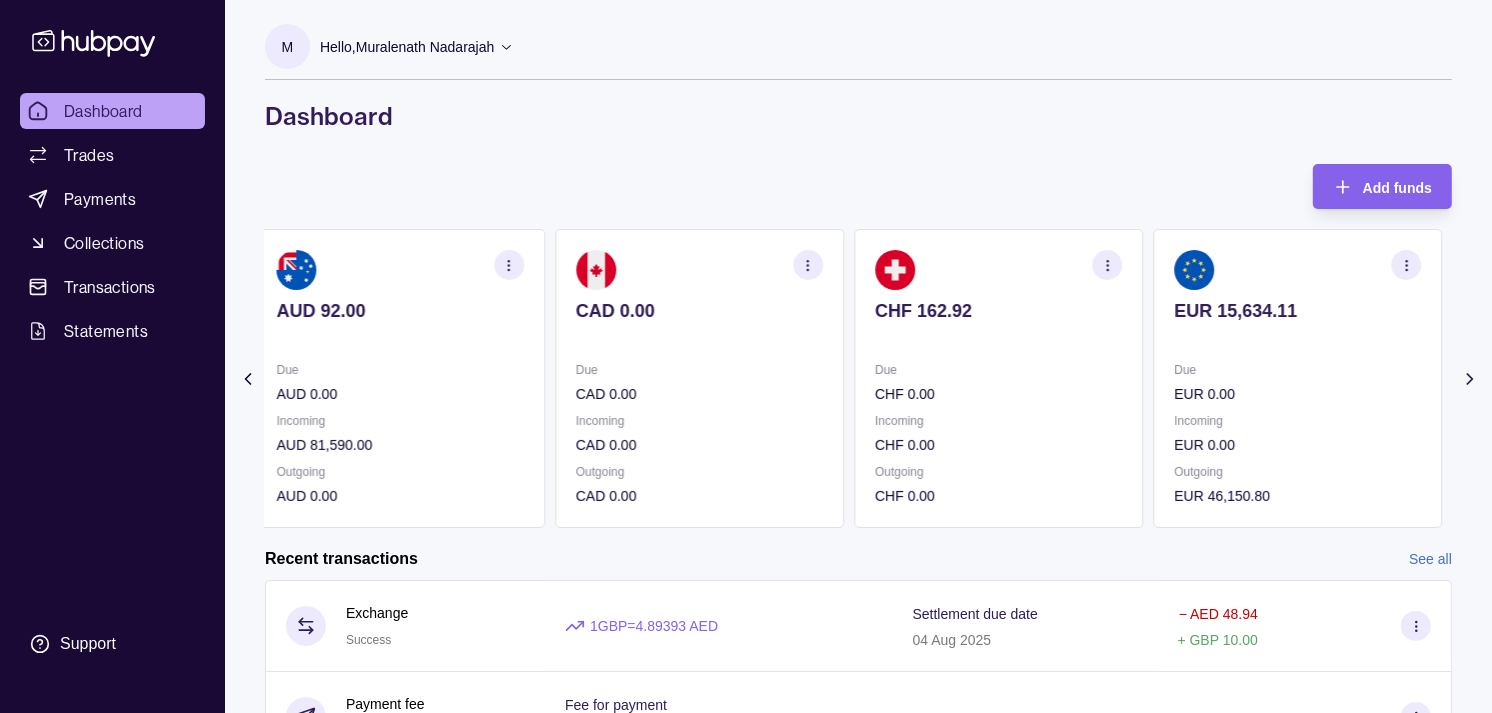 click on "CHF 162.92                                                                                                               Due CHF 0.00 Incoming CHF 0.00 Outgoing CHF 0.00" at bounding box center (998, 378) 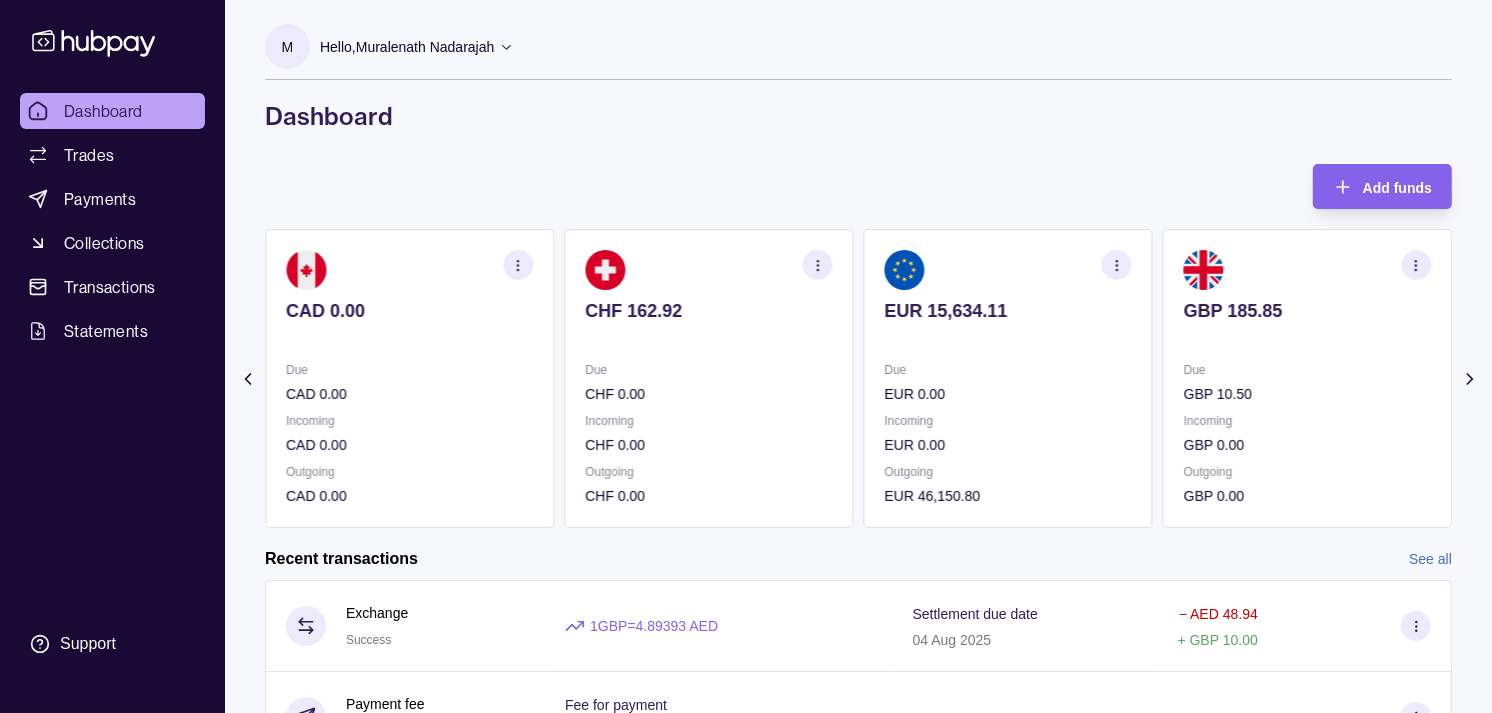 click on "EUR 15,634.11" at bounding box center (1008, 324) 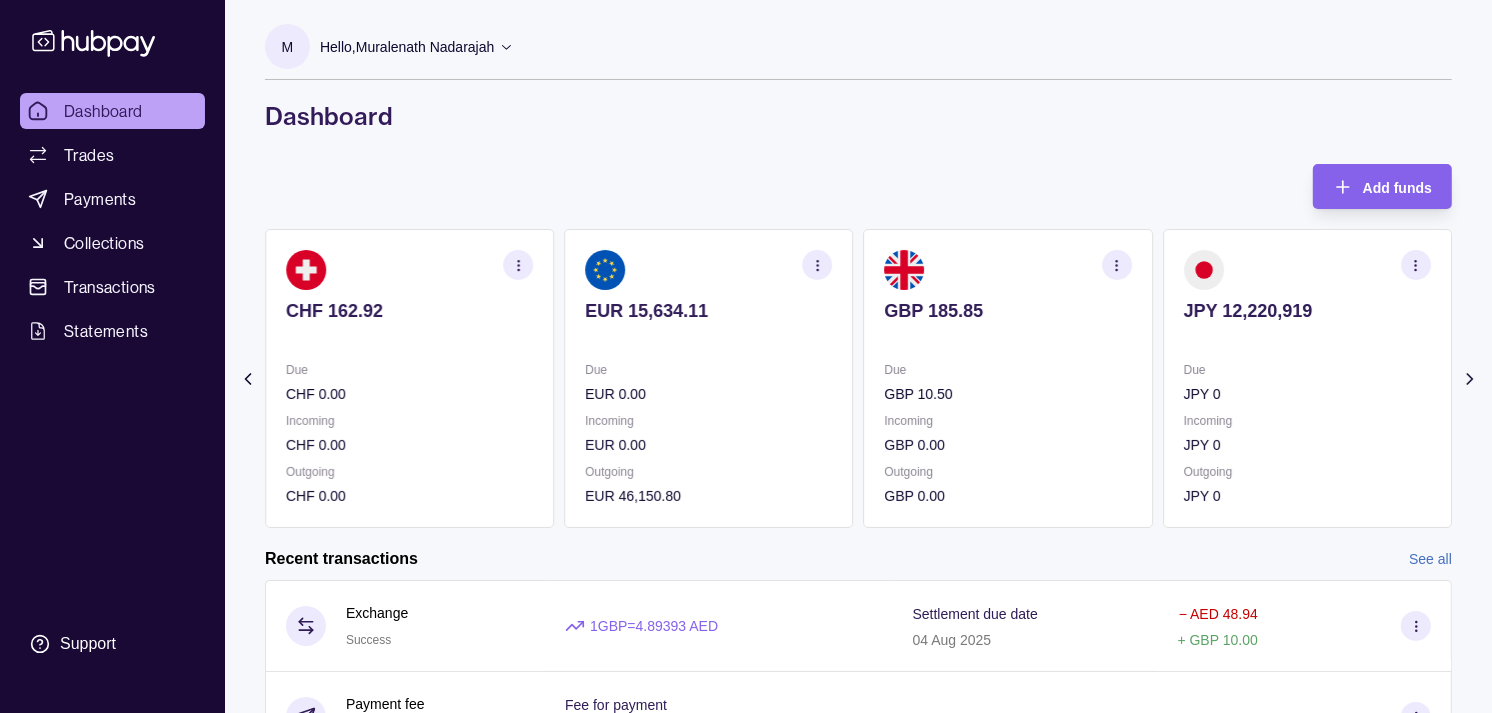 click 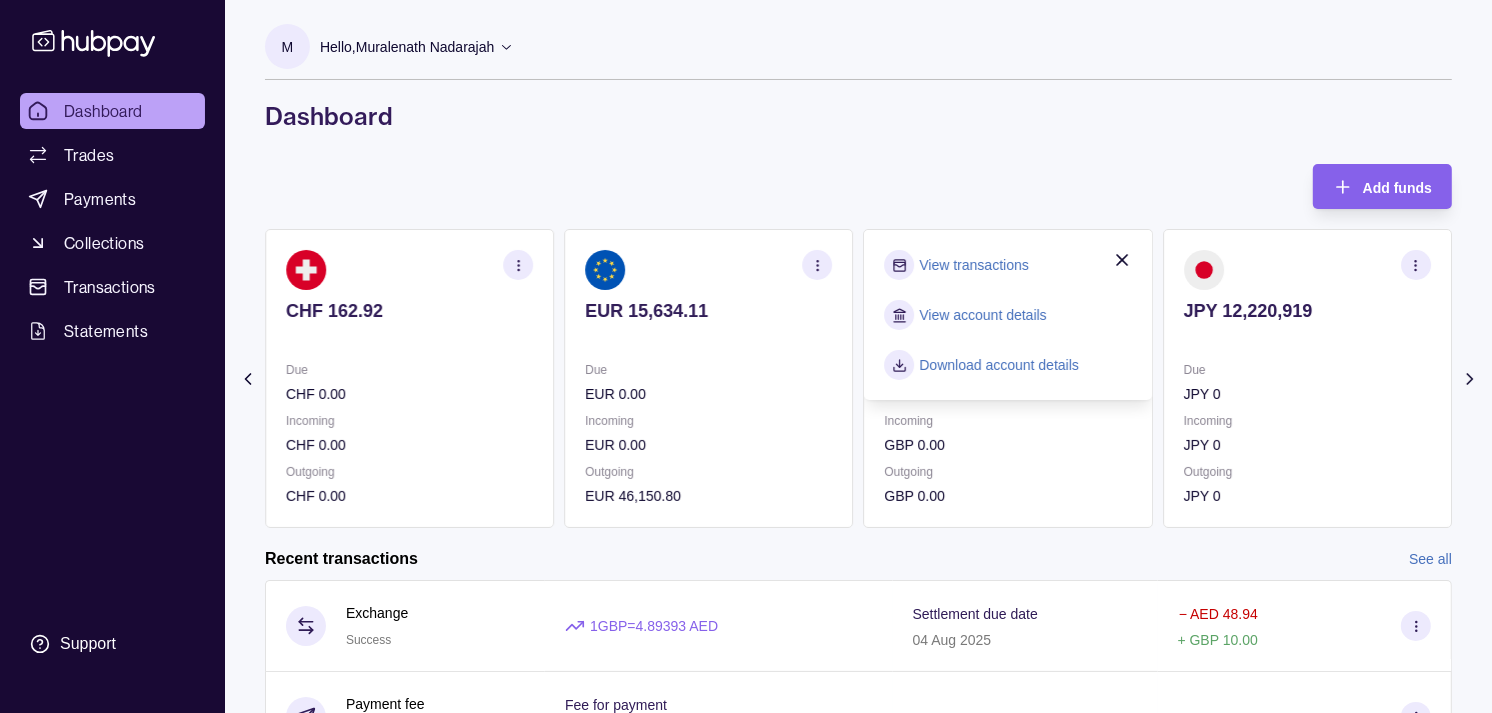click on "View transactions" at bounding box center (974, 265) 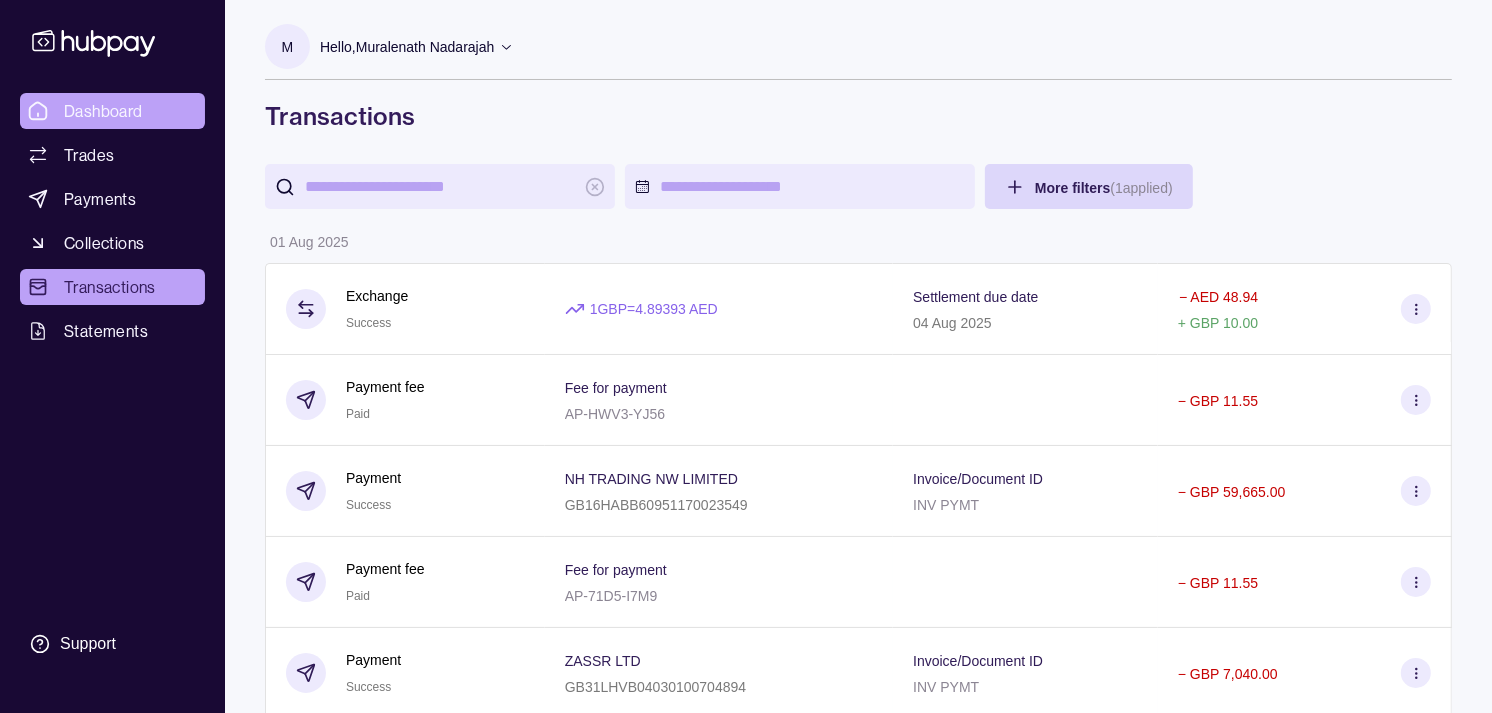 click on "Dashboard" at bounding box center (103, 111) 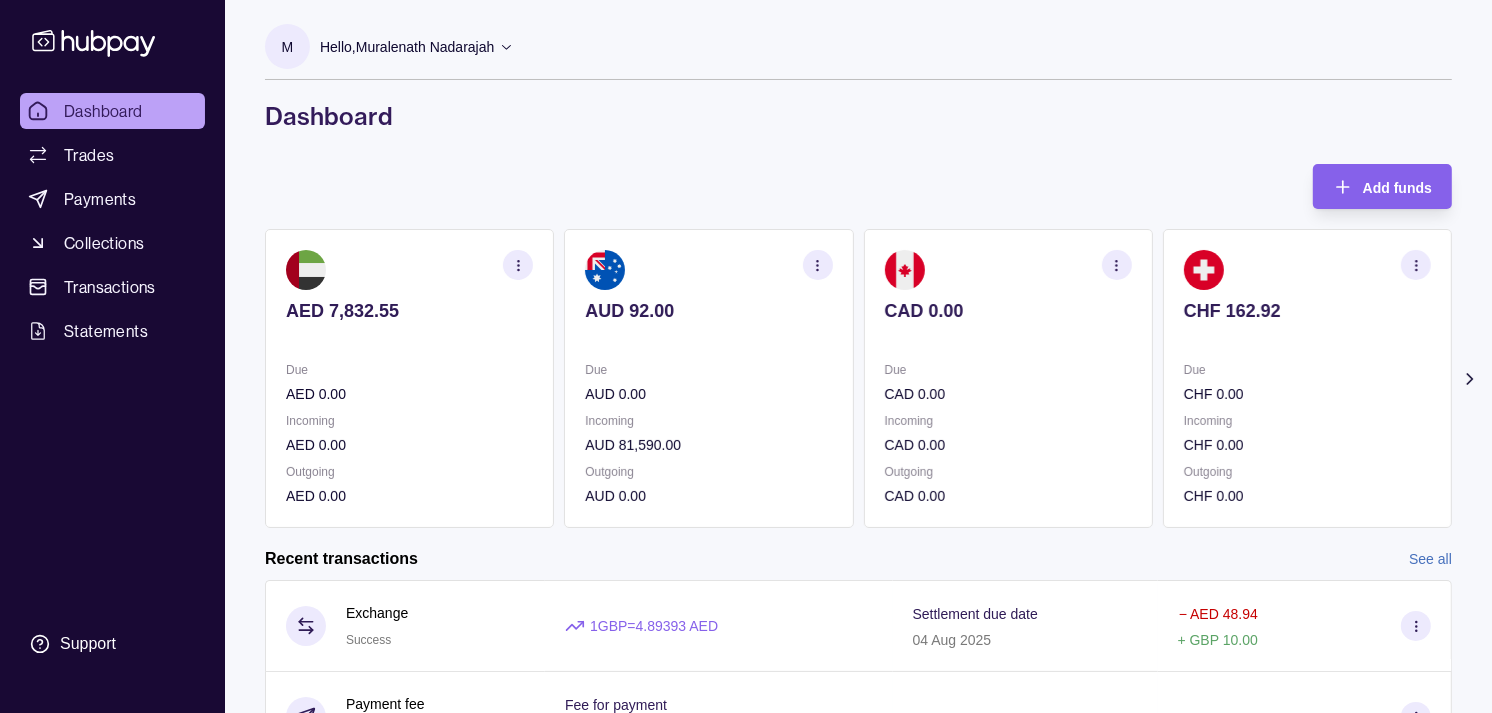 click on "Hello,  [FULL_NAME]" at bounding box center [407, 47] 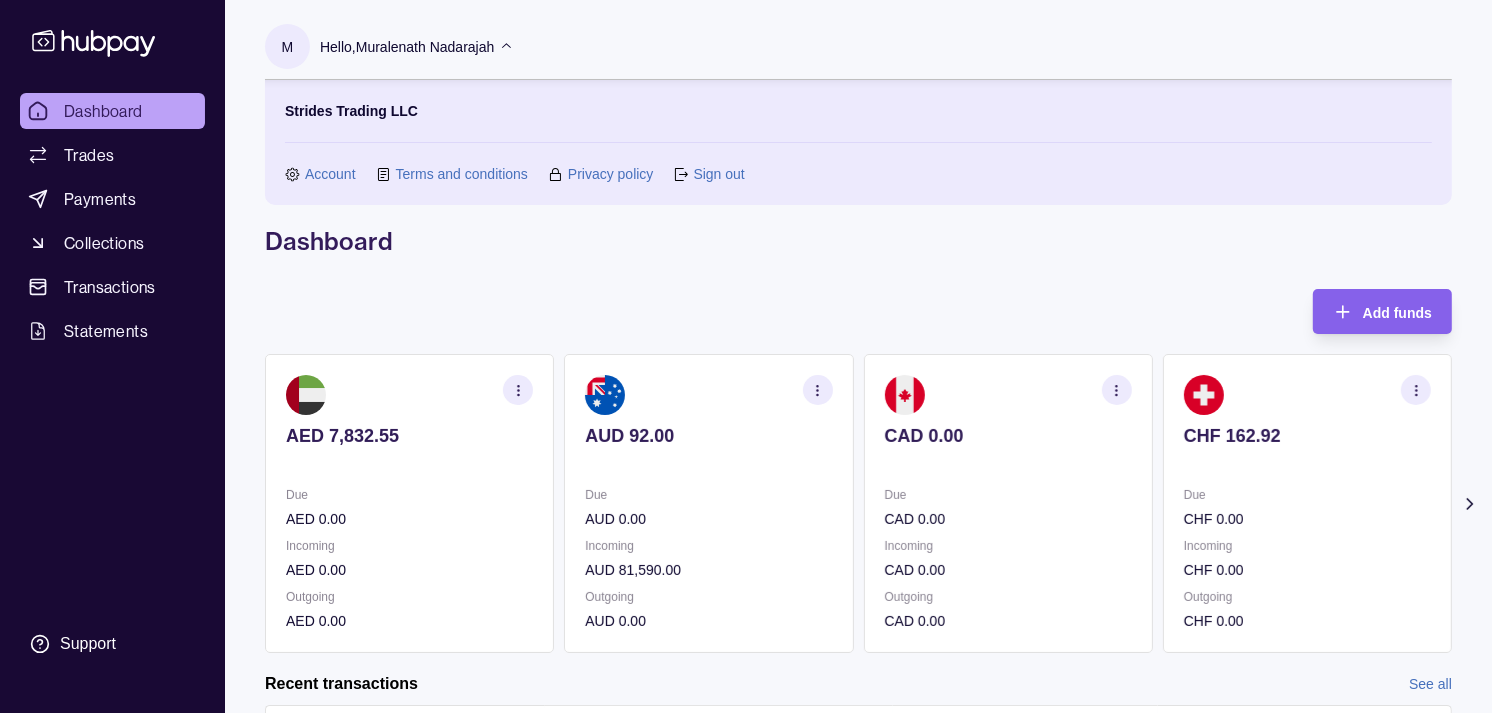 click on "Hello,  [FULL_NAME]" at bounding box center (407, 47) 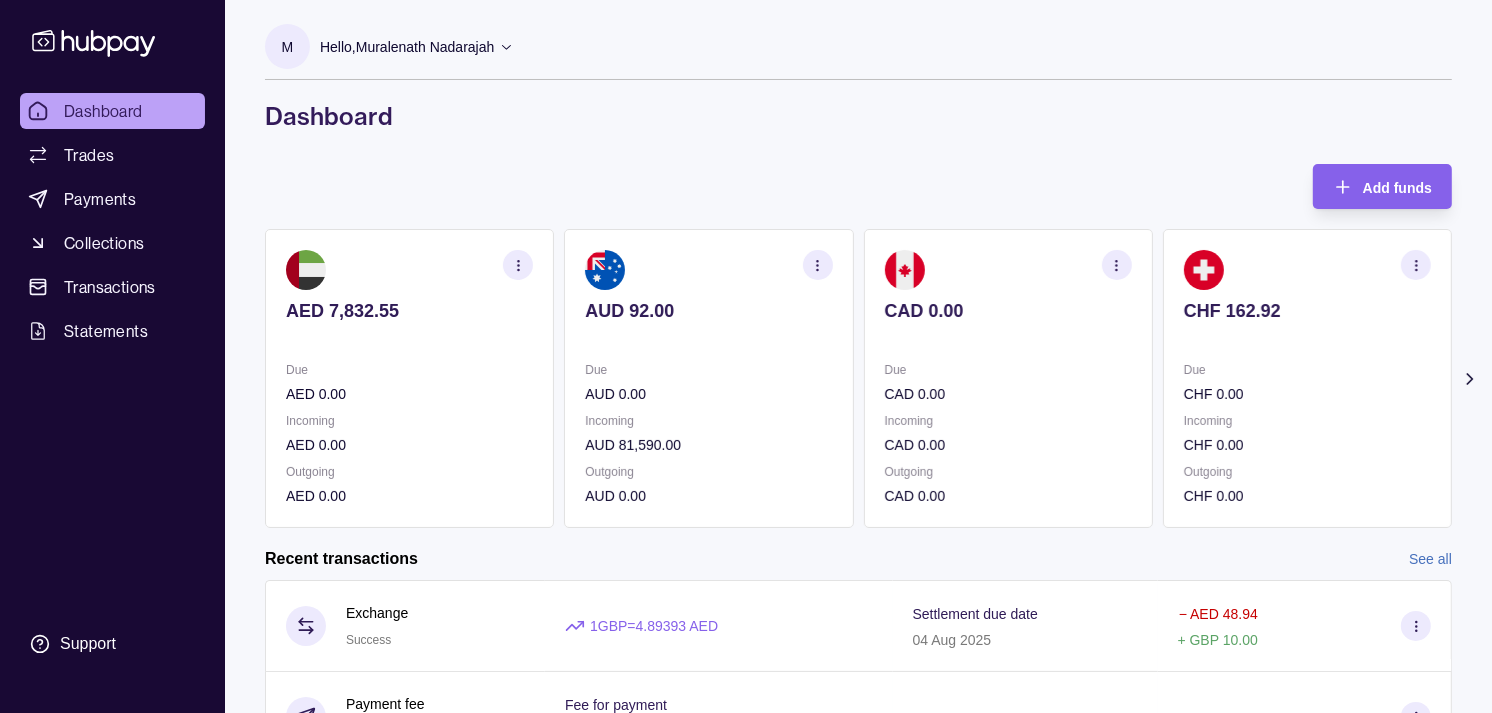 click on "AED 7,832.55                                                                                                               Due AED 0.00 Incoming AED 0.00 Outgoing AED 0.00 AUD 92.00                                                                                                               Due AUD 0.00 Incoming AUD 81,590.00 Outgoing AUD 0.00 CAD 0.00                                                                                                               Due CAD 0.00 Incoming CAD 0.00 Outgoing CAD 0.00 CHF 162.92                                                                                                              Due CHF 0.00 Incoming CHF 0.00 Outgoing CHF 0.00 EUR 15,634.11" at bounding box center (858, 378) 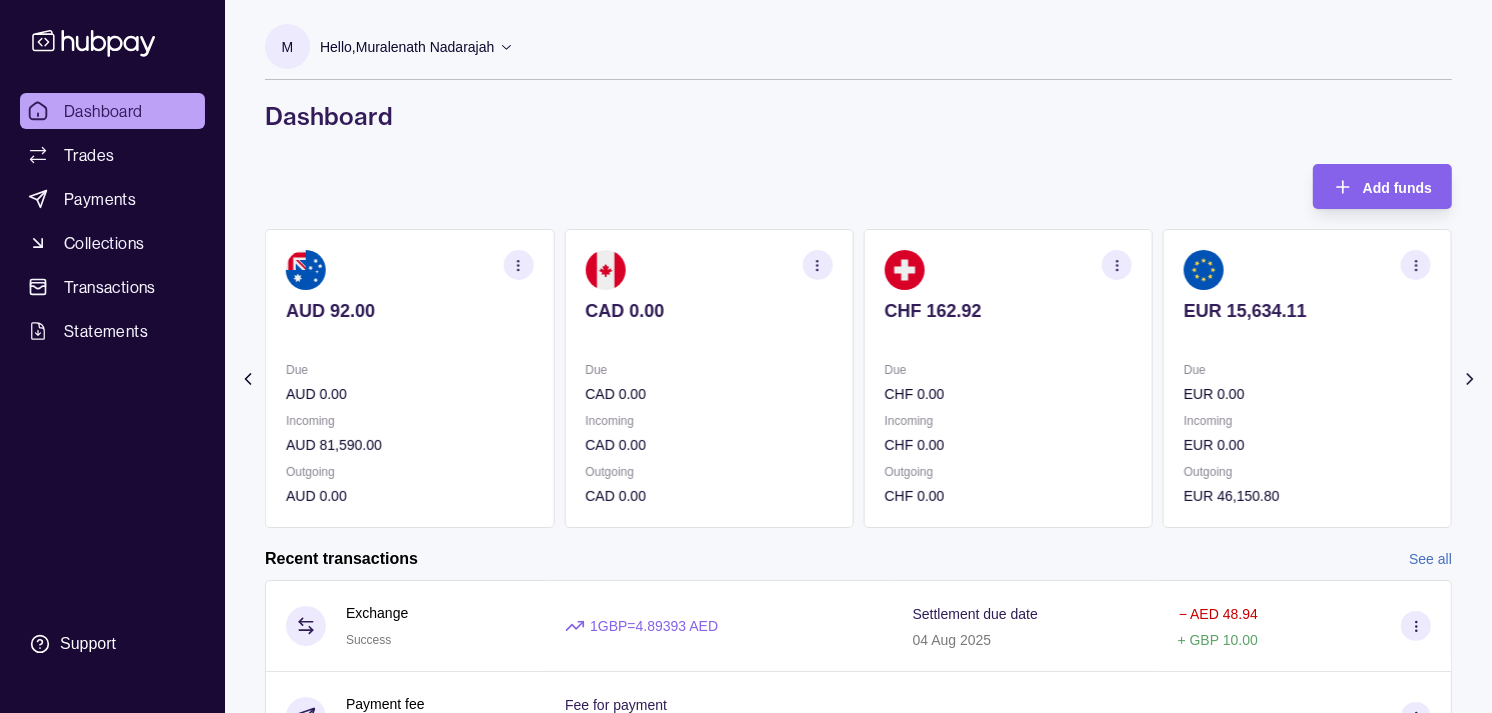 click on "EUR [BALANCE]  Due EUR 0.00 Incoming EUR 0.00 Outgoing EUR 46,150.80" at bounding box center (1307, 378) 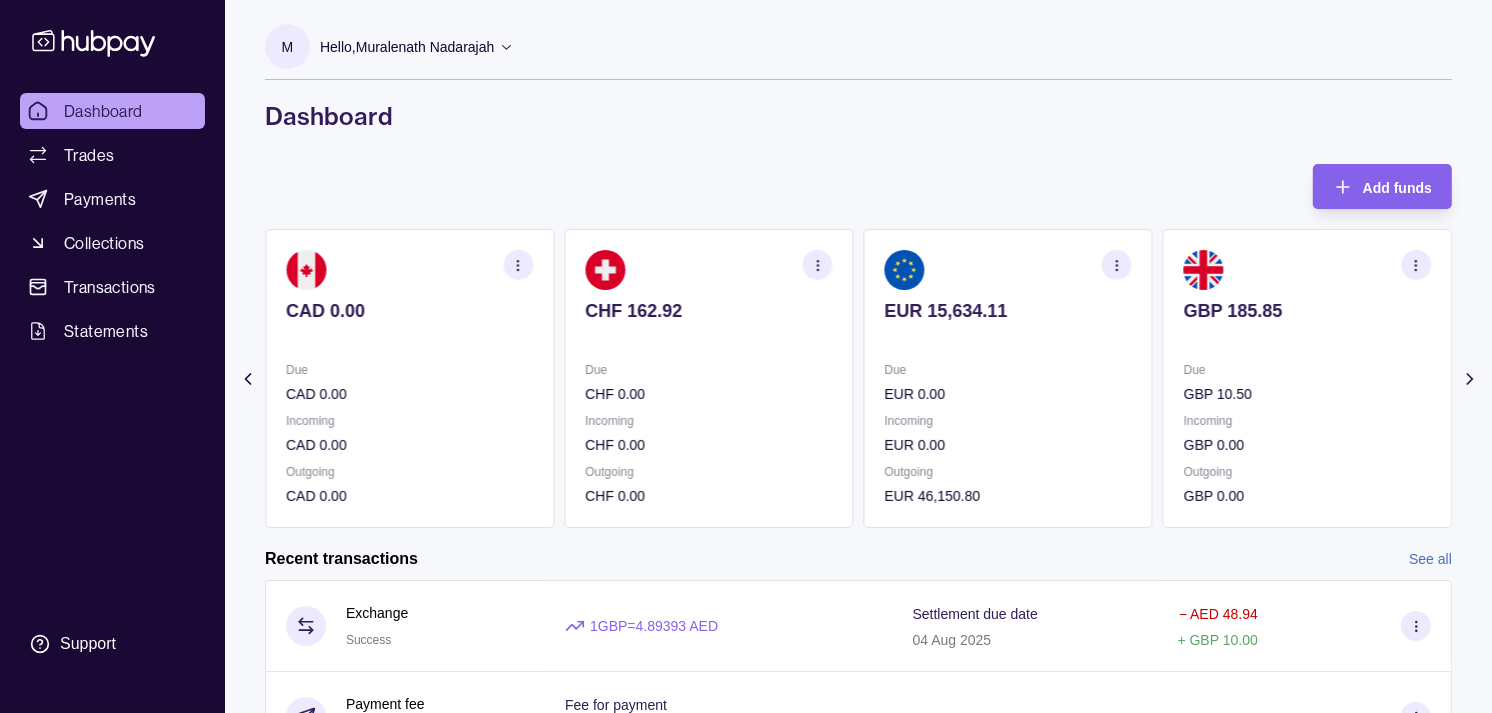 click on "GBP 185.85                                                                                                               Due GBP 10.50 Incoming GBP 0.00 Outgoing GBP 0.00" at bounding box center [1307, 378] 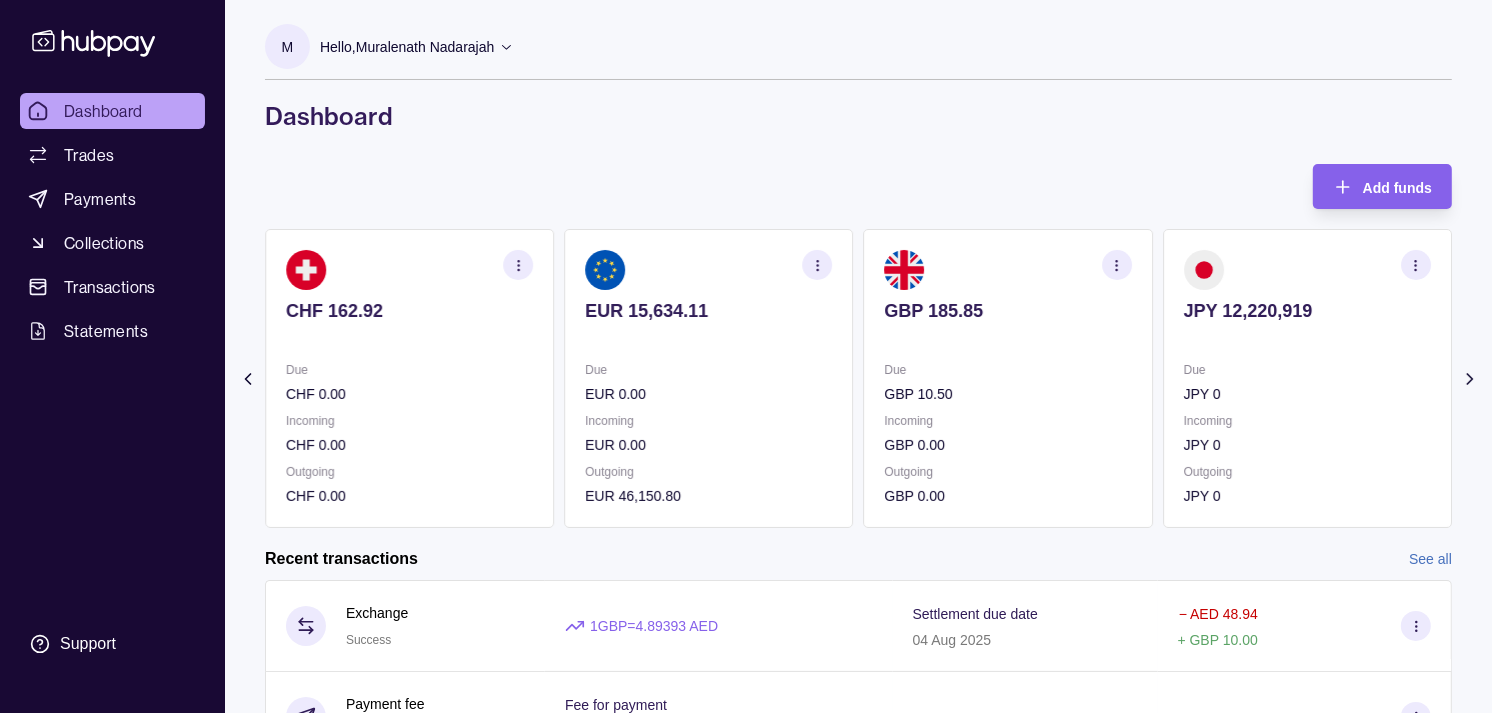 drag, startPoint x: 1124, startPoint y: 330, endPoint x: 1113, endPoint y: 331, distance: 11.045361 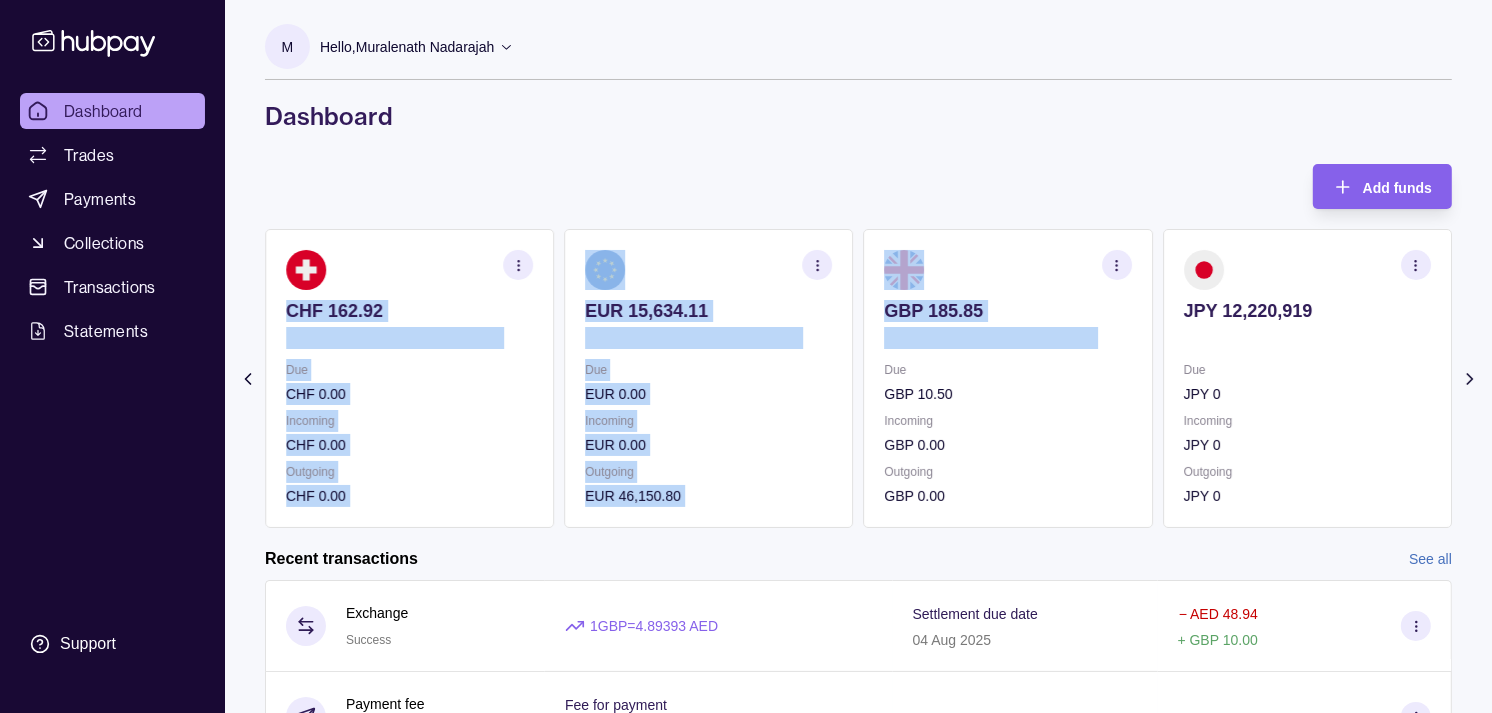 click on "AED 7,832.55                                                                                                               Due AED 0.00 Incoming AED 0.00 Outgoing AED 0.00 AUD 92.00                                                                                                               Due AUD 0.00 Incoming AUD 81,590.00 Outgoing AUD 0.00 CAD 0.00                                                                                                               Due CAD 0.00 Incoming CAD 0.00 Outgoing CAD 0.00 CHF 162.92                                                                                                              Due CHF 0.00 Incoming CHF 0.00 Outgoing CHF 0.00 EUR 15,634.11" at bounding box center (858, 378) 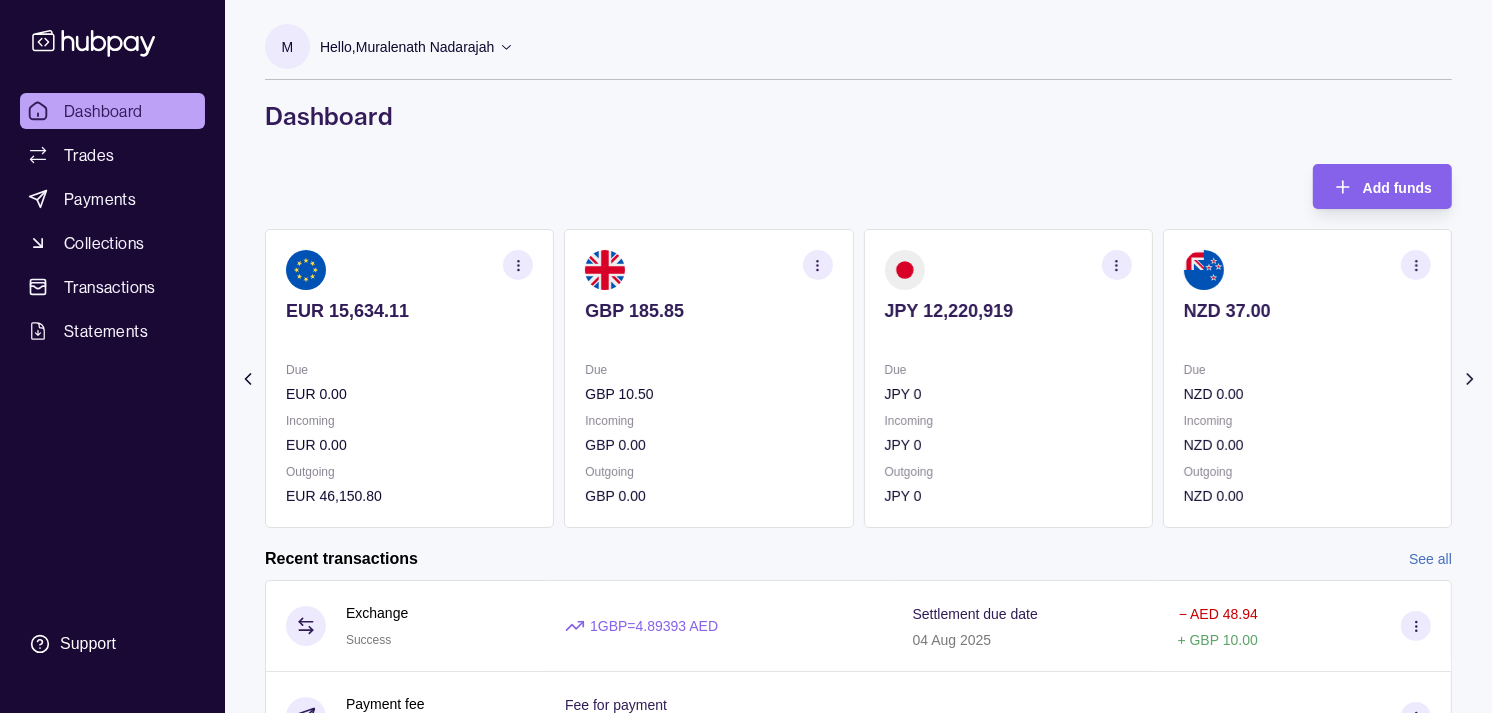 click on "Dashboard" at bounding box center (858, 116) 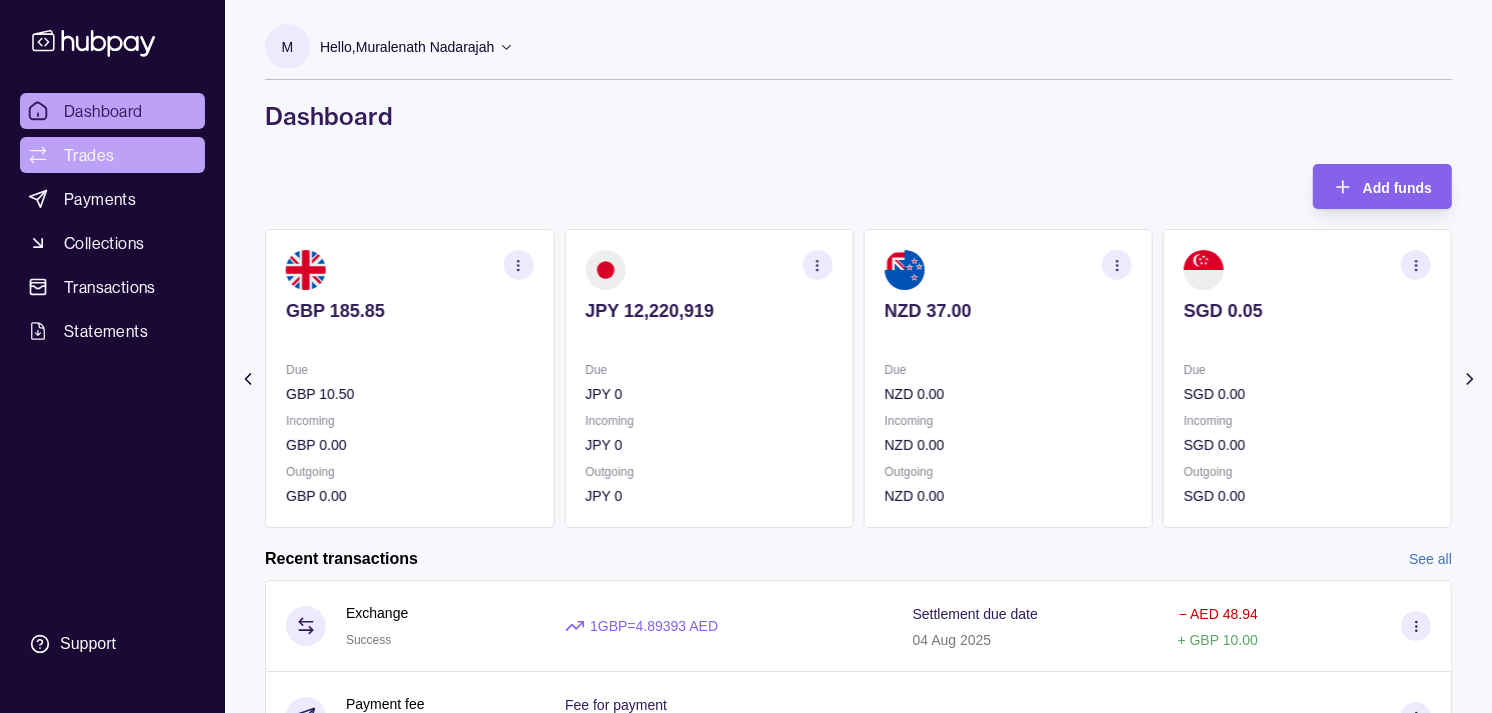 click on "Trades" at bounding box center (89, 155) 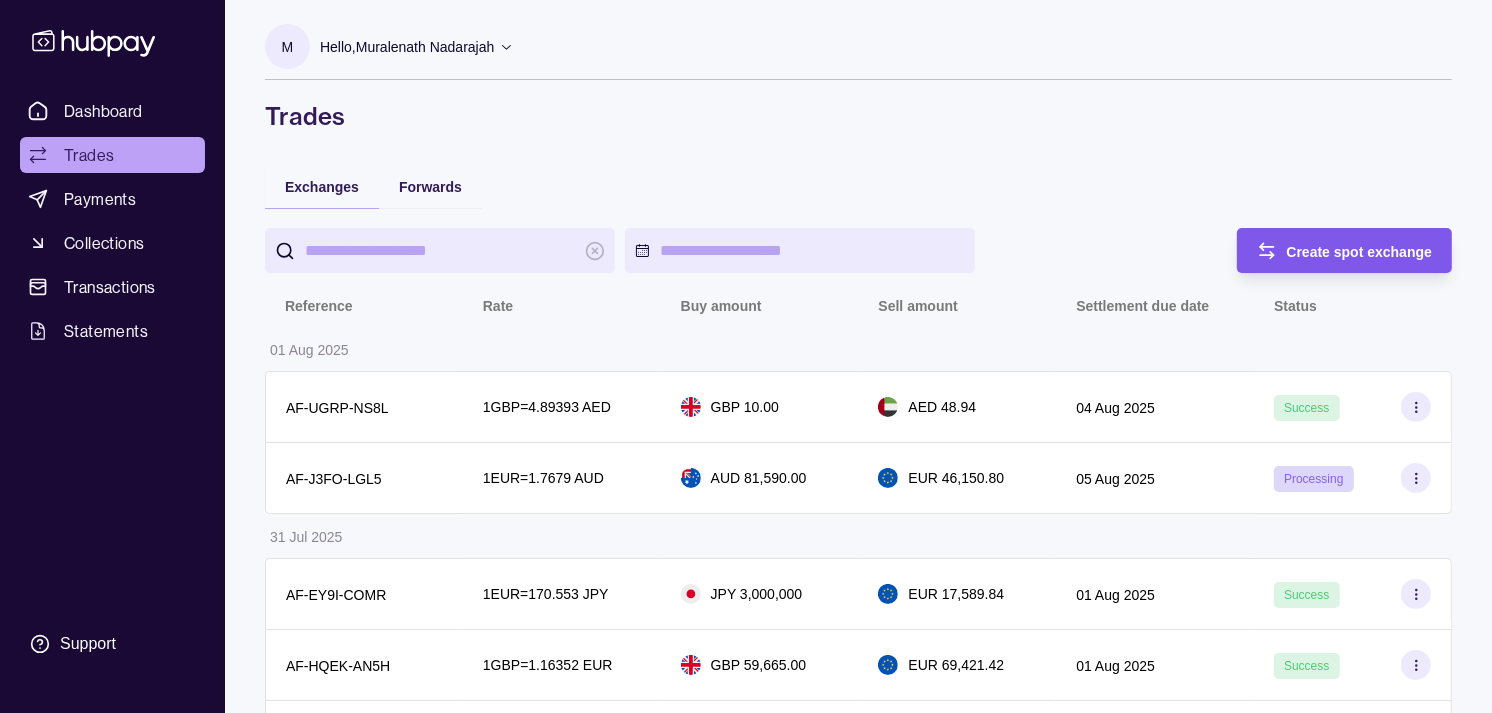 click on "Create spot exchange" at bounding box center [1360, 252] 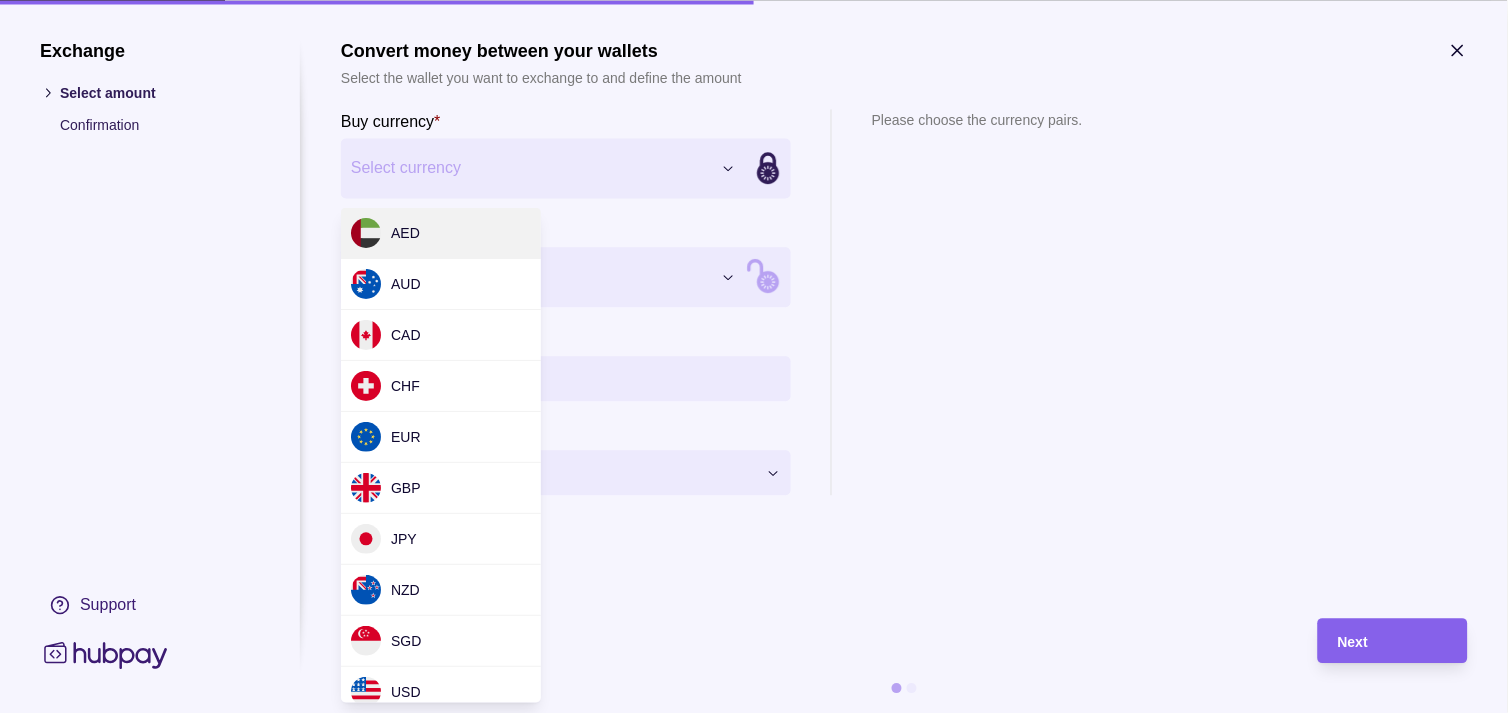 click on "Exchange Select amount Confirmation Support Convert money between your wallets Select the wallet you want to exchange to and define the amount Buy currency  * Select currency *** *** *** *** *** *** *** *** *** *** Sell currency  * Select currency *** *** *** *** *** *** *** *** *** *** Buy amount  * Settlement Loading… Please choose the currency pairs. Next" at bounding box center [746, 2127] 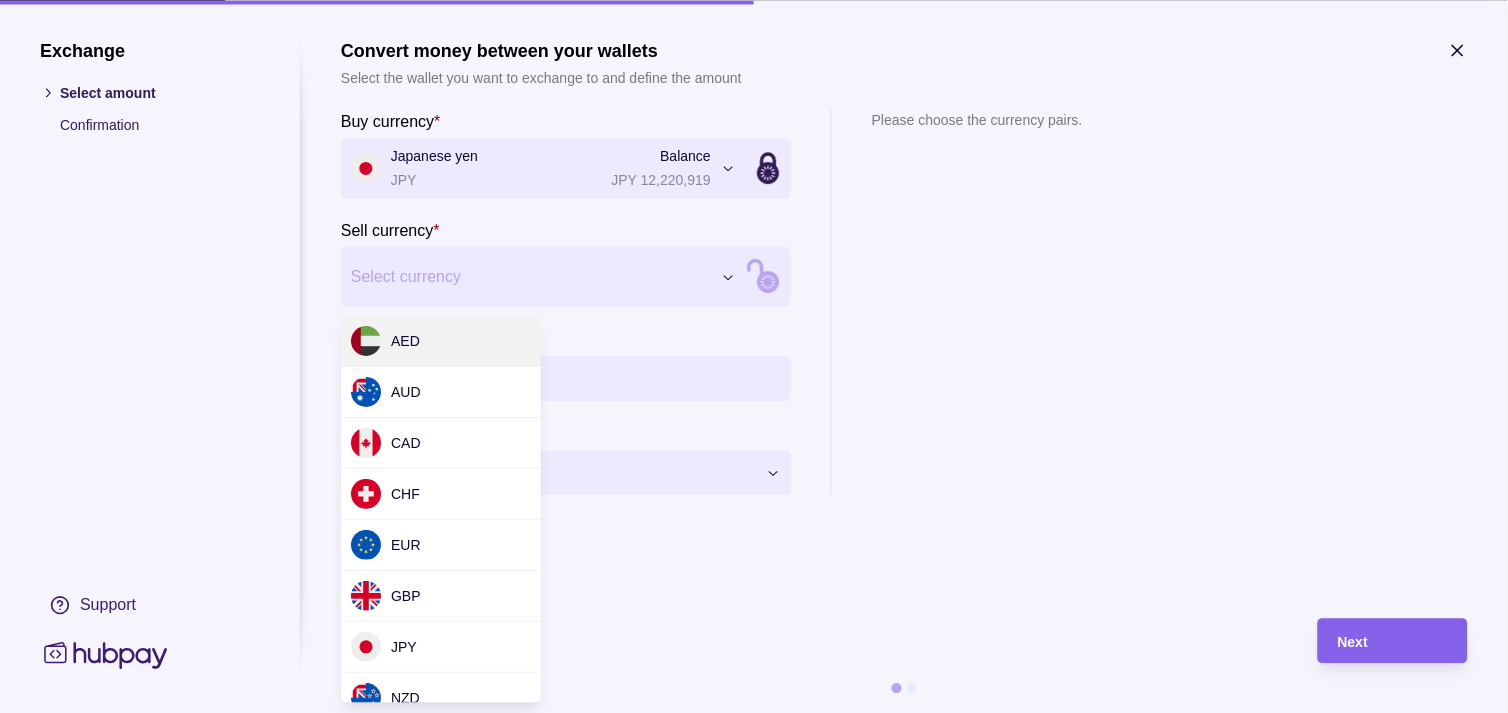 click on "Exchange Select amount Confirmation Support Convert money between your wallets Select the wallet you want to exchange to and define the amount Buy currency  * Japanese yen JPY Balance JPY 12,220,919 *** *** *** *** *** *** *** *** *** *** Sell currency  * Select currency *** *** *** *** *** *** *** *** *** *** Buy amount  * Settlement Loading… Please choose the currency pairs. Next" at bounding box center [746, 2127] 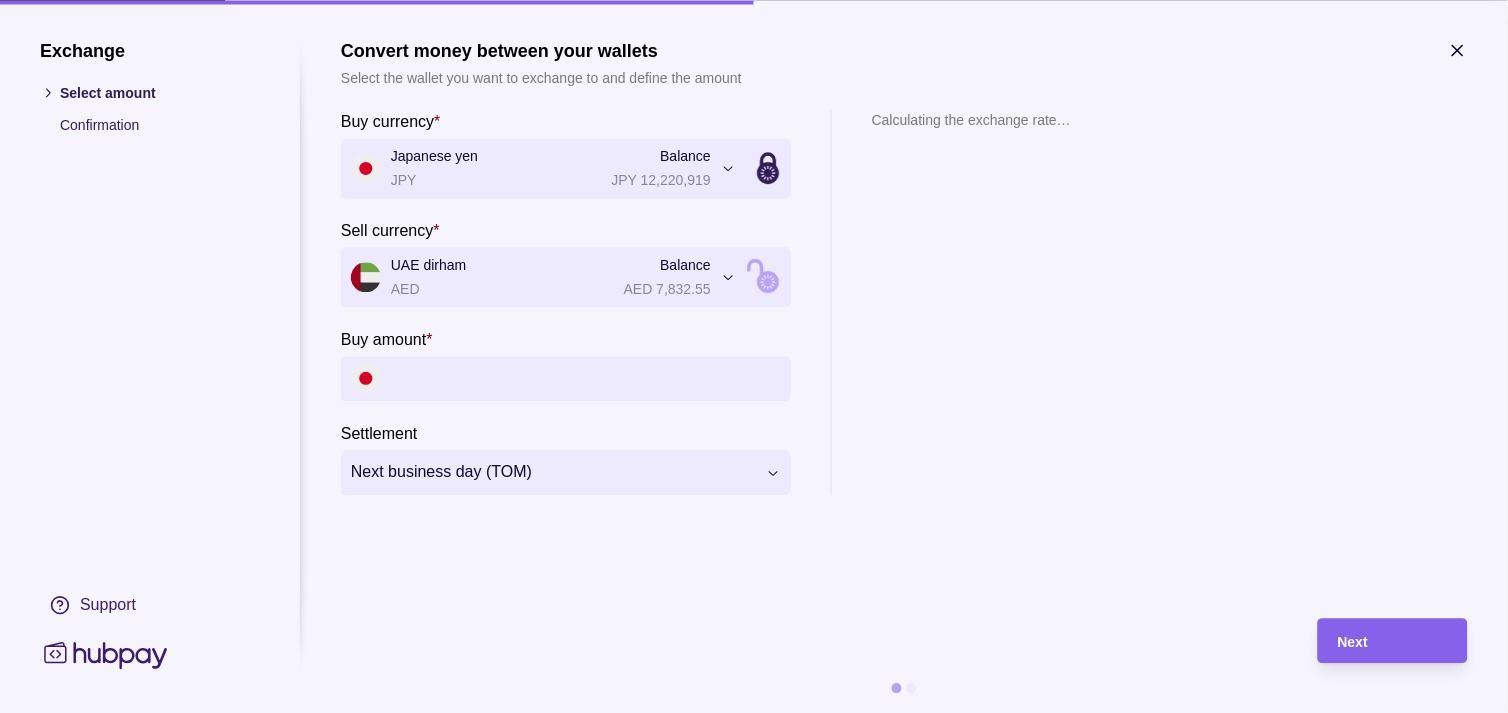 click on "Buy amount  *" at bounding box center [586, 378] 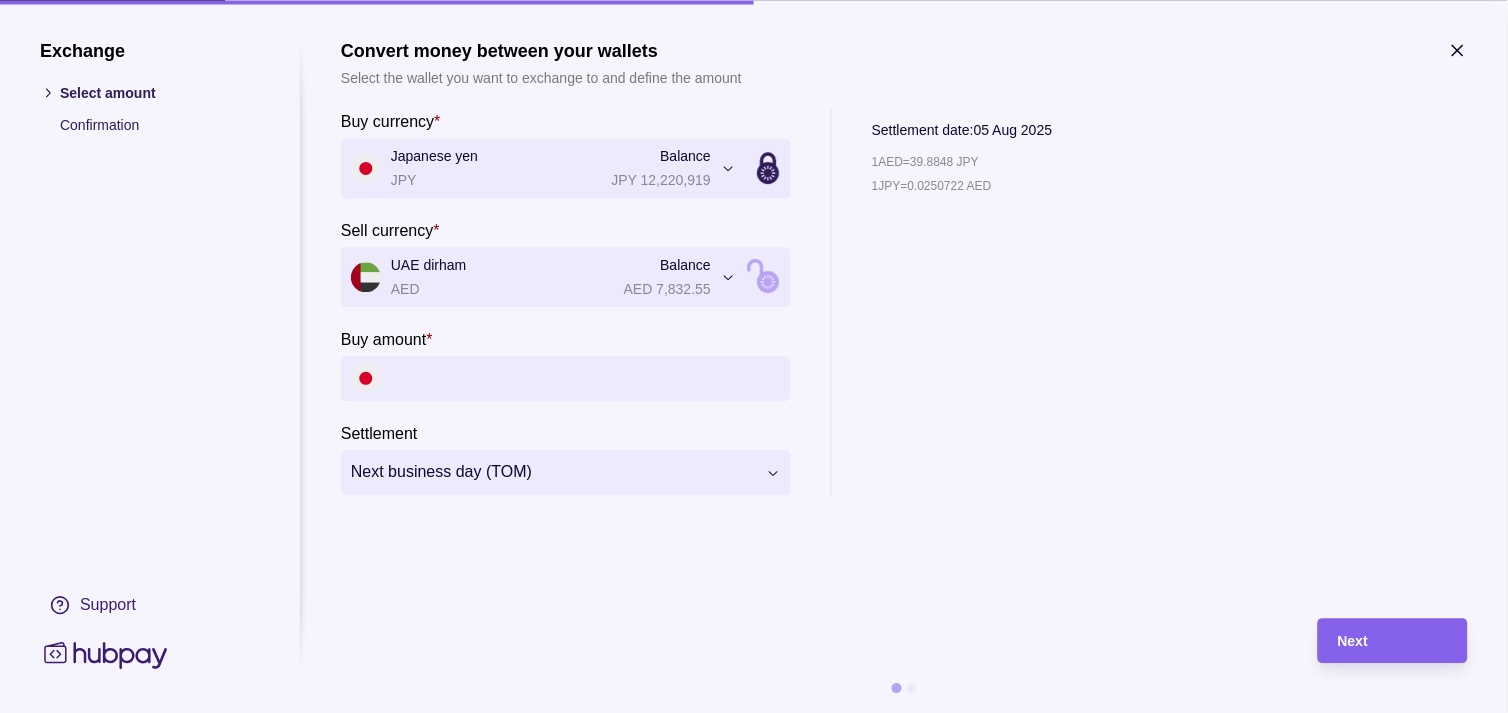 click 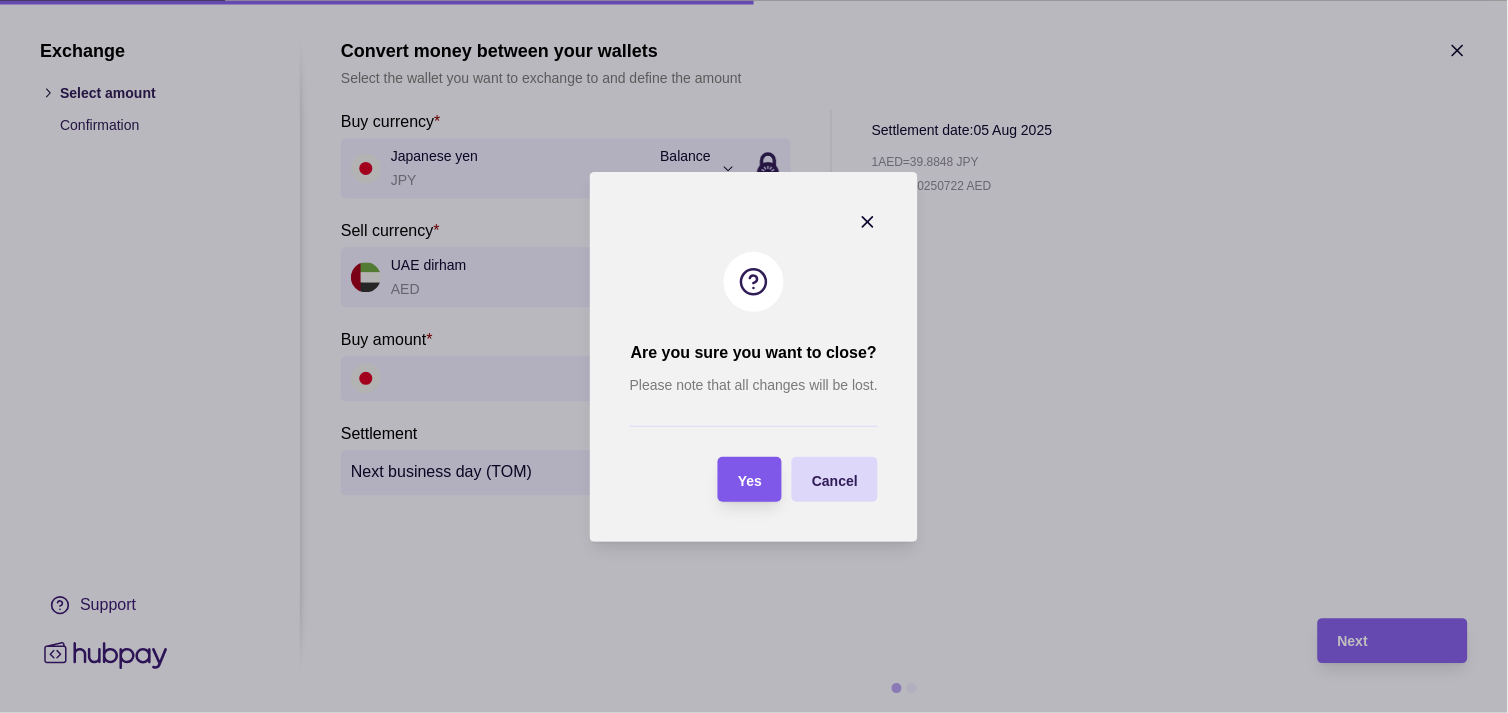 click on "Yes" at bounding box center (750, 480) 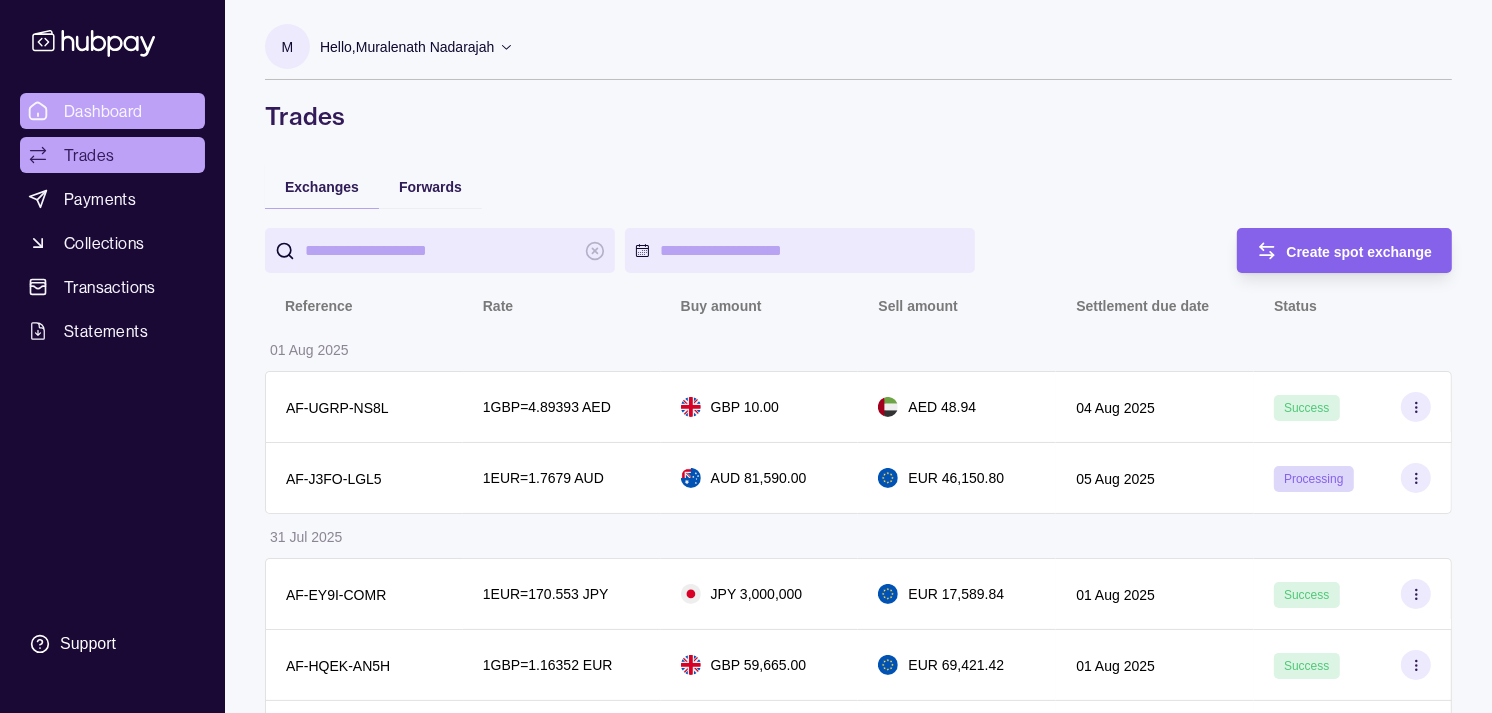 click on "Dashboard" at bounding box center (112, 111) 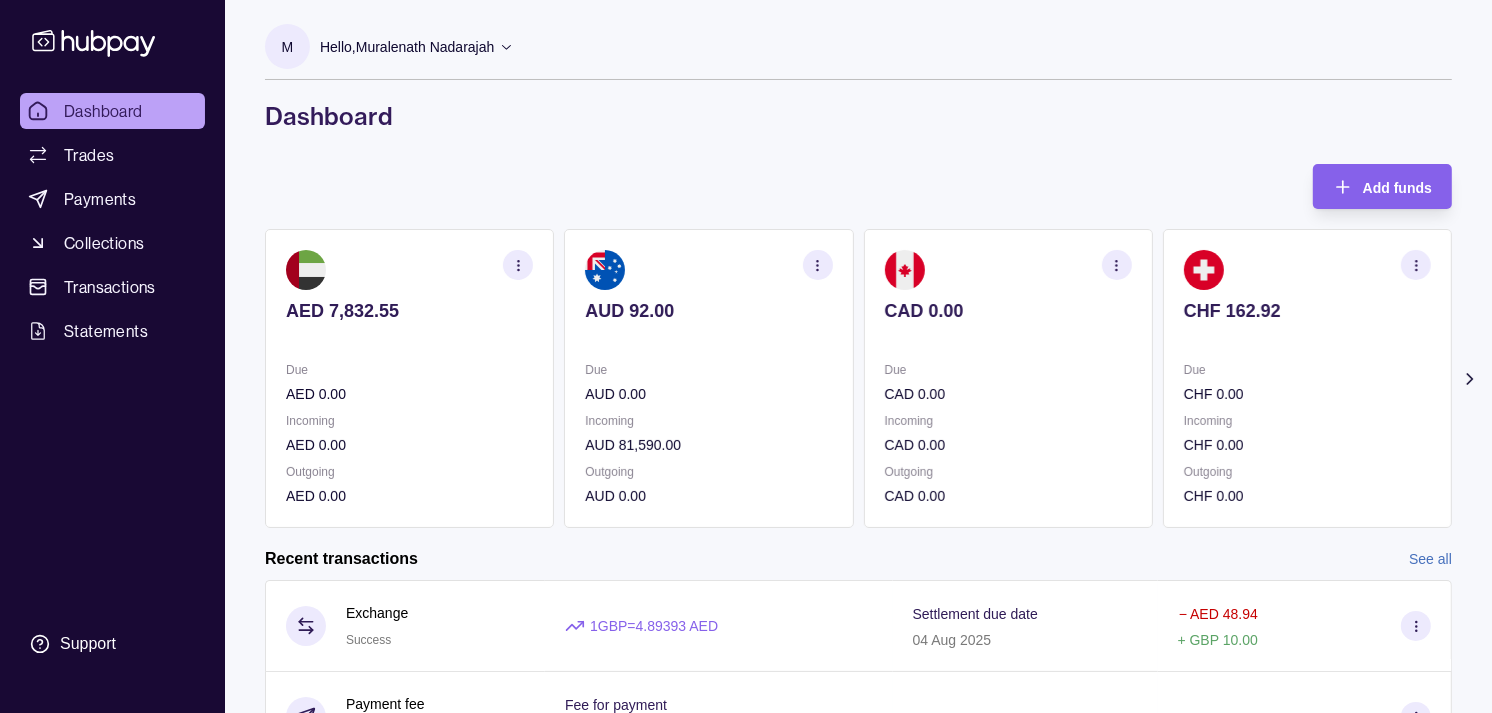 click on "CAD 0.00                                                                                                               Due CAD 0.00 Incoming CAD 0.00 Outgoing CAD 0.00" at bounding box center (1008, 378) 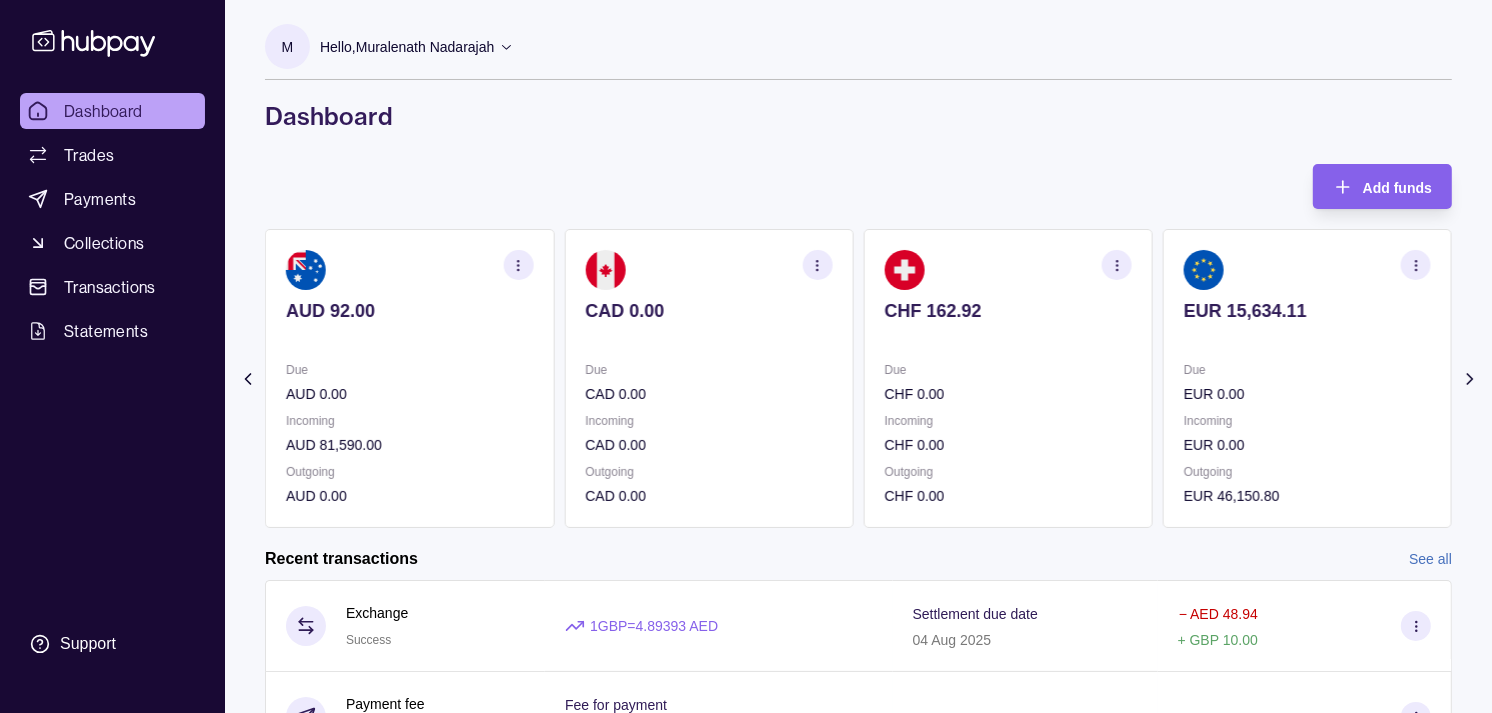 click at bounding box center (1008, 338) 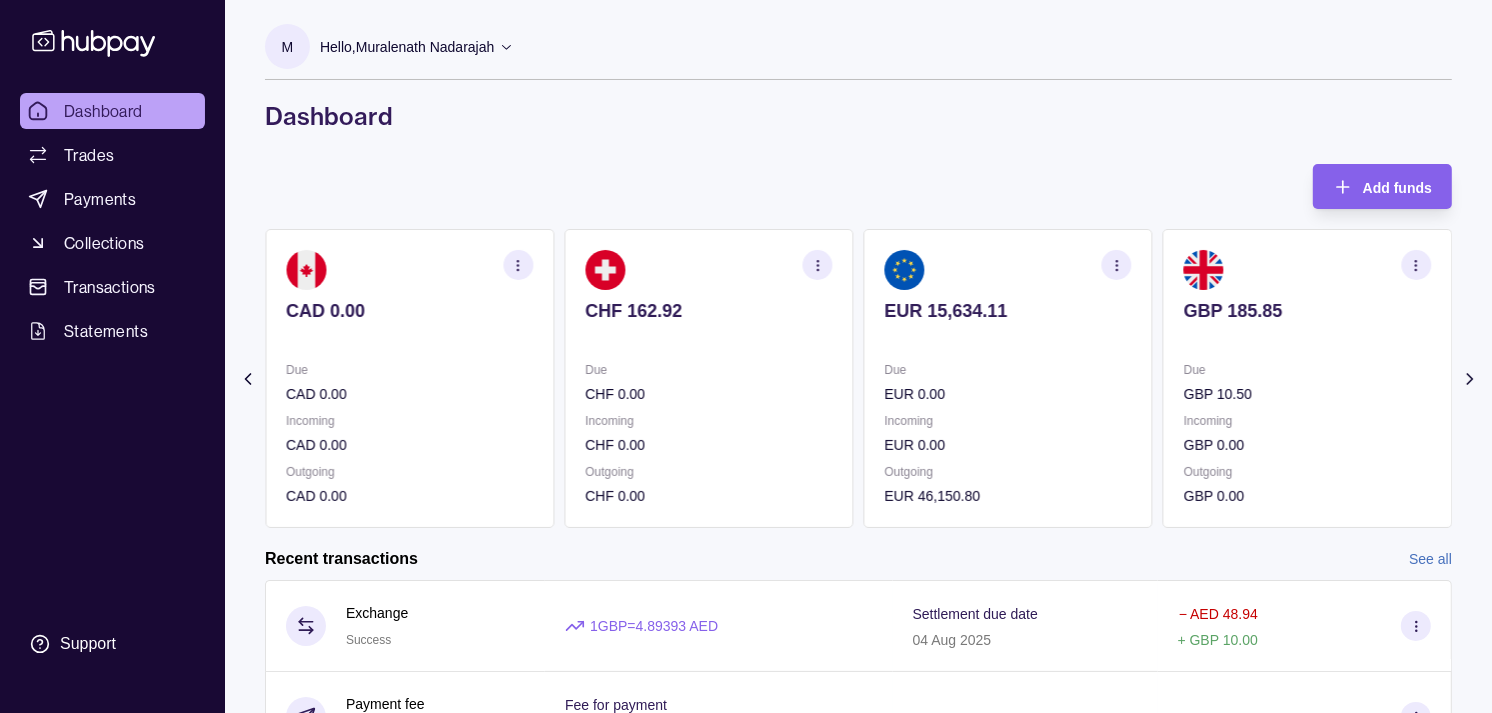 click at bounding box center (1008, 338) 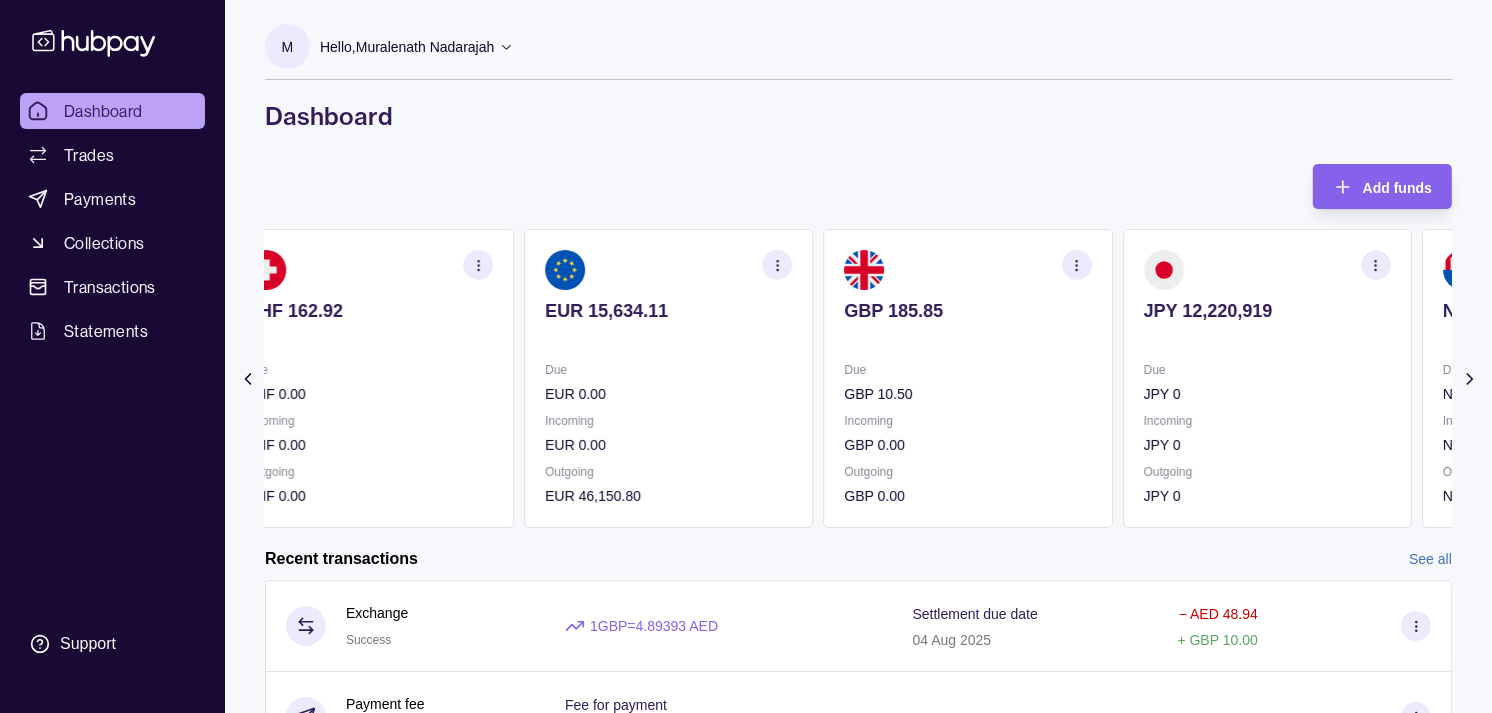 click at bounding box center [1267, 338] 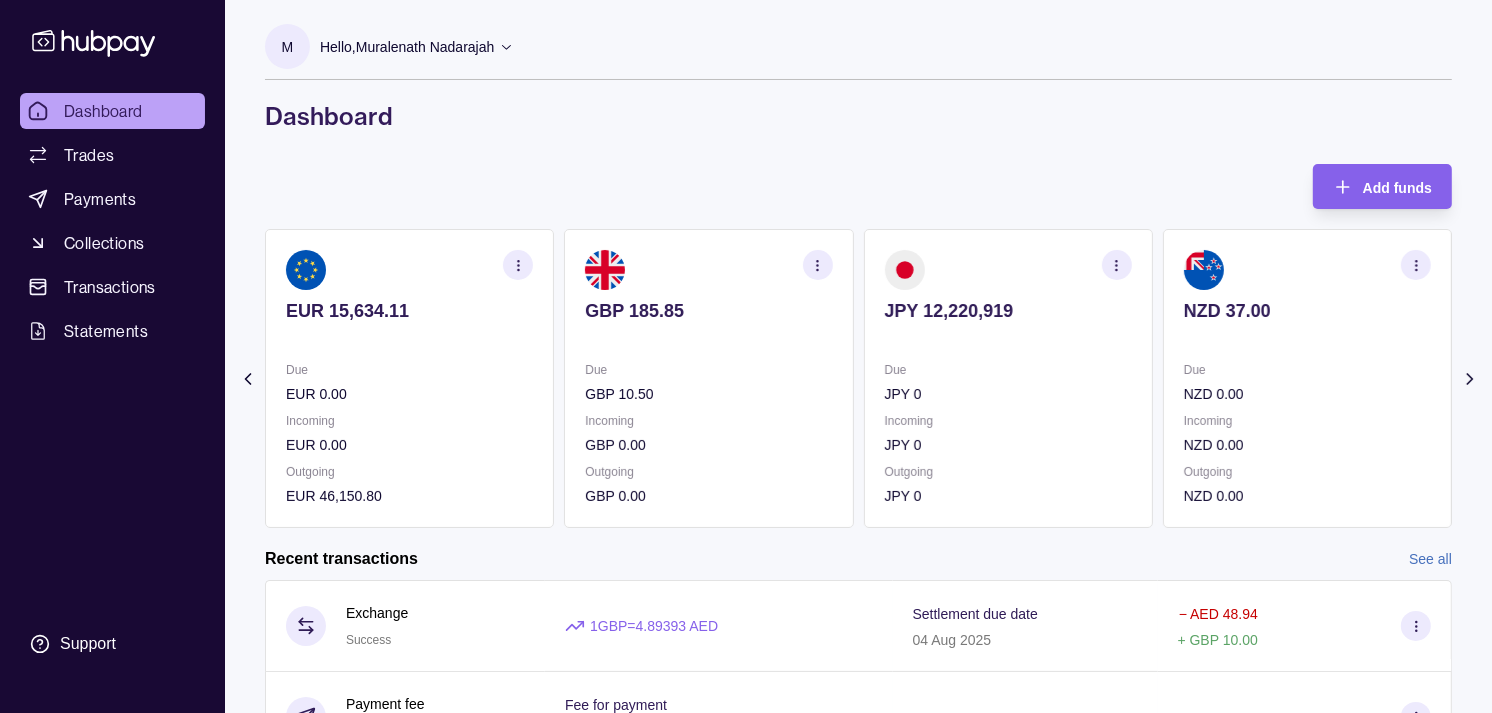 click 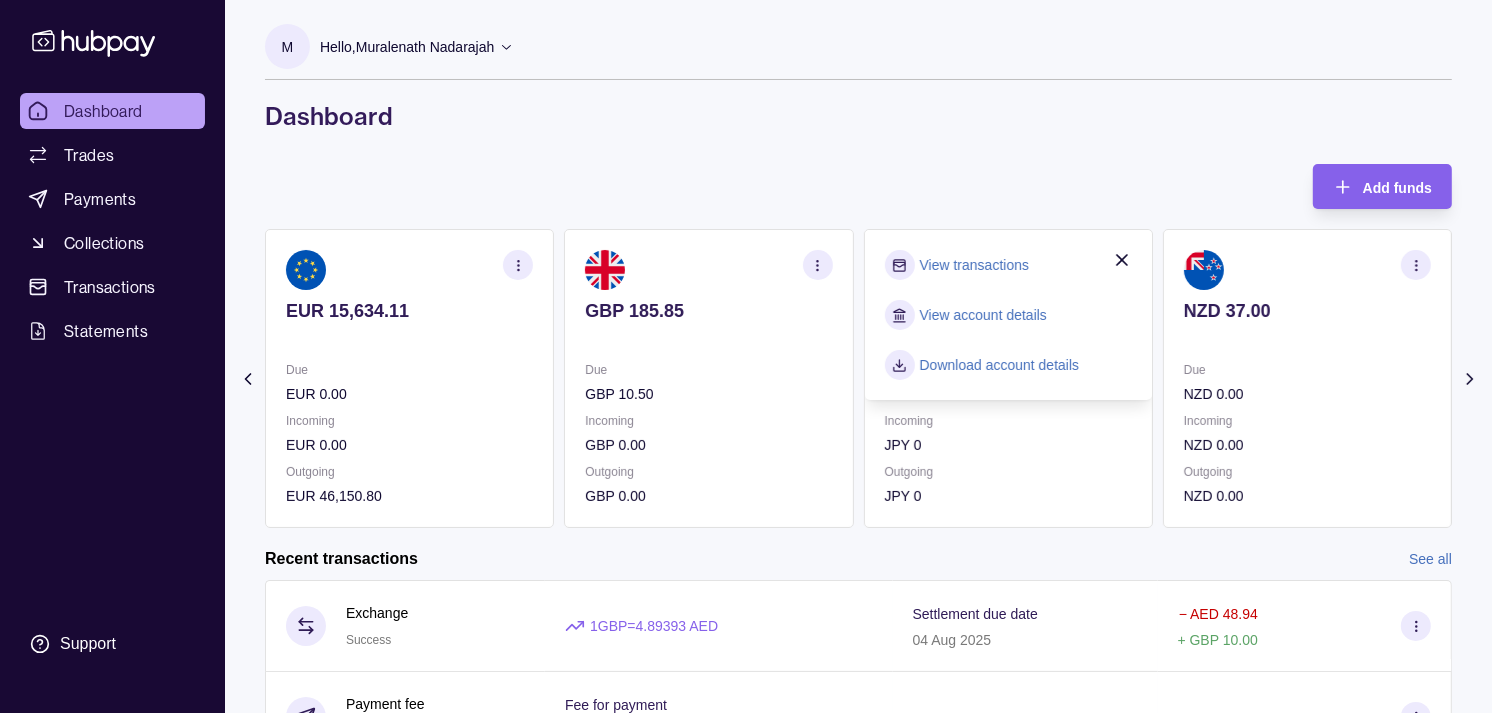 click on "View transactions" at bounding box center (974, 265) 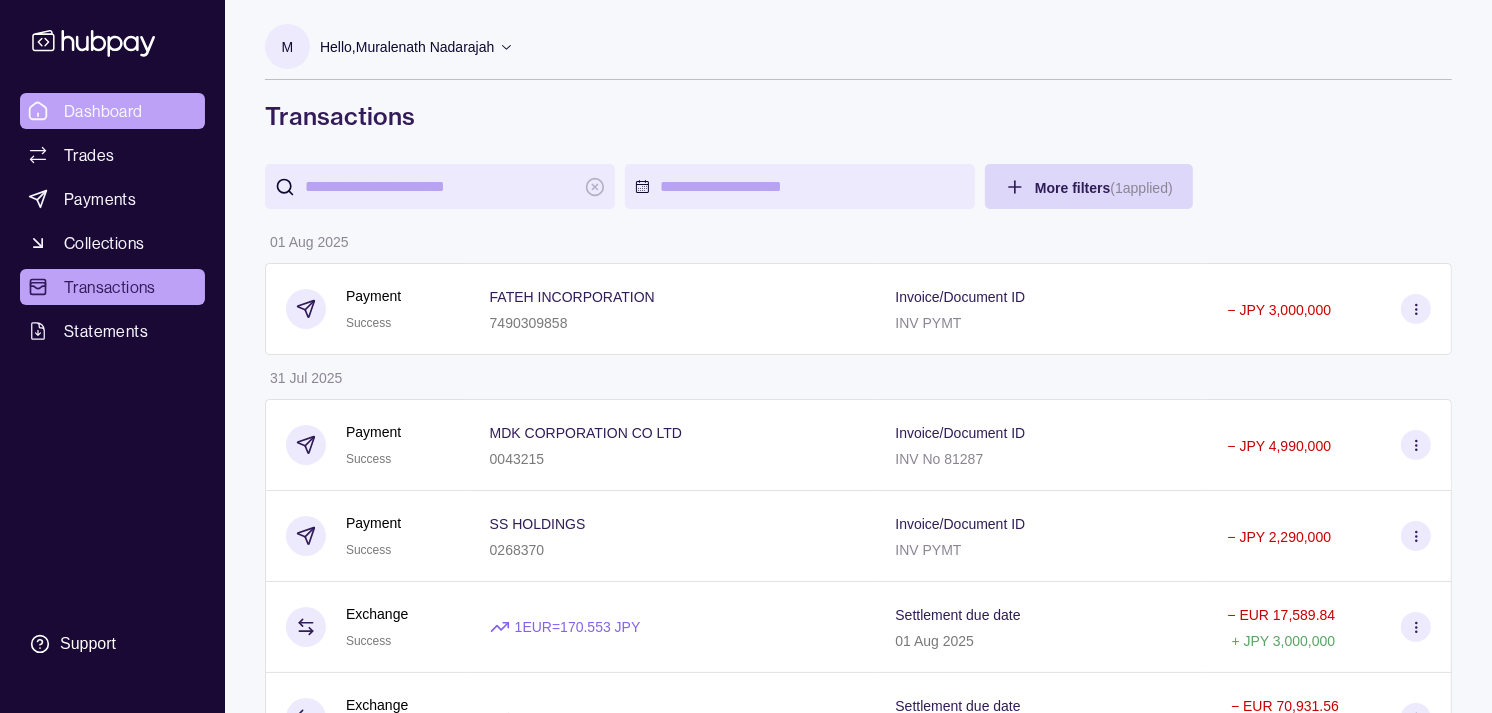 click on "Dashboard" at bounding box center (103, 111) 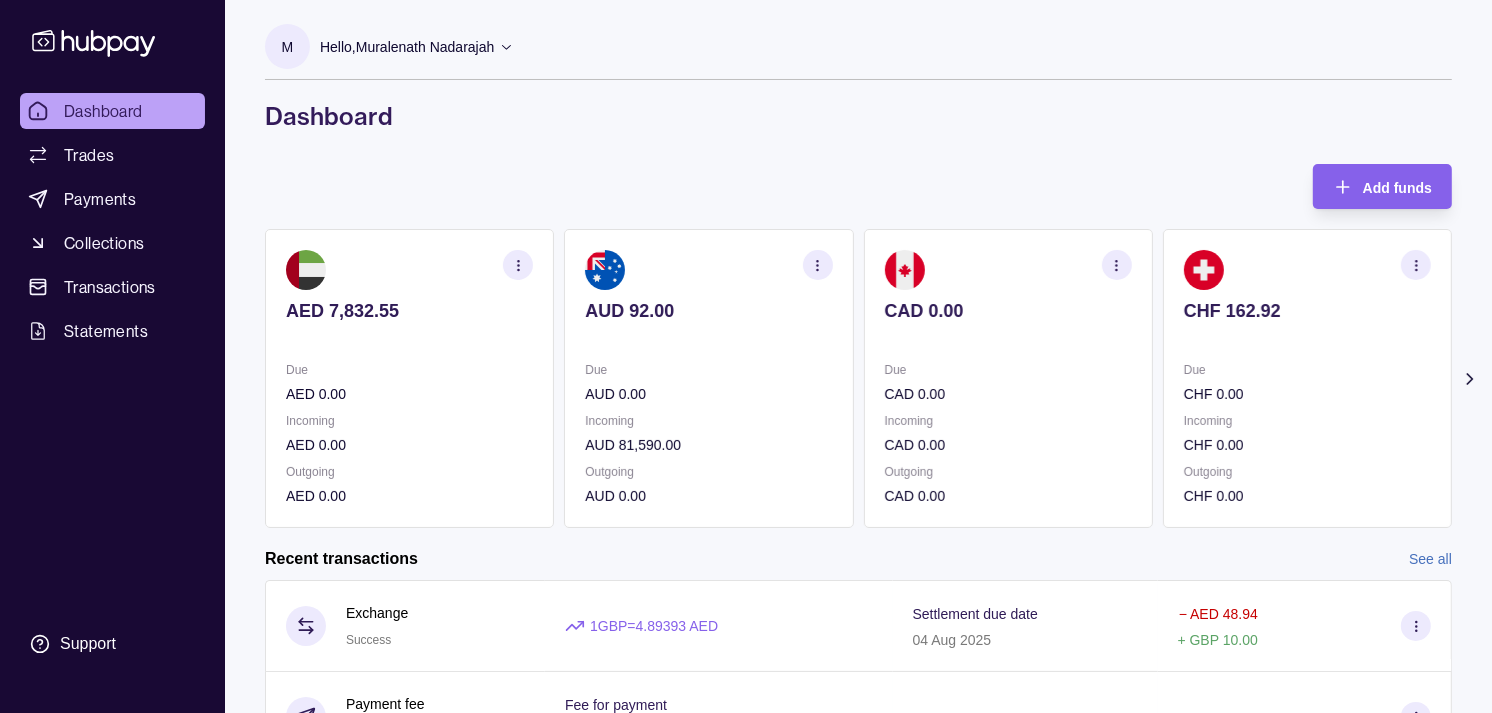 click on "CAD 0.00" at bounding box center (1008, 324) 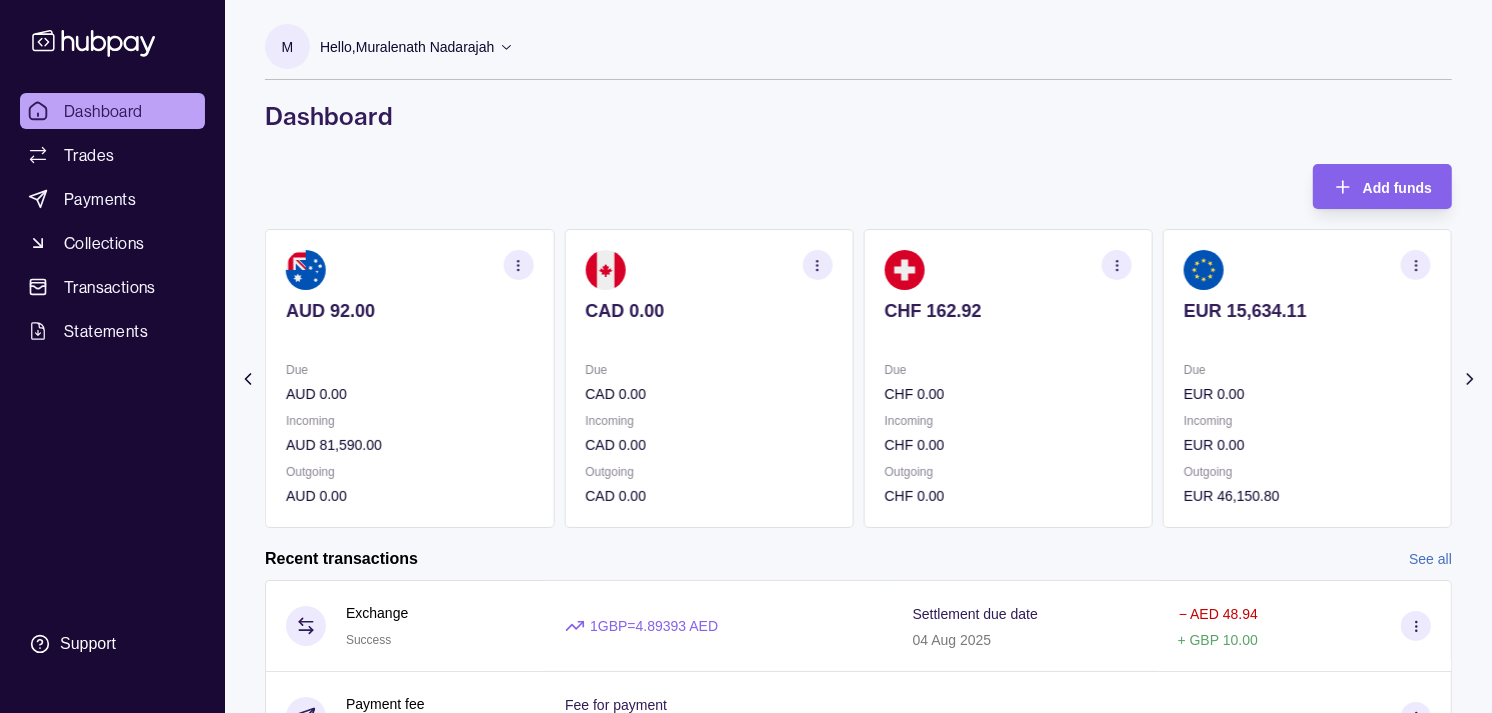click on "CHF 162.92" at bounding box center [1008, 324] 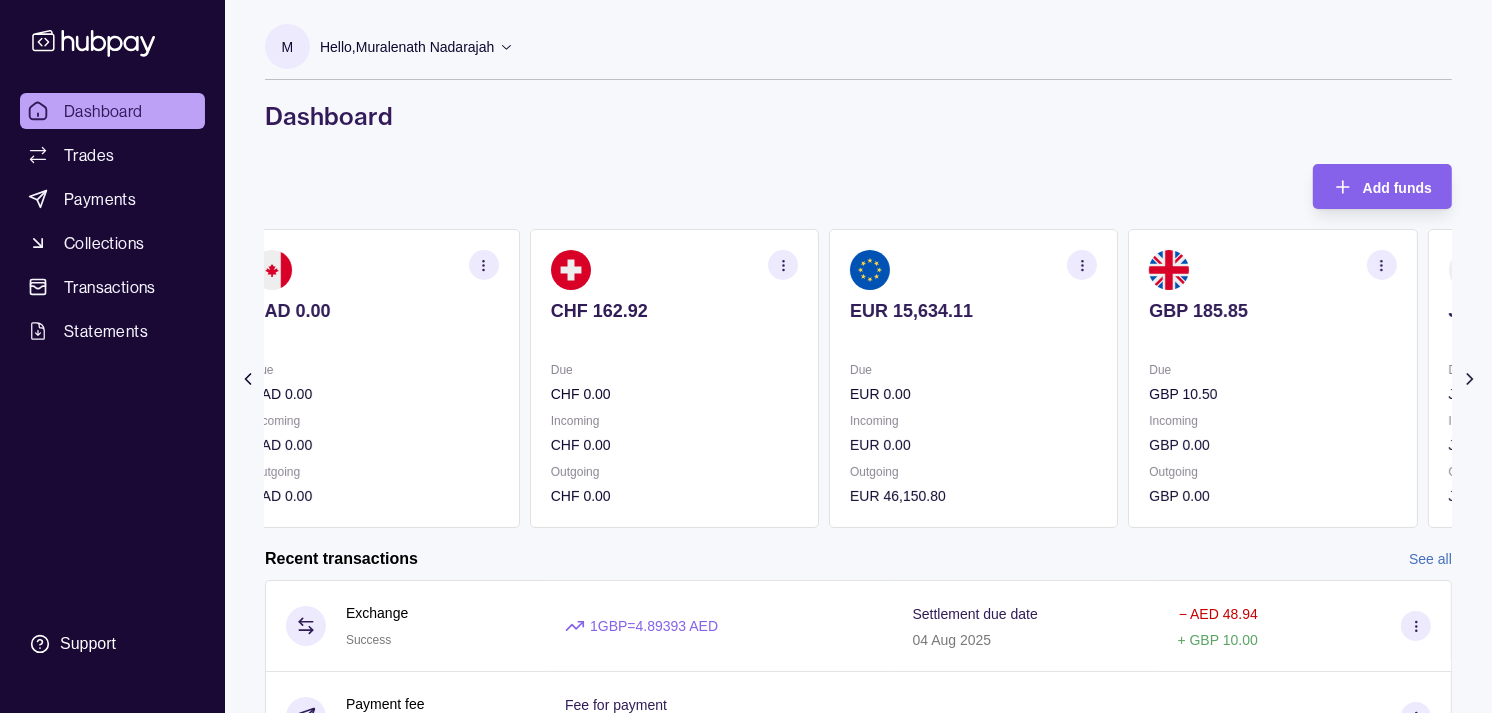 click at bounding box center (973, 338) 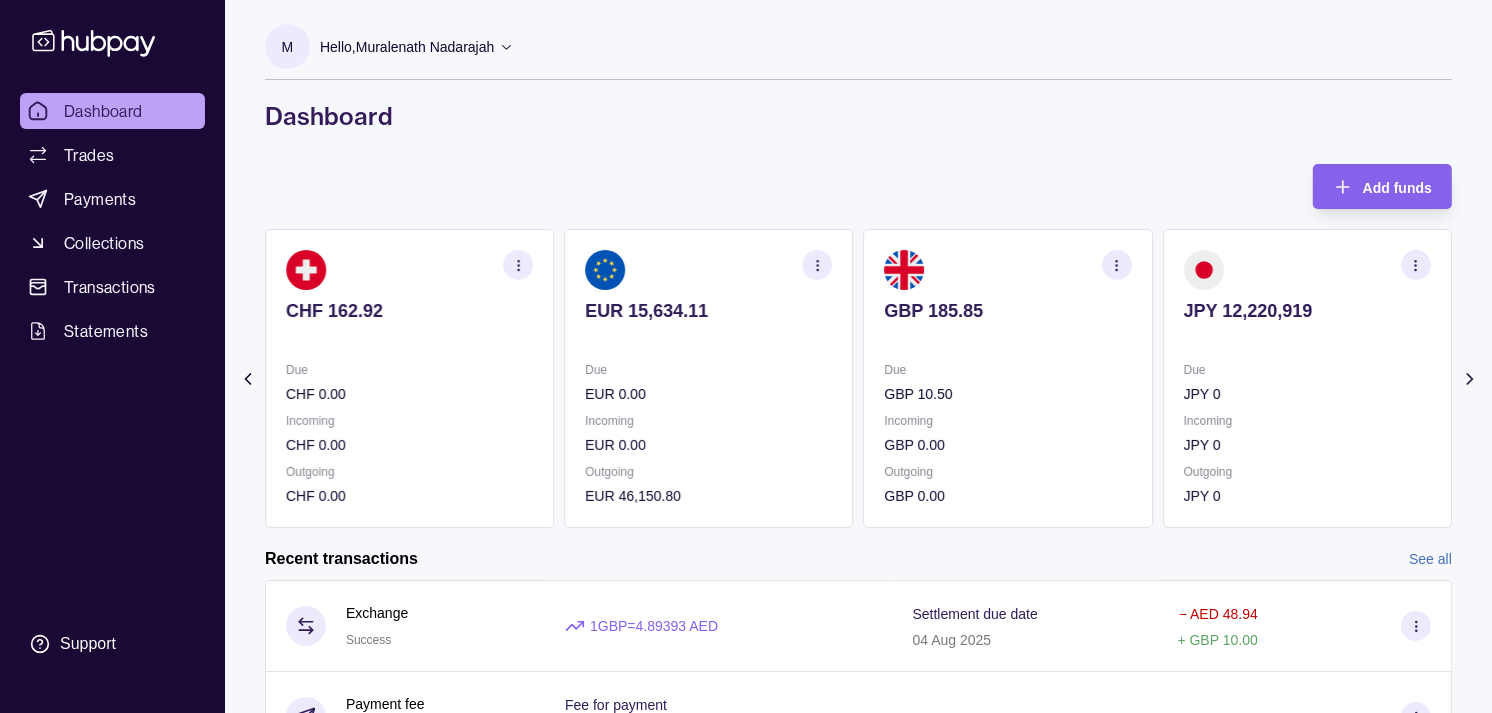 click at bounding box center [1008, 338] 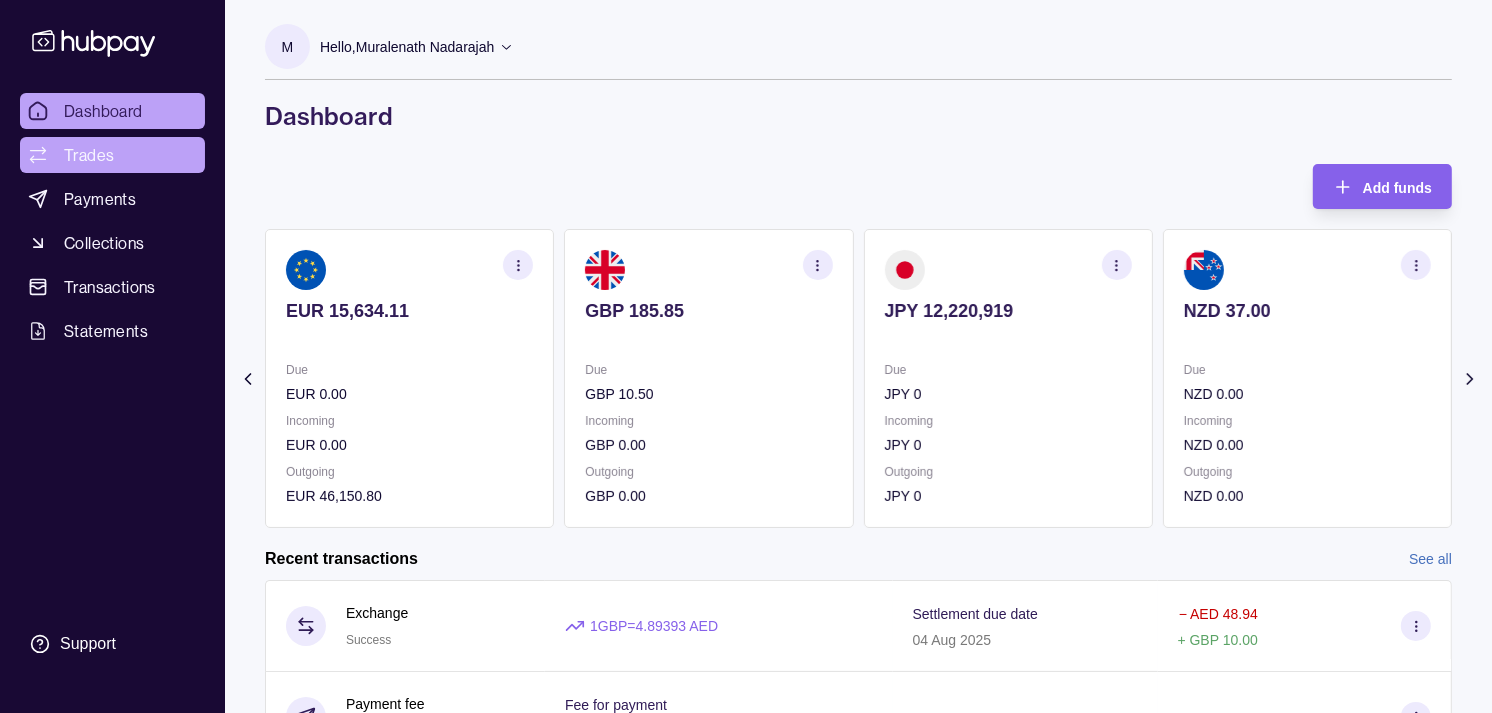 click on "Trades" at bounding box center (112, 155) 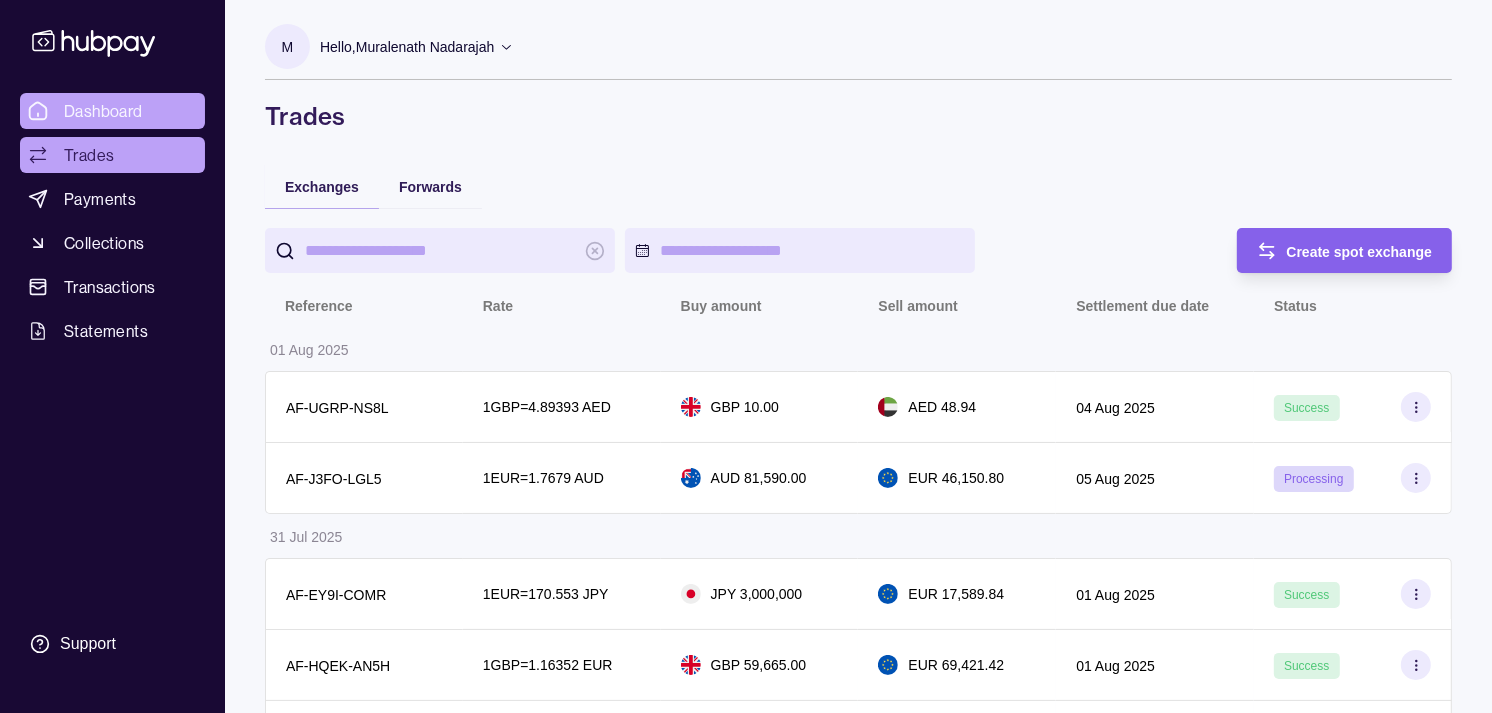click on "Dashboard" at bounding box center [103, 111] 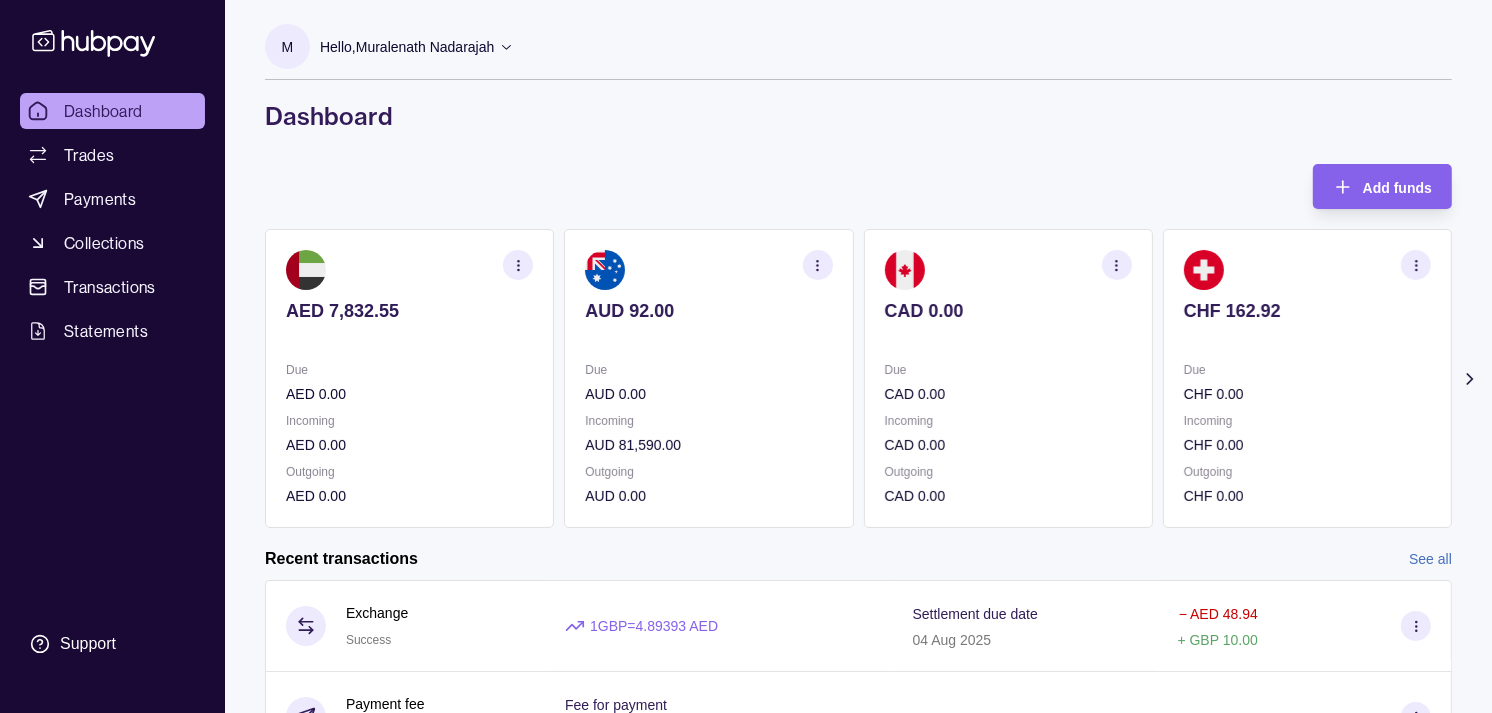 click on "AED 7,832.55                                                                                                               Due AED 0.00 Incoming AED 0.00 Outgoing AED 0.00 AUD 92.00                                                                                                               Due AUD 0.00 Incoming AUD 81,590.00 Outgoing AUD 0.00 CAD 0.00                                                                                                               Due CAD 0.00 Incoming CAD 0.00 Outgoing CAD 0.00 CHF 162.92                                                                                                              Due CHF 0.00 Incoming CHF 0.00 Outgoing CHF 0.00 EUR 15,634.11" at bounding box center [858, 378] 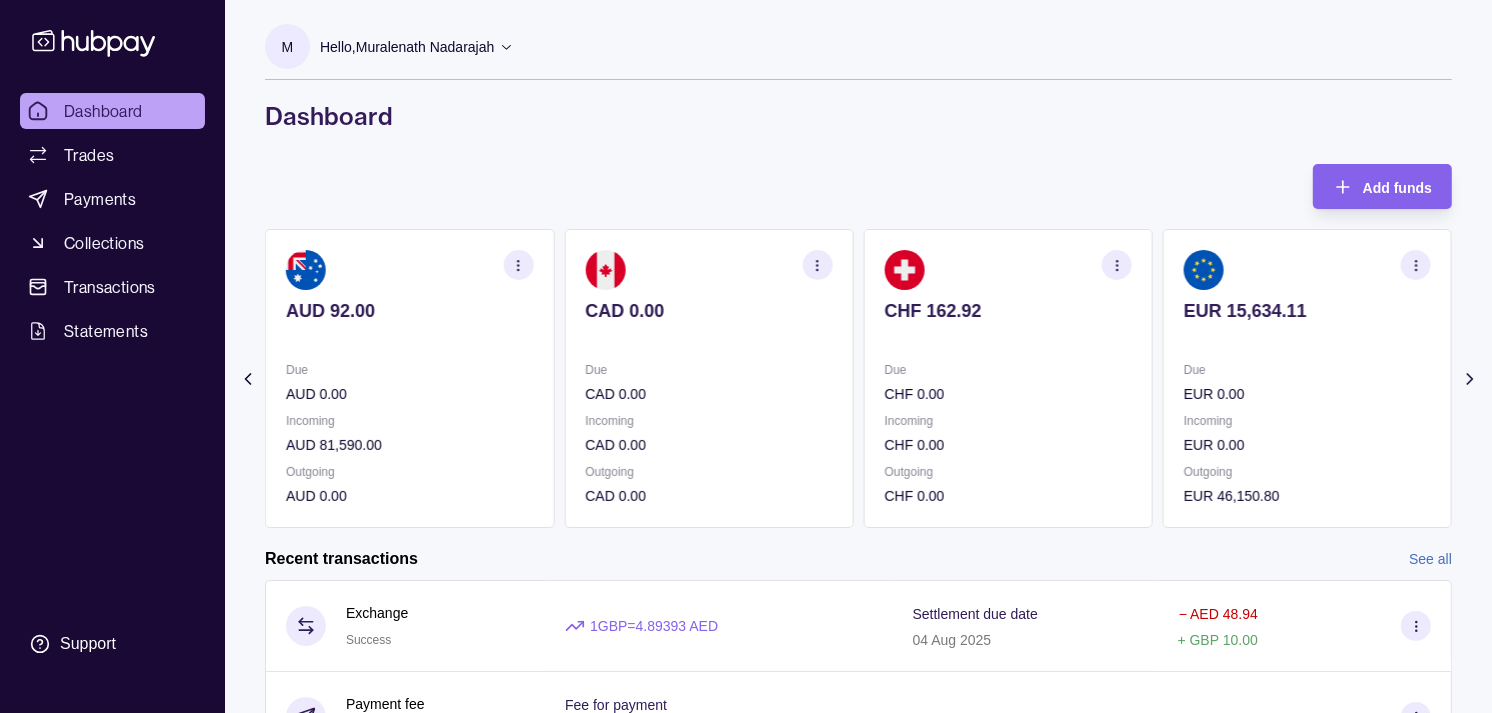 click at bounding box center (1307, 338) 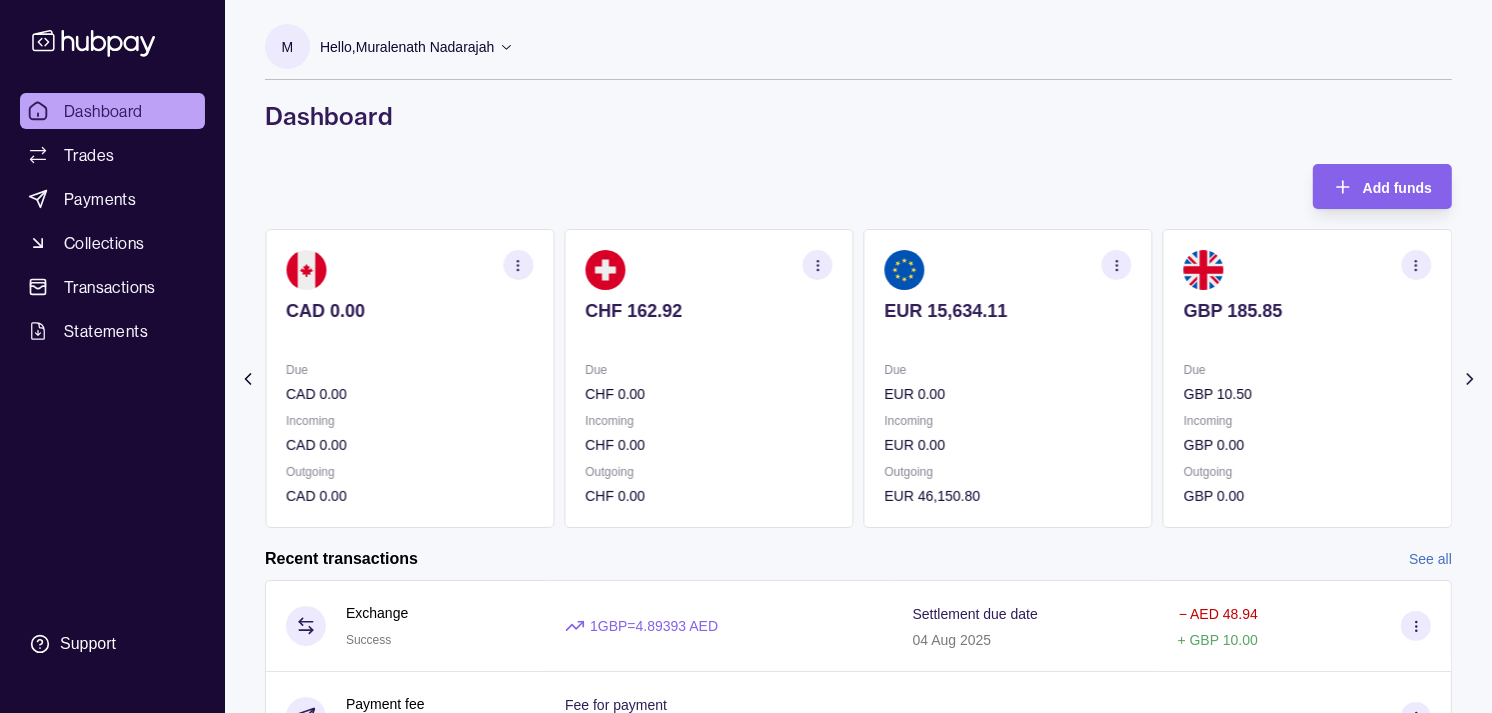 click on "GBP 185.85                                                                                                               Due GBP 10.50 Incoming GBP 0.00 Outgoing GBP 0.00" at bounding box center [1307, 378] 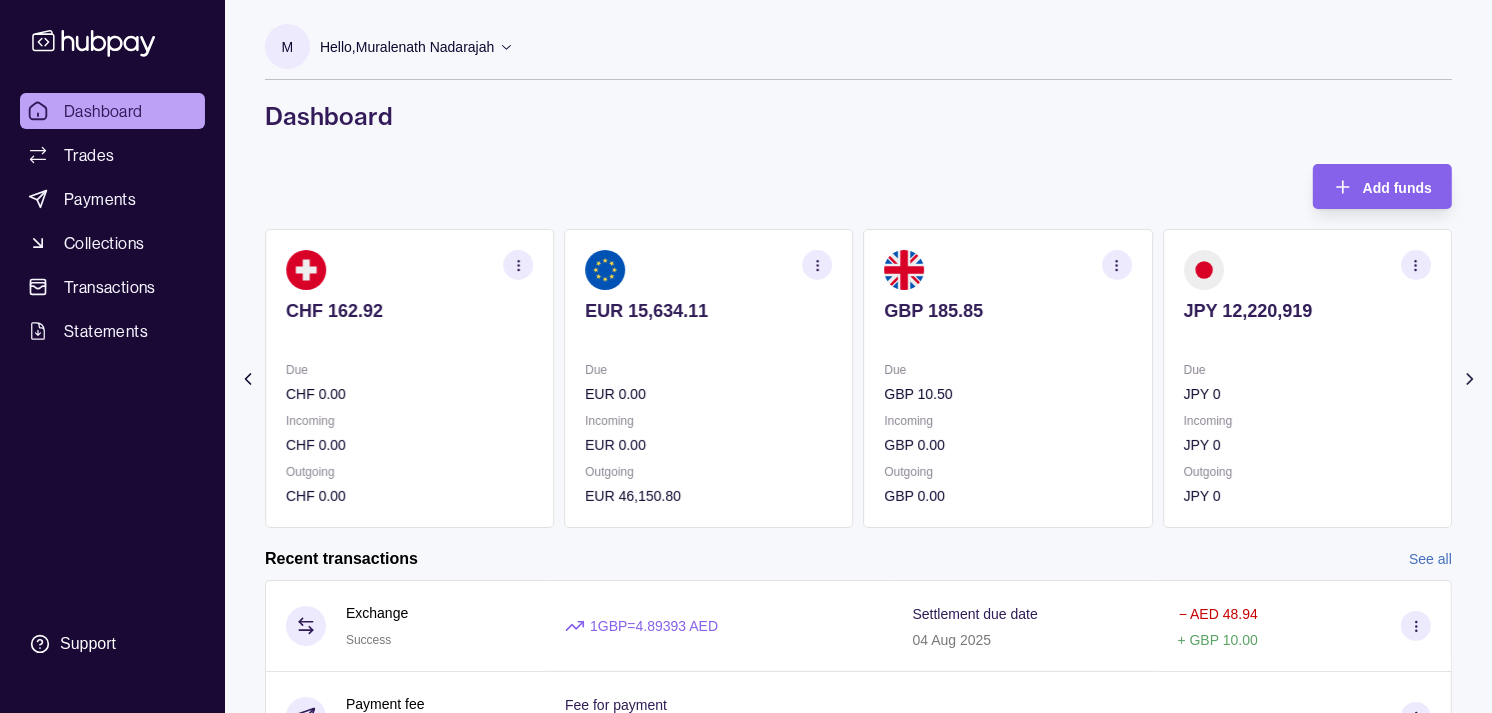 click at bounding box center [1008, 338] 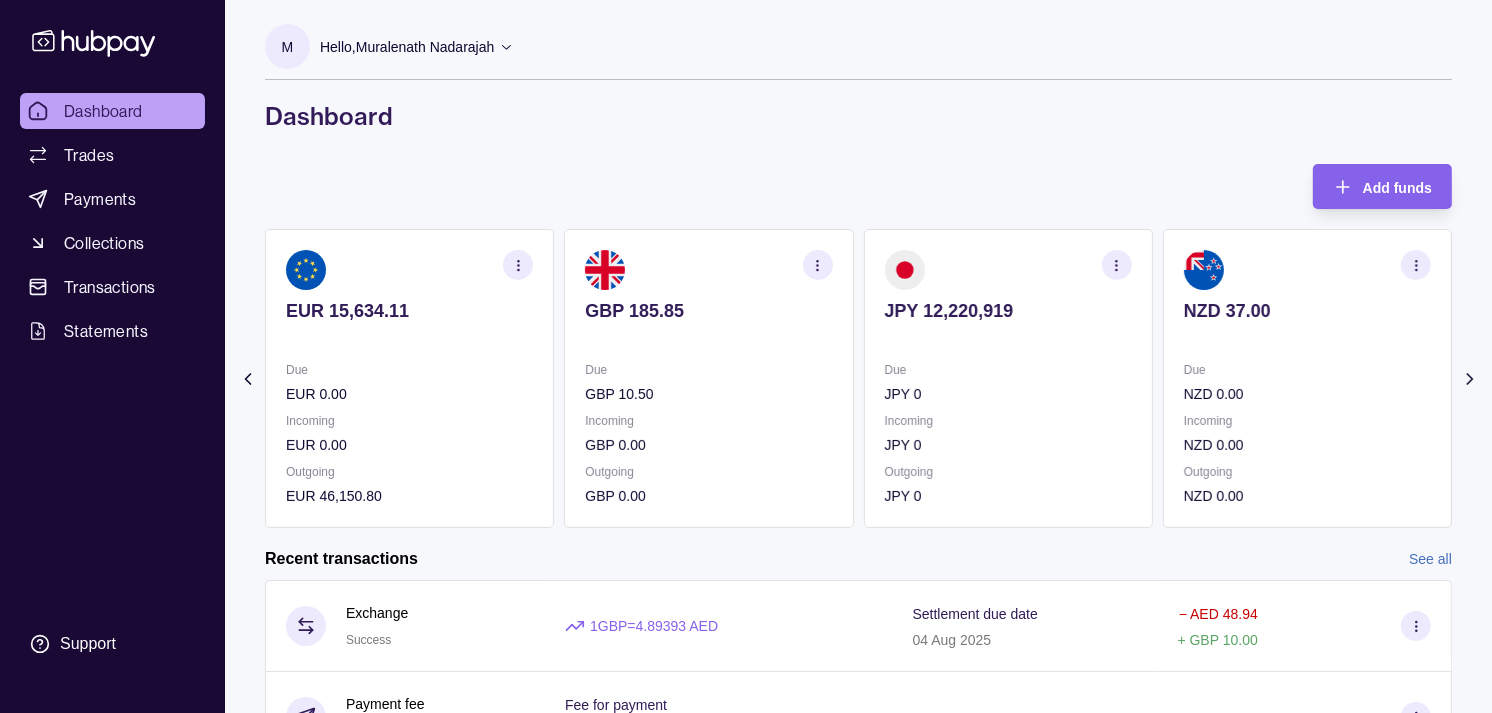click on "GBP 185.85" at bounding box center (708, 324) 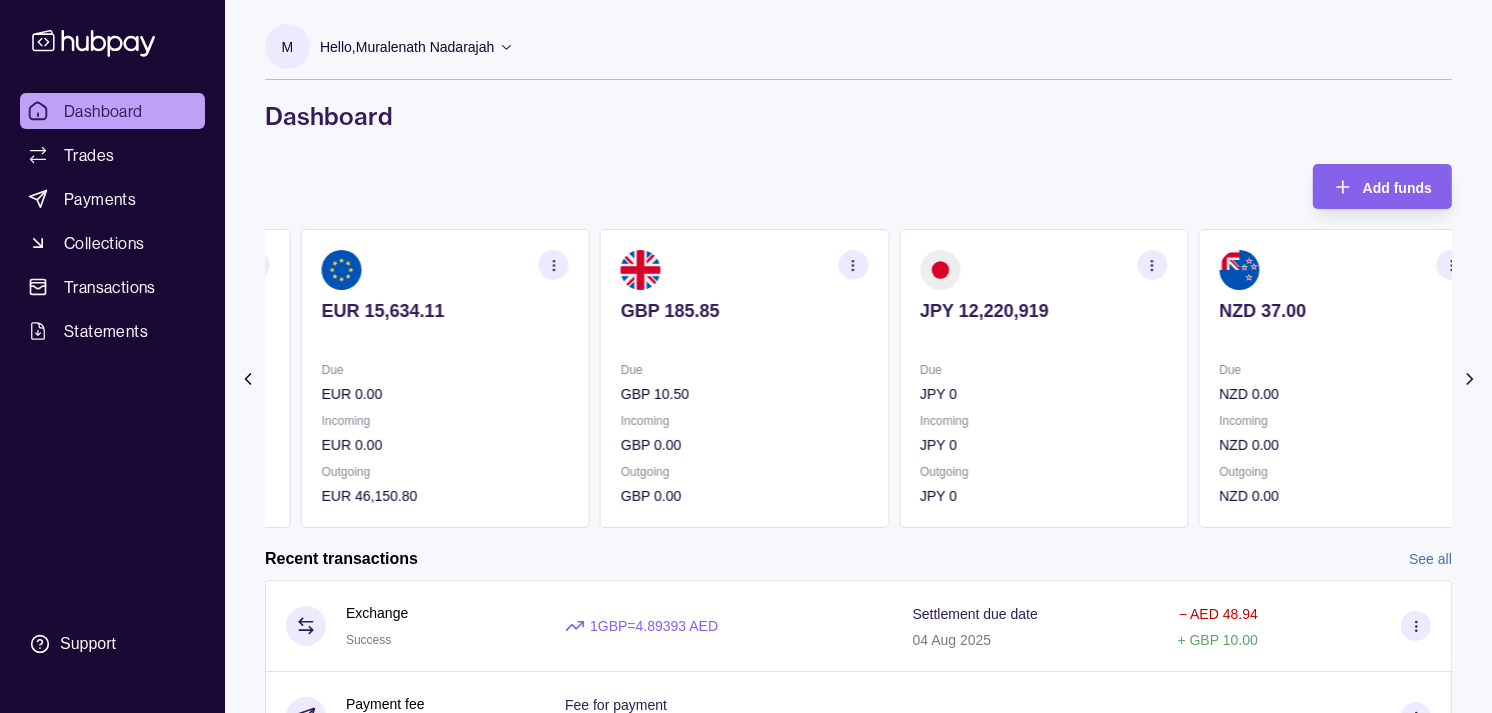 click on "GBP 185.85                                                                                                               Due GBP 10.50 Incoming GBP 0.00 Outgoing GBP 0.00" at bounding box center [744, 378] 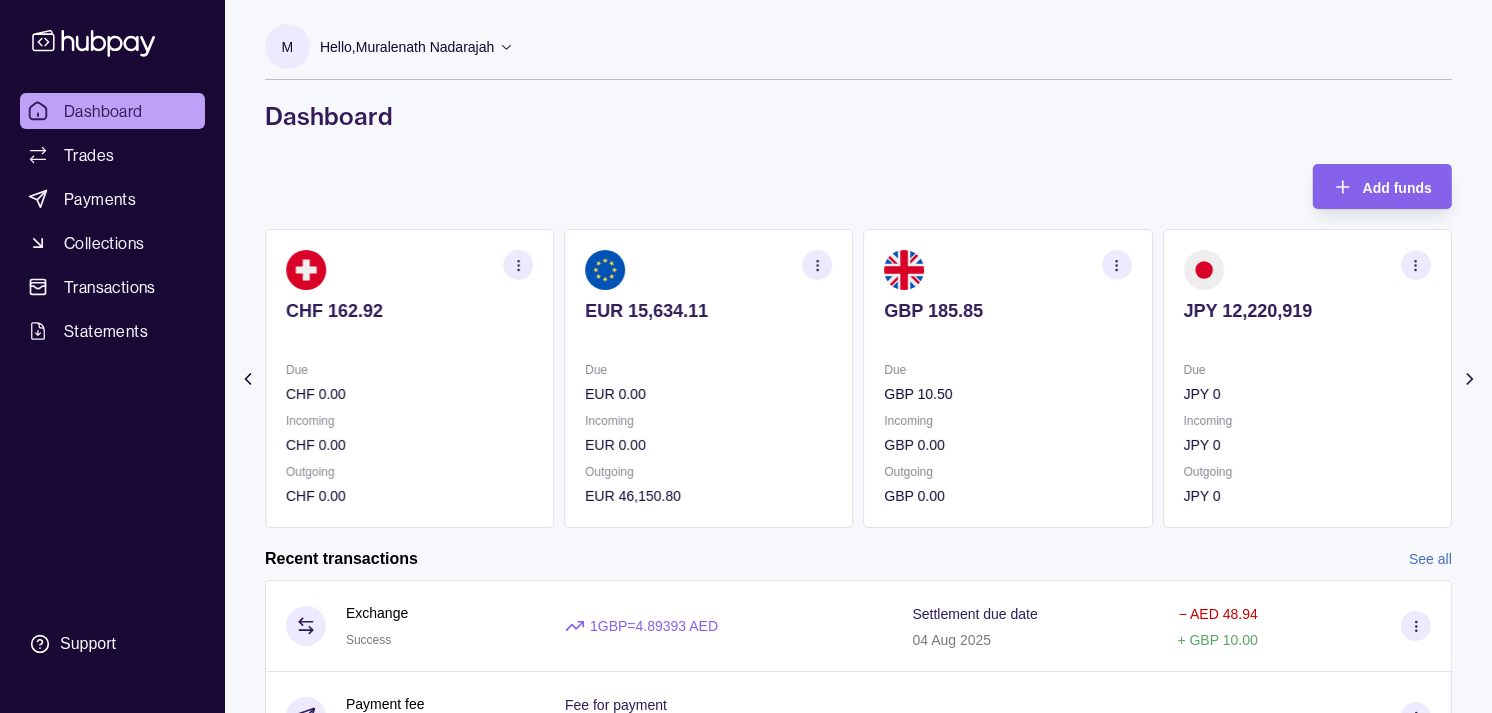 click on "EUR [BALANCE]  Due EUR 0.00 Incoming EUR 0.00 Outgoing EUR 46,150.80" at bounding box center (708, 378) 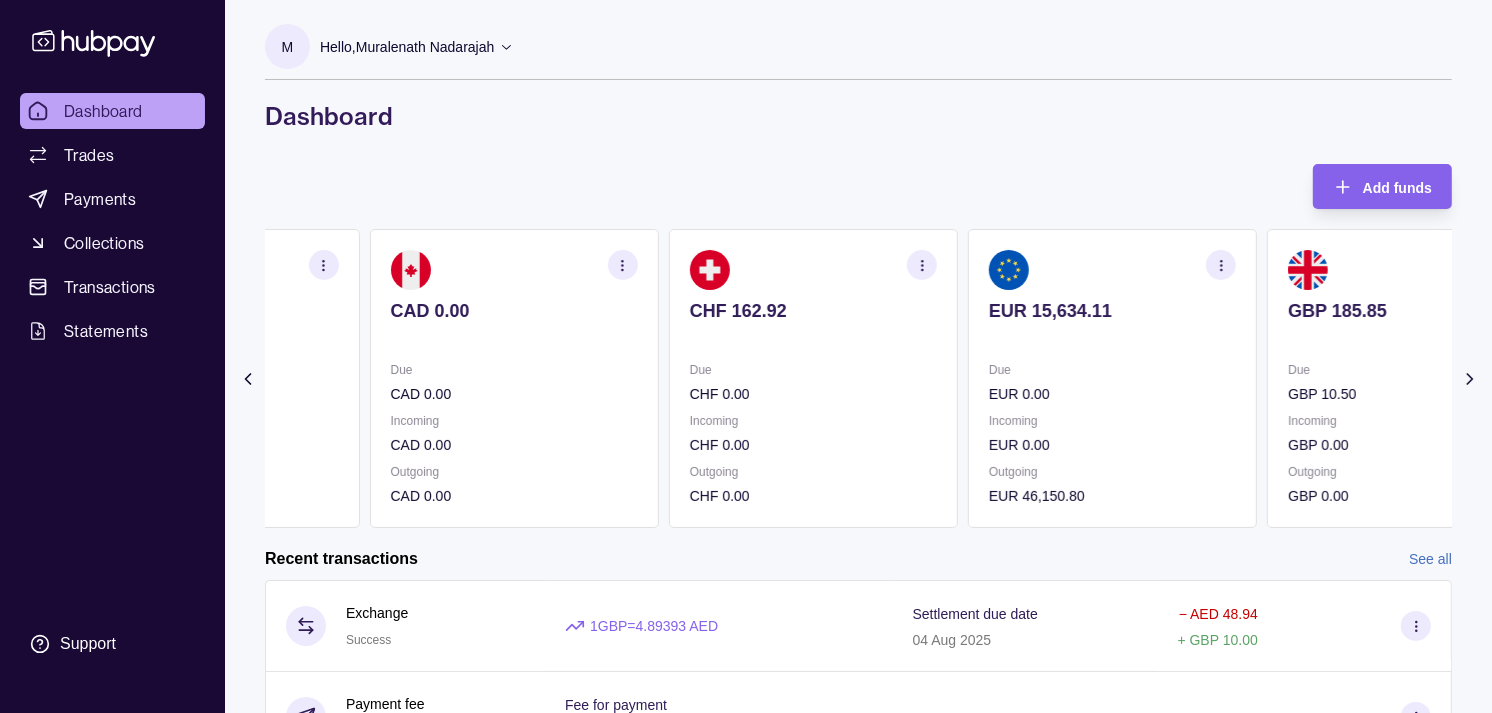 click on "CHF 162.92                                                                                                               Due CHF 0.00 Incoming CHF 0.00 Outgoing CHF 0.00" at bounding box center (813, 378) 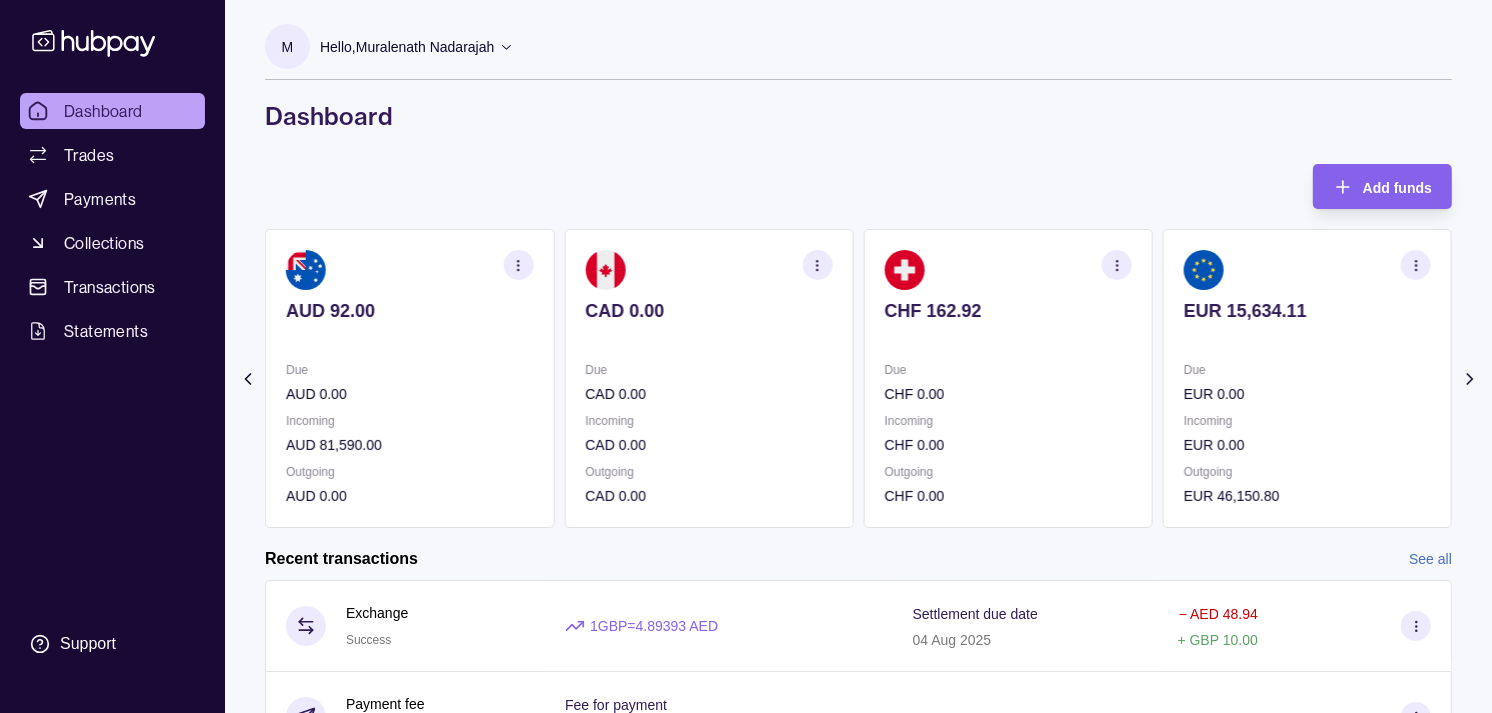 click 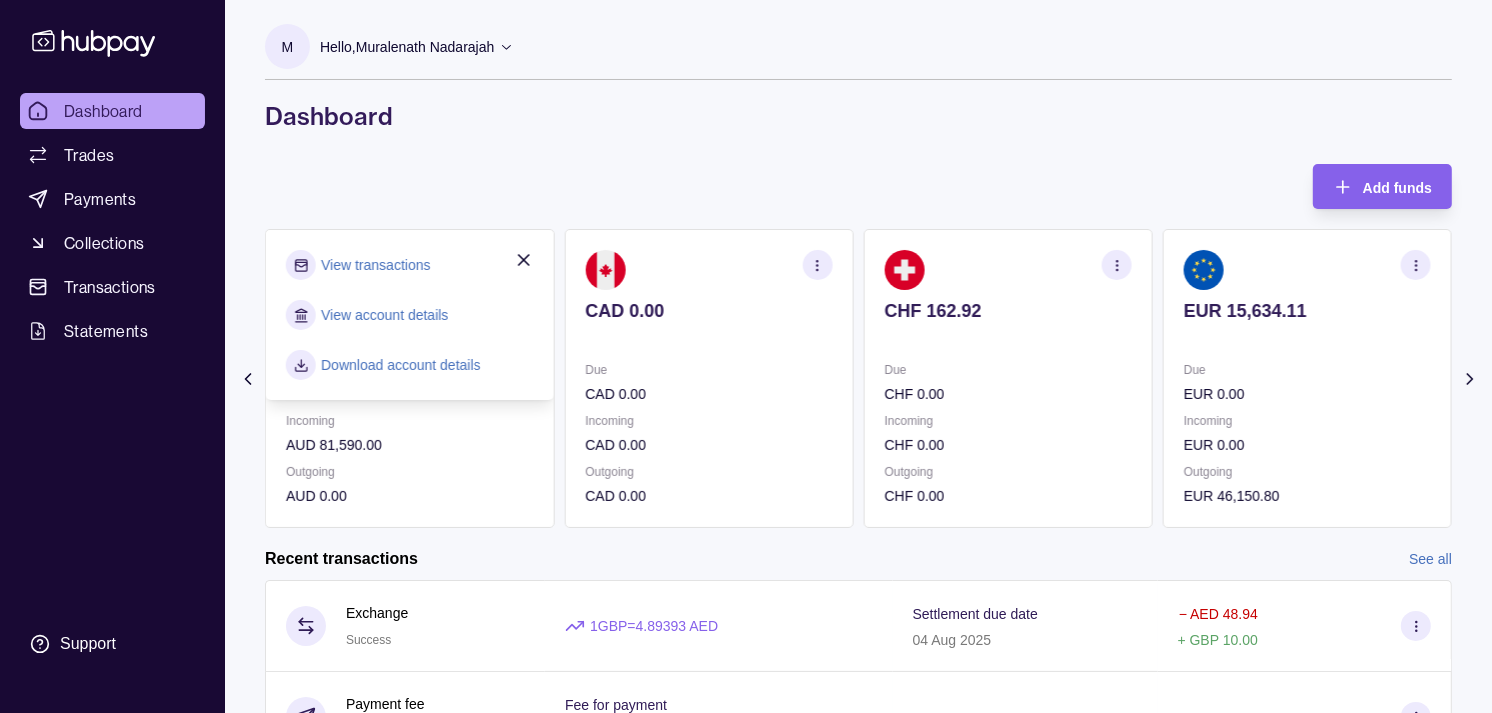 click on "View transactions" at bounding box center [375, 265] 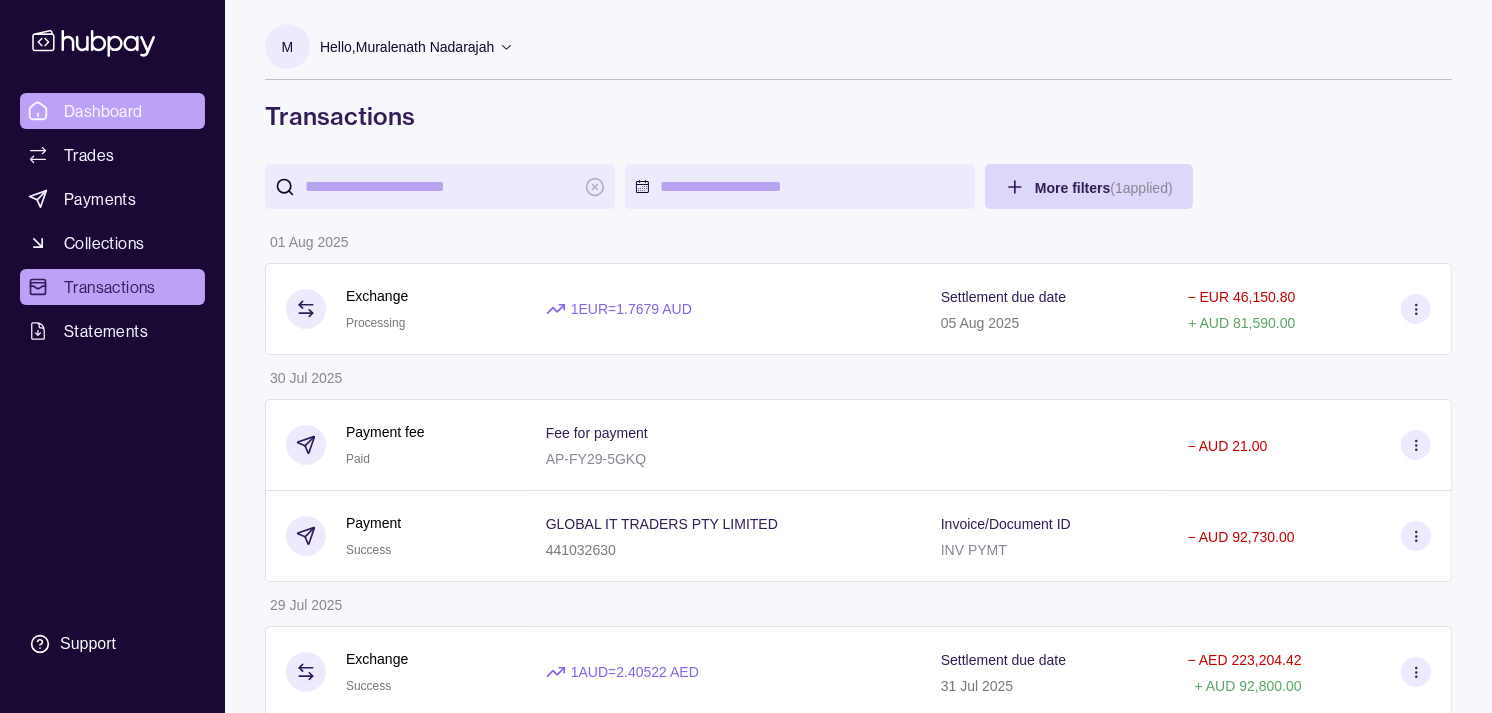 click on "Dashboard" at bounding box center [103, 111] 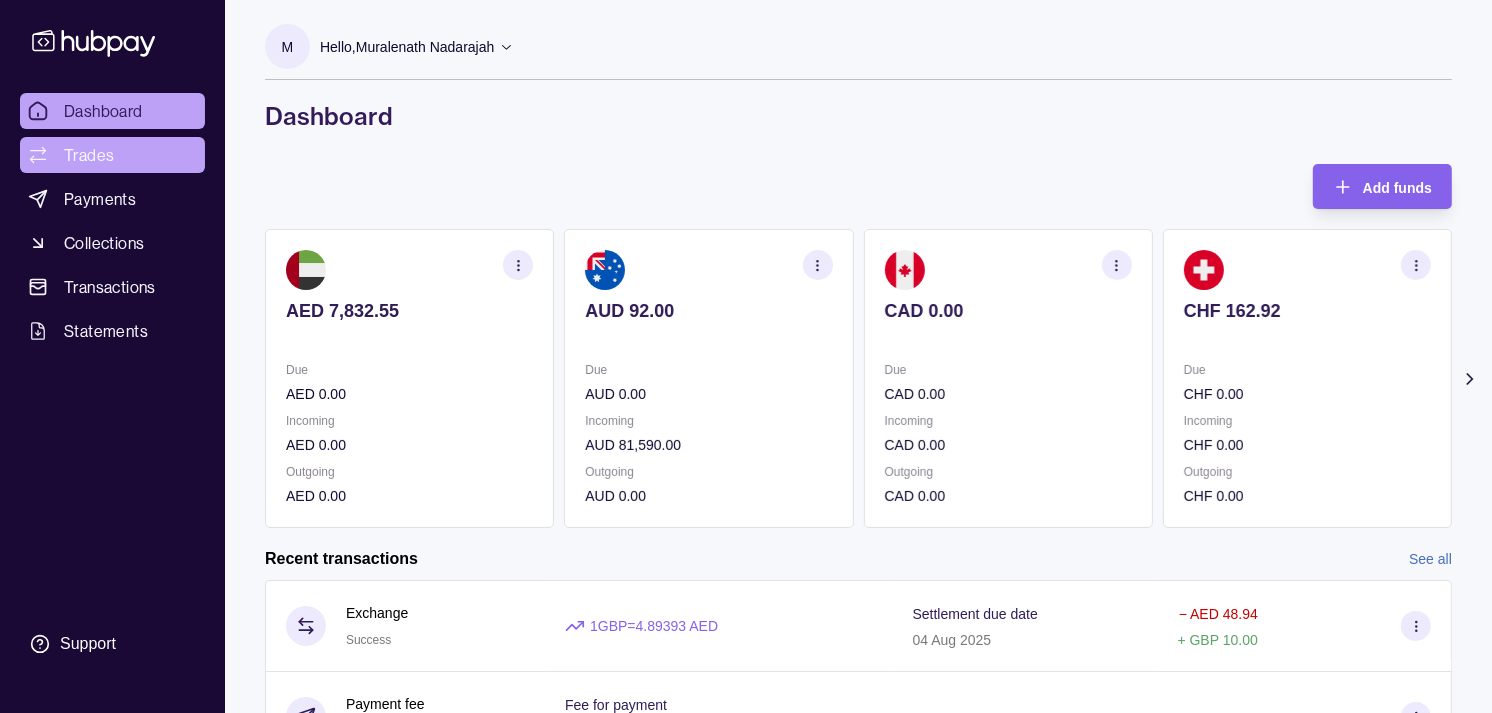 click on "Trades" at bounding box center (89, 155) 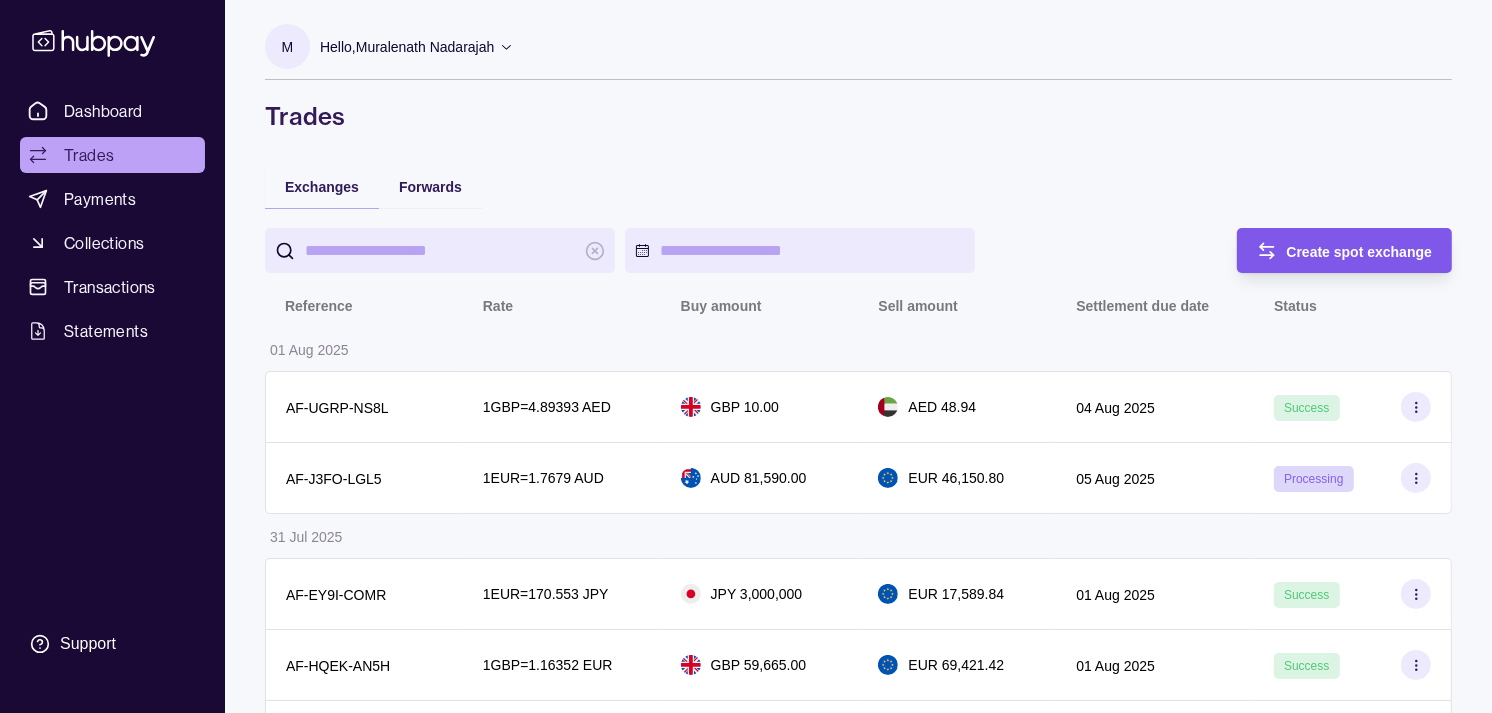 click on "Create spot exchange" at bounding box center [1330, 250] 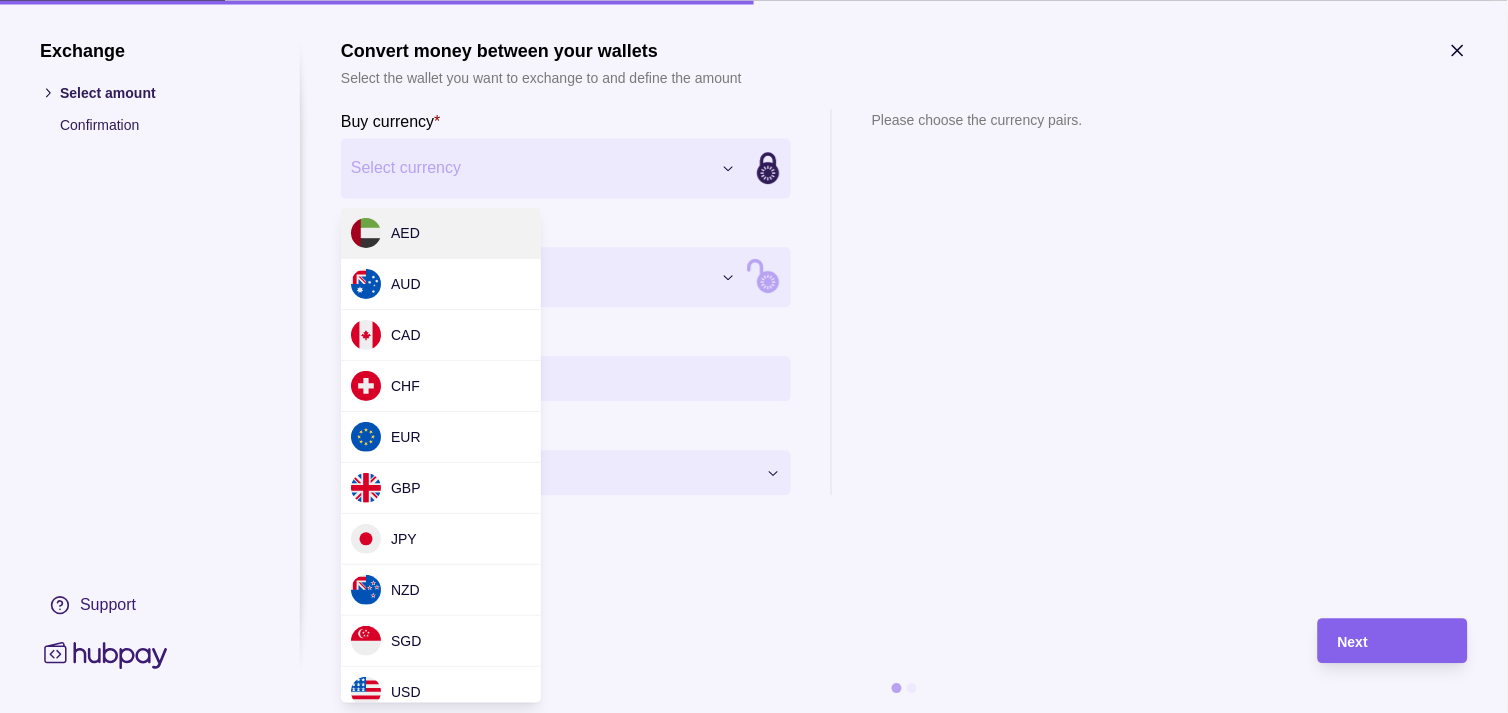 click on "Exchange Select amount Confirmation Support Convert money between your wallets Select the wallet you want to exchange to and define the amount Buy currency  * Select currency *** *** *** *** *** *** *** *** *** *** Sell currency  * Select currency *** *** *** *** *** *** *** *** *** *** Buy amount  * Settlement Loading… Please choose the currency pairs. Next" at bounding box center (746, 2127) 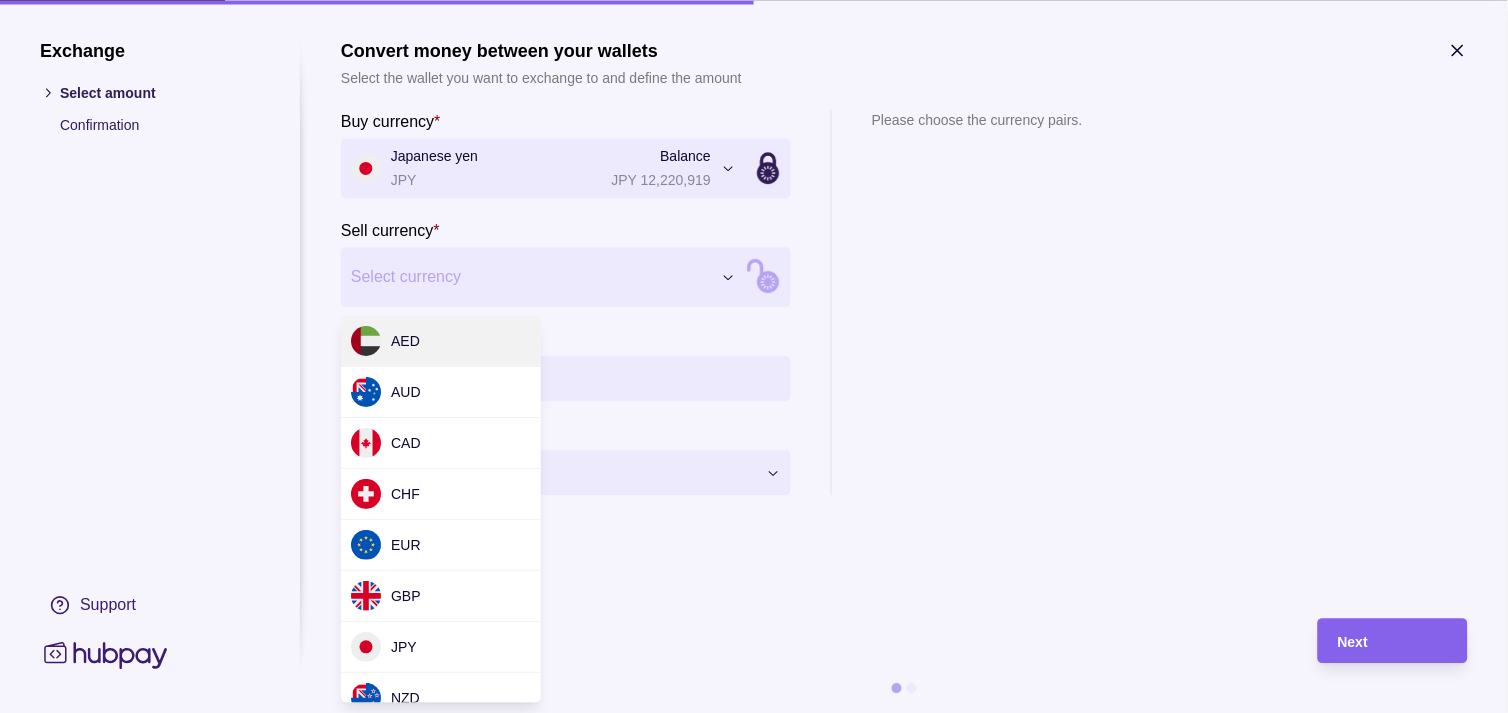 click on "Exchange Select amount Confirmation Support Convert money between your wallets Select the wallet you want to exchange to and define the amount Buy currency  * Japanese yen JPY Balance JPY 12,220,919 *** *** *** *** *** *** *** *** *** *** Sell currency  * Select currency *** *** *** *** *** *** *** *** *** *** Buy amount  * Settlement Loading… Please choose the currency pairs. Next" at bounding box center [746, 2127] 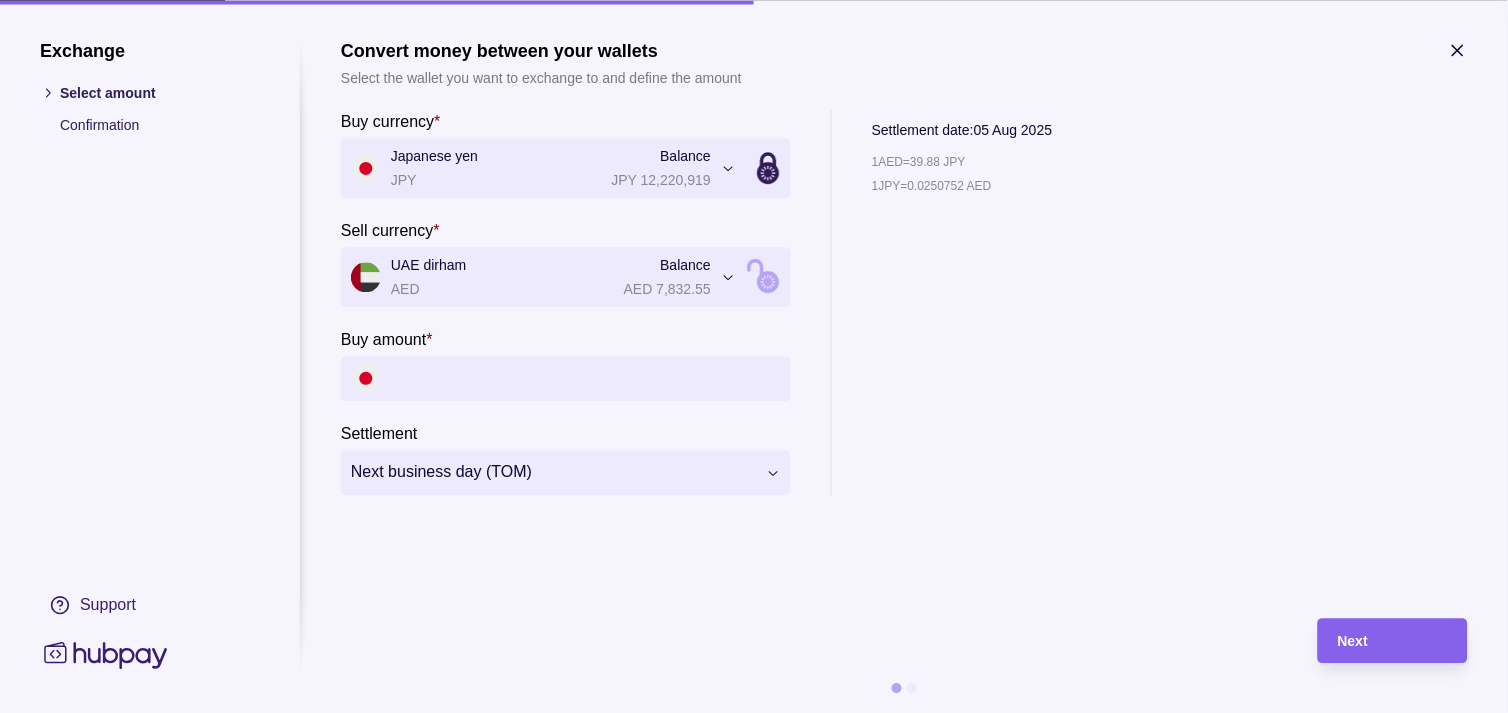 click 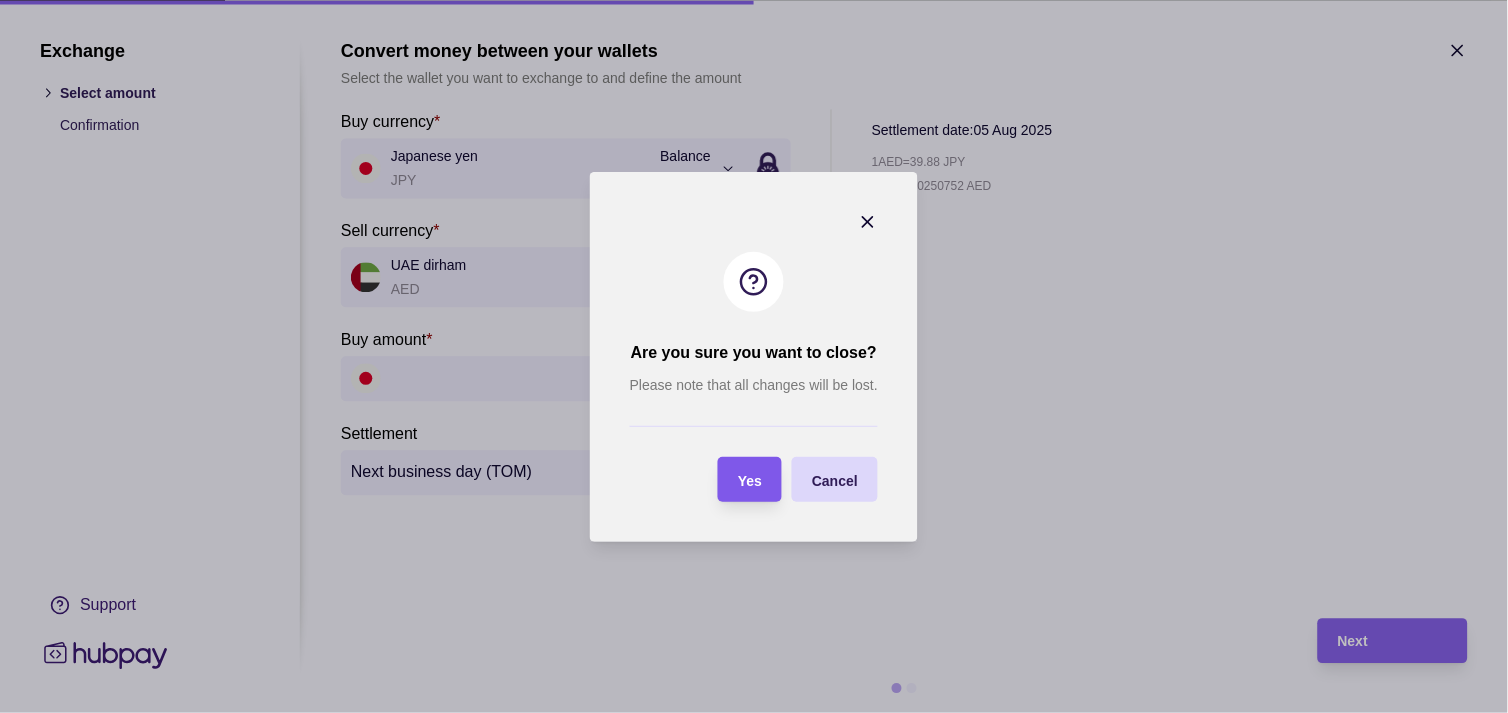 click on "Yes" at bounding box center (735, 479) 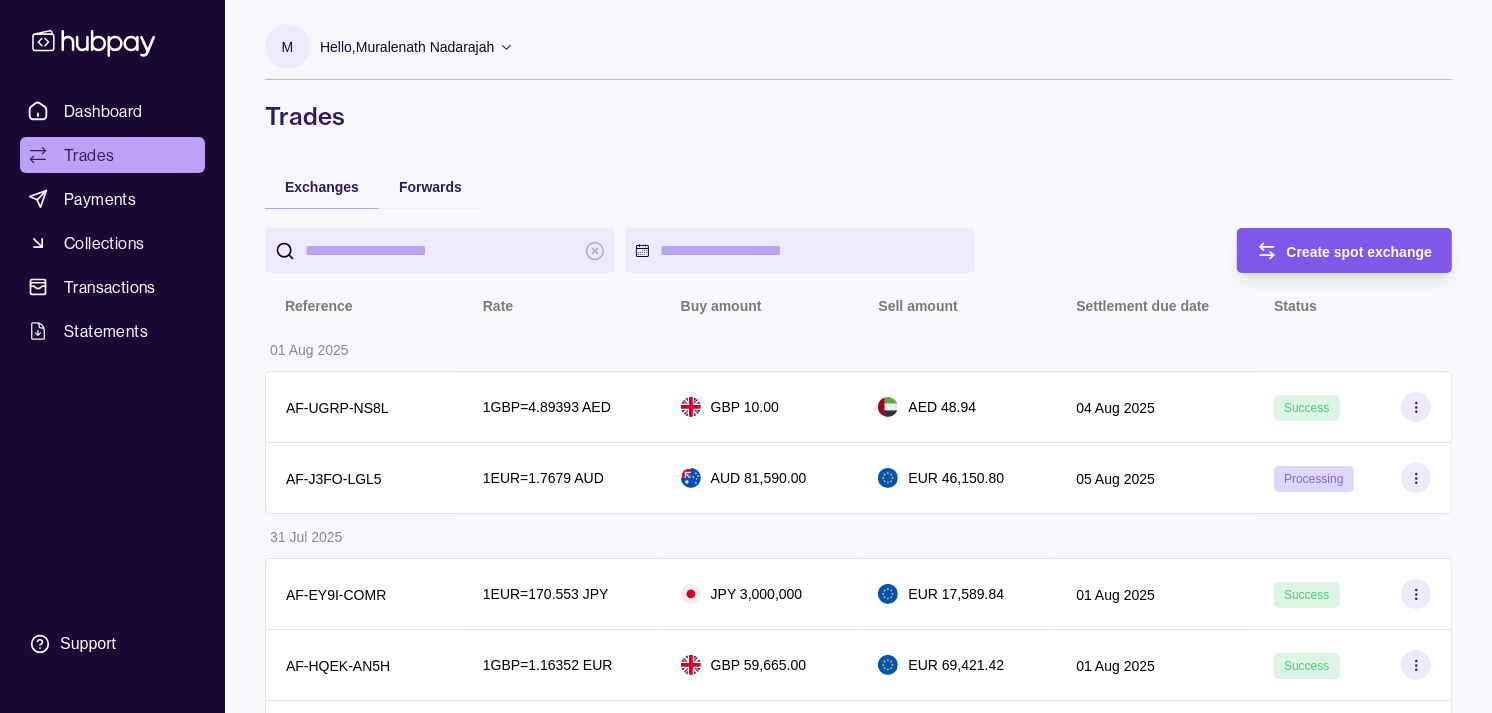 click on "Create spot exchange" at bounding box center (1360, 252) 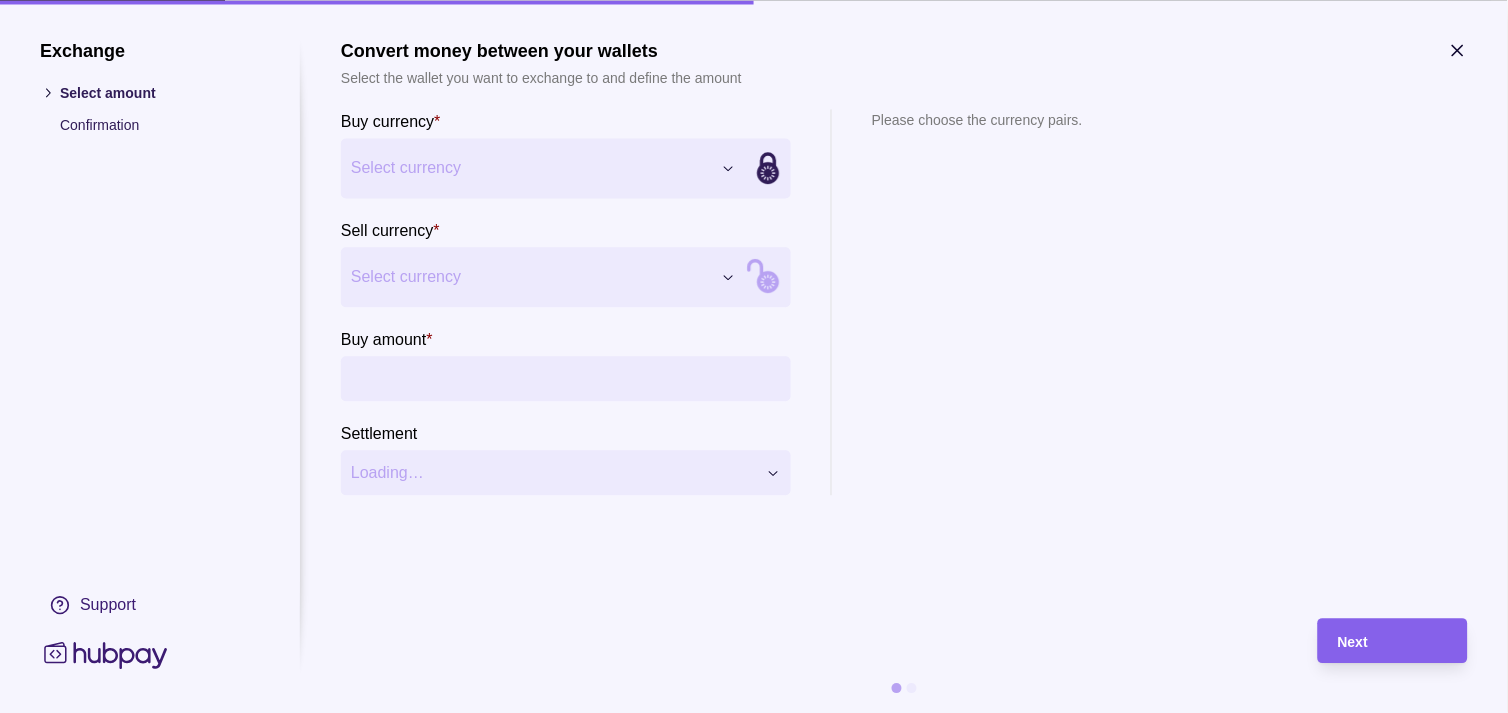 click on "Select currency" at bounding box center (543, 168) 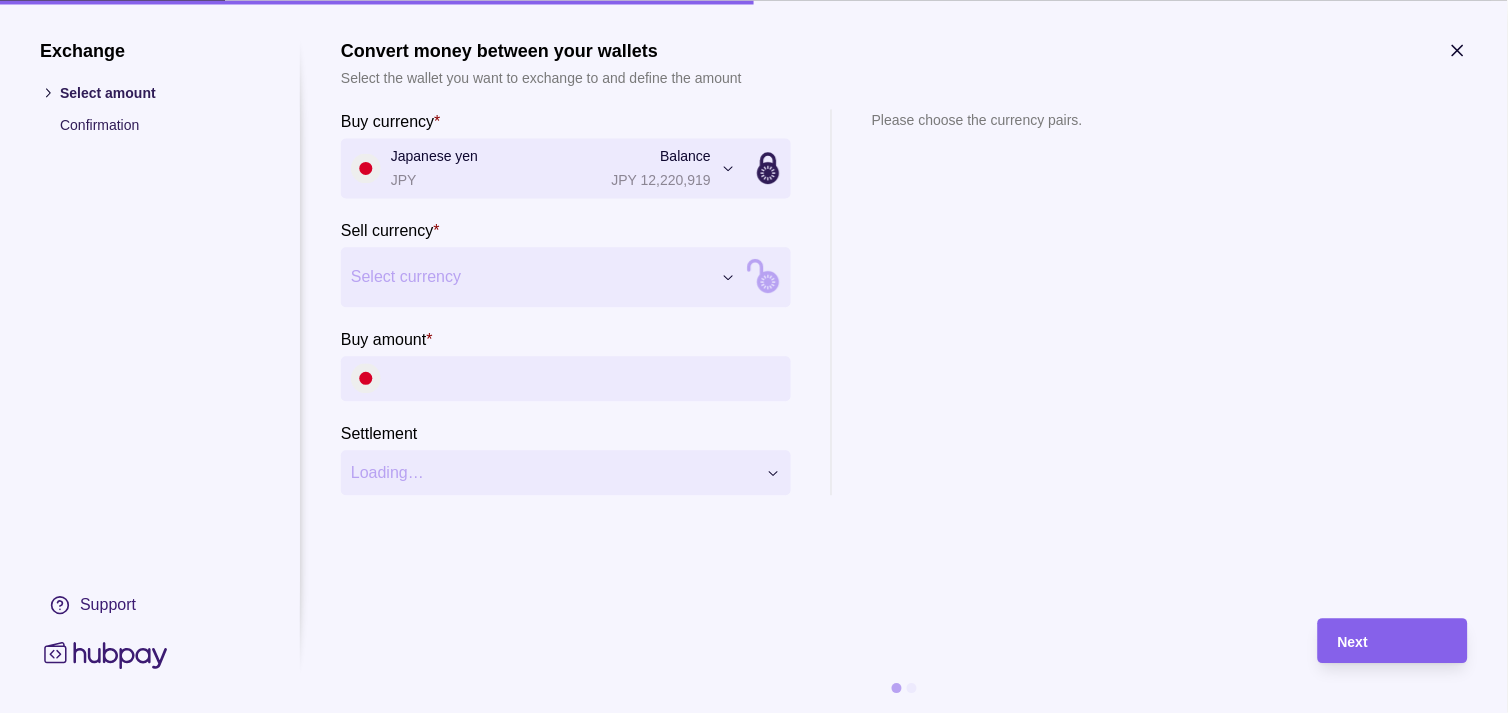 click on "Exchange Select amount Confirmation Support Convert money between your wallets Select the wallet you want to exchange to and define the amount Buy currency  * Japanese yen JPY Balance JPY 12,220,919 *** *** *** *** *** *** *** *** *** *** Sell currency  * Select currency *** *** *** *** *** *** *** *** *** *** Buy amount  * Settlement Loading… Please choose the currency pairs. Next" at bounding box center (746, 2127) 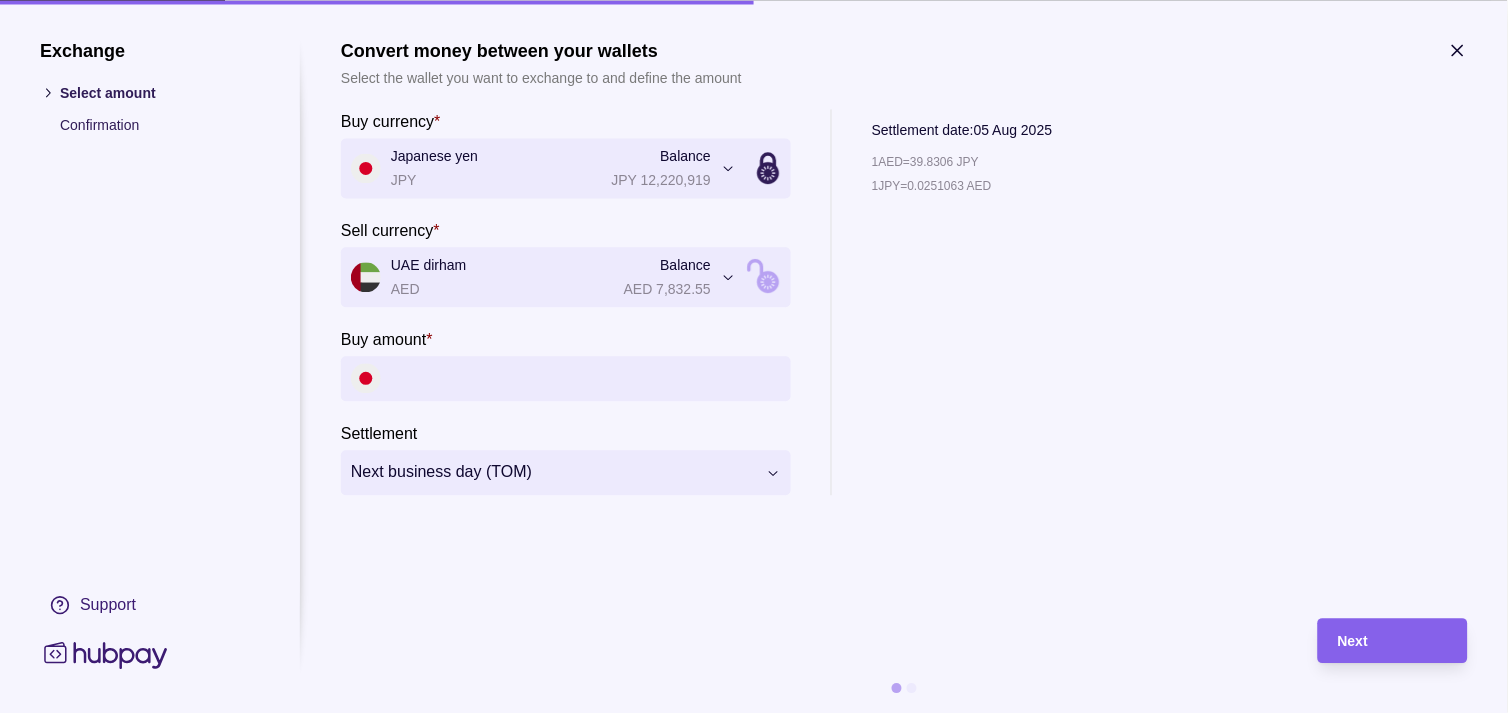 click 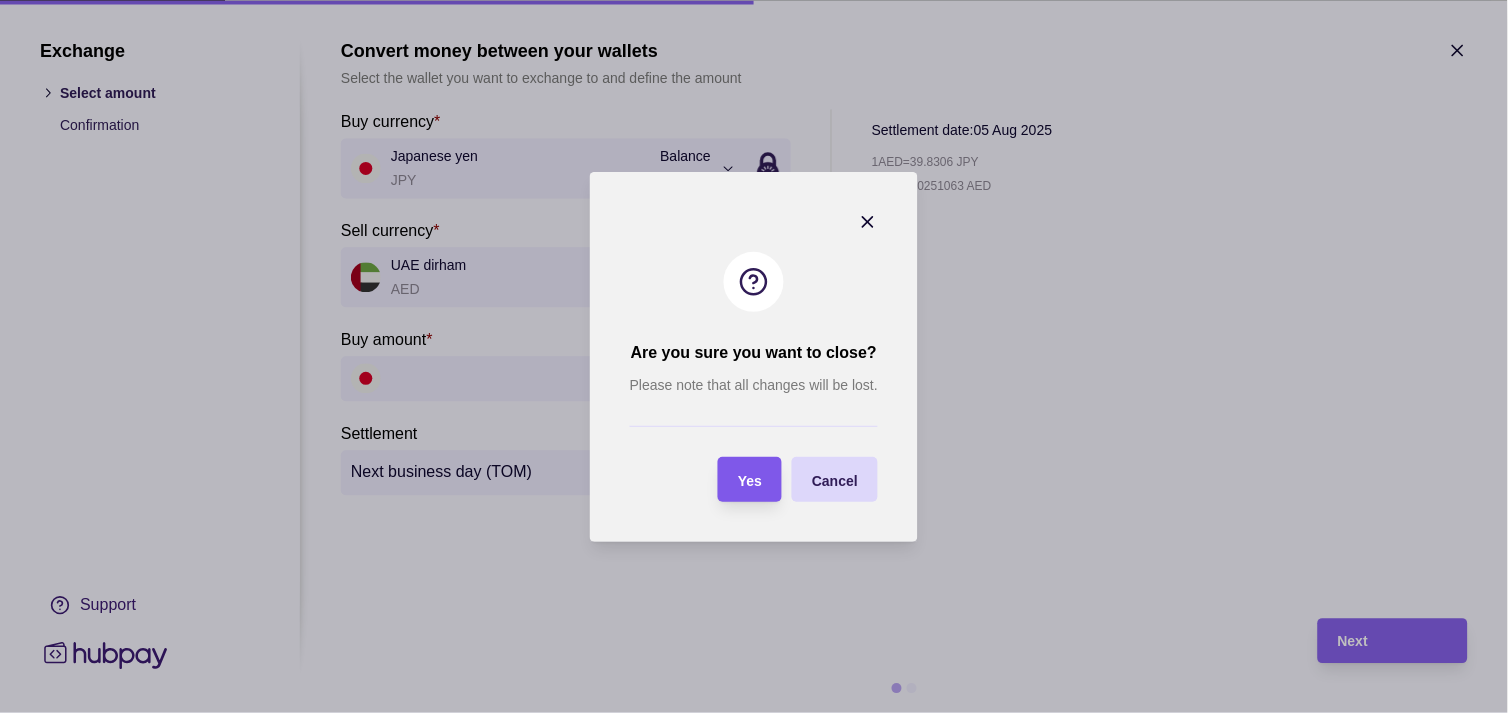 click on "Yes" at bounding box center (735, 479) 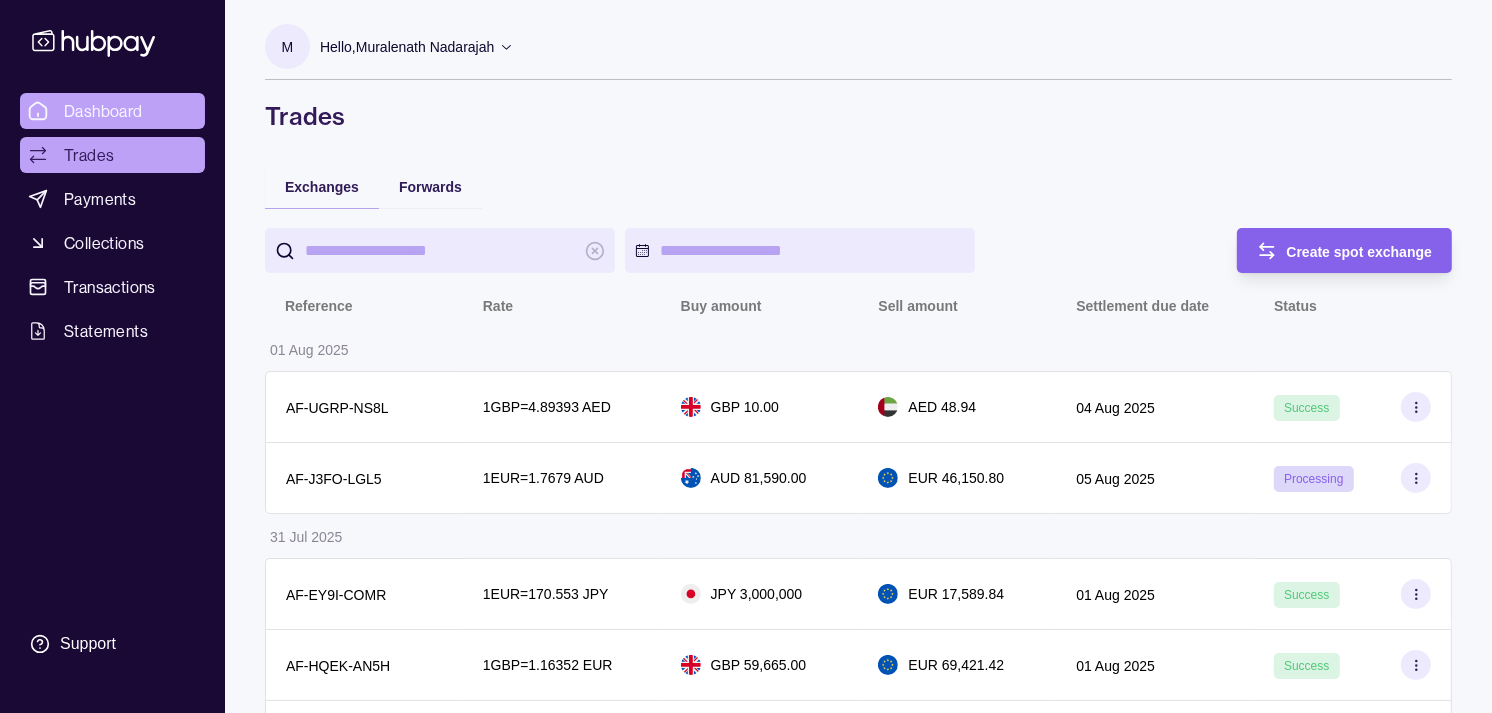 click on "Dashboard" at bounding box center (103, 111) 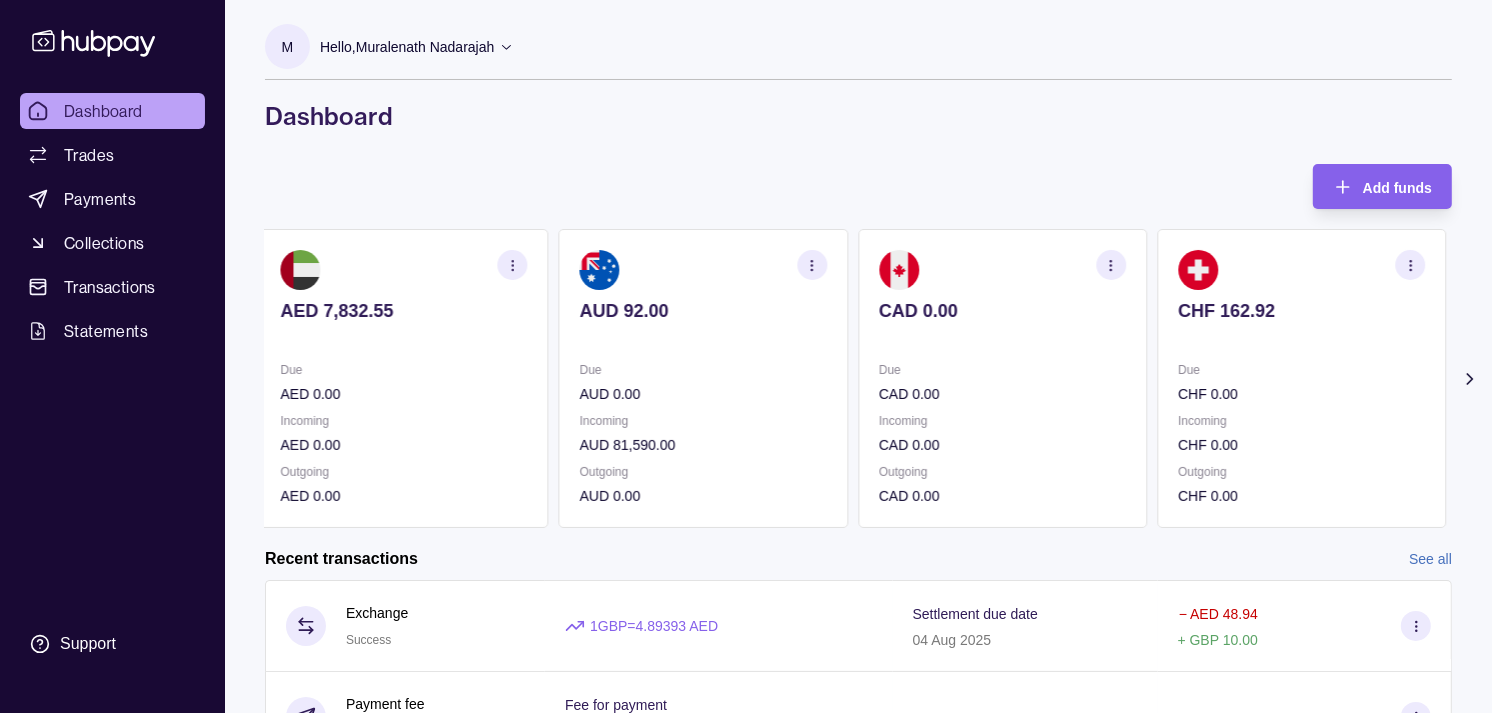 click at bounding box center (703, 338) 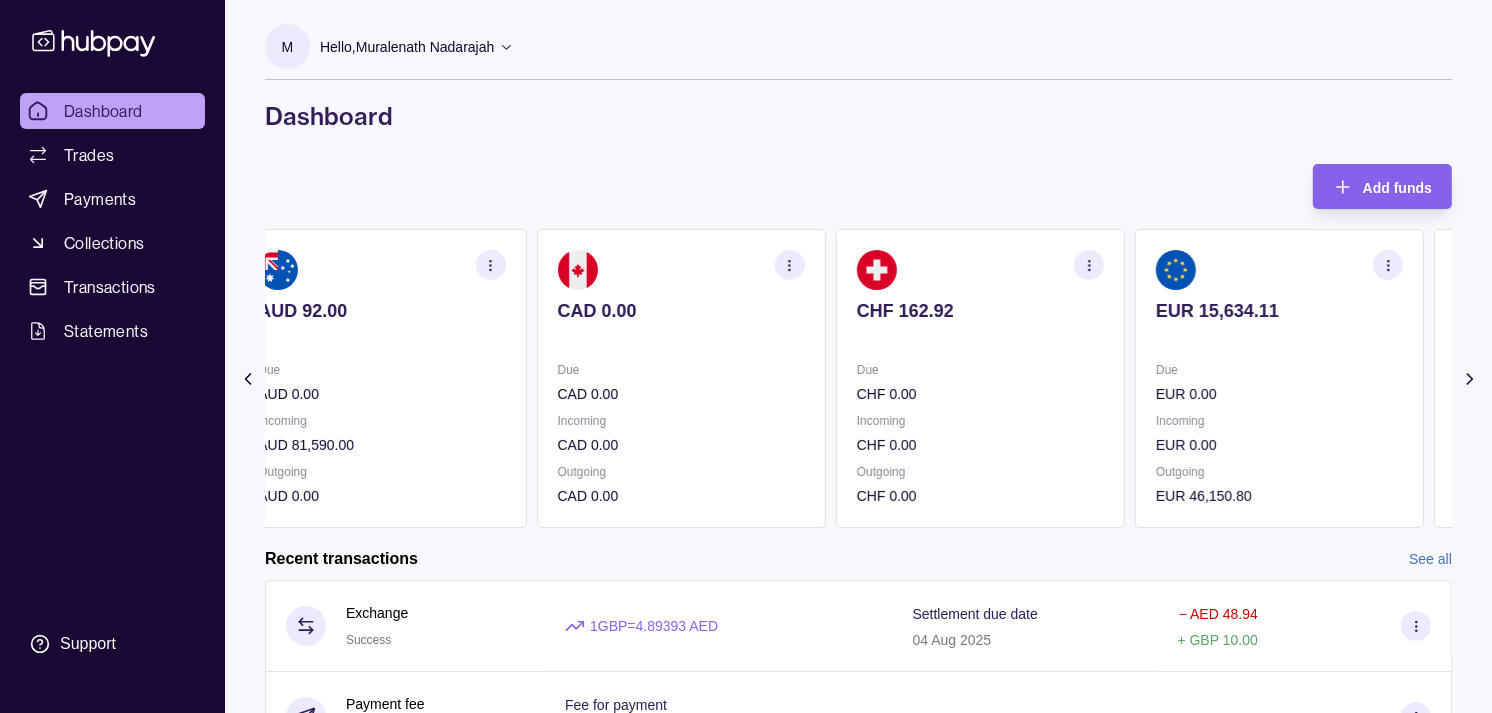 click at bounding box center (680, 338) 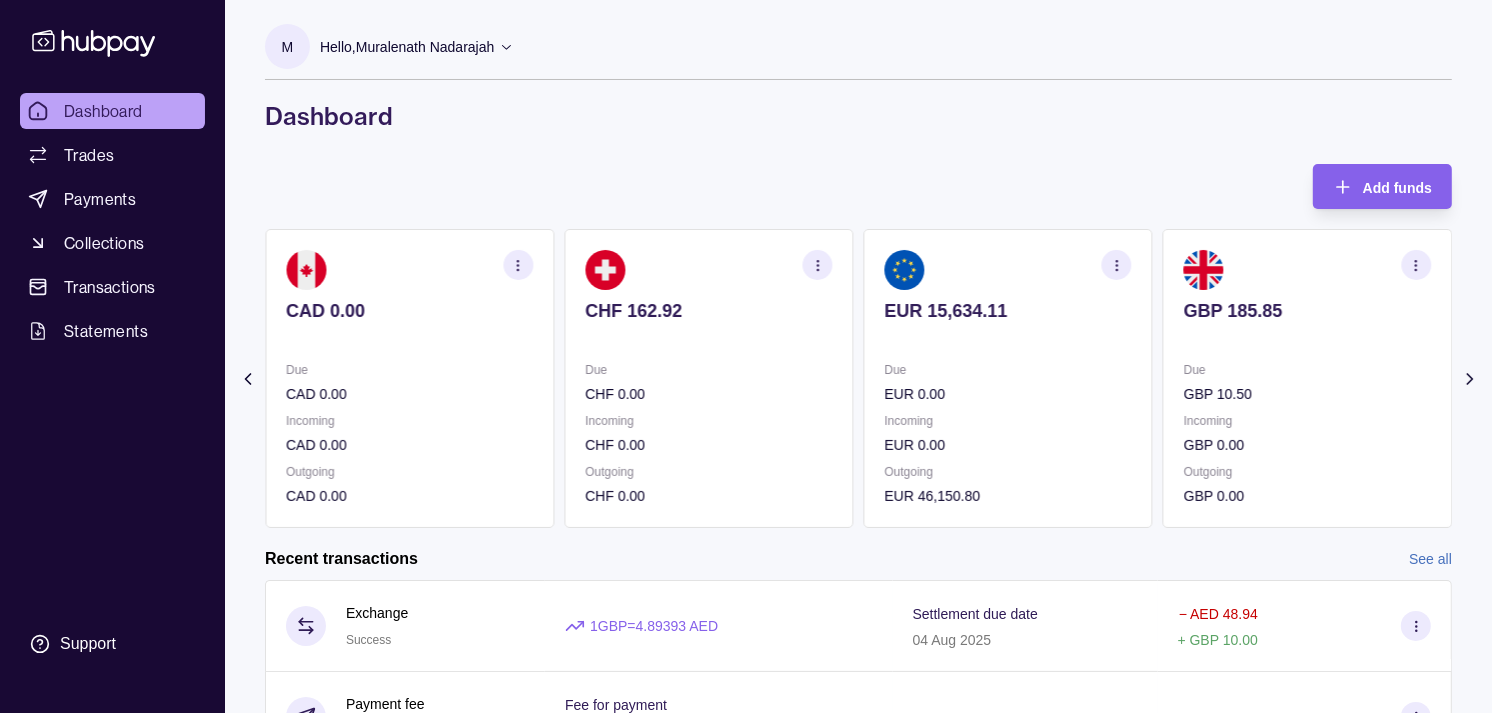 click on "EUR [BALANCE]  Due EUR 0.00 Incoming EUR 0.00 Outgoing EUR 46,150.80" at bounding box center [1008, 378] 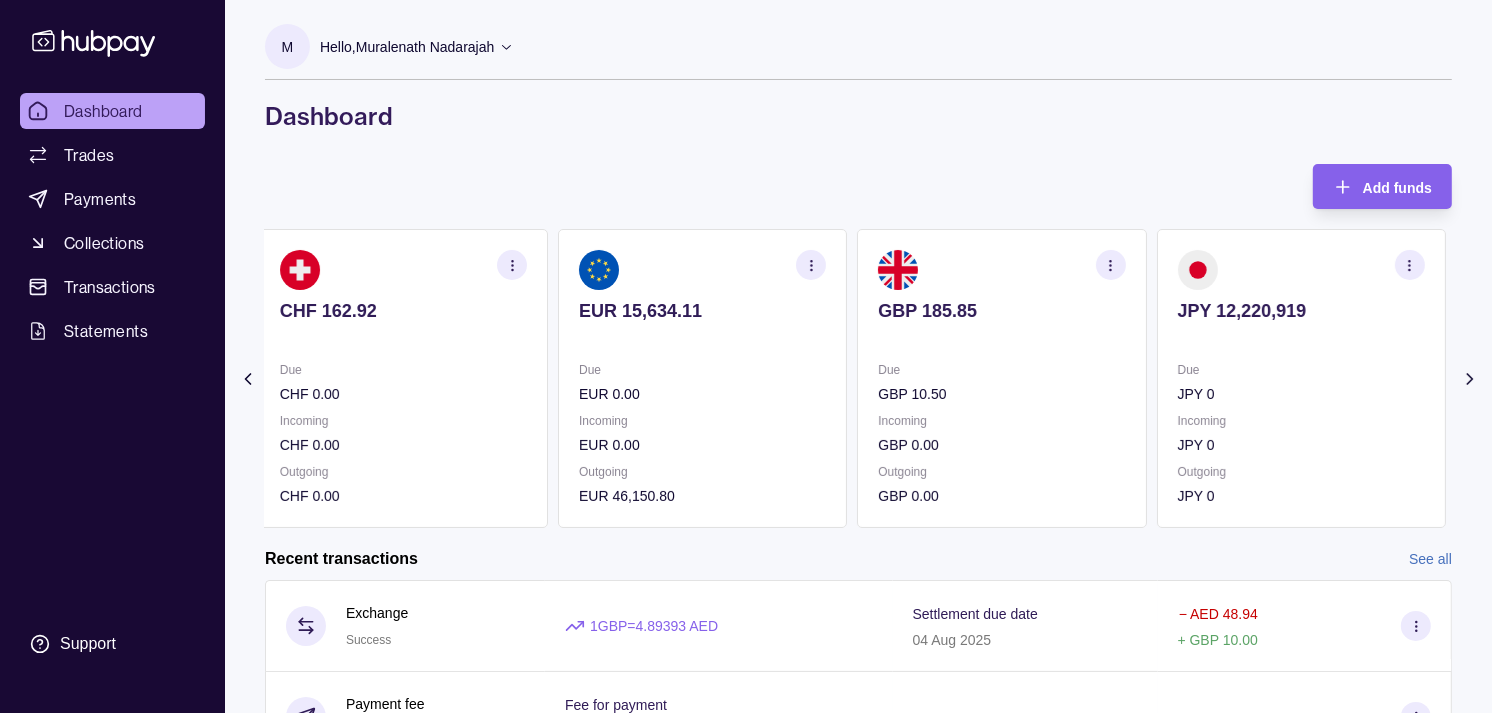 click on "GBP 185.85" at bounding box center [1001, 324] 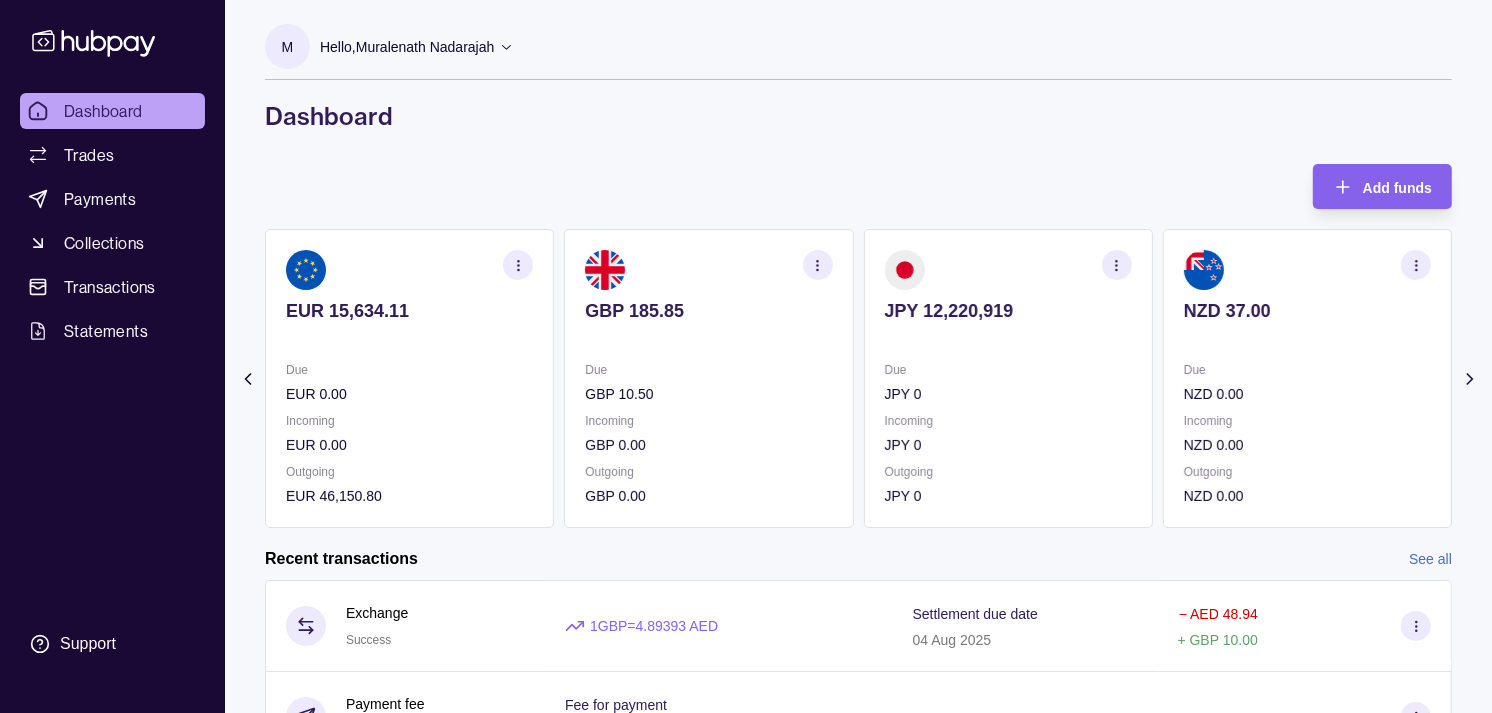 click at bounding box center (818, 265) 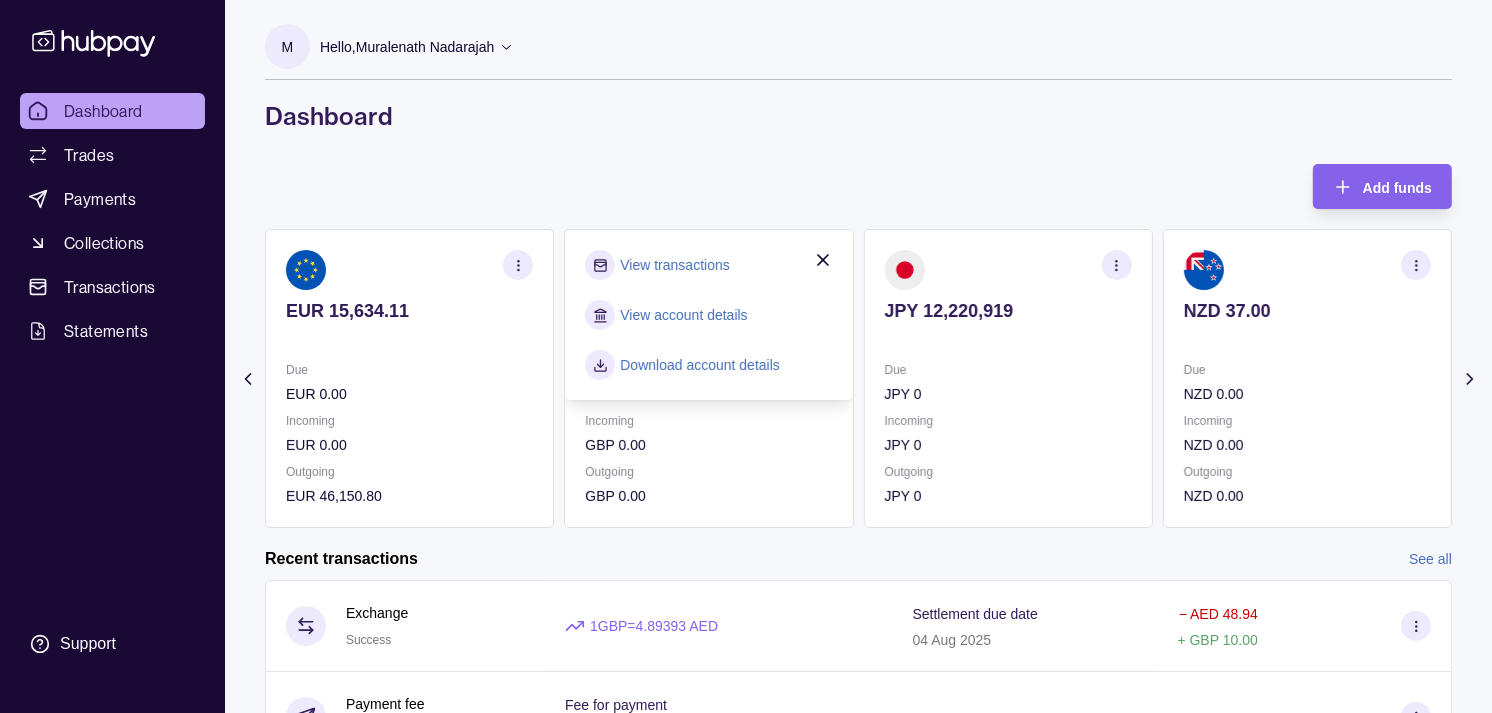 click on "View transactions" at bounding box center (674, 265) 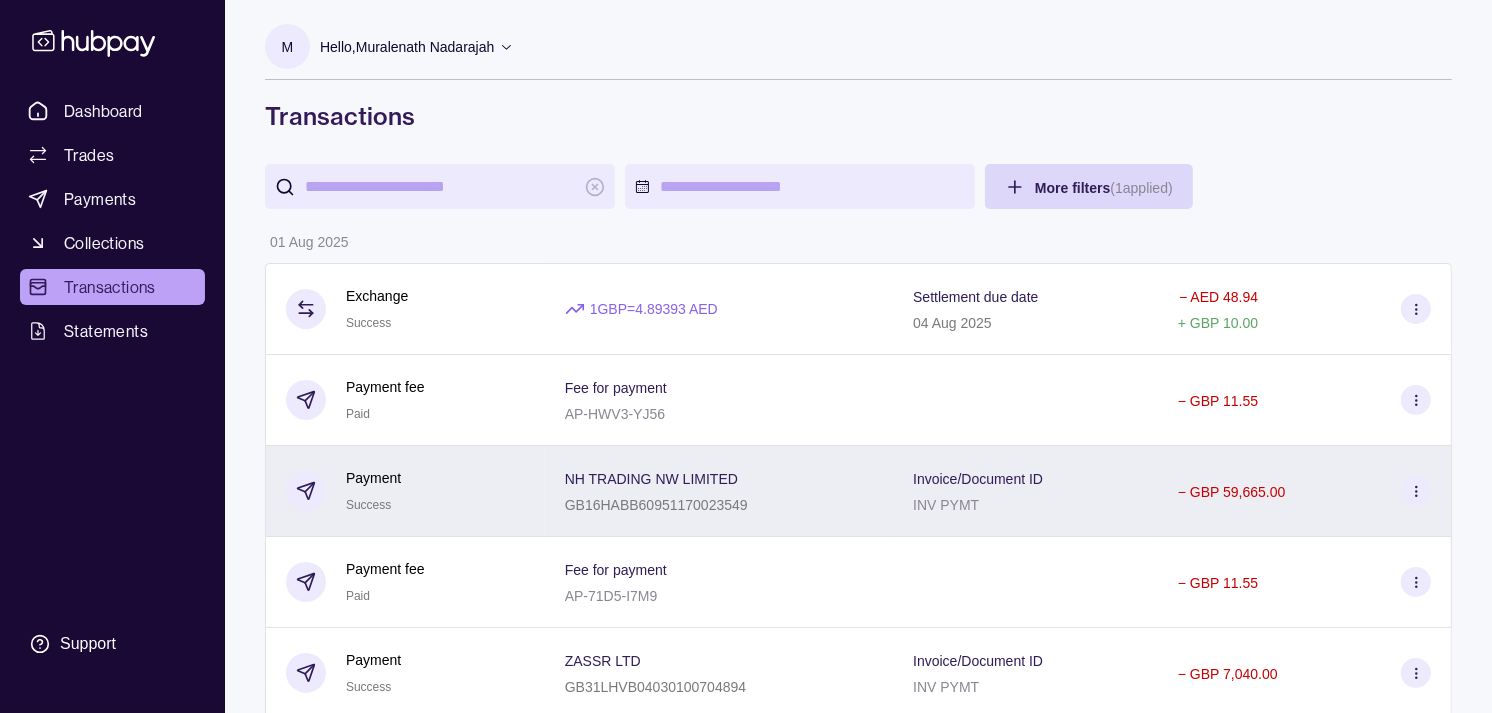click on "Payment Success" at bounding box center [405, 491] 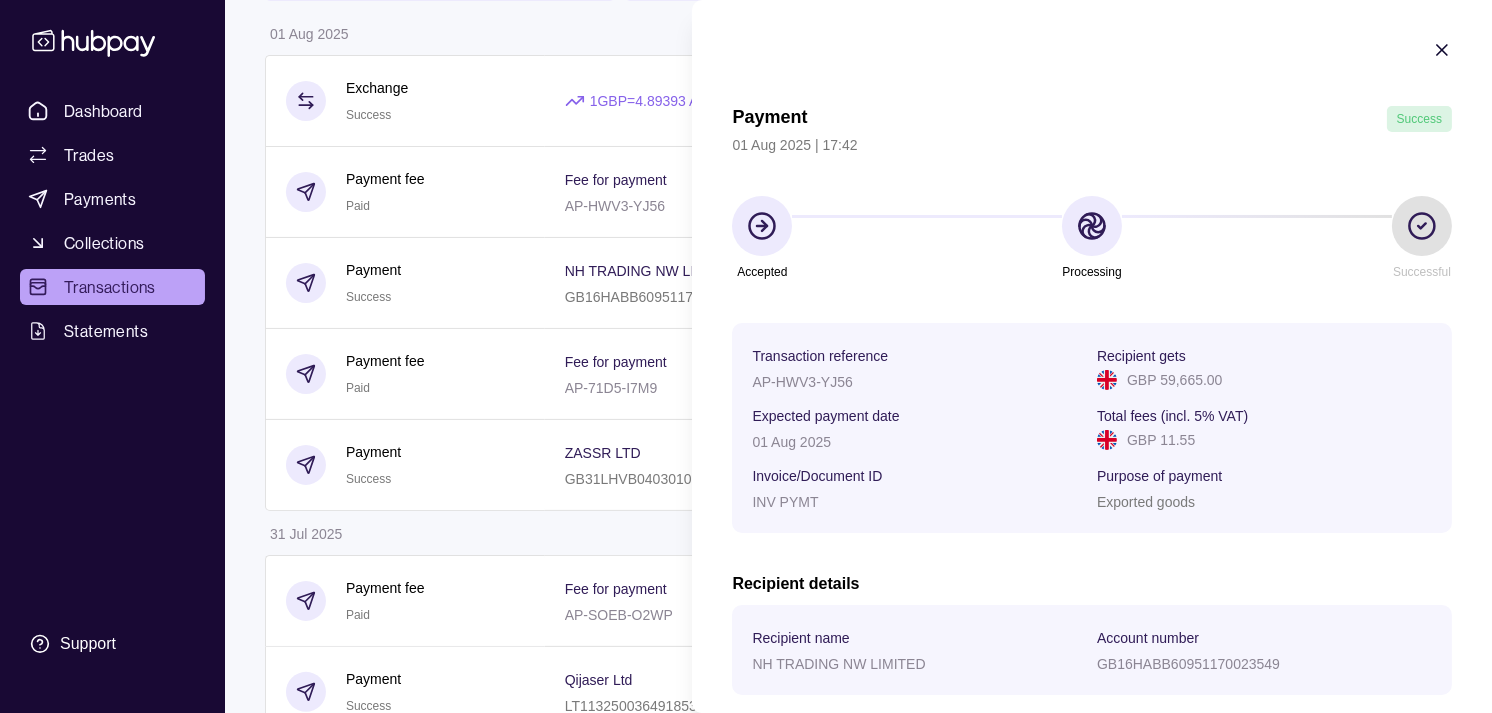 scroll, scrollTop: 222, scrollLeft: 0, axis: vertical 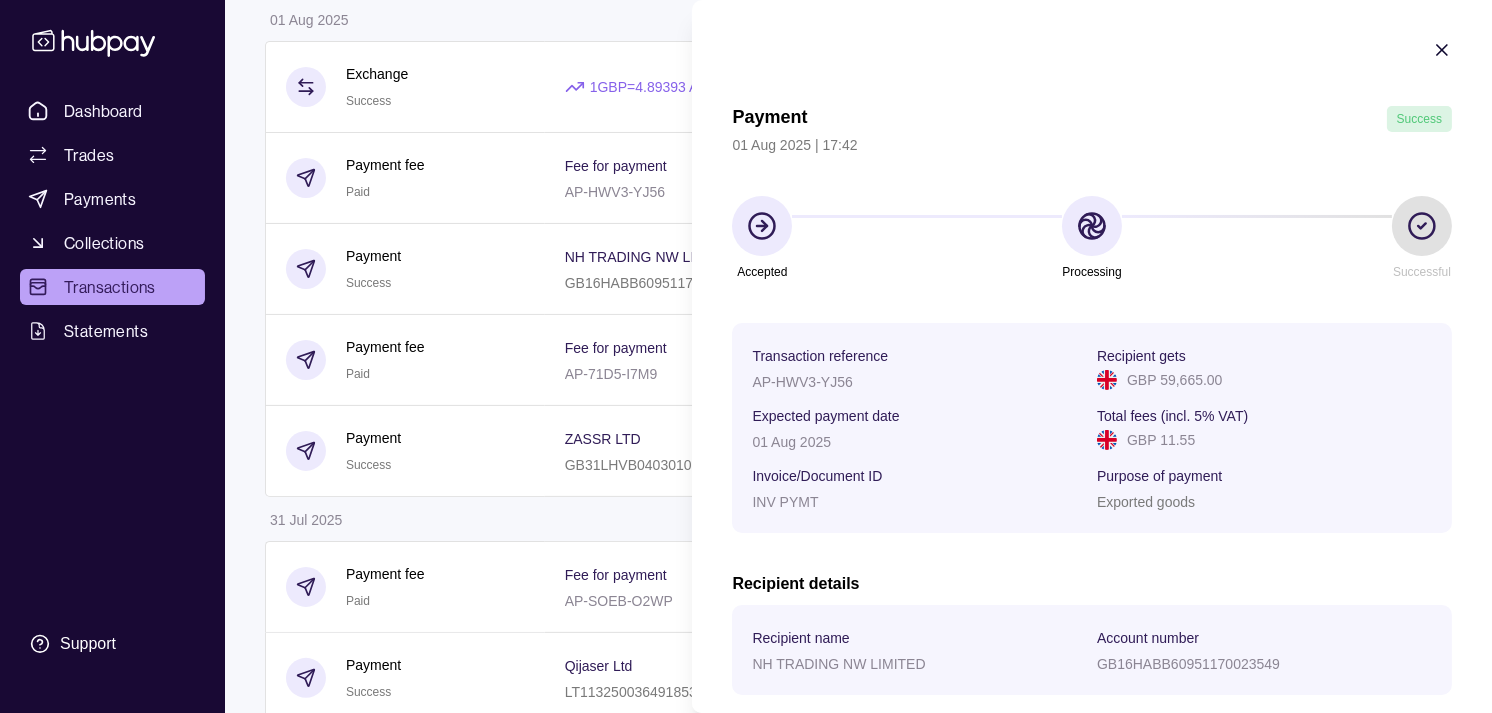 click on "Dashboard Trades Payments Collections Transactions Statements Support M Hello, [NAME] Strides Trading LLC Account Terms and conditions Privacy policy Sign out Transactions More filters ( 1 applied) Details Amount 01 Aug 2025 Exchange Success 1 GBP = 4.89393 AED Settlement due date 04 Aug 2025 − AED 48.94 + GBP 10.00 Payment fee Paid Fee for payment AP-HWV3-YJ56 − GBP 11.55 Payment Success NH TRADING NW LIMITED GB16HABB60951170023549 Invoice/Document ID INV PYMT − GBP 59,665.00 Payment fee Paid Fee for payment AP-71D5-I7M9 − GBP 11.55 Payment Success ZASSR LTD GB31LHVB04030100704894 Invoice/Document ID INV PYMT − GBP 7,040.00 31 Jul 2025 Payment fee Paid Fee for payment AP-SOEB-O2WP − GBP 11.55 Payment Success Qijaser Ltd LT113250036491853249 Invoice/Document ID INV PYMT − GBP 9,390.50 Exchange Success 1 GBP = 1.16352 EUR Settlement due date 01 Aug 2025 − EUR 69,421.42 + GBP 59,665.00 Exchange Success 1 GBP = 1.17163 EUR Settlement due date" at bounding box center (746, 930) 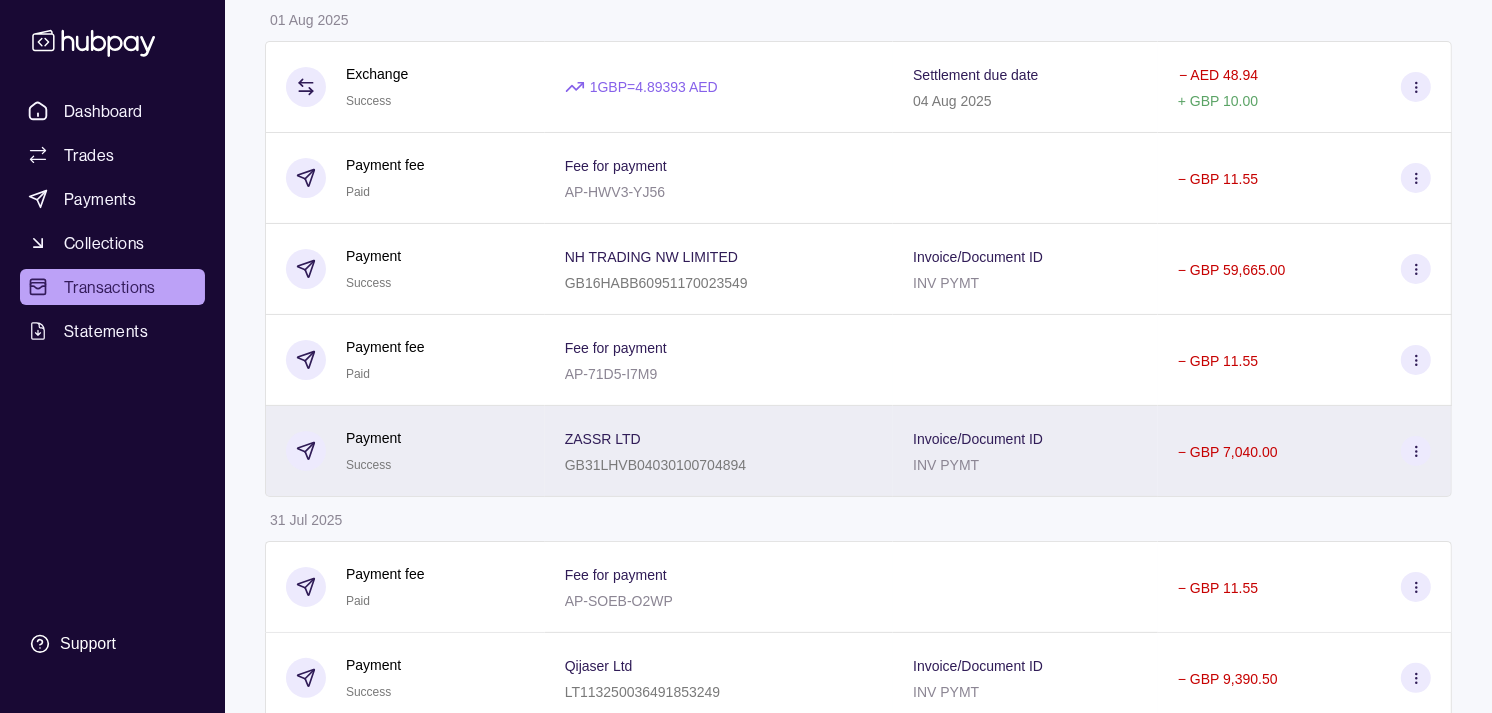 click on "Payment Success" at bounding box center [405, 451] 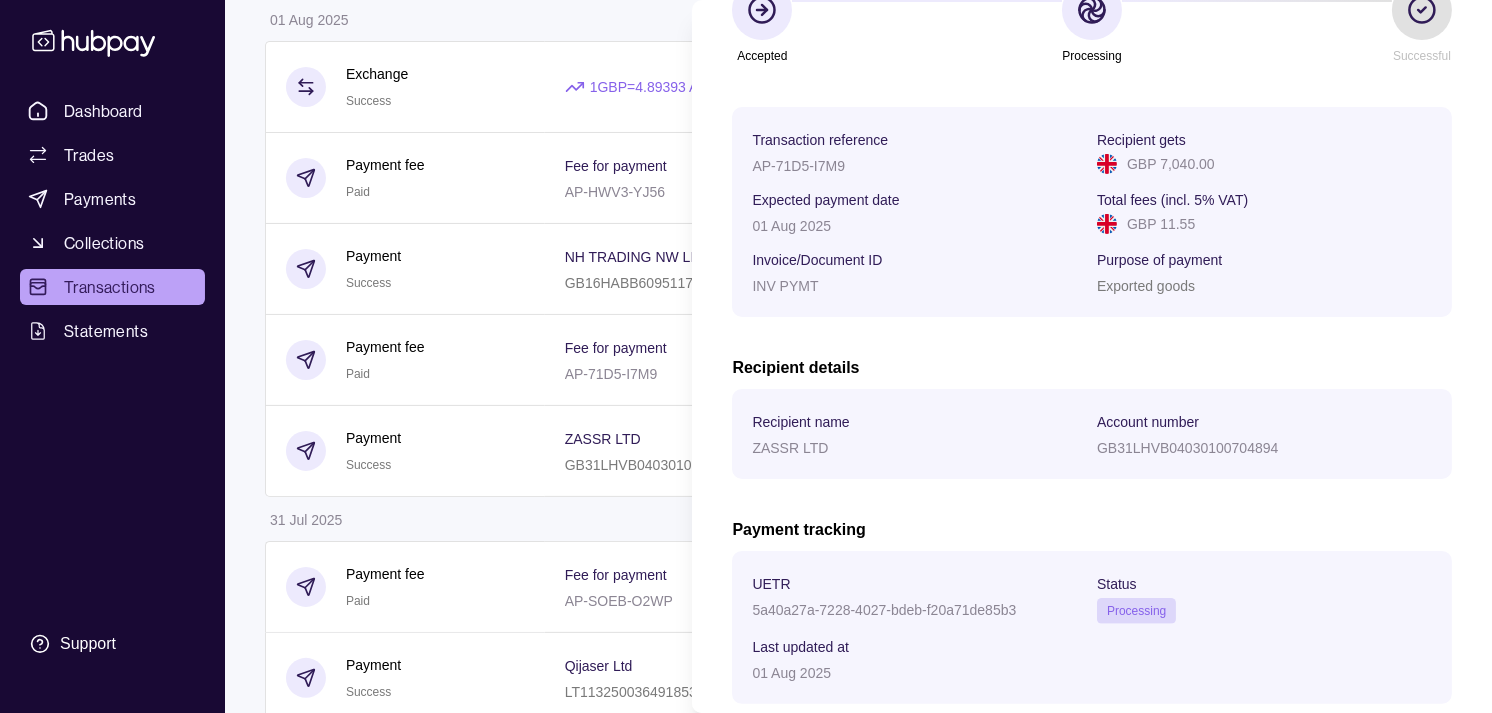 scroll, scrollTop: 222, scrollLeft: 0, axis: vertical 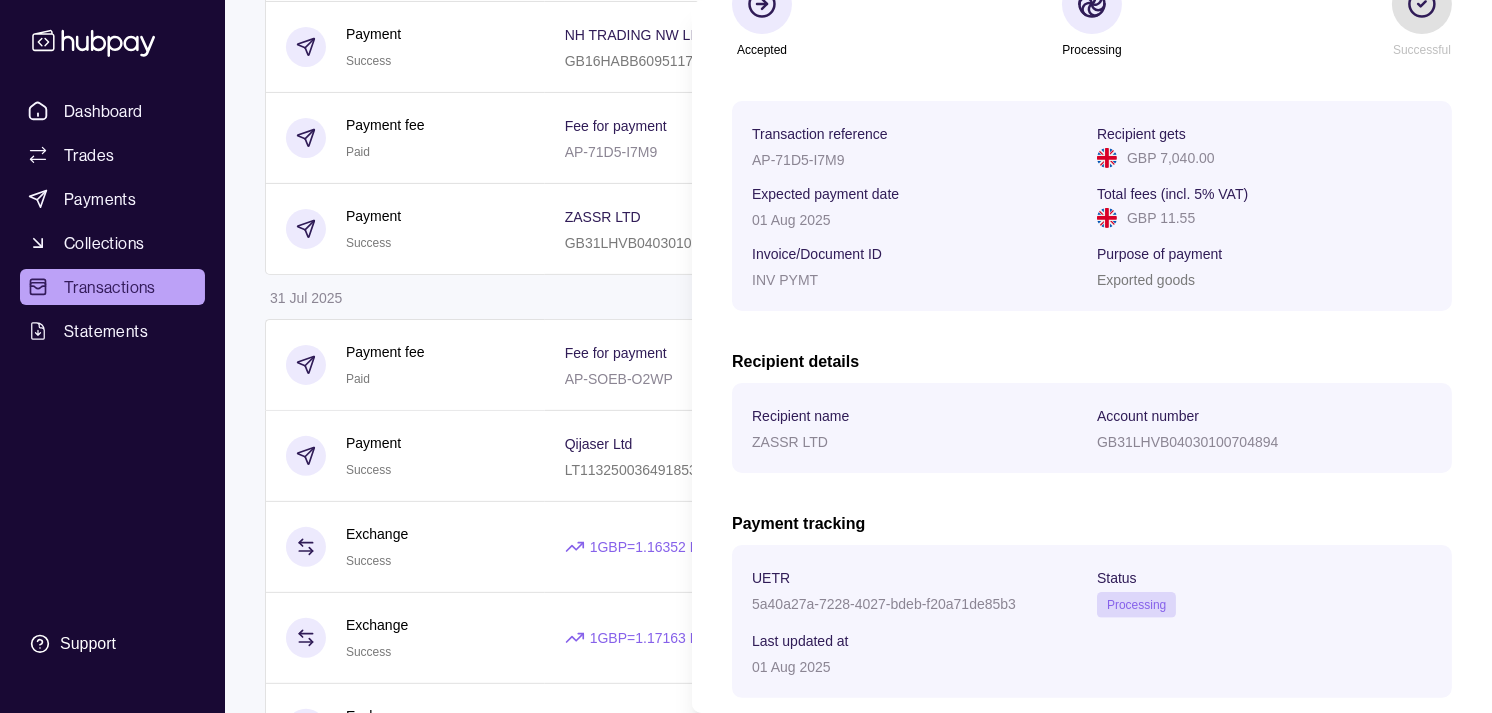 click on "Dashboard Trades Payments Collections Transactions Statements Support M Hello, [NAME] Strides Trading LLC Account Terms and conditions Privacy policy Sign out Transactions More filters ( 1 applied) Details Amount 01 Aug 2025 Exchange Success 1 GBP = 4.89393 AED Settlement due date 04 Aug 2025 − AED 48.94 + GBP 10.00 Payment fee Paid Fee for payment AP-HWV3-YJ56 − GBP 11.55 Payment Success NH TRADING NW LIMITED GB16HABB60951170023549 Invoice/Document ID INV PYMT − GBP 59,665.00 Payment fee Paid Fee for payment AP-71D5-I7M9 − GBP 11.55 Payment Success ZASSR LTD GB31LHVB04030100704894 Invoice/Document ID INV PYMT − GBP 7,040.00 31 Jul 2025 Payment fee Paid Fee for payment AP-SOEB-O2WP − GBP 11.55 Payment Success Qijaser Ltd LT113250036491853249 Invoice/Document ID INV PYMT − GBP 9,390.50 Exchange Success 1 GBP = 1.16352 EUR Settlement due date 01 Aug 2025 − EUR 69,421.42 + GBP 59,665.00 Exchange Success 1 GBP = 1.17163 EUR Settlement due date" at bounding box center (746, 708) 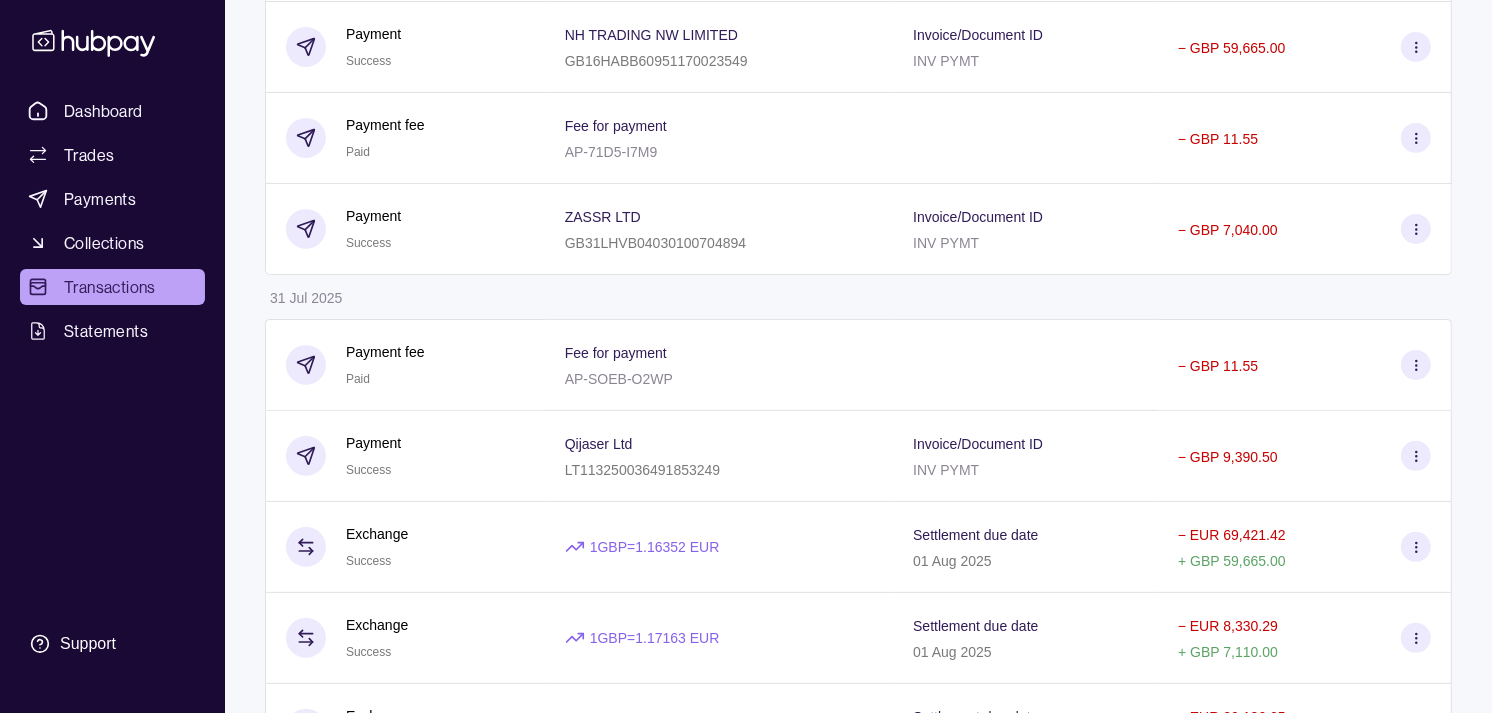 click on "Payment Success" at bounding box center (405, 456) 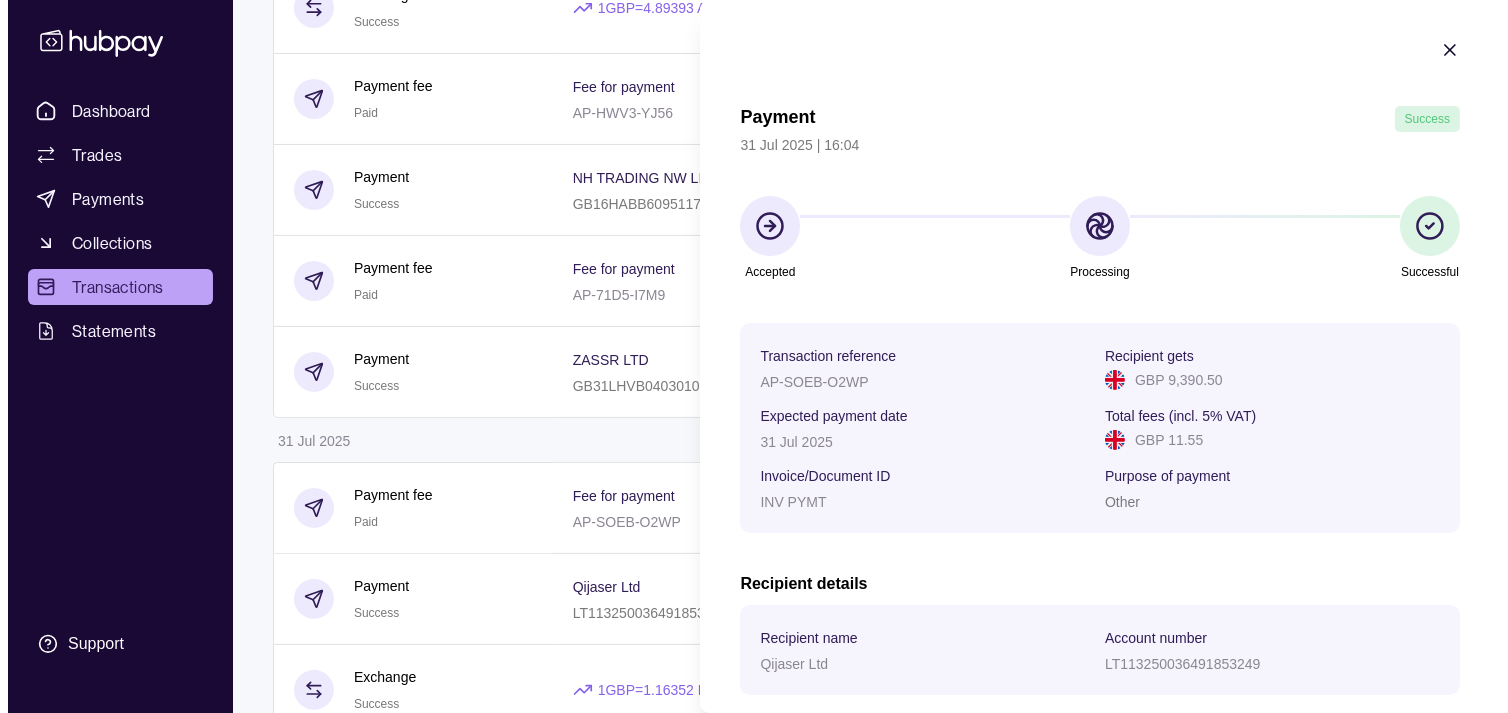 scroll, scrollTop: 0, scrollLeft: 0, axis: both 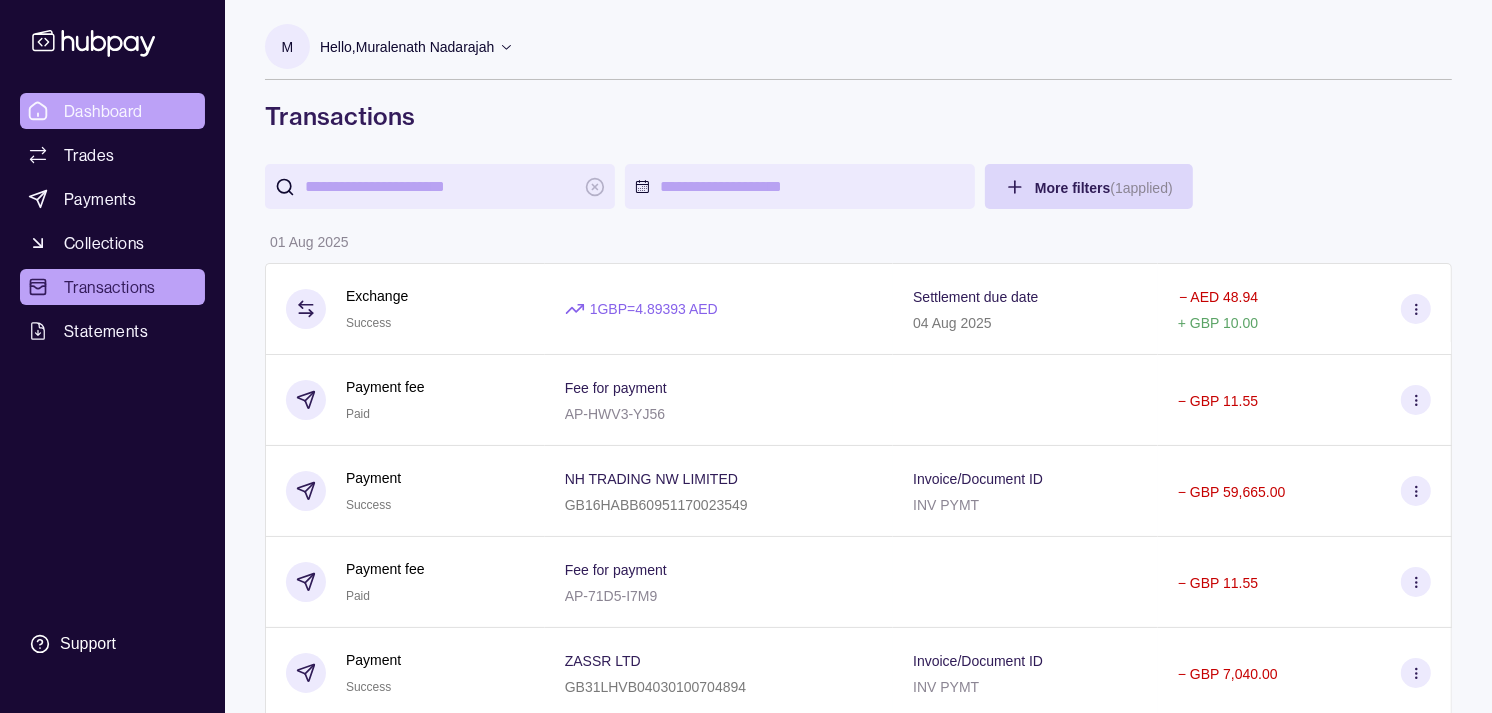 click on "Dashboard Trades Payments Collections Transactions Statements Support M Hello, [NAME] Strides Trading LLC Account Terms and conditions Privacy policy Sign out Transactions More filters ( 1 applied) Details Amount 01 Aug 2025 Exchange Success 1 GBP = 4.89393 AED Settlement due date 04 Aug 2025 − AED 48.94 + GBP 10.00 Payment fee Paid Fee for payment AP-HWV3-YJ56 − GBP 11.55 Payment Success NH TRADING NW LIMITED GB16HABB60951170023549 Invoice/Document ID INV PYMT − GBP 59,665.00 Payment fee Paid Fee for payment AP-71D5-I7M9 − GBP 11.55 Payment Success ZASSR LTD GB31LHVB04030100704894 Invoice/Document ID INV PYMT − GBP 7,040.00 31 Jul 2025 Payment fee Paid Fee for payment AP-SOEB-O2WP − GBP 11.55 Payment Success Qijaser Ltd LT113250036491853249 Invoice/Document ID INV PYMT − GBP 9,390.50 Exchange Success 1 GBP = 1.16352 EUR Settlement due date 01 Aug 2025 − EUR 69,421.42 + GBP 59,665.00 Exchange Success 1 GBP = 1.17163 EUR Settlement due date" at bounding box center (746, 1152) 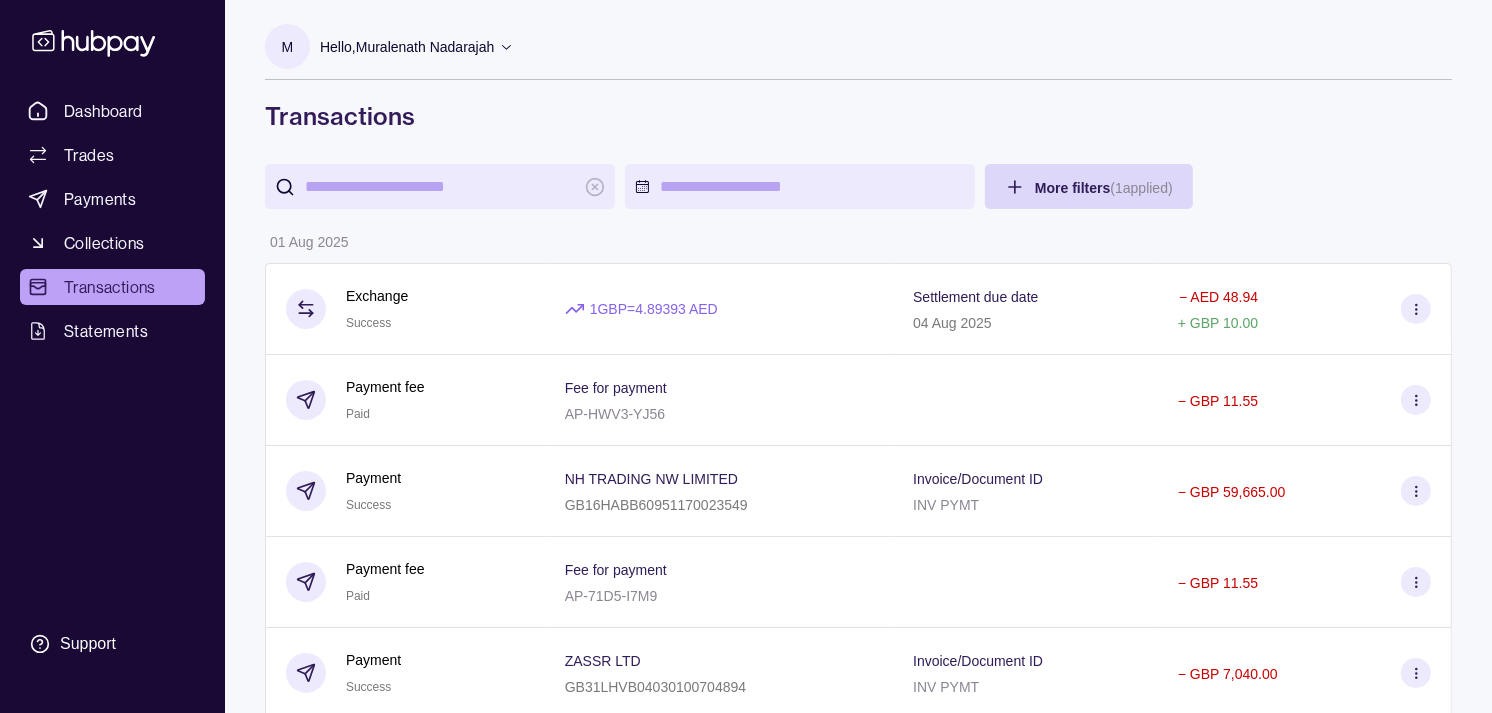 click on "Dashboard Trades Payments Collections Transactions Statements Support" at bounding box center [112, 356] 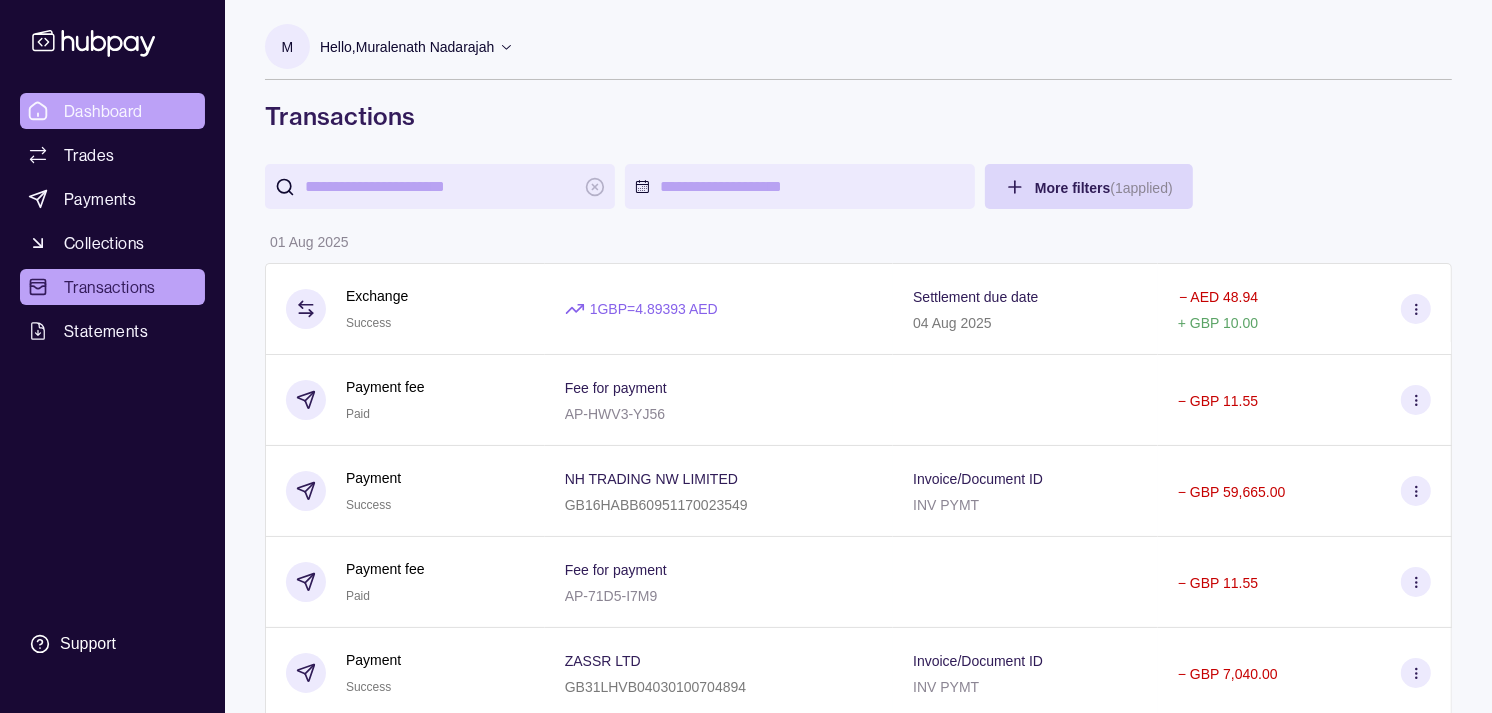 click on "Dashboard" at bounding box center [103, 111] 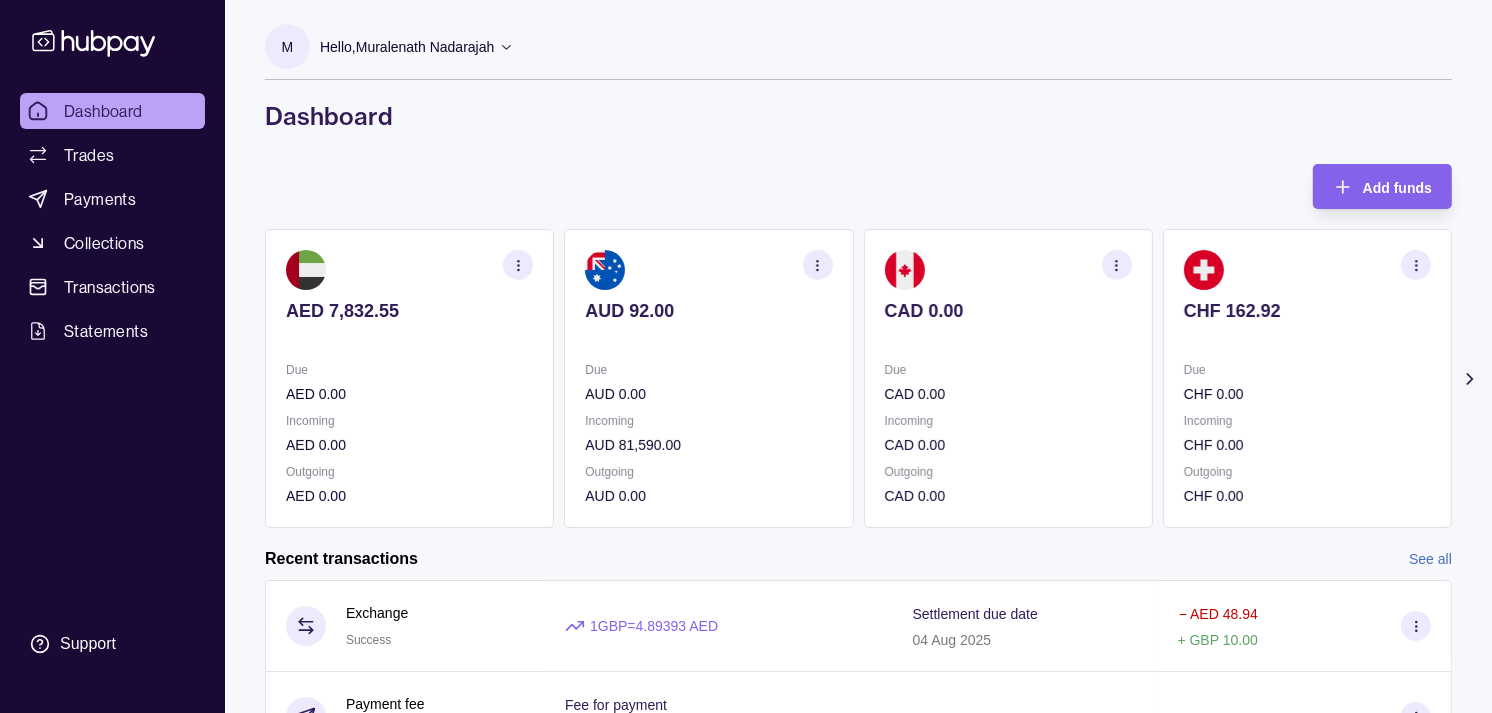 click 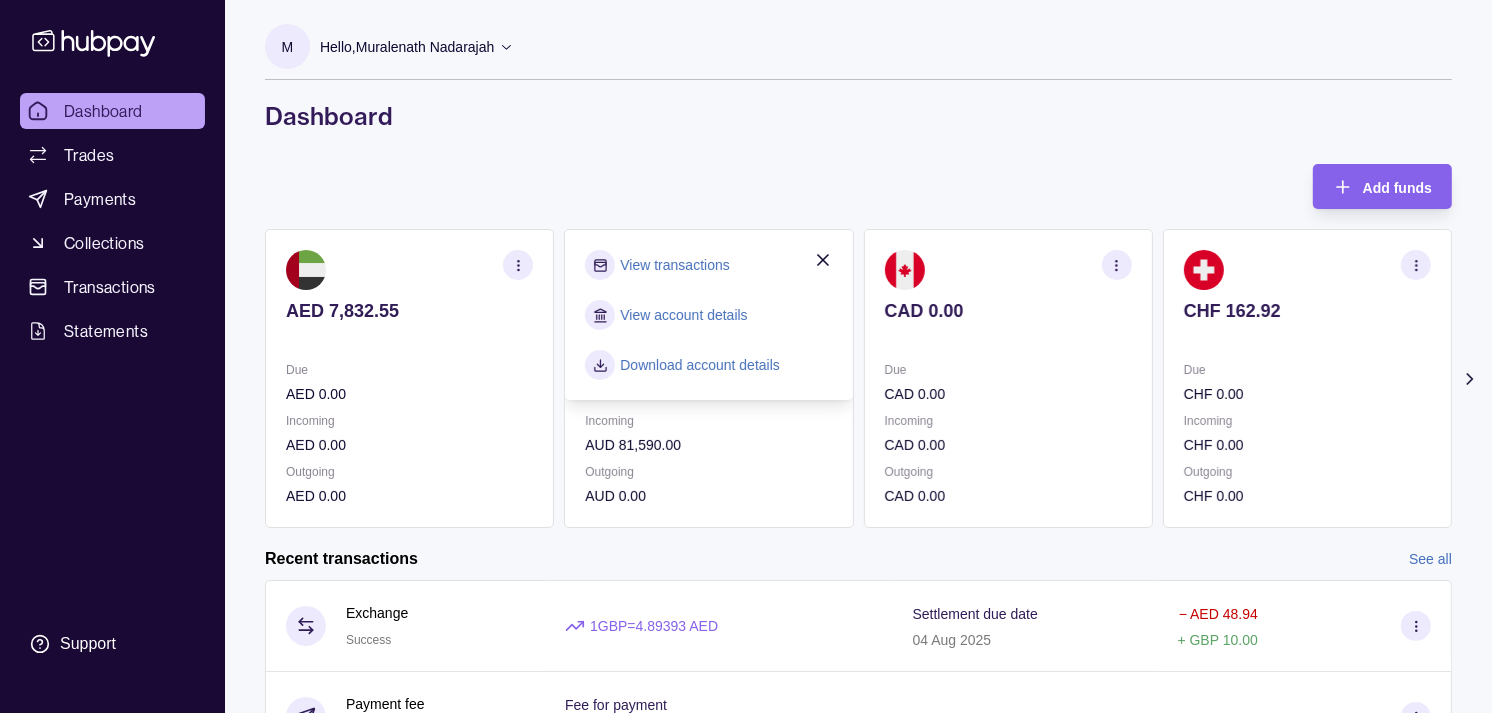 click on "View transactions" at bounding box center [674, 265] 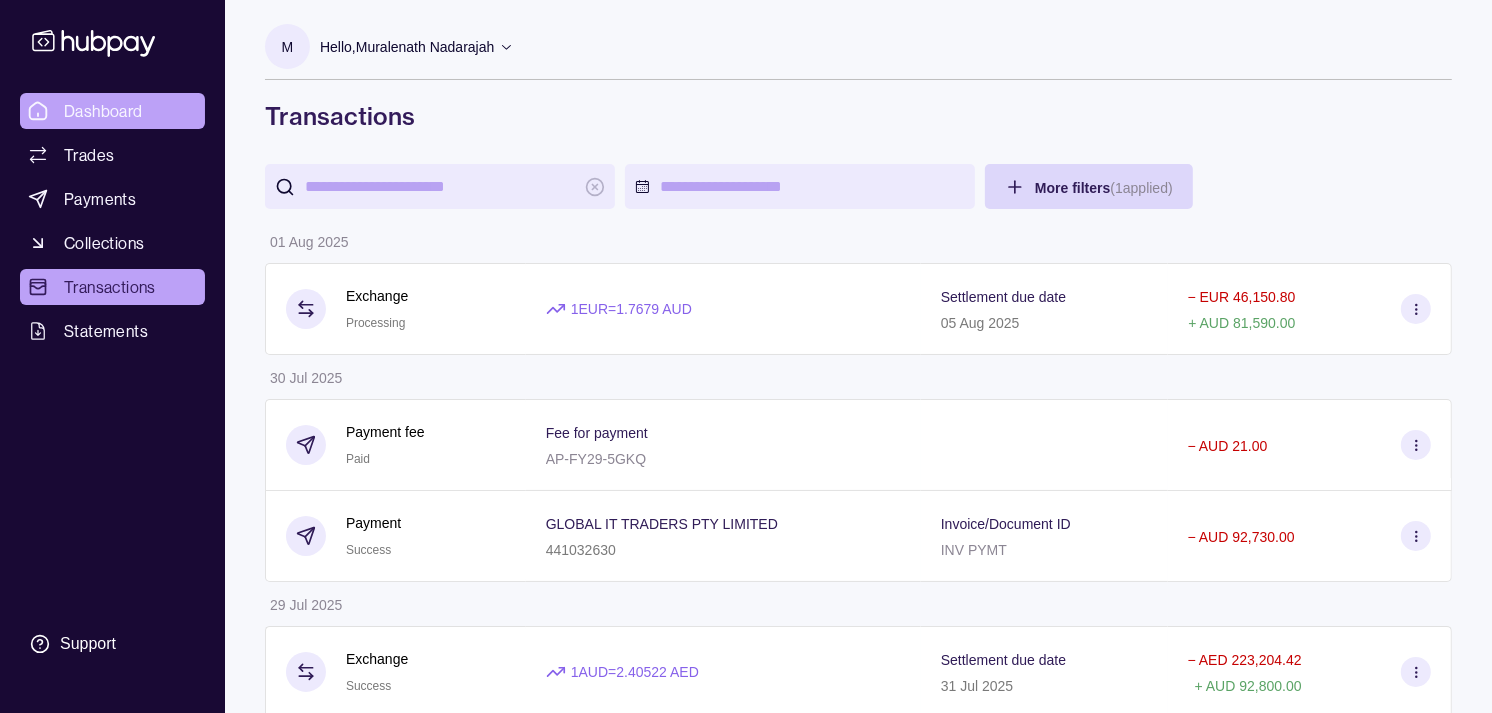 click on "Dashboard" at bounding box center [103, 111] 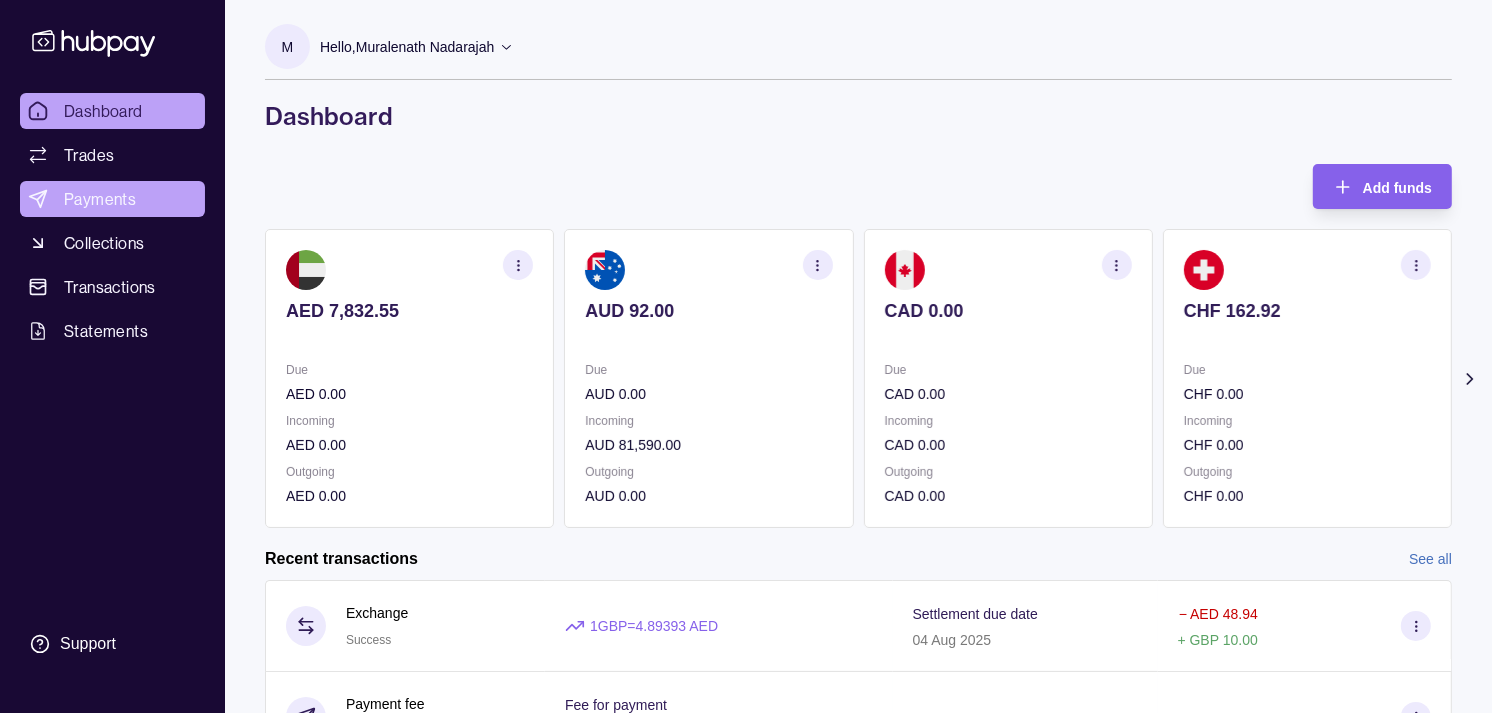 click on "Payments" at bounding box center [100, 199] 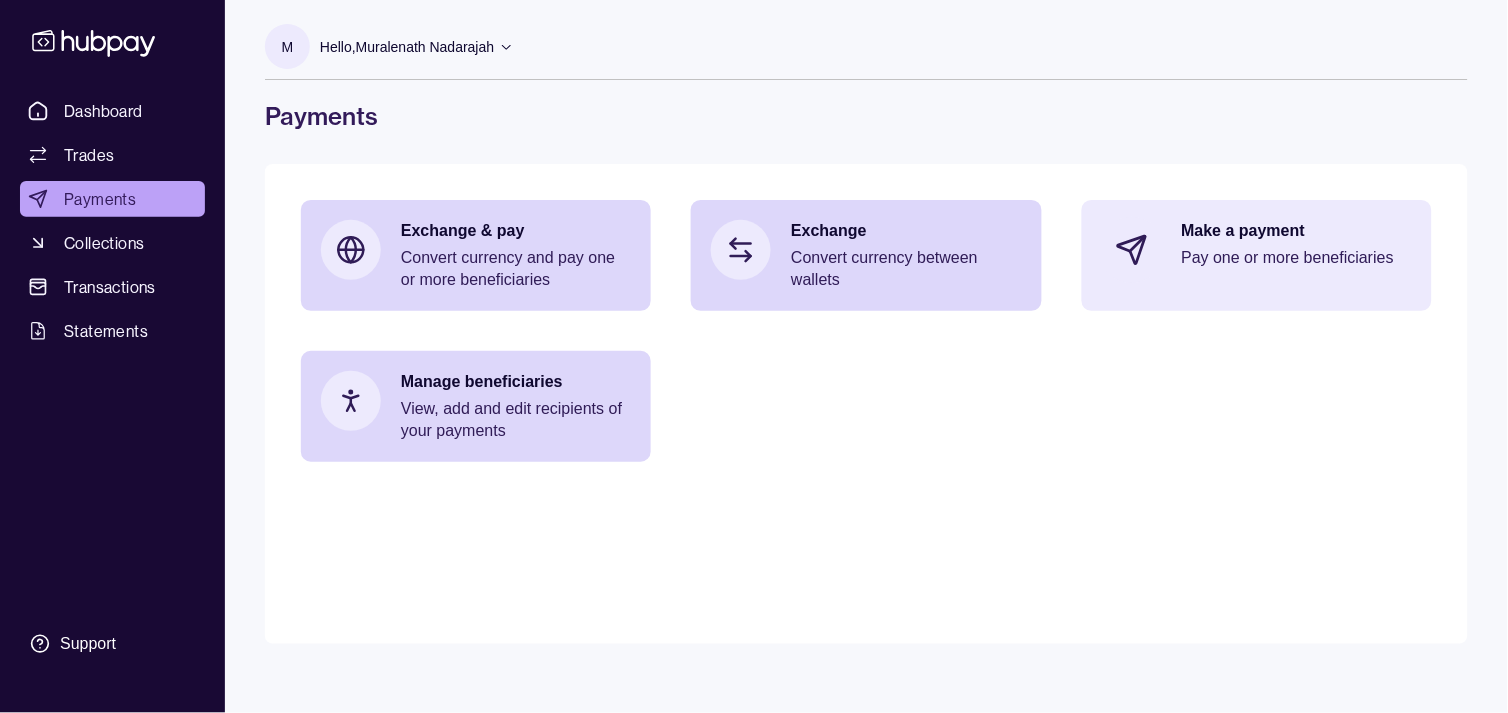 click on "Make a payment Pay one or more beneficiaries" at bounding box center (1257, 250) 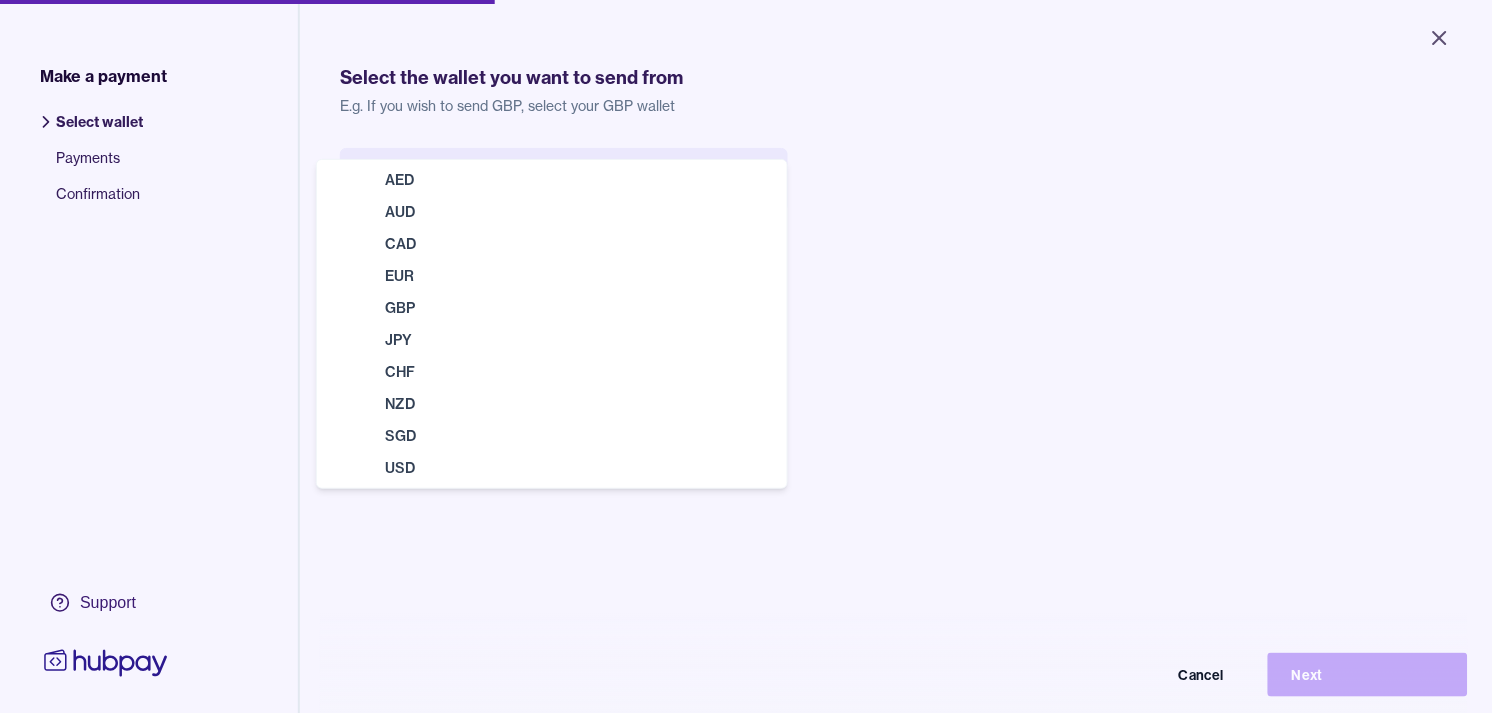 click on "Close Make a payment Select wallet Payments Confirmation Support Select the wallet you want to send from E.g. If you wish to send GBP, select your GBP wallet Select wallet Cancel Next Make a payment | Hubpay AED AUD CAD EUR GBP JPY CHF NZD SGD USD" at bounding box center (746, 356) 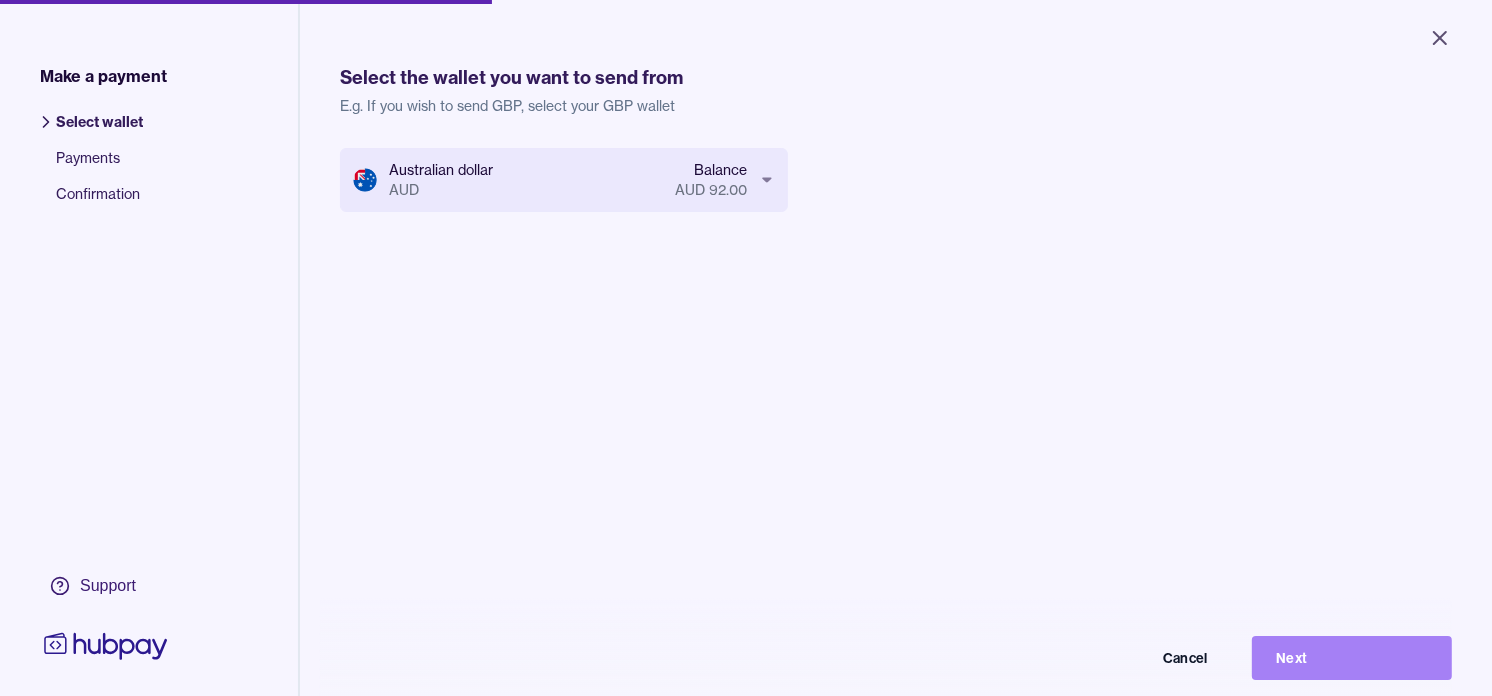 click on "Next" at bounding box center (1352, 658) 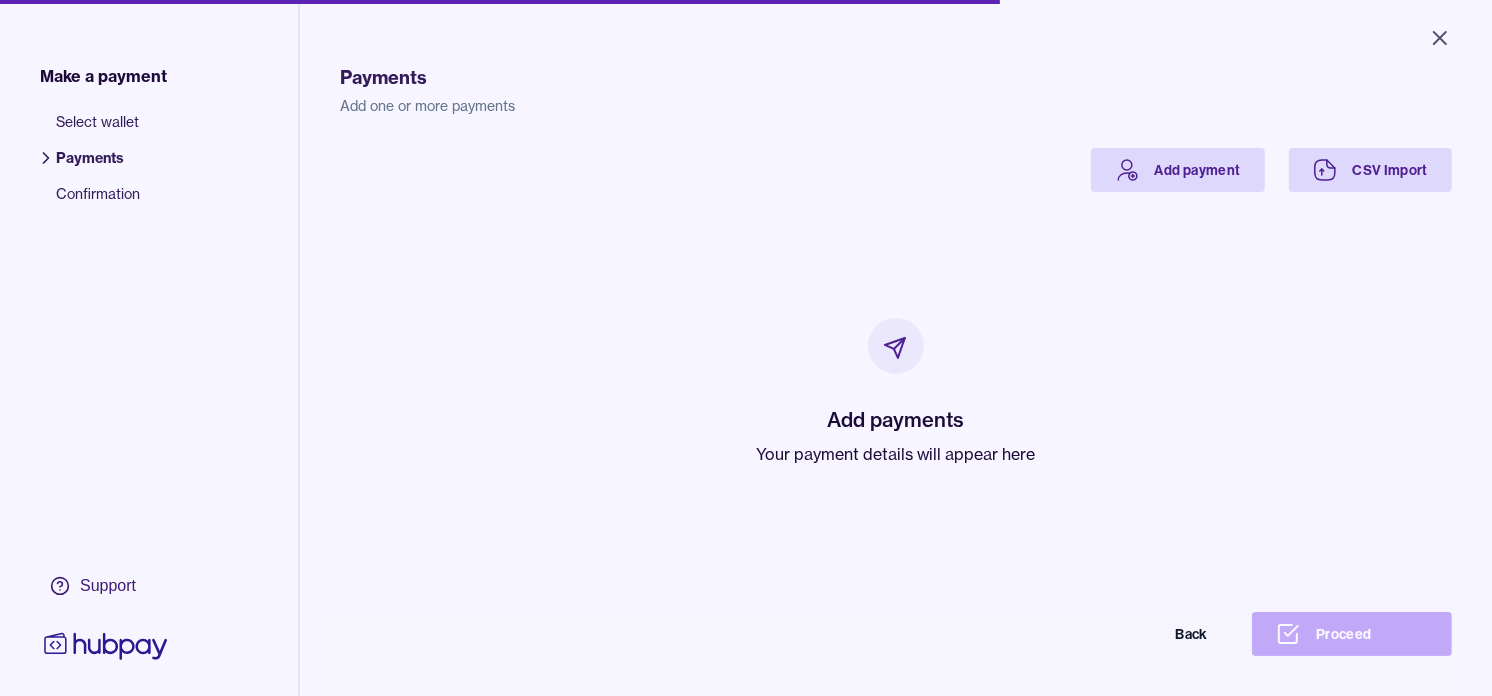 click on "Your payment details will appear here" at bounding box center (896, 454) 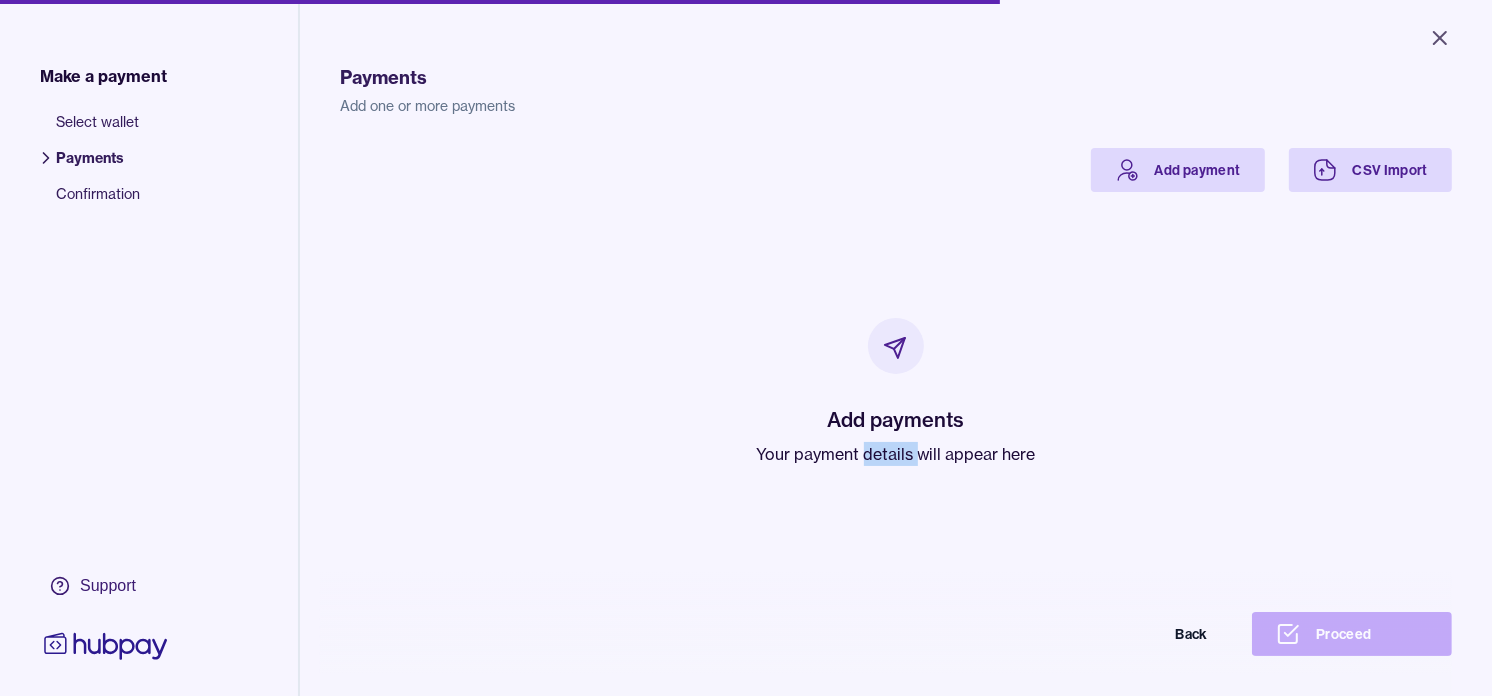 click on "Your payment details will appear here" at bounding box center (896, 454) 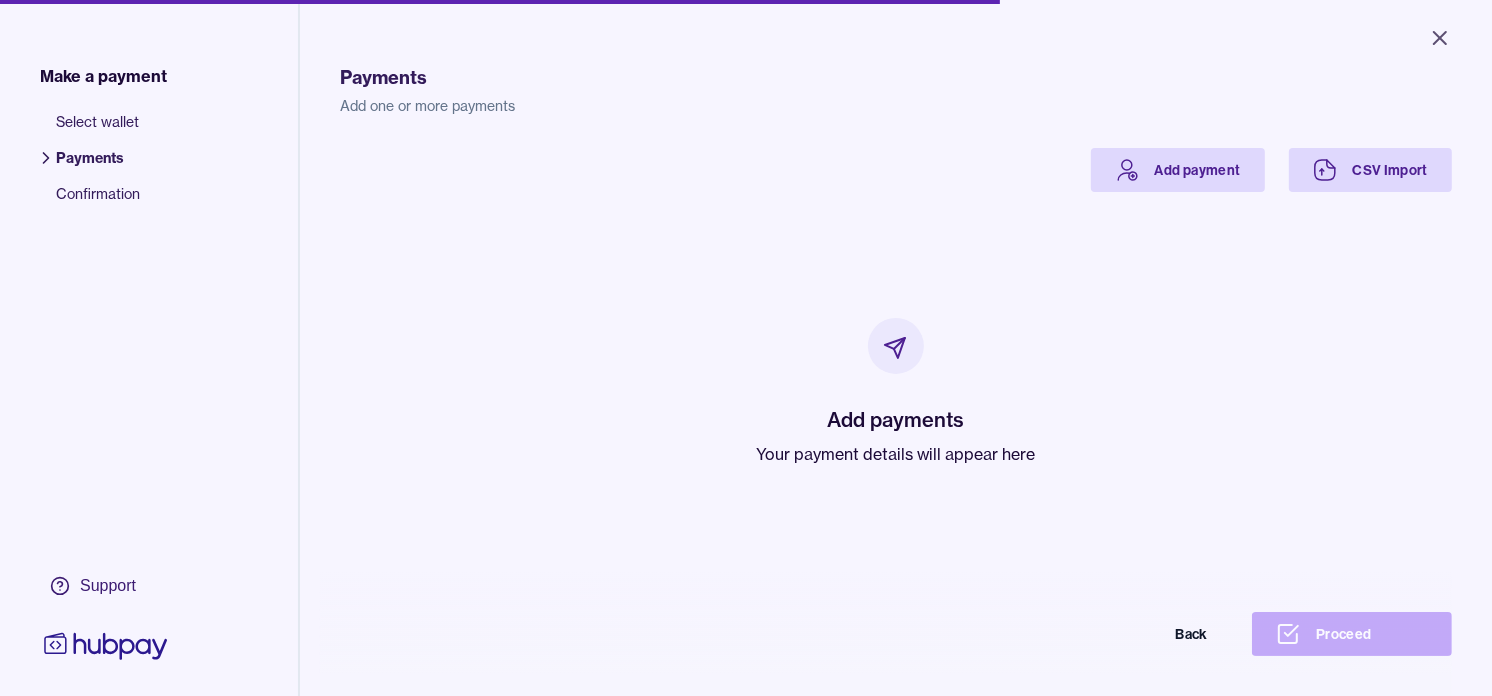 drag, startPoint x: 854, startPoint y: 446, endPoint x: 673, endPoint y: 336, distance: 211.80415 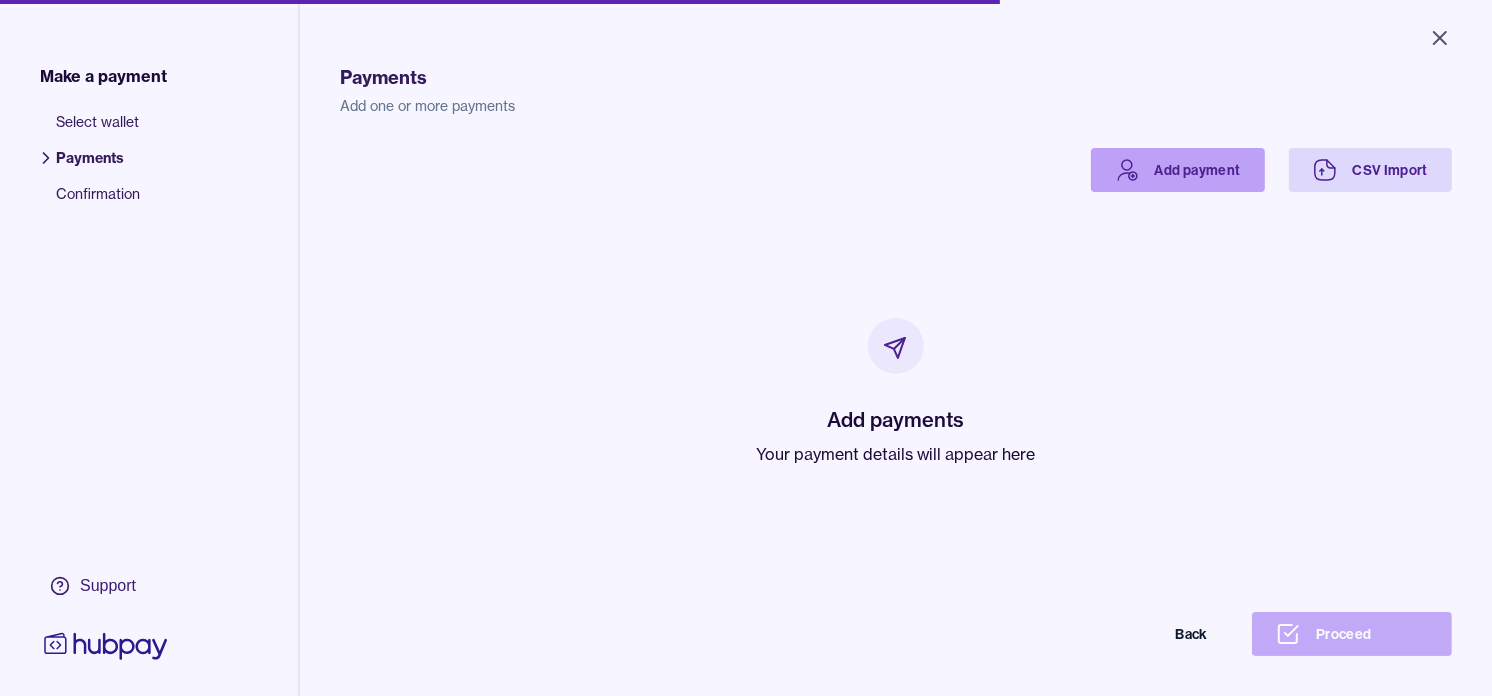 click on "Add payment" at bounding box center (1178, 170) 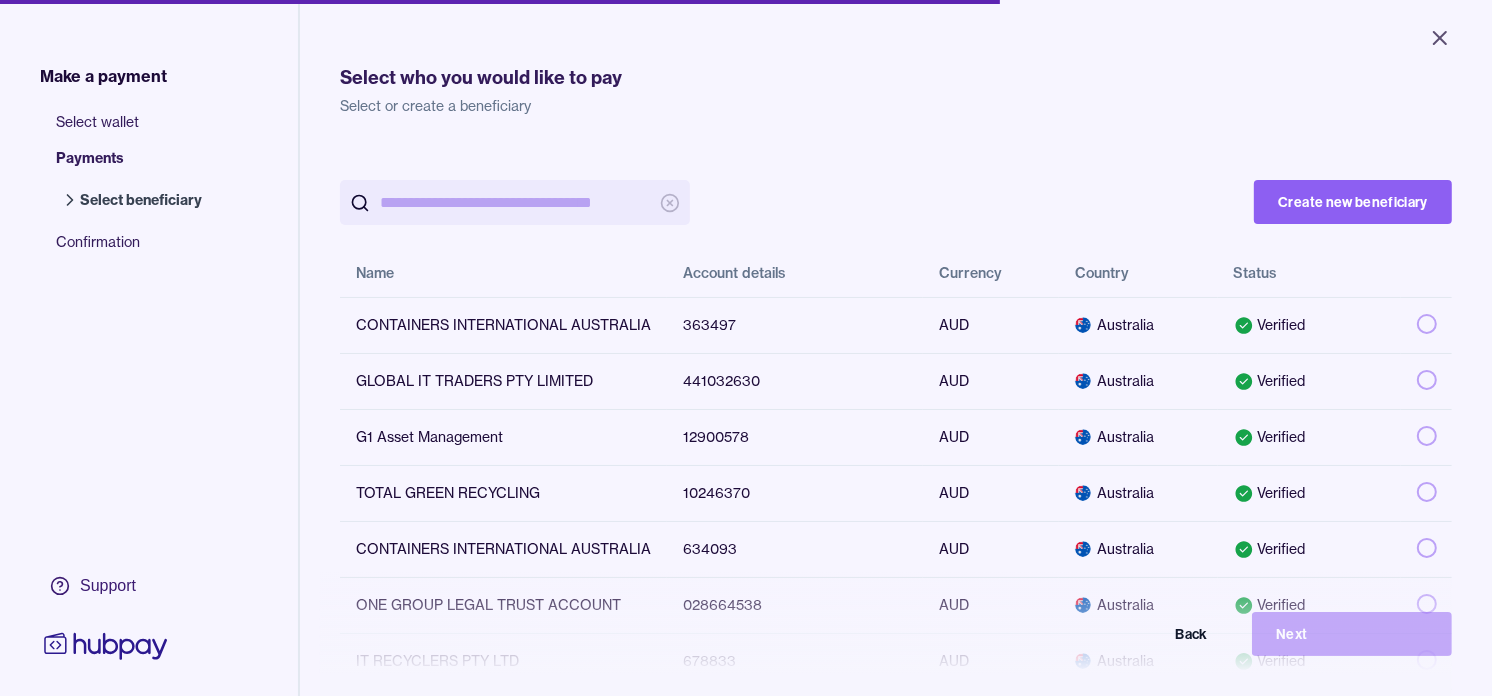 click at bounding box center (515, 202) 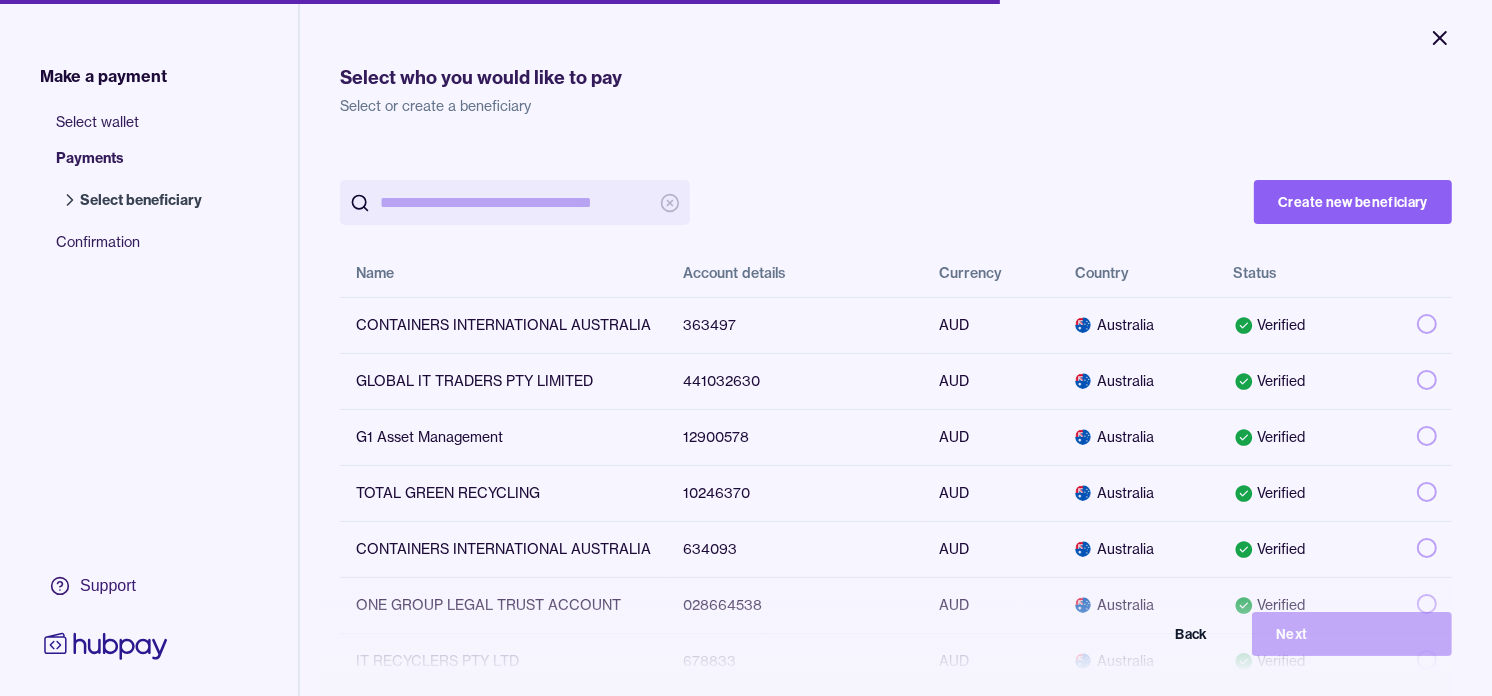 click 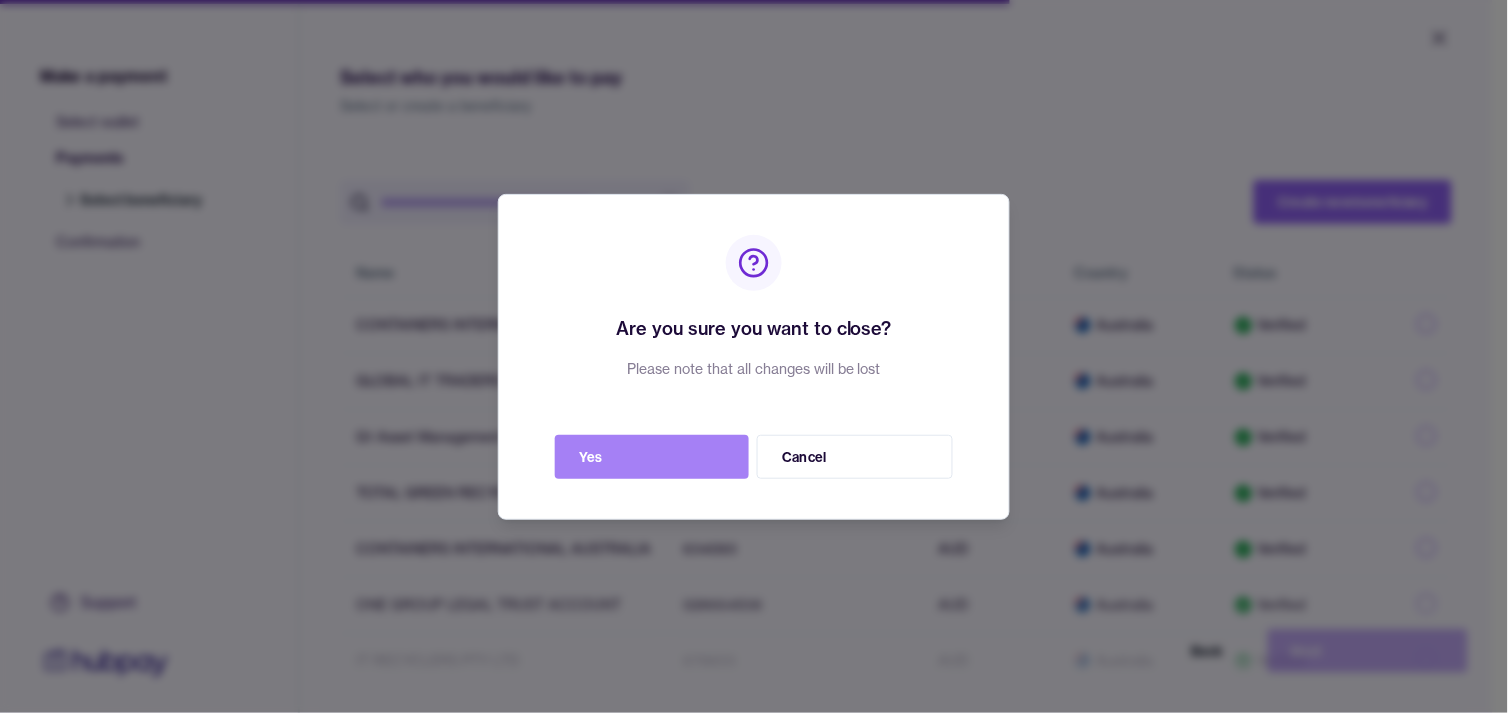 click on "Yes" at bounding box center [652, 457] 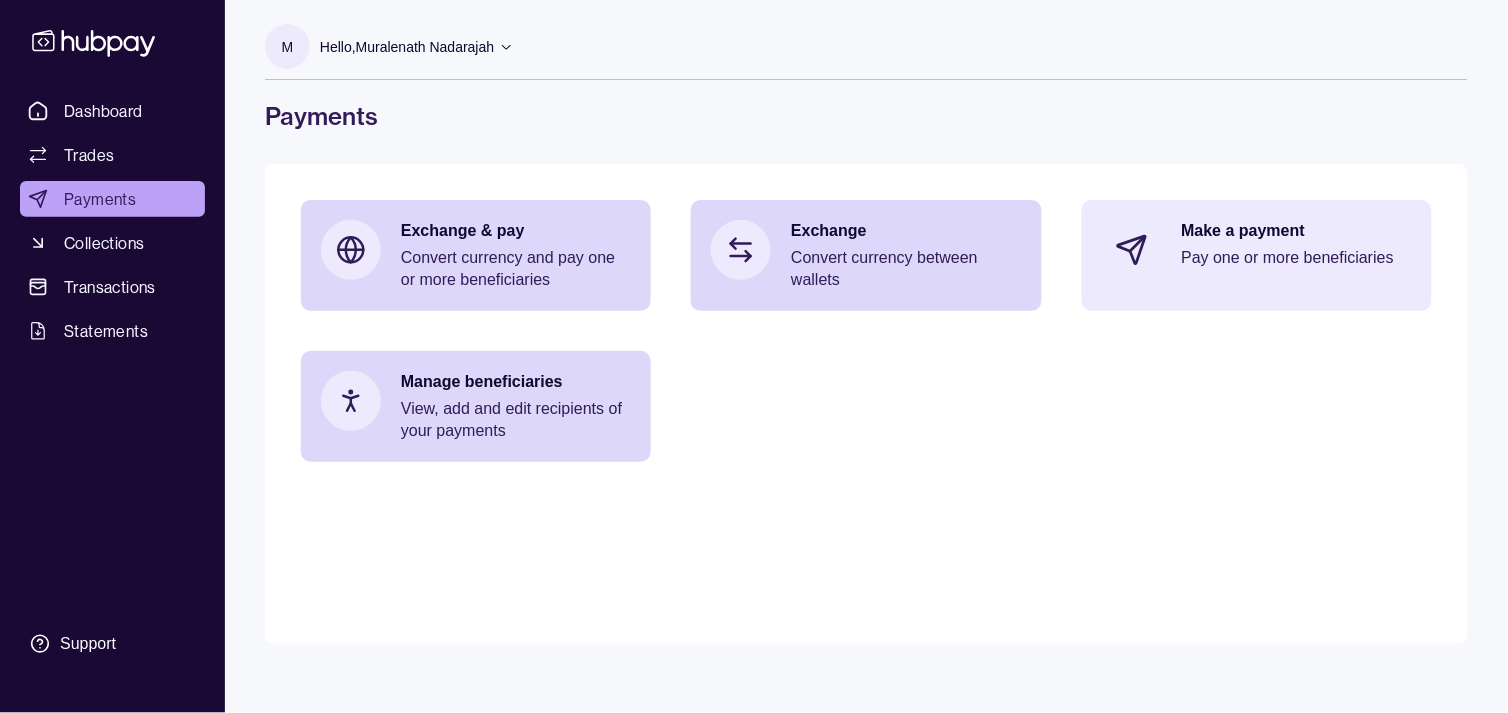 click on "Pay one or more beneficiaries" at bounding box center [1297, 258] 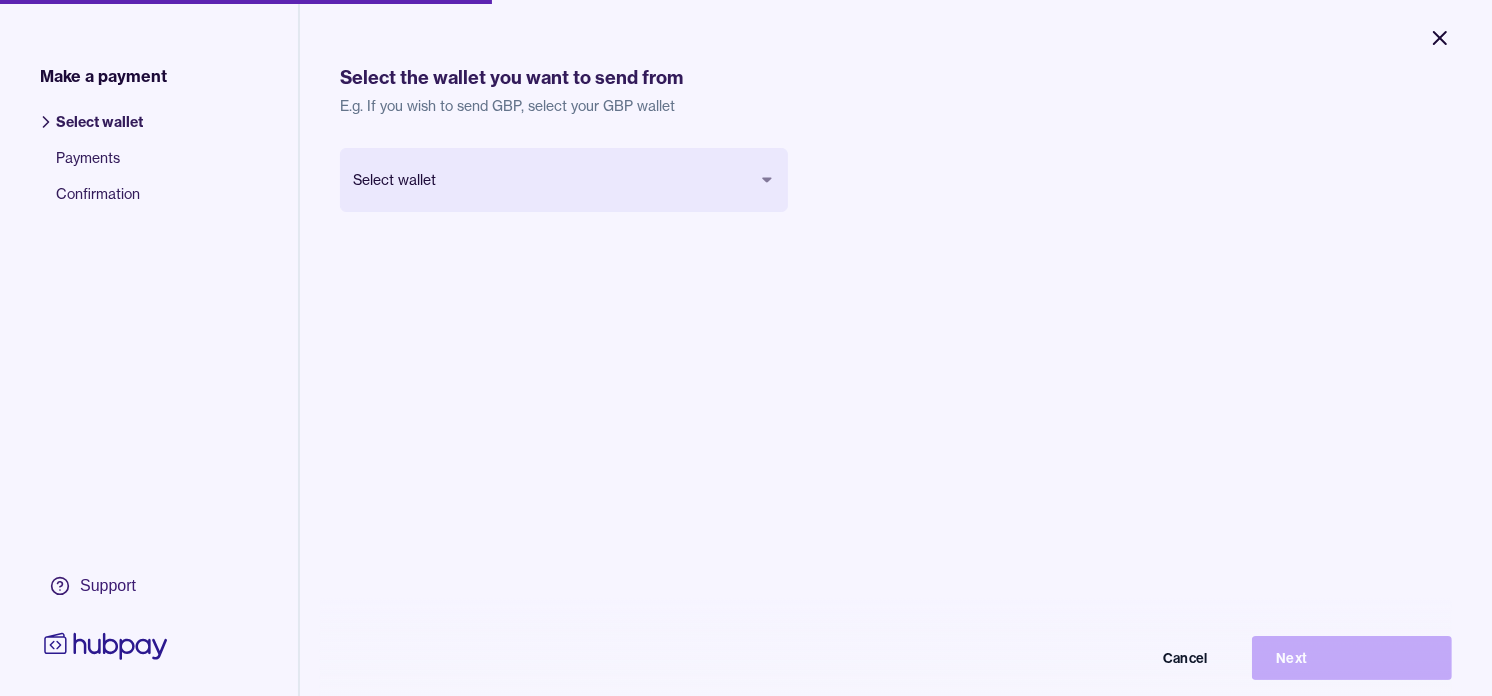 click 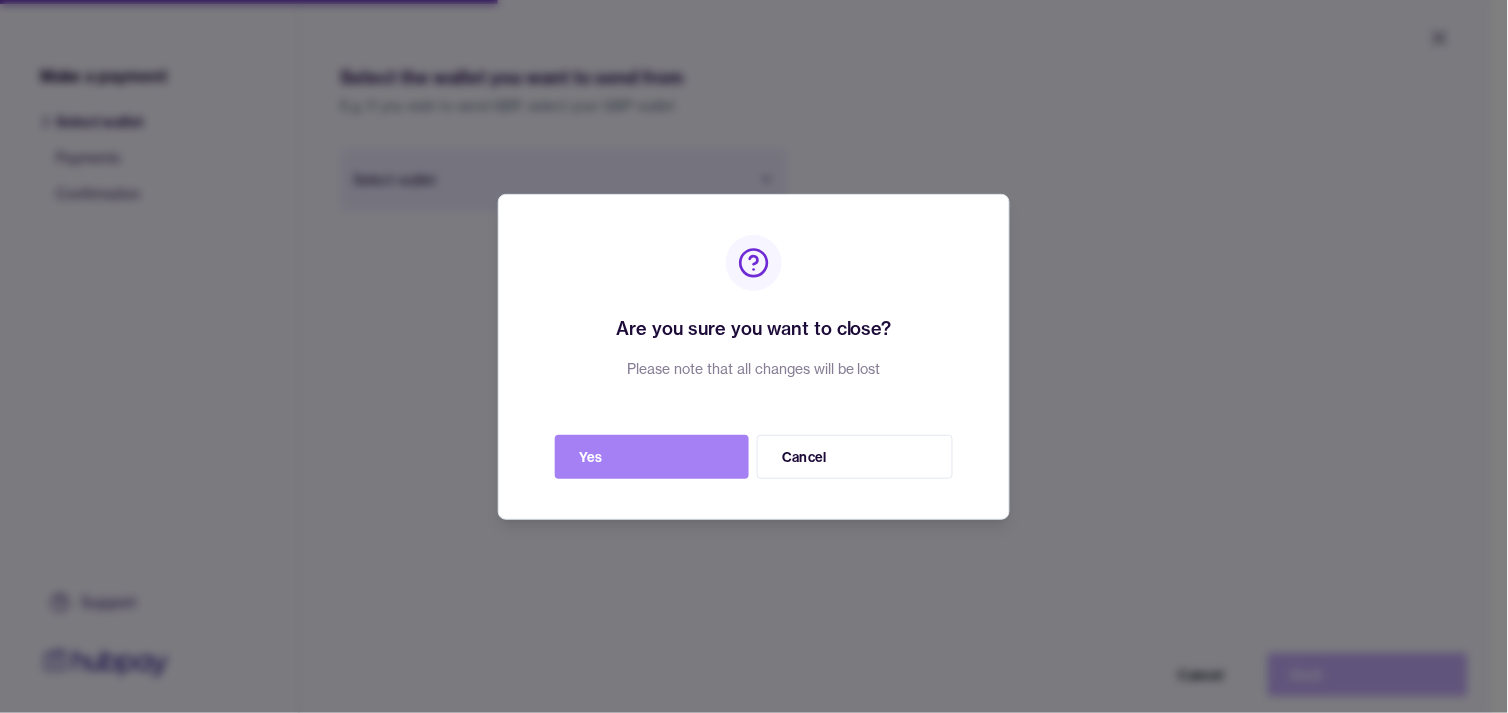 click on "Yes" at bounding box center (652, 457) 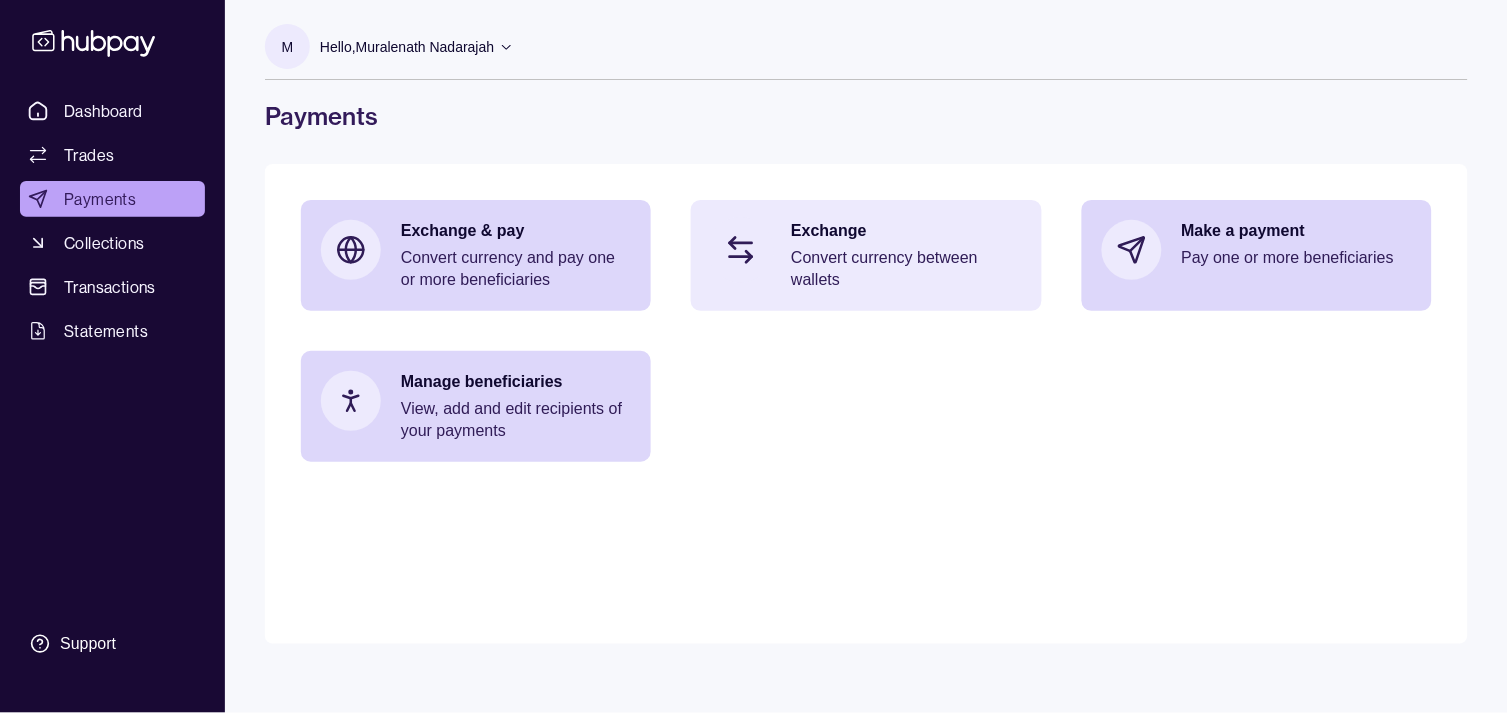 click on "Exchange Convert currency between wallets" at bounding box center (906, 255) 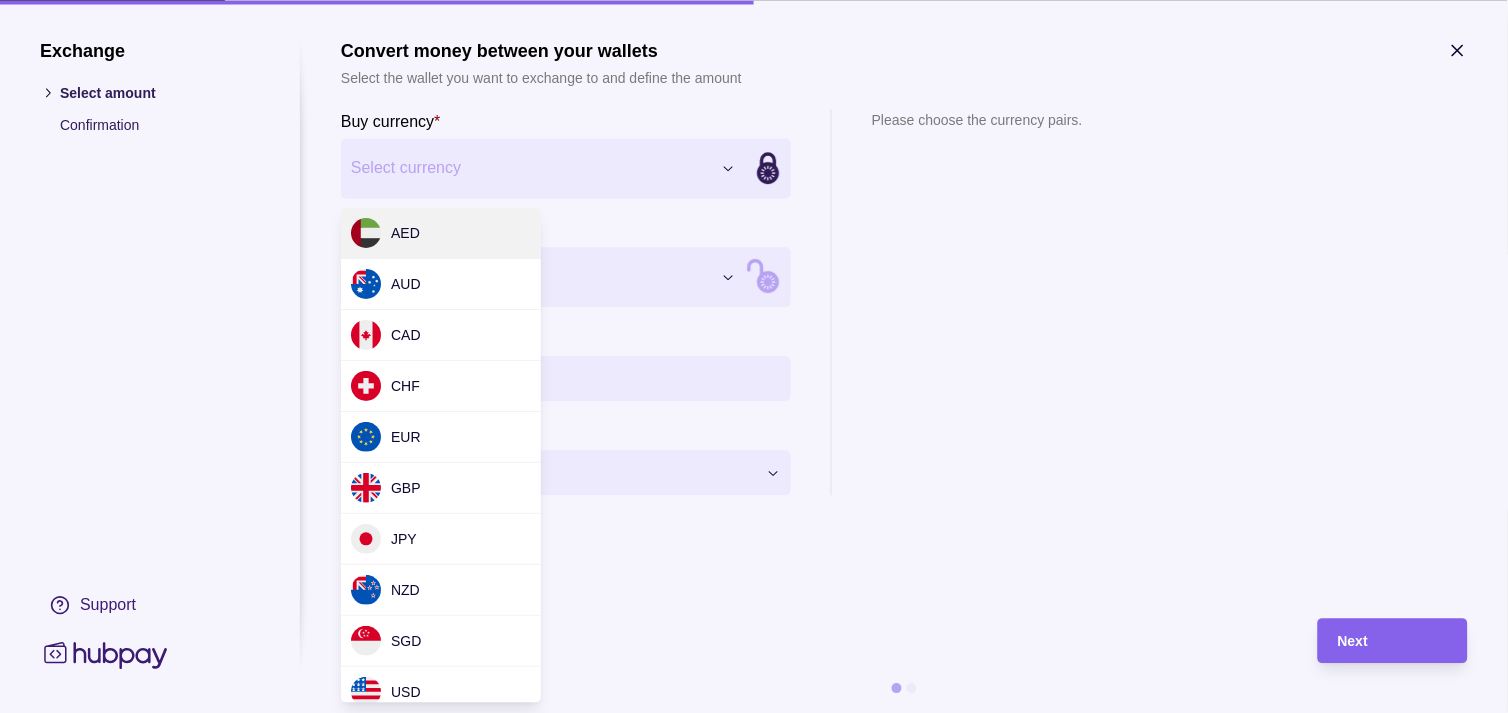 click on "Exchange Select amount Confirmation Support Convert money between your wallets Select the wallet you want to exchange to and define the amount Buy currency  * Select currency *** *** *** *** *** *** *** *** *** *** Sell currency  * Select currency *** *** *** *** *** *** *** *** *** *** Buy amount  * Settlement Loading… Please choose the currency pairs. Next" at bounding box center [754, 713] 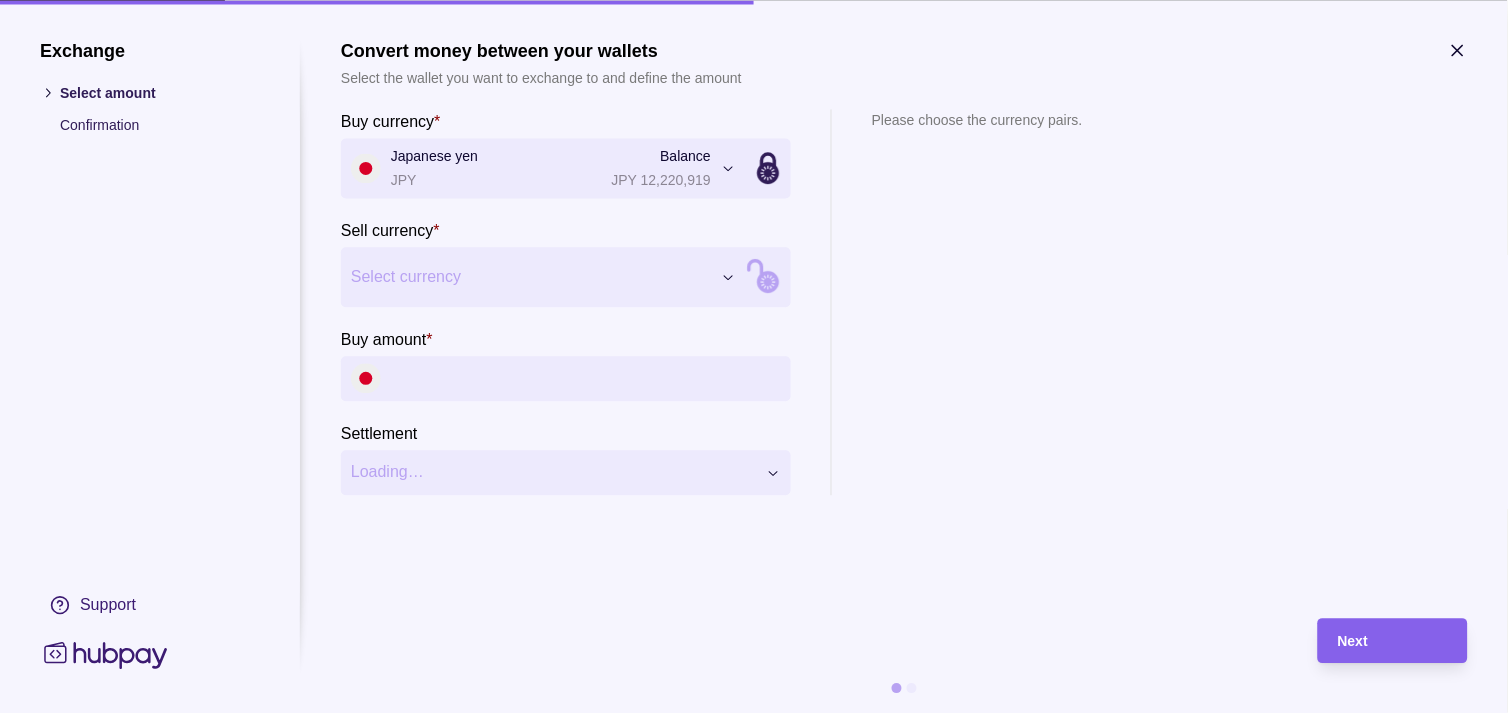 click on "Exchange Select amount Confirmation Support Convert money between your wallets Select the wallet you want to exchange to and define the amount Buy currency  * Japanese yen JPY Balance JPY 12,220,919 *** *** *** *** *** *** *** *** *** *** Sell currency  * Select currency *** *** *** *** *** *** *** *** *** *** Buy amount  * Settlement Loading… Please choose the currency pairs. Next" at bounding box center (754, 713) 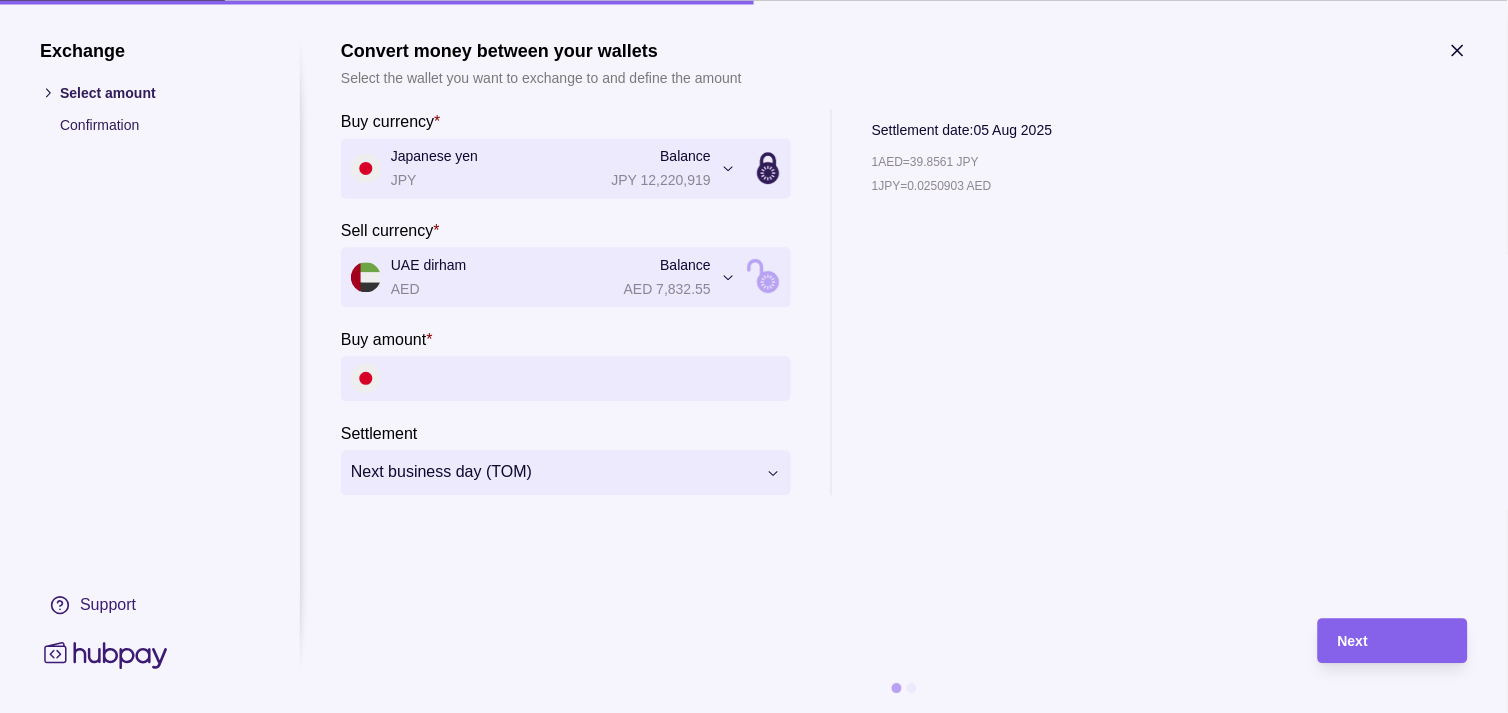 click 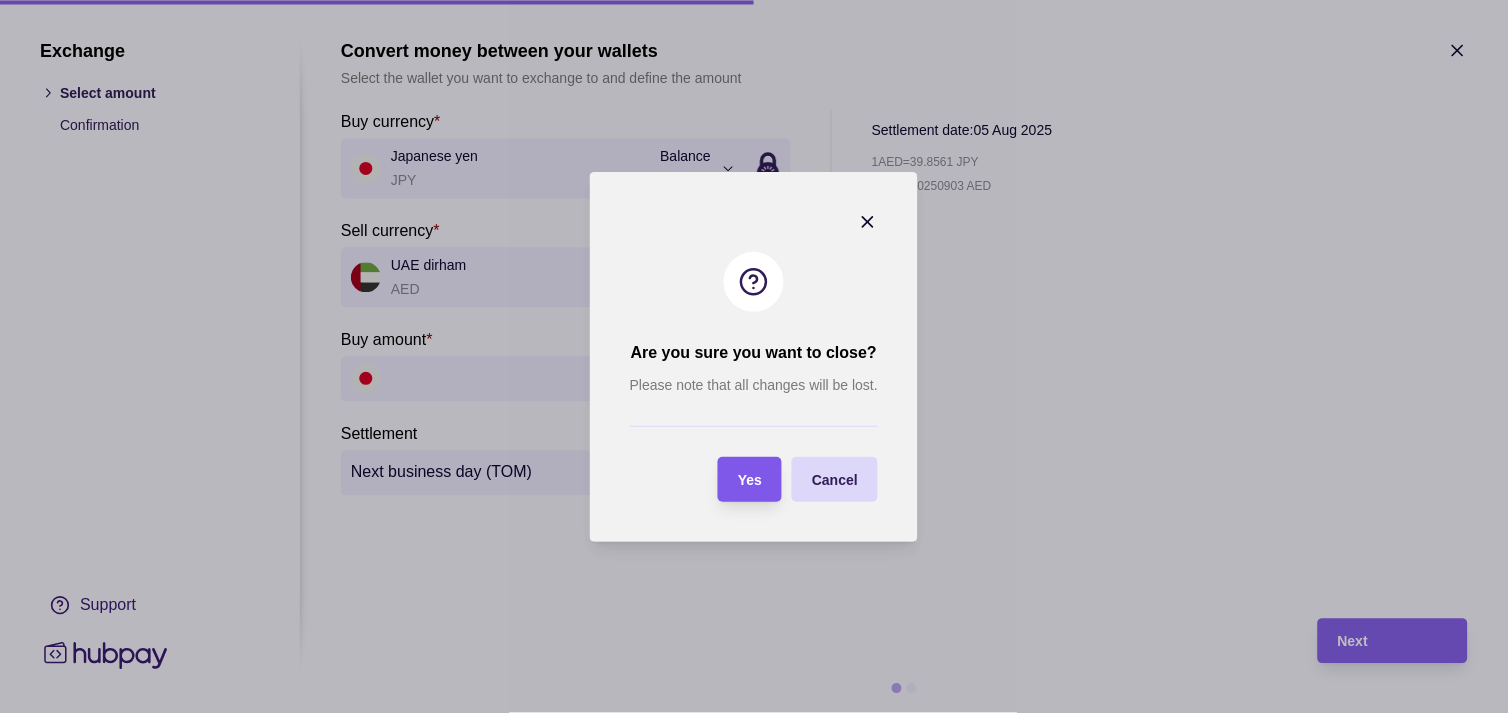 click at bounding box center [718, 479] 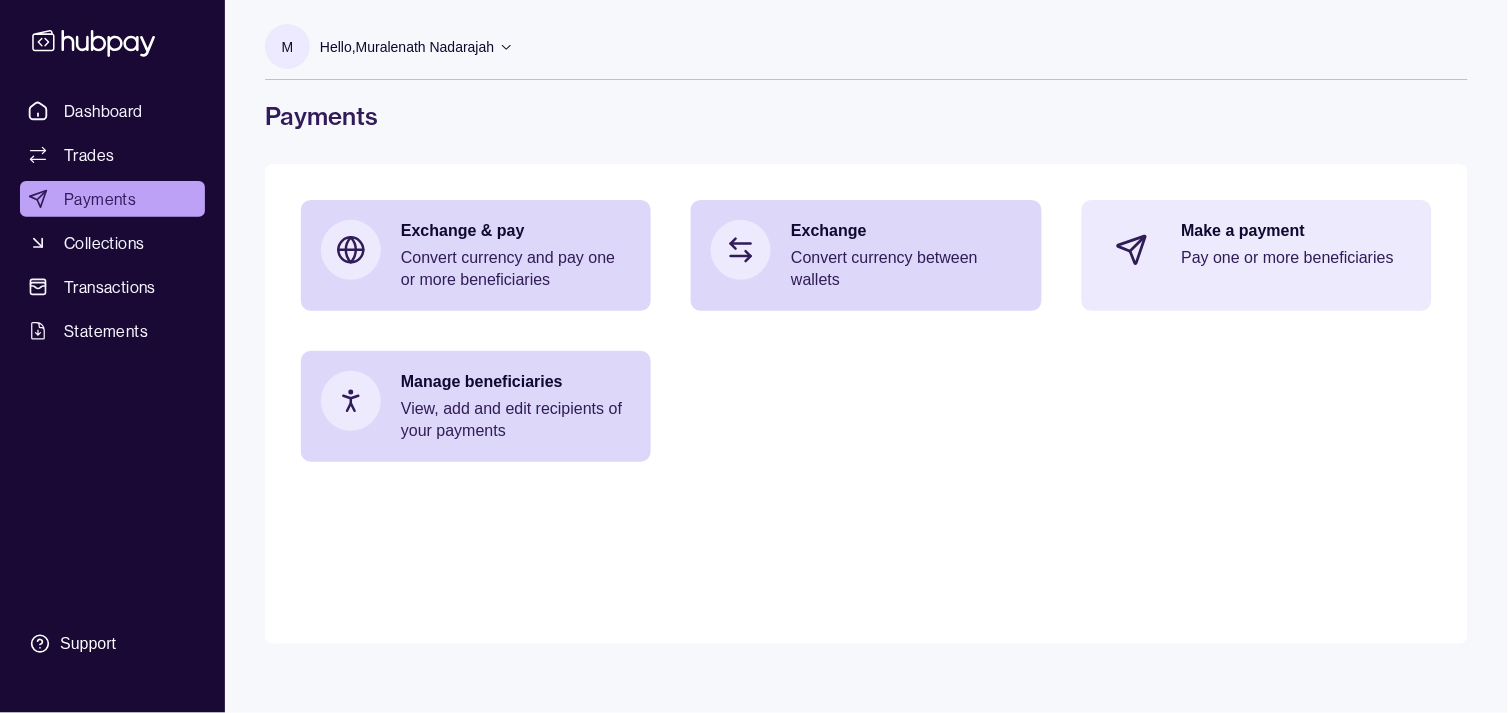 click on "Make a payment Pay one or more beneficiaries" at bounding box center [1257, 255] 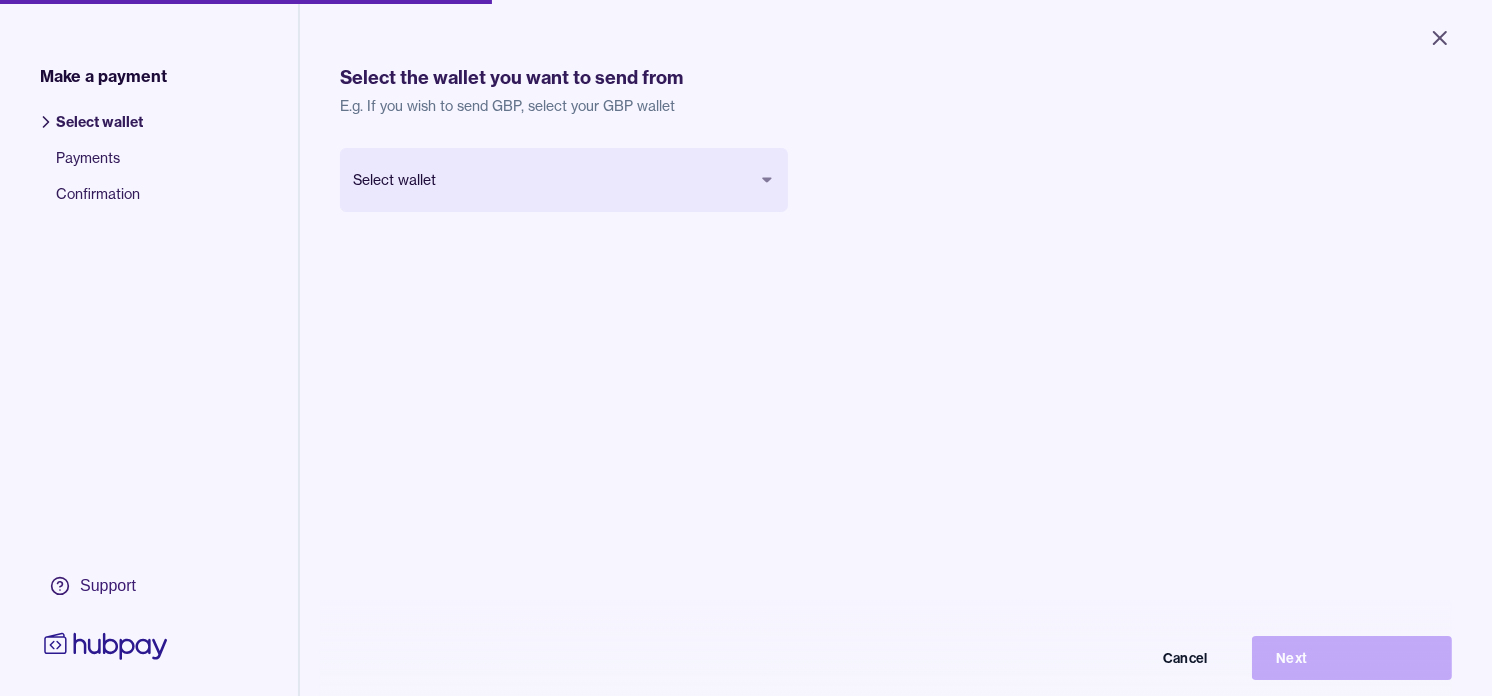 click on "Close Make a payment Select wallet Payments Confirmation Support Select the wallet you want to send from E.g. If you wish to send GBP, select your GBP wallet Select wallet Cancel Next Make a payment | Hubpay" at bounding box center [746, 348] 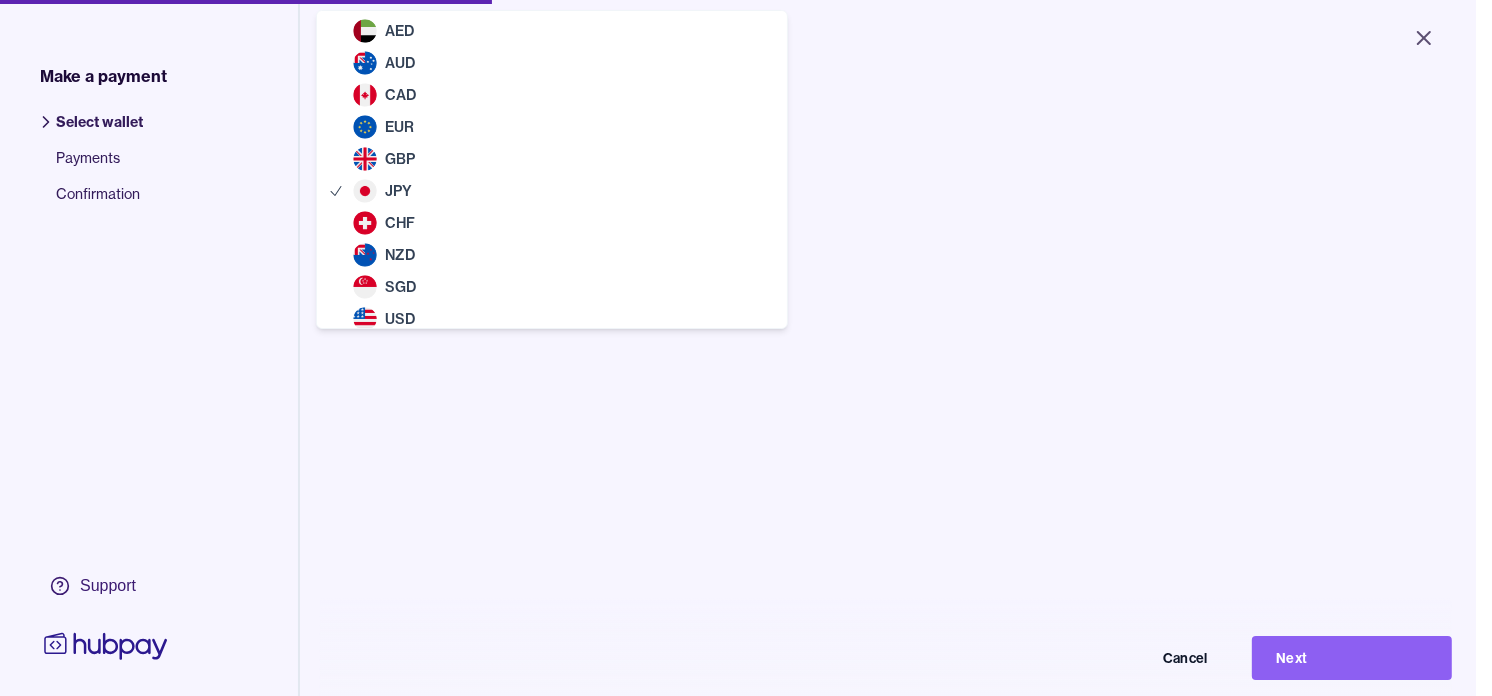 click on "Close Make a payment Select wallet Payments Confirmation Support Select the wallet you want to send from E.g. If you wish to send GBP, select your GBP wallet Japanese yen JPY Balance JPY 12,220,919 Cancel Next Make a payment | Hubpay AED AUD CAD EUR GBP JPY CHF NZD SGD USD" at bounding box center (738, 348) 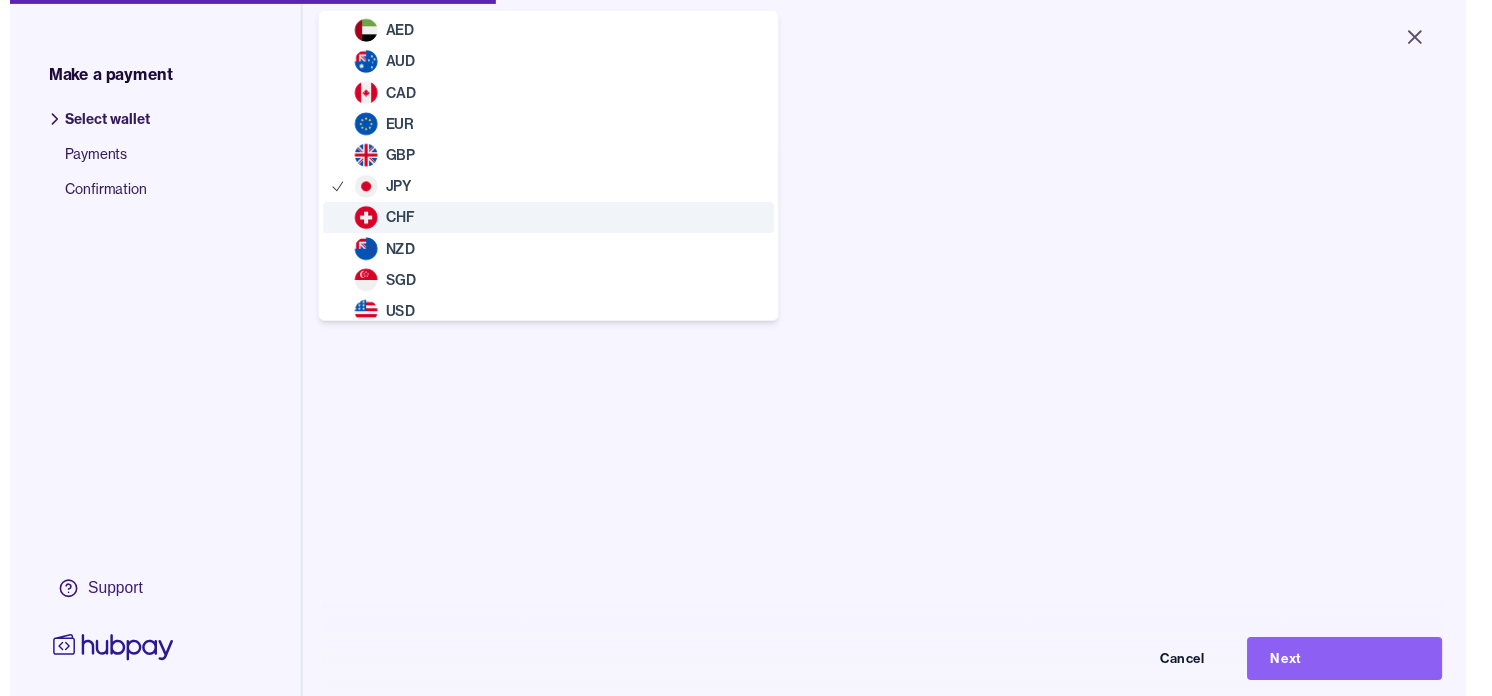 scroll, scrollTop: 11, scrollLeft: 0, axis: vertical 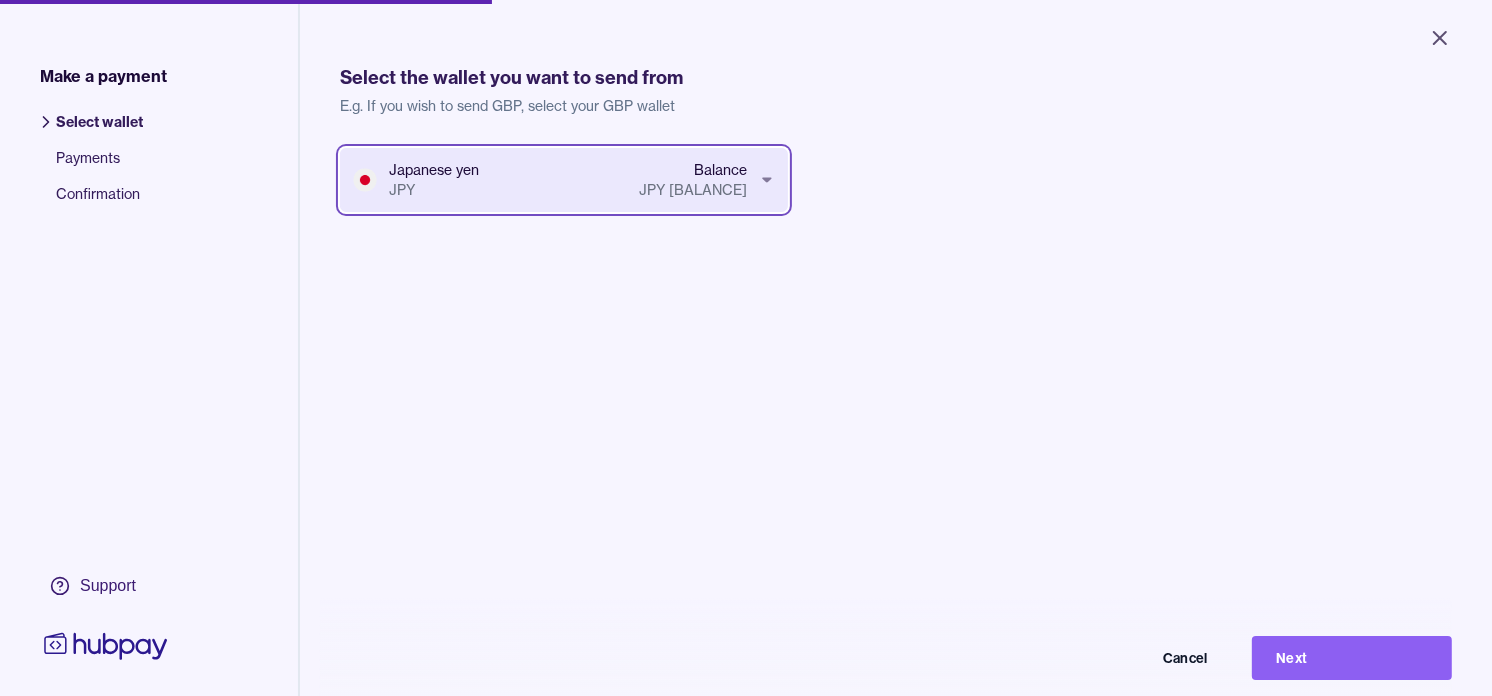 click on "Close Make a payment Select wallet Payments Confirmation Support Select the wallet you want to send from E.g. If you wish to send GBP, select your GBP wallet Japanese yen JPY Balance JPY [BALANCE] Cancel Next Make a payment | Hubpay" at bounding box center [746, 348] 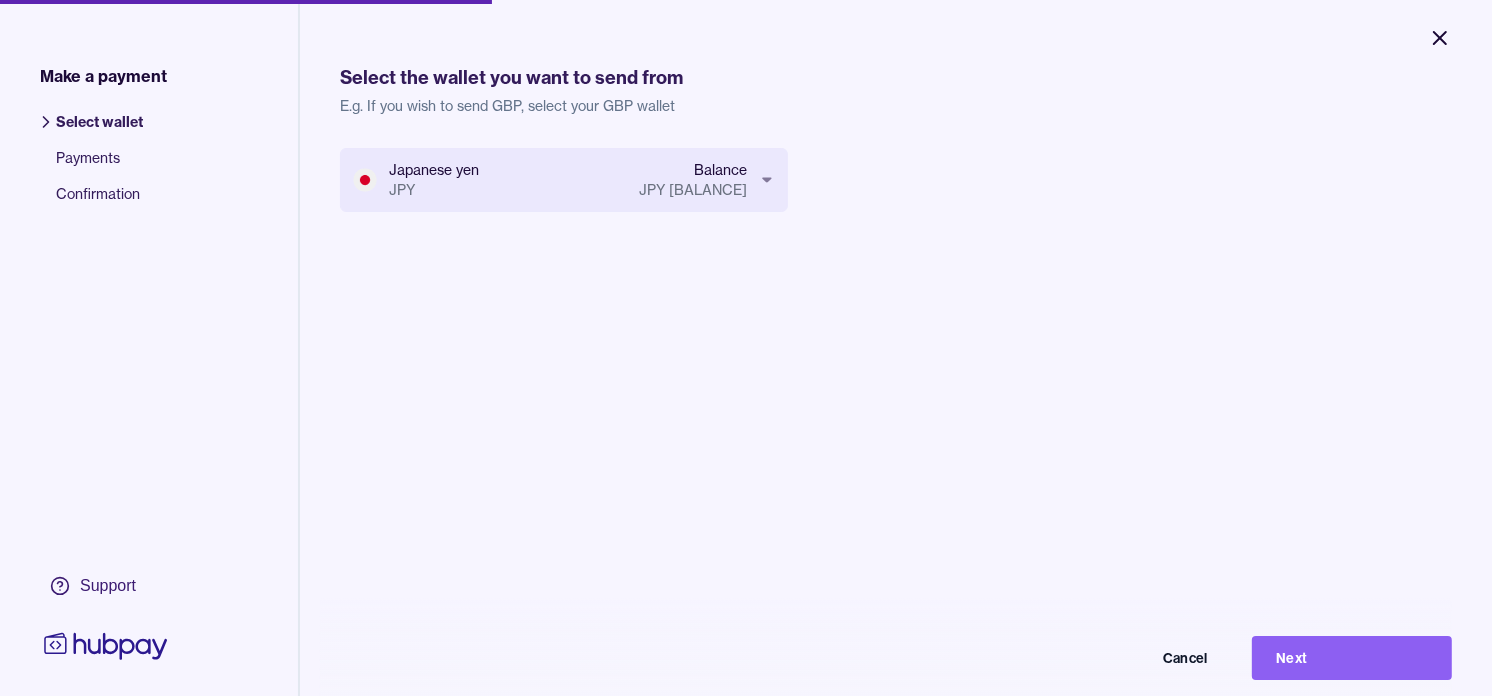 click 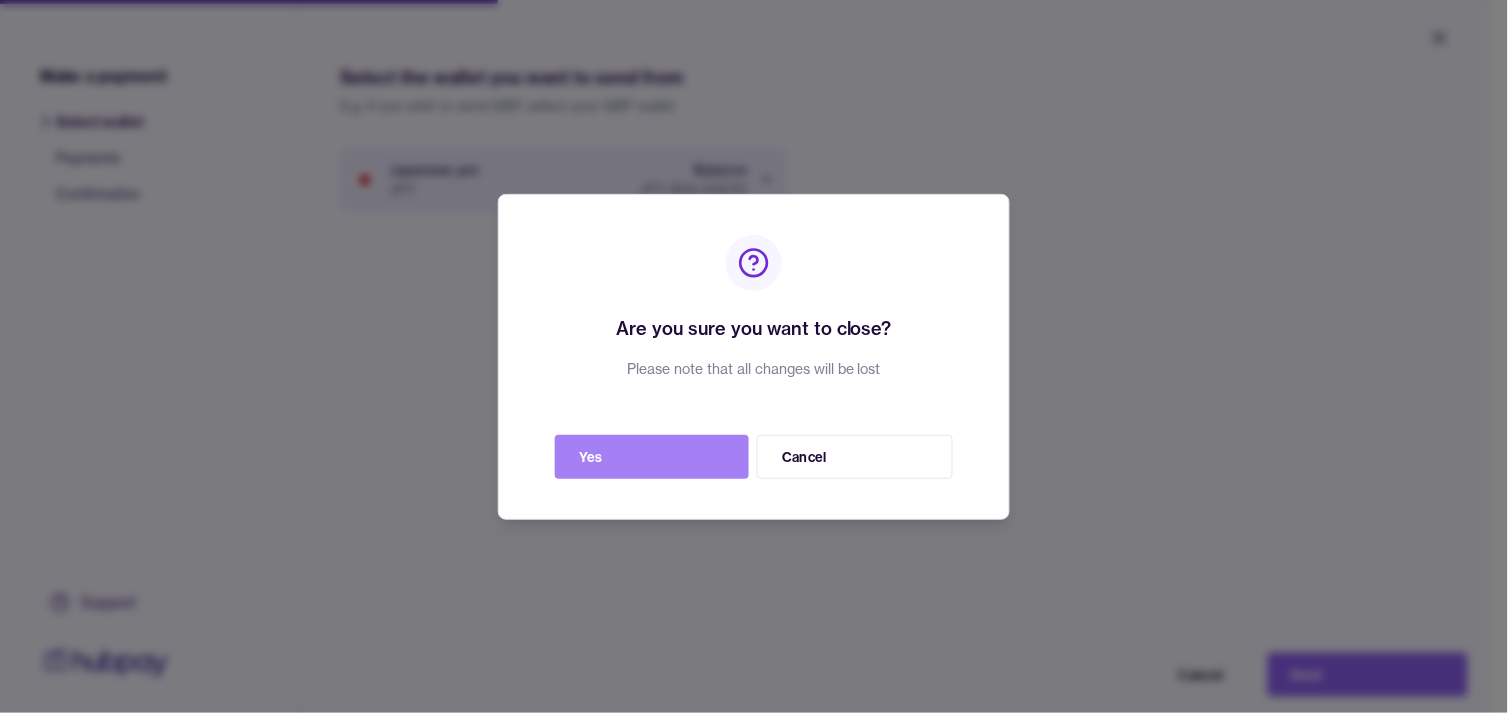 drag, startPoint x: 690, startPoint y: 476, endPoint x: 583, endPoint y: 440, distance: 112.89375 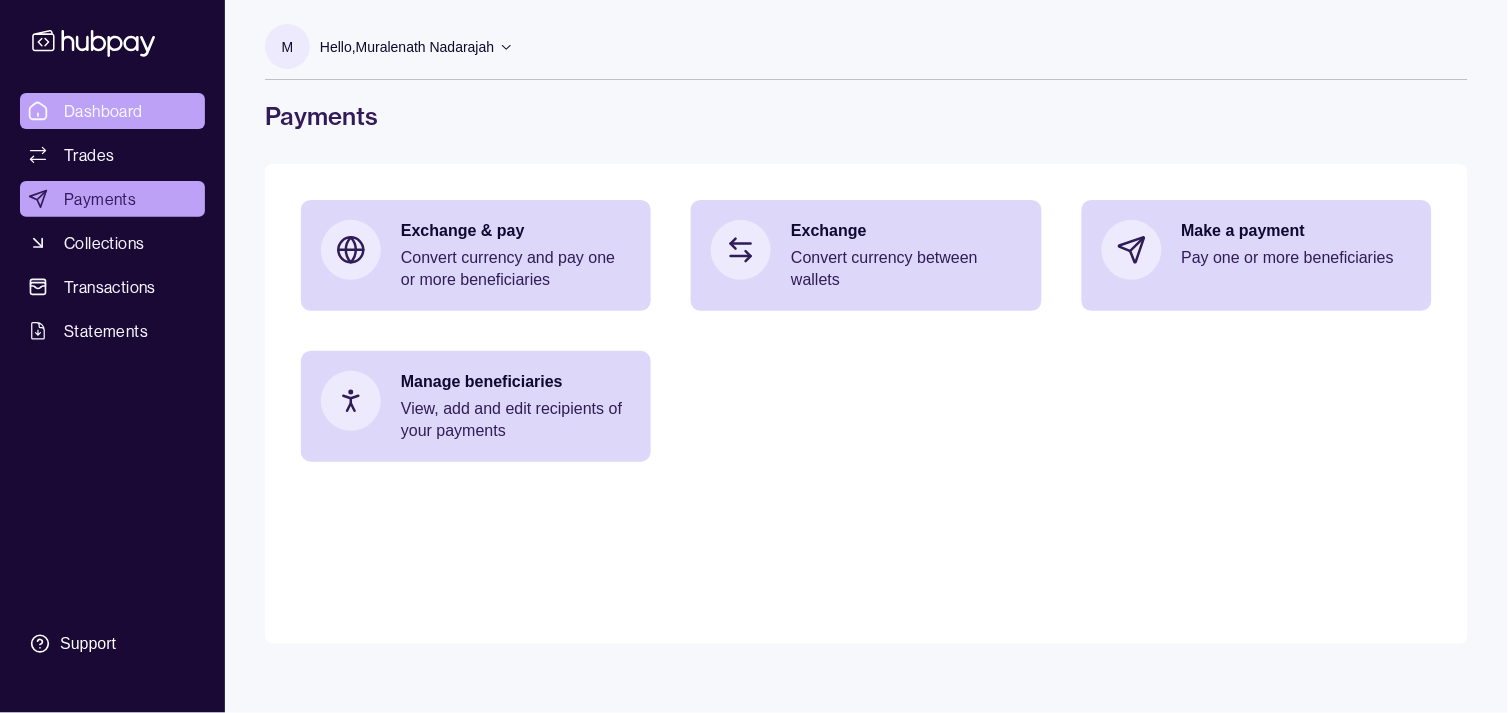 click on "Dashboard" at bounding box center [112, 111] 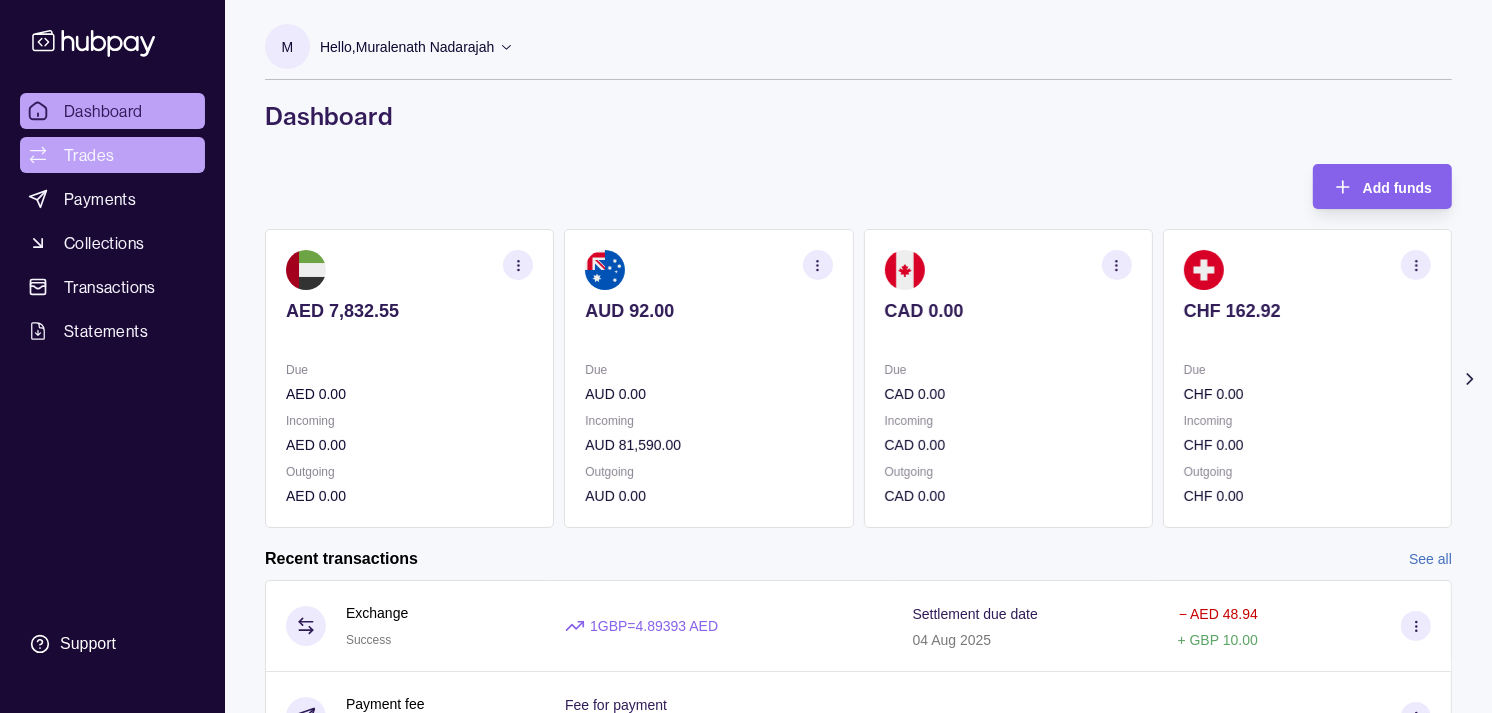 click on "Trades" at bounding box center [112, 155] 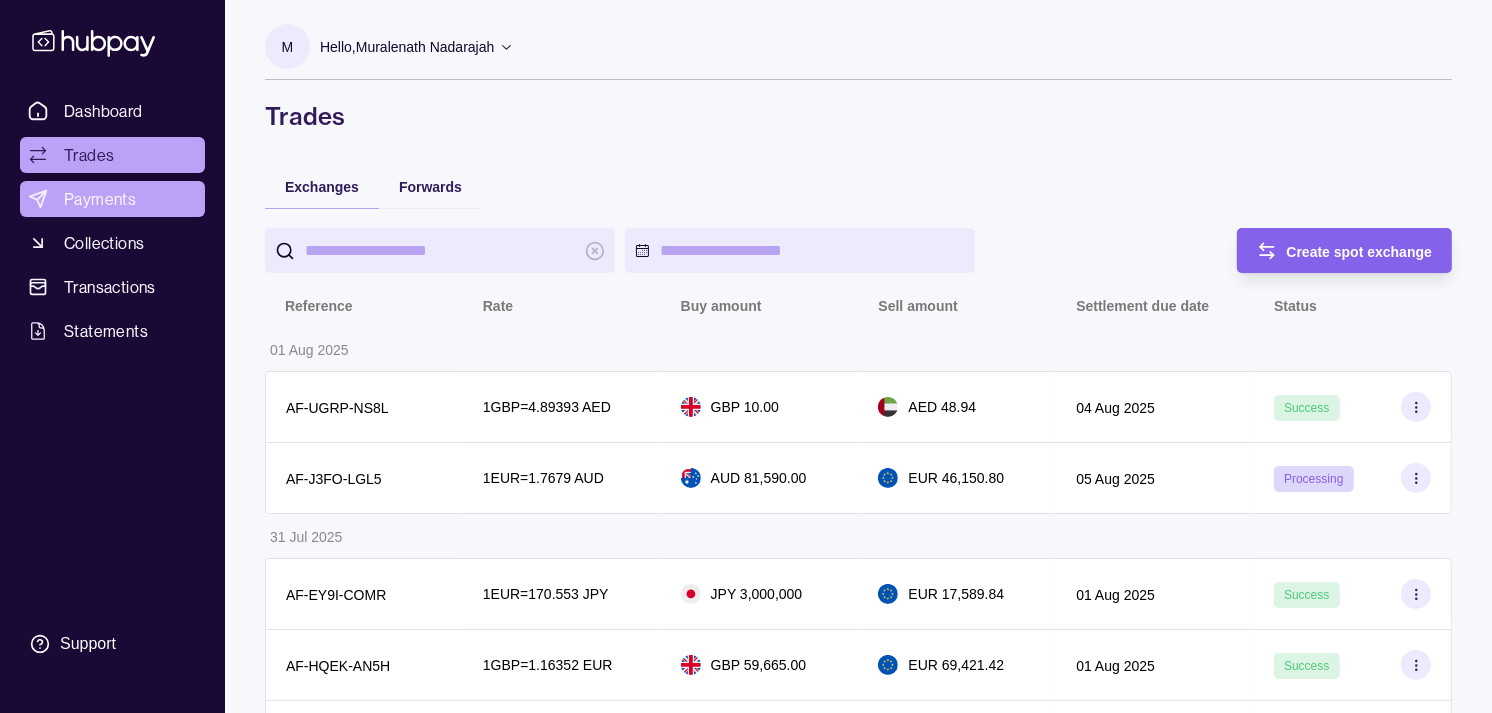 click on "Payments" at bounding box center [100, 199] 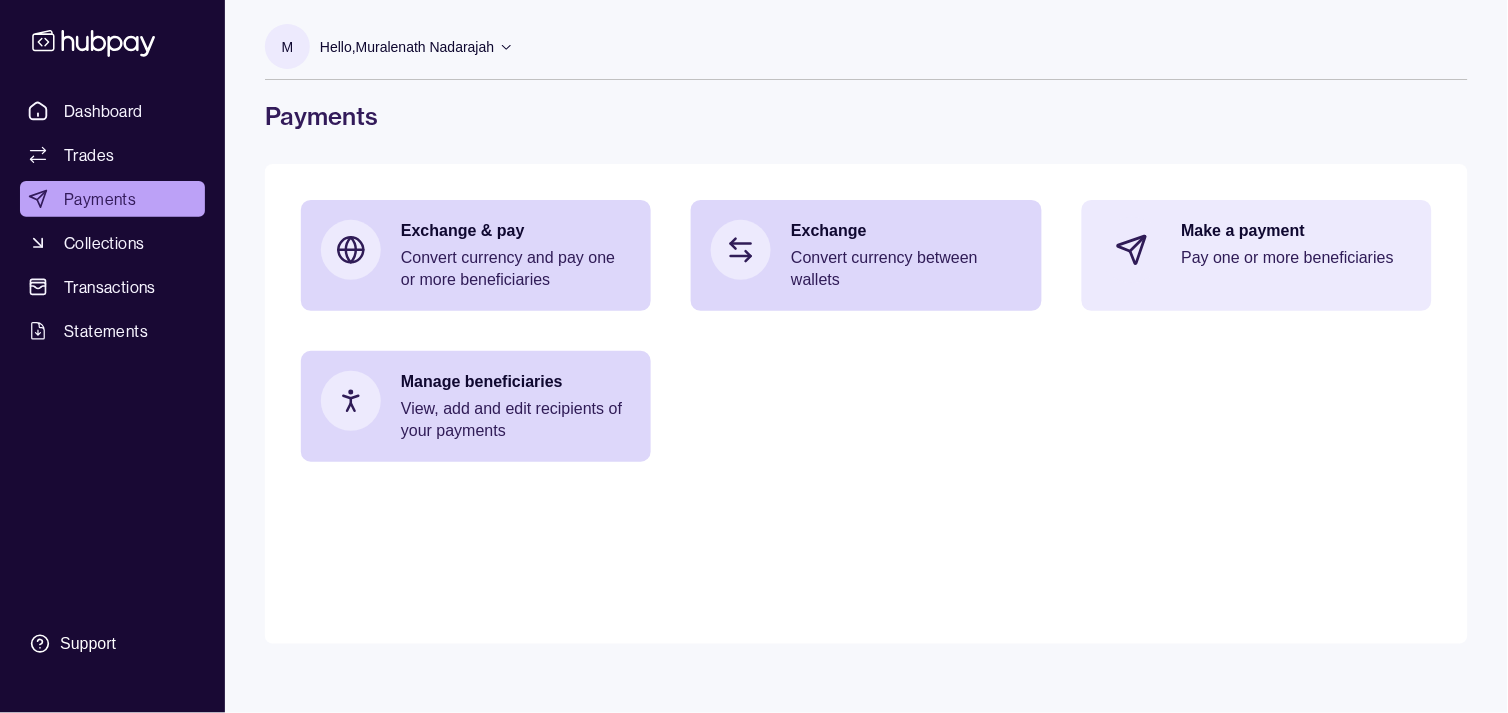 click on "Pay one or more beneficiaries" at bounding box center (1297, 258) 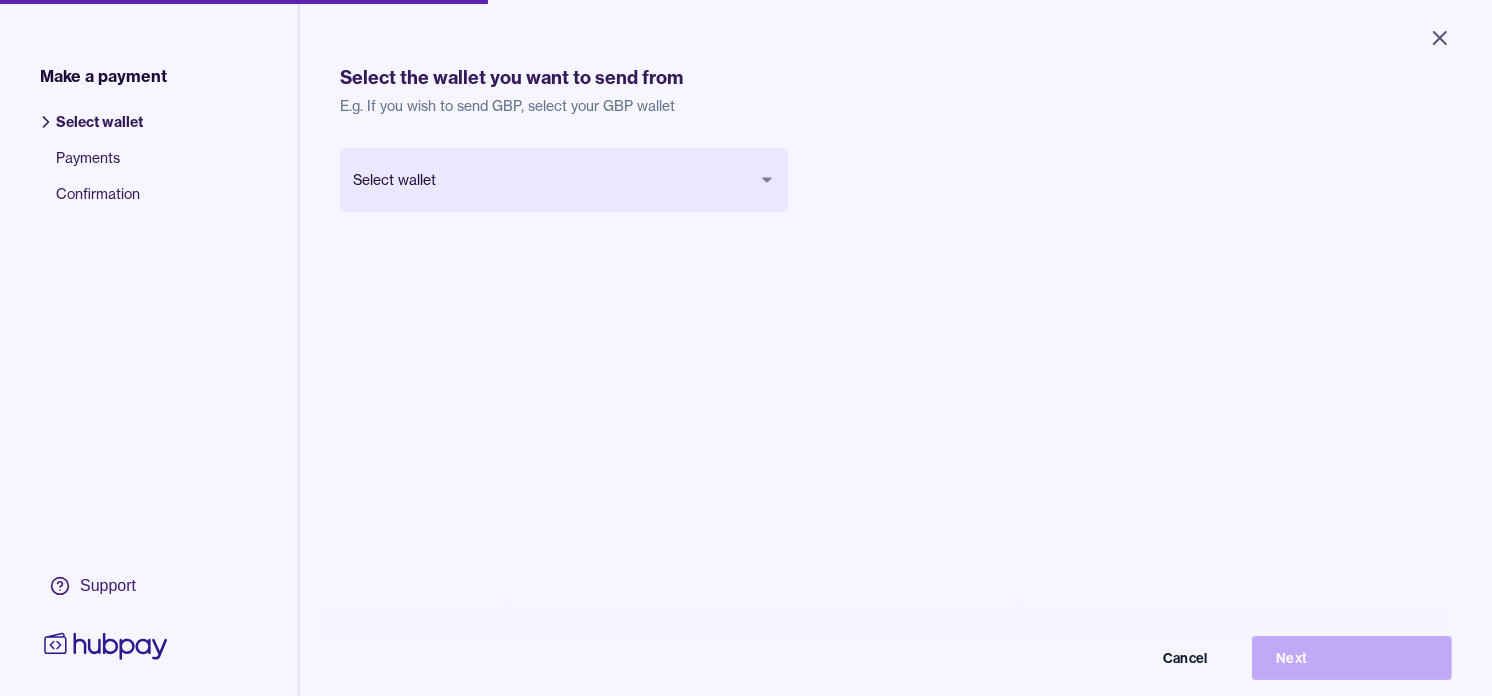 click on "Close Make a payment Select wallet Payments Confirmation Support Select the wallet you want to send from E.g. If you wish to send GBP, select your GBP wallet Select wallet Cancel Next Make a payment | Hubpay" at bounding box center (746, 348) 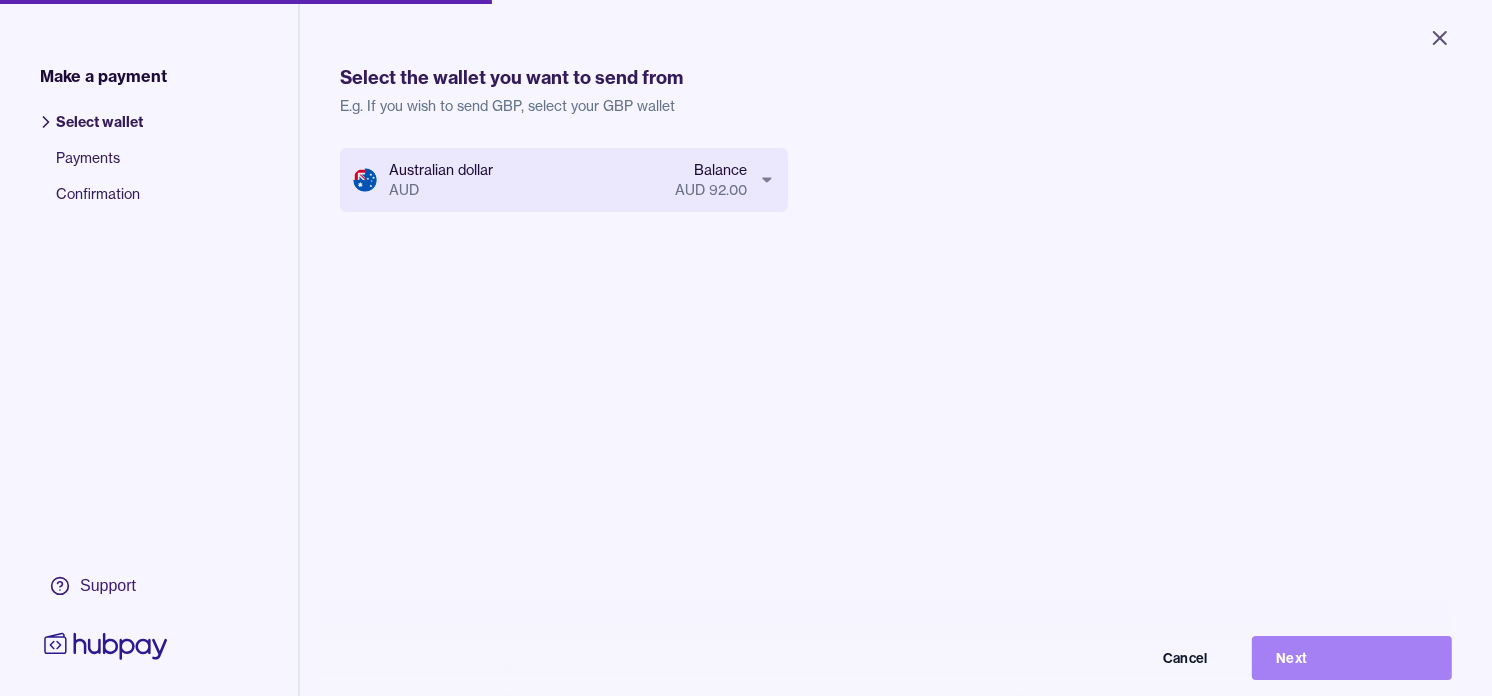 click on "Next" at bounding box center [1352, 658] 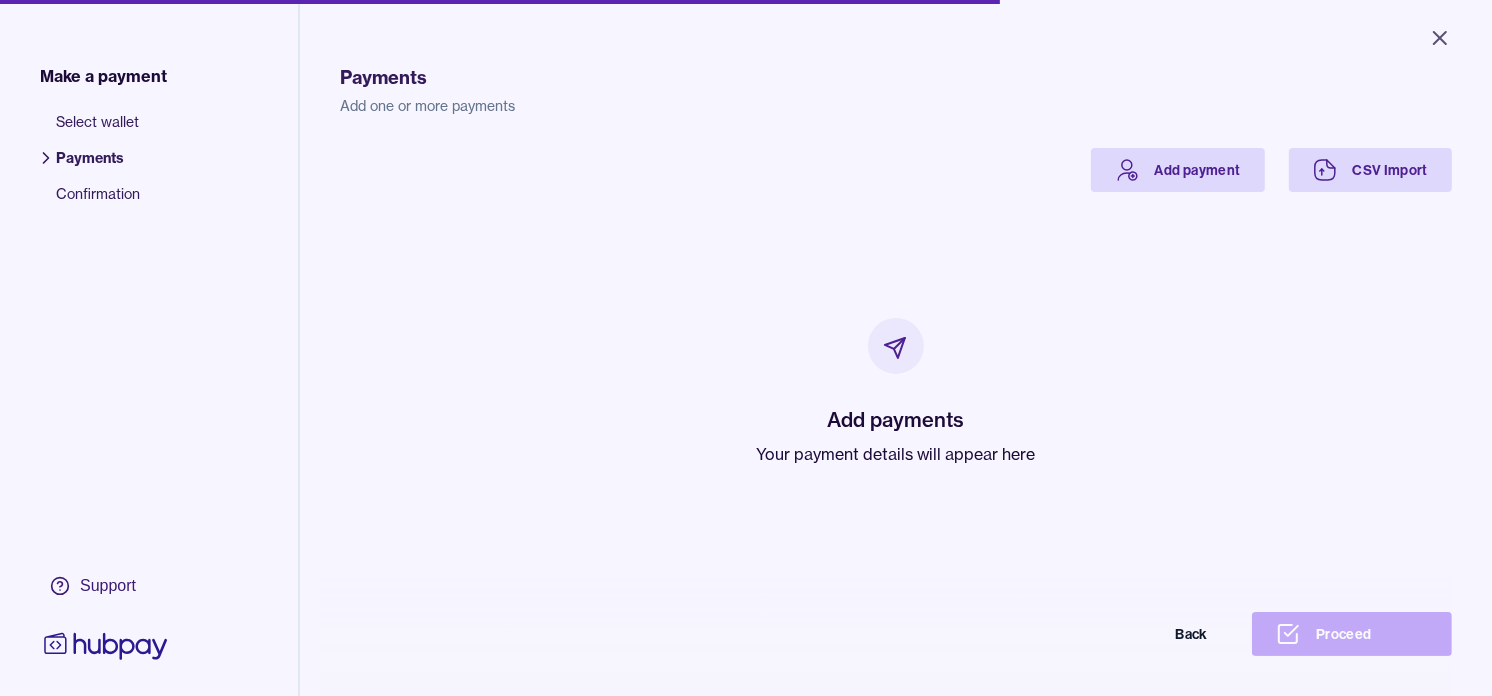 click on "Your payment details will appear here" at bounding box center (896, 454) 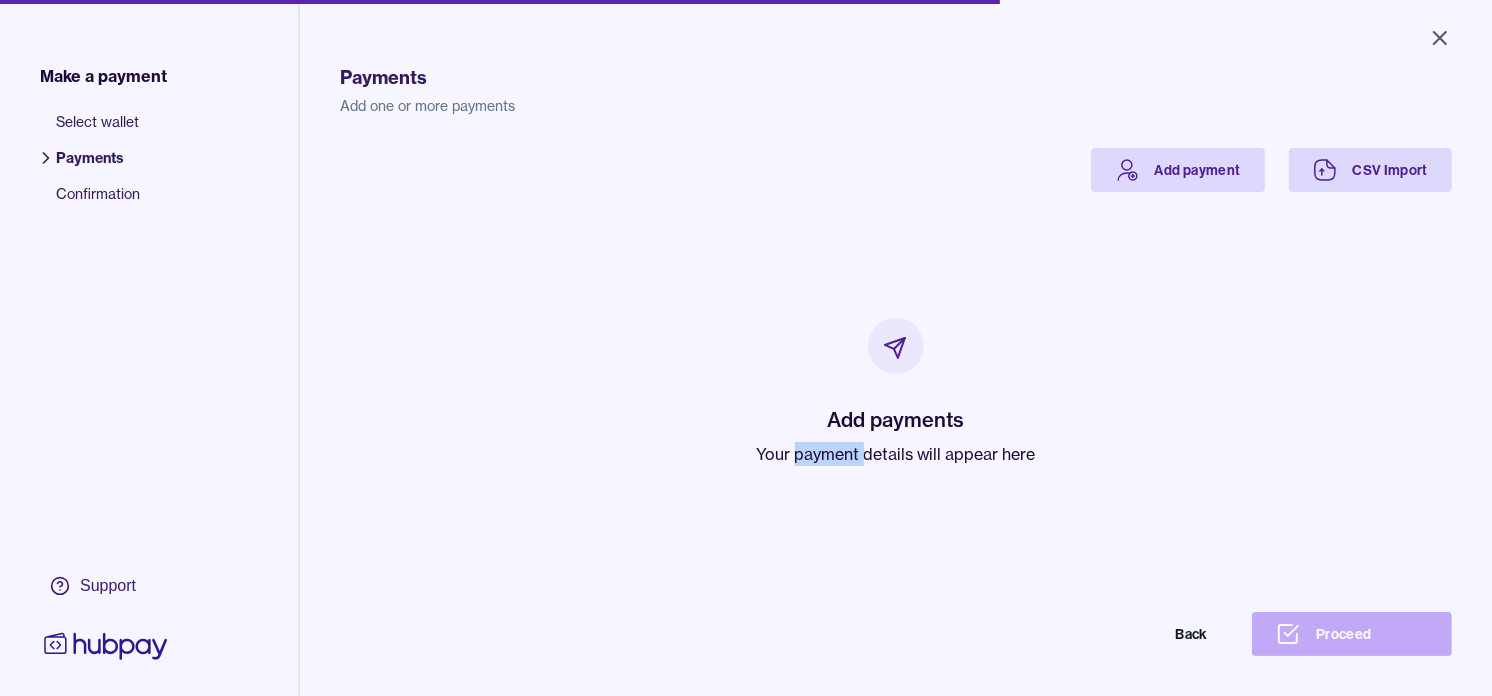 click on "Your payment details will appear here" at bounding box center [896, 454] 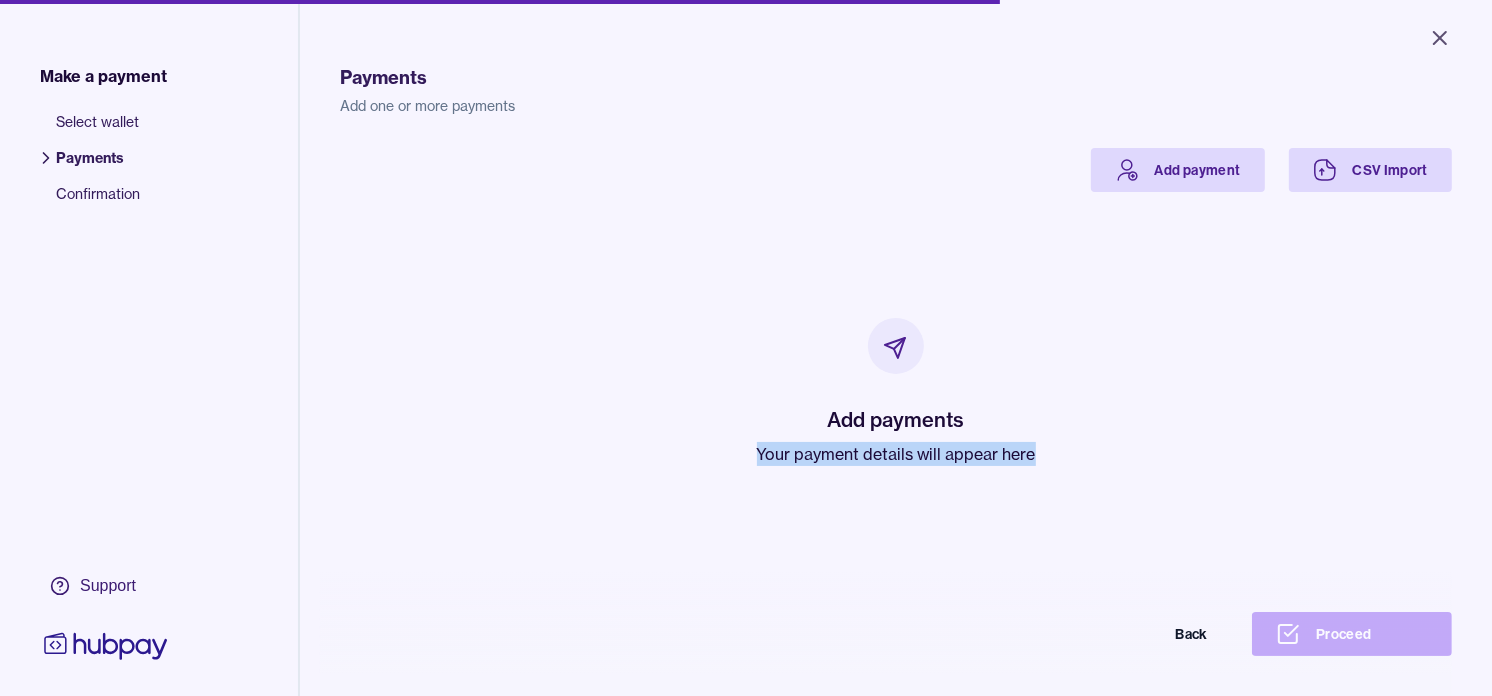 click on "Your payment details will appear here" at bounding box center [896, 454] 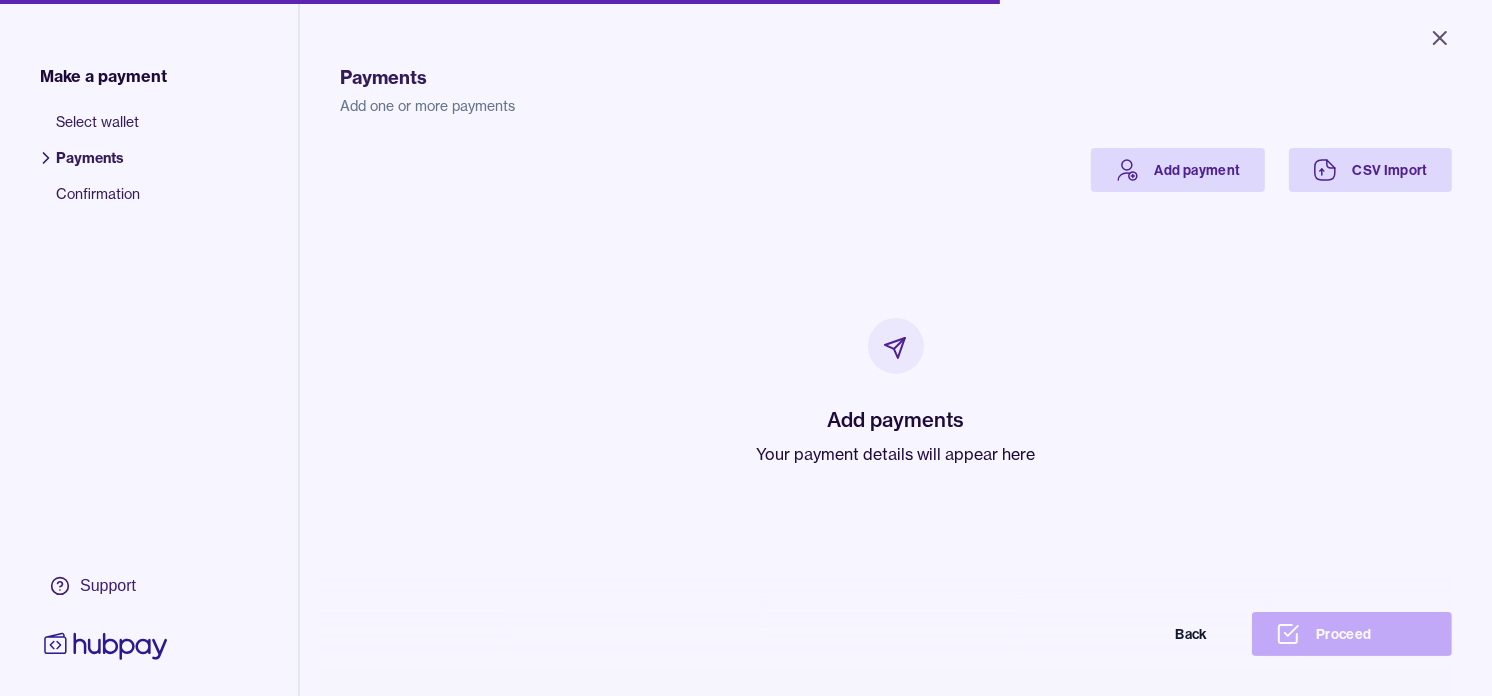drag, startPoint x: 836, startPoint y: 455, endPoint x: 572, endPoint y: 343, distance: 286.77518 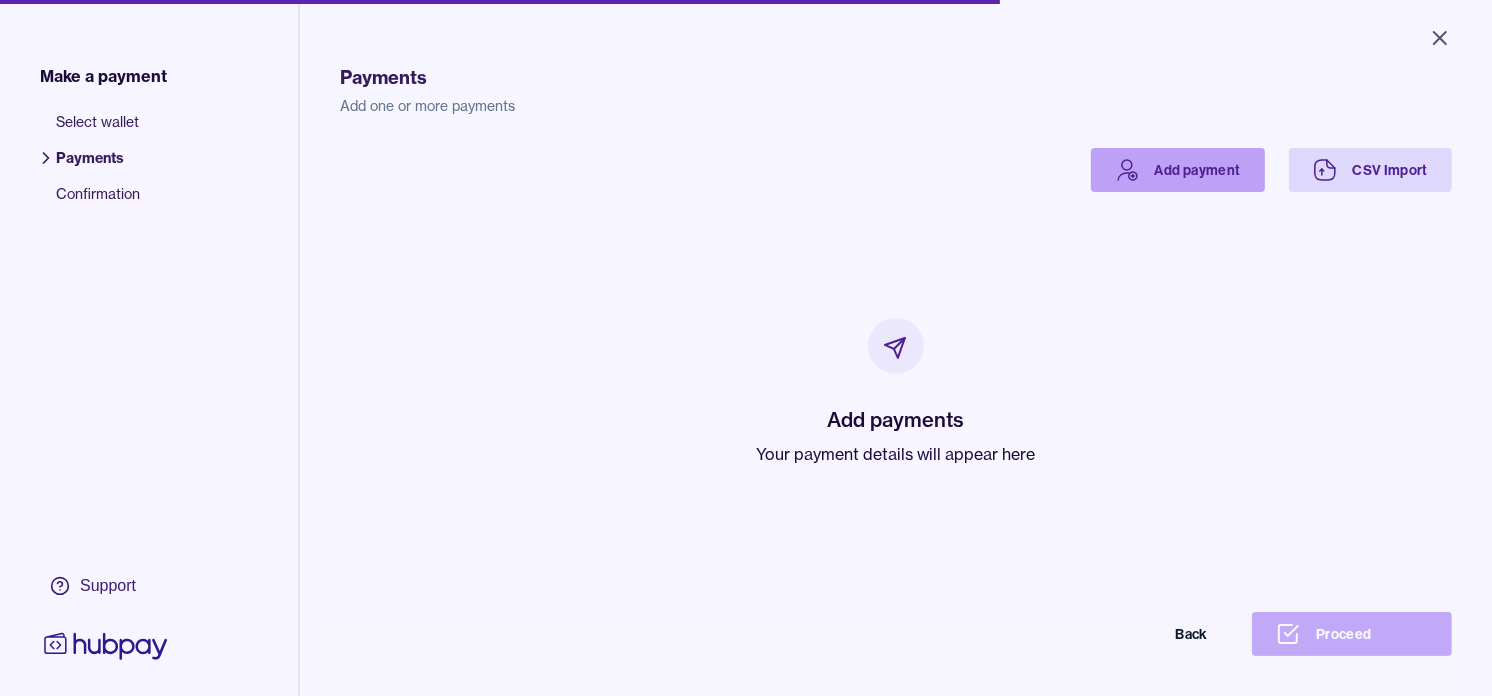 click 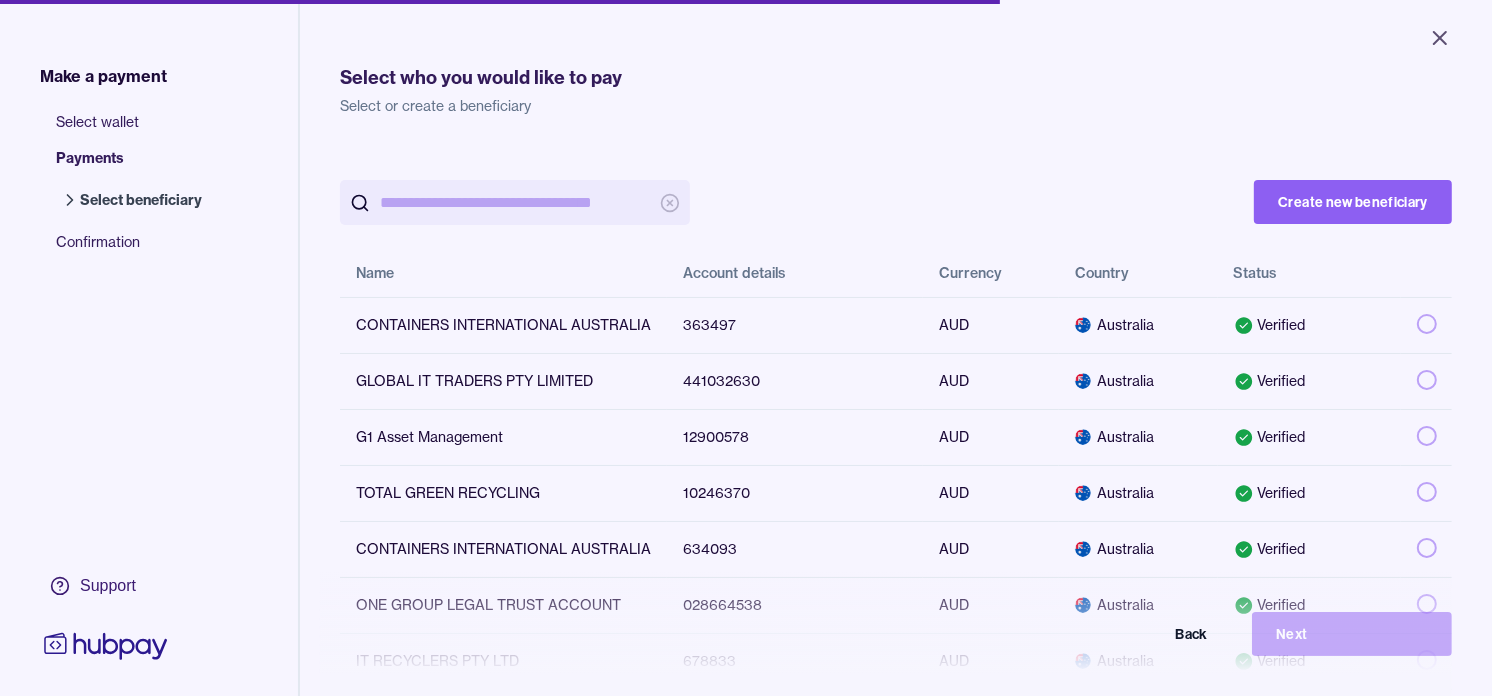 click at bounding box center (515, 202) 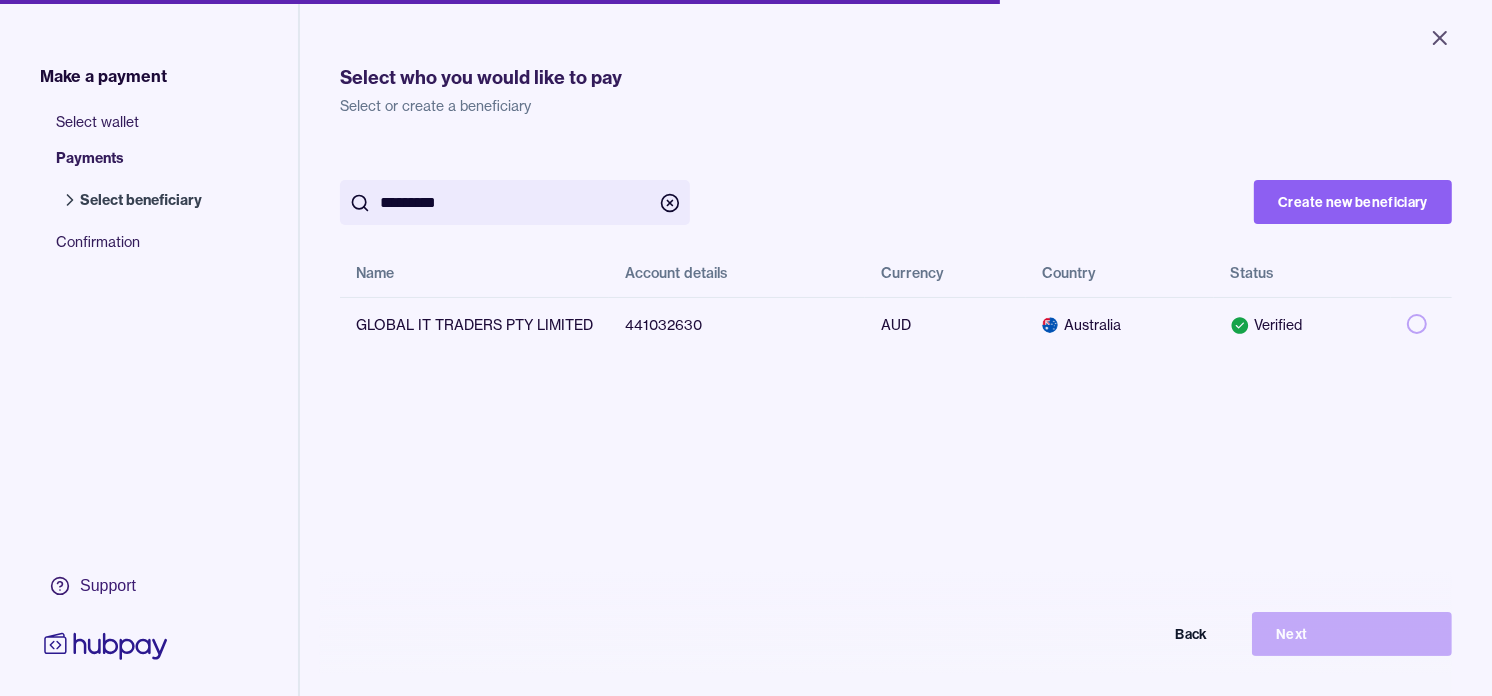type on "*********" 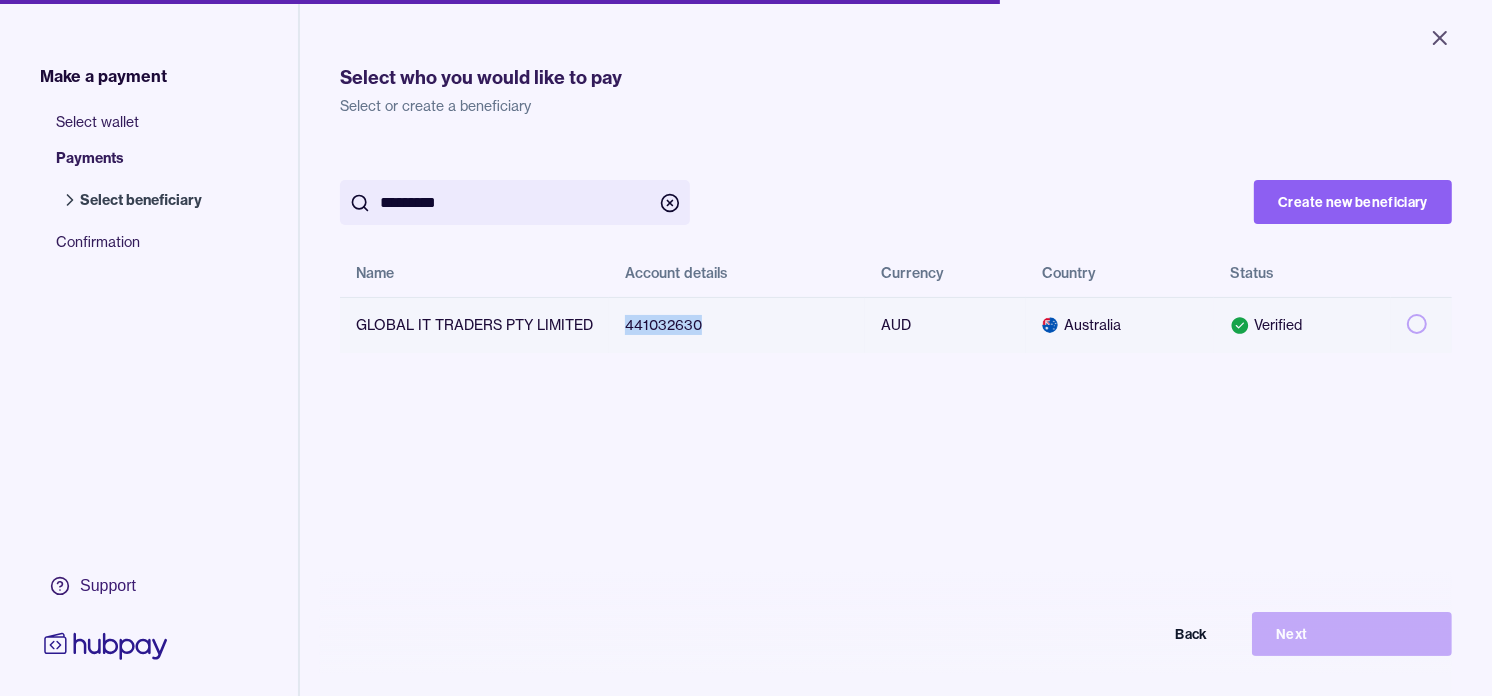 click at bounding box center (1417, 324) 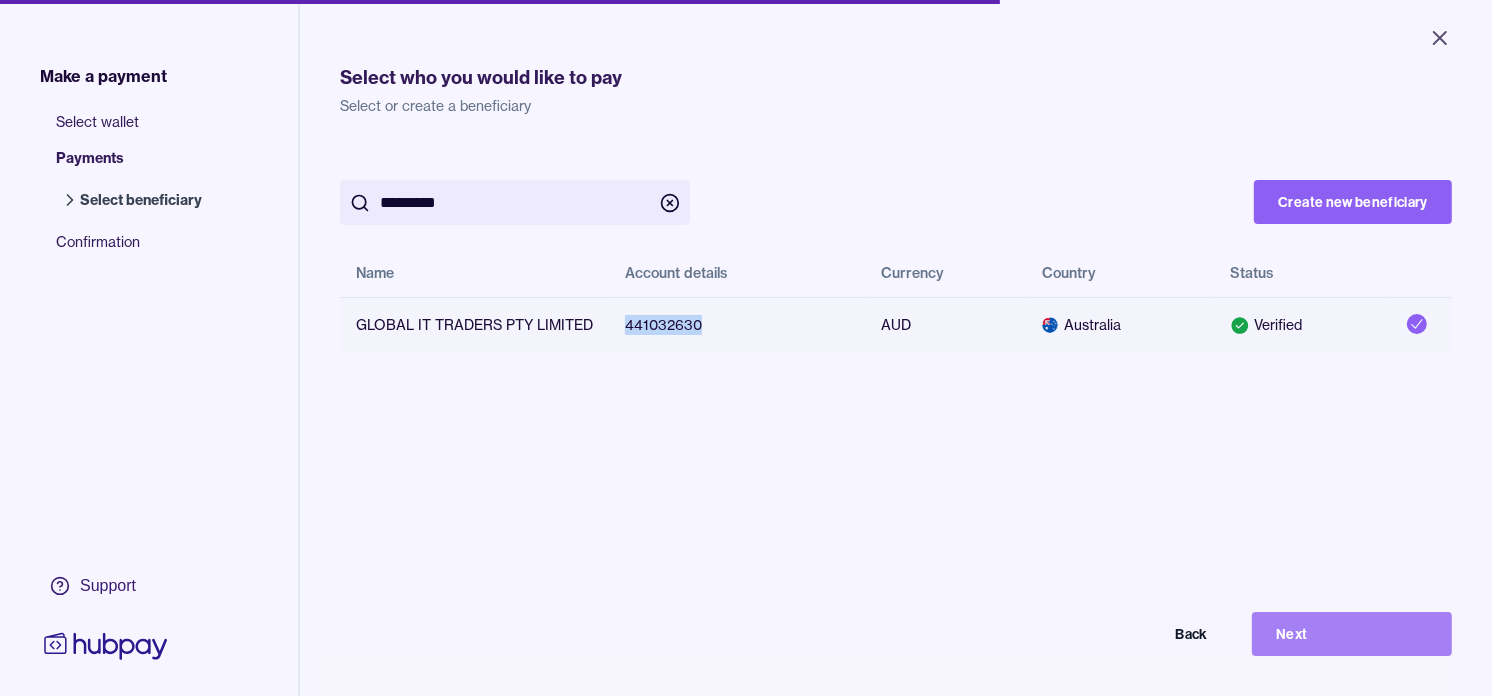 click on "Next" at bounding box center (1352, 634) 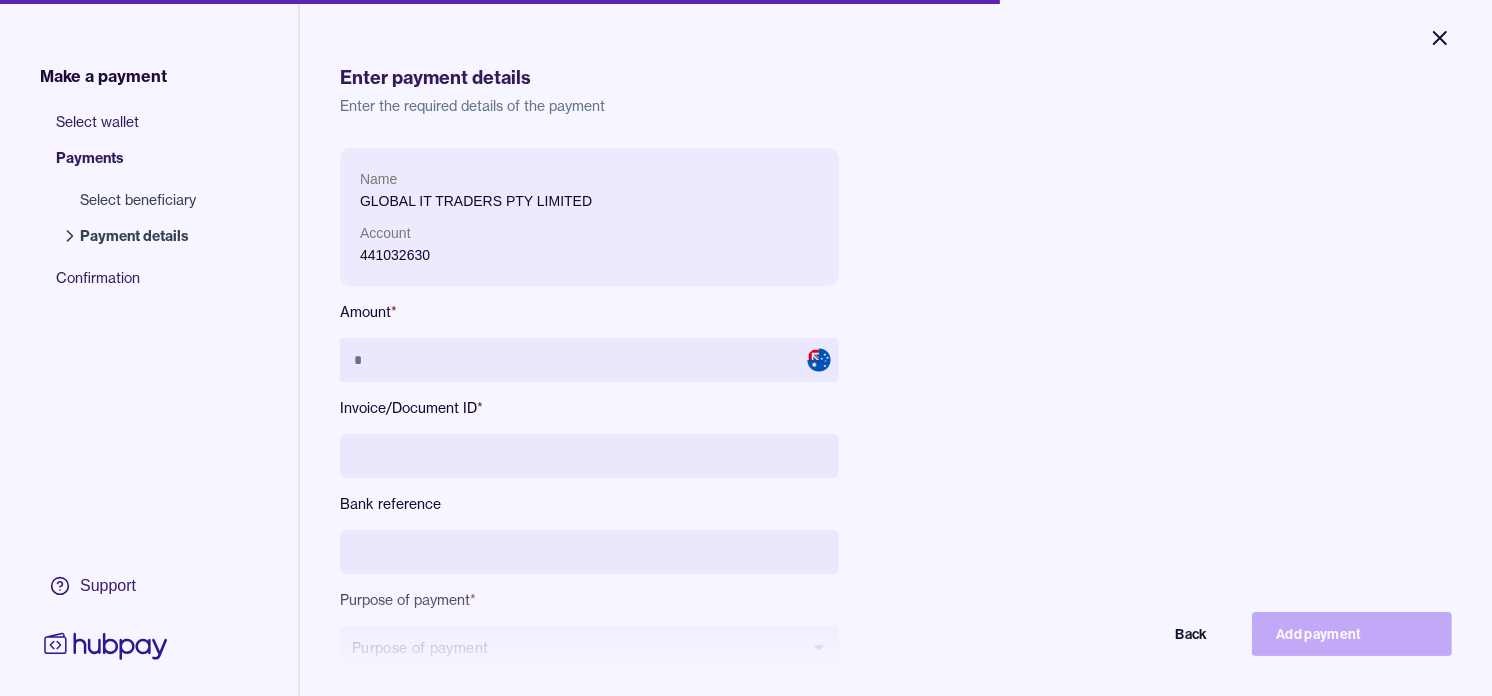 click 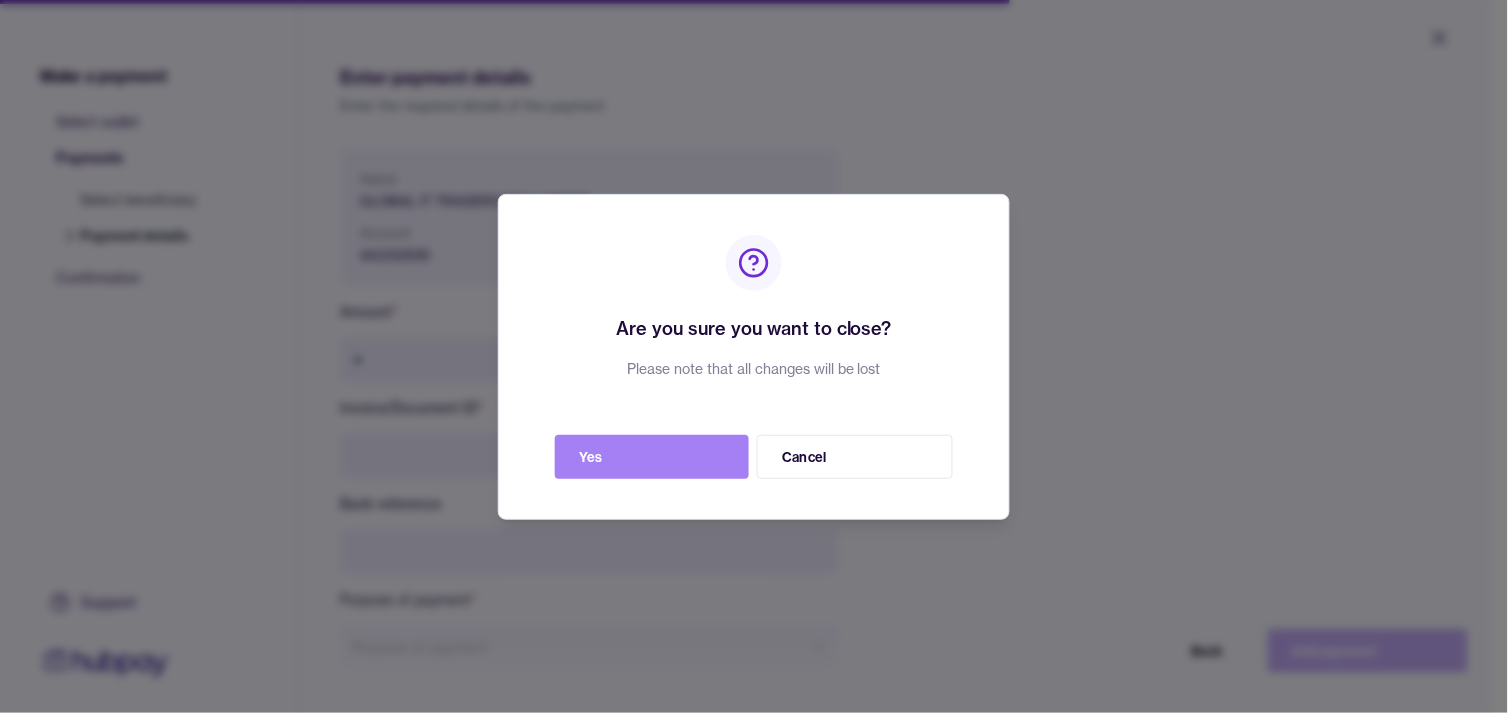 click on "Yes" at bounding box center [652, 457] 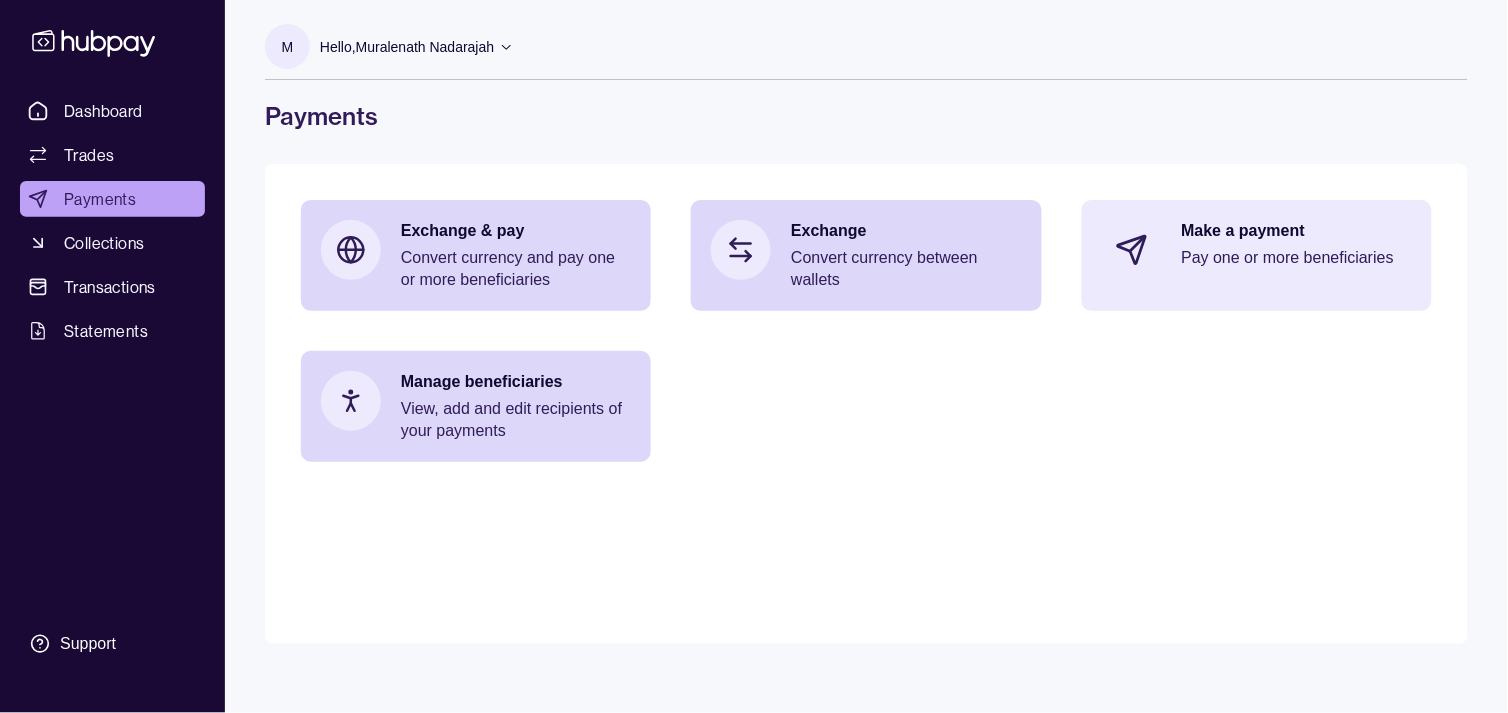click on "Pay one or more beneficiaries" at bounding box center (1297, 258) 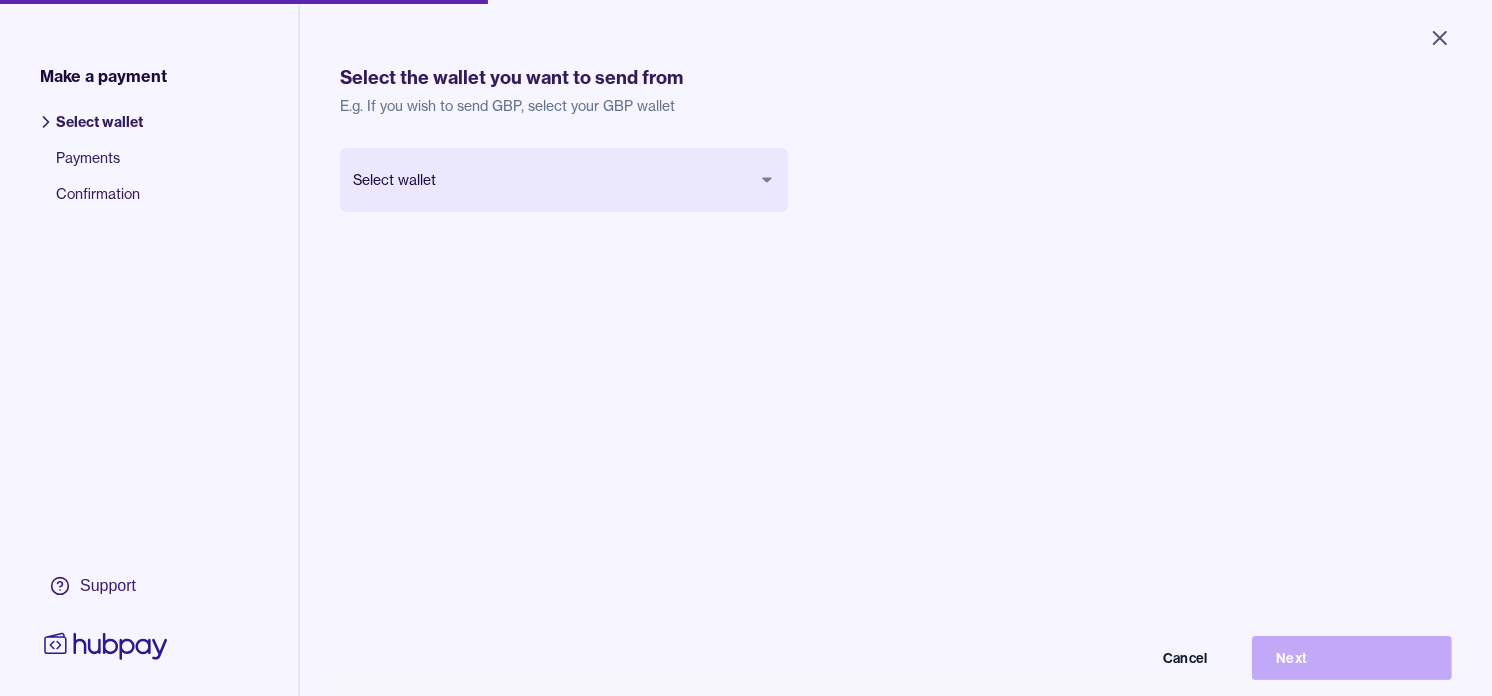 click on "Close Make a payment Select wallet Payments Confirmation Support Select the wallet you want to send from E.g. If you wish to send GBP, select your GBP wallet Select wallet Cancel Next Make a payment | Hubpay" at bounding box center [746, 348] 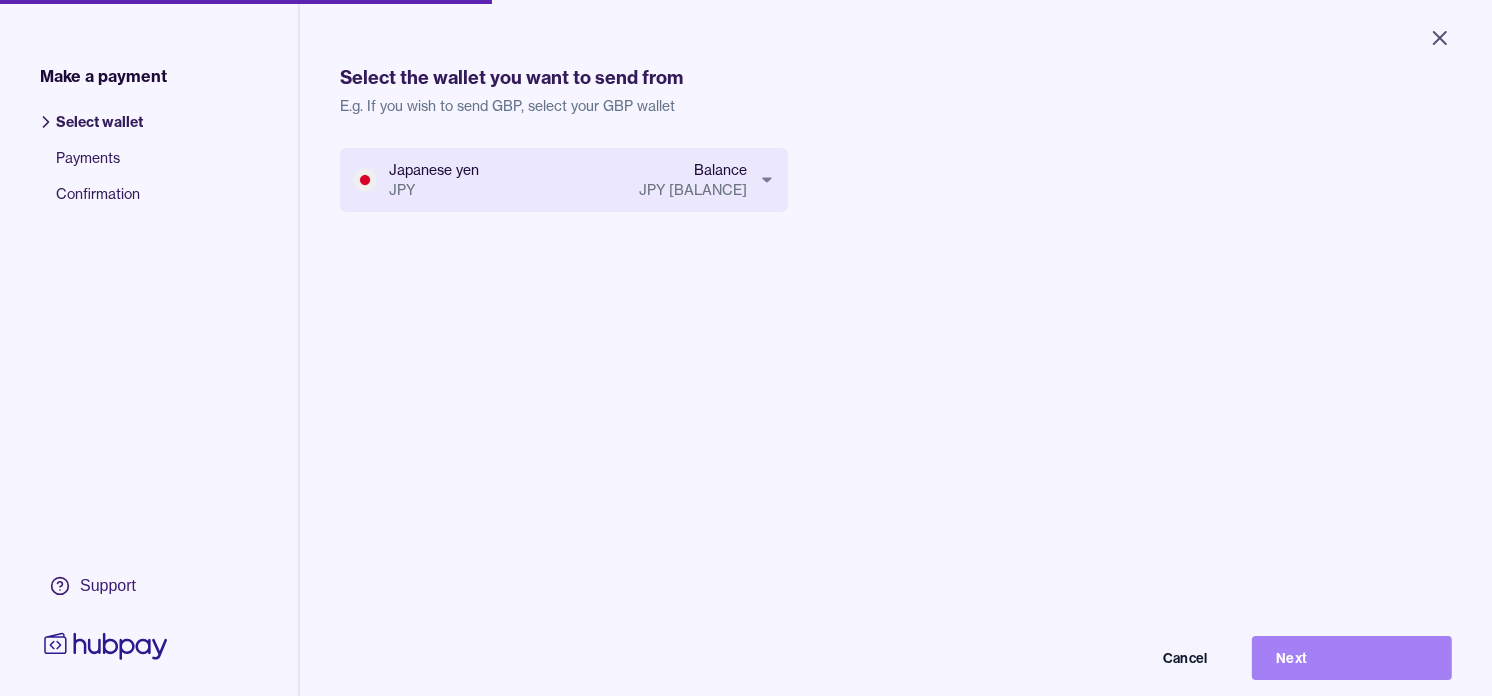 click on "Next" at bounding box center (1352, 658) 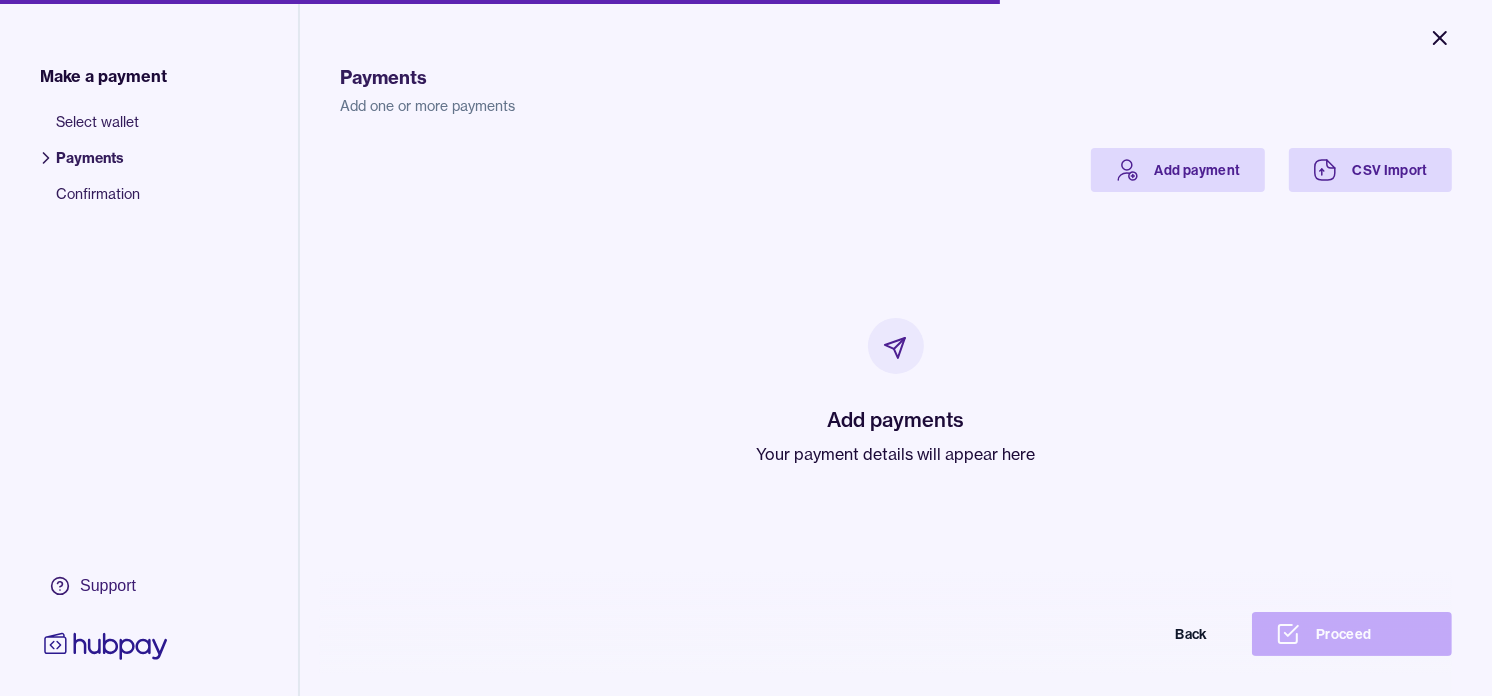 click 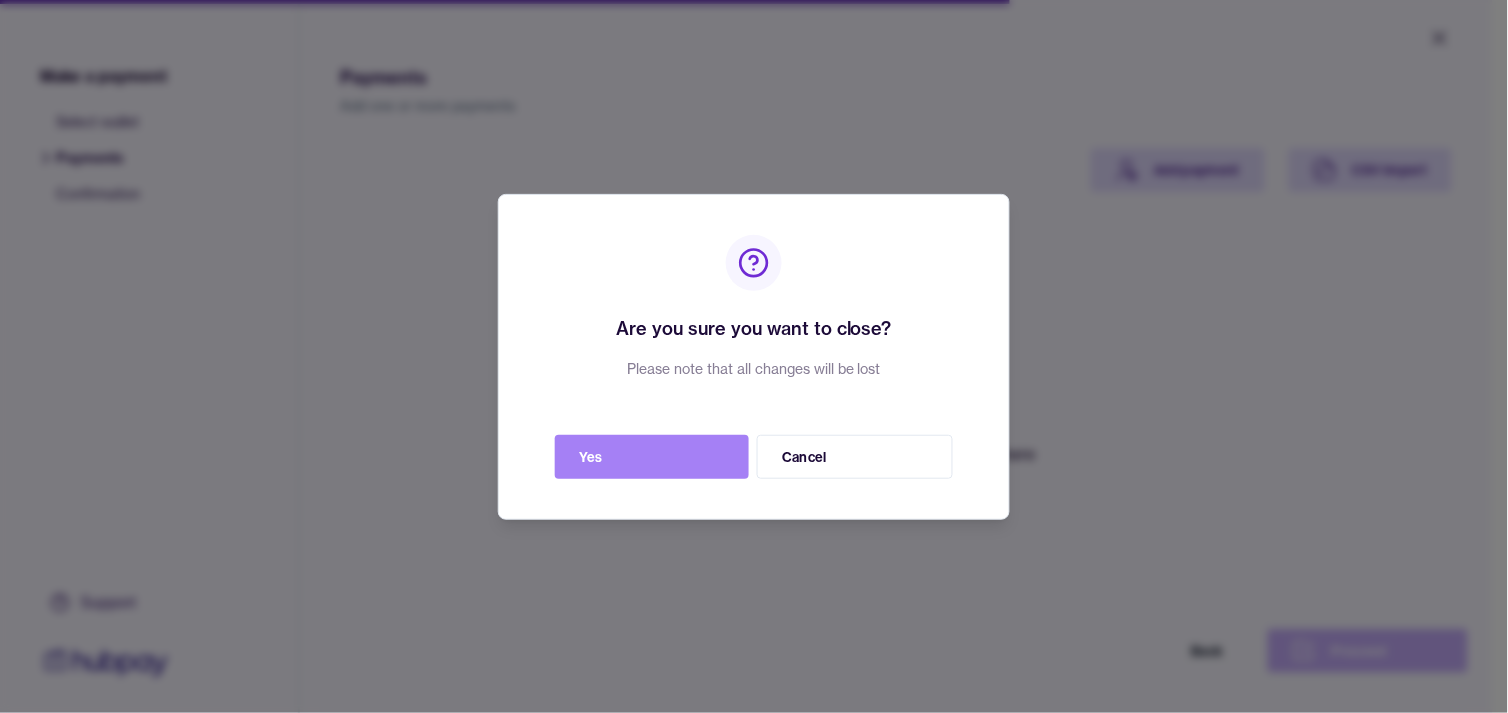 click on "Yes" at bounding box center (652, 457) 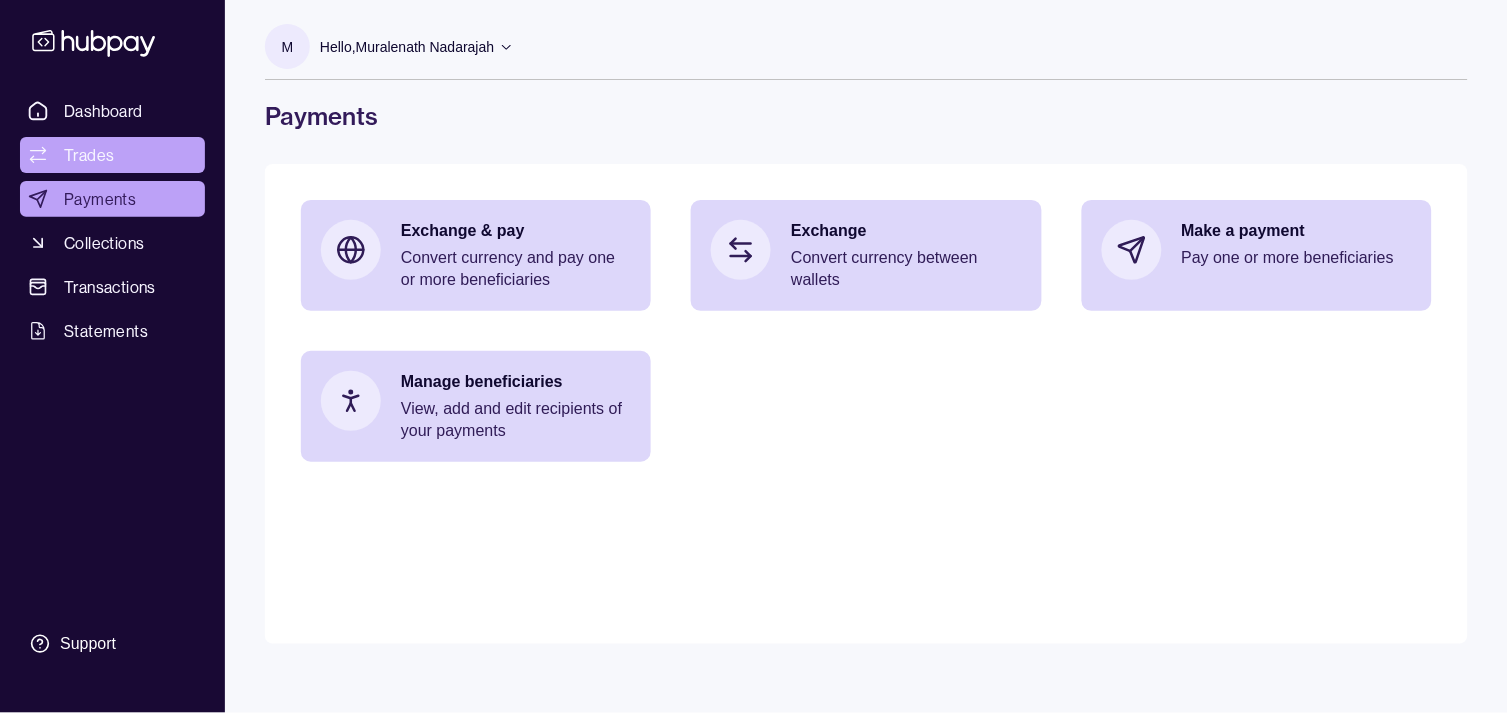 click on "Trades" at bounding box center [112, 155] 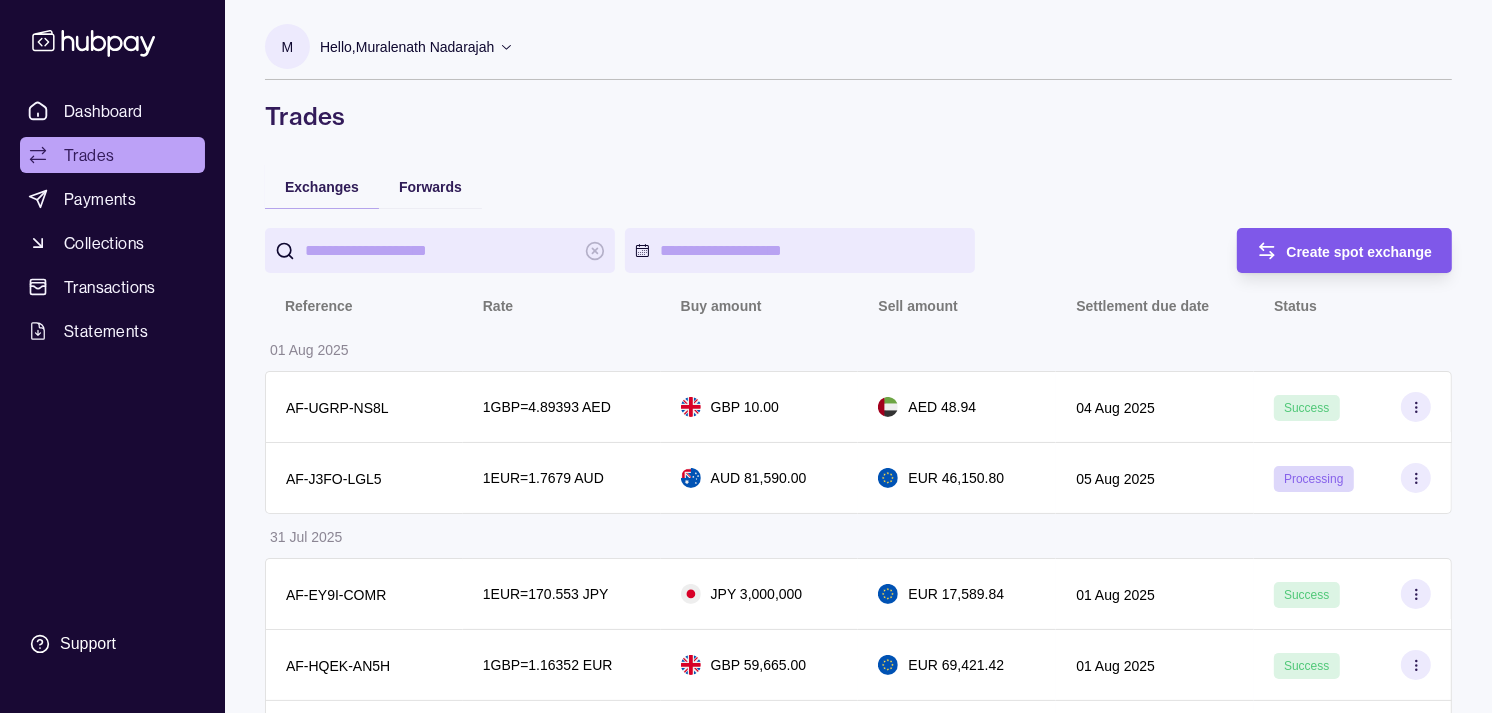 click on "Create spot exchange" at bounding box center (1330, 250) 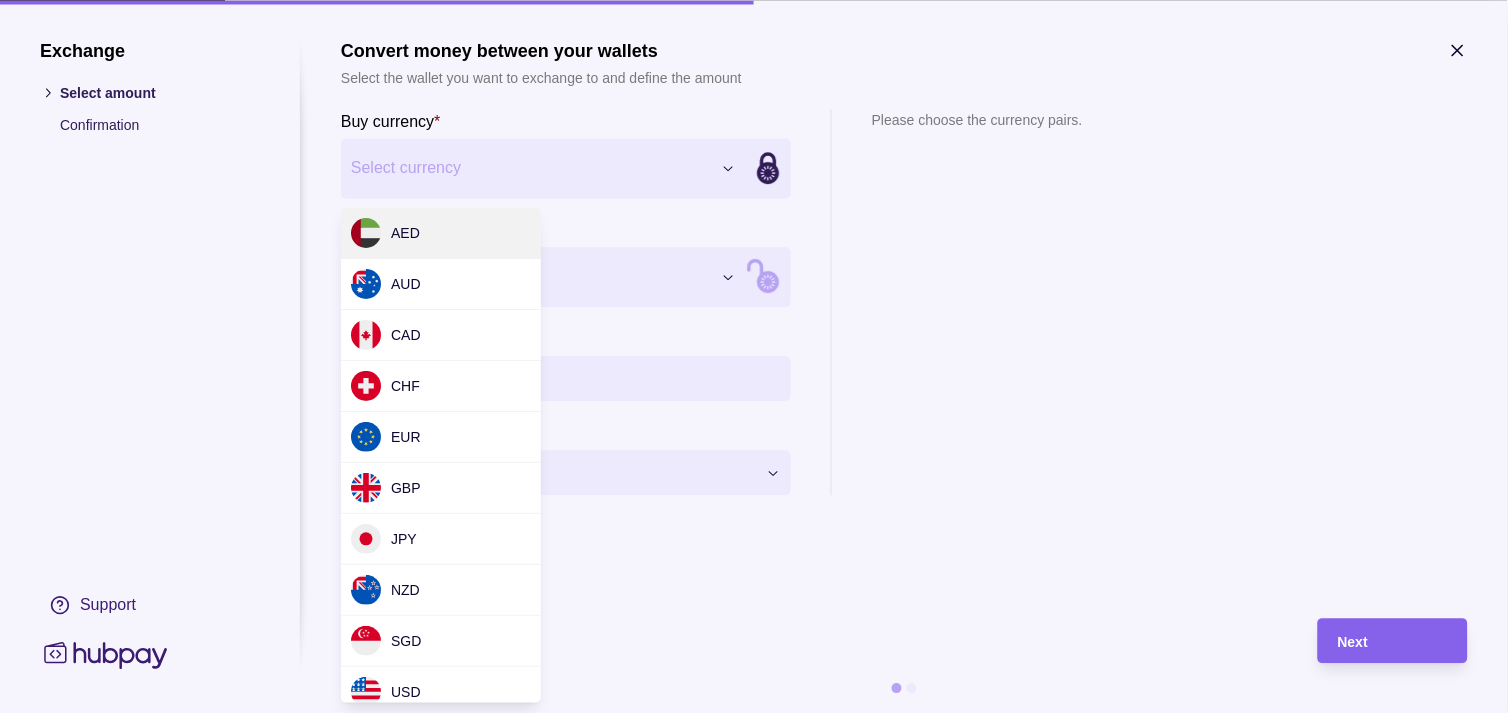 click on "Exchange Select amount Confirmation Support Convert money between your wallets Select the wallet you want to exchange to and define the amount Buy currency  * Select currency *** *** *** *** *** *** *** *** *** *** Sell currency  * Select currency *** *** *** *** *** *** *** *** *** *** Buy amount  * Settlement Loading… Please choose the currency pairs. Next" at bounding box center [746, 2127] 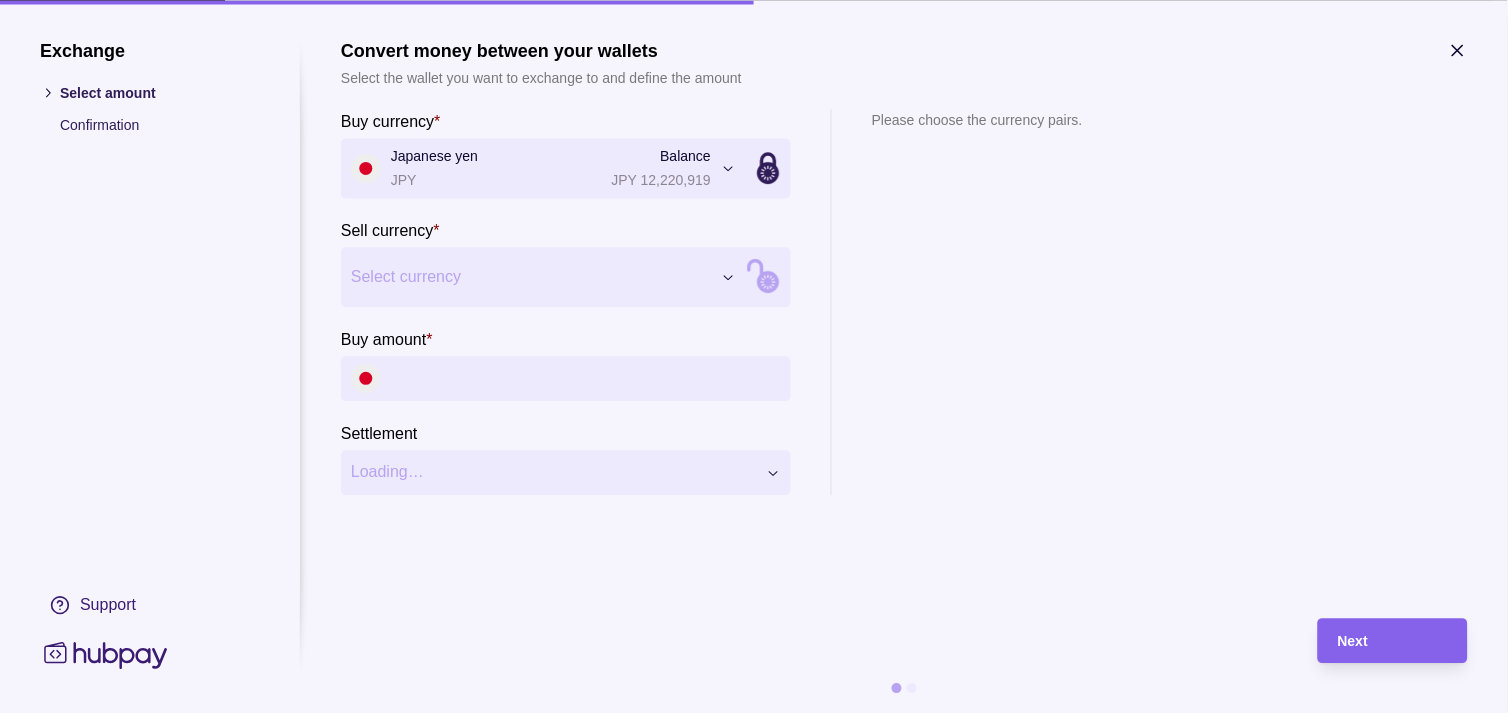 click on "Exchange Select amount Confirmation Support Convert money between your wallets Select the wallet you want to exchange to and define the amount Buy currency  * Japanese yen JPY Balance JPY 12,220,919 *** *** *** *** *** *** *** *** *** *** Sell currency  * Select currency *** *** *** *** *** *** *** *** *** *** Buy amount  * Settlement Loading… Please choose the currency pairs. Next" at bounding box center [746, 2127] 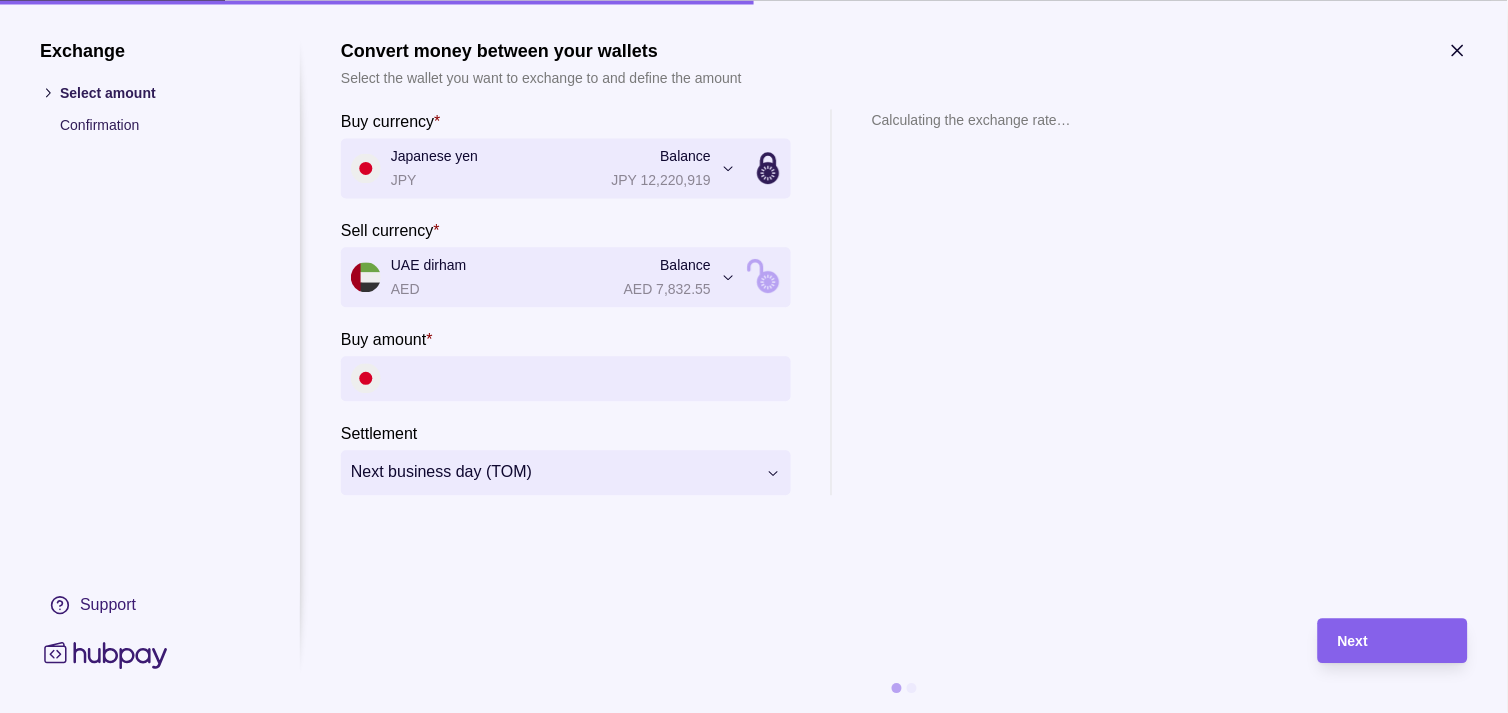 click on "Buy amount  *" at bounding box center (586, 378) 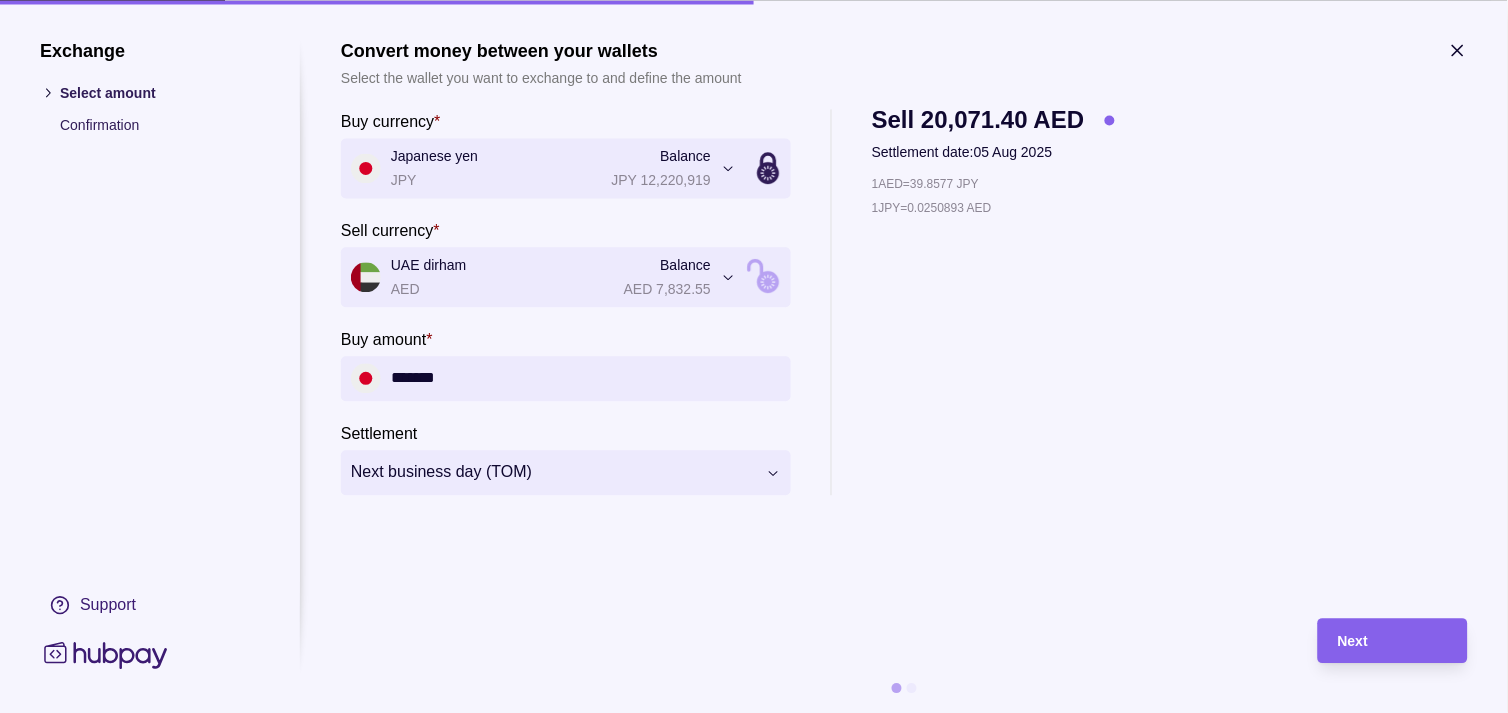 type on "*******" 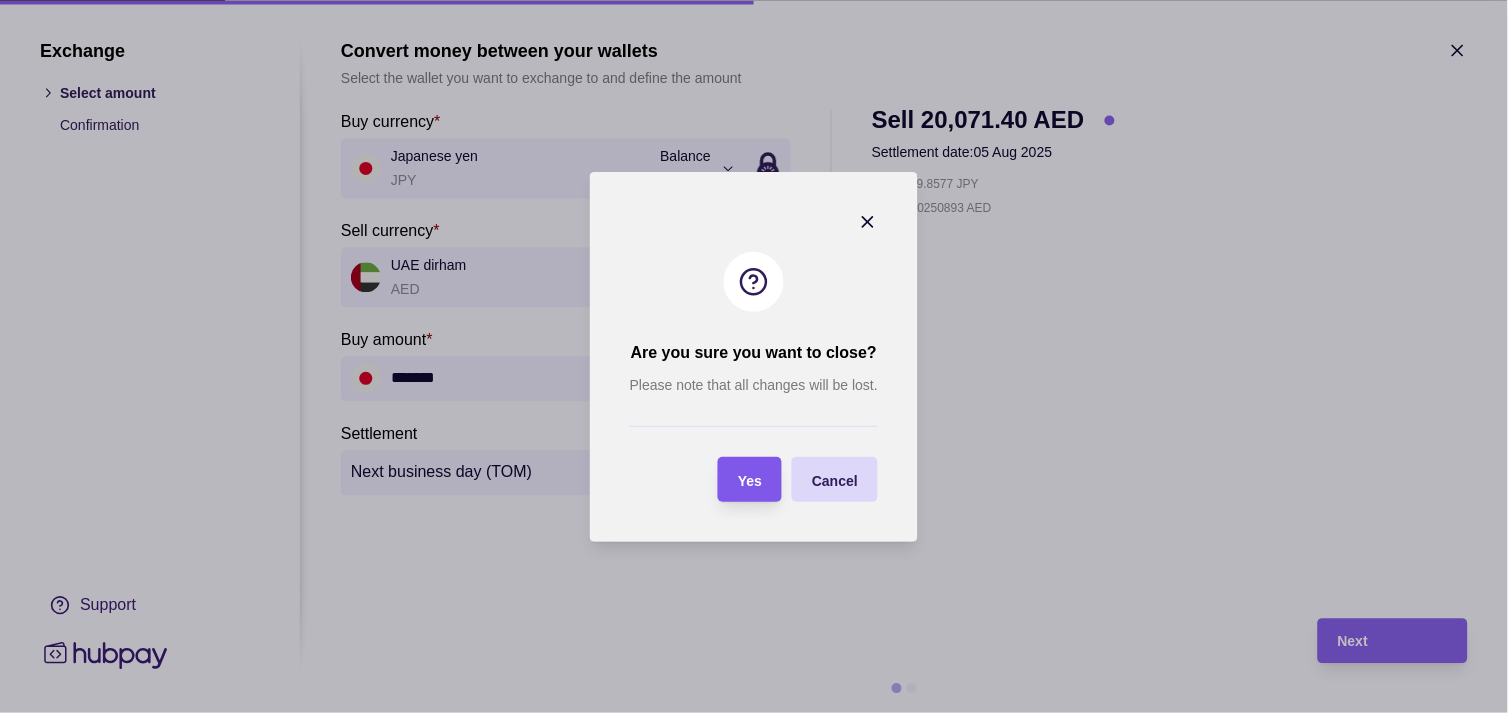 click on "Yes" at bounding box center [750, 480] 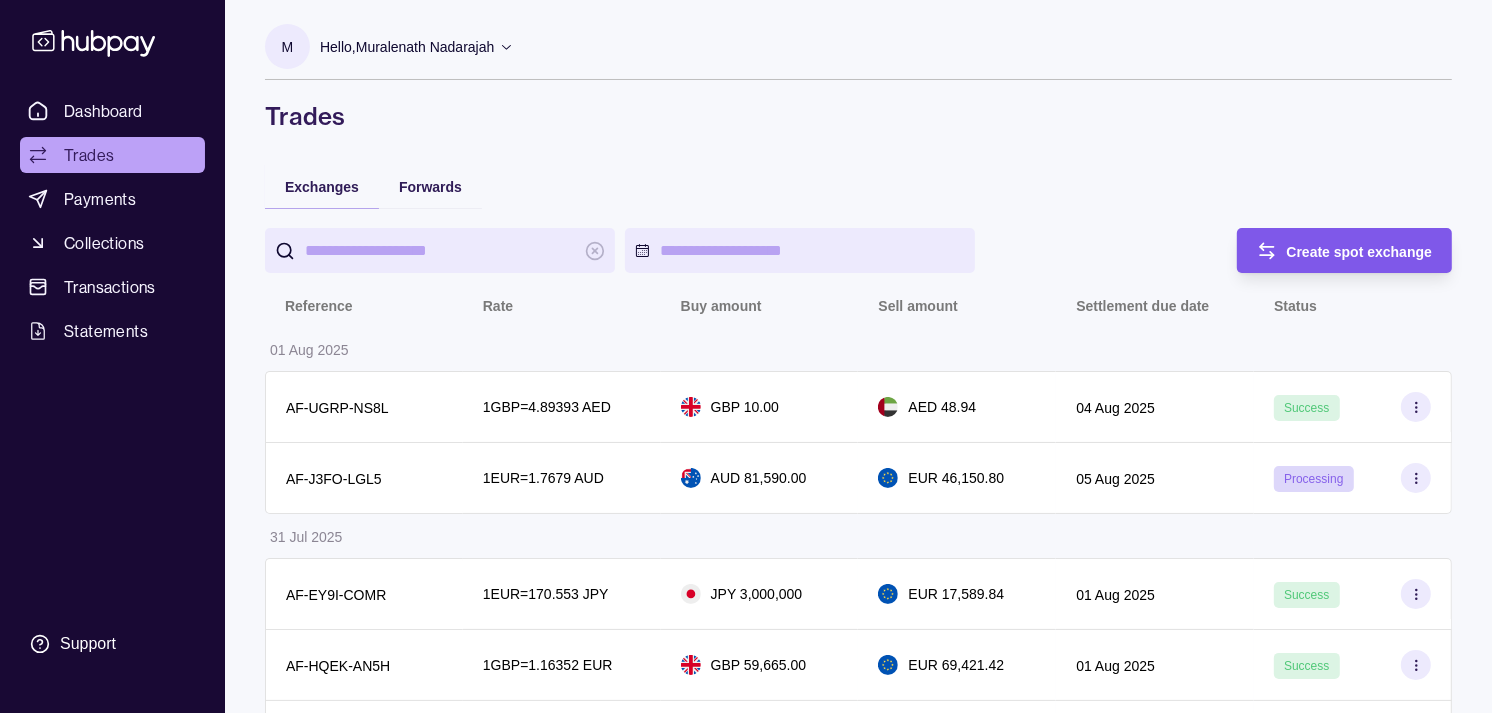 click on "Create spot exchange" at bounding box center [1360, 252] 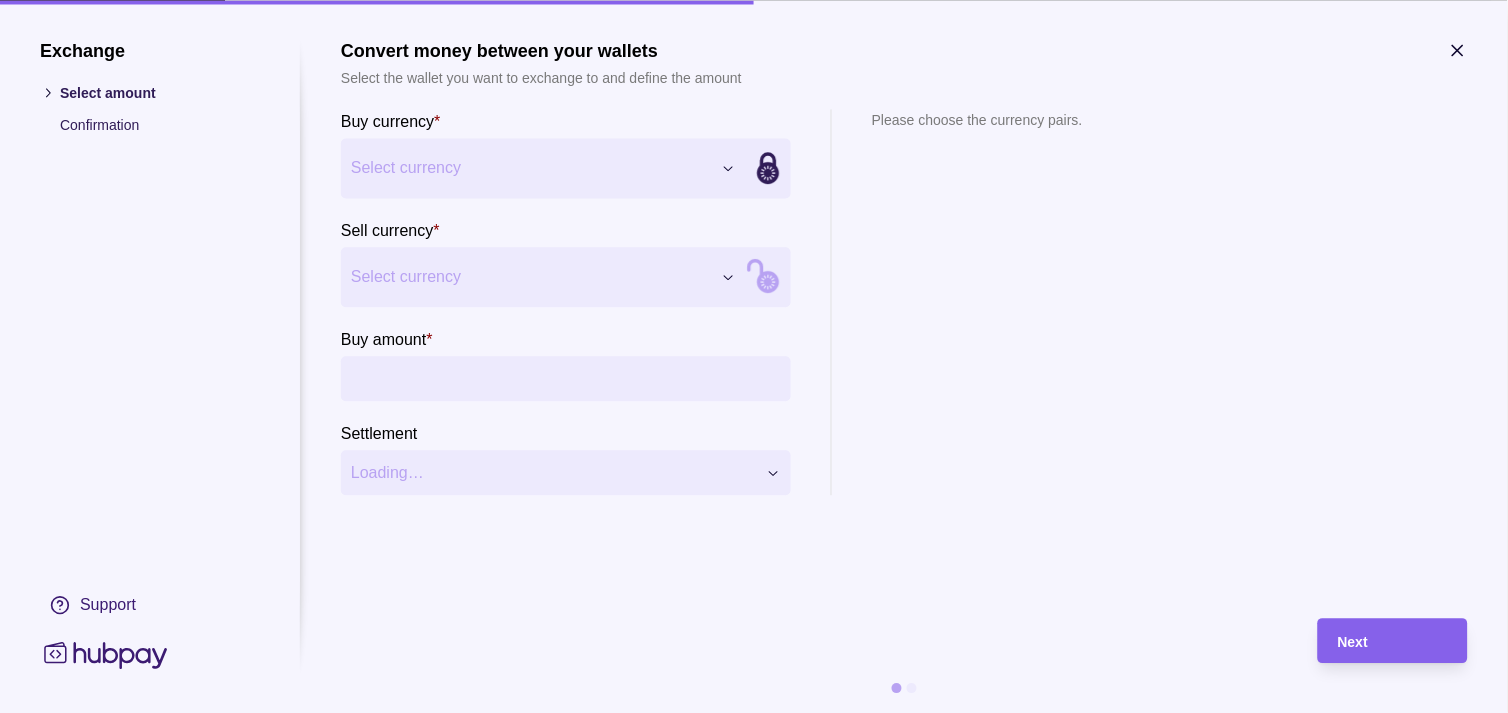 click on "Exchange Select amount Confirmation Support Convert money between your wallets Select the wallet you want to exchange to and define the amount Buy currency  * Select currency *** *** *** *** *** *** *** *** *** *** Sell currency  * Select currency *** *** *** *** *** *** *** *** *** *** Buy amount  * Settlement Loading… Please choose the currency pairs. Next" at bounding box center [746, 2127] 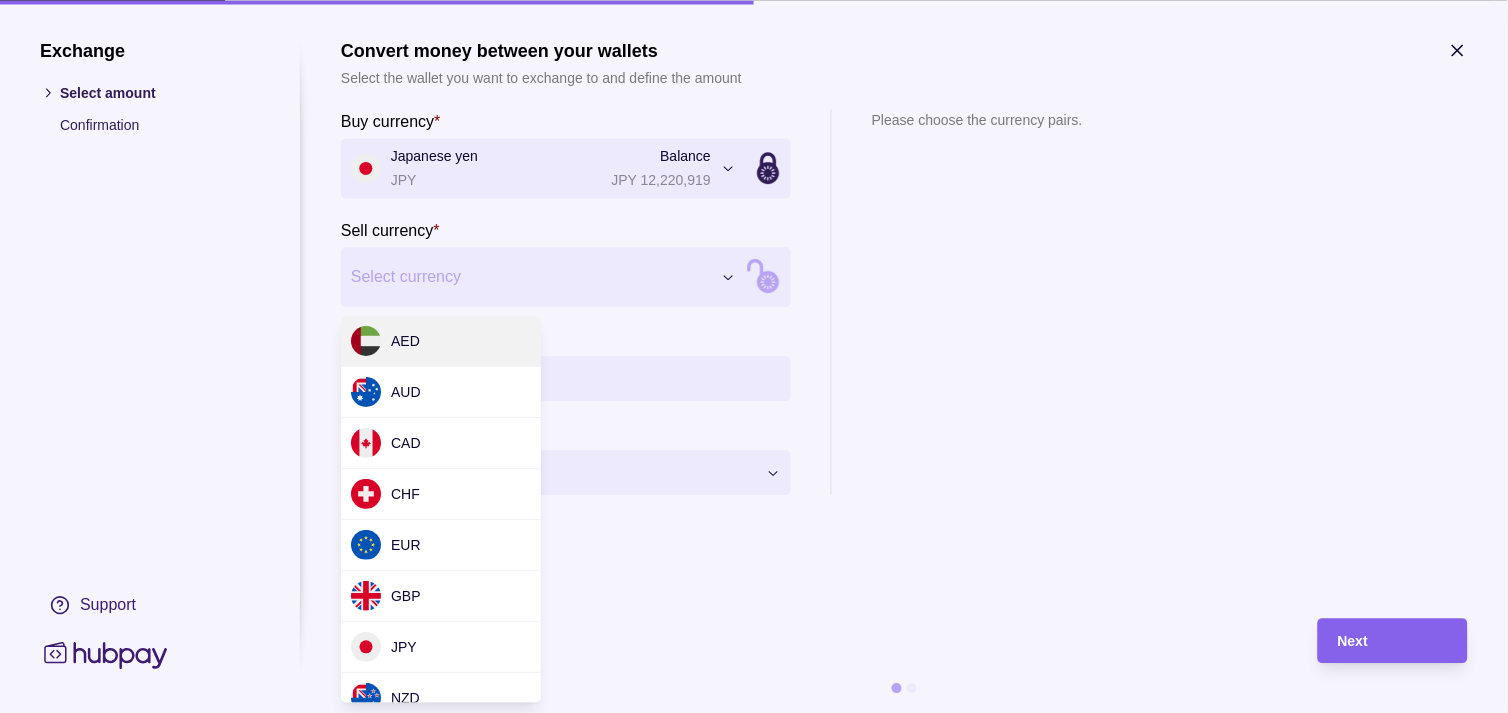 click on "Exchange Select amount Confirmation Support Convert money between your wallets Select the wallet you want to exchange to and define the amount Buy currency  * Japanese yen JPY Balance JPY 12,220,919 *** *** *** *** *** *** *** *** *** *** Sell currency  * Select currency *** *** *** *** *** *** *** *** *** *** Buy amount  * Settlement Loading… Please choose the currency pairs. Next" at bounding box center [746, 2127] 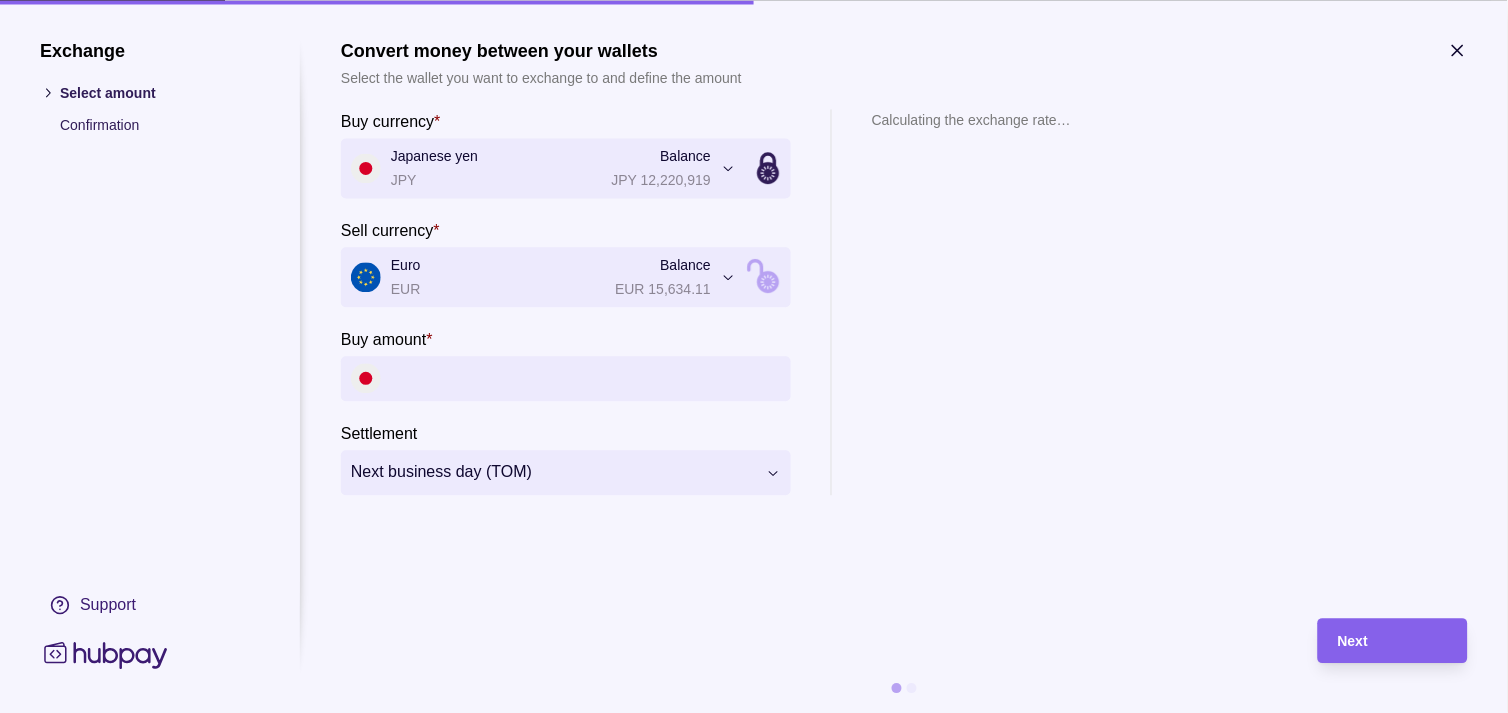 click on "Buy amount  *" at bounding box center (566, 364) 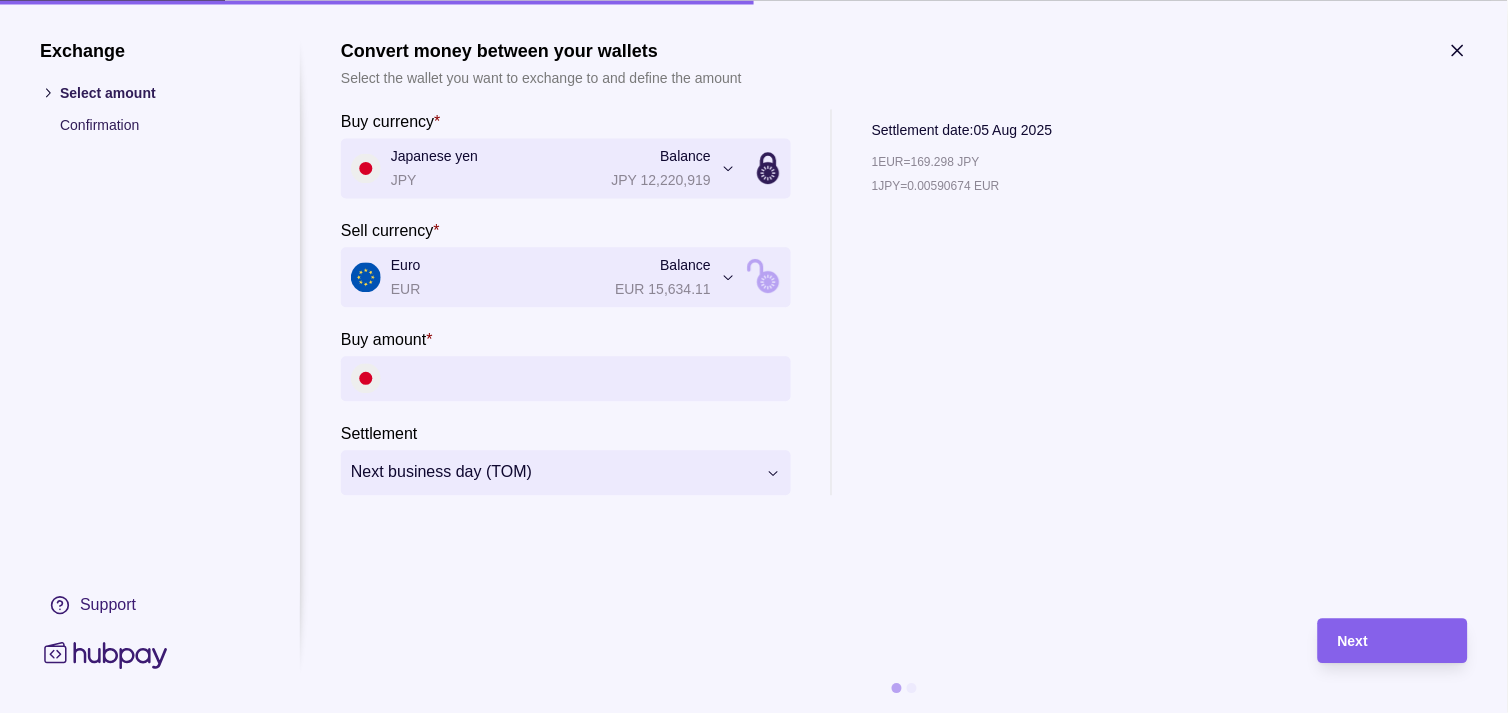 paste on "*******" 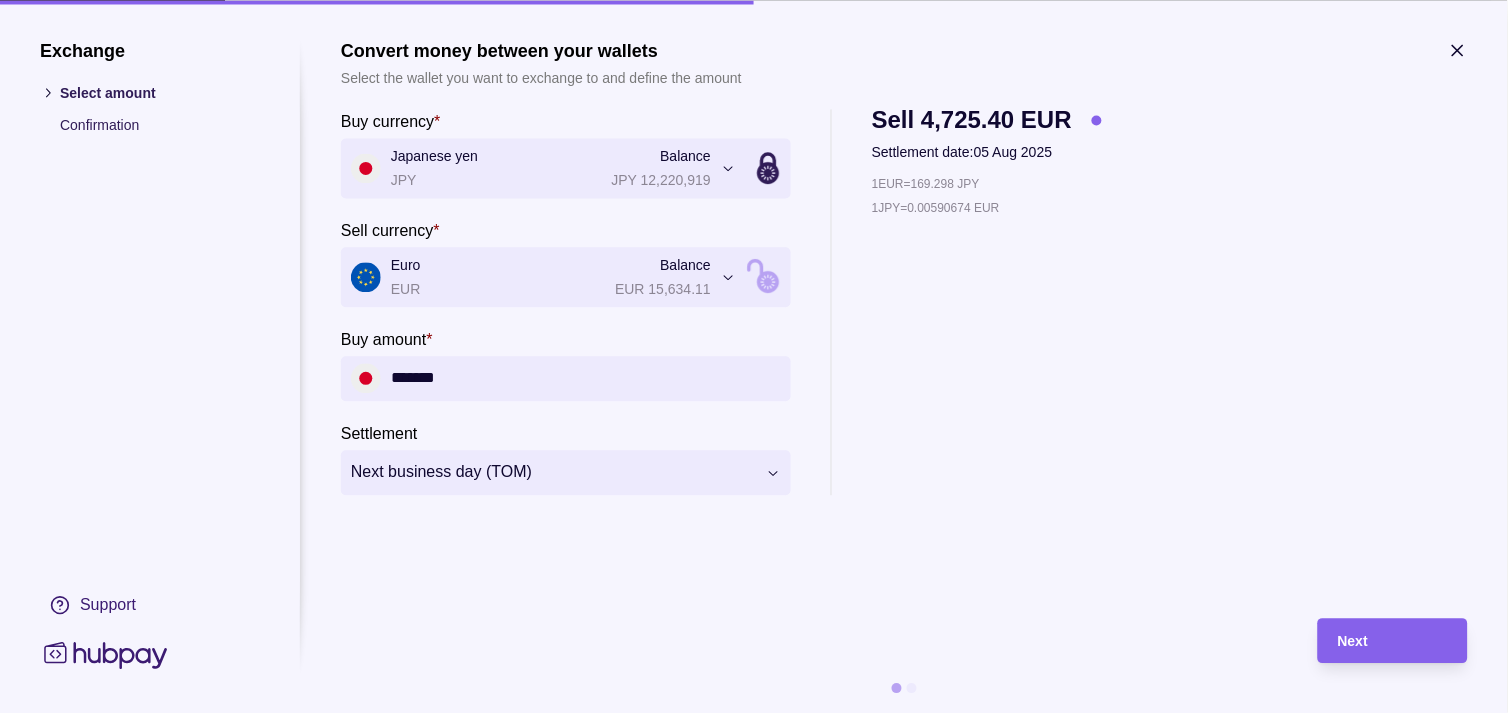 type on "*******" 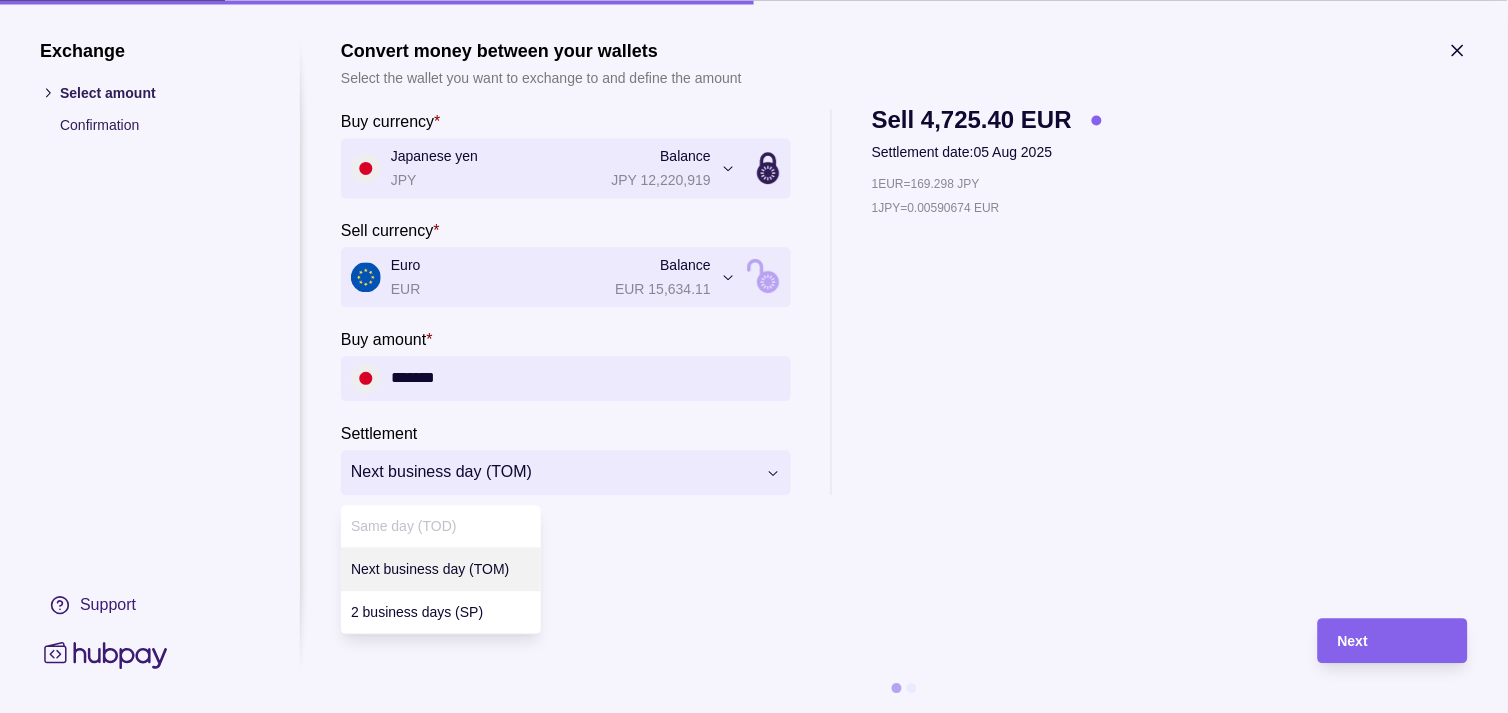 click on "**********" at bounding box center (746, 2127) 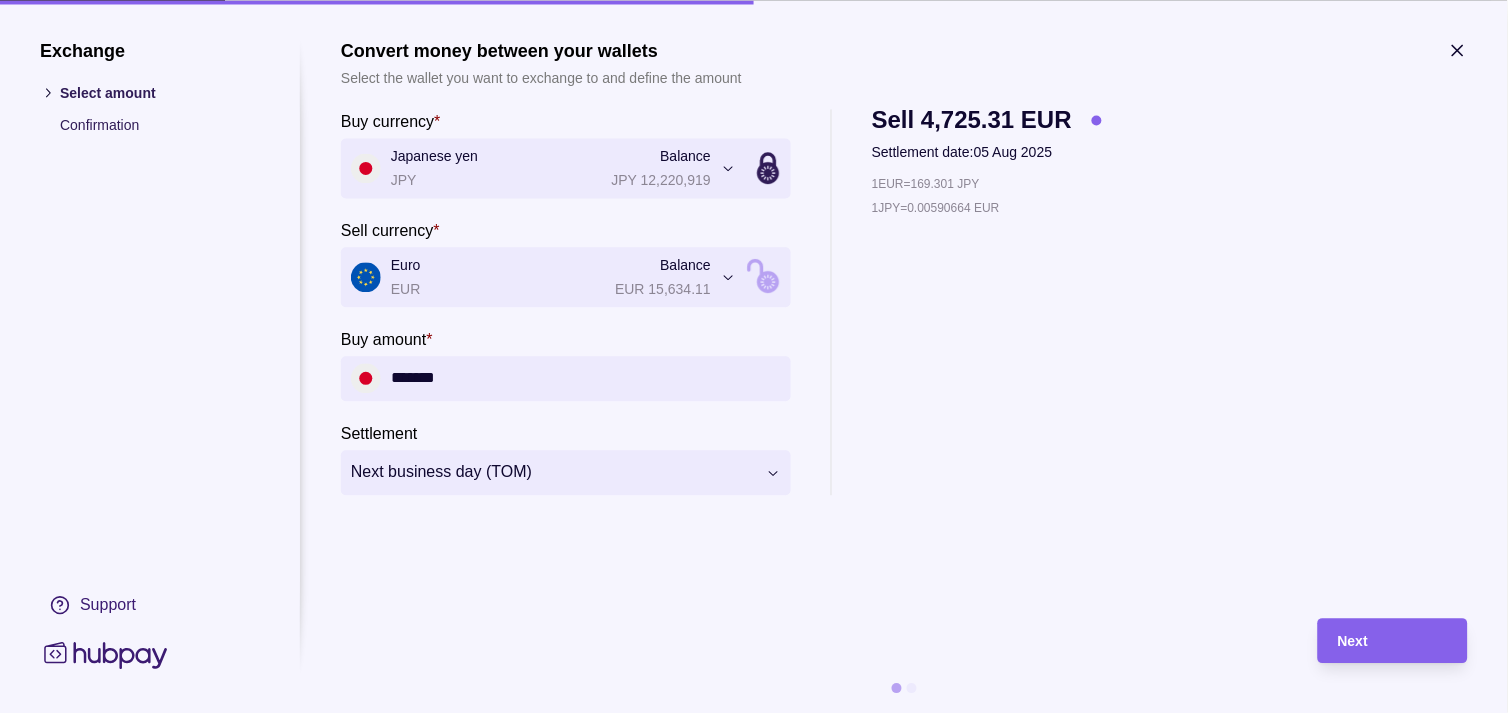 type 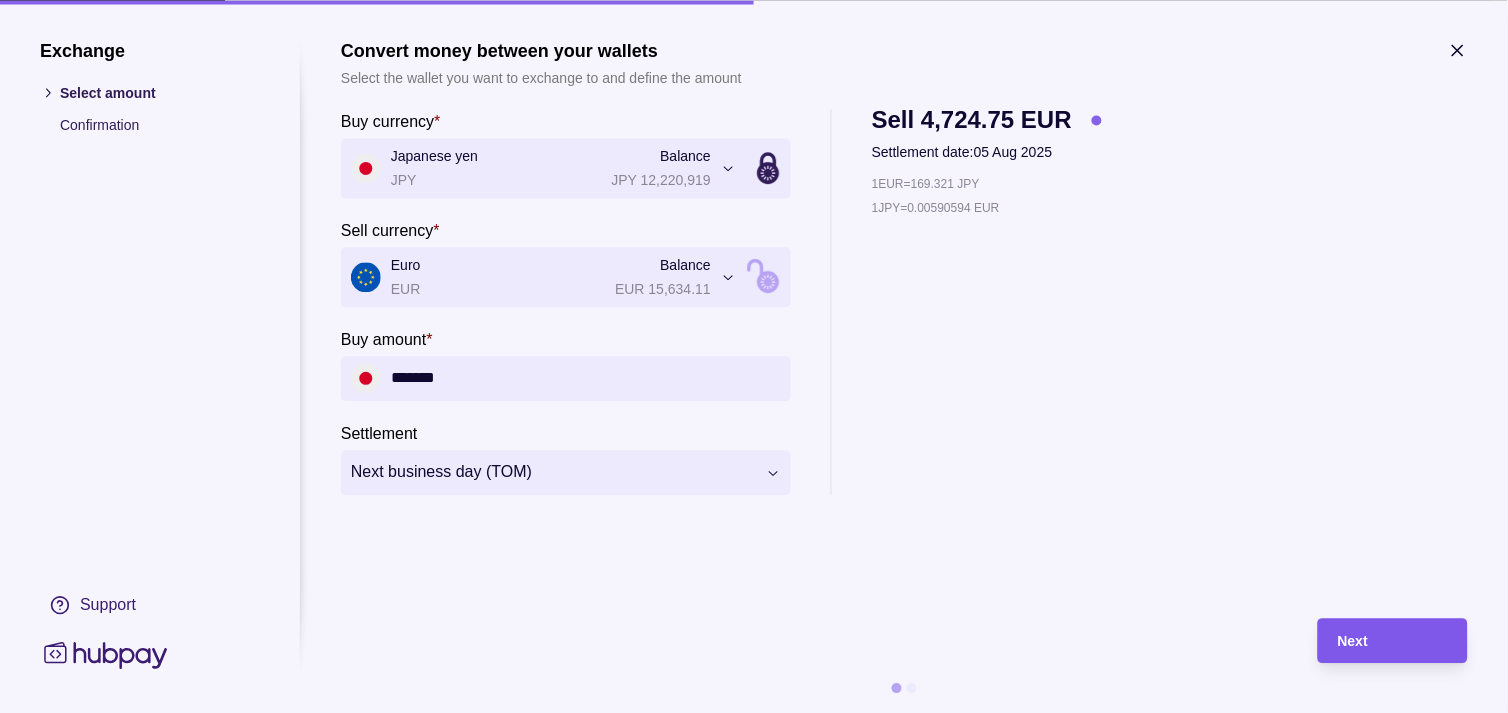 click on "Next" at bounding box center [1393, 641] 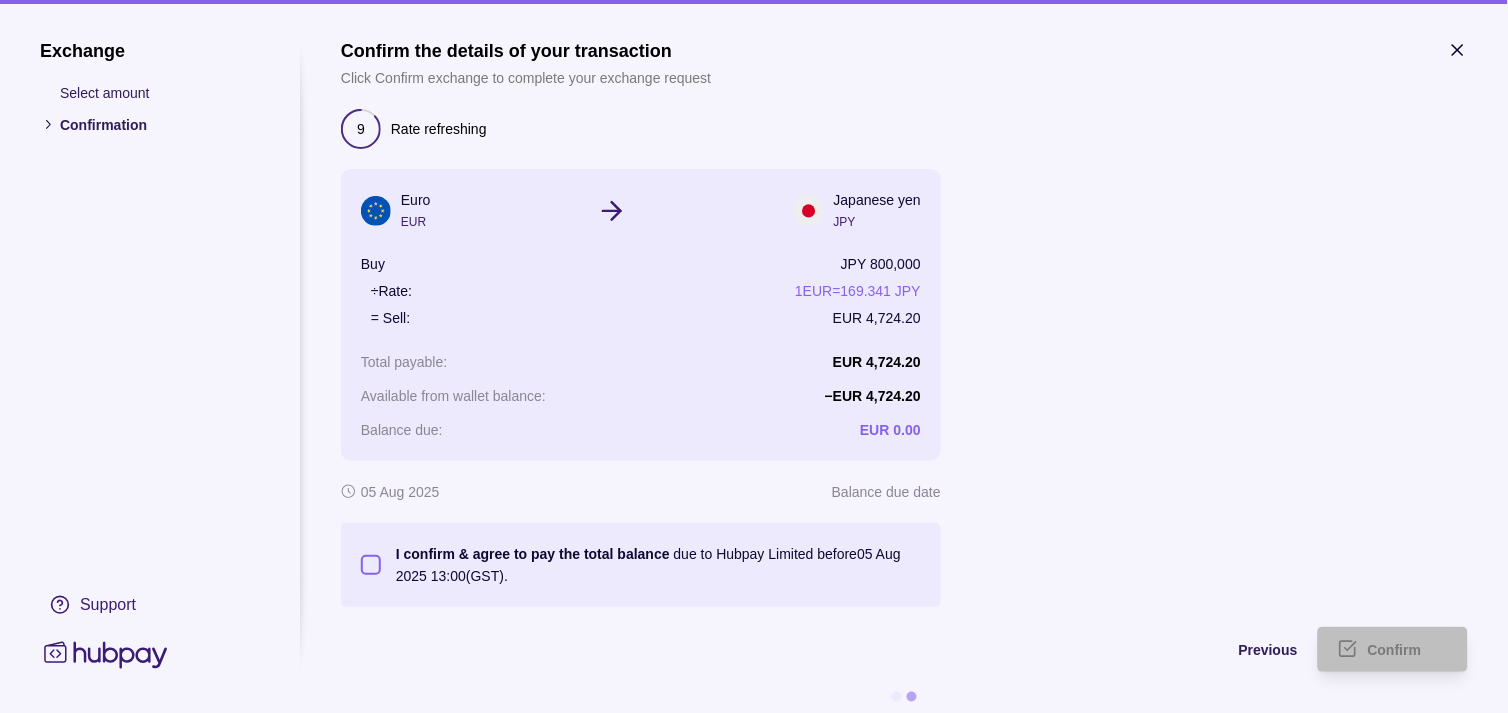 click on "I confirm and agree to pay the total balance due to Hubpay Limited before 05 Aug 2025 13:00 (GST)." at bounding box center [371, 565] 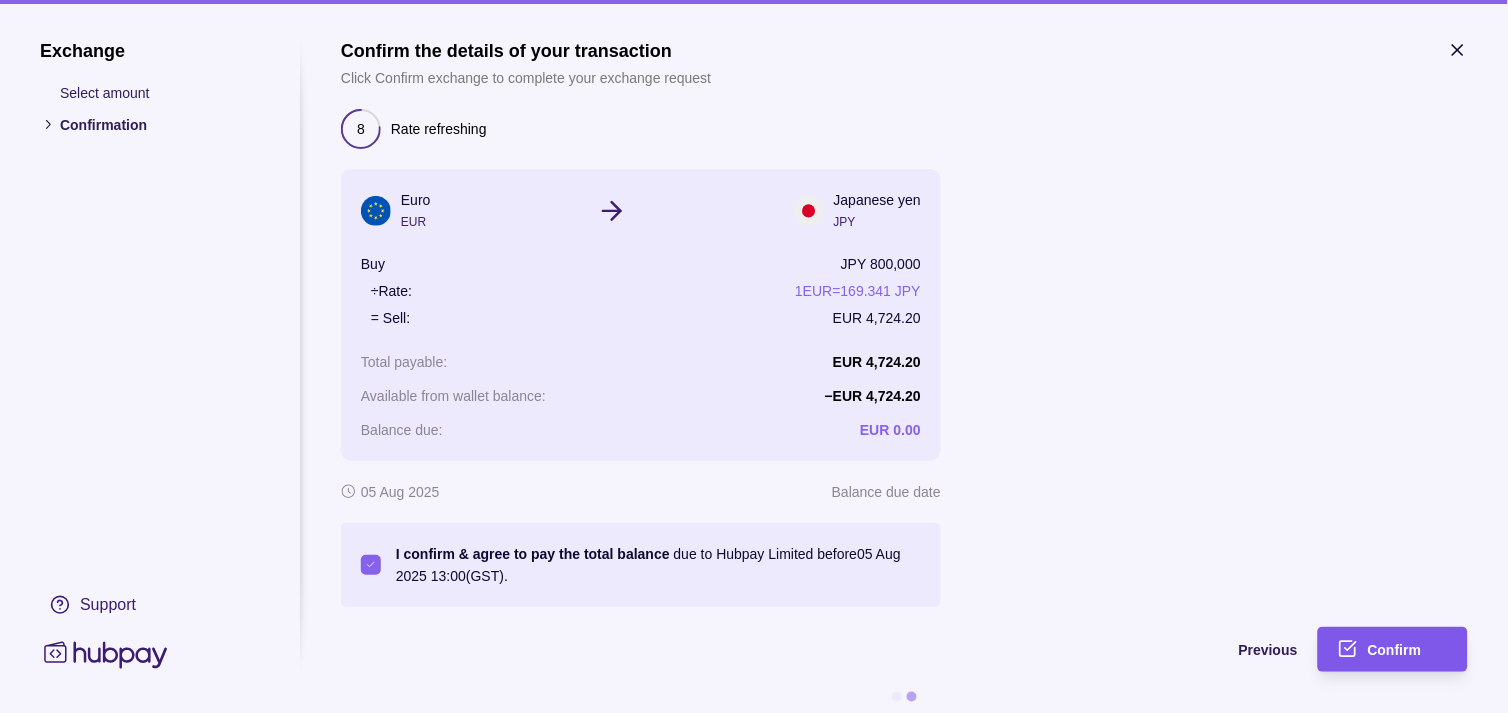 click on "Confirm" at bounding box center (1395, 651) 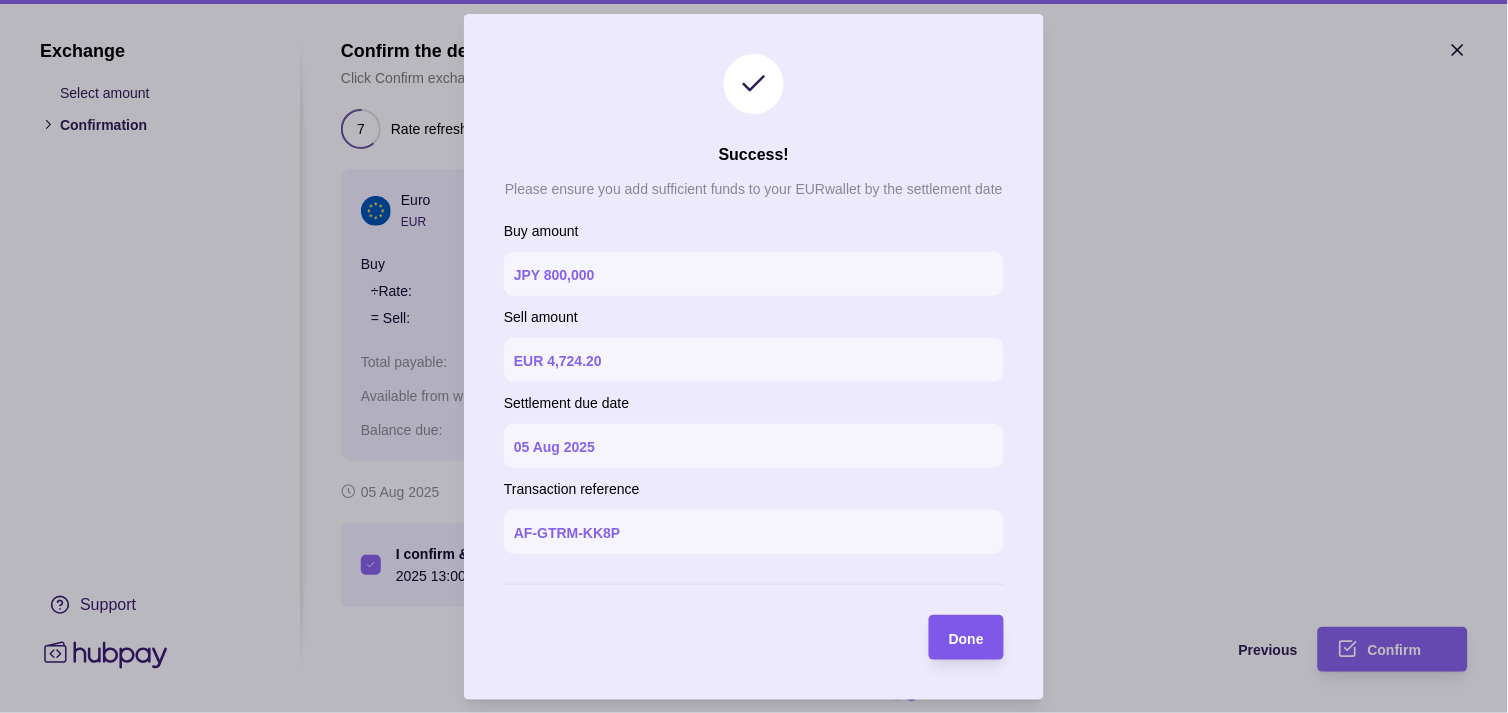 click on "Done" at bounding box center (966, 638) 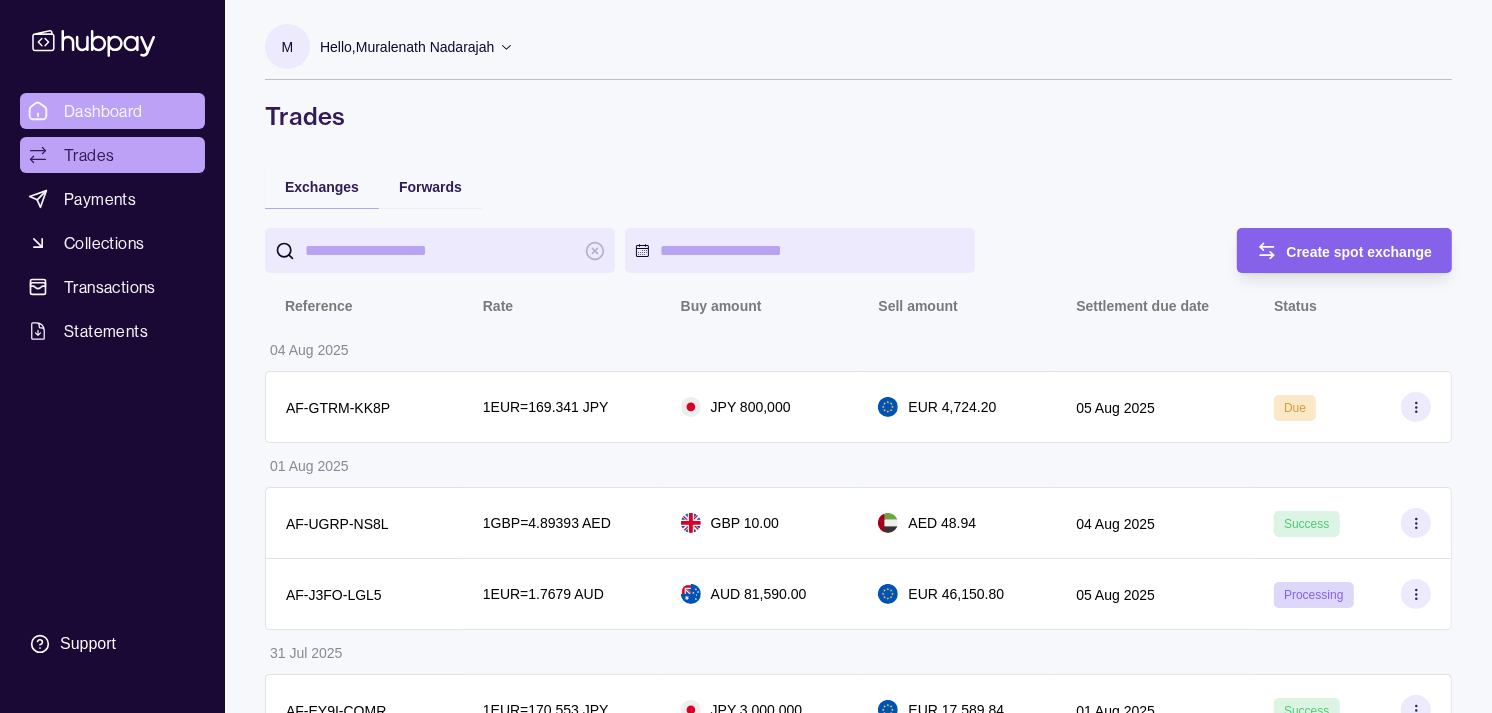 click on "Dashboard" at bounding box center (103, 111) 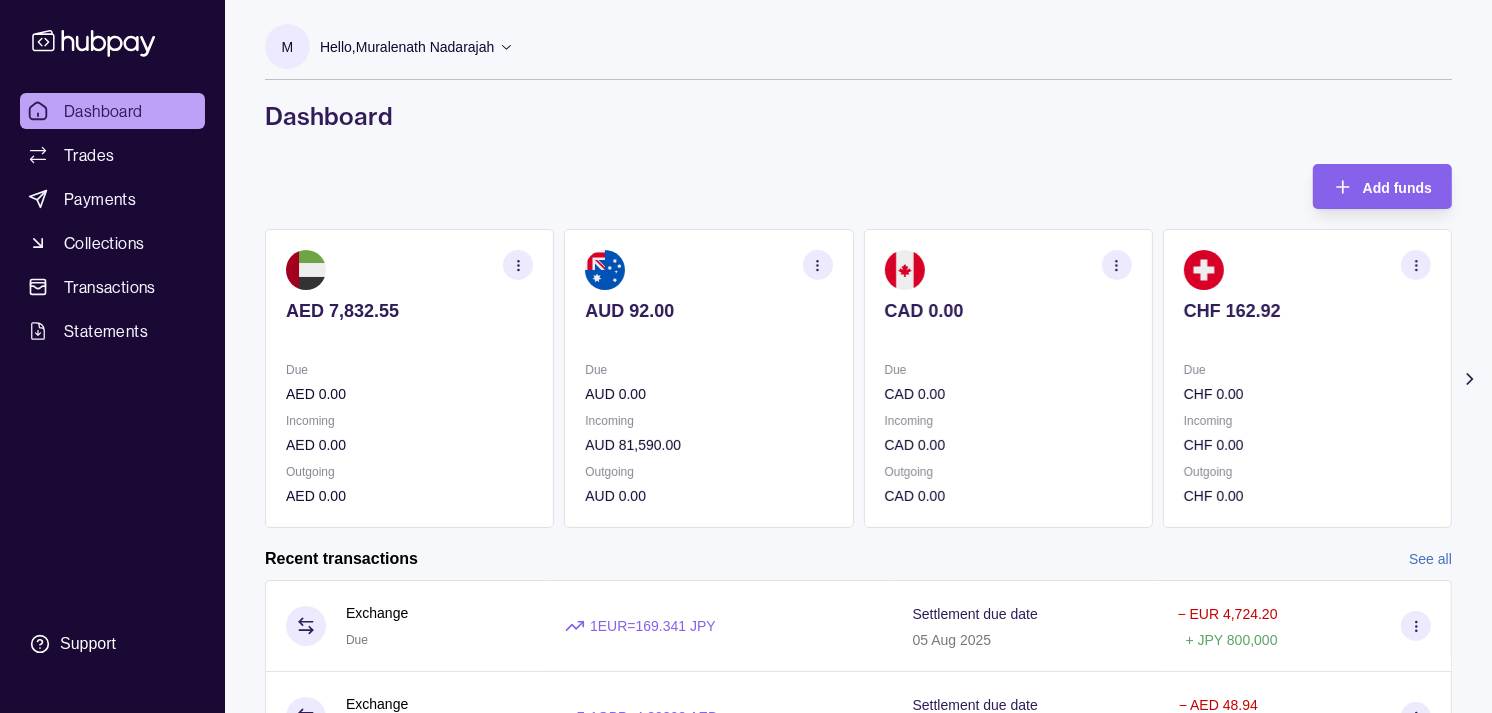 click on "CHF 0.00" at bounding box center (1307, 394) 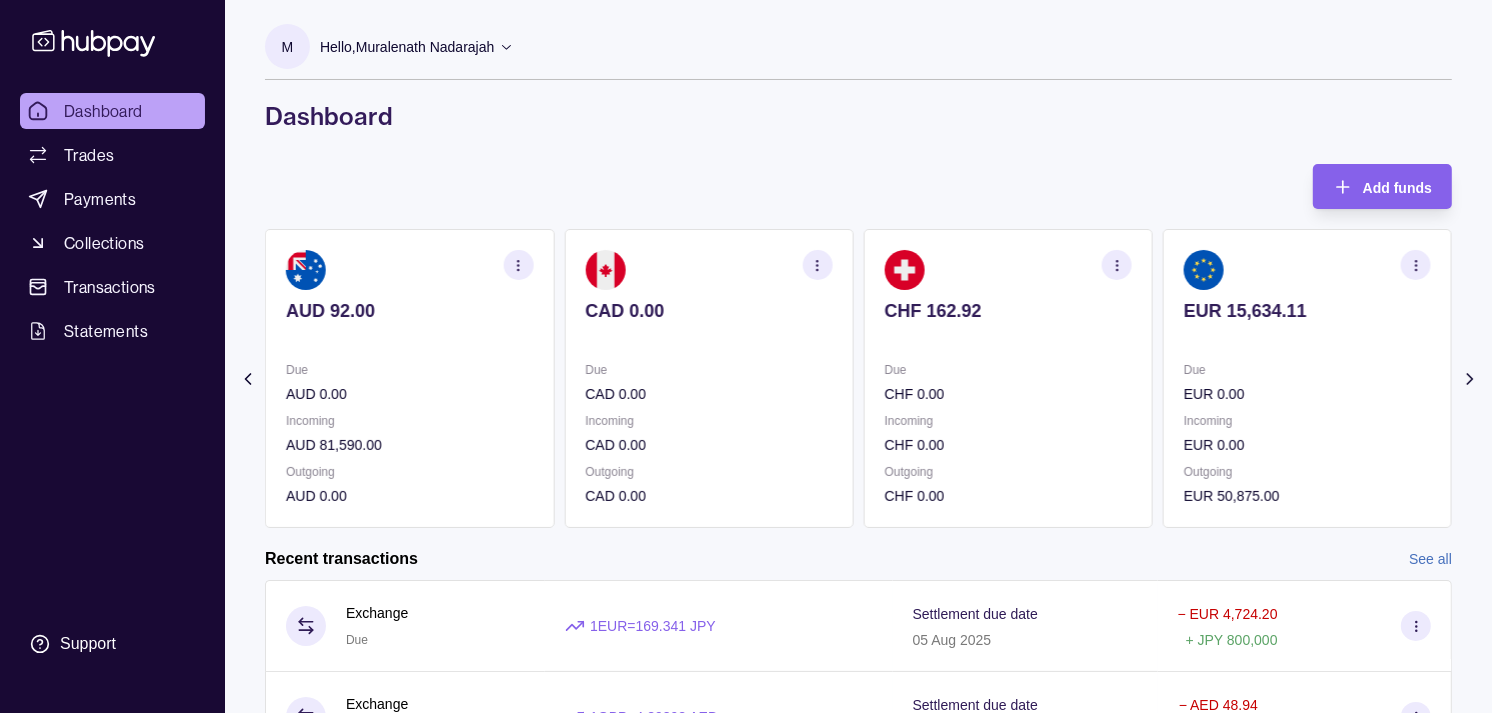 click on "Due EUR 0.00" at bounding box center [1307, 382] 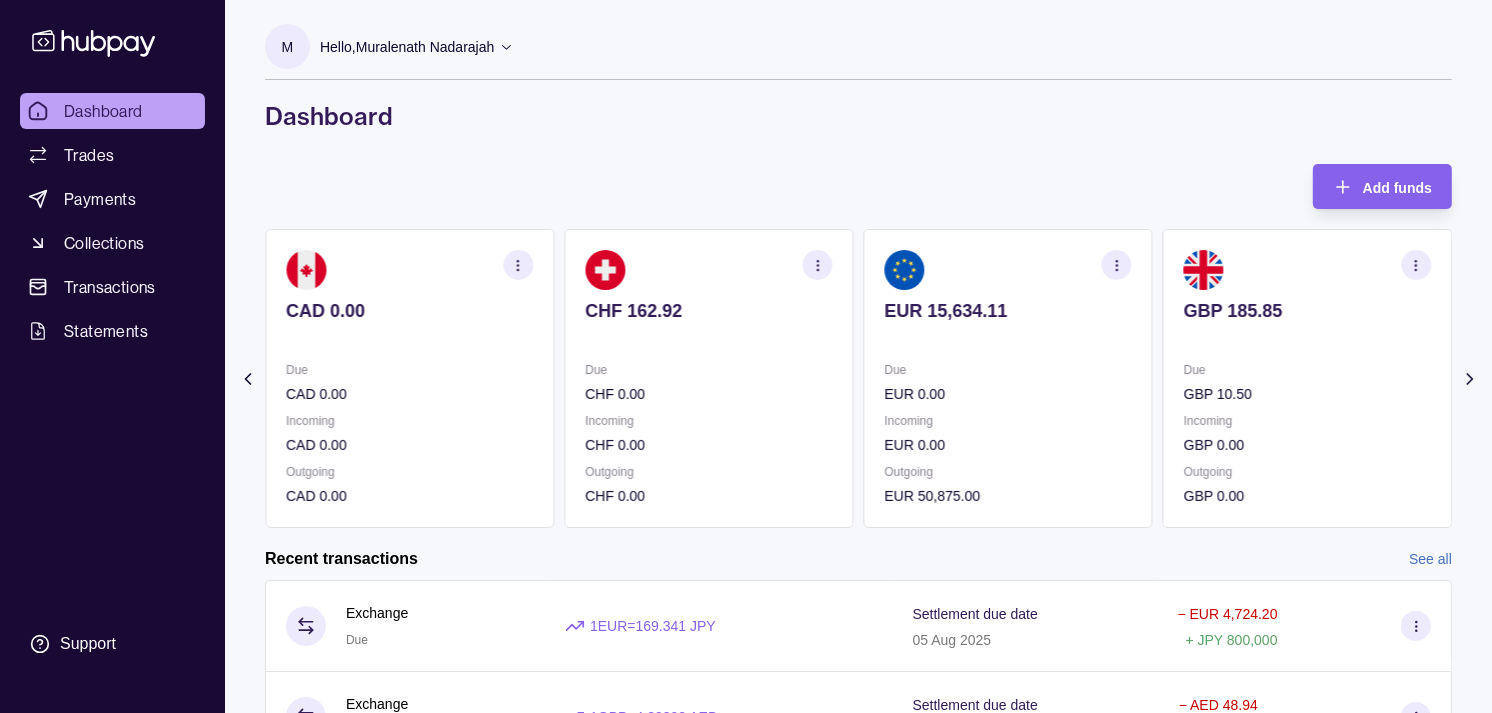 click on "EUR 15,634.11                                                                                                              Due EUR 0.00 Incoming EUR 0.00 Outgoing EUR 50,875.00" at bounding box center (1008, 378) 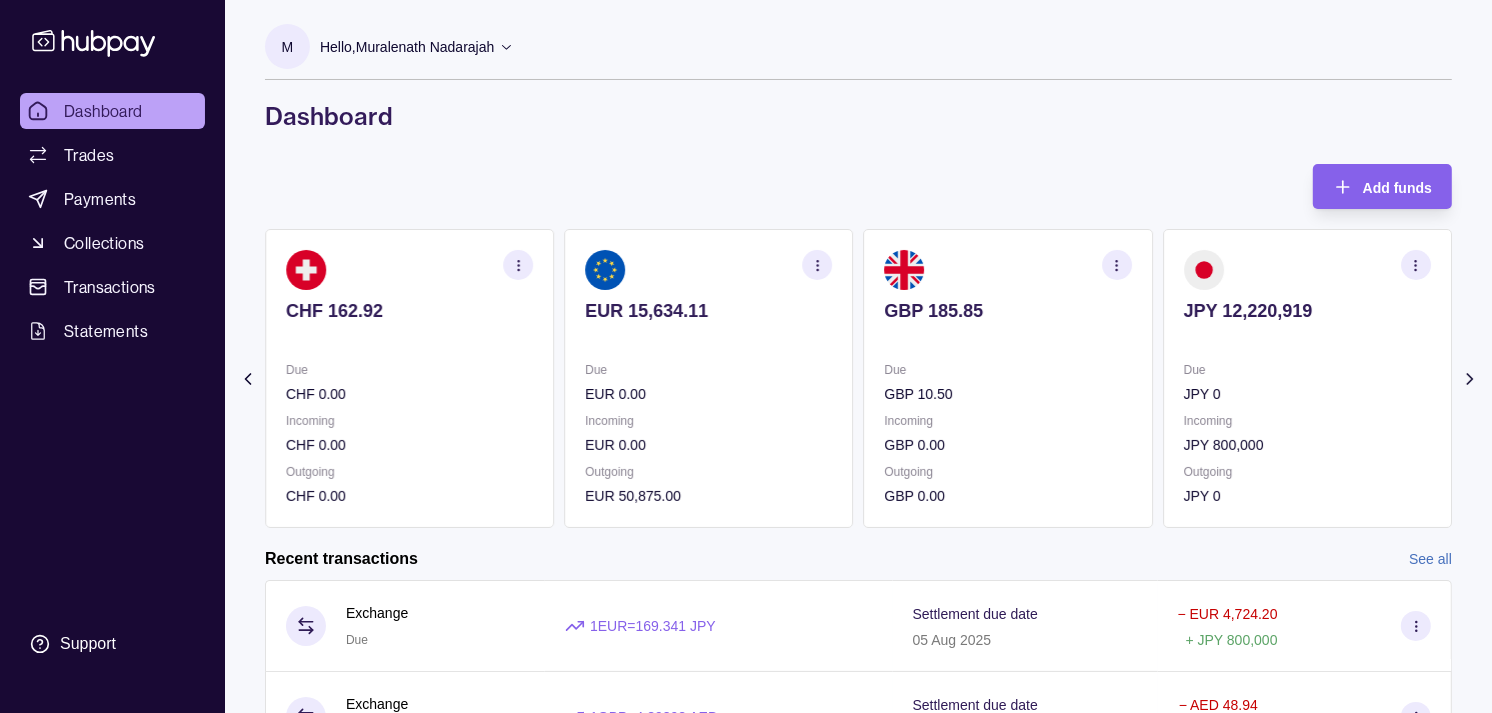 click on "GBP 185.85                                                                                                               Due GBP 10.50 Incoming GBP 0.00 Outgoing GBP 0.00" at bounding box center (1008, 378) 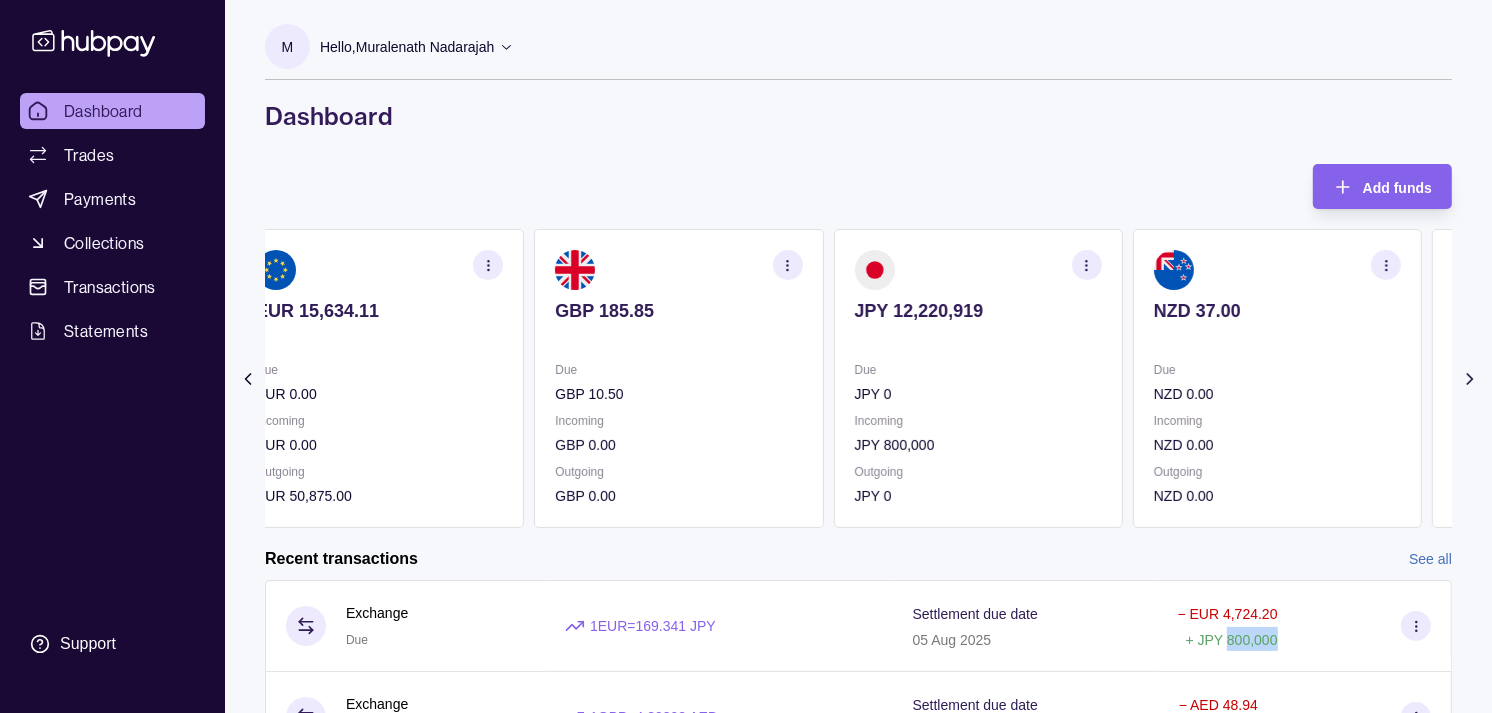 click on "NZD 37.00                                                                                                               Due NZD 0.00 Incoming NZD 0.00 Outgoing NZD 0.00" at bounding box center (1277, 378) 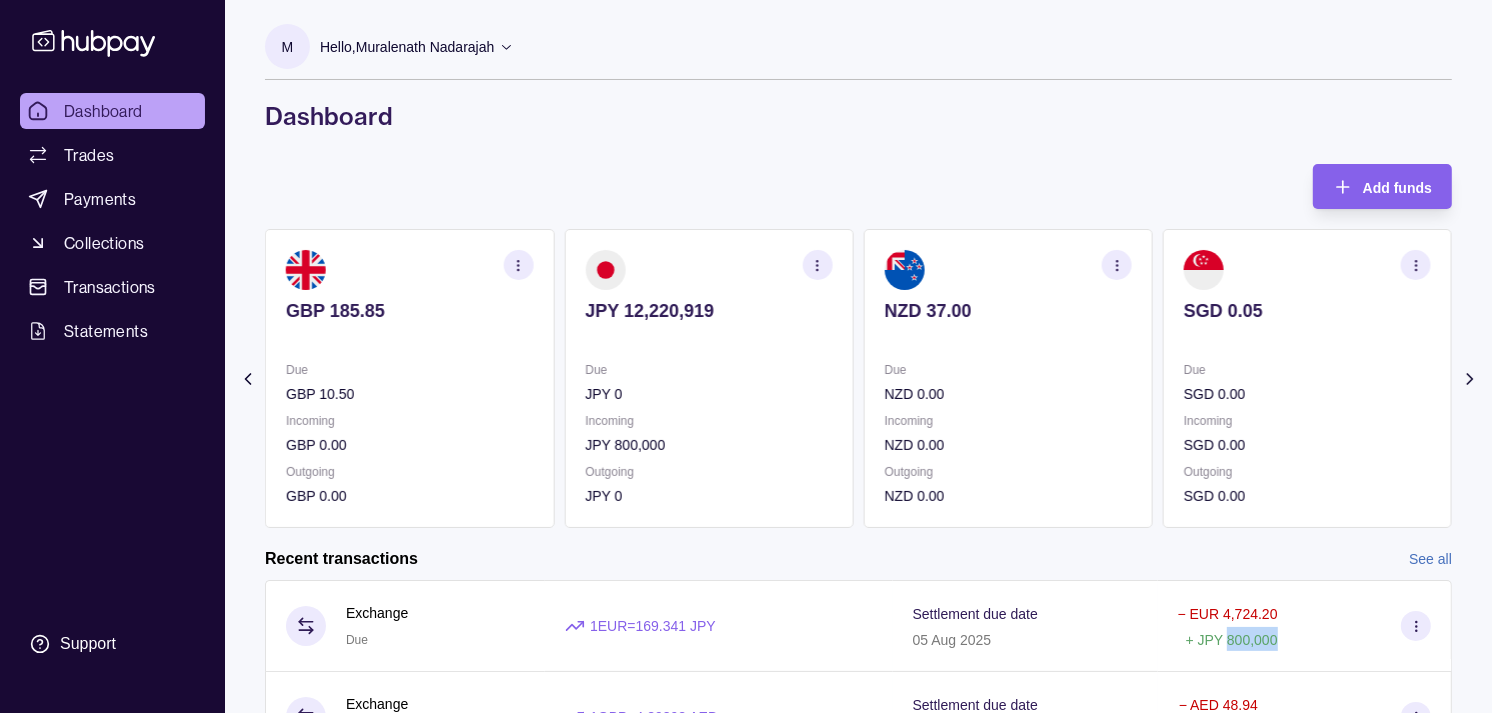 click on "JPY 12,220,919                                                                                                               Due JPY 0 Incoming JPY 800,000 Outgoing JPY 0" at bounding box center (708, 378) 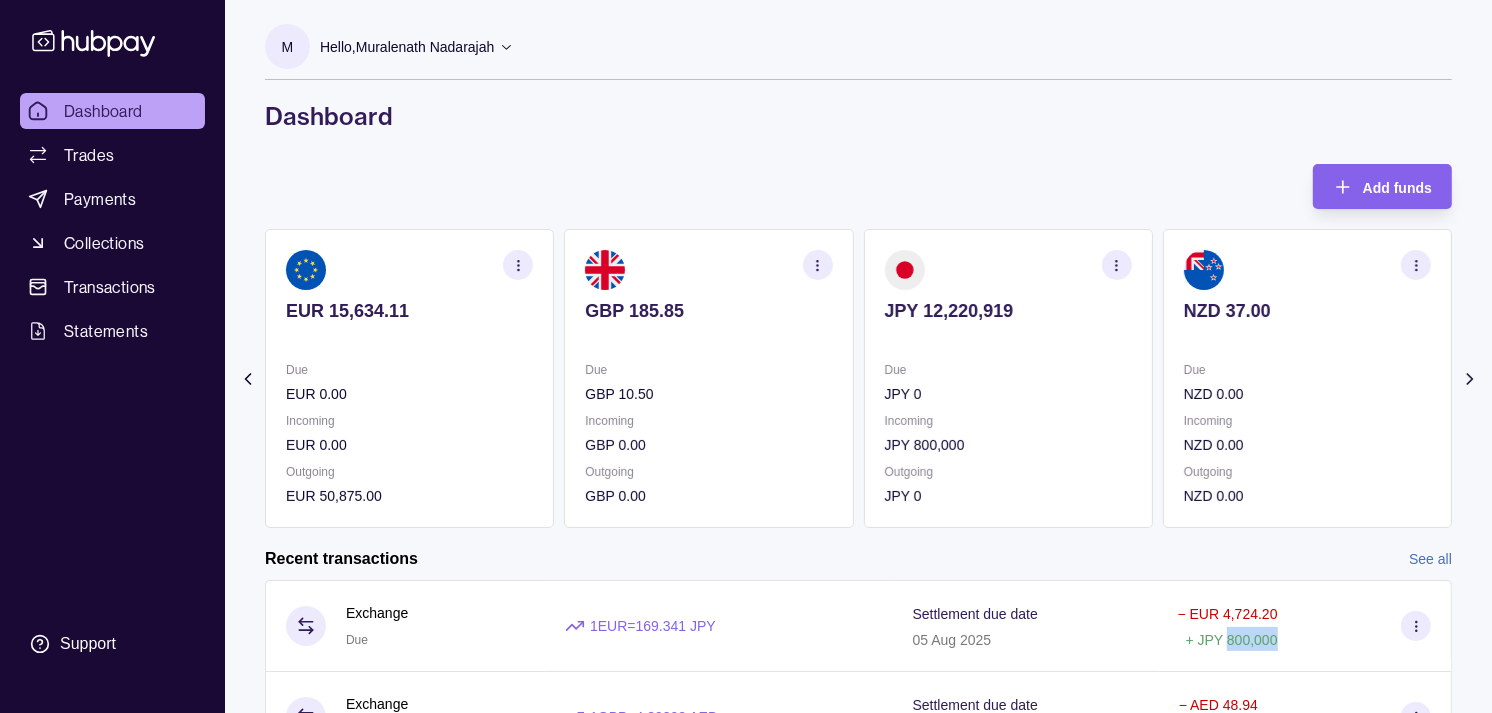 click on "JPY 12,220,919                                                                                                               Due JPY 0 Incoming JPY 800,000 Outgoing JPY 0" at bounding box center [1008, 378] 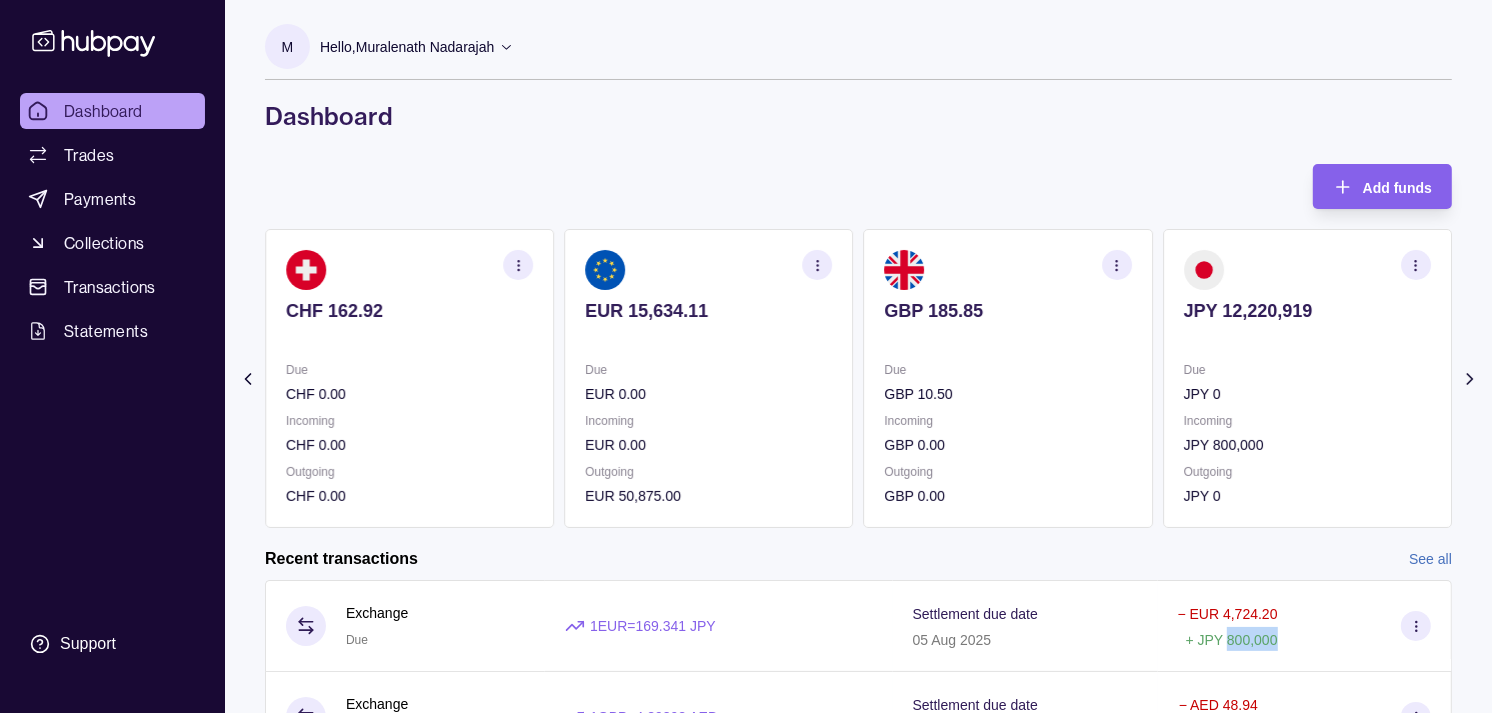 click at bounding box center [818, 265] 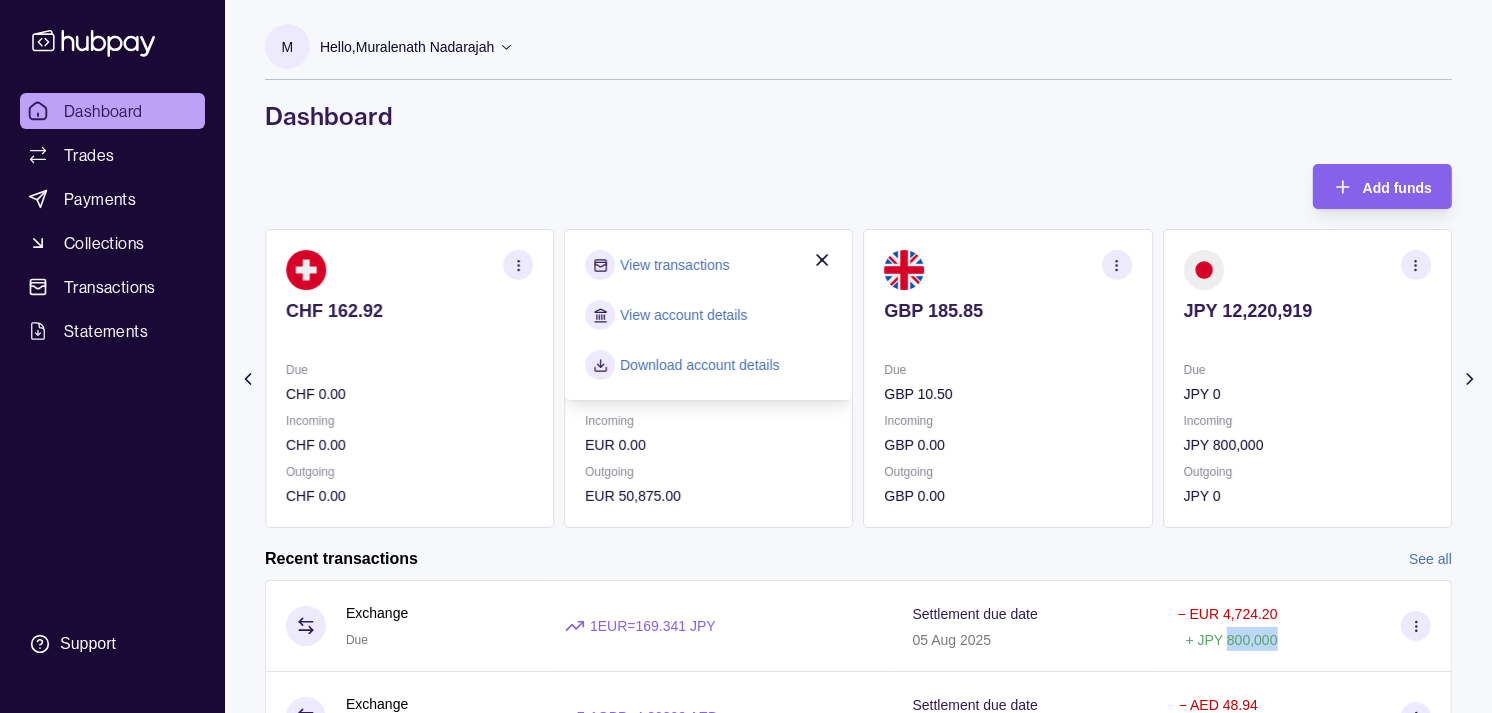click on "View transactions" at bounding box center [674, 265] 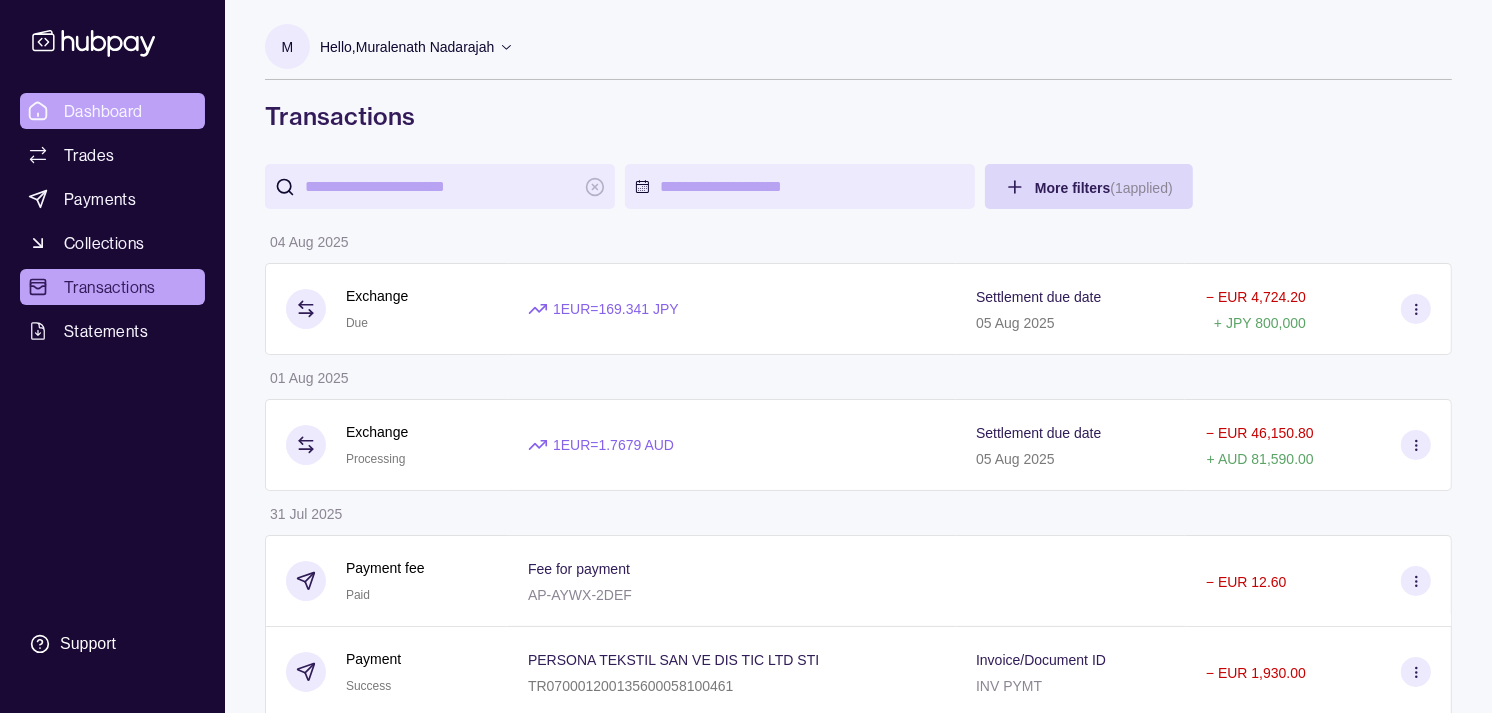 click on "Dashboard" at bounding box center [103, 111] 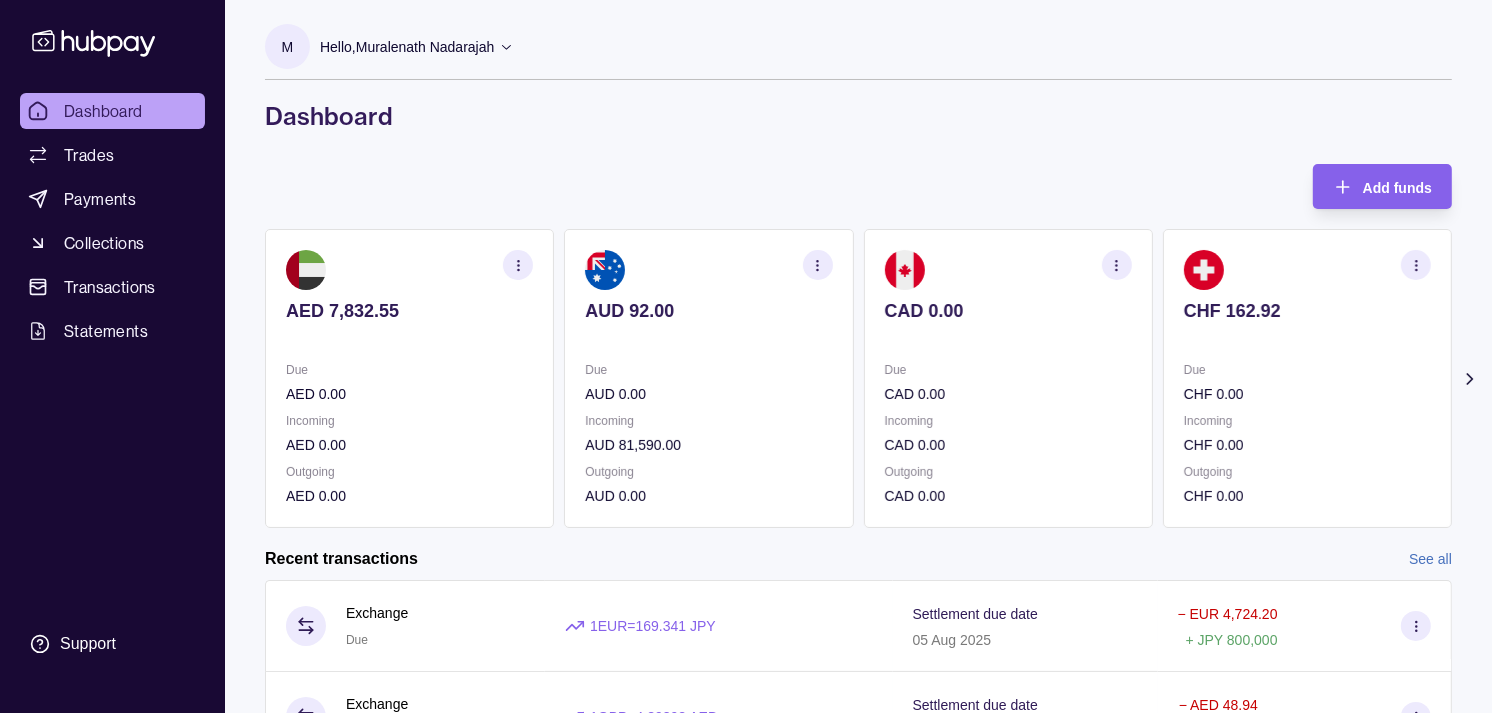 click 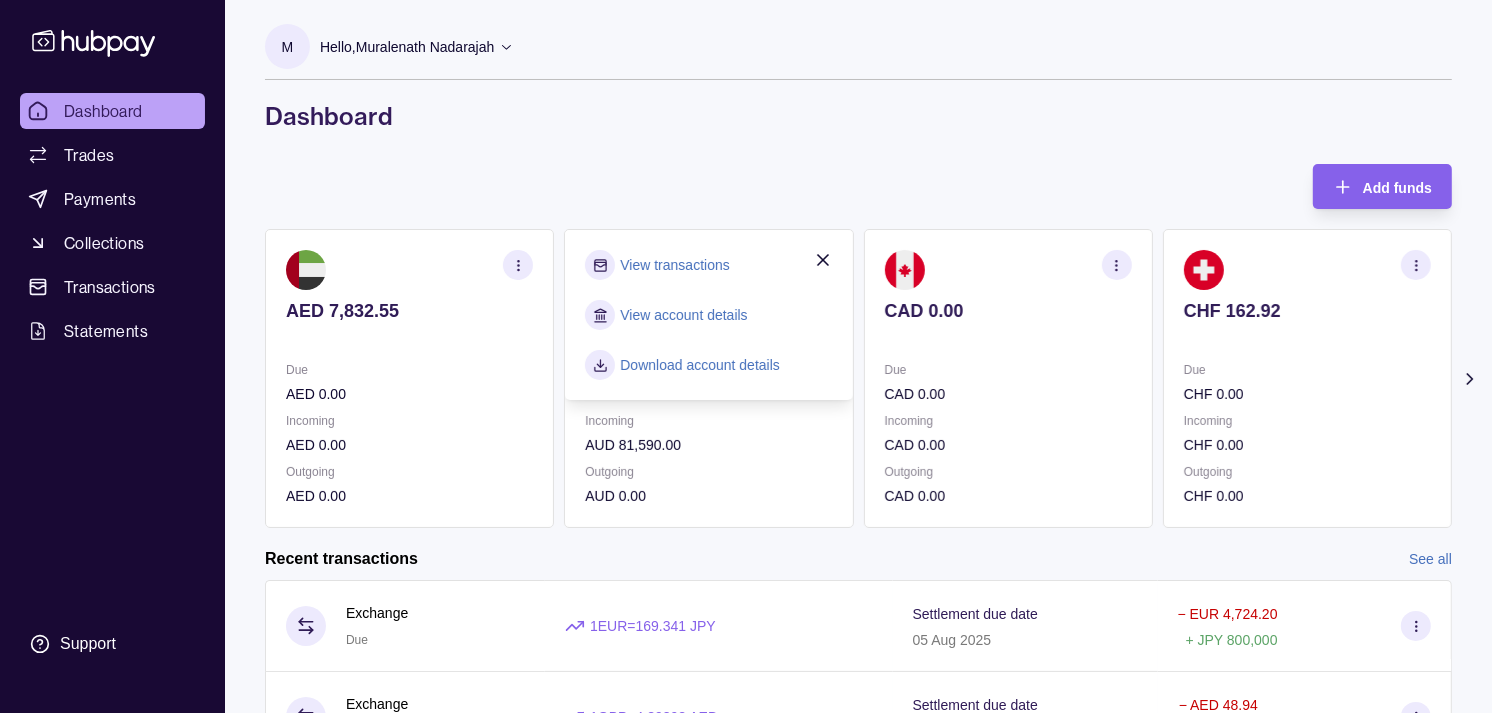 click on "View transactions" at bounding box center (674, 265) 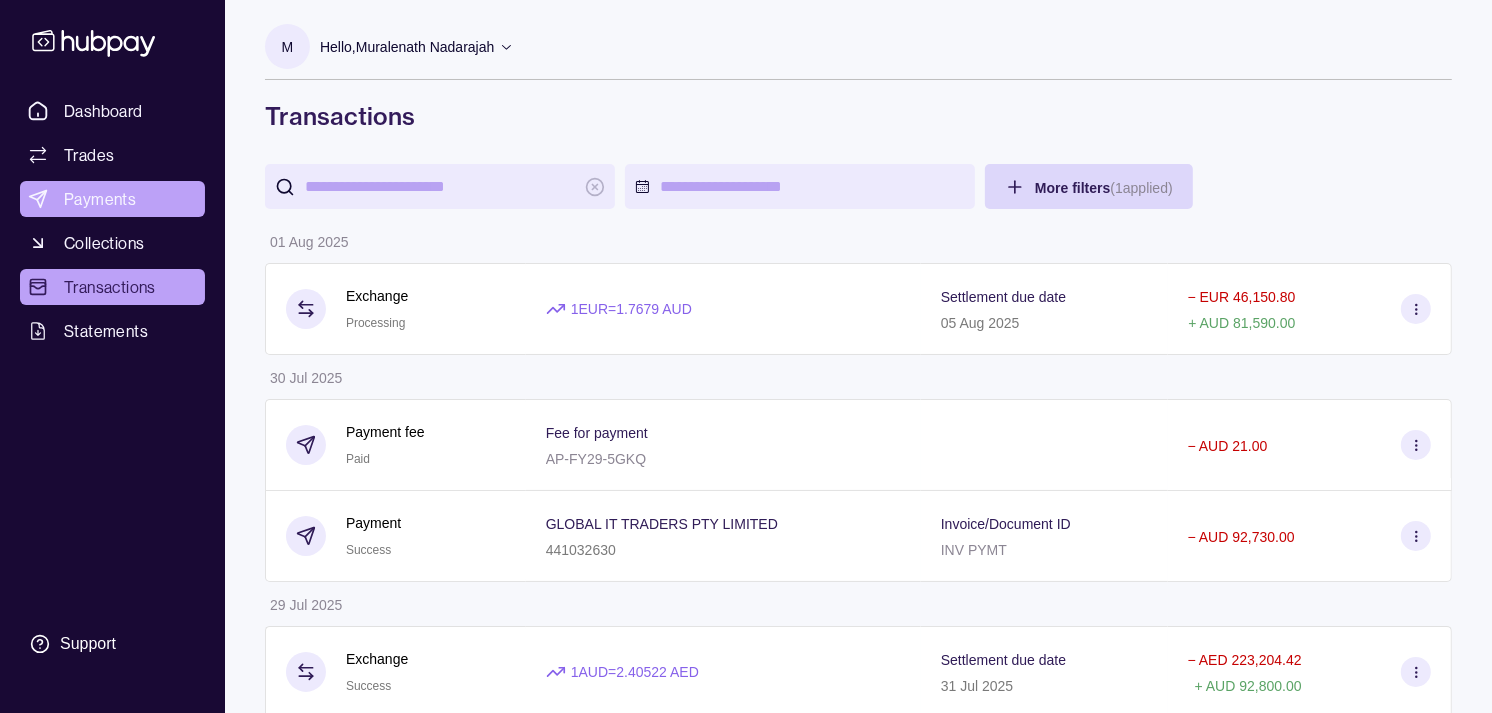 click on "Payments" at bounding box center [112, 199] 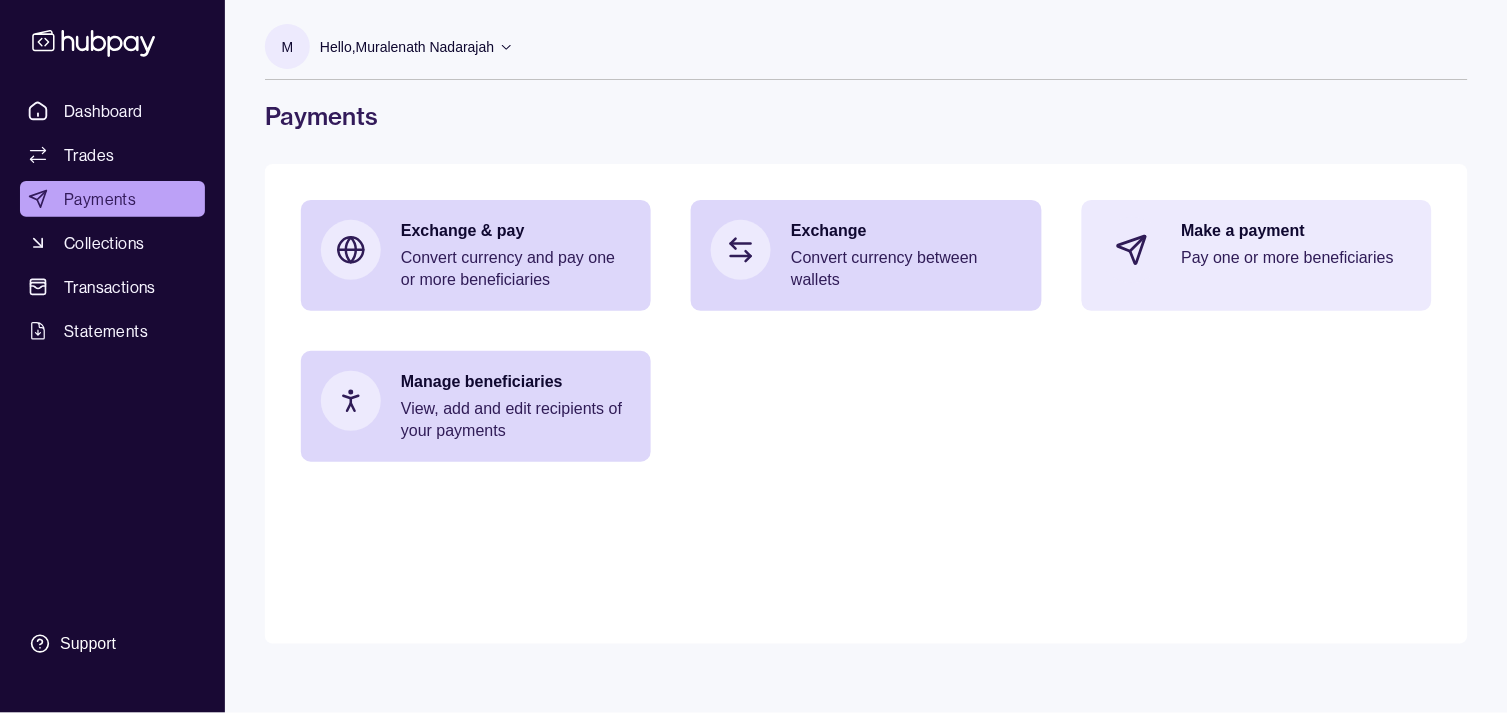 click on "Pay one or more beneficiaries" at bounding box center [1297, 258] 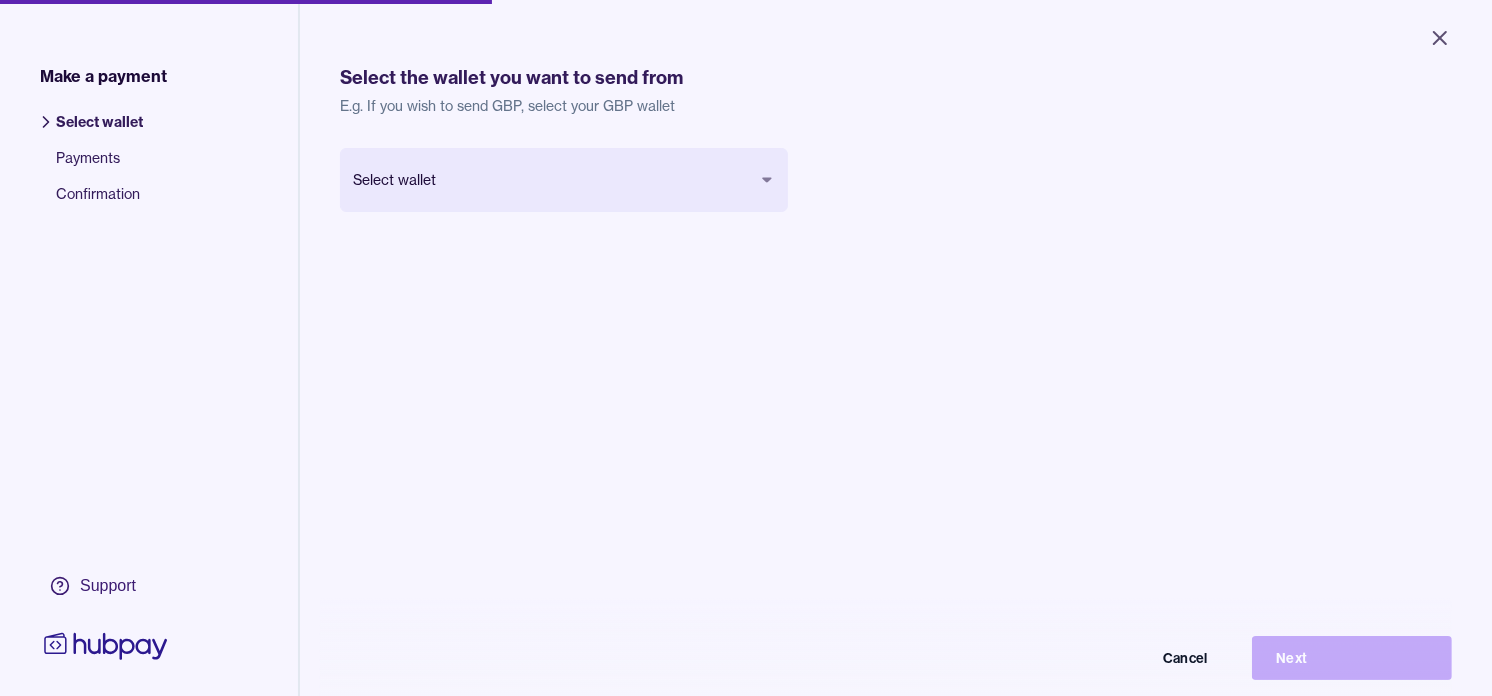 click on "Close Make a payment Select wallet Payments Confirmation Support Select the wallet you want to send from E.g. If you wish to send GBP, select your GBP wallet Select wallet Cancel Next Make a payment | Hubpay" at bounding box center (746, 348) 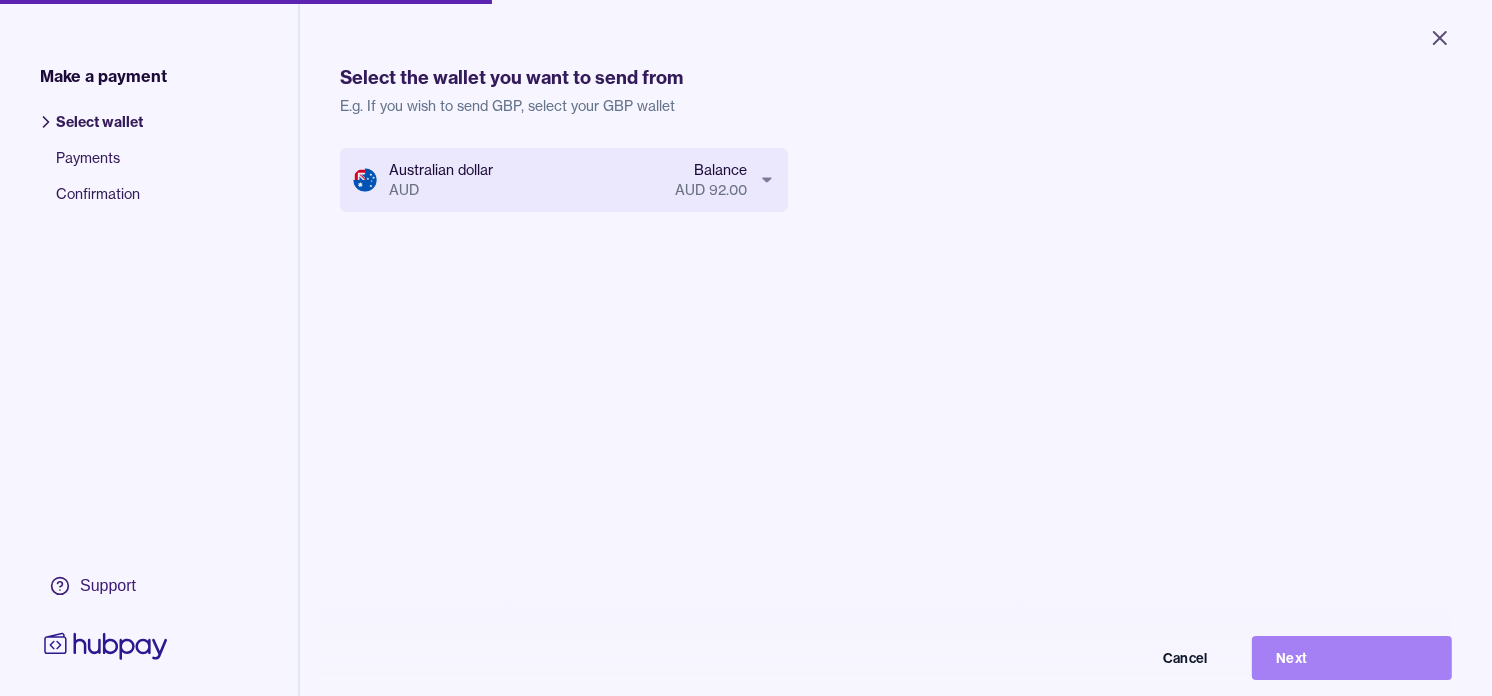 click on "Next" at bounding box center [1352, 658] 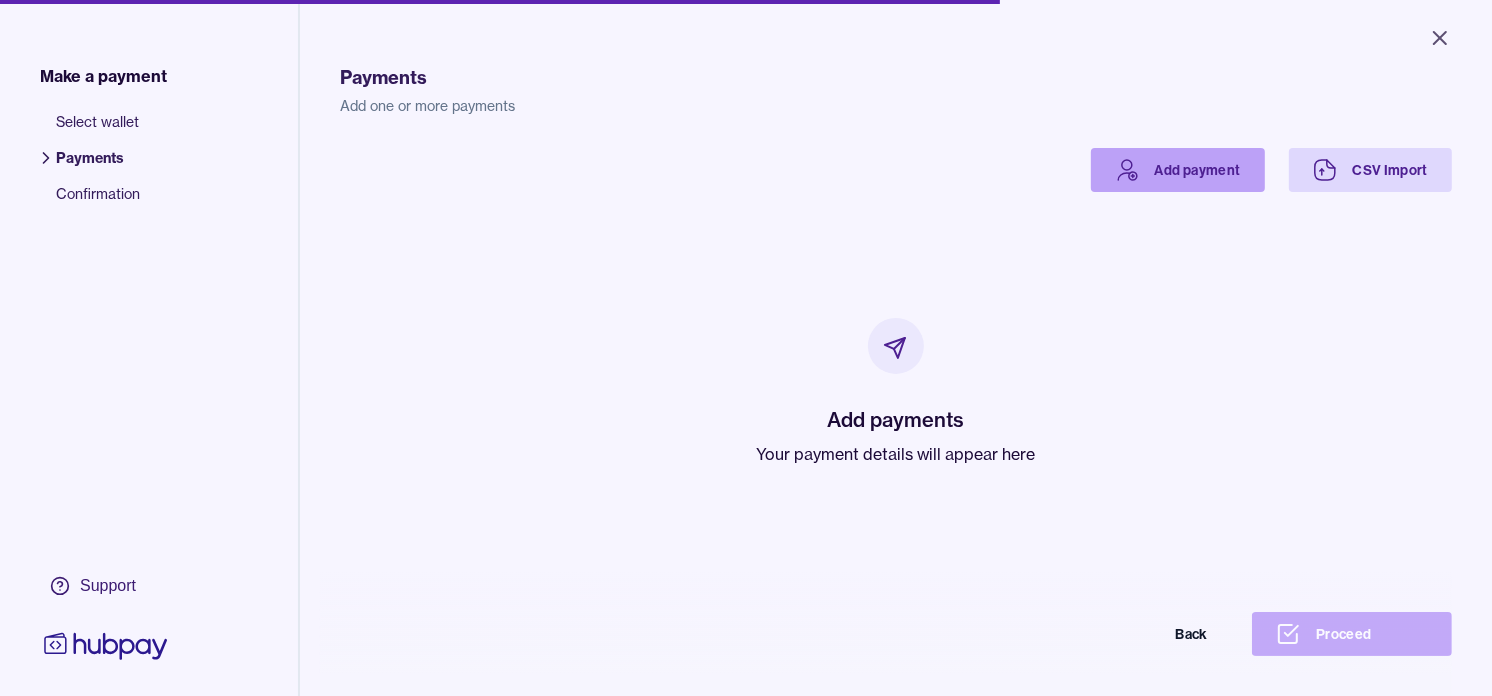 click on "Add payment" at bounding box center [1178, 170] 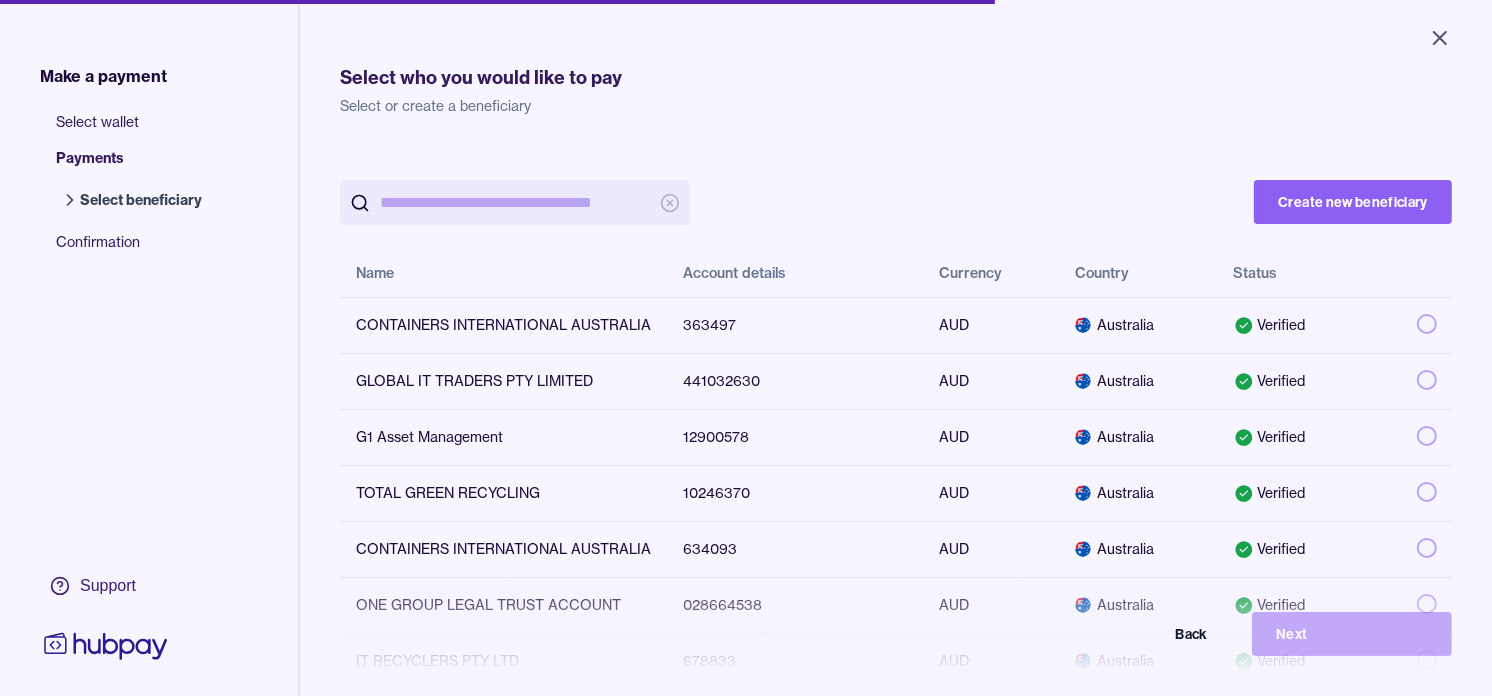 click at bounding box center [515, 202] 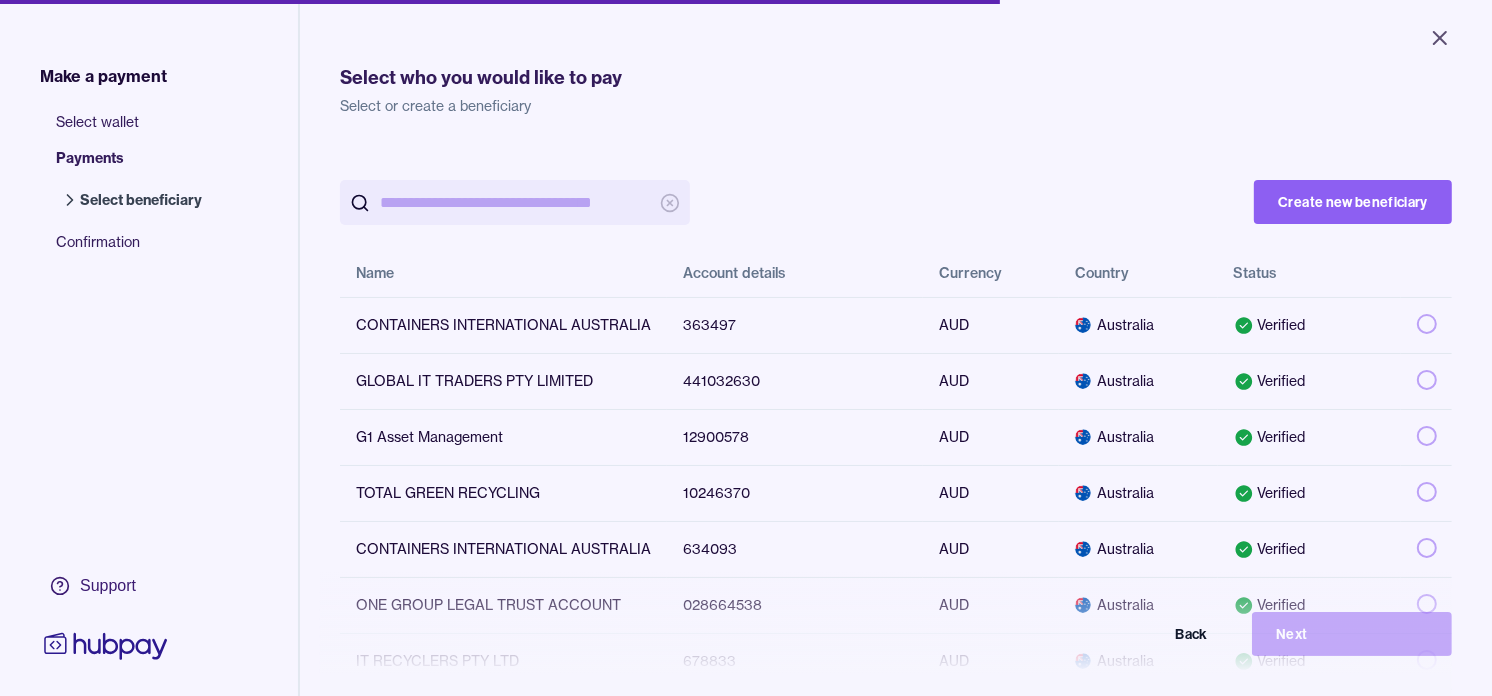 paste on "*********" 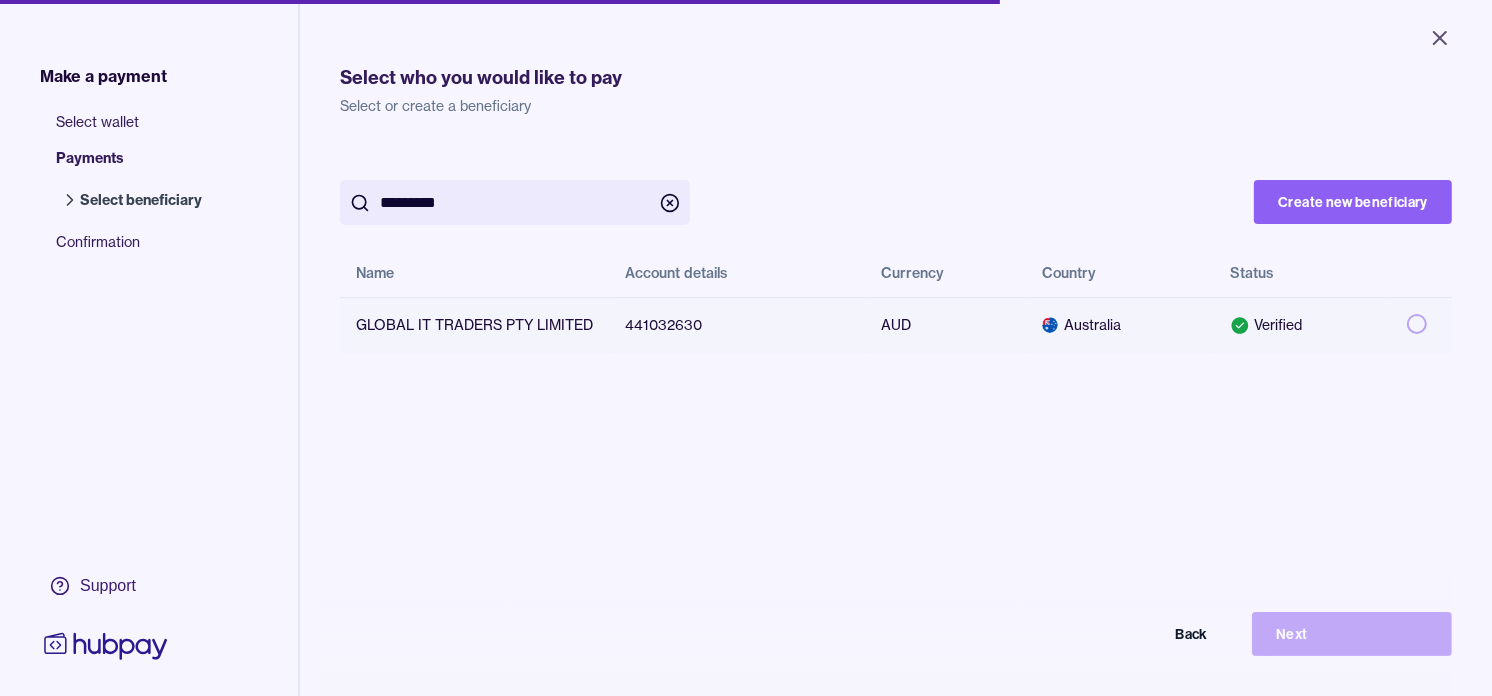 type on "*********" 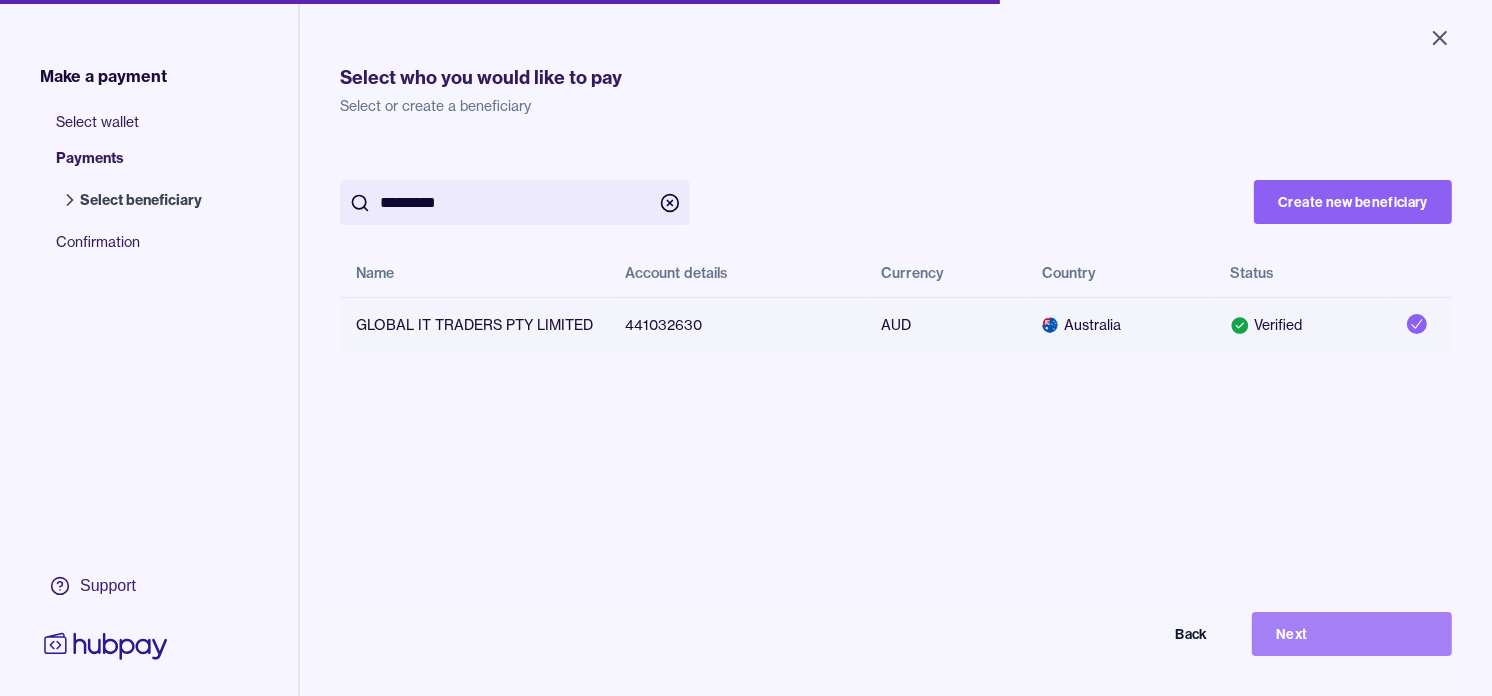 click on "Next" at bounding box center (1352, 634) 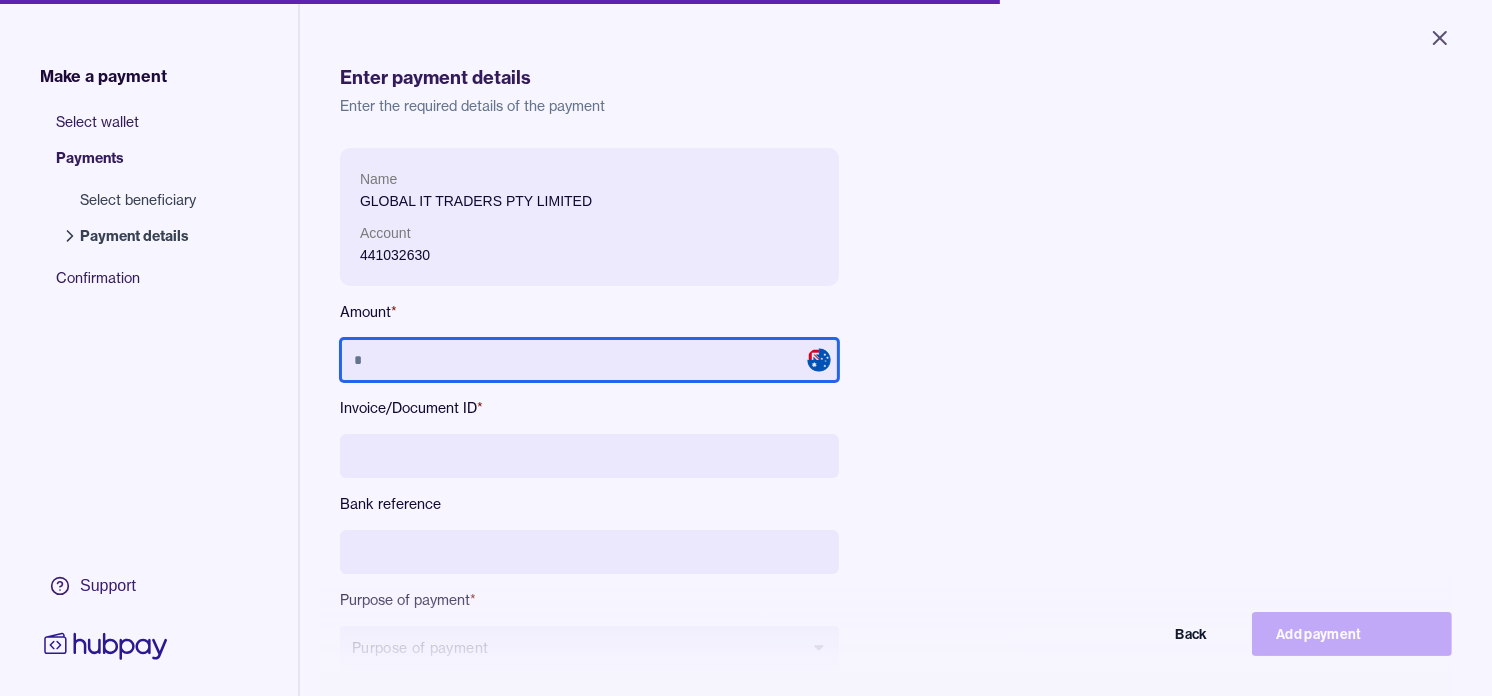 click at bounding box center (589, 360) 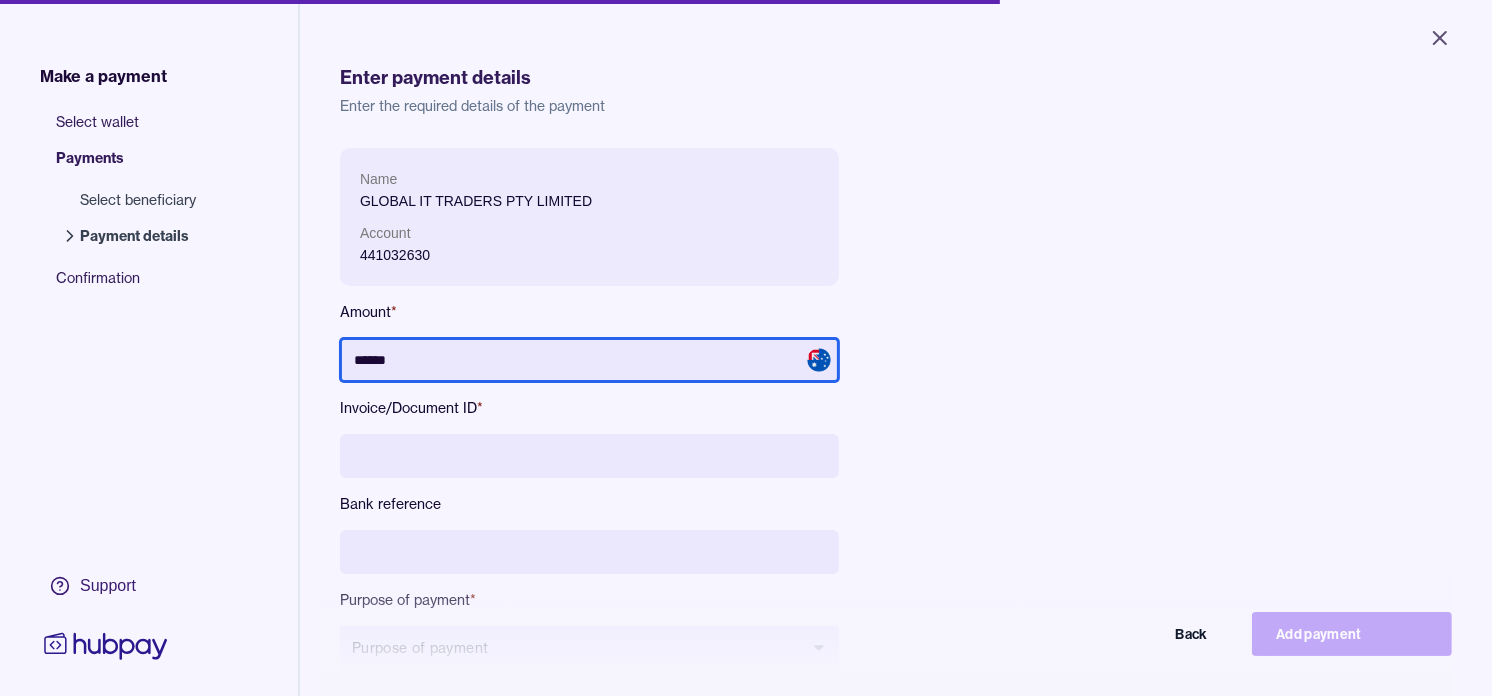 type on "******" 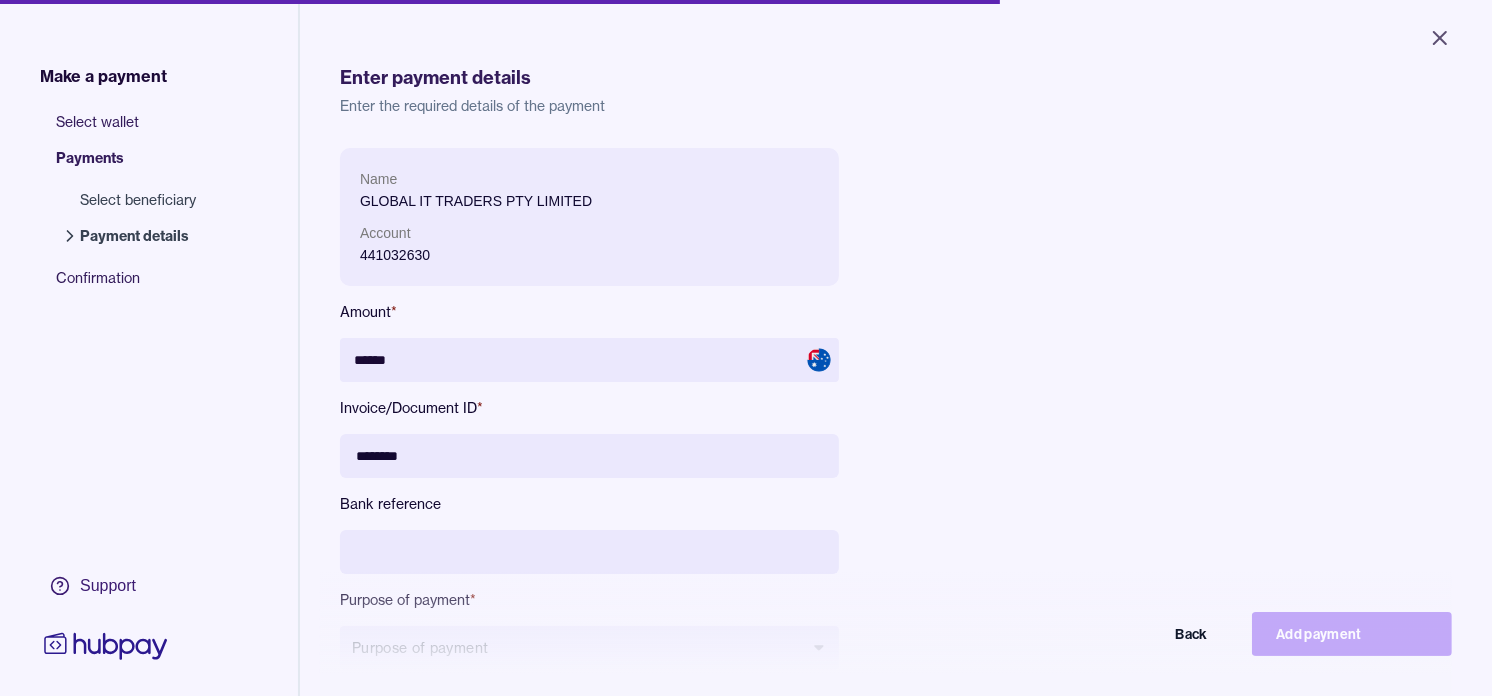 type on "********" 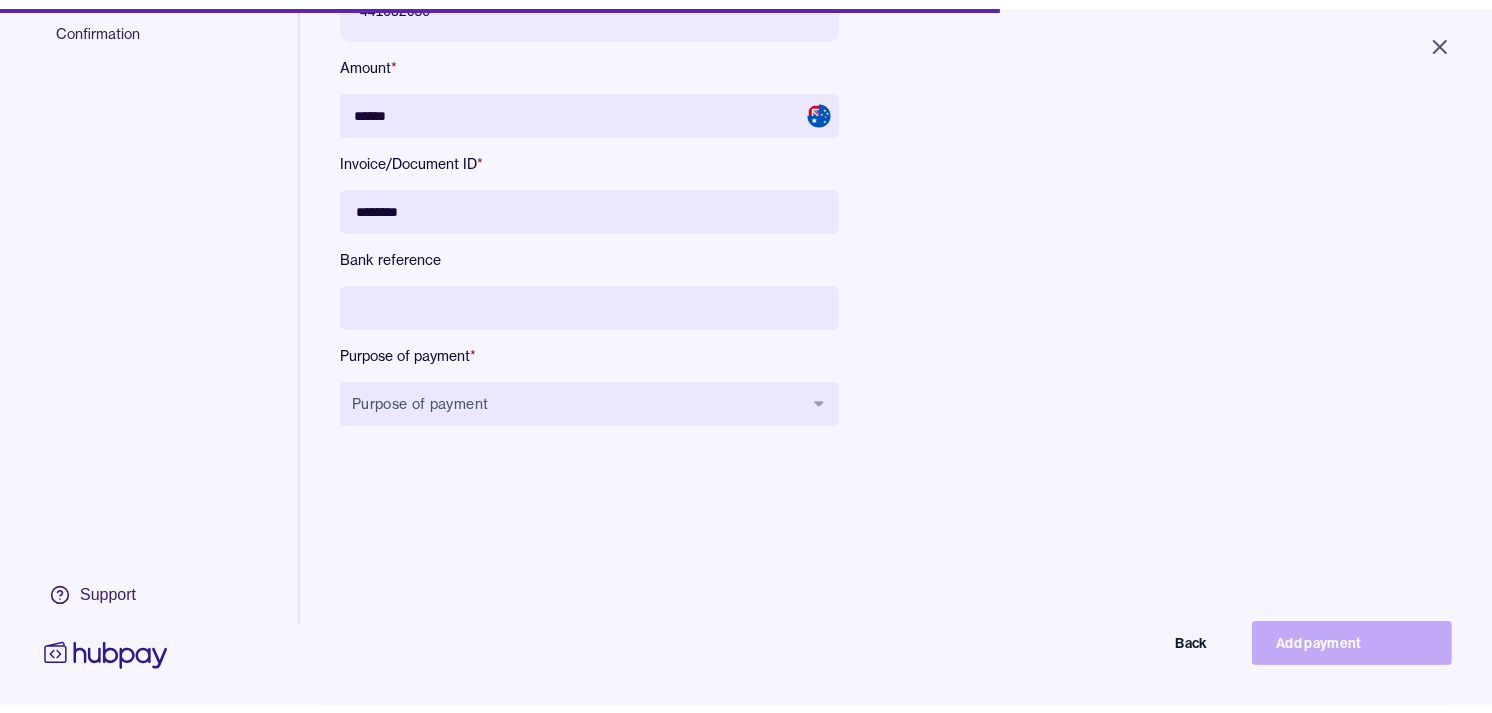 scroll, scrollTop: 267, scrollLeft: 0, axis: vertical 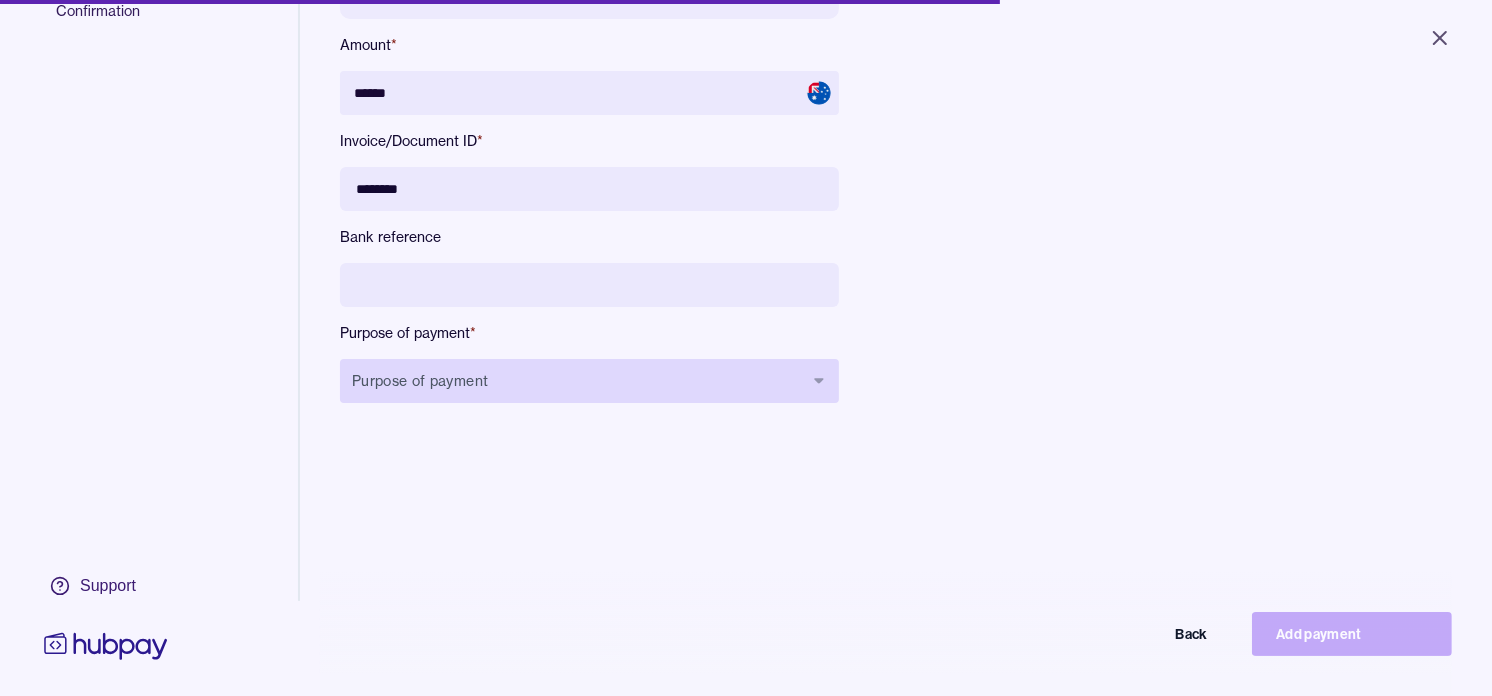 click on "Purpose of payment" at bounding box center (589, 381) 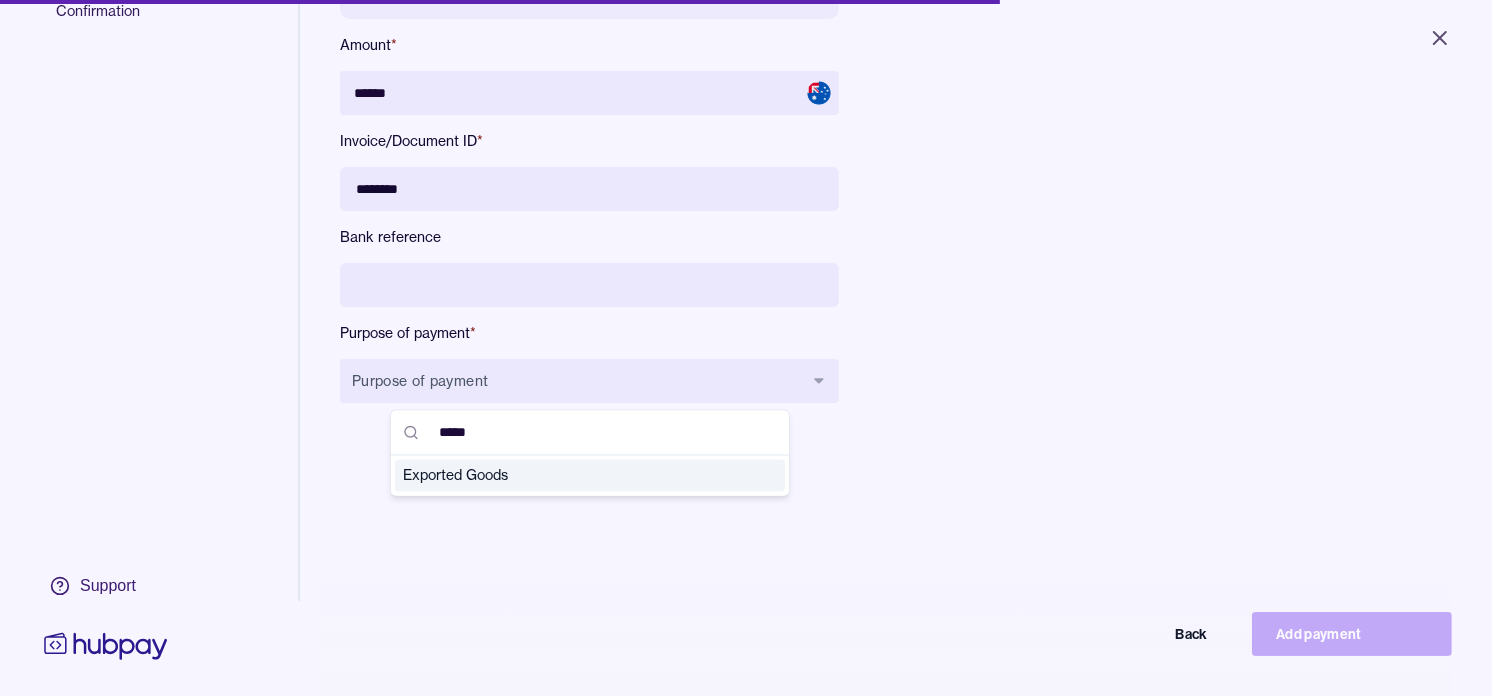 type on "*****" 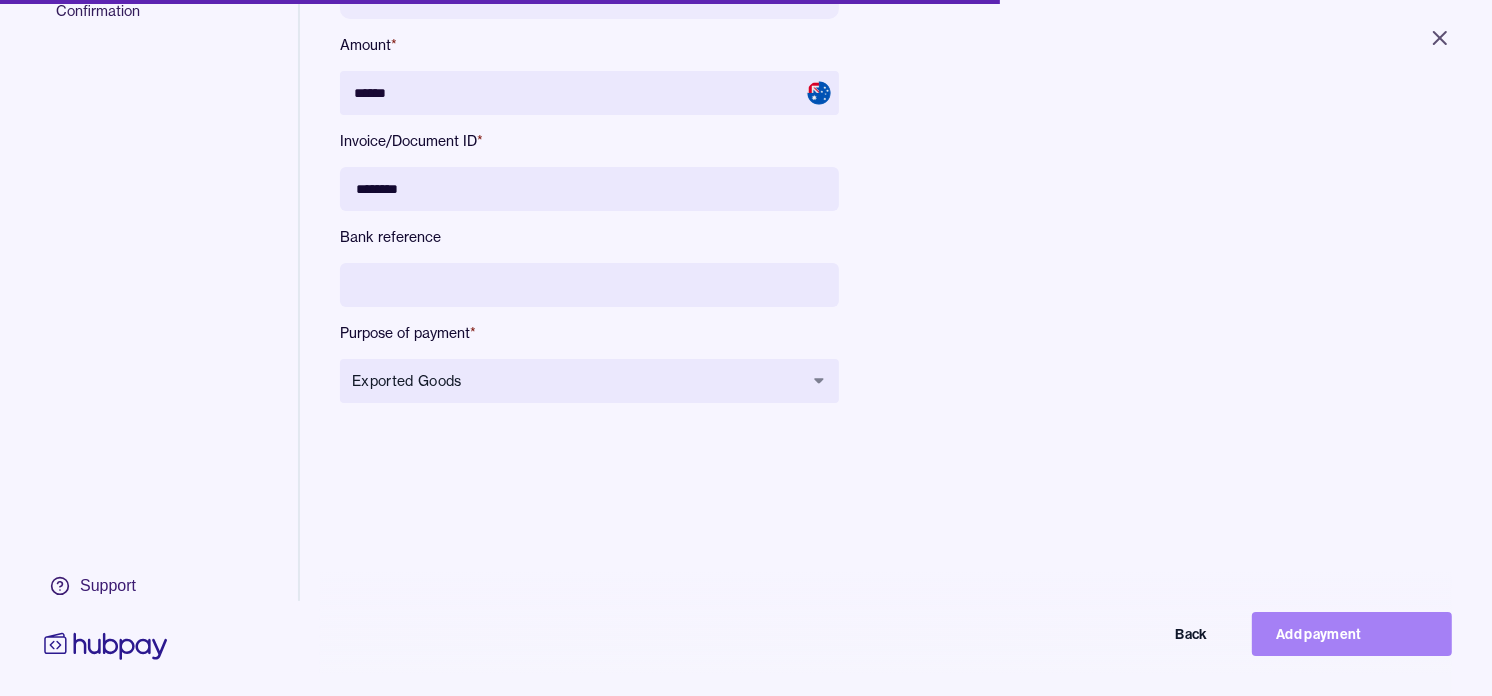 click on "Add payment" at bounding box center (1352, 634) 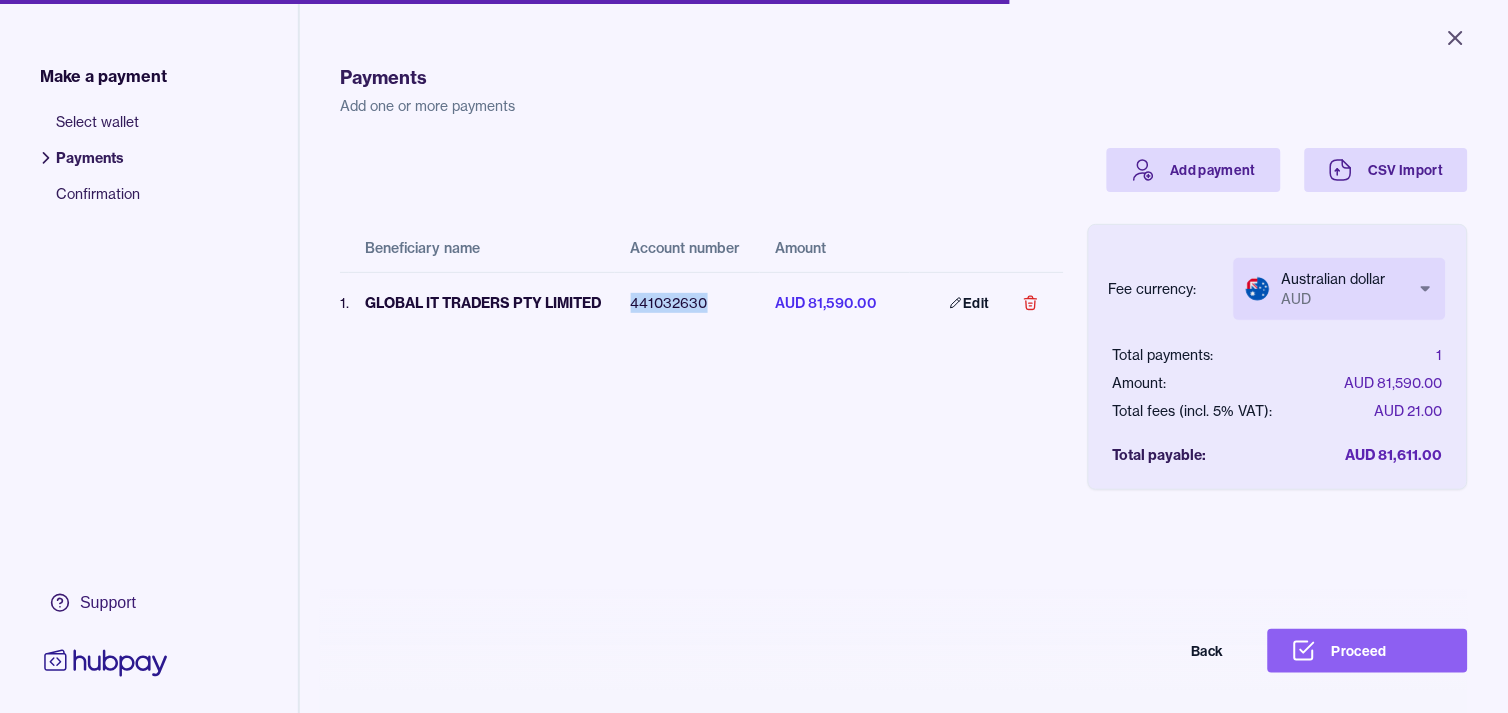 click on "Close Make a payment Select wallet Payments Confirmation Support Payments Add one or more payments Add payment CSV Import Beneficiary name Account number Amount 1 . GLOBAL IT TRADERS PTY LIMITED [ACCOUNT_NUMBER] AUD [AMOUNT] Edit Fee currency: Australian dollar AUD *** *** Total payments: 1 Amount: AUD [AMOUNT] Total fees (incl. 5% VAT): AUD 21.00 Total payable: AUD [AMOUNT] Back Proceed Payment | Hubpay" at bounding box center [754, 356] 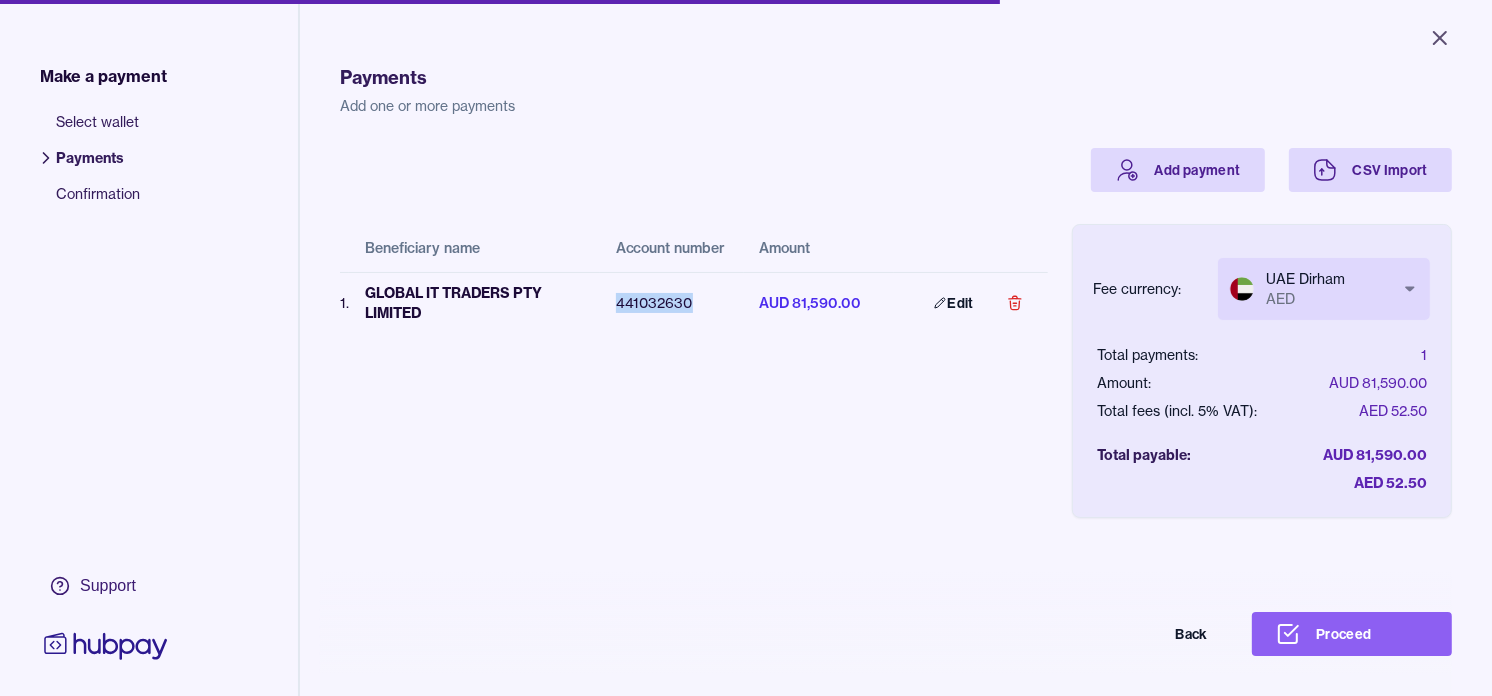click on "Close Make a payment Select wallet Payments Confirmation Support Payments Add one or more payments Add payment CSV Import Beneficiary name Account number Amount 1 . GLOBAL IT TRADERS PTY LIMITED 441032630 AUD 81,590.00 Edit Fee currency: UAE Dirham AED *** *** Total payments: 1 Amount: AUD 81,590.00 Total fees (incl. 5% VAT): AED 52.50 Total payable: AUD 81,590.00 AED 52.50 Back Proceed Payment | Hubpay" at bounding box center [746, 348] 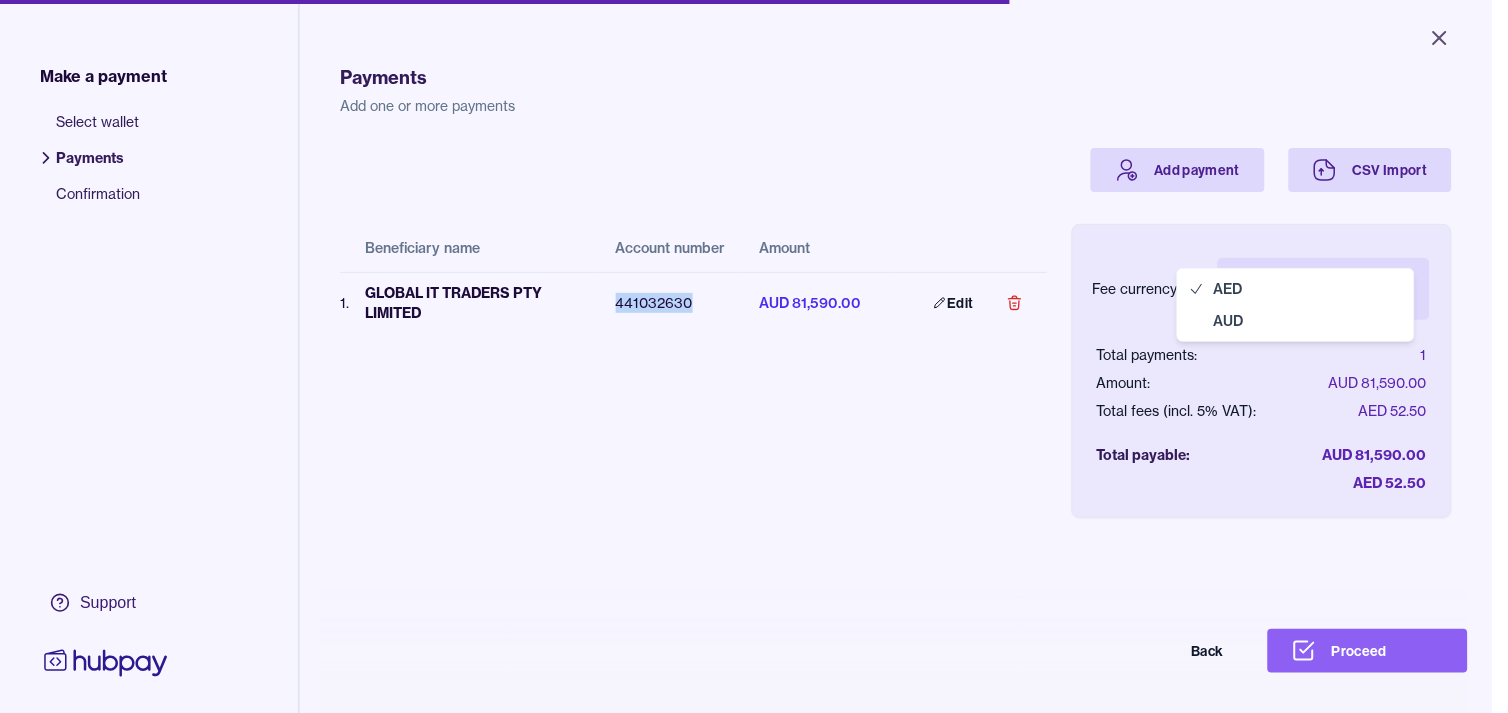 select on "***" 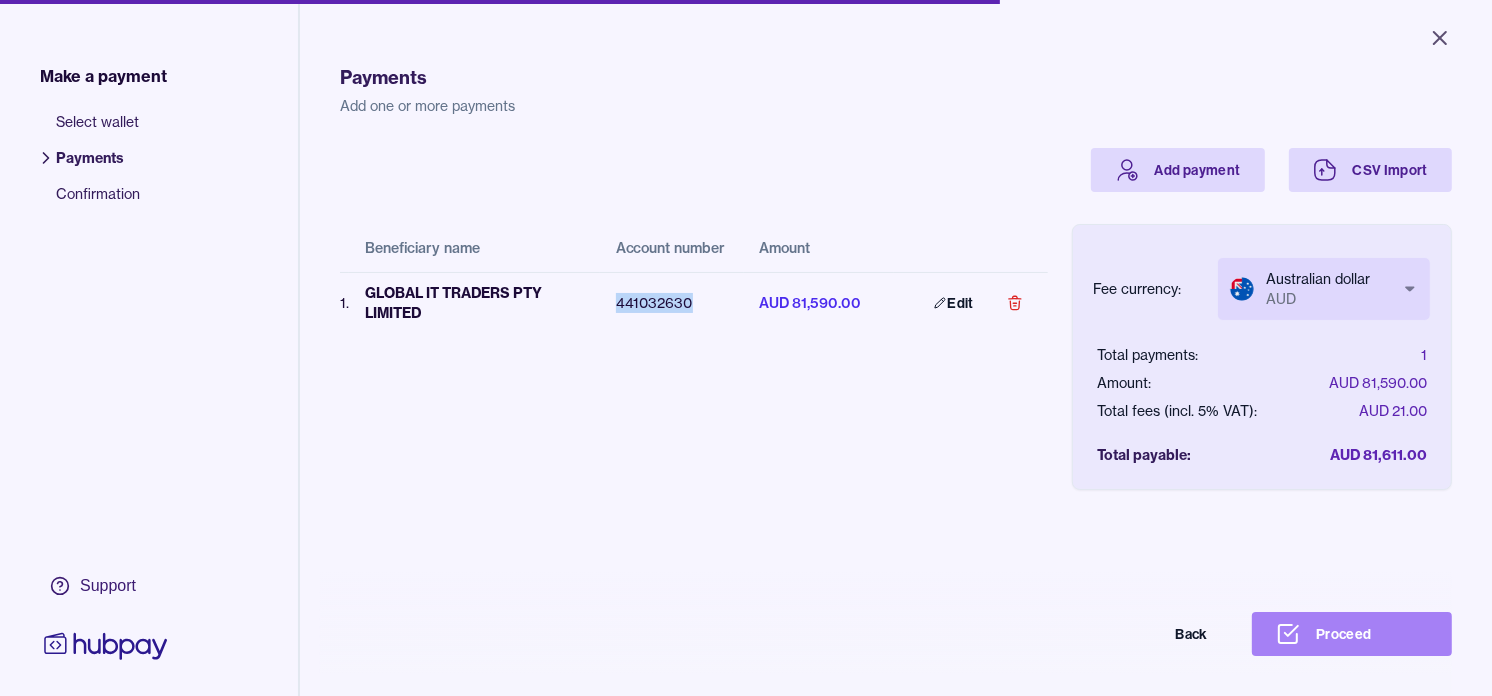click on "Proceed" at bounding box center (1352, 634) 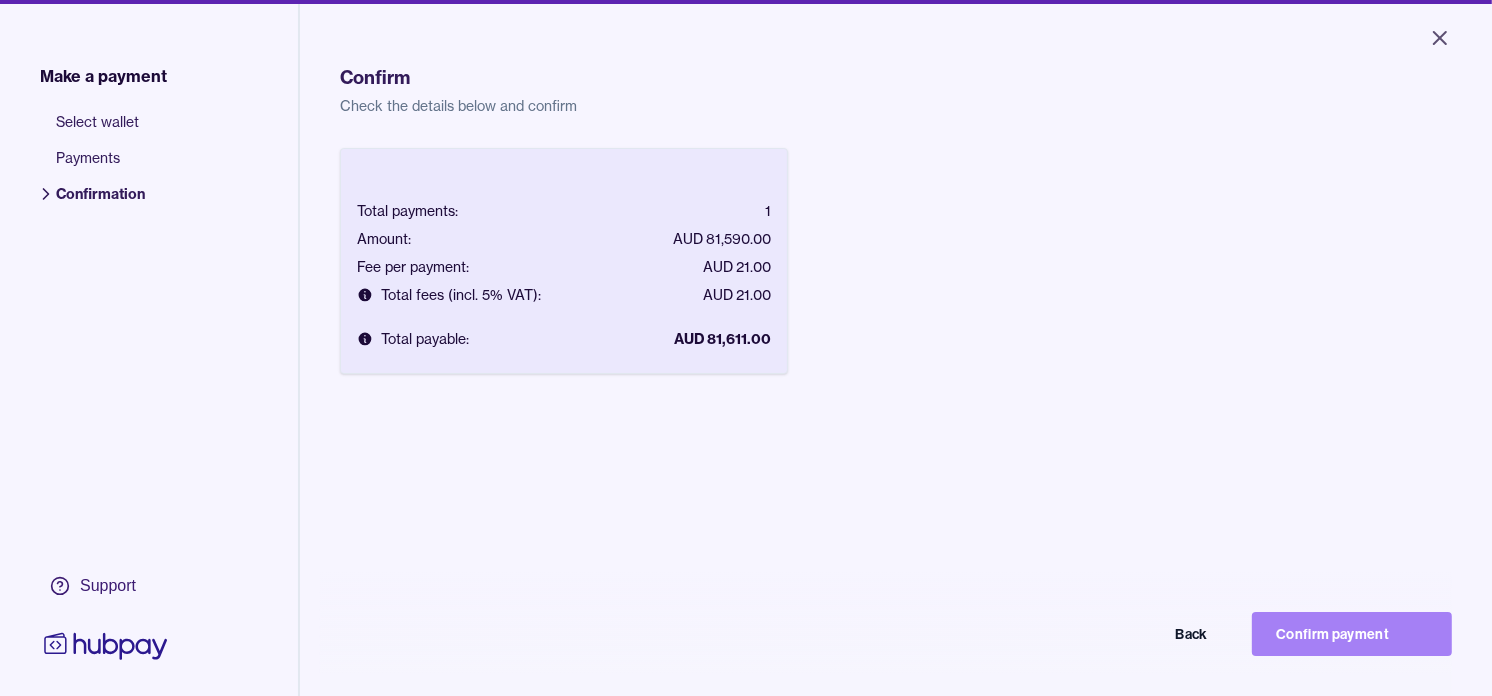 click on "Confirm payment" at bounding box center [1352, 634] 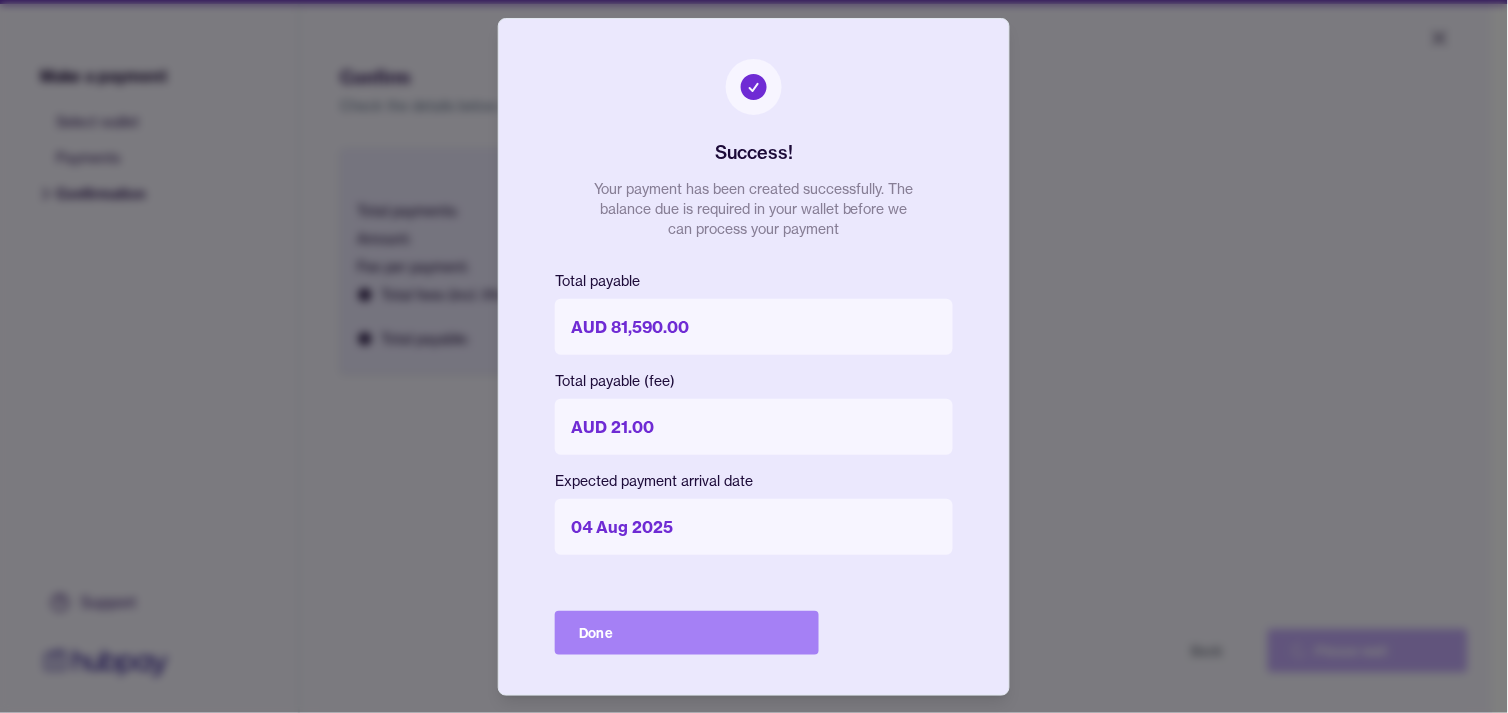 click on "Done" at bounding box center (687, 633) 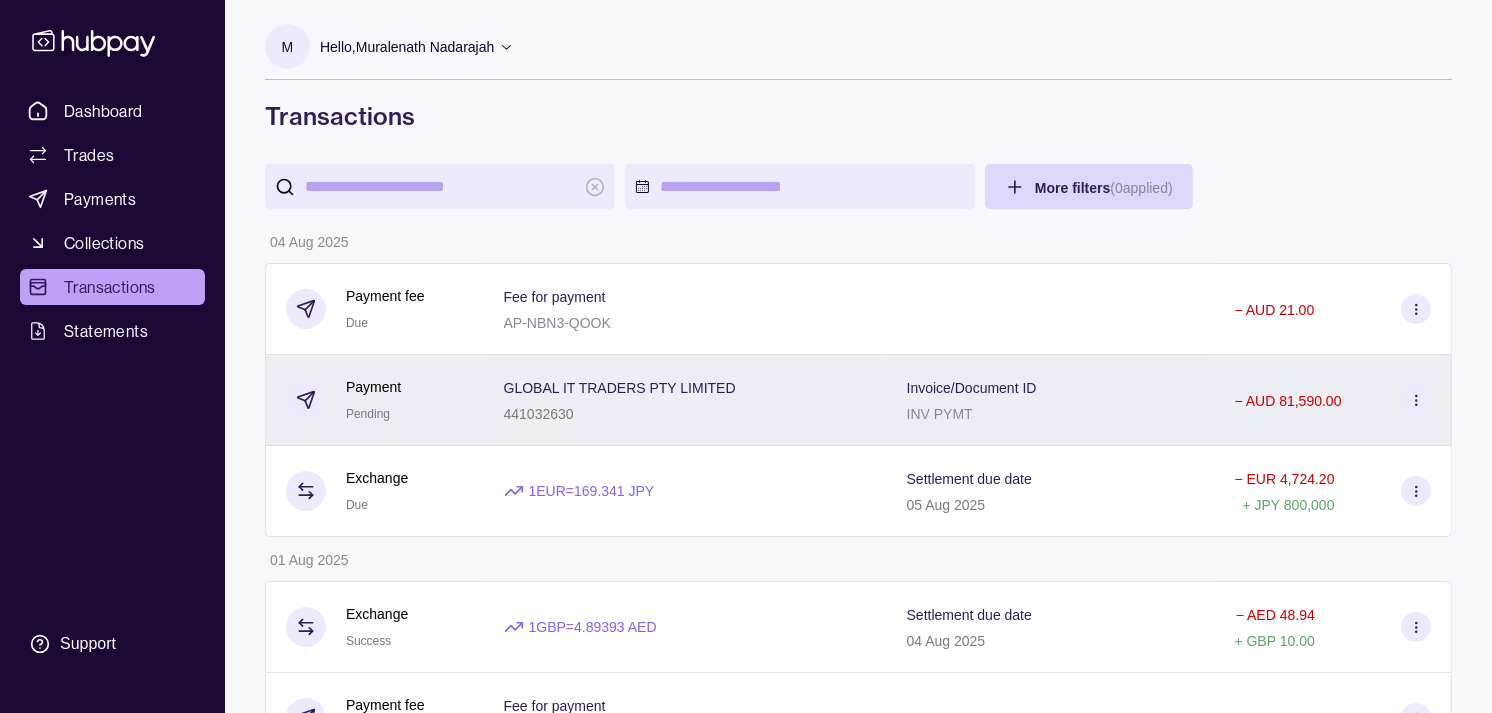 click on "GLOBAL IT TRADERS PTY LIMITED" at bounding box center (620, 388) 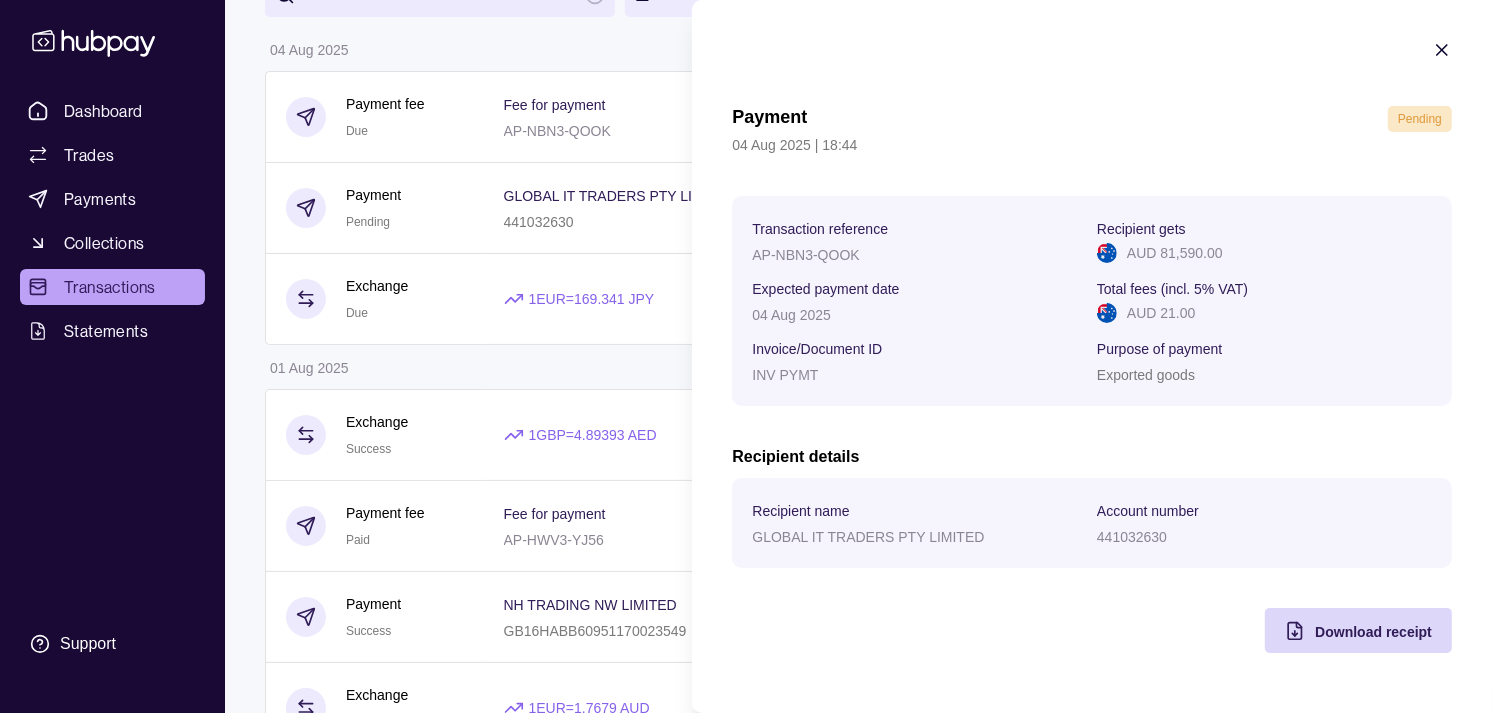 scroll, scrollTop: 222, scrollLeft: 0, axis: vertical 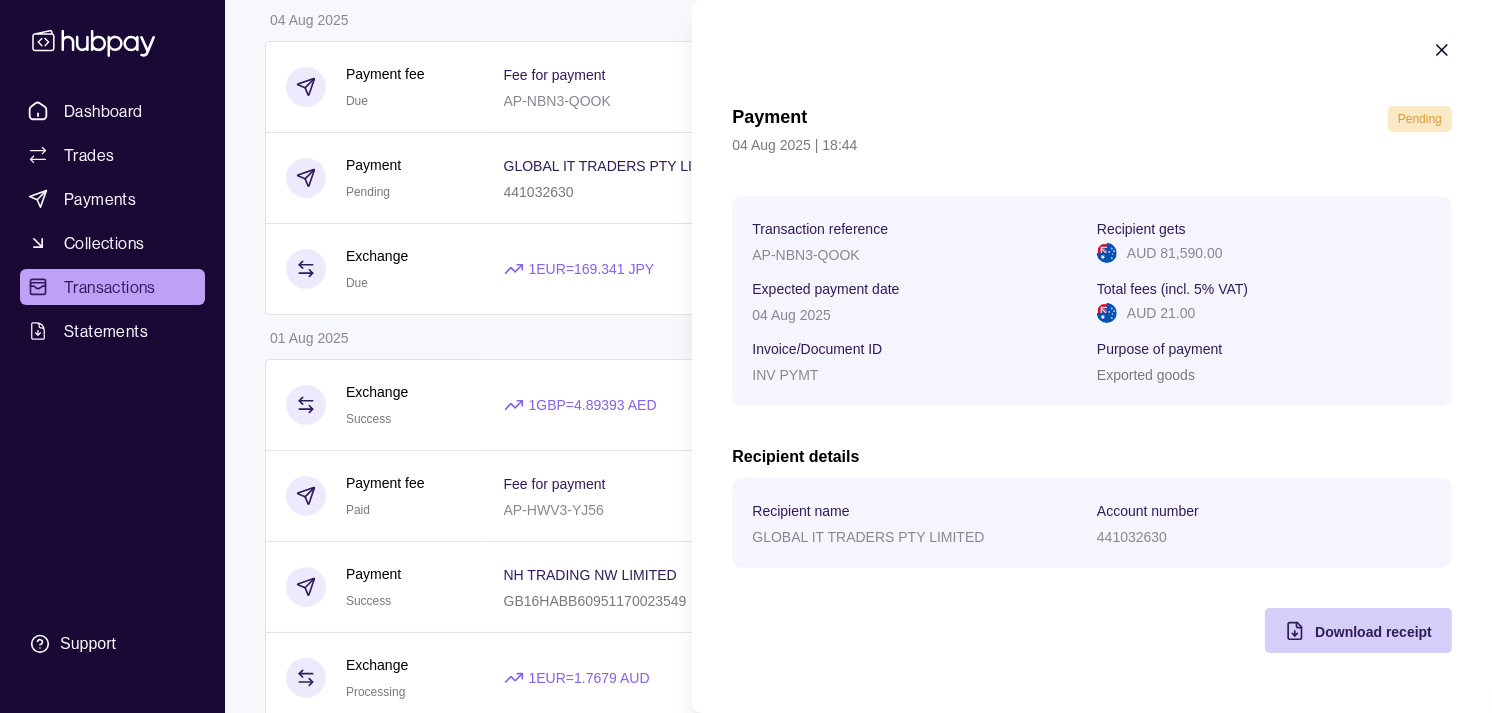 click on "Download receipt" at bounding box center (1373, 631) 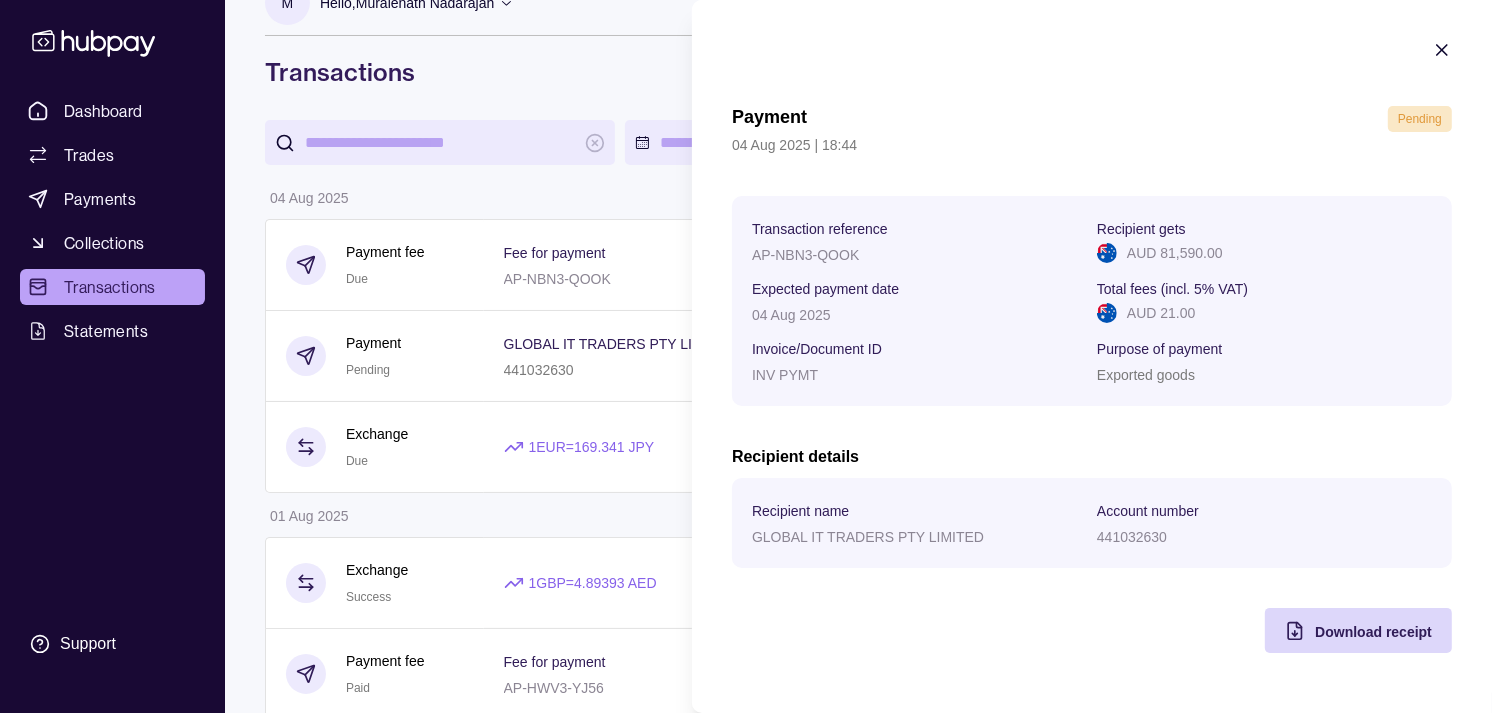 scroll, scrollTop: 0, scrollLeft: 0, axis: both 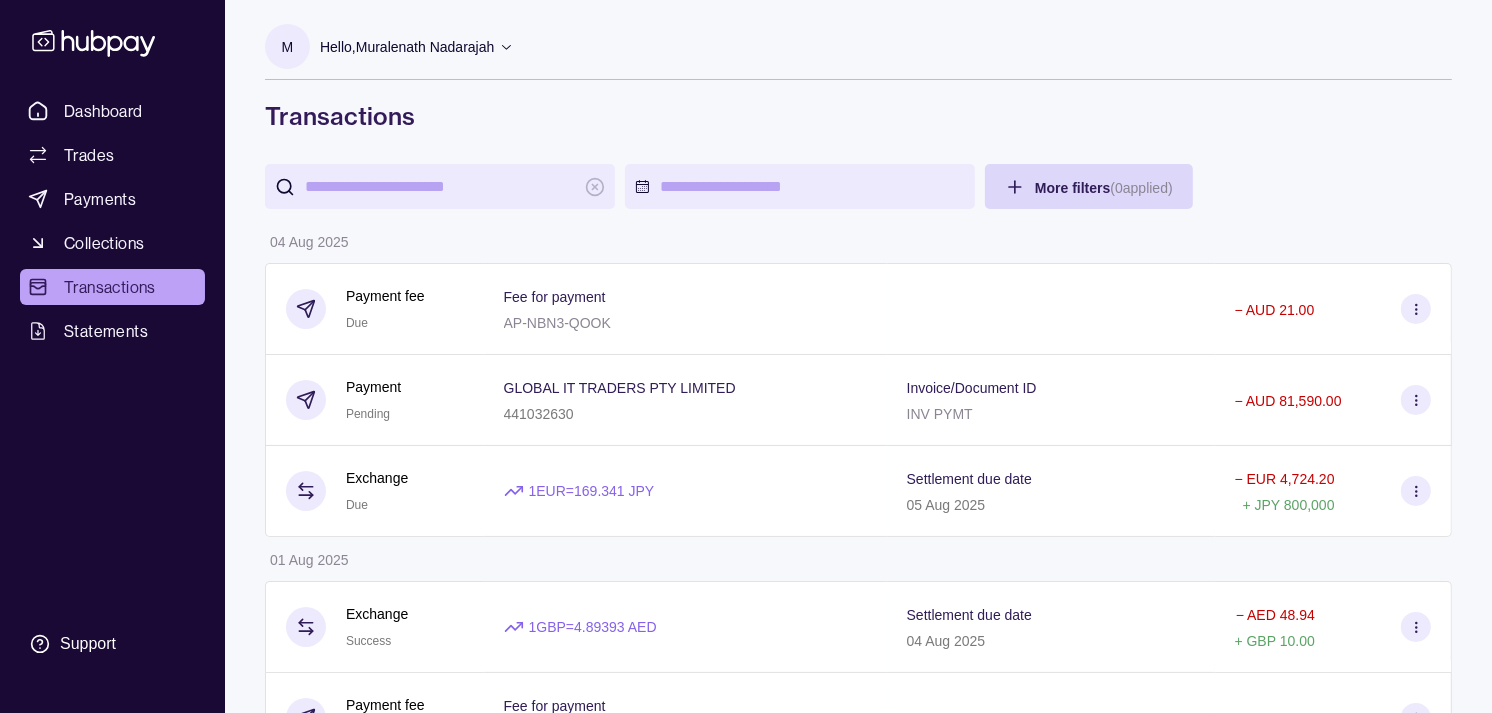 click on "Dashboard Trades Payments Collections Transactions Statements Support M Hello, [NAME] Strides Trading LLC Account Terms and conditions Privacy policy Sign out Transactions More filters ( 0 applied) Details Amount 04 Aug 2025 Payment fee Due Fee for payment AP-NBN3-QOOK − AUD 21.00 Payment Pending GLOBAL IT TRADERS PTY LIMITED 441032630 Invoice/Document ID INV PYMT − AUD 81,590.00 Exchange Due 1 EUR = 169.341 JPY Settlement due date 05 Aug 2025 − EUR 4,724.20 + JPY 800,000 01 Aug 2025 Exchange Success 1 GBP = 4.89393 AED Settlement due date 04 Aug 2025 − AED 48.94 + GBP 10.00 Payment fee Paid Fee for payment AP-HWV3-YJ56 − GBP 11.55 Payment Success NH TRADING NW LIMITED GB16HABB60951170023549 Invoice/Document ID INV PYMT − GBP 59,665.00 Exchange Processing 1 EUR = 1.7679 AUD Settlement due date 05 Aug 2025 − EUR 46,150.80 + AUD 81,590.00 Payment fee Paid Fee for payment AP-I15P-7XOC − AED 52.50 Payment Success FATEH INCORPORATION 7490309858" at bounding box center [746, 1107] 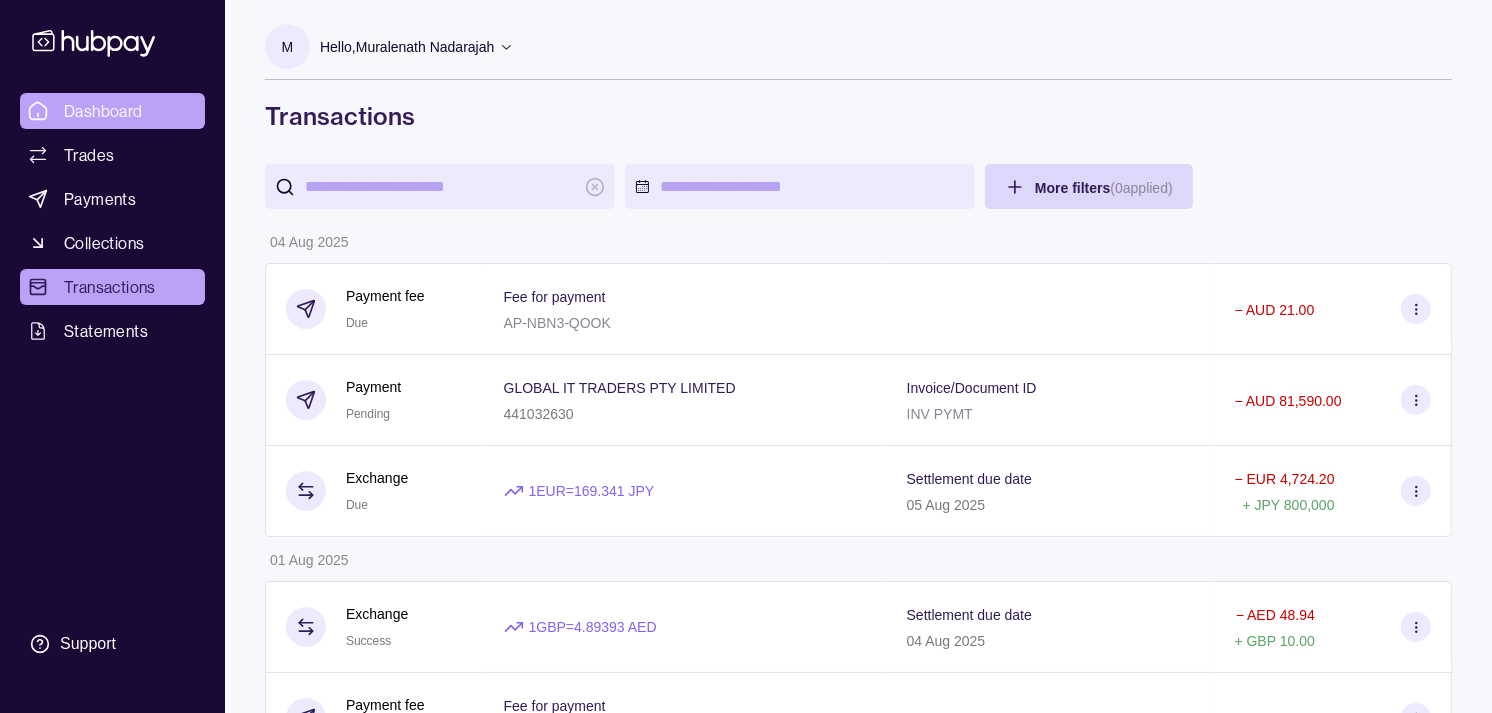 click on "Dashboard" at bounding box center [103, 111] 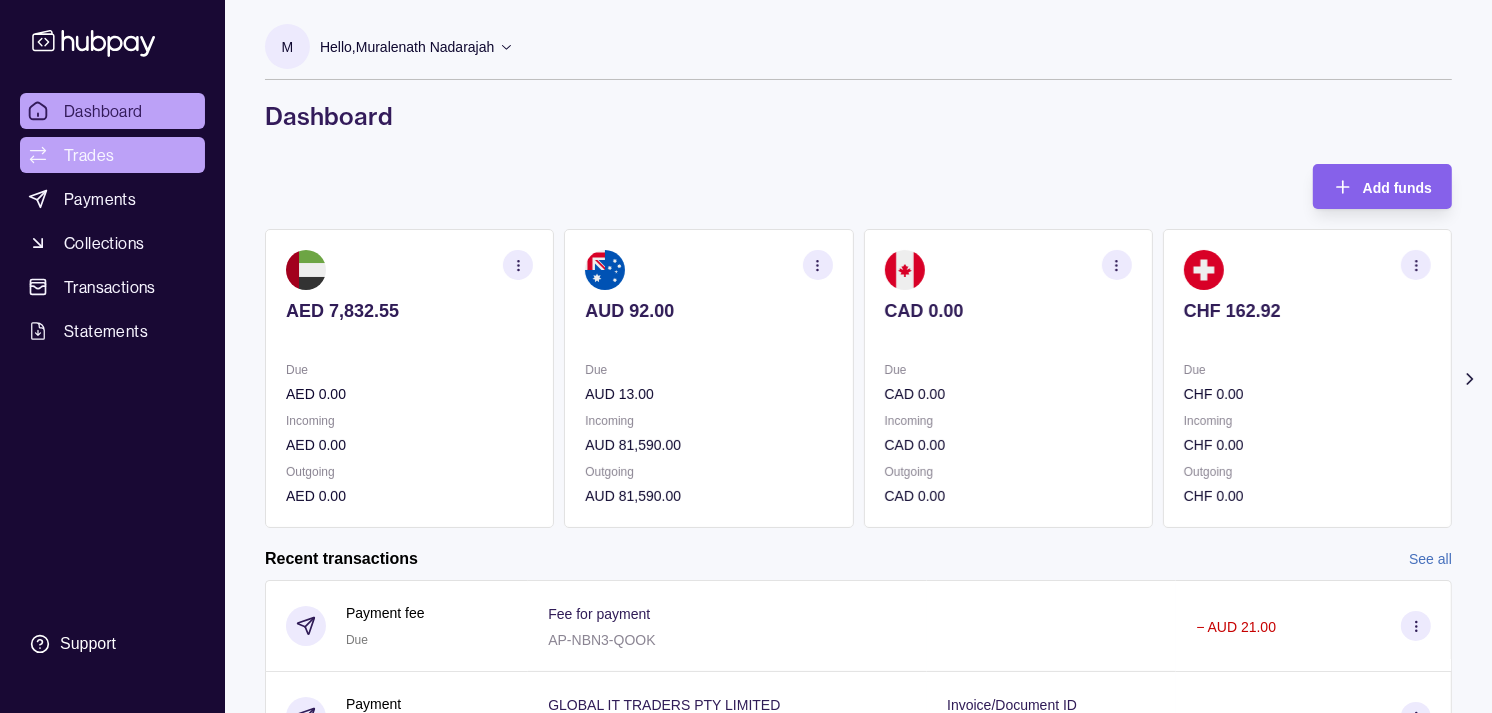 click on "Trades" at bounding box center (112, 155) 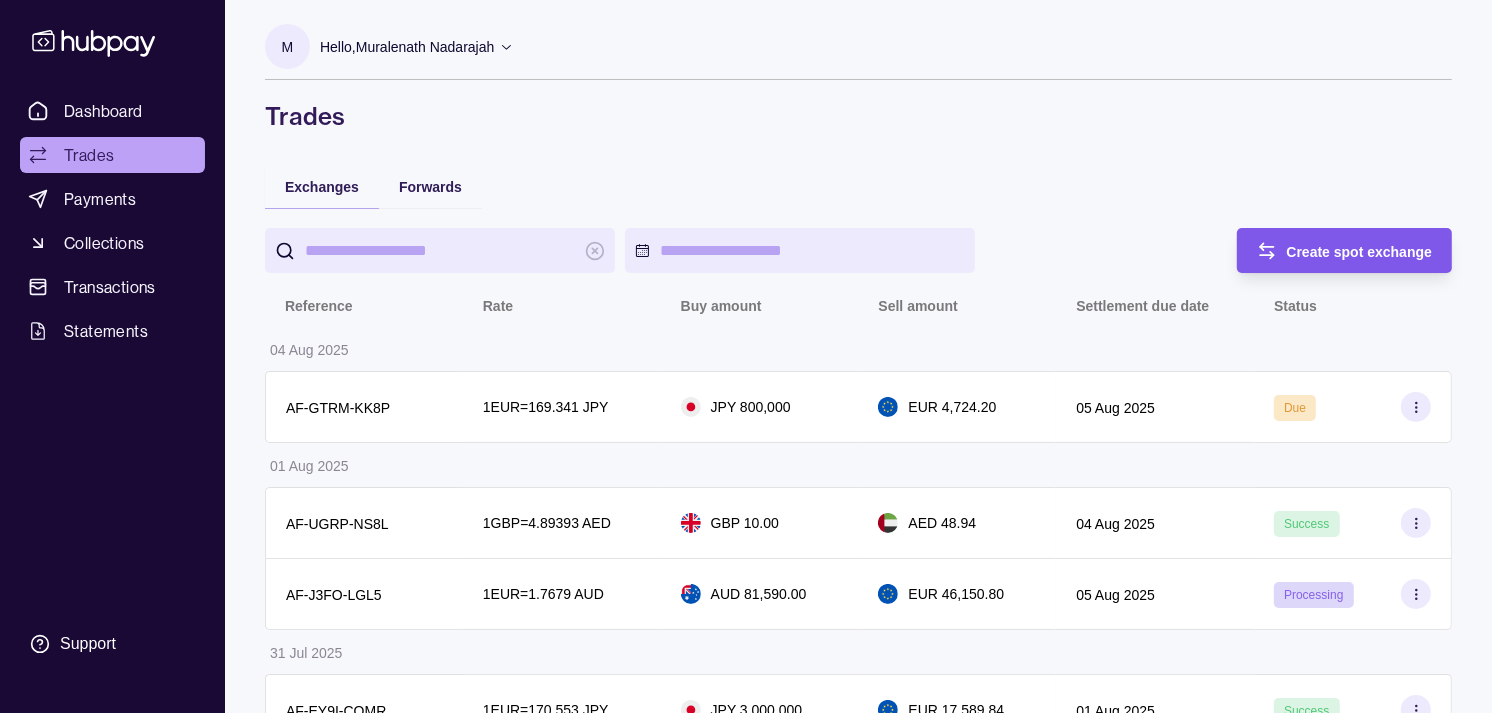 click on "Create spot exchange" at bounding box center [1330, 250] 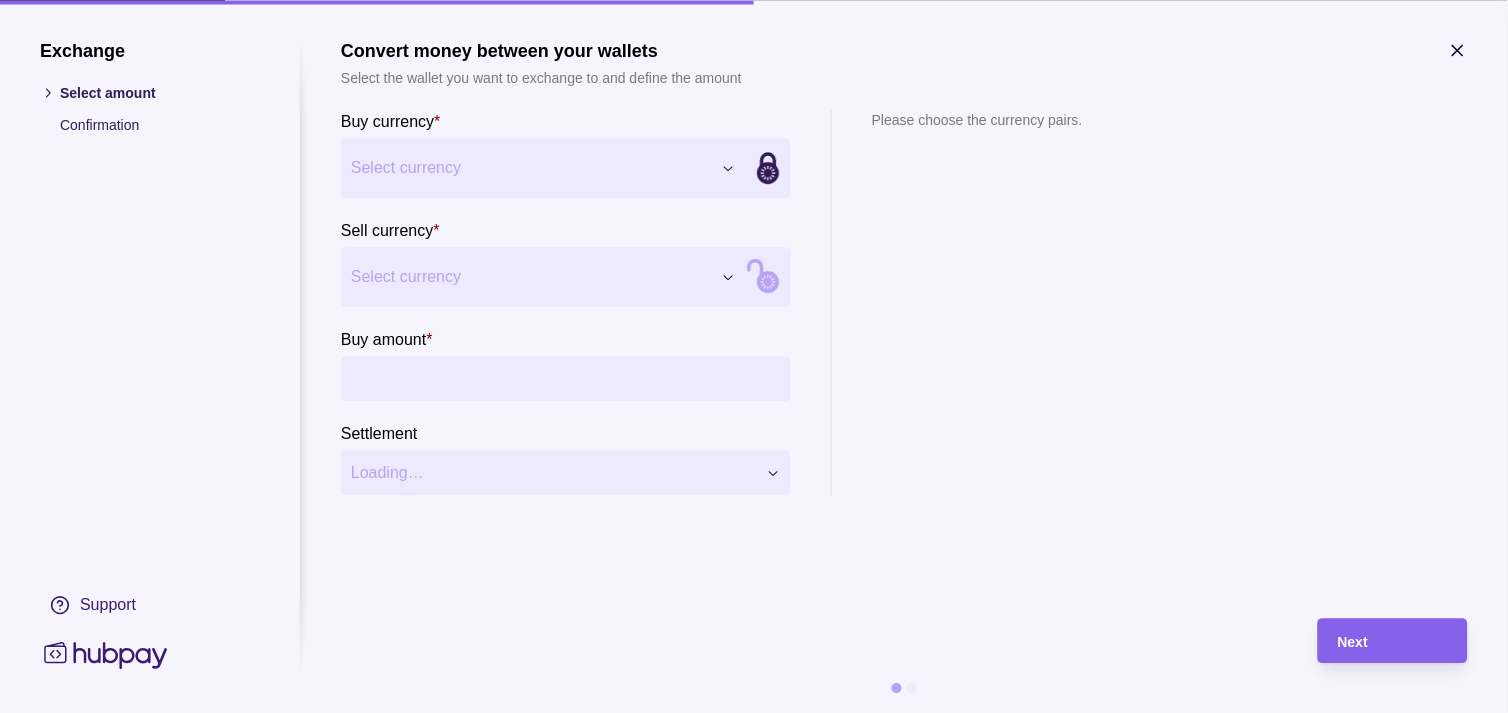 click on "Exchange Select amount Confirmation Support Convert money between your wallets Select the wallet you want to exchange to and define the amount Buy currency  * Select currency *** *** *** *** *** *** *** *** *** *** Sell currency  * Select currency *** *** *** *** *** *** *** *** *** *** Buy amount  * Settlement Loading… Please choose the currency pairs. Next" at bounding box center (746, 2127) 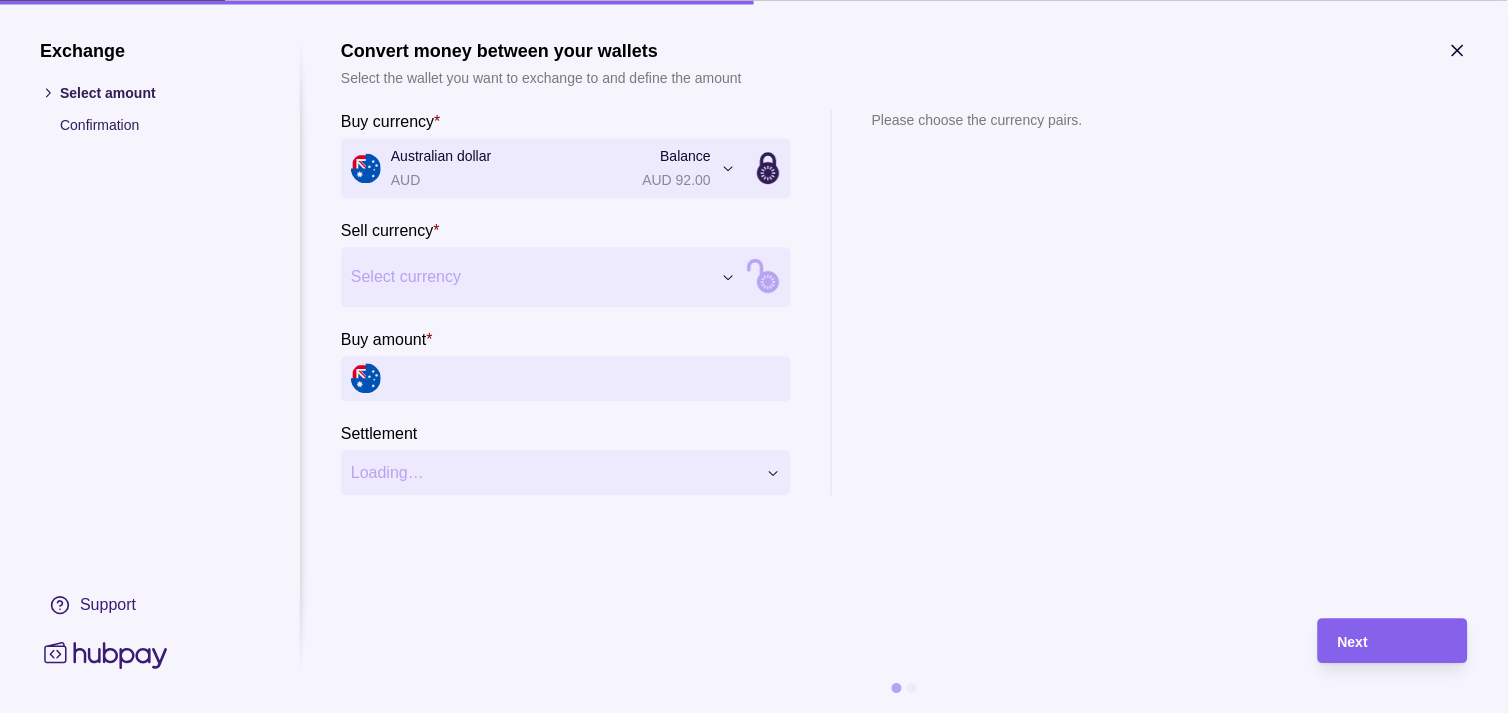 click on "Exchange Select amount Confirmation Support Convert money between your wallets Select the wallet you want to exchange to and define the amount Buy currency  * Australian dollar AUD Balance AUD 92.00 *** *** *** *** *** *** *** *** *** *** Sell currency  * Select currency *** *** *** *** *** *** *** *** *** *** Buy amount  * Settlement Loading… Please choose the currency pairs. Next" at bounding box center (746, 2127) 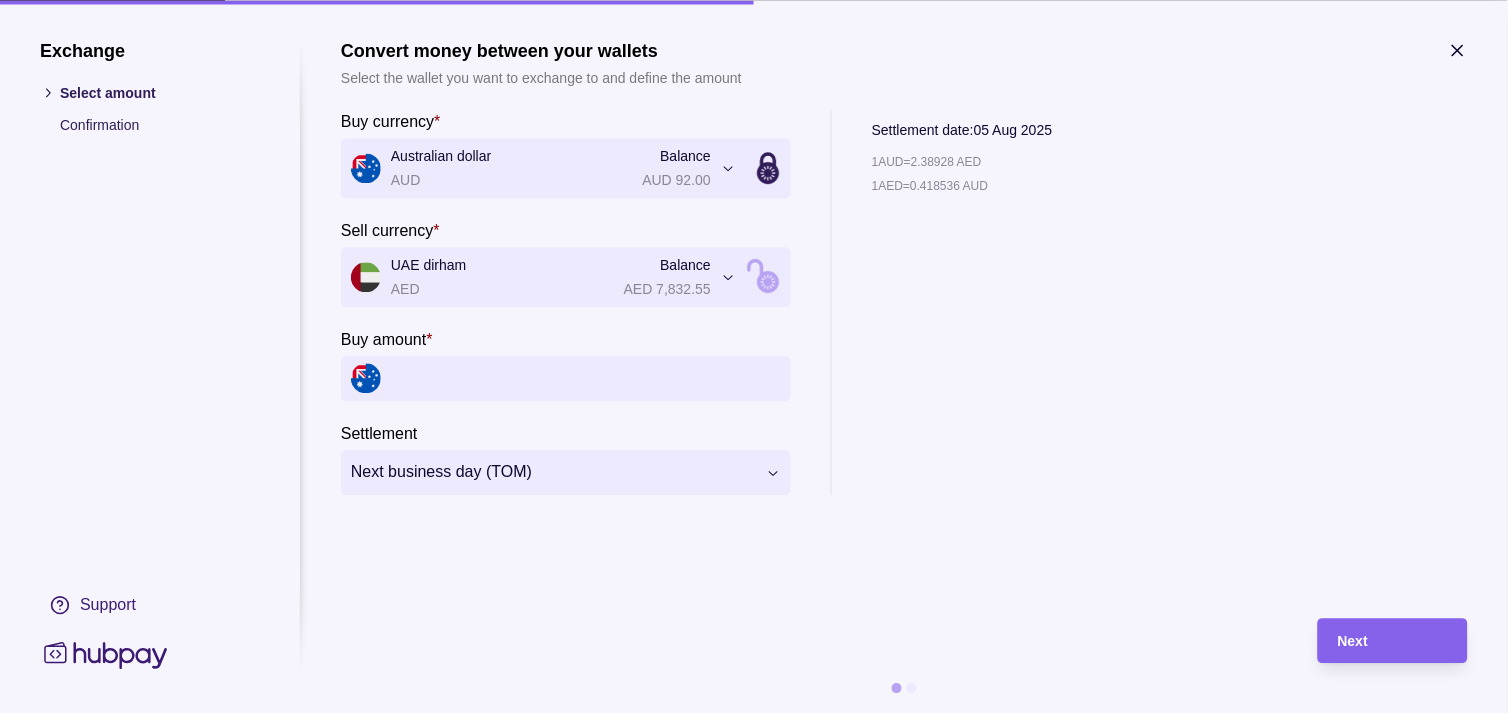 click 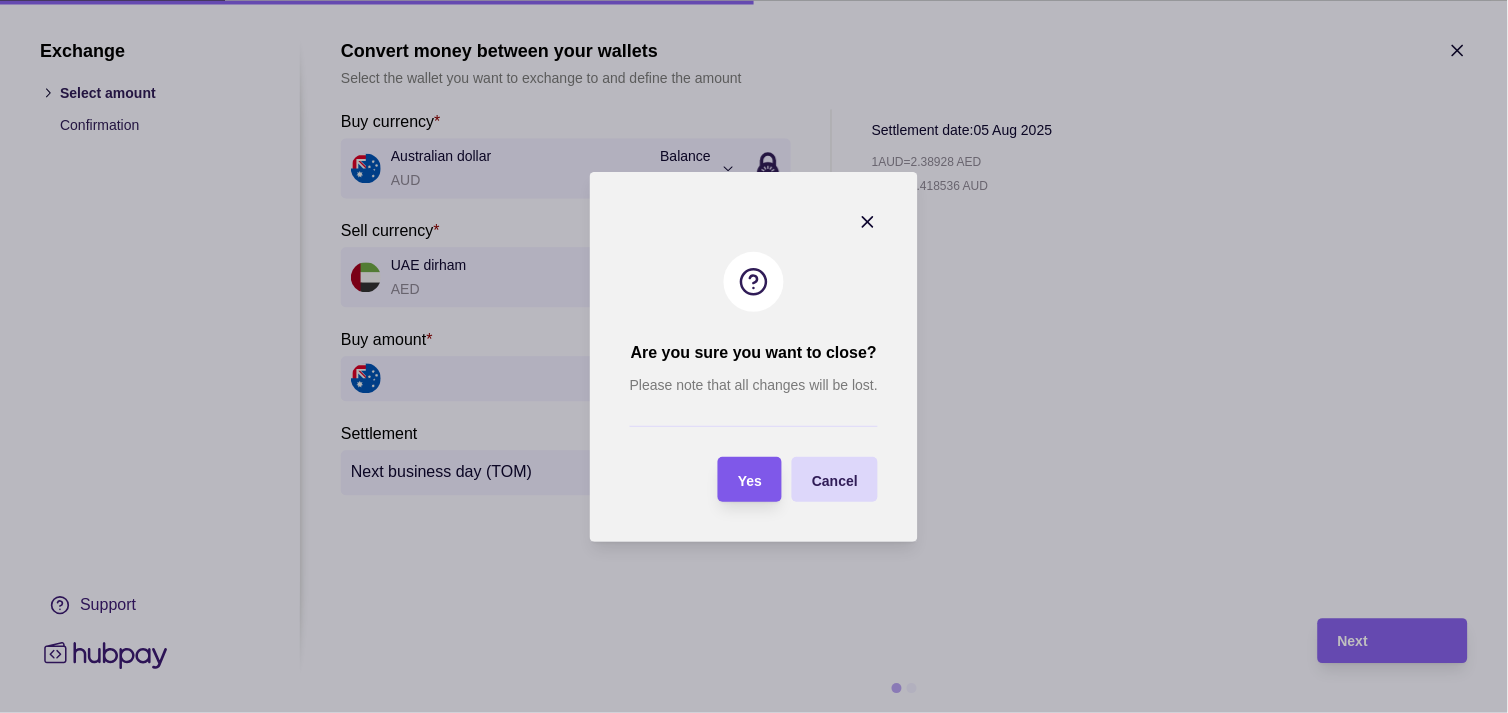 click on "Yes" at bounding box center (750, 480) 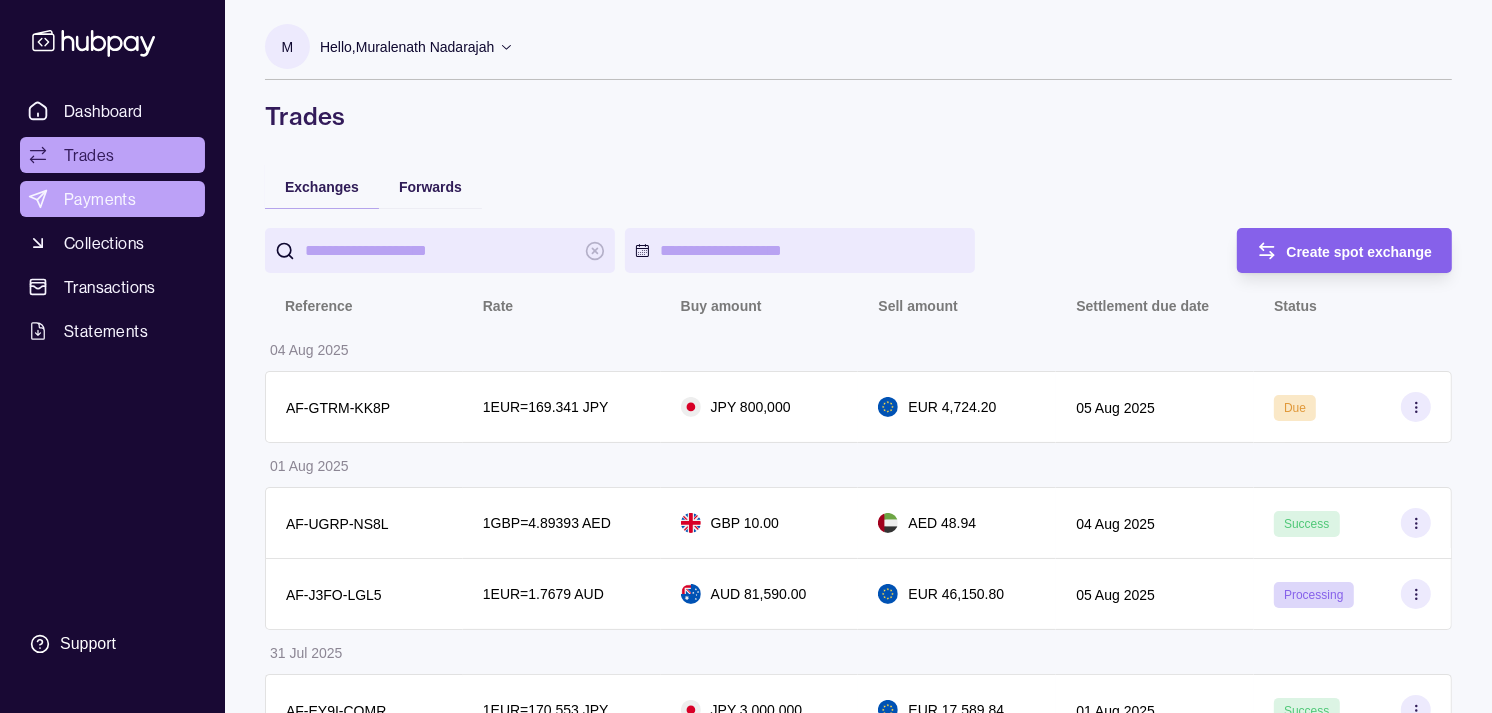 click on "Payments" at bounding box center [100, 199] 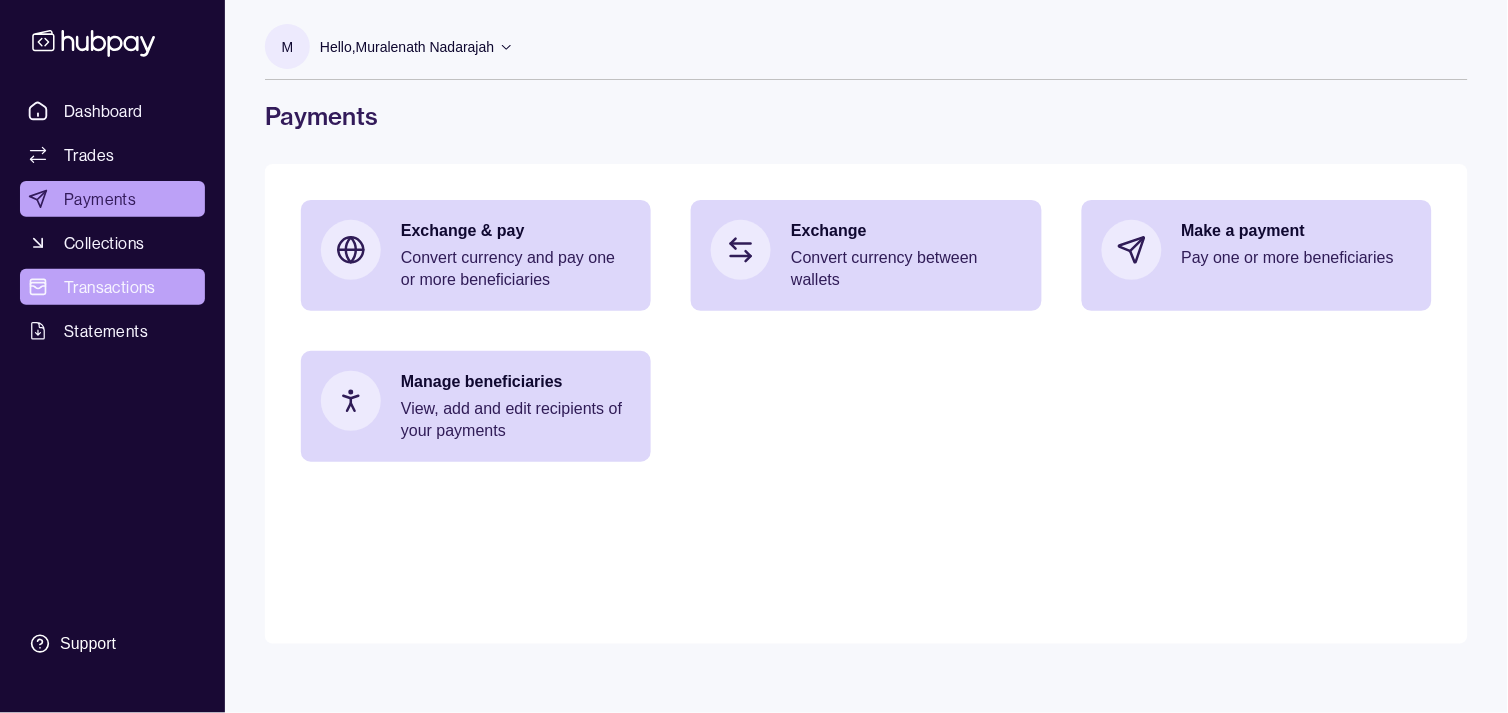 click on "Transactions" at bounding box center (110, 287) 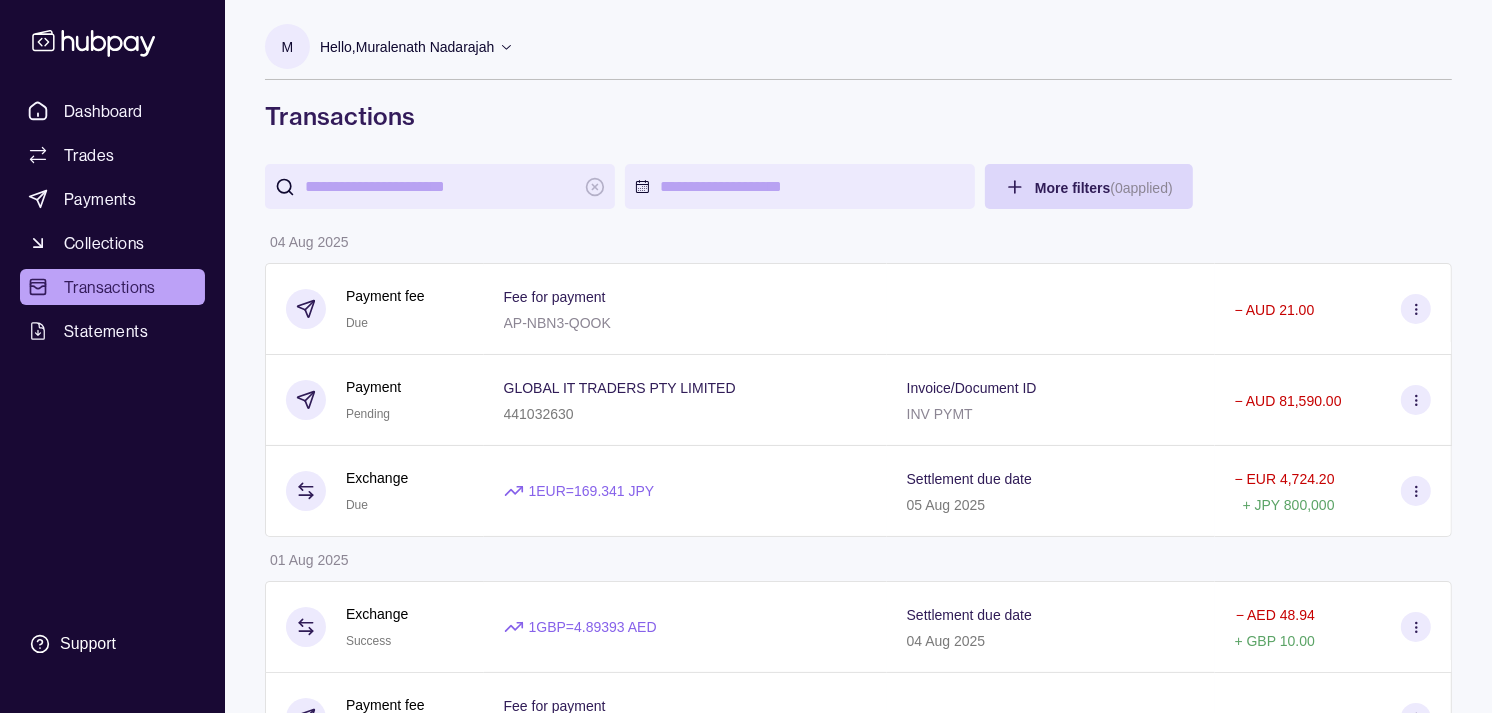 click at bounding box center (440, 186) 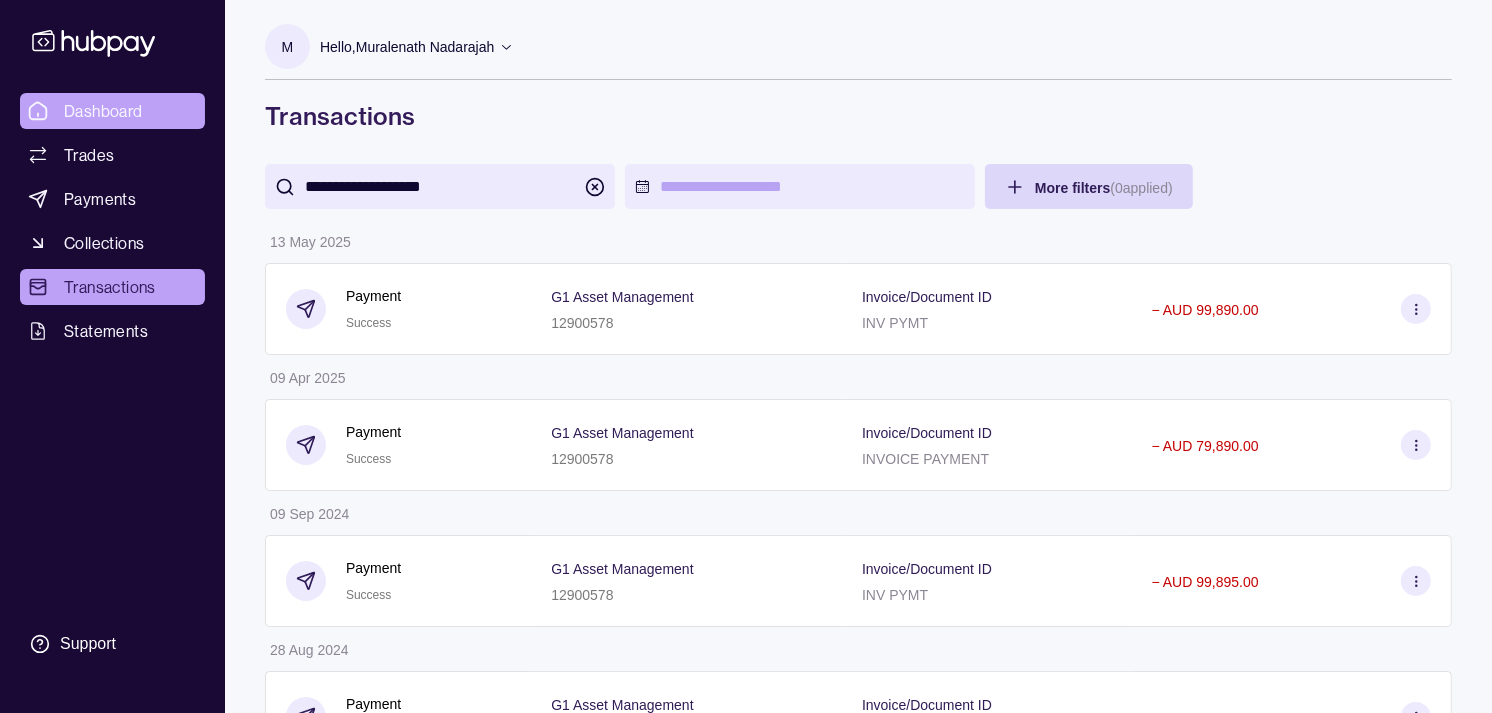 type on "**********" 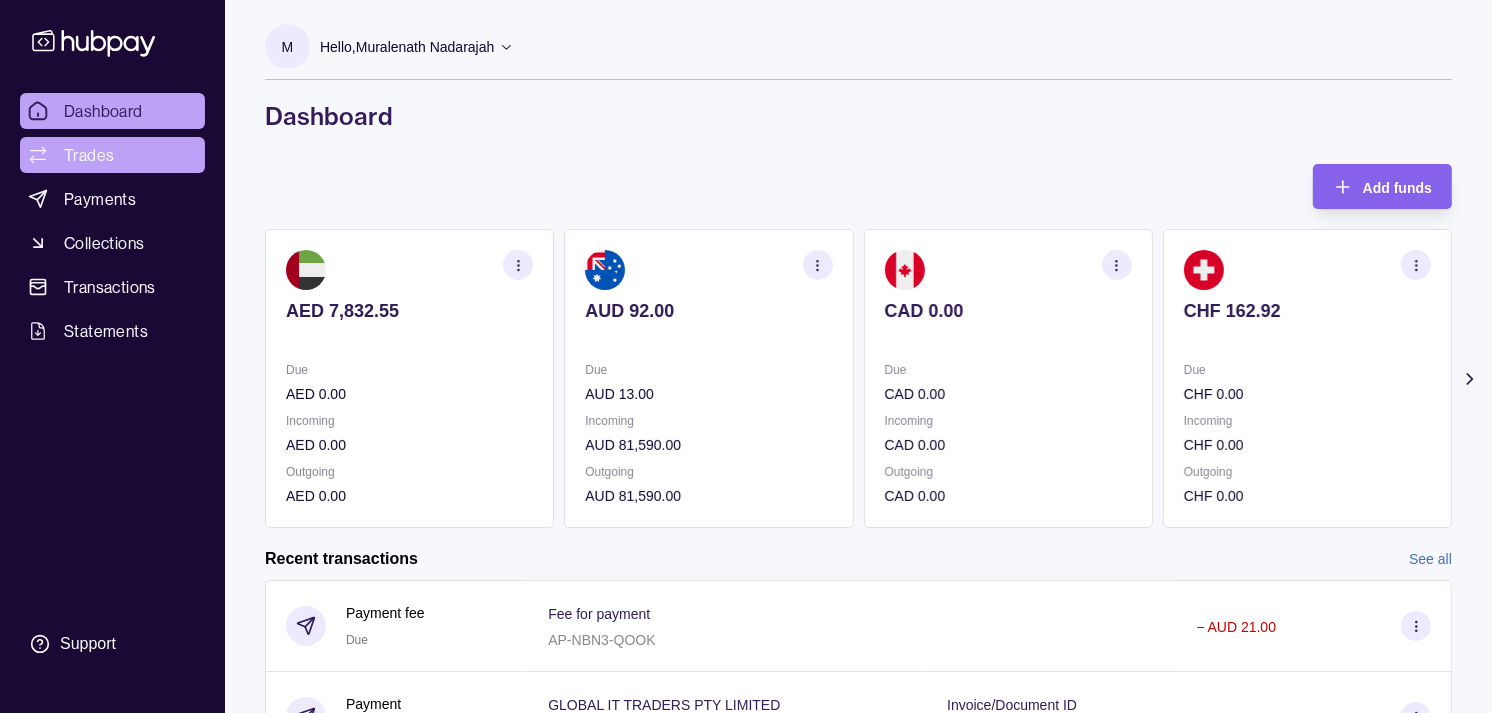 click on "Trades" at bounding box center (89, 155) 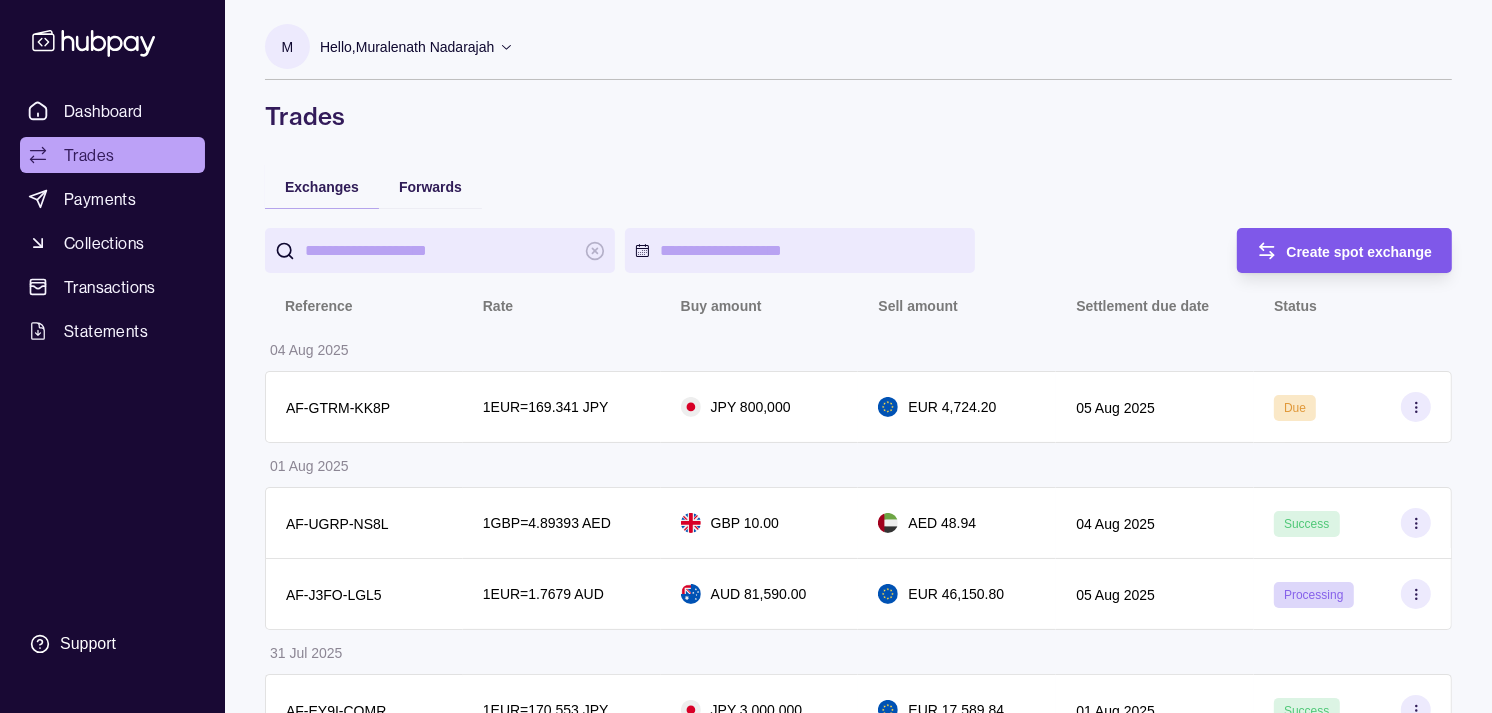 click on "Create spot exchange" at bounding box center [1360, 252] 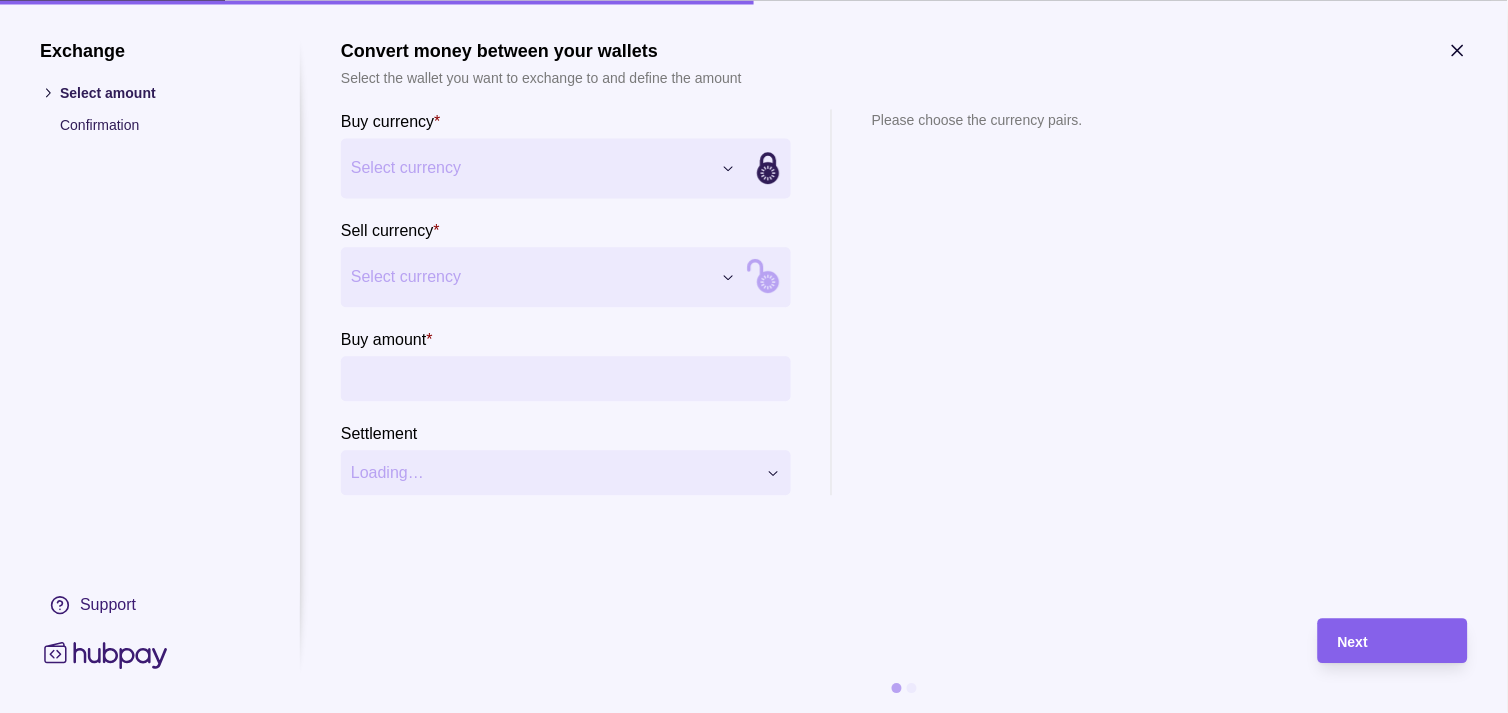 click on "Exchange Select amount Confirmation Support Convert money between your wallets Select the wallet you want to exchange to and define the amount Buy currency  * Select currency *** *** *** *** *** *** *** *** *** *** Sell currency  * Select currency *** *** *** *** *** *** *** *** *** *** Buy amount  * Settlement Loading… Please choose the currency pairs. Next" at bounding box center [746, 2127] 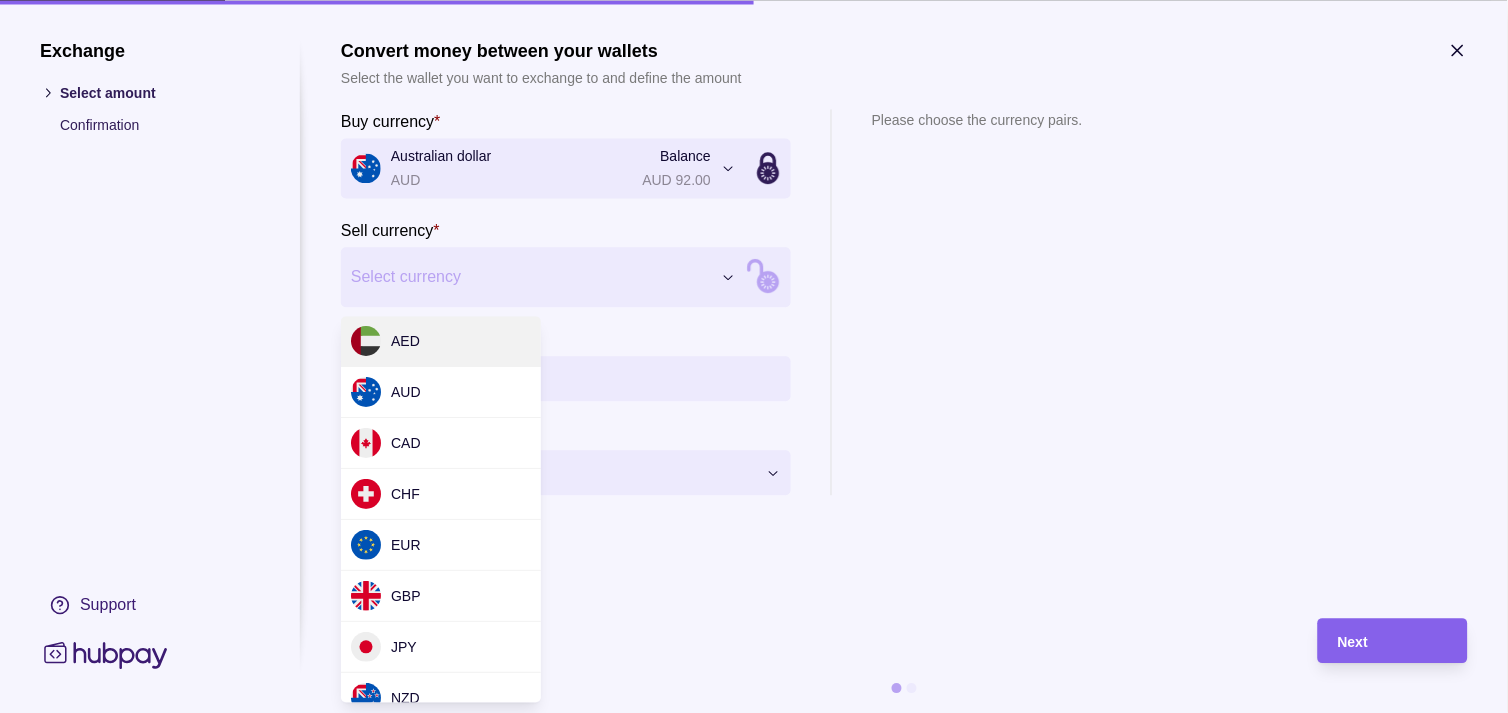 click on "Exchange Select amount Confirmation Support Convert money between your wallets Select the wallet you want to exchange to and define the amount Buy currency  * Australian dollar AUD Balance AUD 92.00 *** *** *** *** *** *** *** *** *** *** Sell currency  * Select currency *** *** *** *** *** *** *** *** *** *** Buy amount  * Settlement Loading… Please choose the currency pairs. Next" at bounding box center (746, 2127) 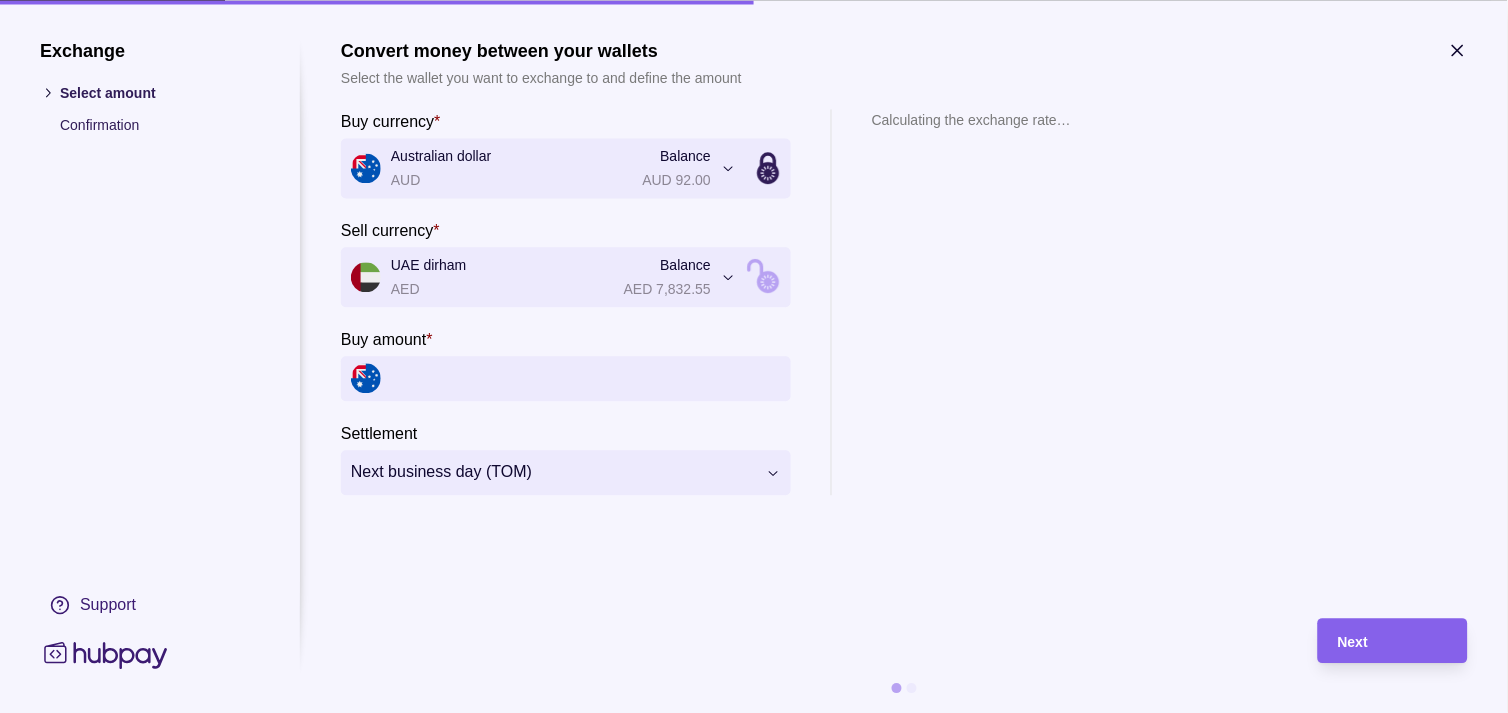 click on "Buy amount  *" at bounding box center [586, 378] 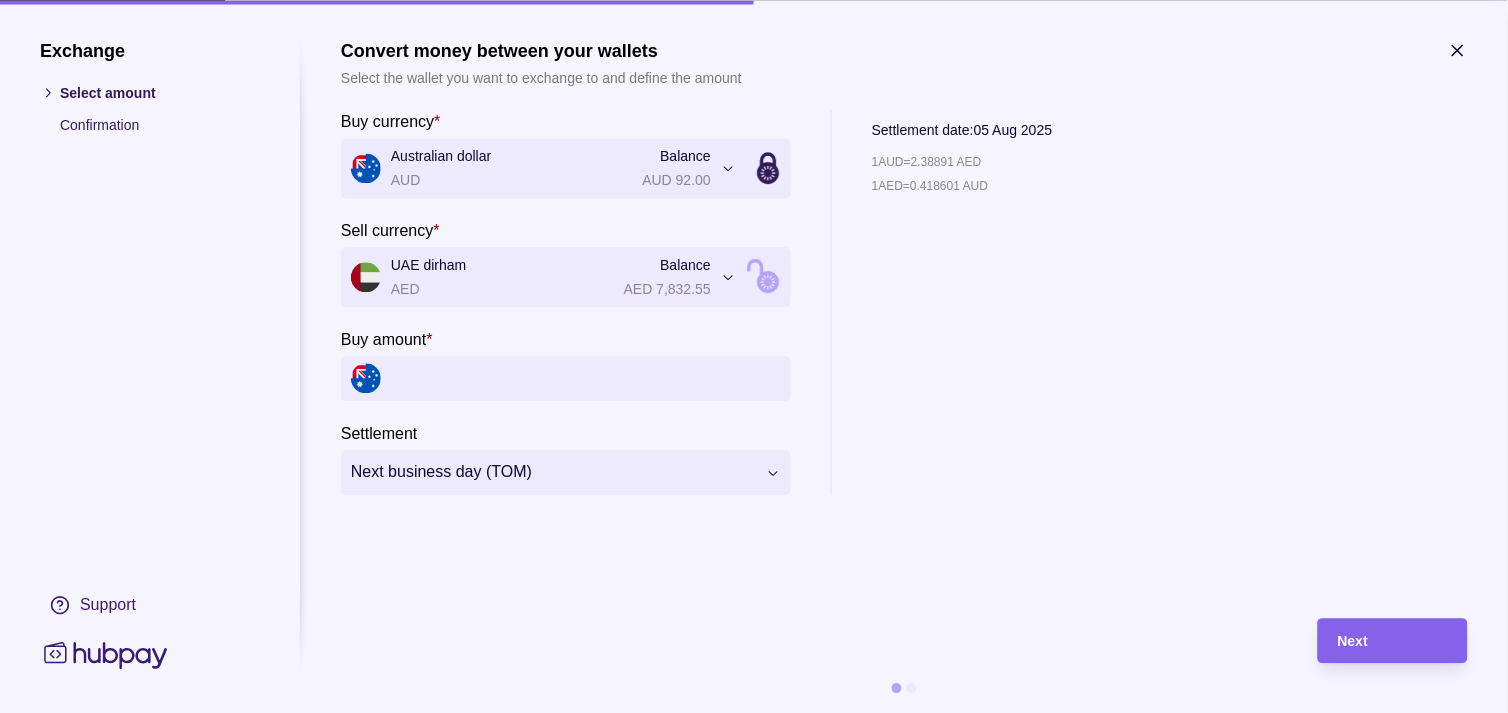 paste on "*******" 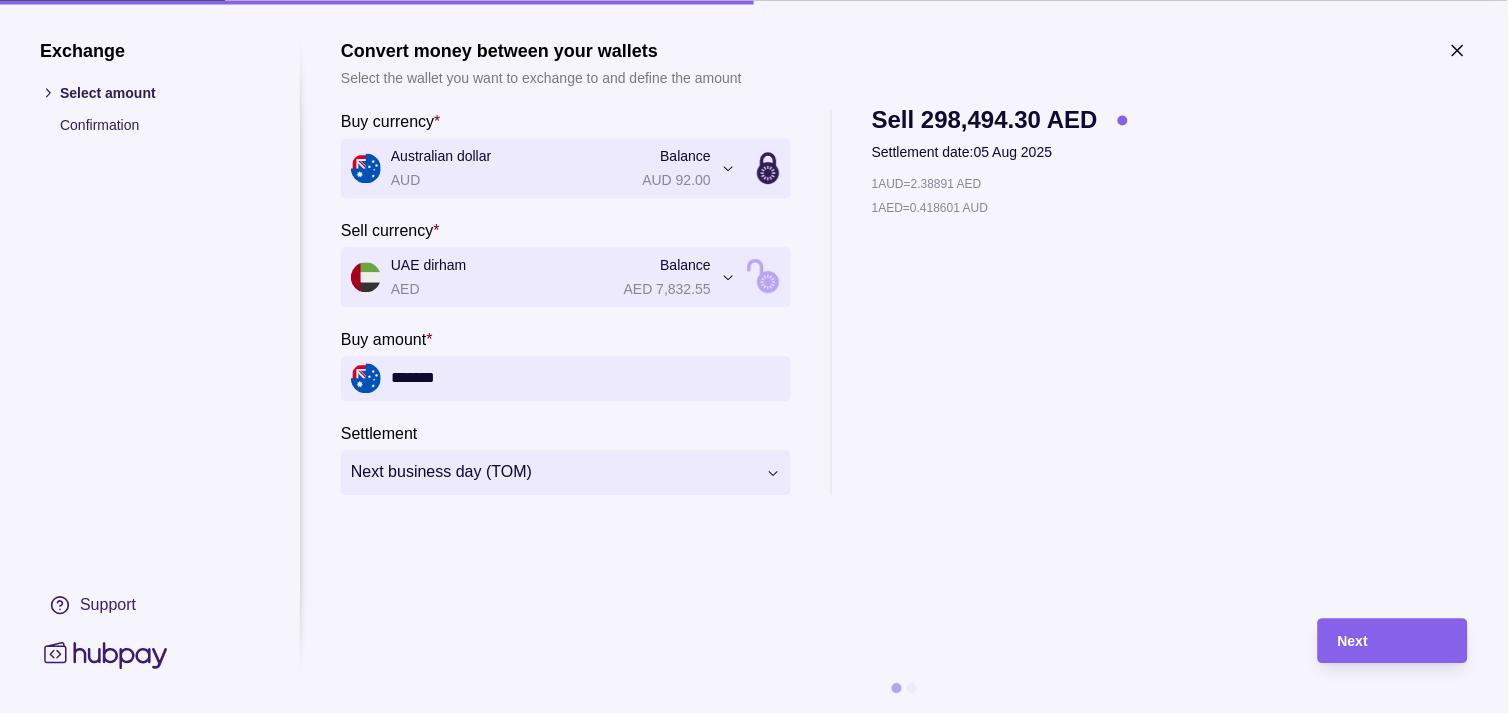 type on "*******" 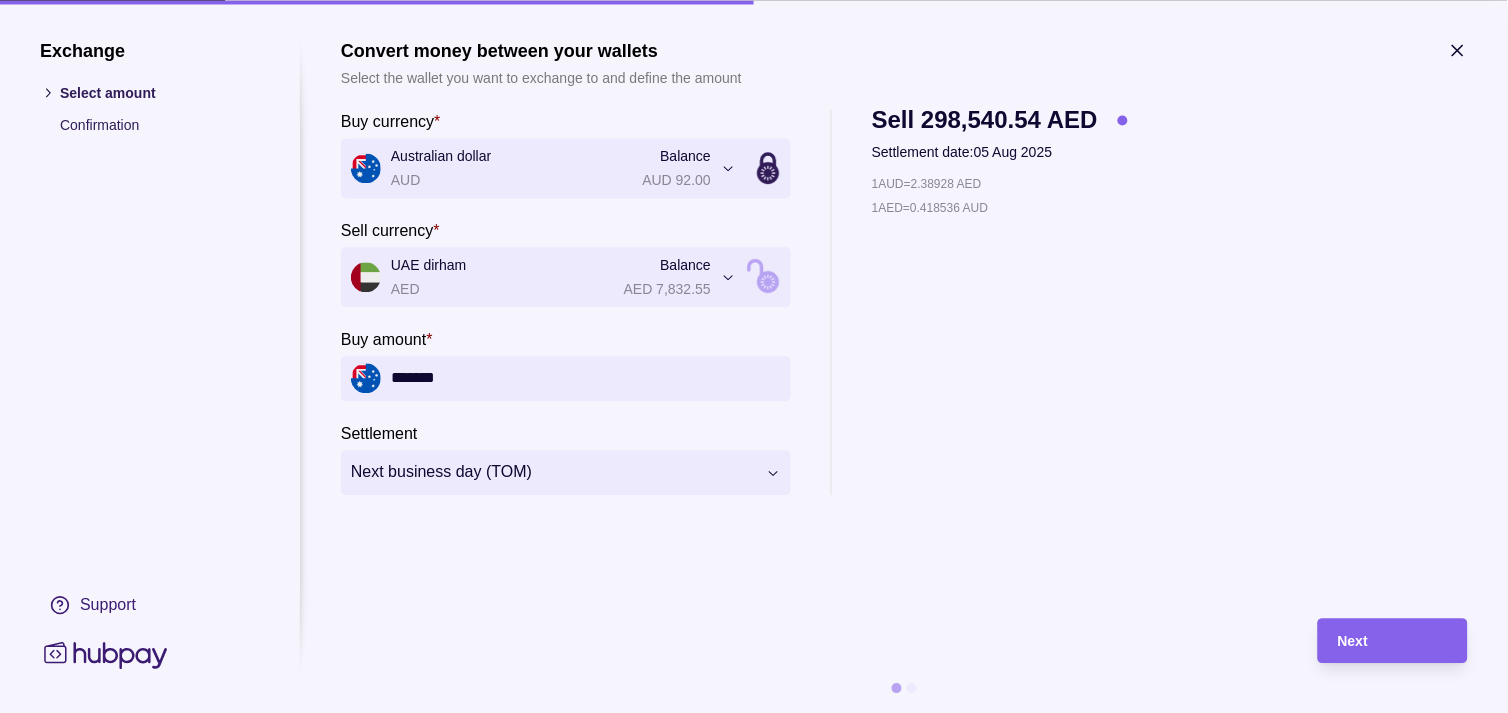 click on "**********" at bounding box center (746, 2127) 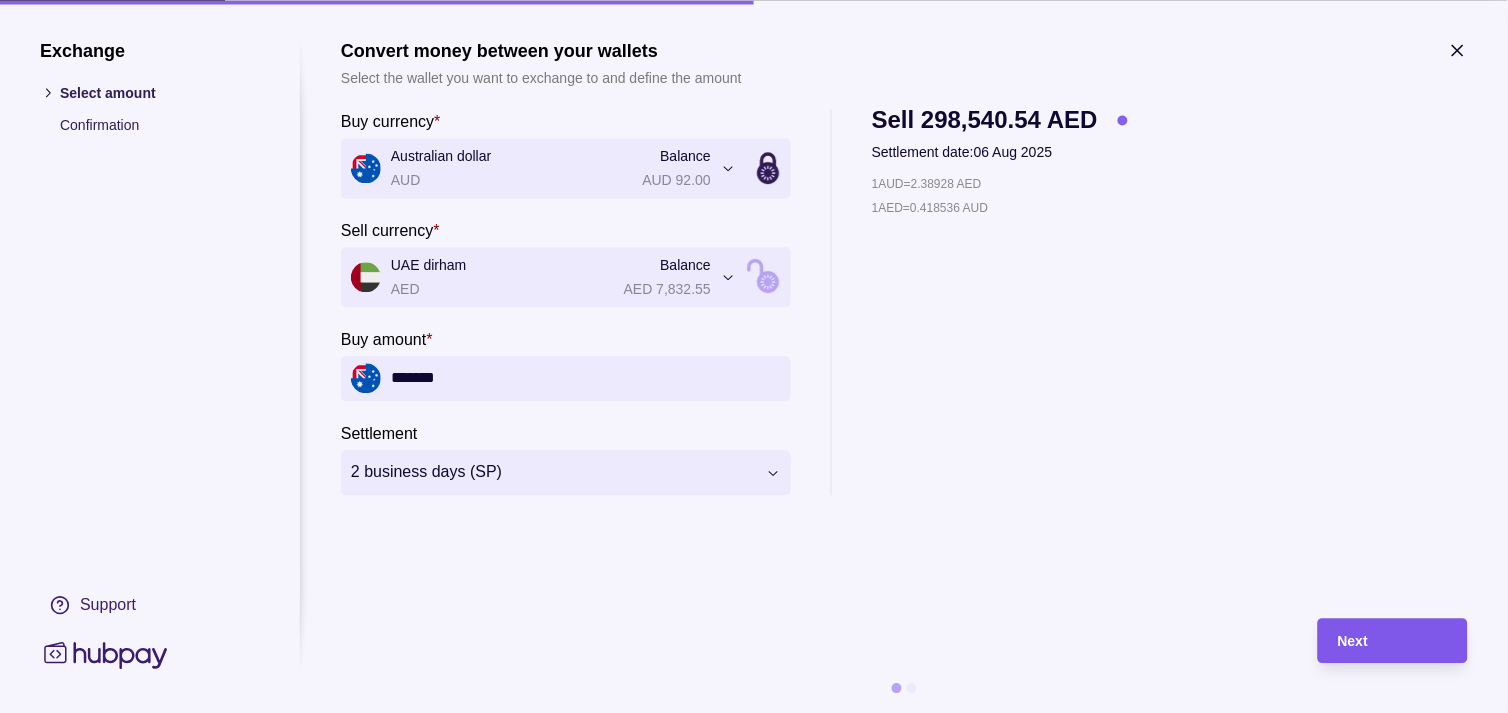 click on "Next" at bounding box center (1378, 640) 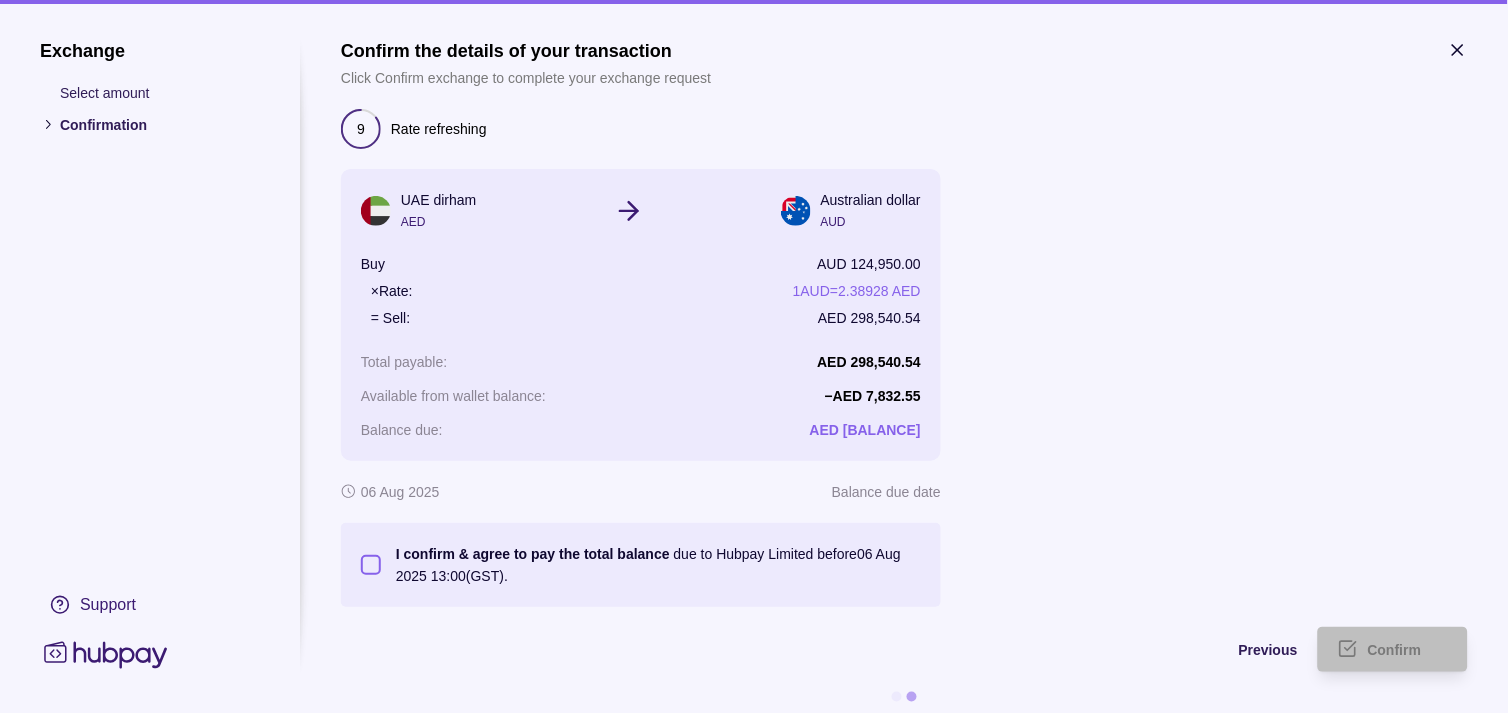 click on "I confirm  & agree to pay the total balance   due to Hubpay Limited before  06 Aug 2025   13:00  (GST)." at bounding box center [371, 565] 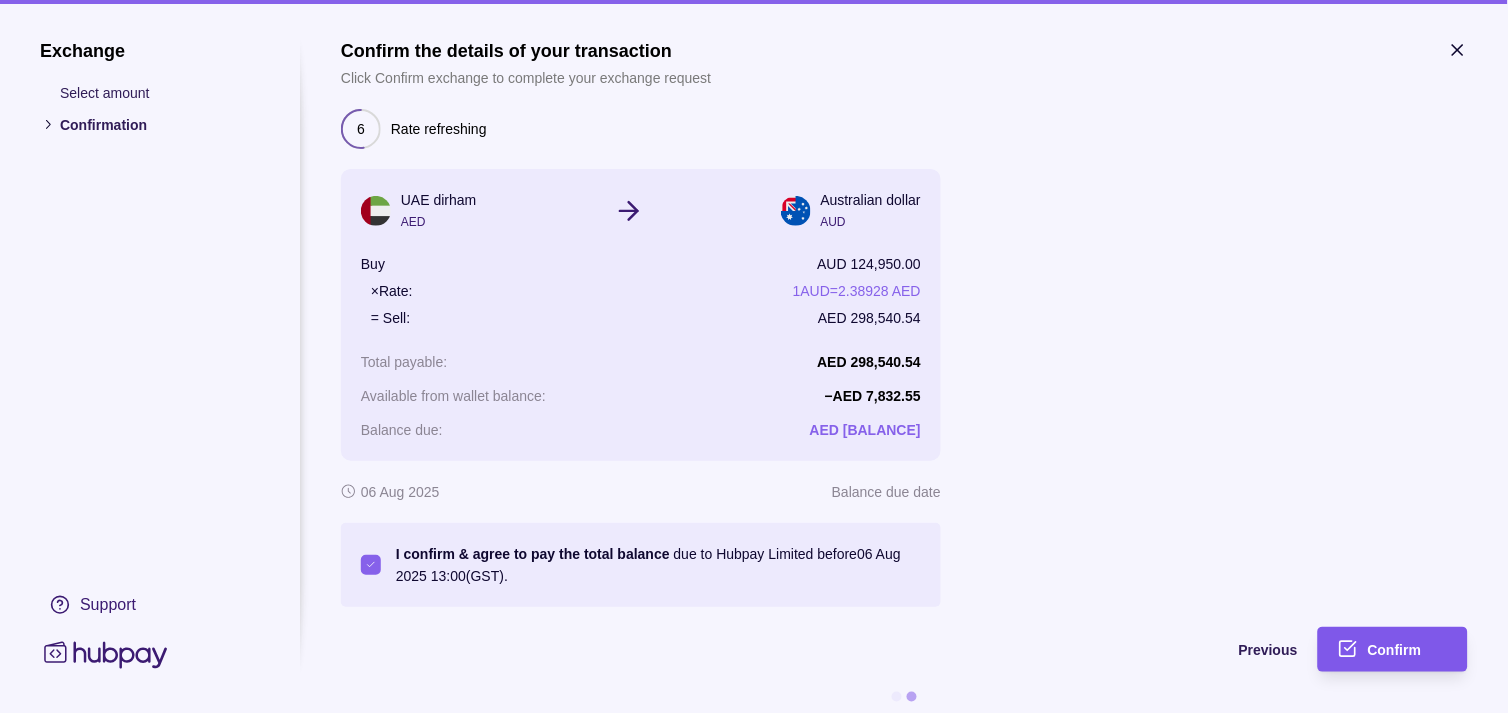 click on "Confirm" at bounding box center (1395, 651) 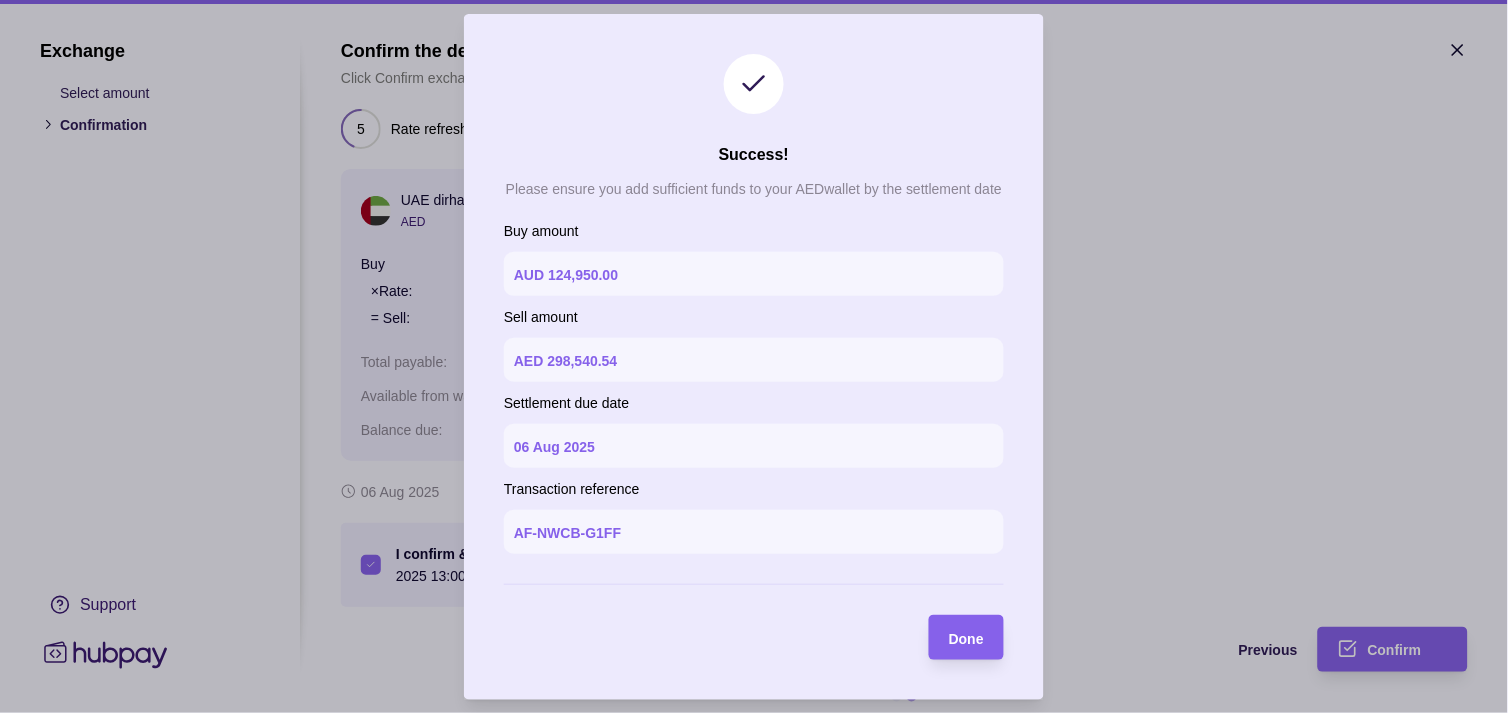 type 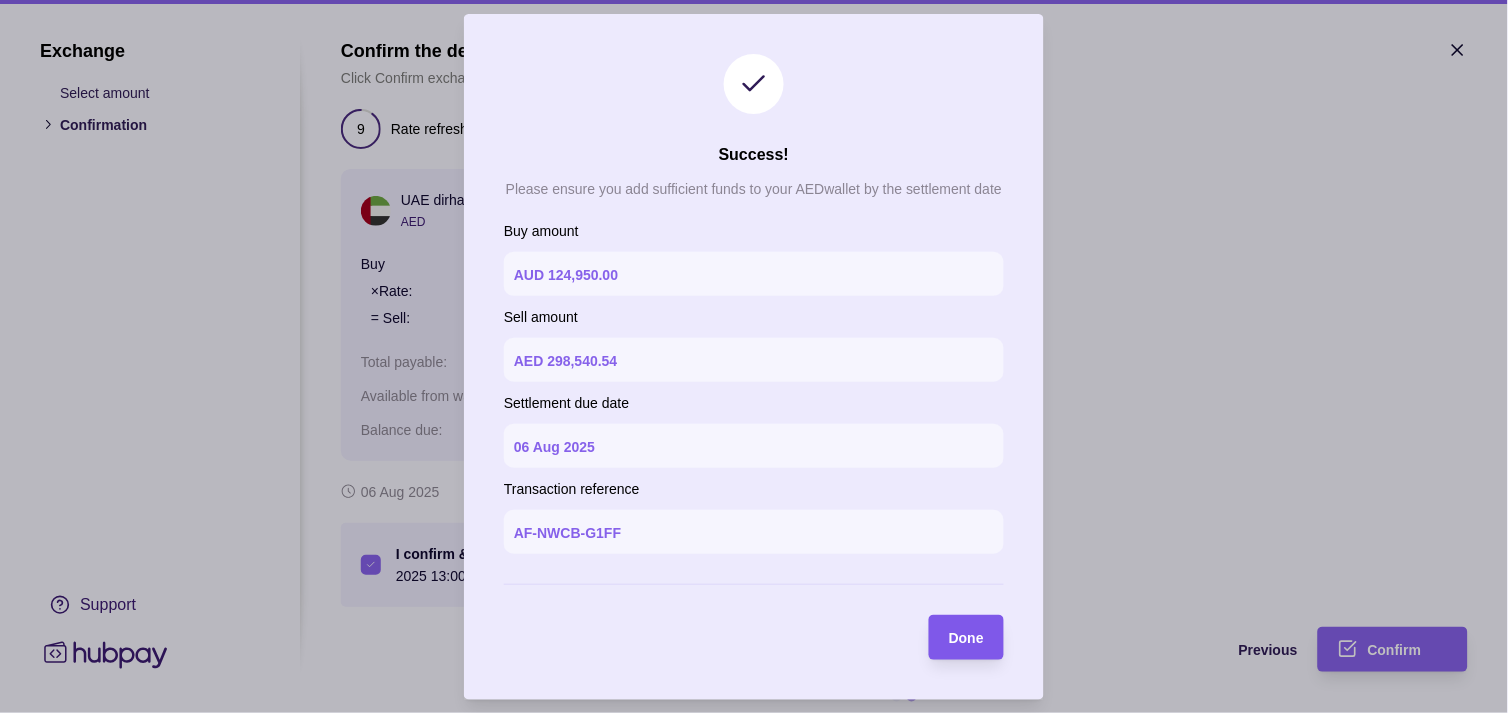 click on "Done" at bounding box center [966, 638] 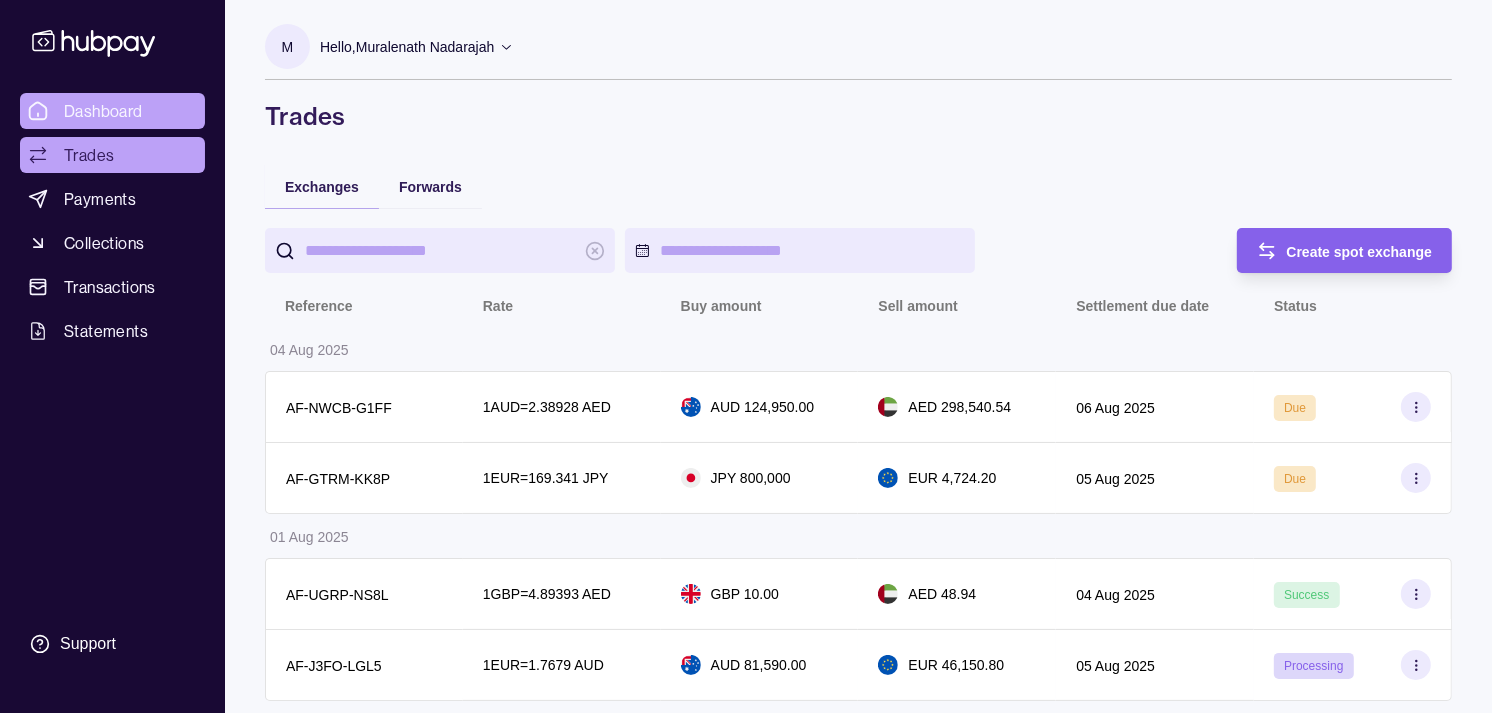 click on "Dashboard" at bounding box center [103, 111] 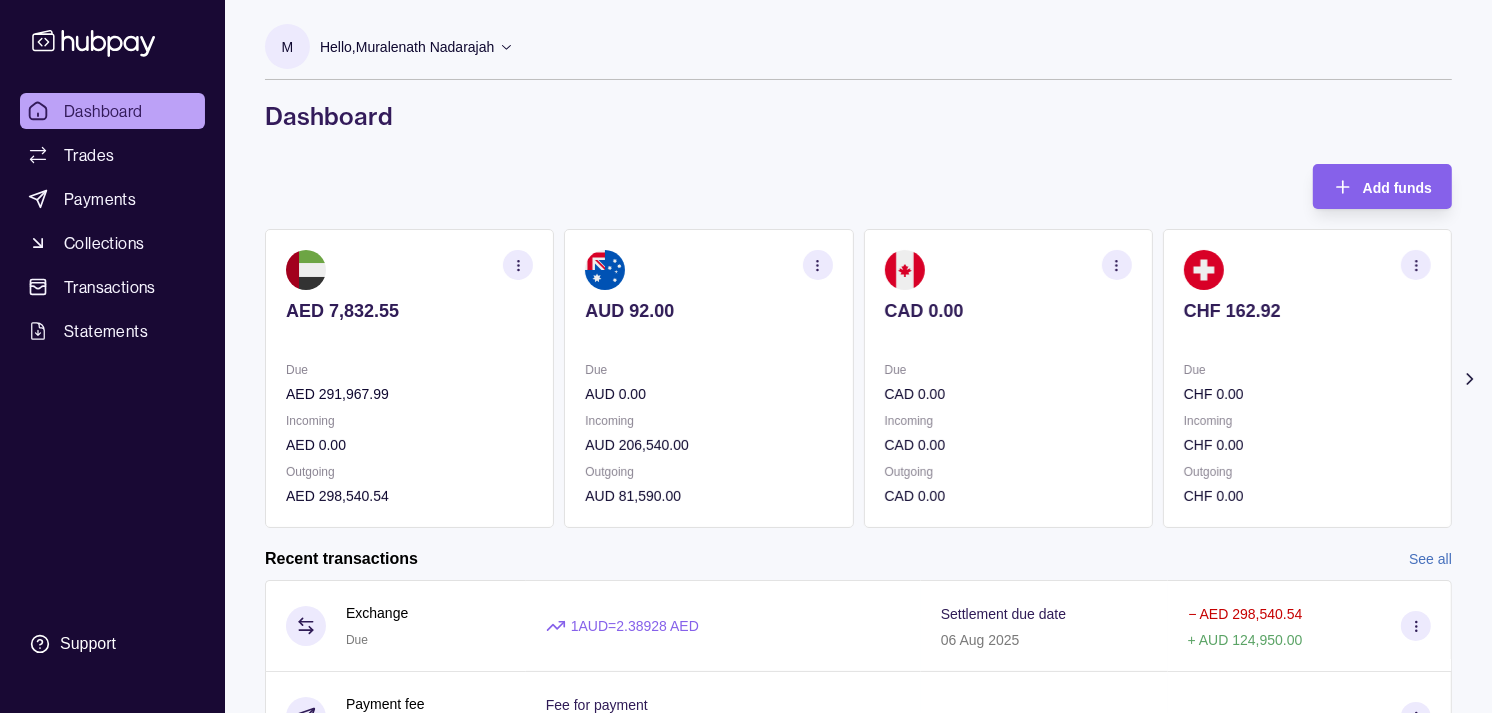 click 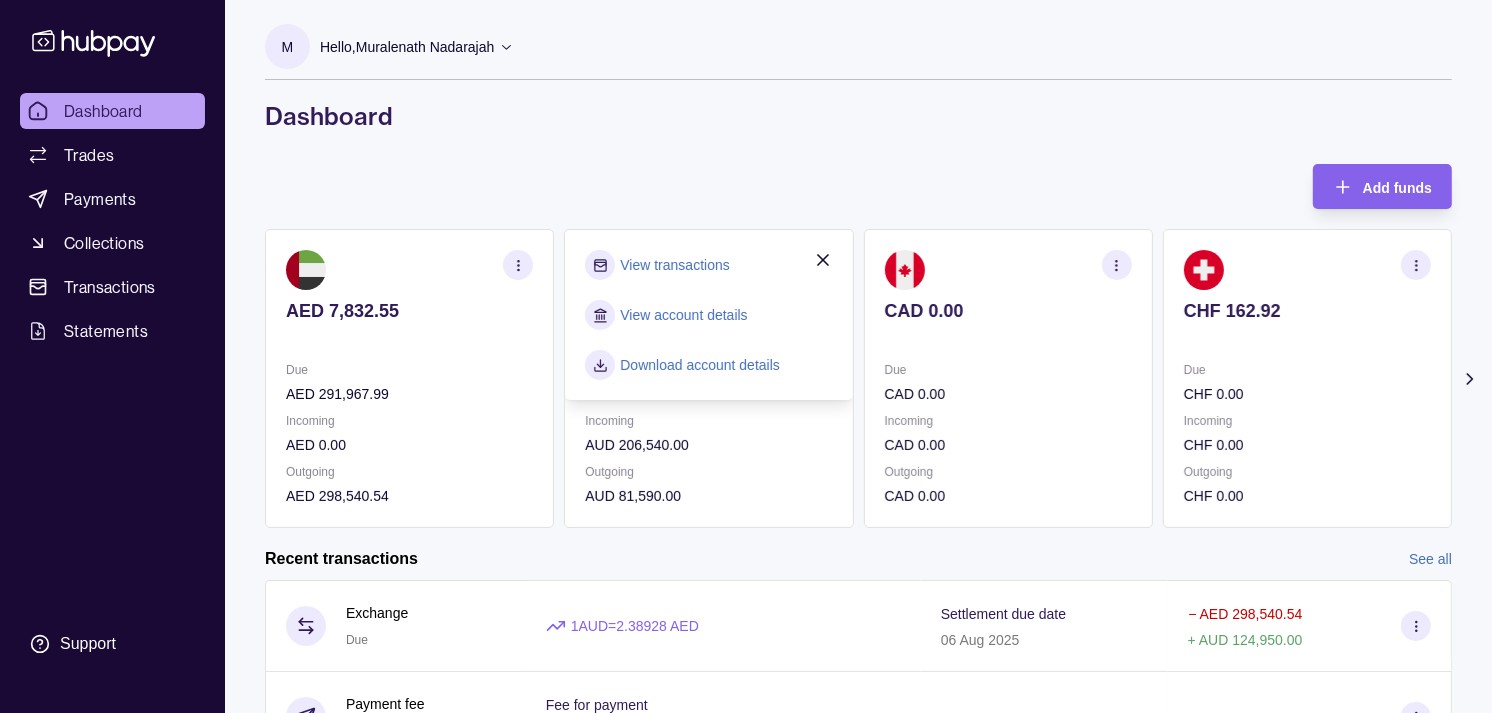 click on "View transactions" at bounding box center (674, 265) 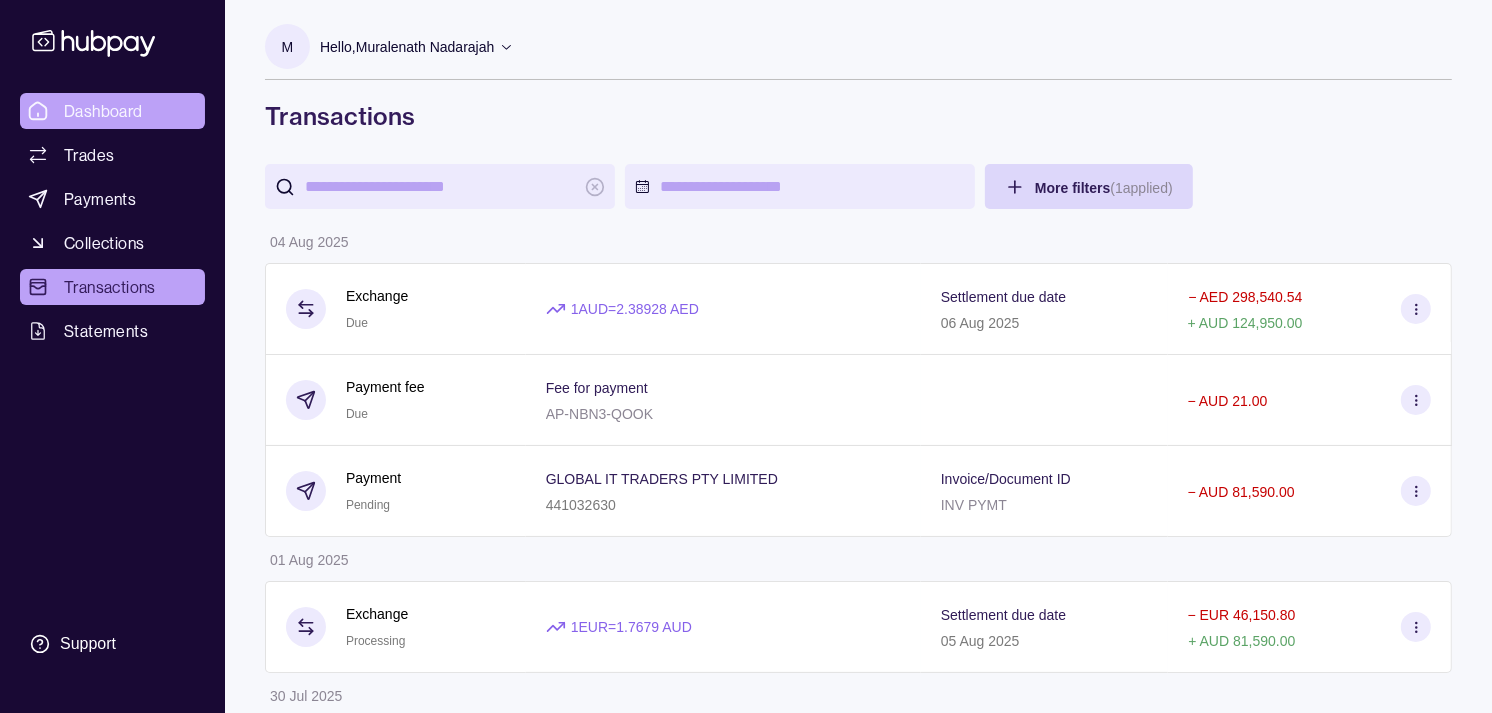 click on "Dashboard" at bounding box center [103, 111] 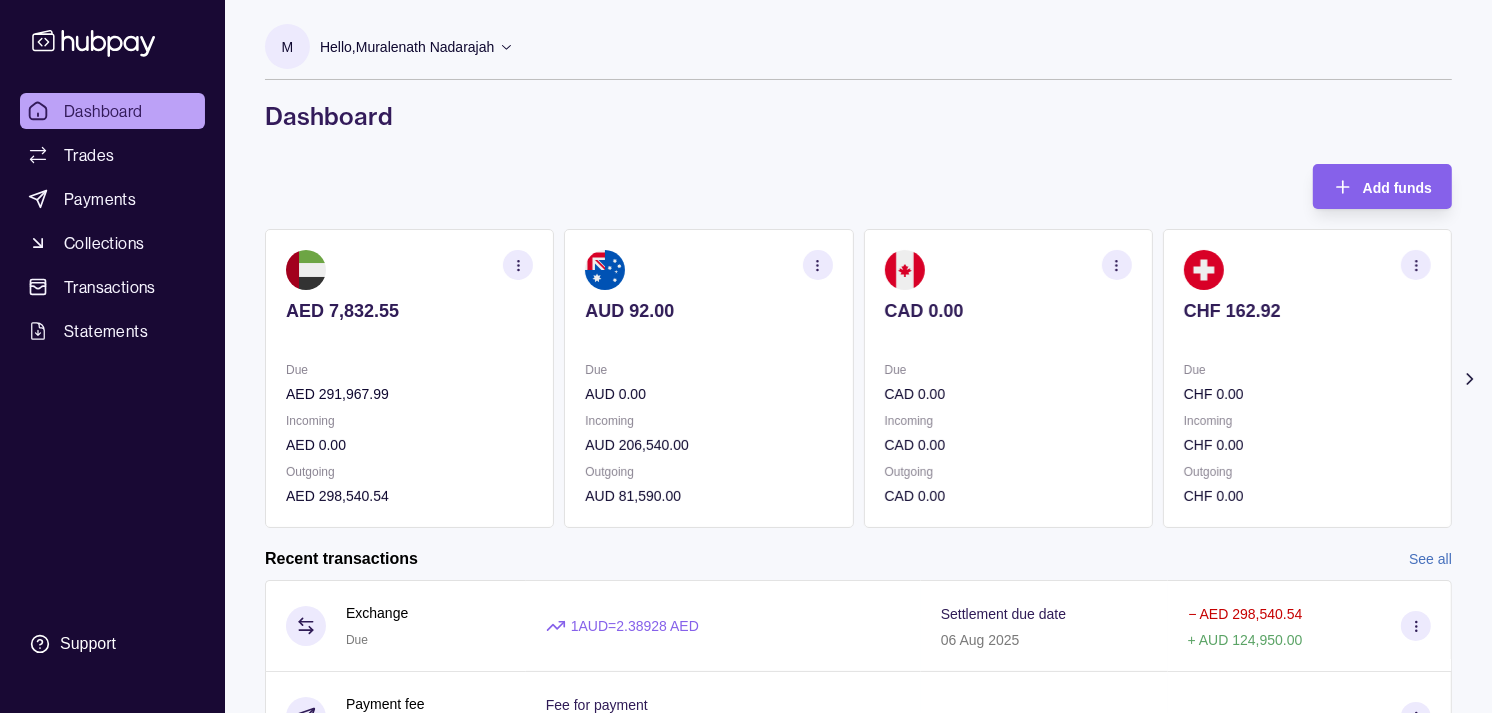 click on "Due" at bounding box center [1008, 370] 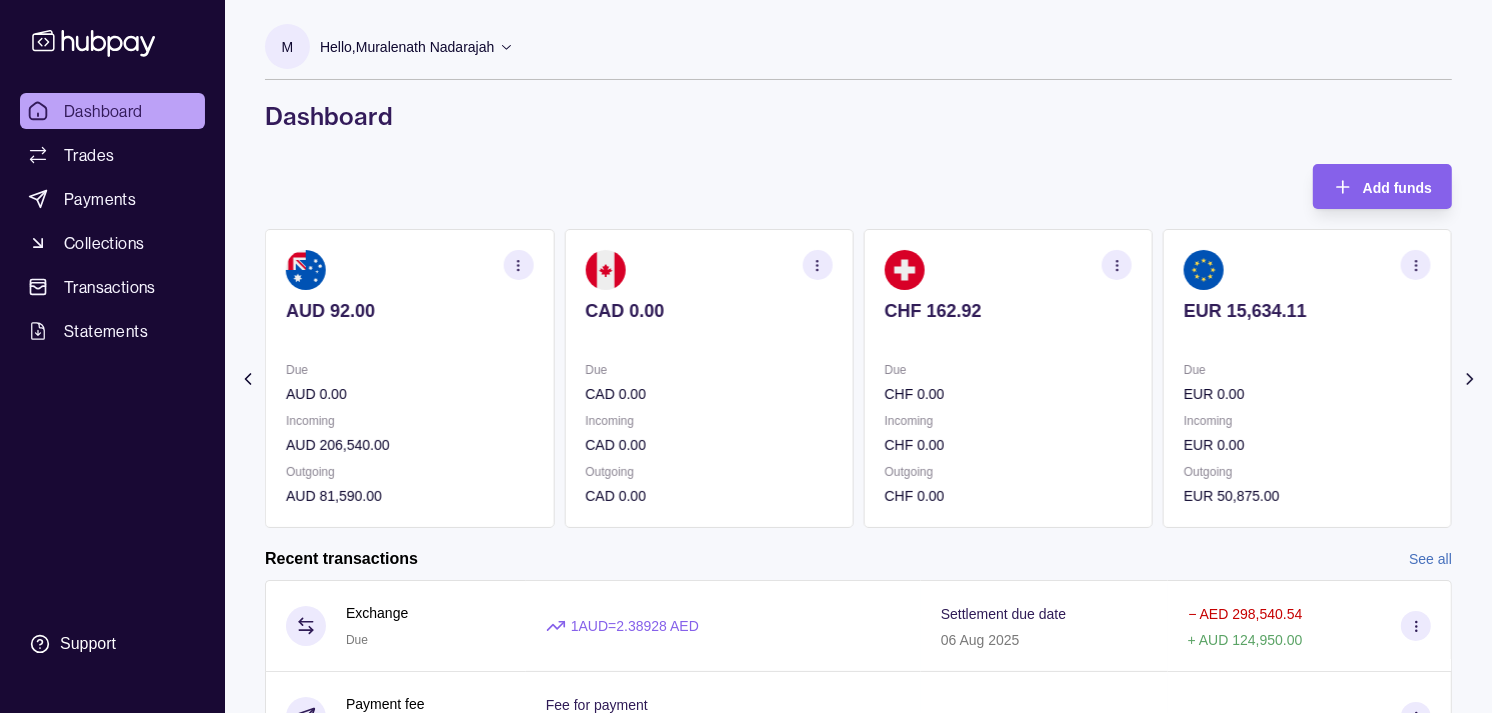 click on "Due" at bounding box center (1008, 370) 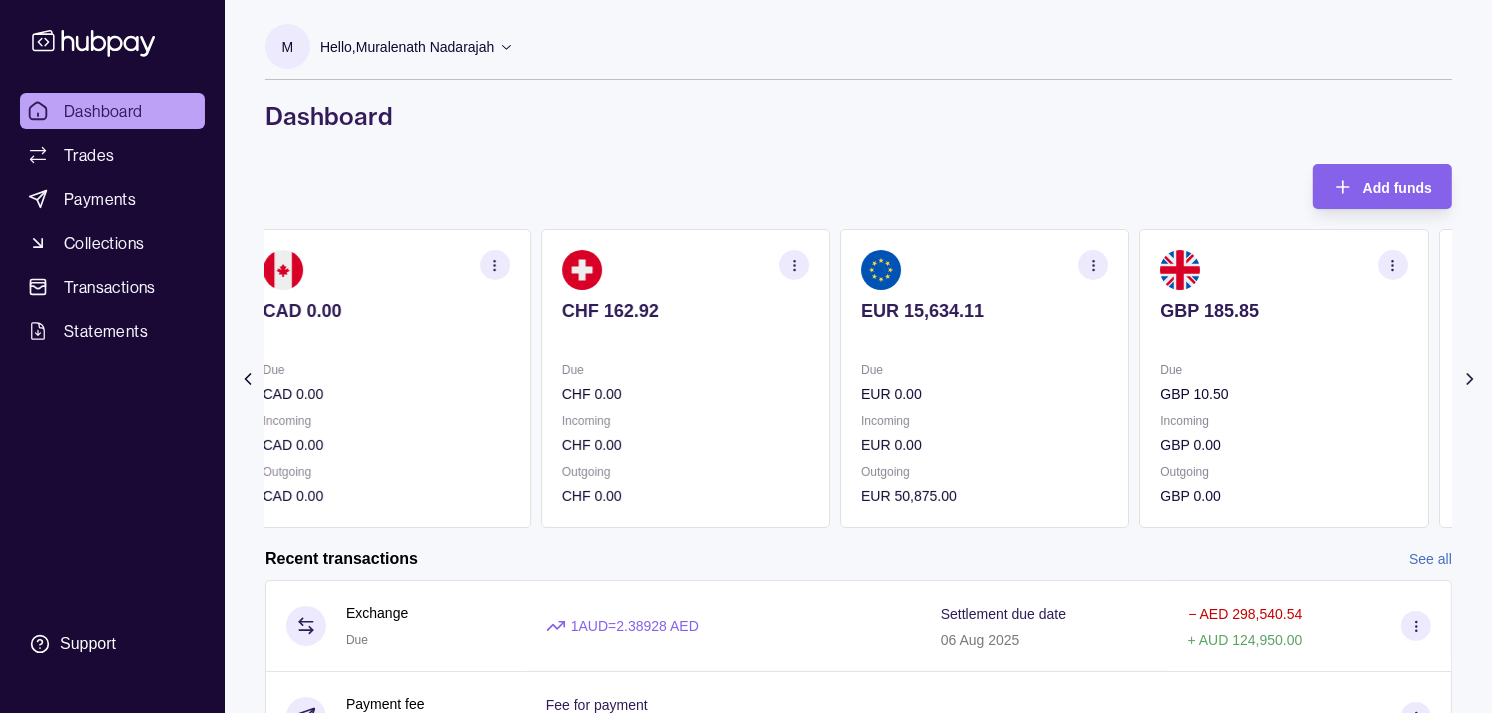 click on "Due" at bounding box center (984, 370) 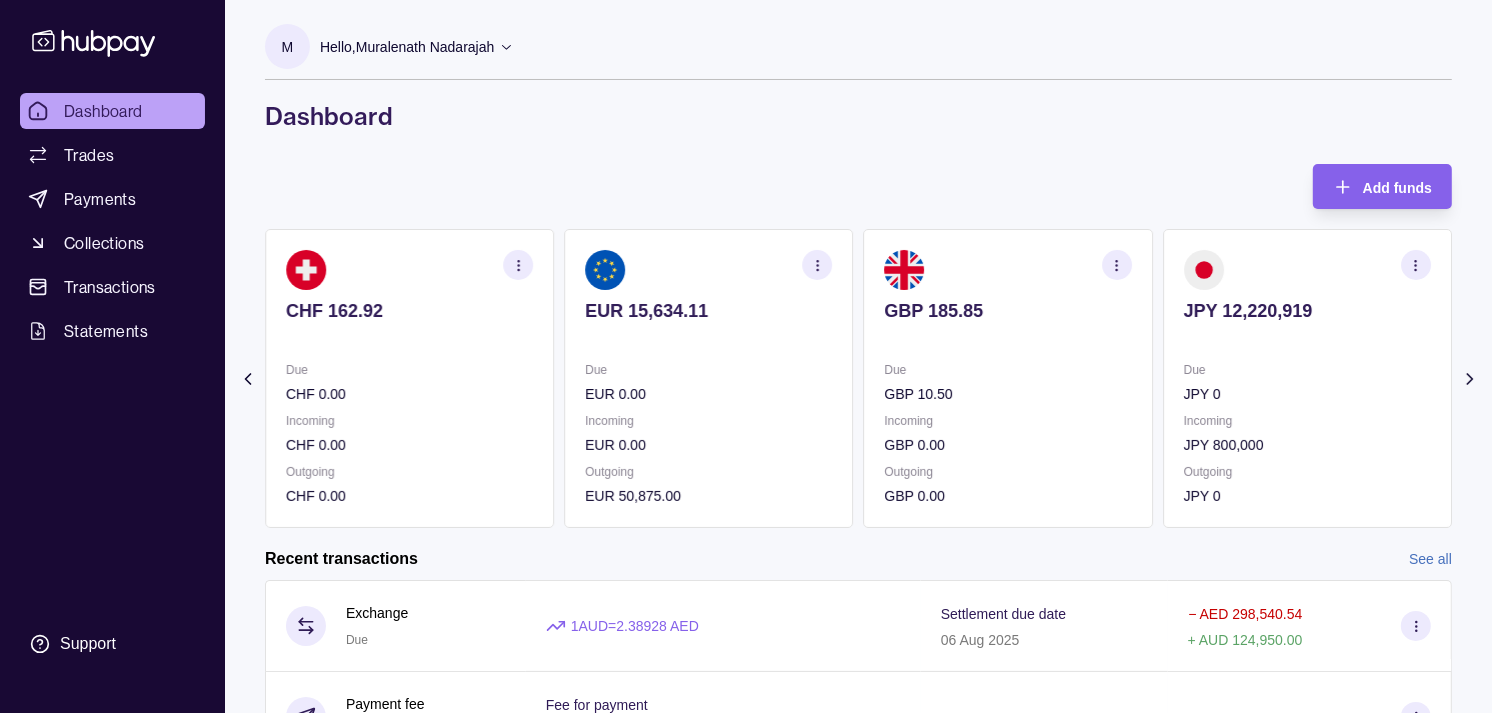 click 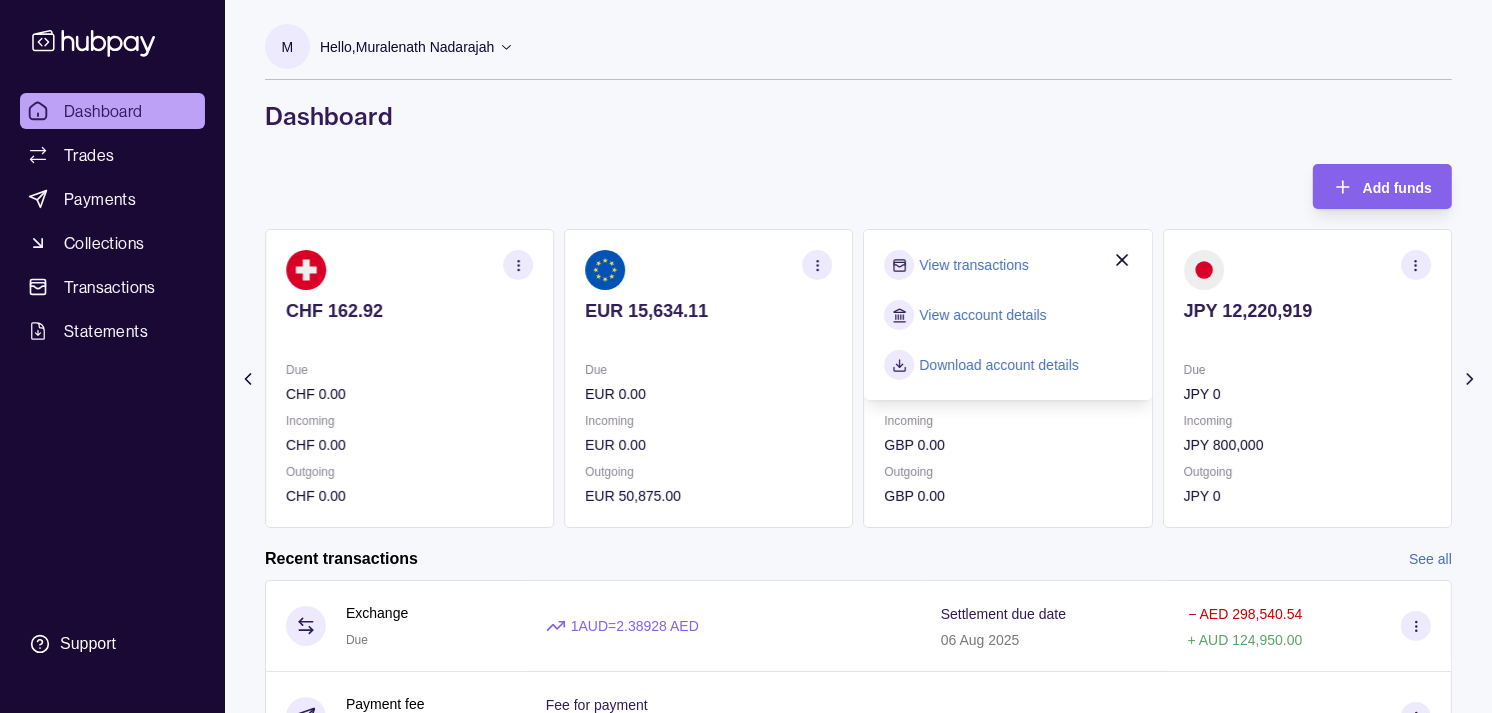 click on "View transactions" at bounding box center (974, 265) 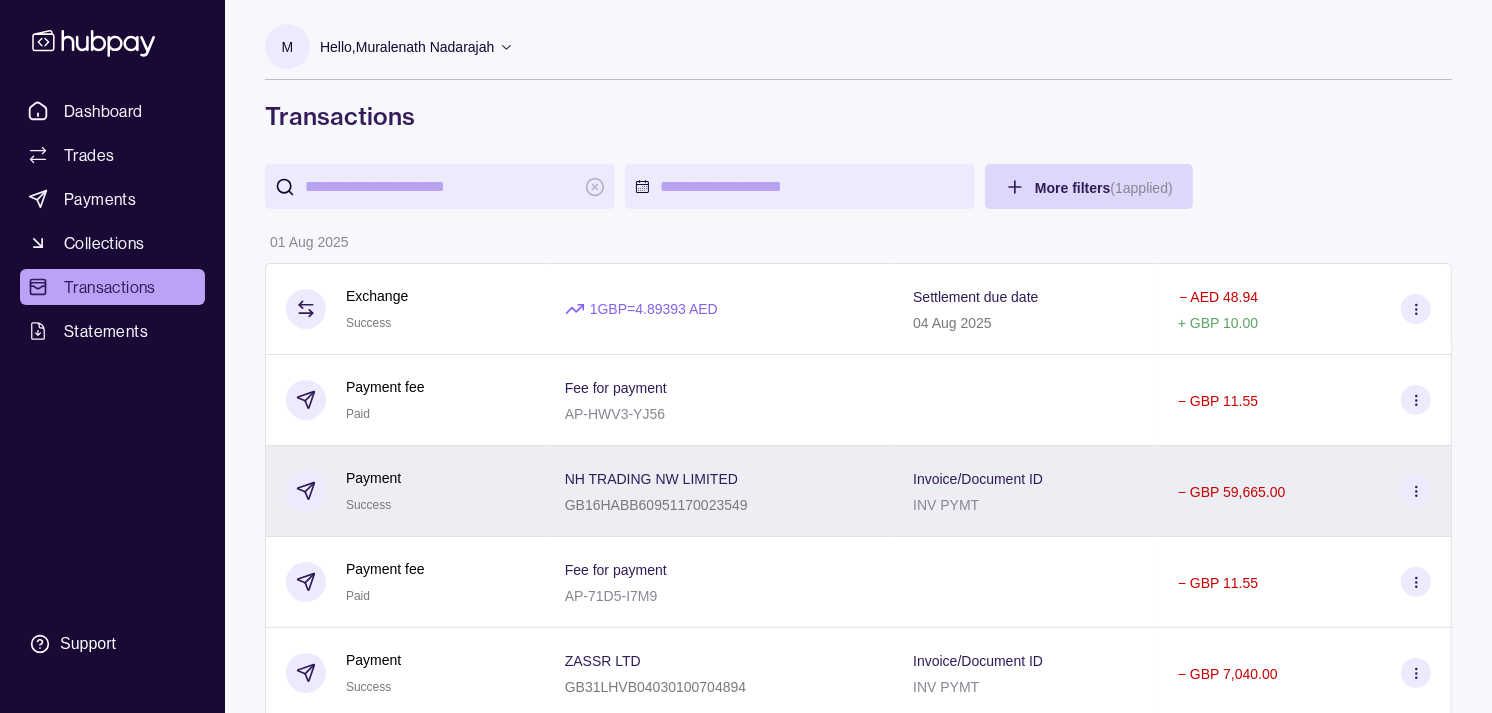 click on "NH TRADING NW LIMITED [ACCOUNT_NUMBER]" at bounding box center [719, 491] 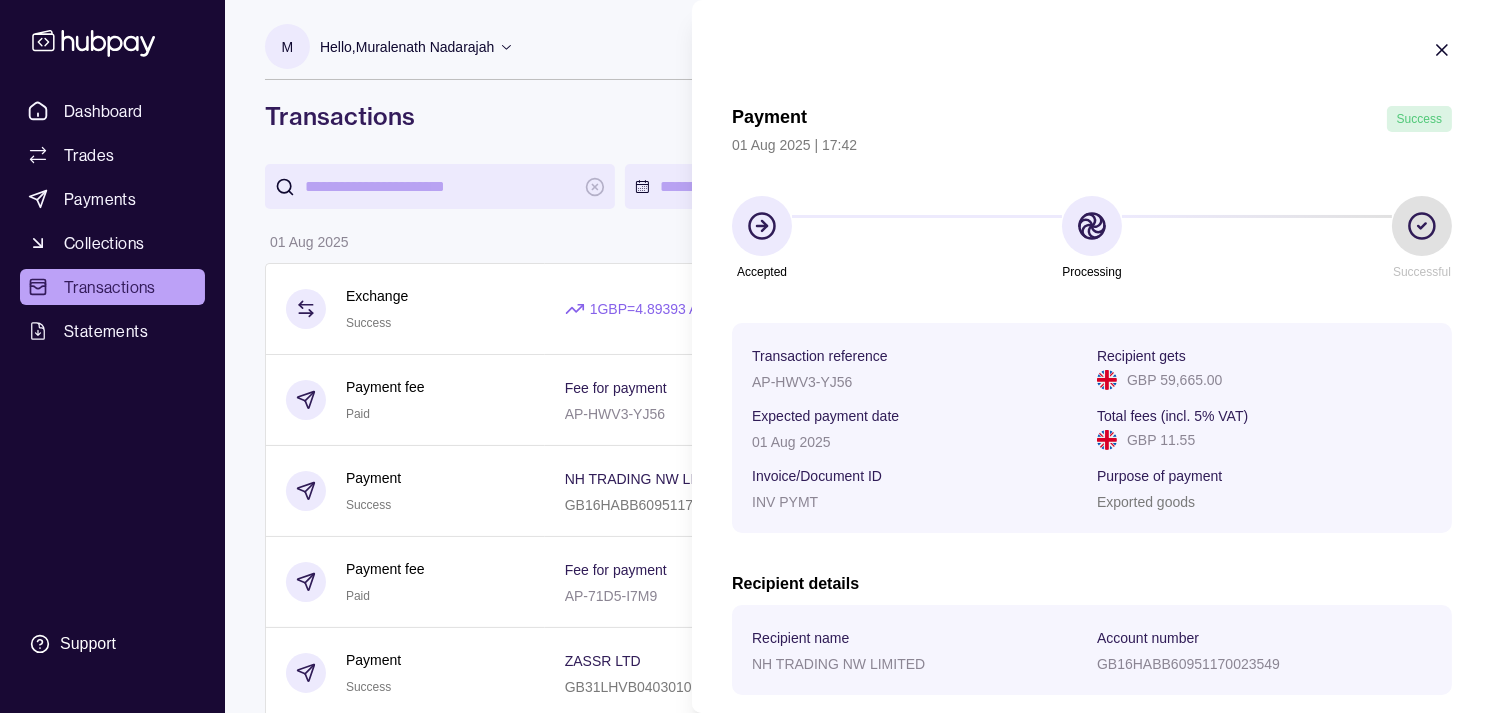 click 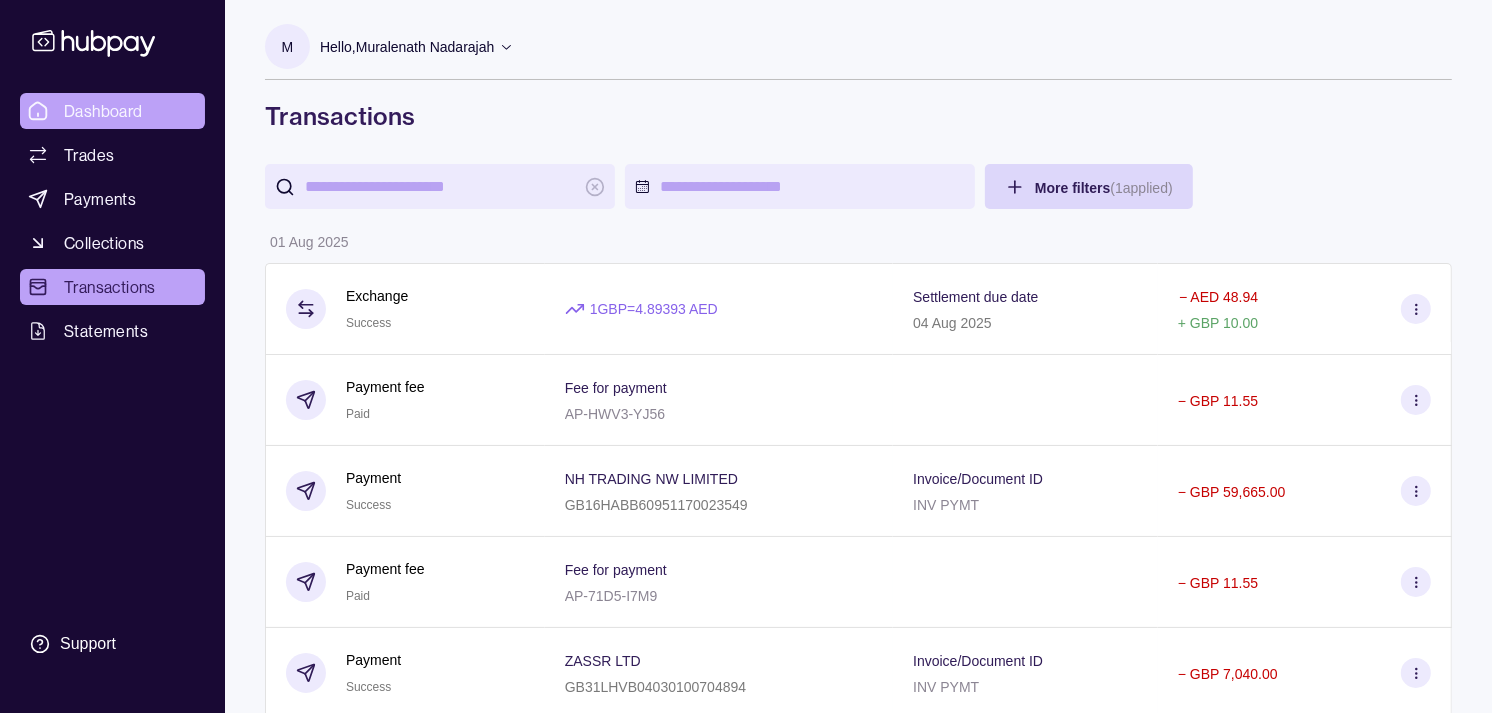 click on "Dashboard" at bounding box center [103, 111] 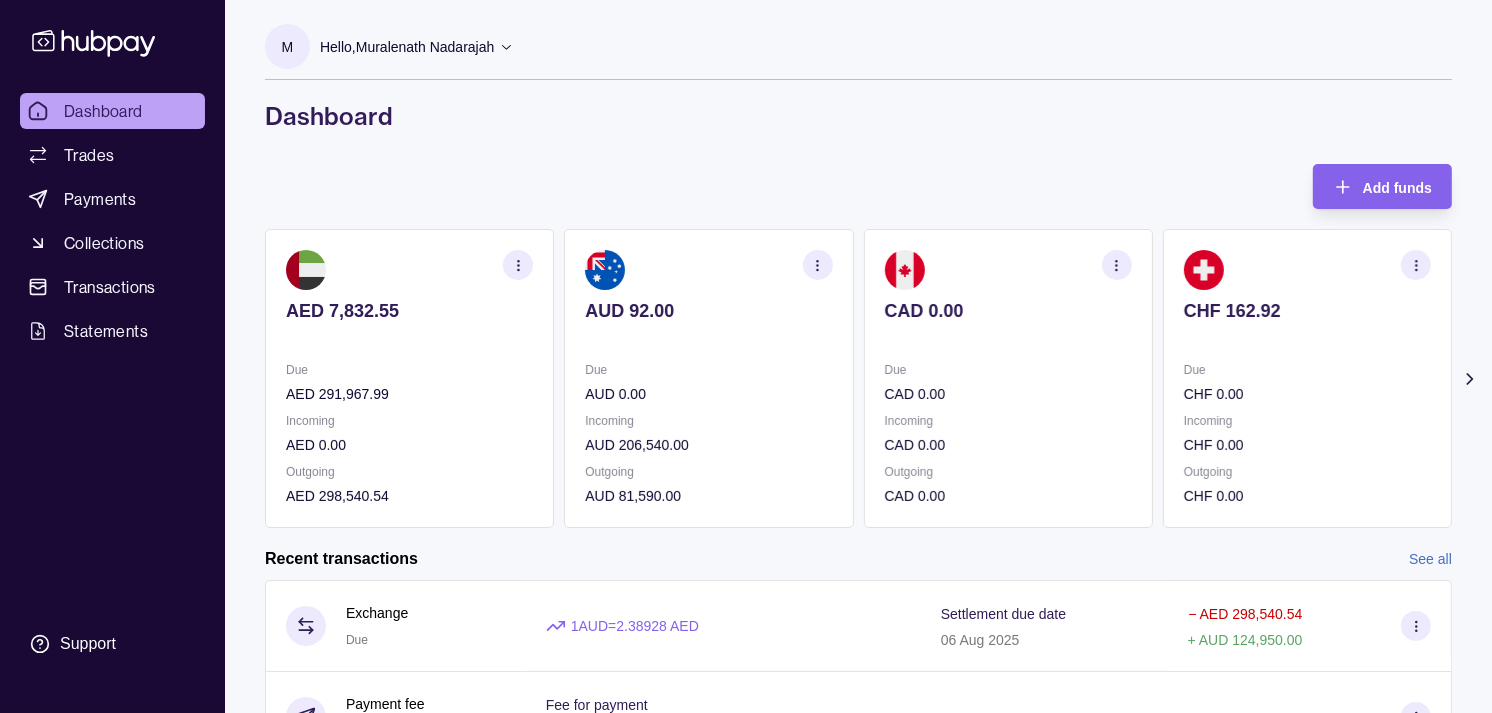 click on "CHF 162.92                                                                                                               Due CHF 0.00 Incoming CHF 0.00 Outgoing CHF 0.00" at bounding box center [1307, 378] 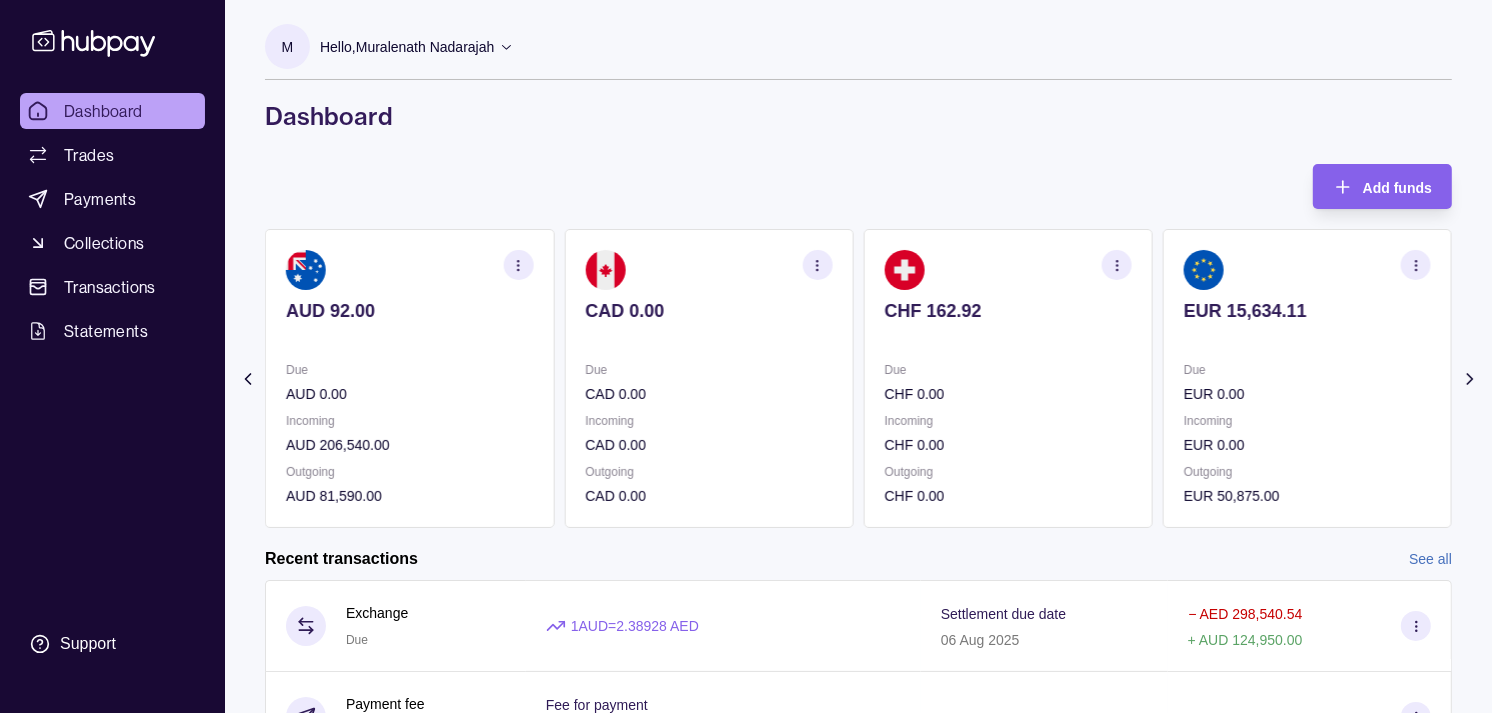 click on "Due" at bounding box center [1307, 370] 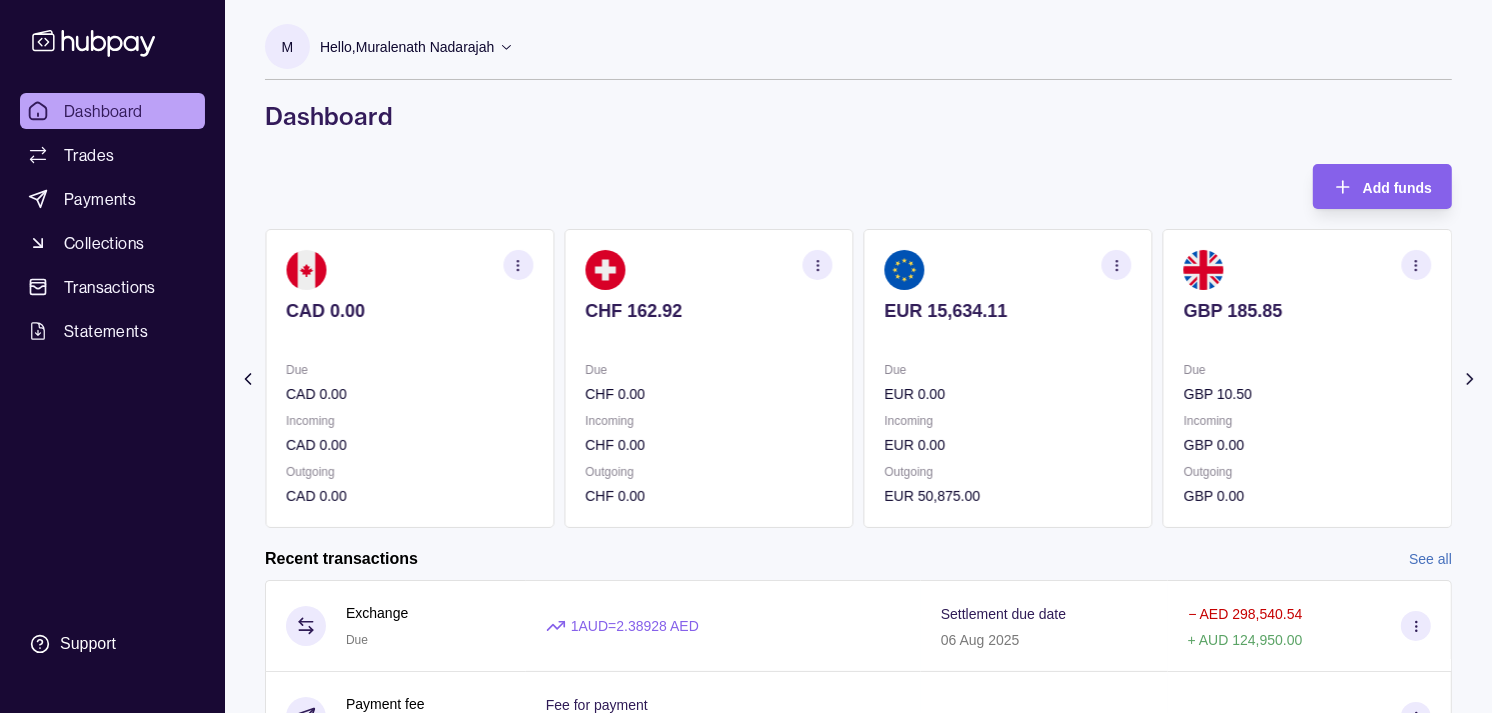 click on "AED 7,832.55 Due AED 291,967.99 Incoming AED 0.00 Outgoing AED 298,540.54 AUD 92.00 Due AUD 0.00 Incoming AUD 206,540.00 Outgoing AUD 81,590.00 CAD 0.00 Due CAD 0.00 Incoming CAD 0.00 Outgoing CAD 0.00 CHF 162.92 Due CHF 0.00 Incoming CHF 0.00 Outgoing CHF 0.00 EUR 15,634.11" at bounding box center [260, 378] 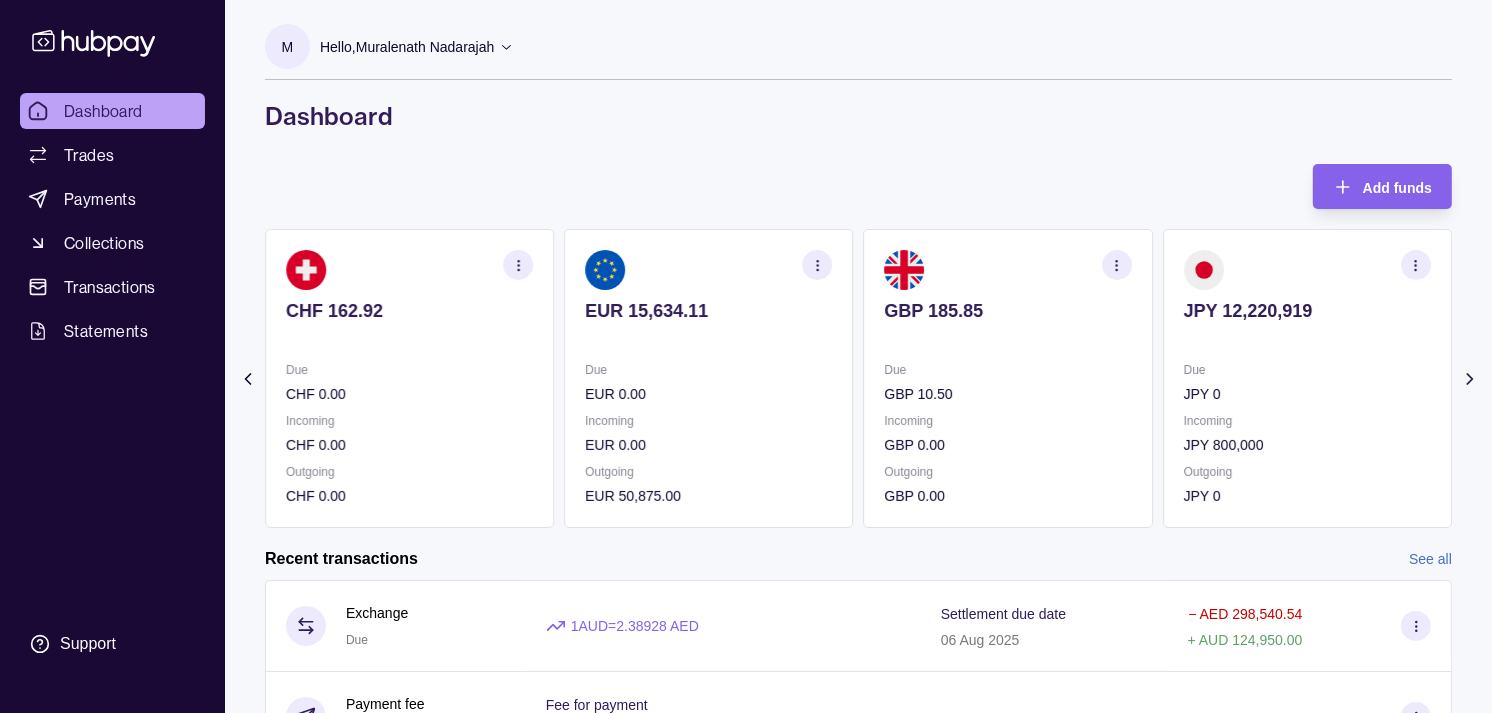 click on "GBP 185.85                                                                                                               Due GBP 10.50 Incoming GBP 0.00 Outgoing GBP 0.00" at bounding box center [1008, 378] 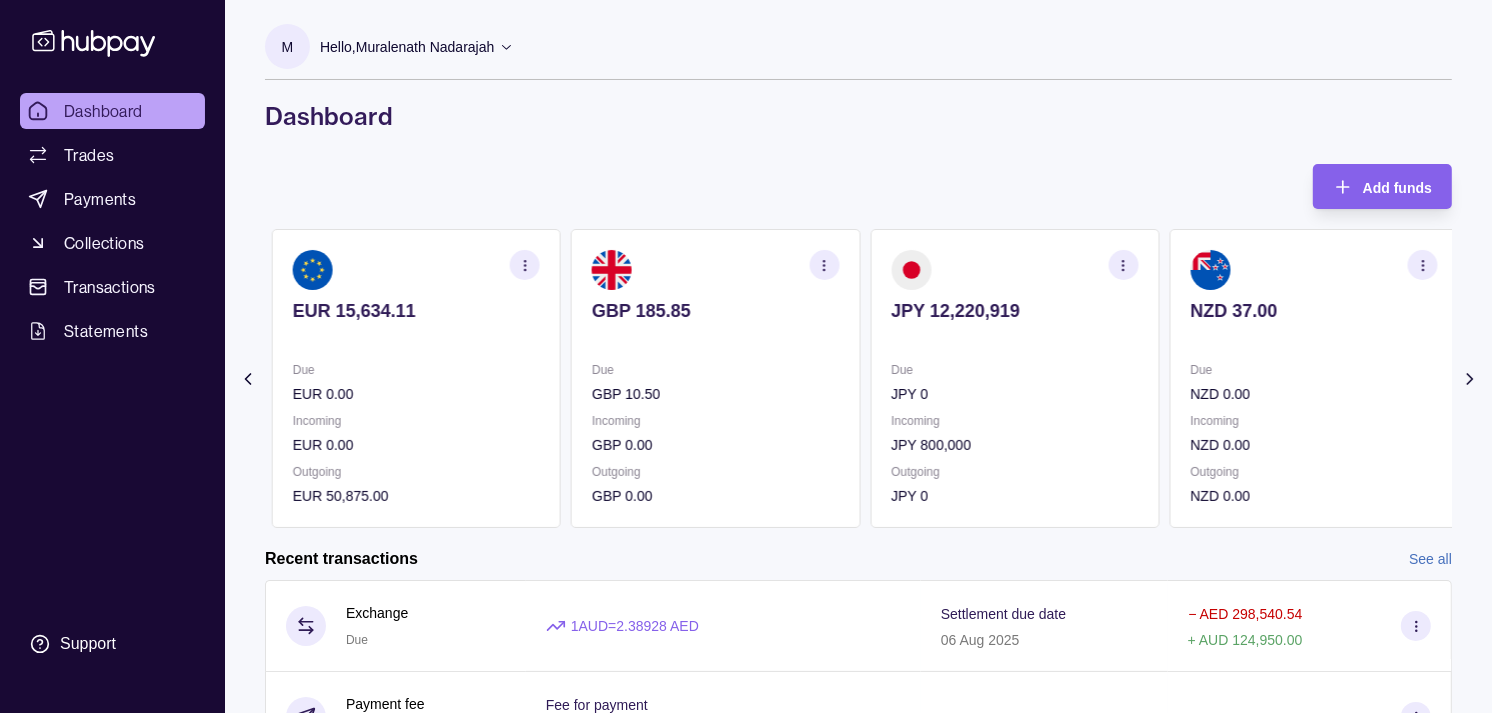 click on "Due GBP 10.50 Incoming GBP 0.00 Outgoing GBP 0.00" at bounding box center (715, 433) 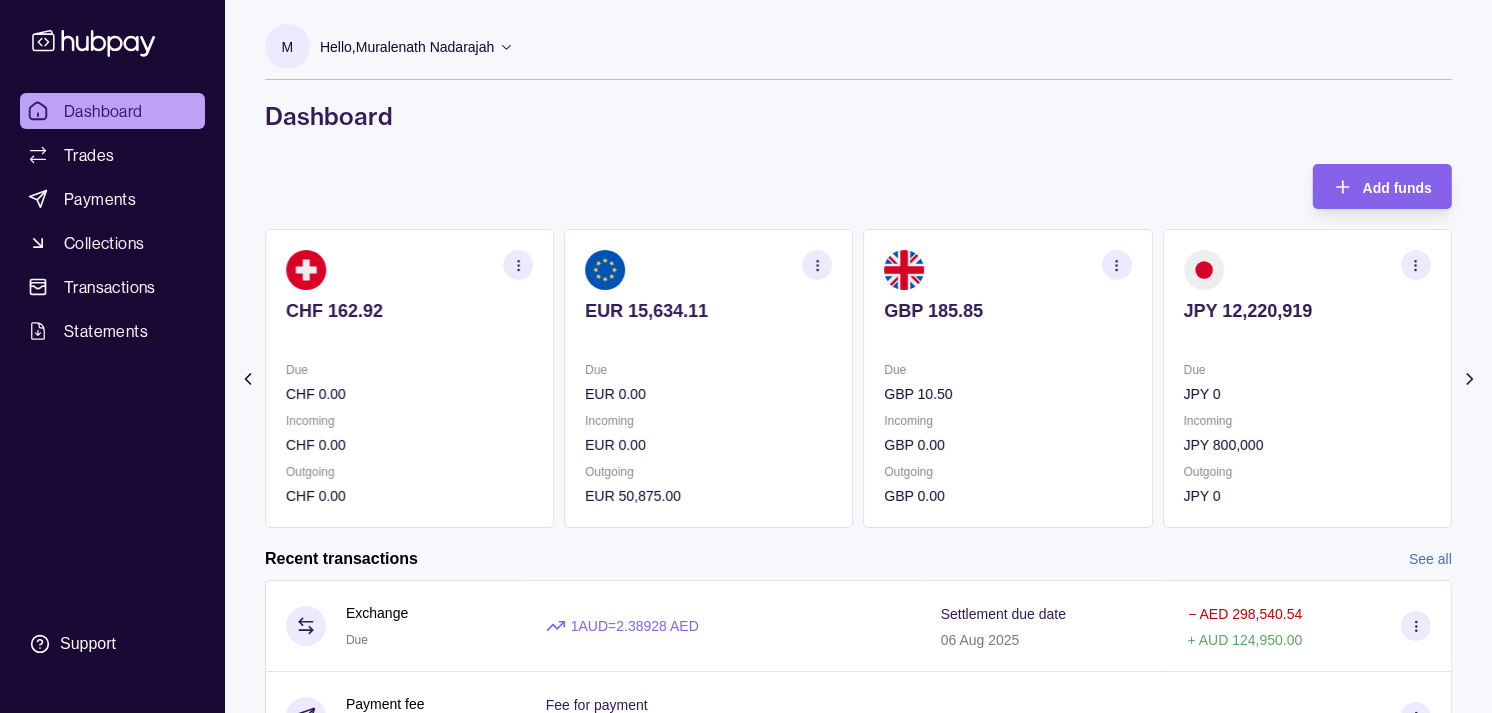 click on "Incoming" at bounding box center [409, 421] 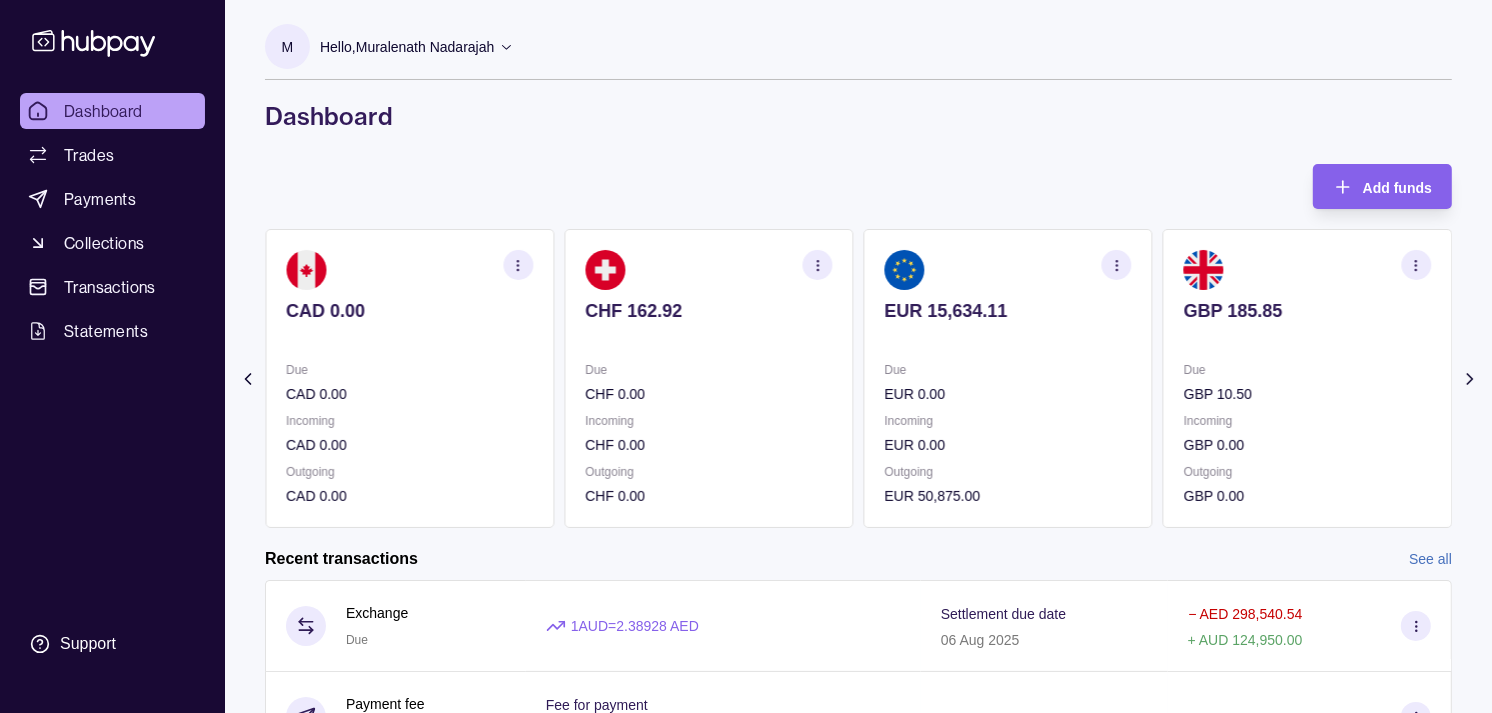 click on "AED 7,832.55 Due AED 291,967.99 Incoming AED 0.00 Outgoing AED 298,540.54 AUD 92.00 Due AUD 0.00 Incoming AUD 206,540.00 Outgoing AUD 81,590.00 CAD 0.00 Due CAD 0.00 Incoming CAD 0.00 Outgoing CAD 0.00 CHF 162.92 Due CHF 0.00 Incoming CHF 0.00 Outgoing CHF 0.00 EUR 15,634.11" at bounding box center (260, 378) 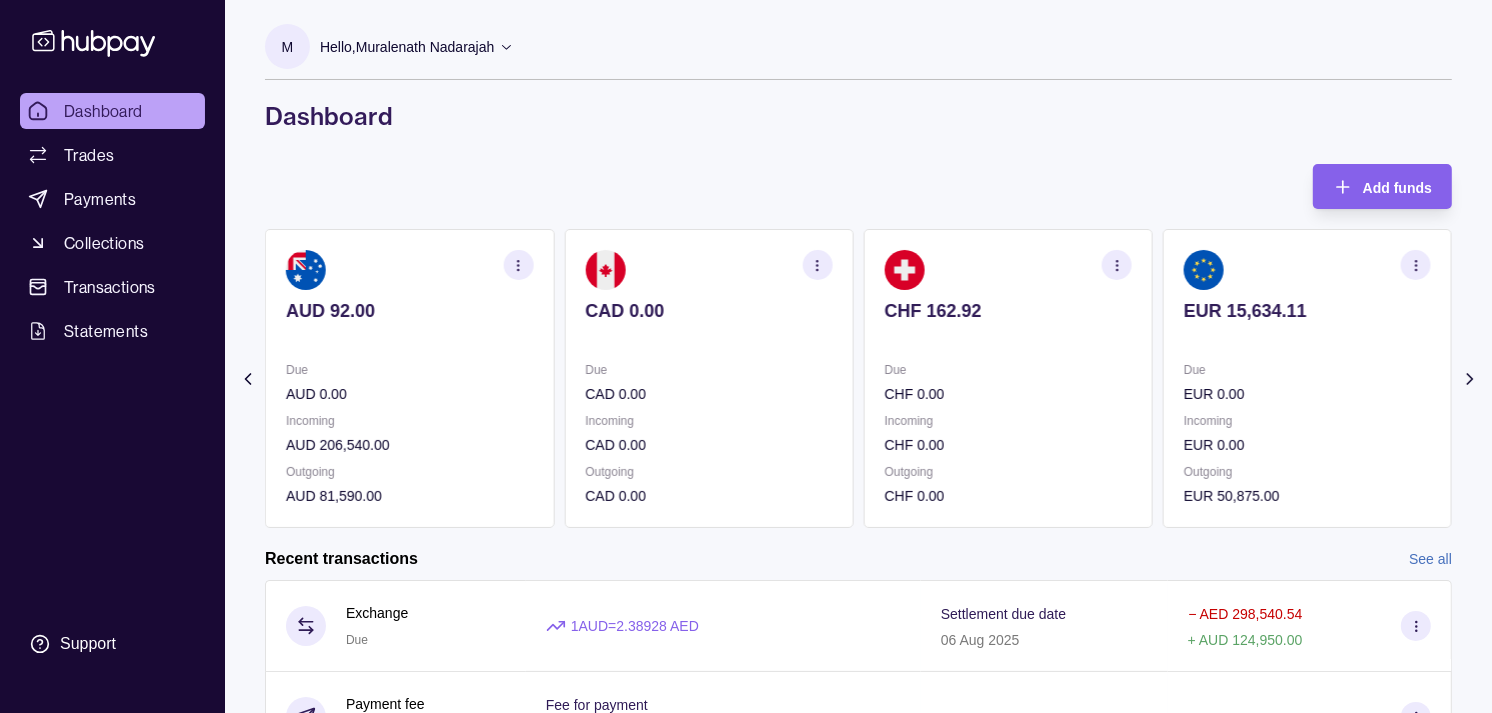 click on "AED 7,832.55 Due AED 291,967.99 Incoming AED 0.00 Outgoing AED 298,540.54 AUD 92.00 Due AUD 0.00 Incoming AUD 206,540.00 Outgoing AUD 81,590.00 CAD 0.00 Due CAD 0.00 Incoming CAD 0.00 Outgoing CAD 0.00 CHF 162.92 Due CHF 0.00 Incoming CHF 0.00 Outgoing CHF 0.00 EUR 15,634.11" at bounding box center [559, 378] 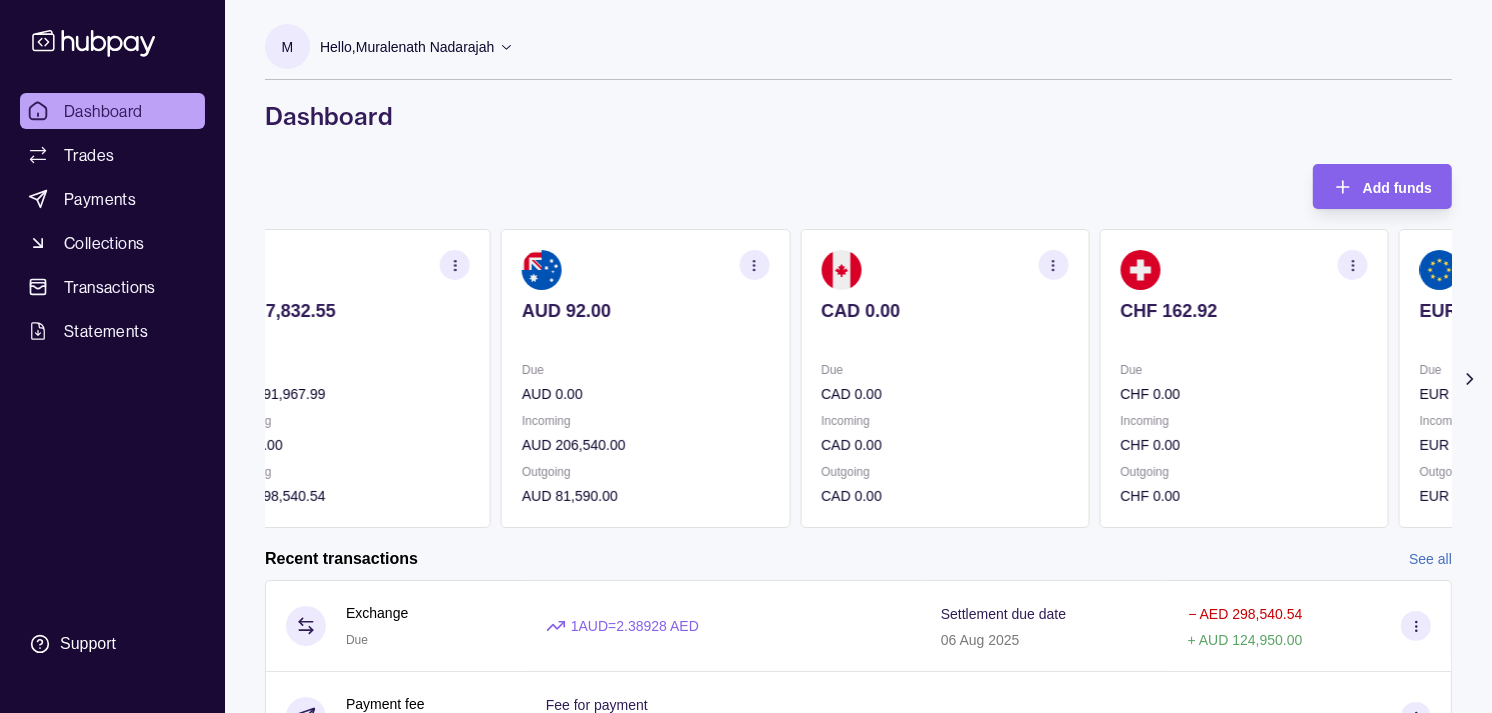 click on "Due CAD 0.00 Incoming CAD 0.00 Outgoing CAD 0.00" at bounding box center (944, 433) 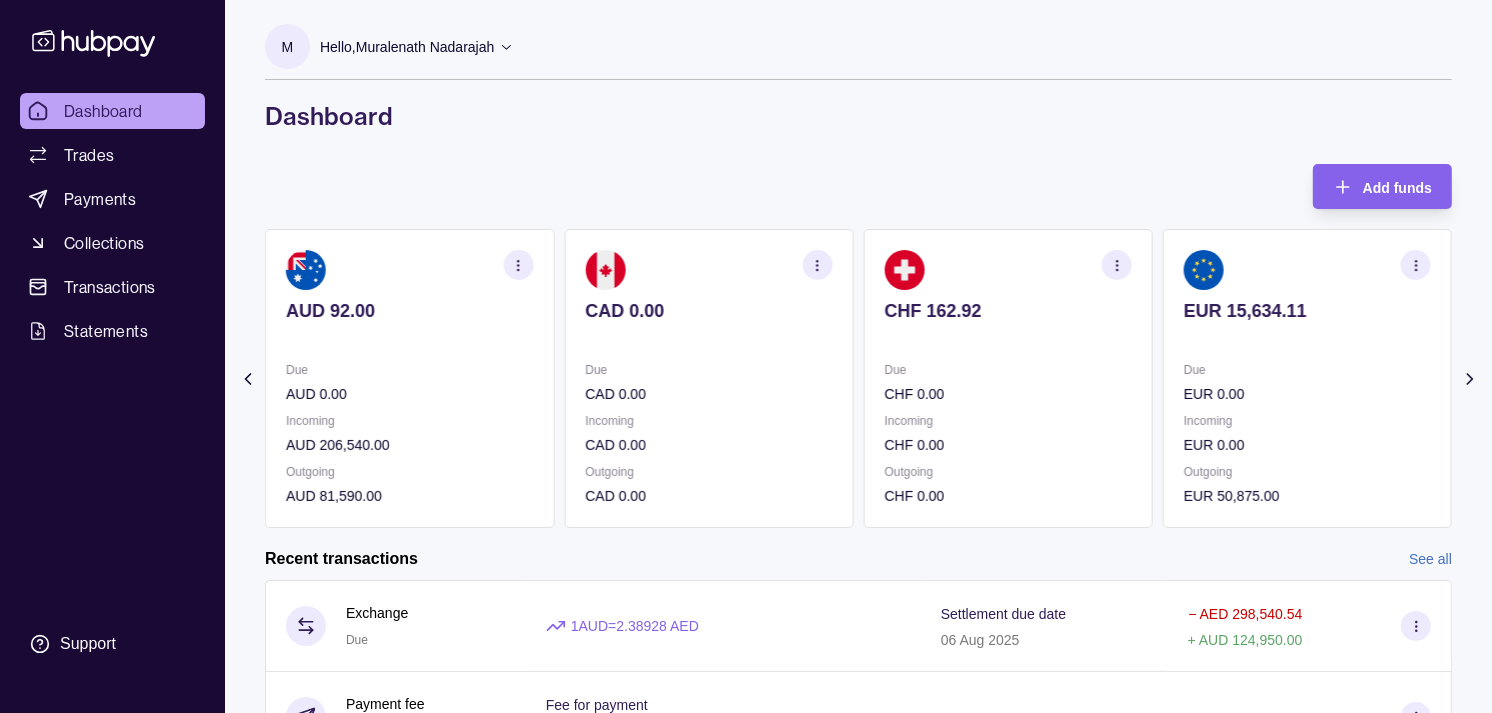 click on "Incoming" at bounding box center (1008, 421) 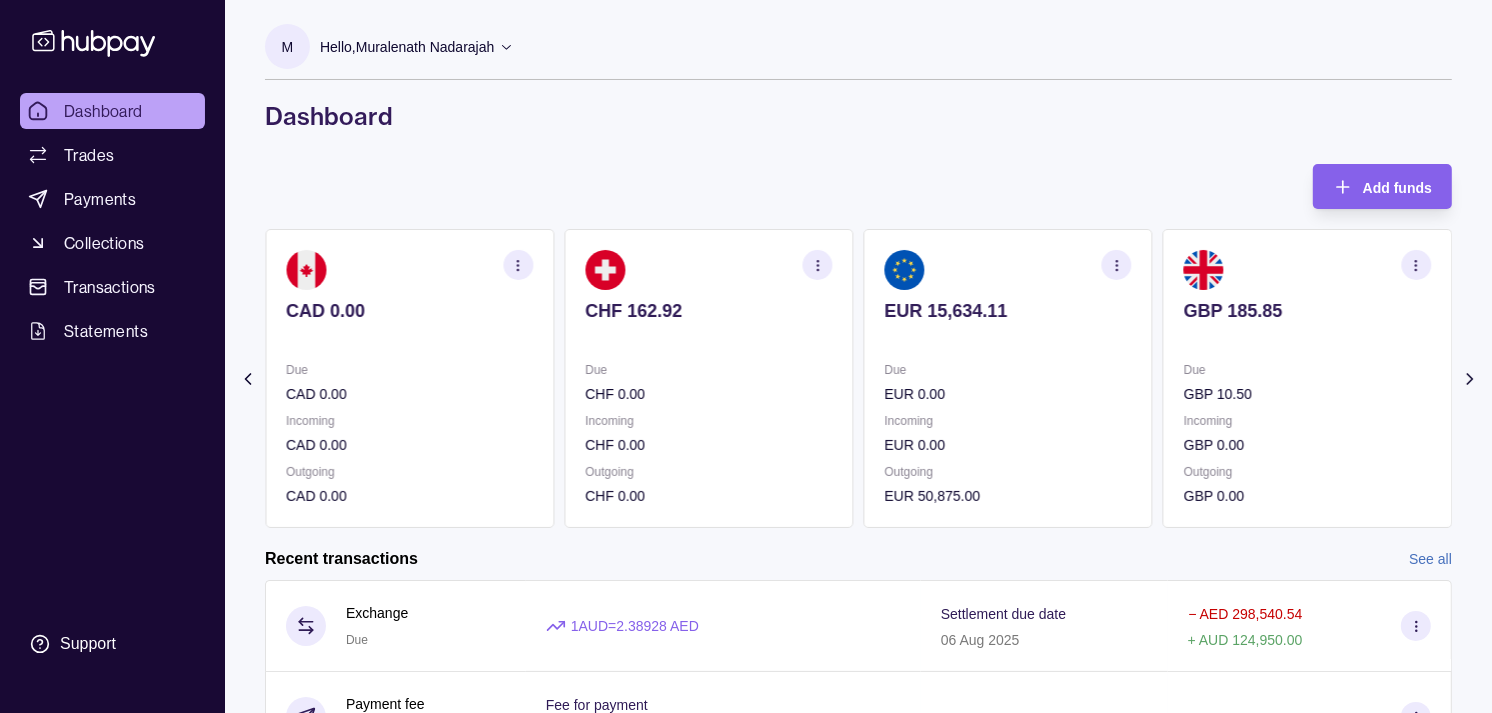 click on "Due EUR 0.00 Incoming EUR 0.00 Outgoing EUR 50,875.00" at bounding box center (1008, 433) 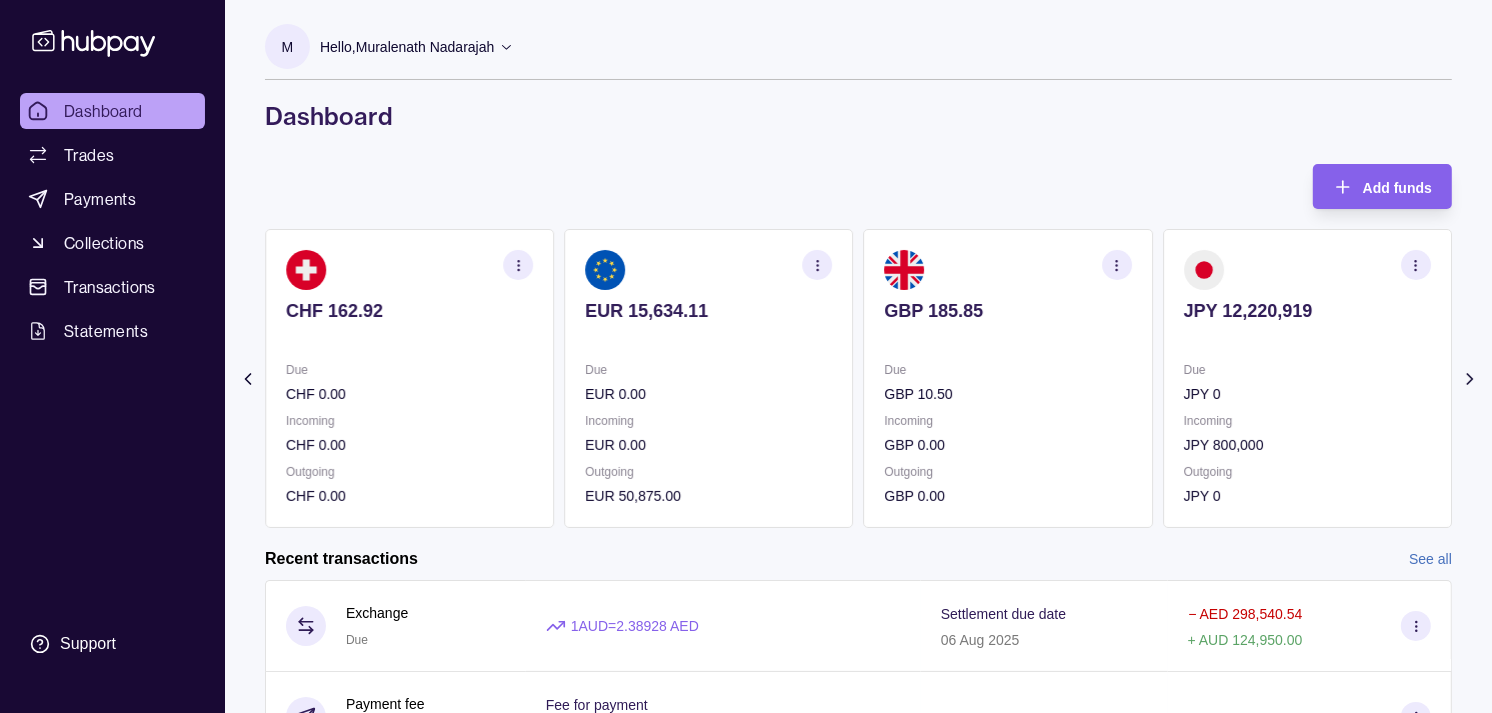 click on "Due GBP 10.50" at bounding box center (1008, 382) 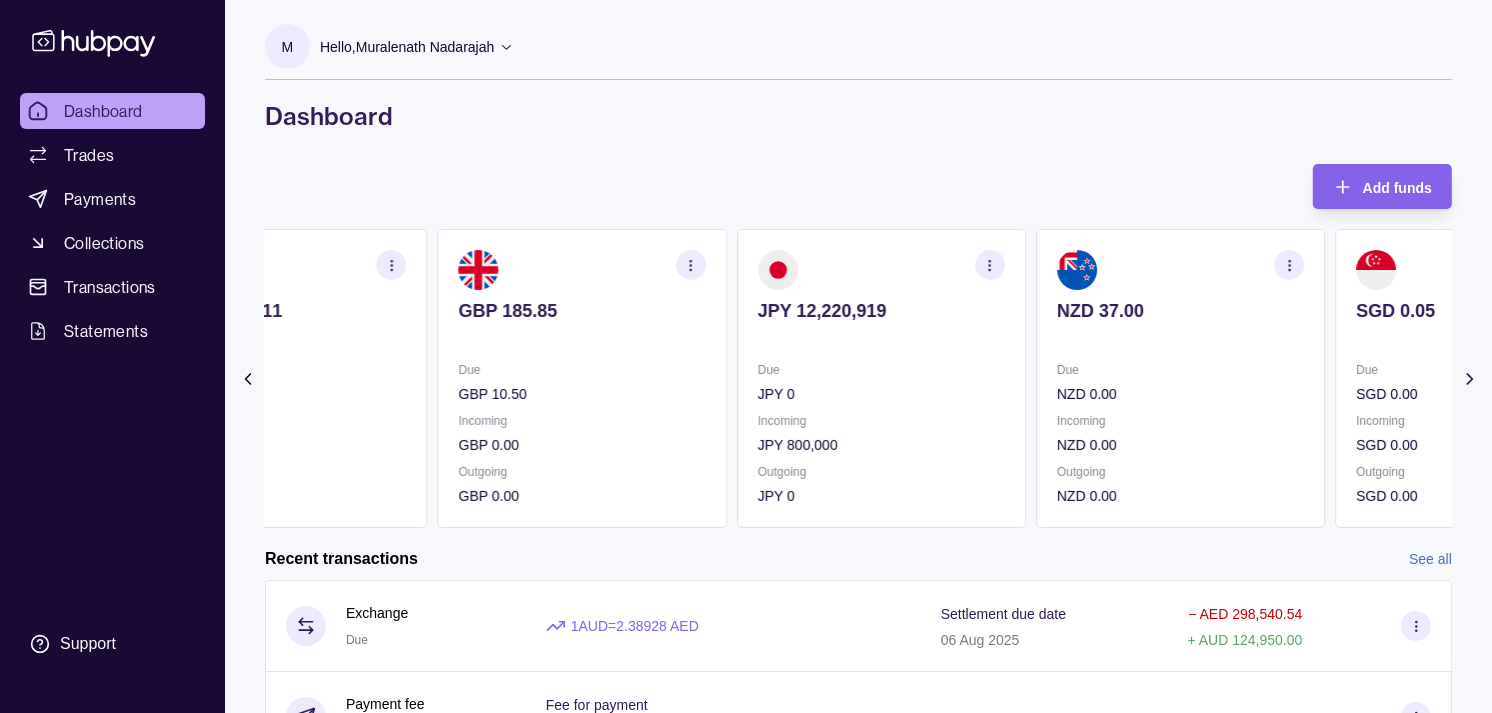 click on "Due" at bounding box center (881, 370) 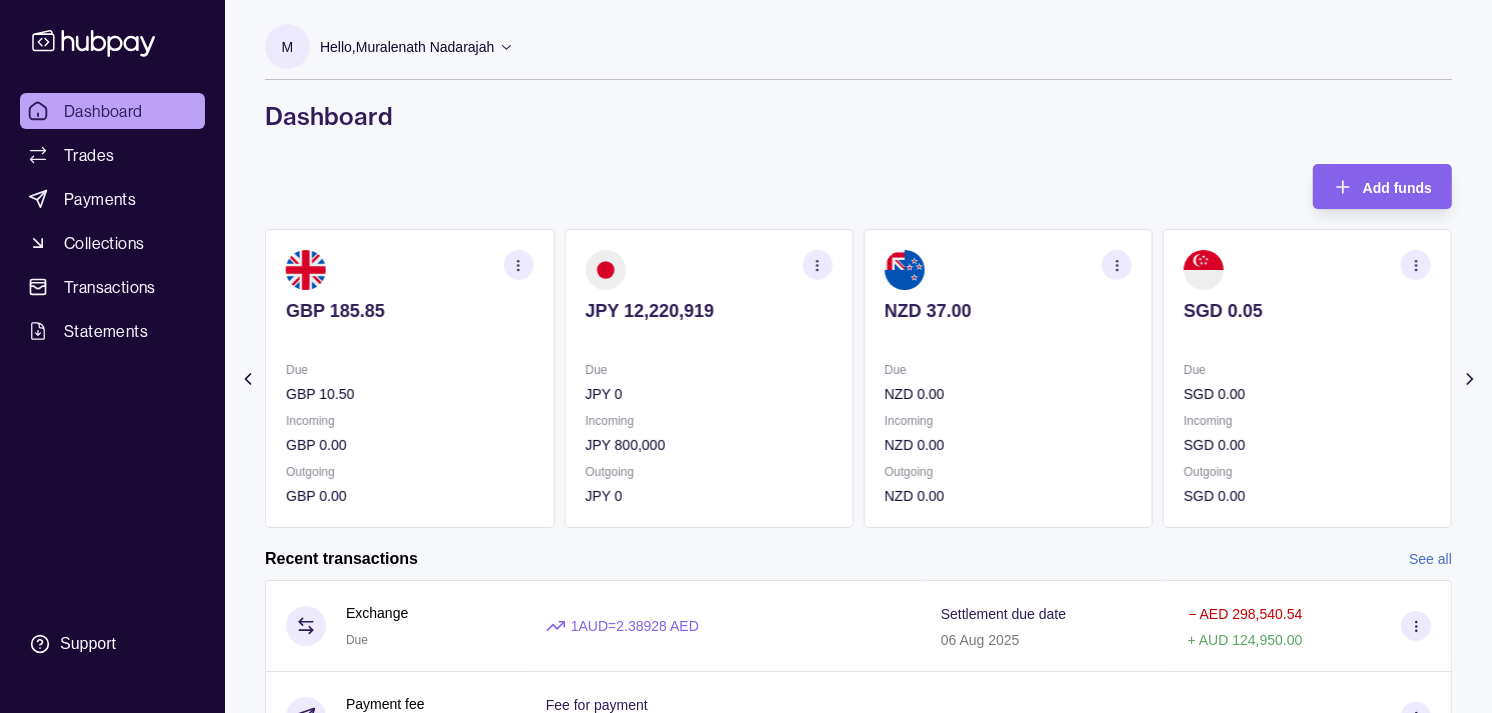 click on "JPY 12,220,919                                                                                                               Due JPY 0 Incoming JPY 800,000 Outgoing JPY 0" at bounding box center (708, 378) 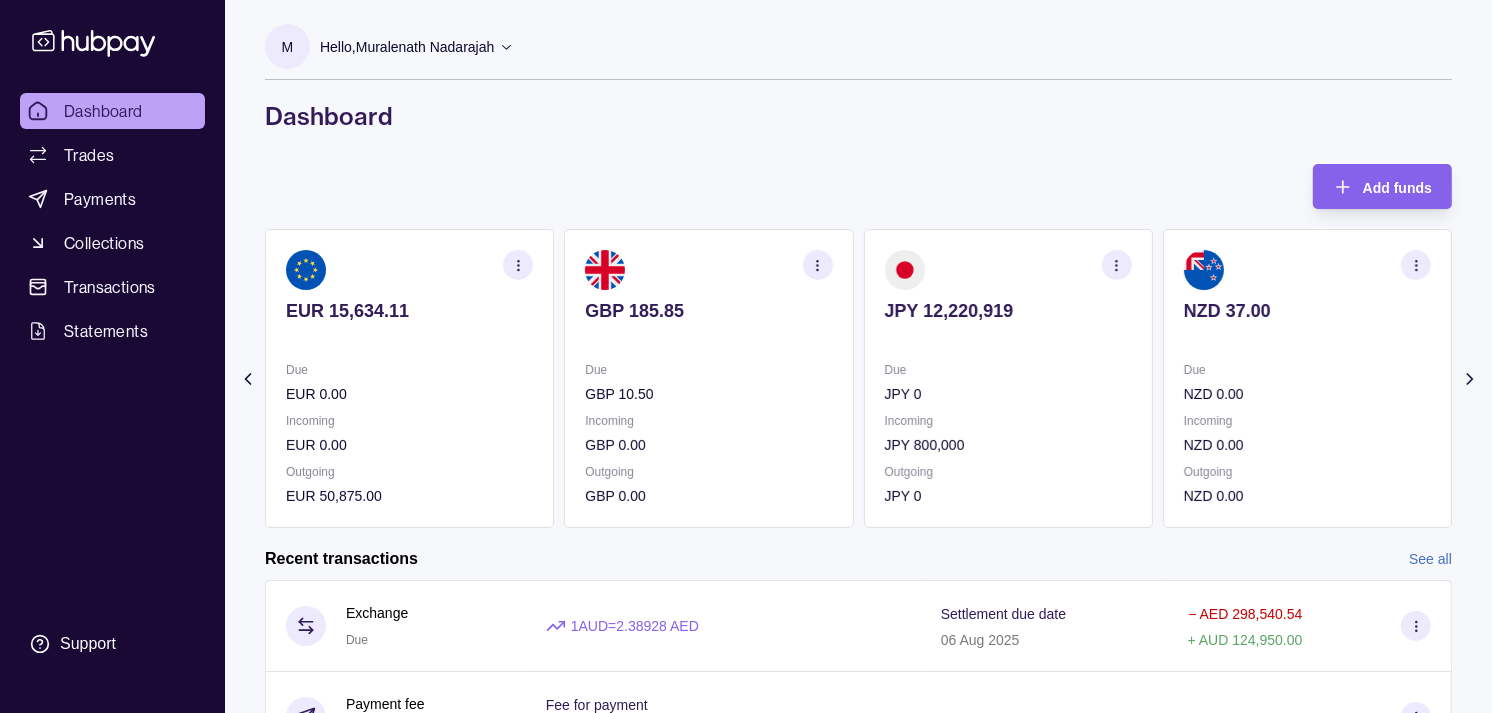 click on "AED 7,832.55 Due AED 291,967.99 Incoming AED 0.00 Outgoing AED 298,540.54 AUD 92.00 Due AUD 0.00 Incoming AUD 206,540.00 Outgoing AUD 81,590.00 CAD 0.00 Due CAD 0.00 Incoming CAD 0.00 Outgoing CAD 0.00 CHF 162.92 Due CHF 0.00 Incoming CHF 0.00 Outgoing CHF 0.00 EUR 15,634.11" at bounding box center [858, 378] 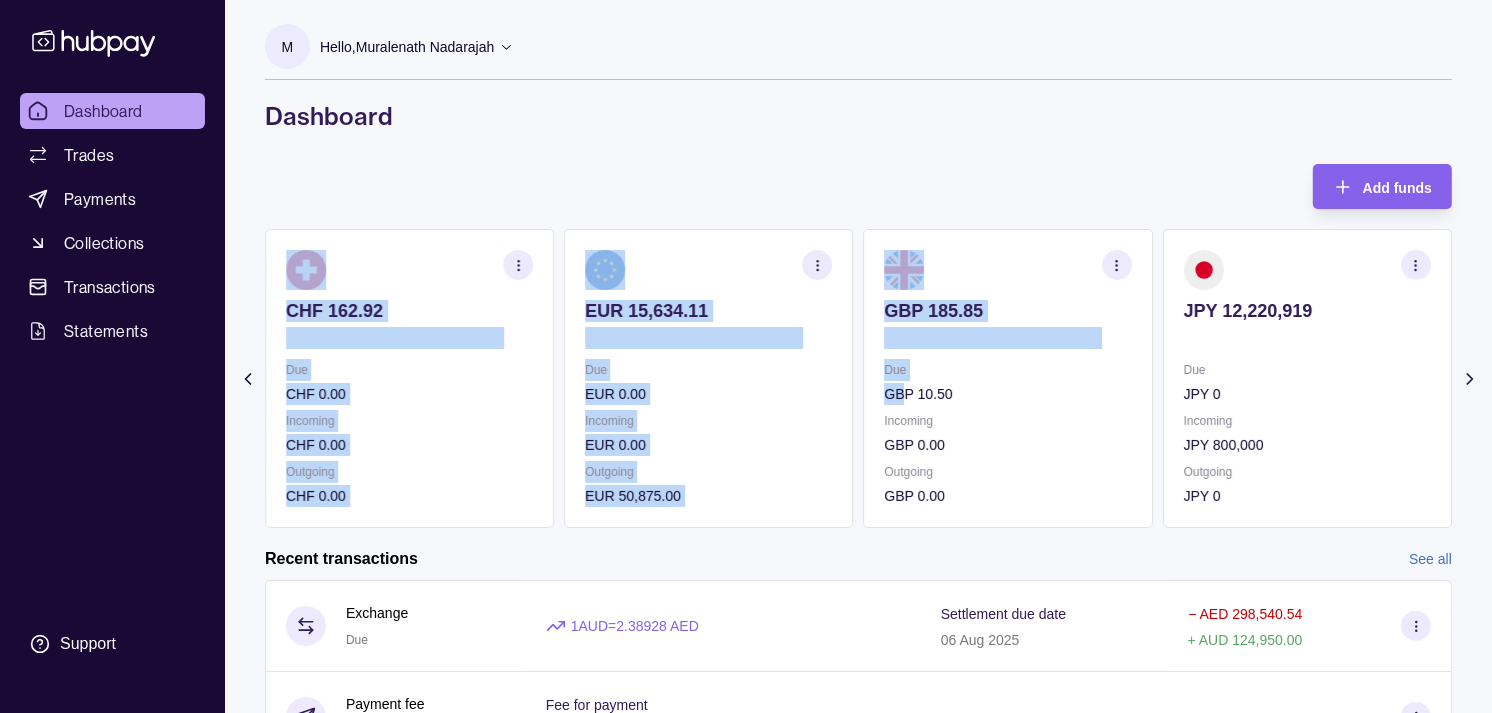 click on "AED 7,832.55 Due AED 291,967.99 Incoming AED 0.00 Outgoing AED 298,540.54 AUD 92.00 Due AUD 0.00 Incoming AUD 206,540.00 Outgoing AUD 81,590.00 CAD 0.00 Due CAD 0.00 Incoming CAD 0.00 Outgoing CAD 0.00 CHF 162.92 Due CHF 0.00 Incoming CHF 0.00 Outgoing CHF 0.00 EUR 15,634.11" at bounding box center [858, 378] 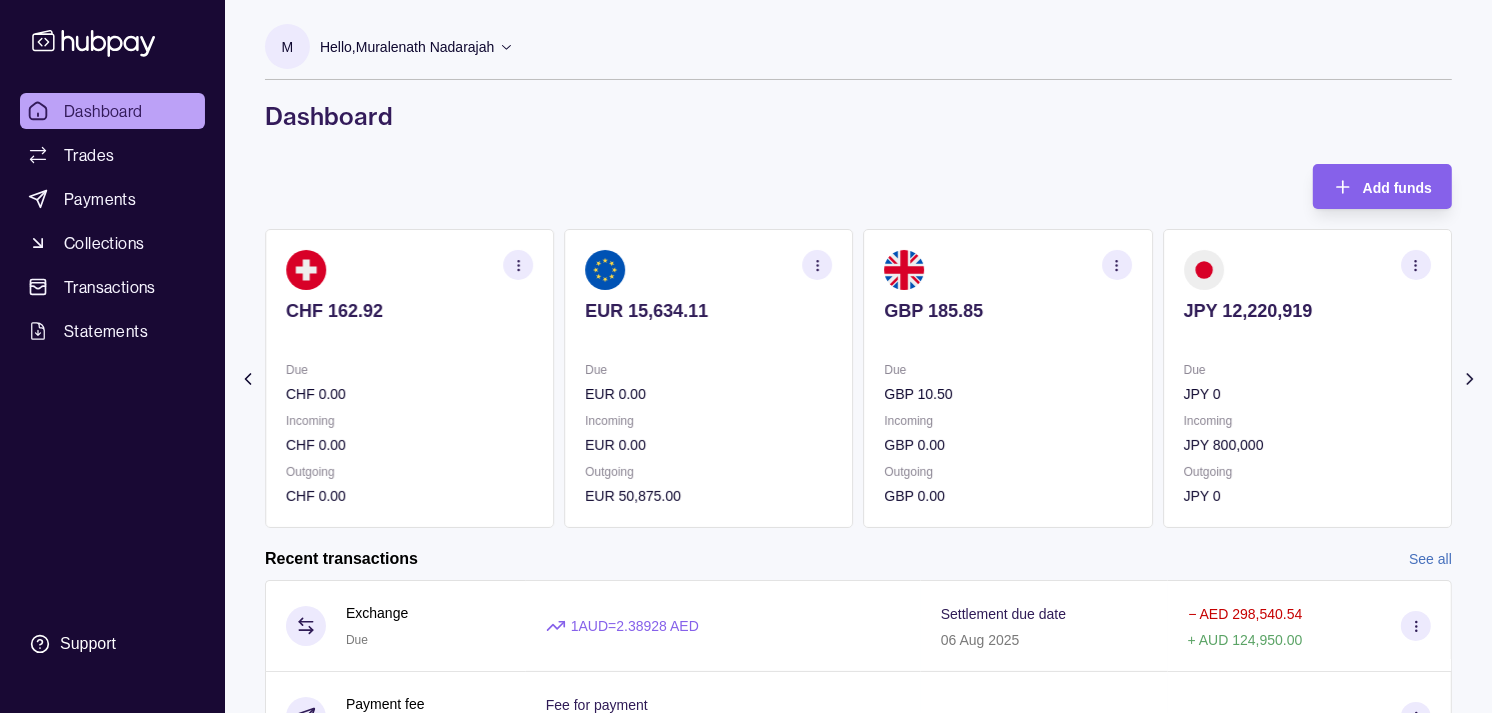 click on "M Hello, [NAME] Strides Trading LLC Account Terms and conditions Privacy policy Sign out Dashboard Add funds AED 7,832.55 Due AED 291,967.99 Incoming AED 0.00 Outgoing AED 298,540.54 AUD 92.00 Due AUD 0.00 Incoming AUD 206,540.00 Outgoing AUD 81,590.00 CAD 0.00 Due CAD 0.00 Incoming CAD 0.00 Outgoing CAD 0.00 CHF 162.92 Due CHF 0.00 Incoming" at bounding box center (858, 538) 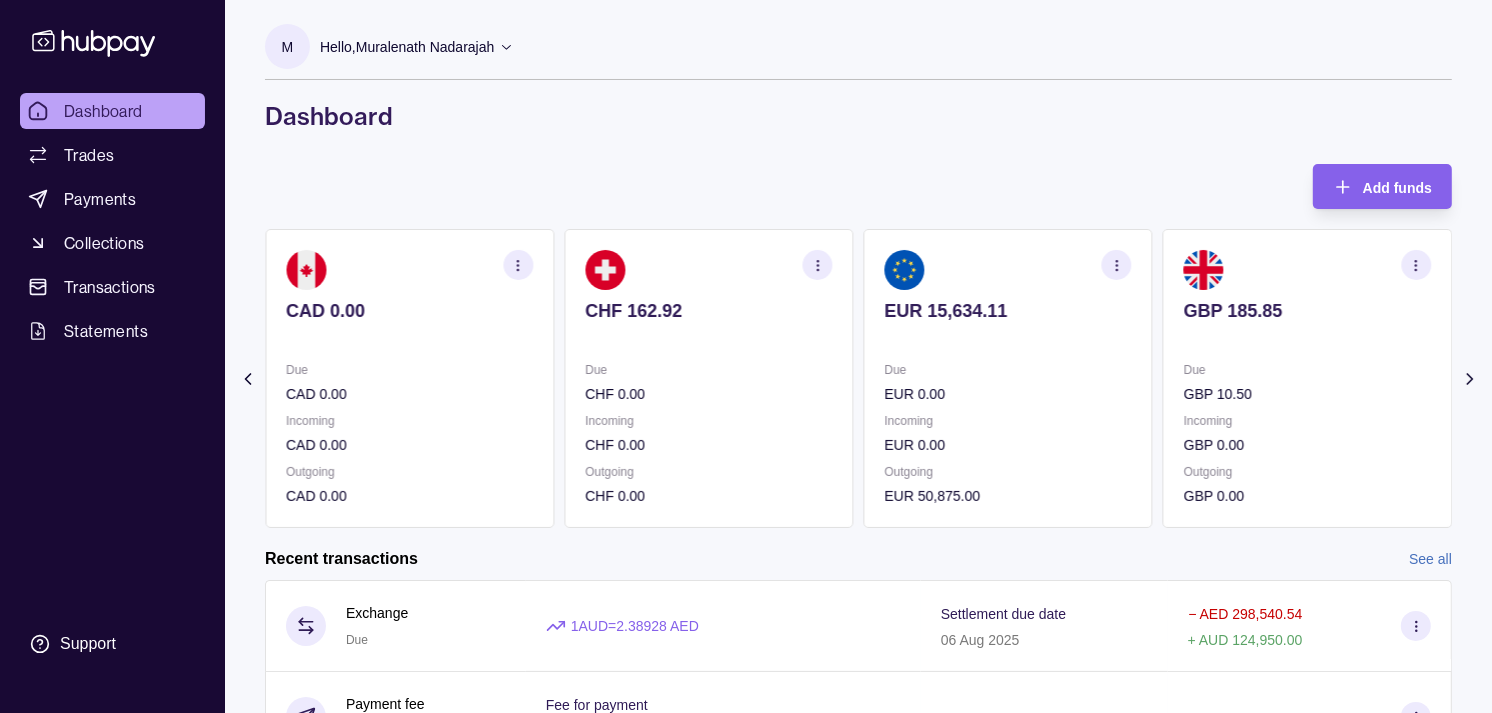 click on "AED 7,832.55 Due AED 291,967.99 Incoming AED 0.00 Outgoing AED 298,540.54 AUD 92.00 Due AUD 0.00 Incoming AUD 206,540.00 Outgoing AUD 81,590.00 CAD 0.00 Due CAD 0.00 Incoming CAD 0.00 Outgoing CAD 0.00 CHF 162.92 Due CHF 0.00 Incoming CHF 0.00 Outgoing CHF 0.00 EUR 15,634.11" at bounding box center (260, 378) 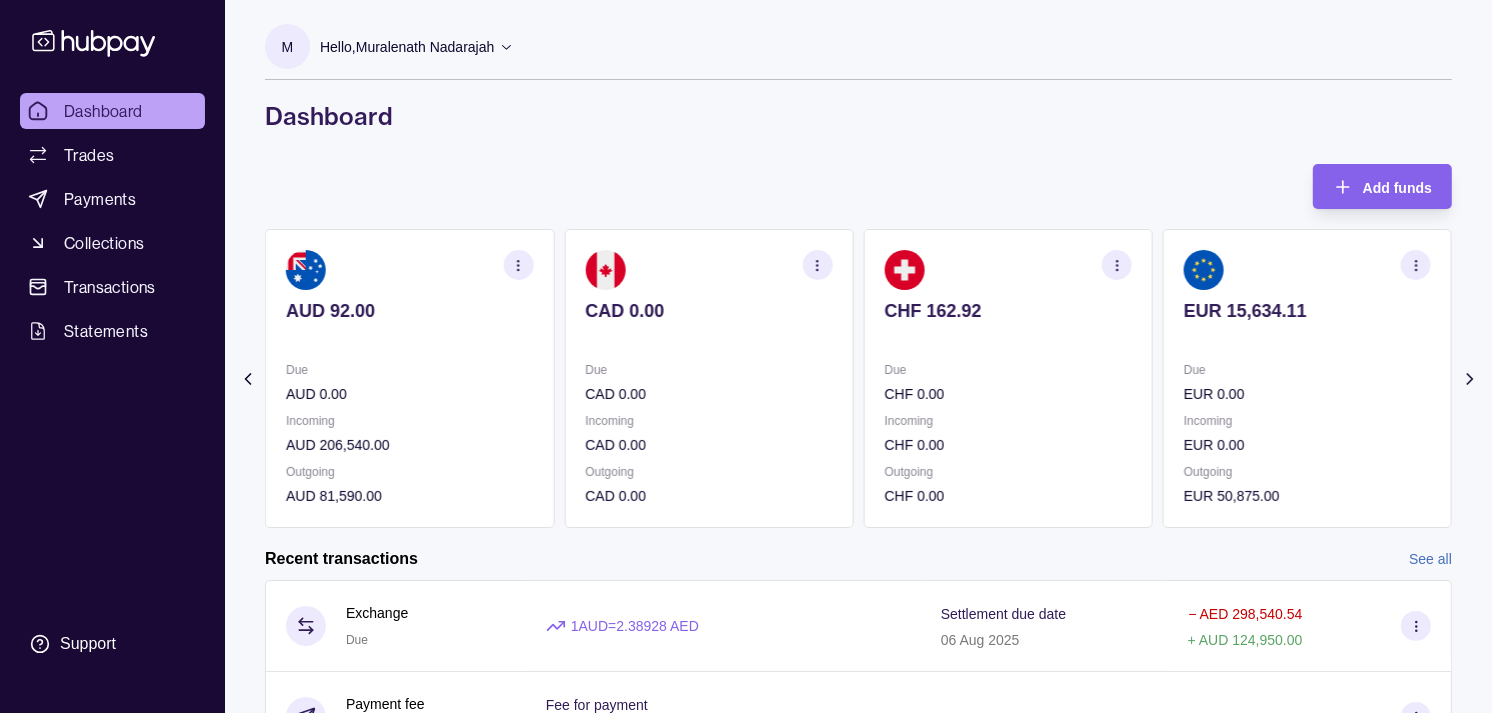 click on "AUD 92.00                                                                                                              Due AUD 0.00 Incoming AUD 206,540.00 Outgoing AUD 81,590.00" at bounding box center [409, 378] 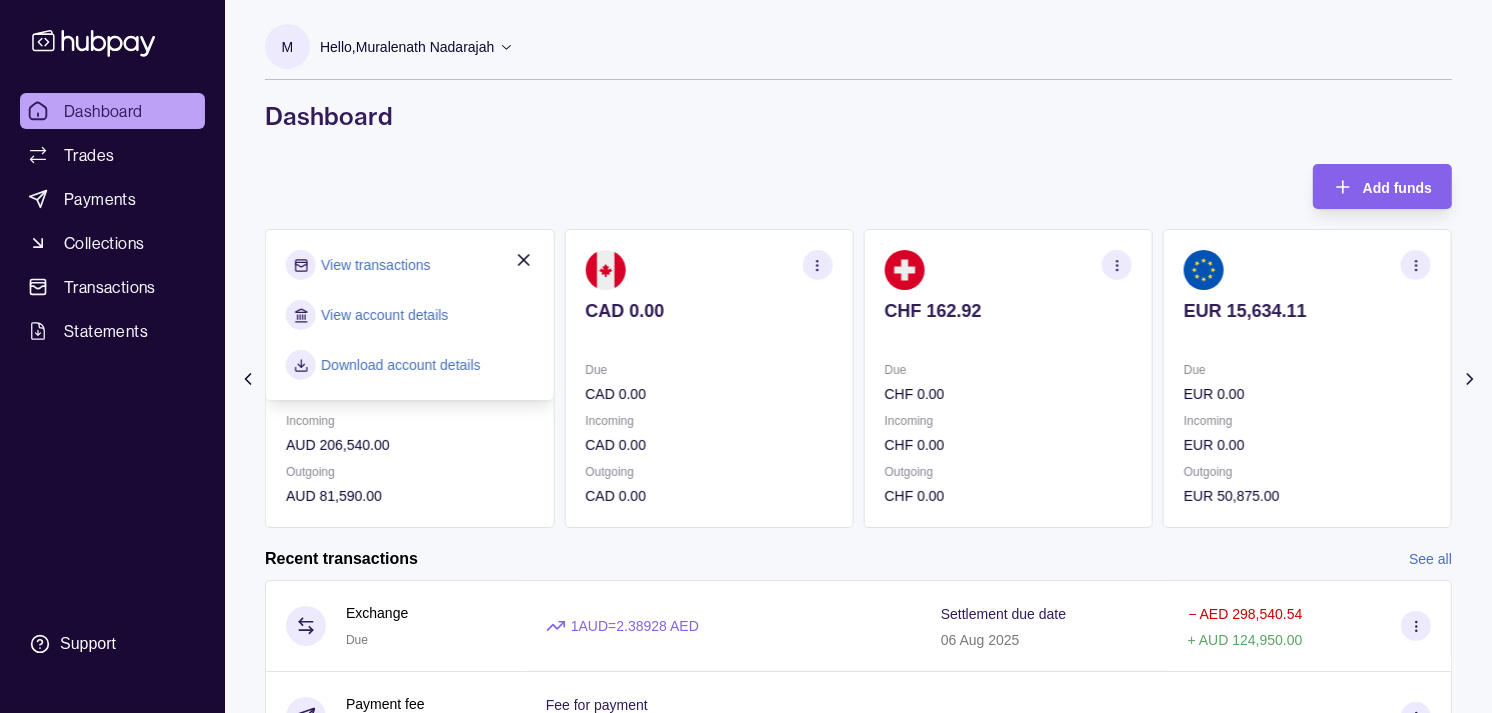 click on "View transactions" at bounding box center [375, 265] 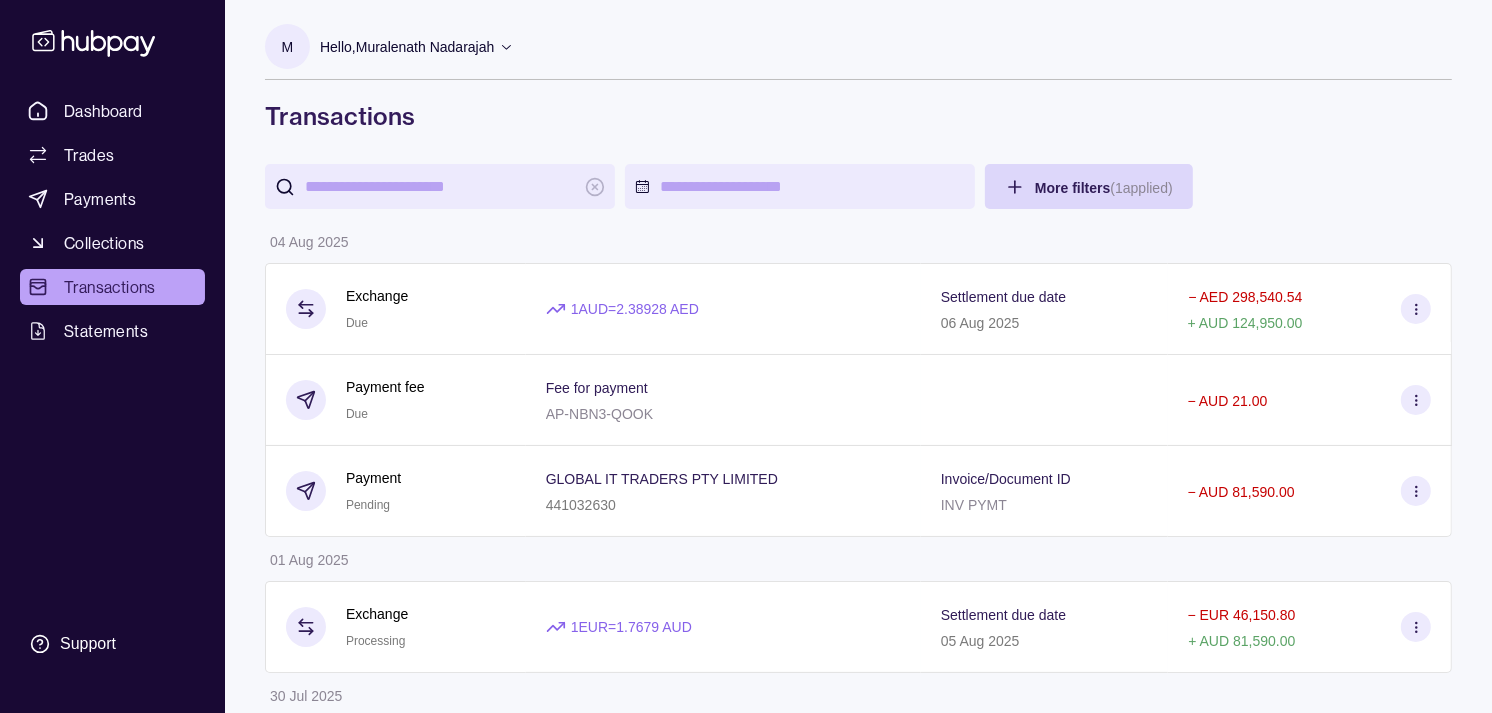 click at bounding box center (440, 186) 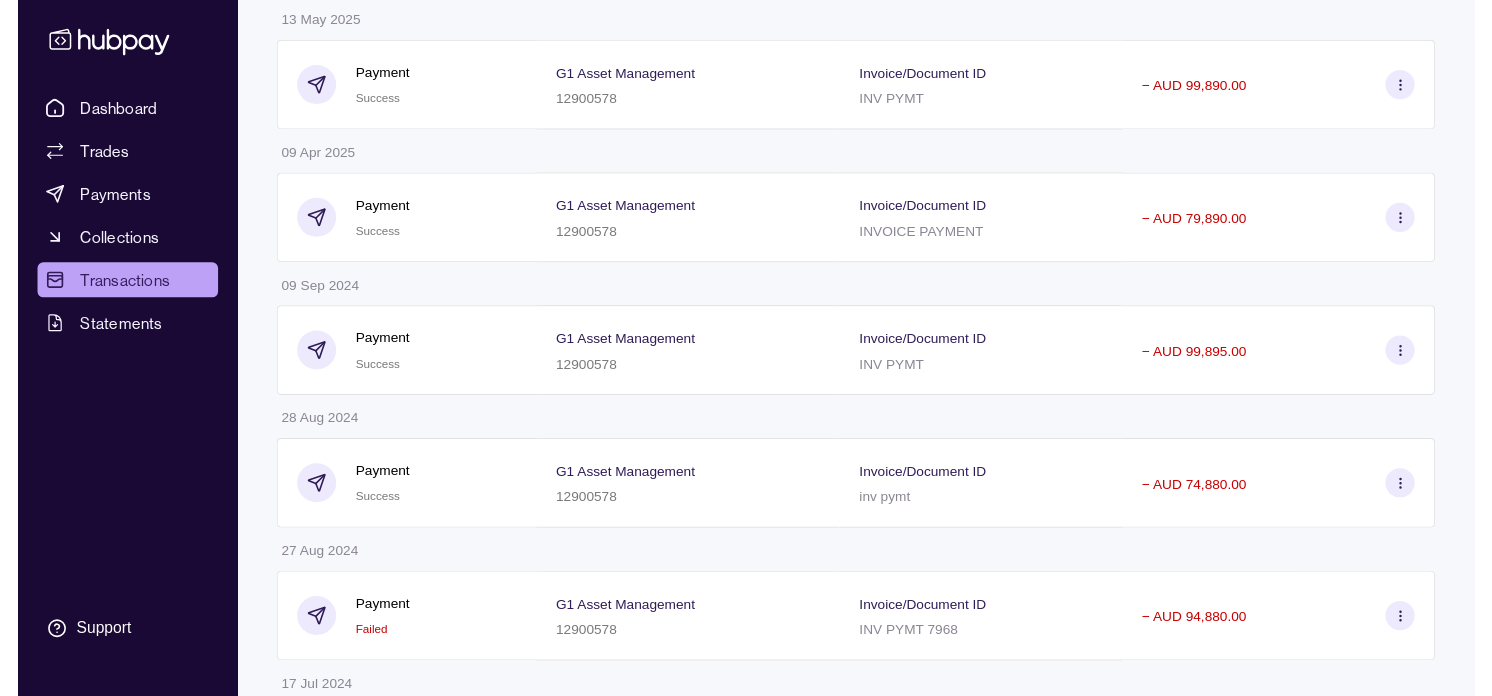 scroll, scrollTop: 0, scrollLeft: 0, axis: both 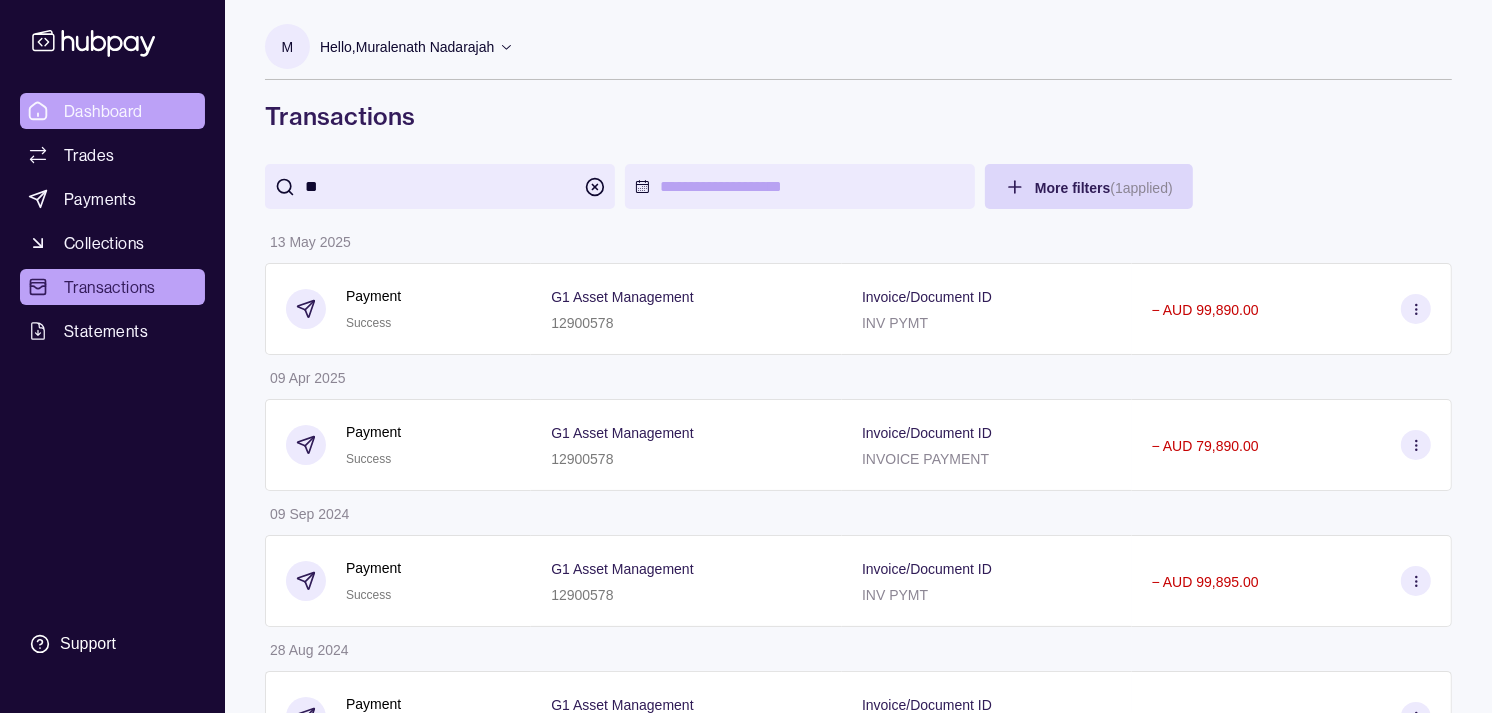 type on "**" 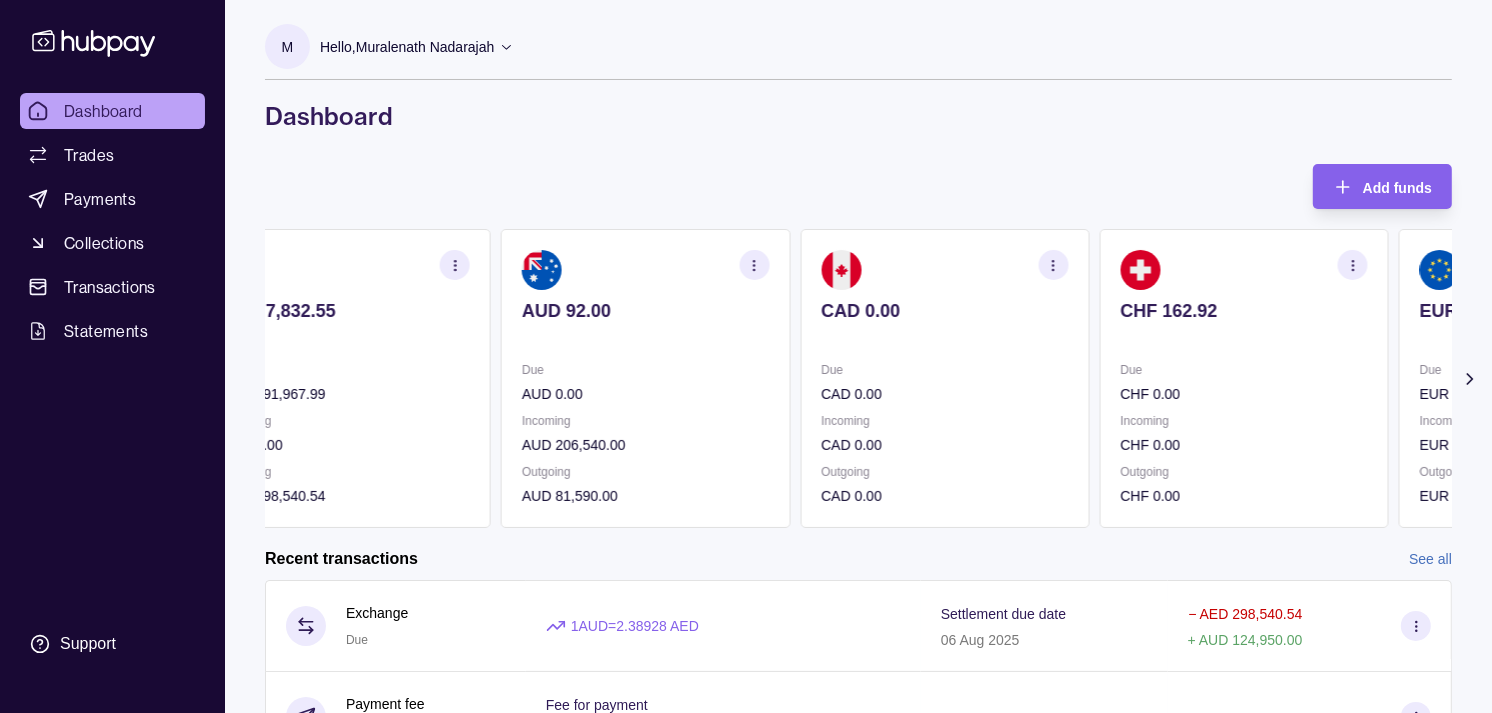 click on "CHF 162.92" at bounding box center (1243, 311) 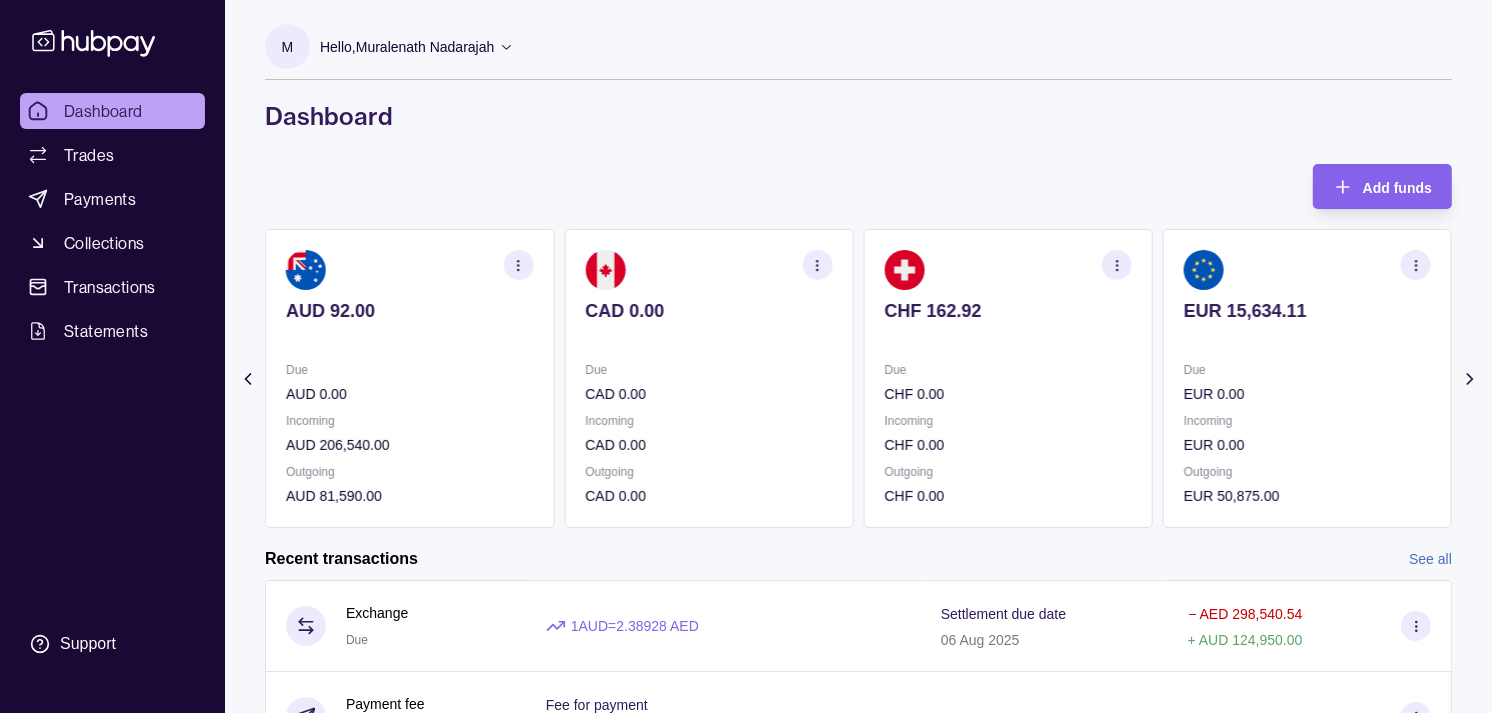 click on "EUR 15,634.11                                                                                                              Due EUR 0.00 Incoming EUR 0.00 Outgoing EUR 50,875.00" at bounding box center [1307, 378] 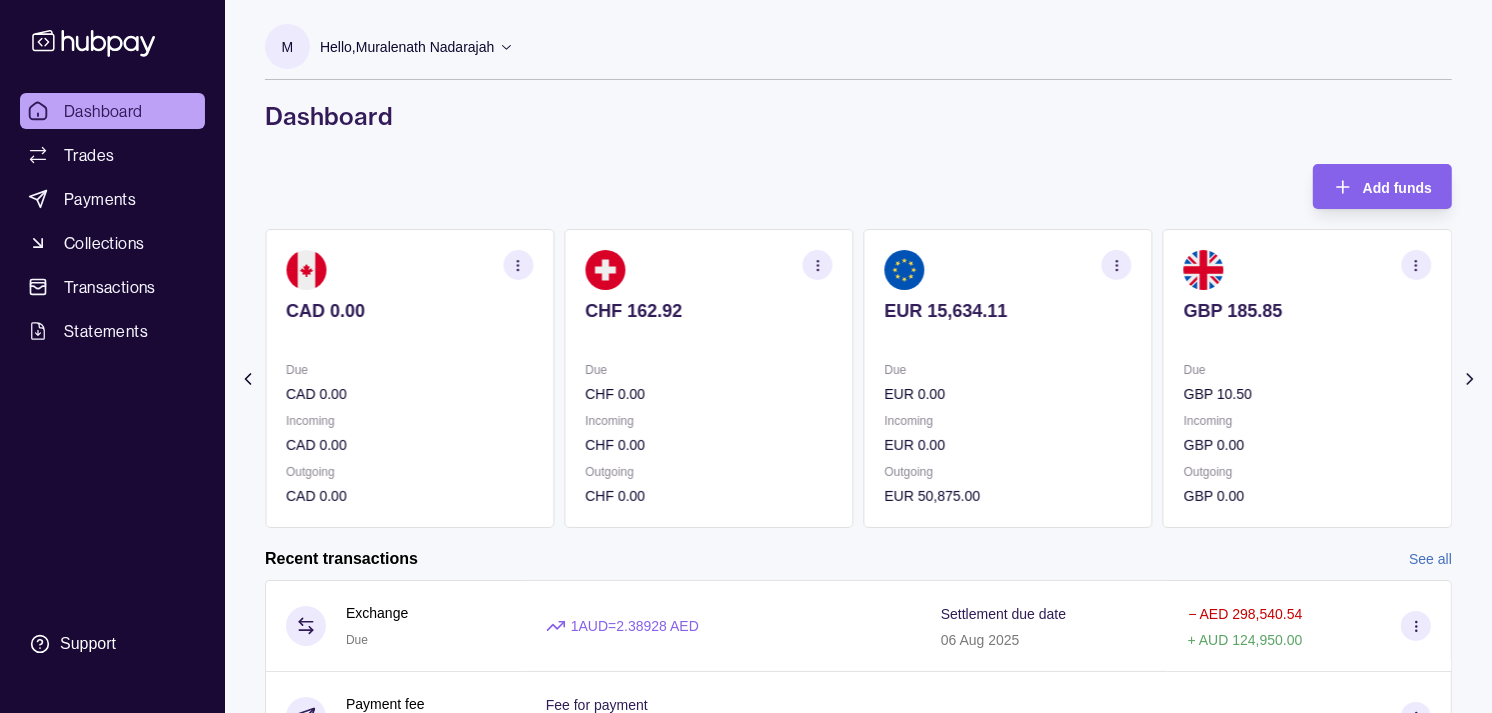 click on "GBP 185.85                                                                                                               Due GBP 10.50 Incoming GBP 0.00 Outgoing GBP 0.00" at bounding box center (1307, 378) 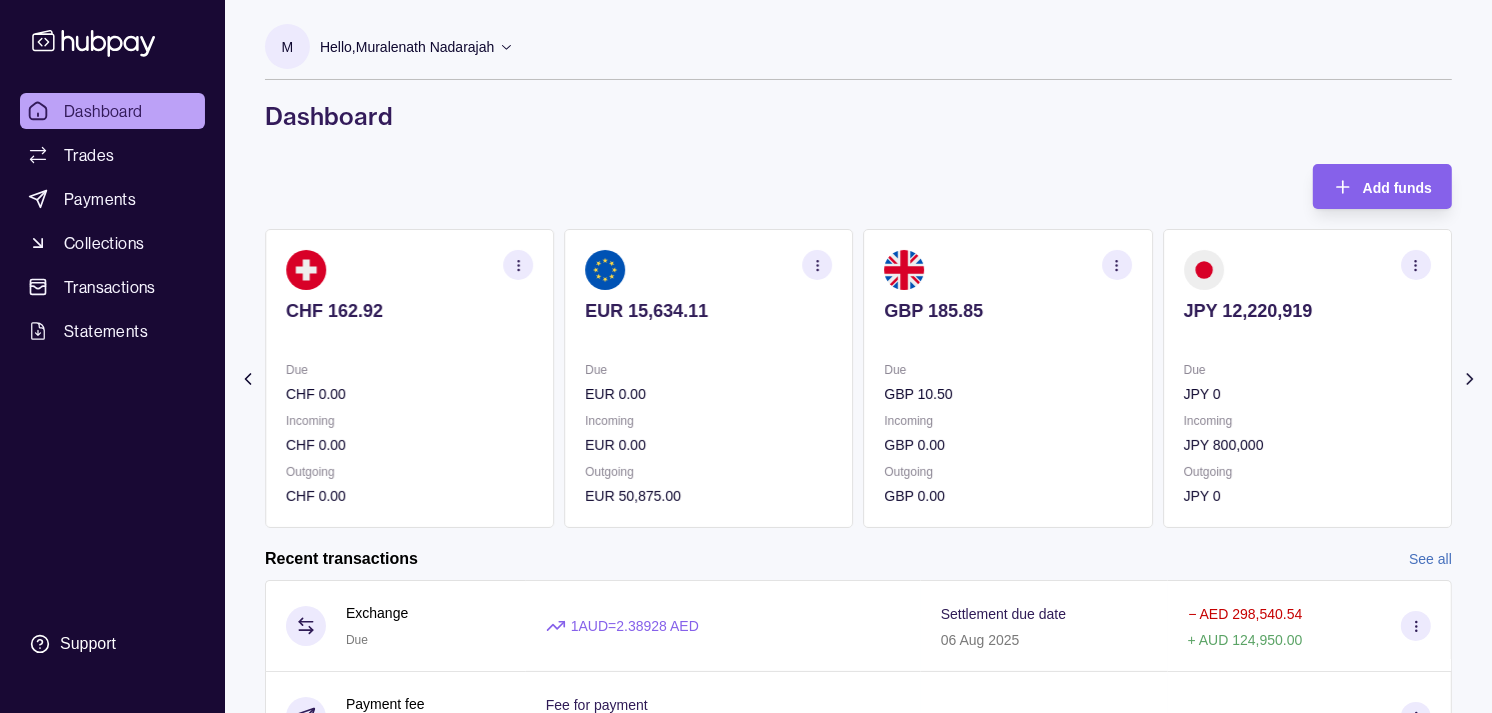 click 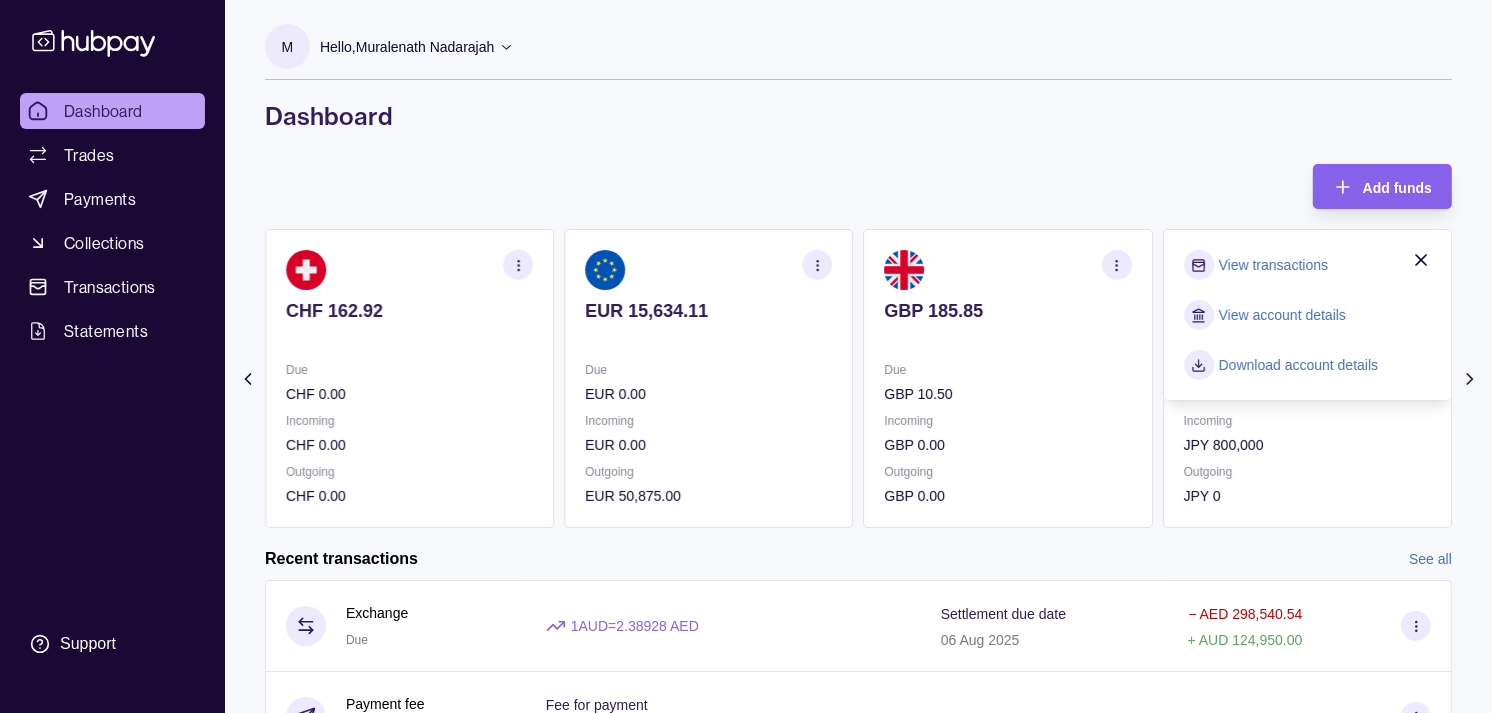 click on "View transactions" at bounding box center (1273, 265) 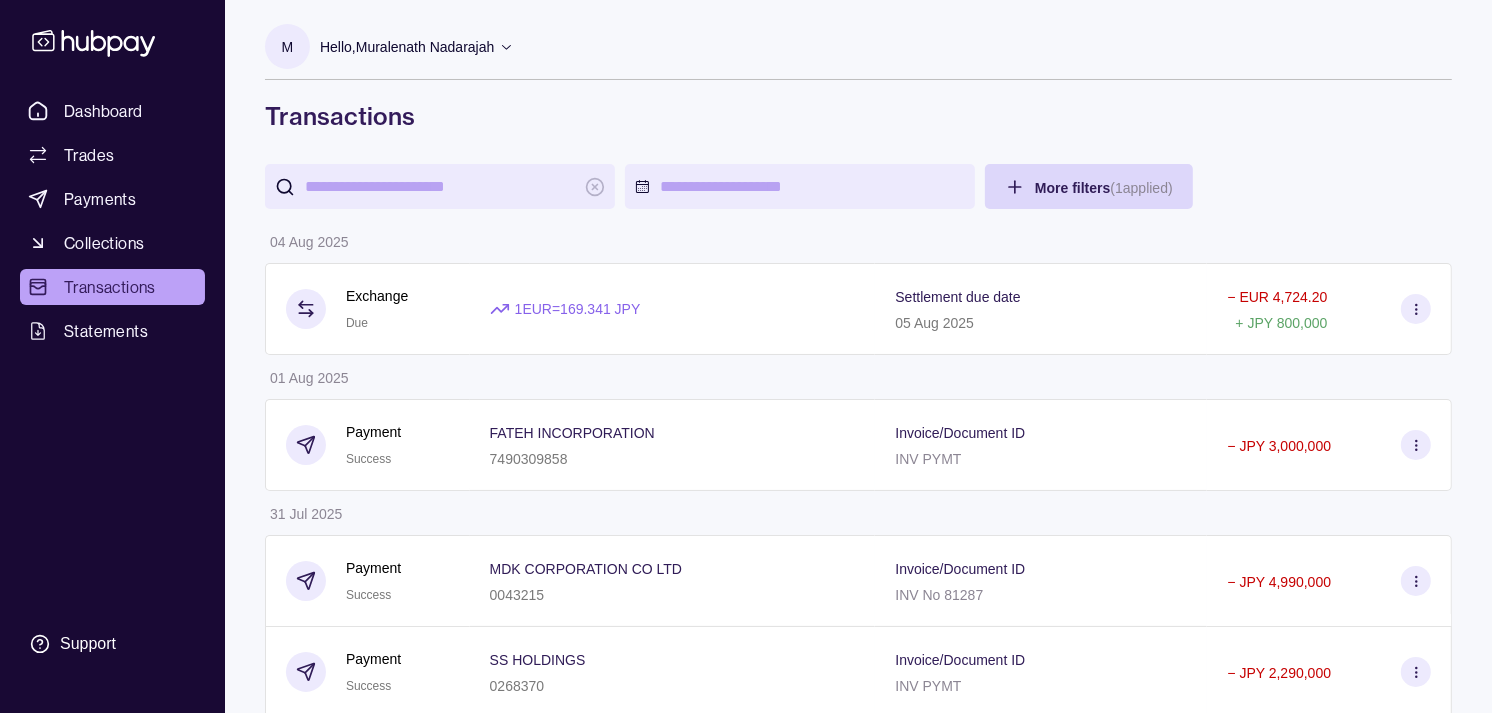 click at bounding box center [440, 186] 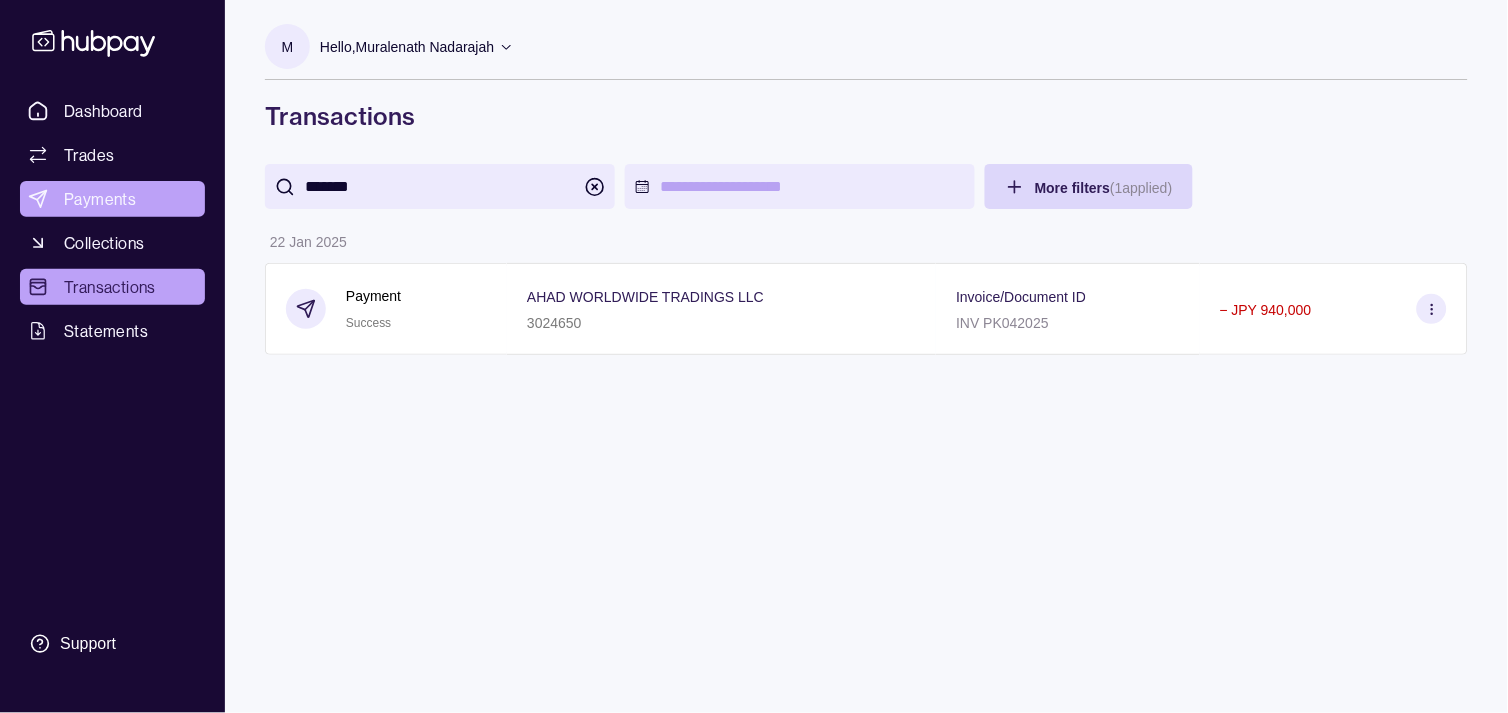 type on "*******" 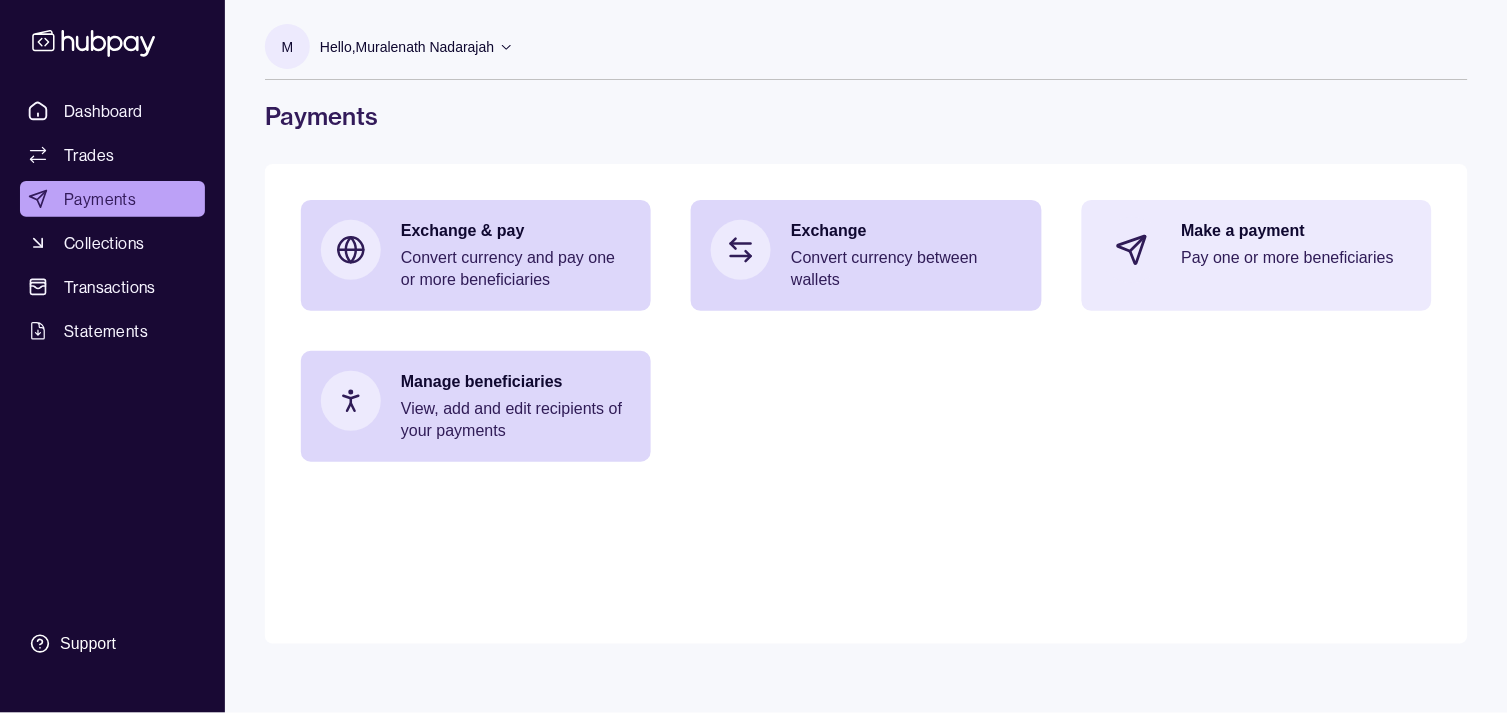 click on "Pay one or more beneficiaries" at bounding box center [1297, 258] 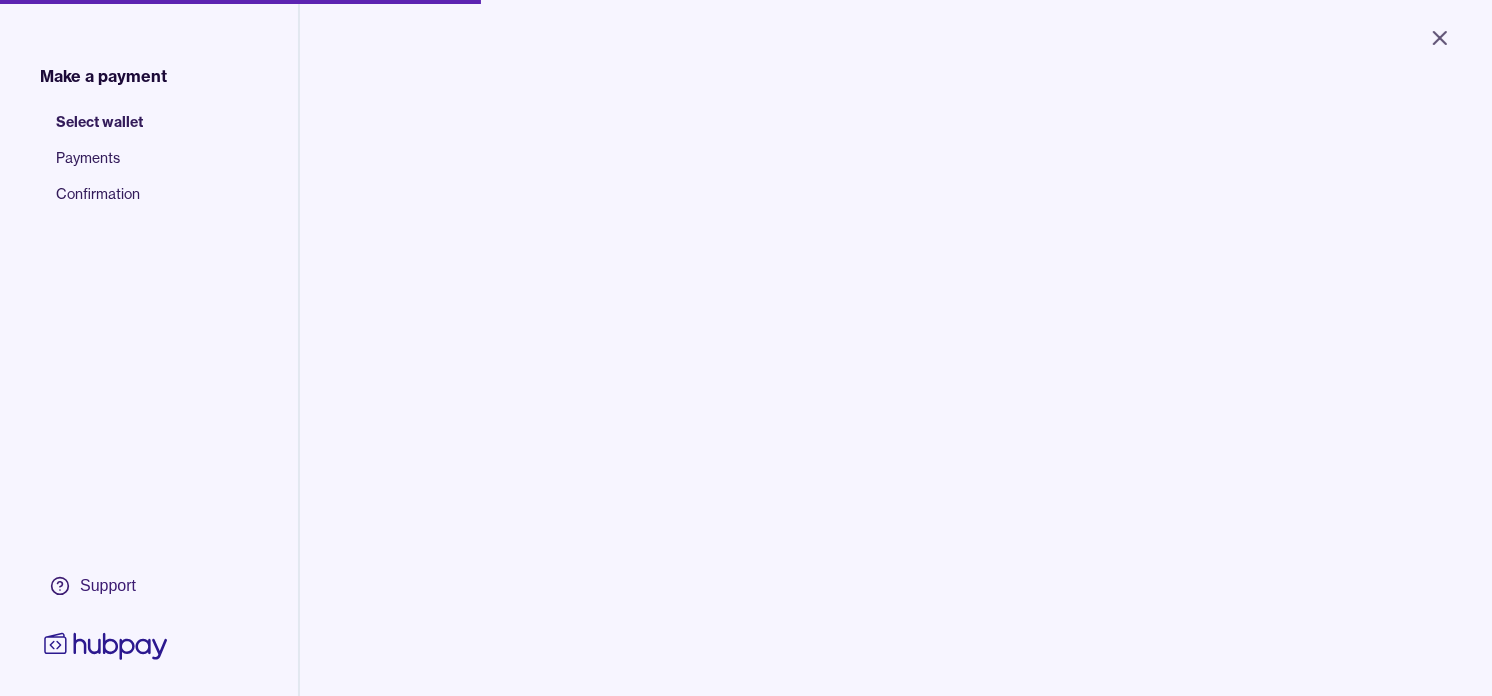 click on "Close Make a payment Select wallet Payments Confirmation Support Select the wallet you want to send from E.g. If you wish to send GBP, select your GBP wallet Select wallet Cancel Next Make a payment | Hubpay" at bounding box center (746, 348) 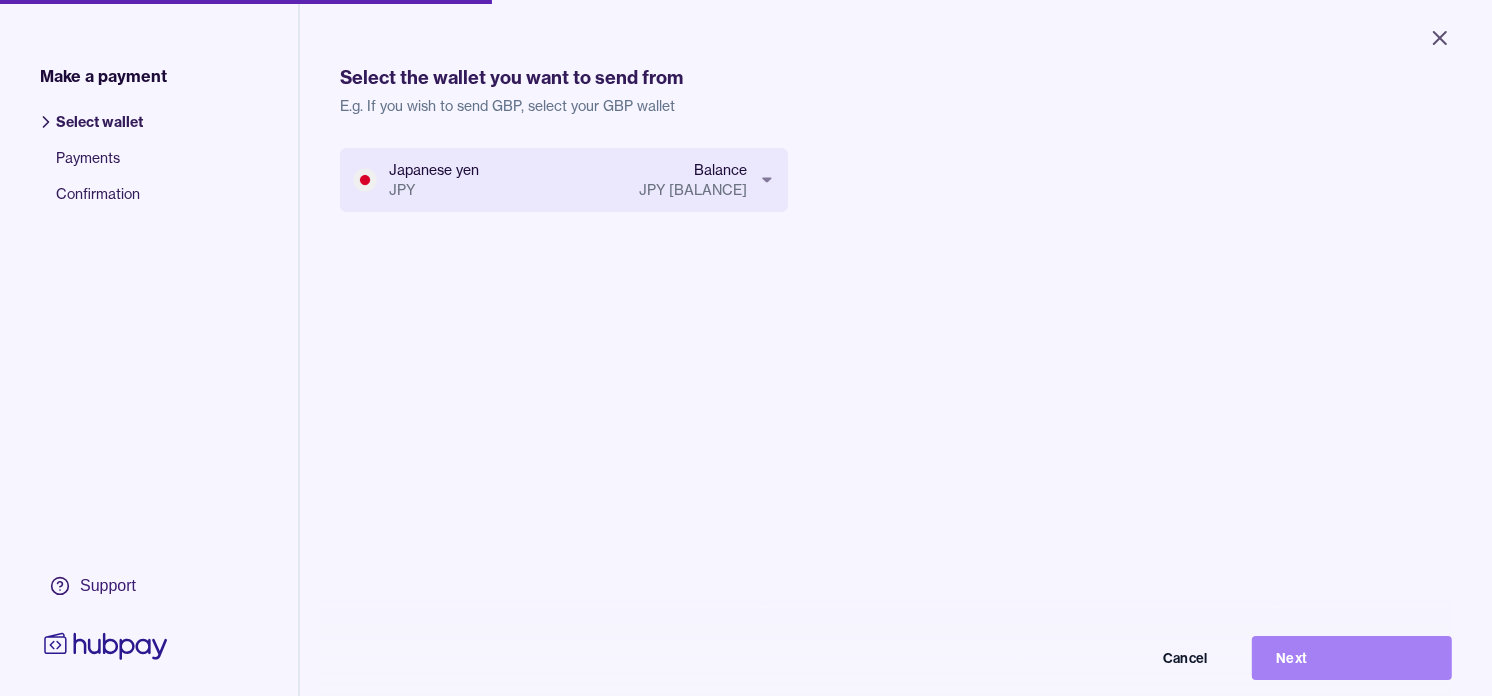 click on "Next" at bounding box center (1352, 658) 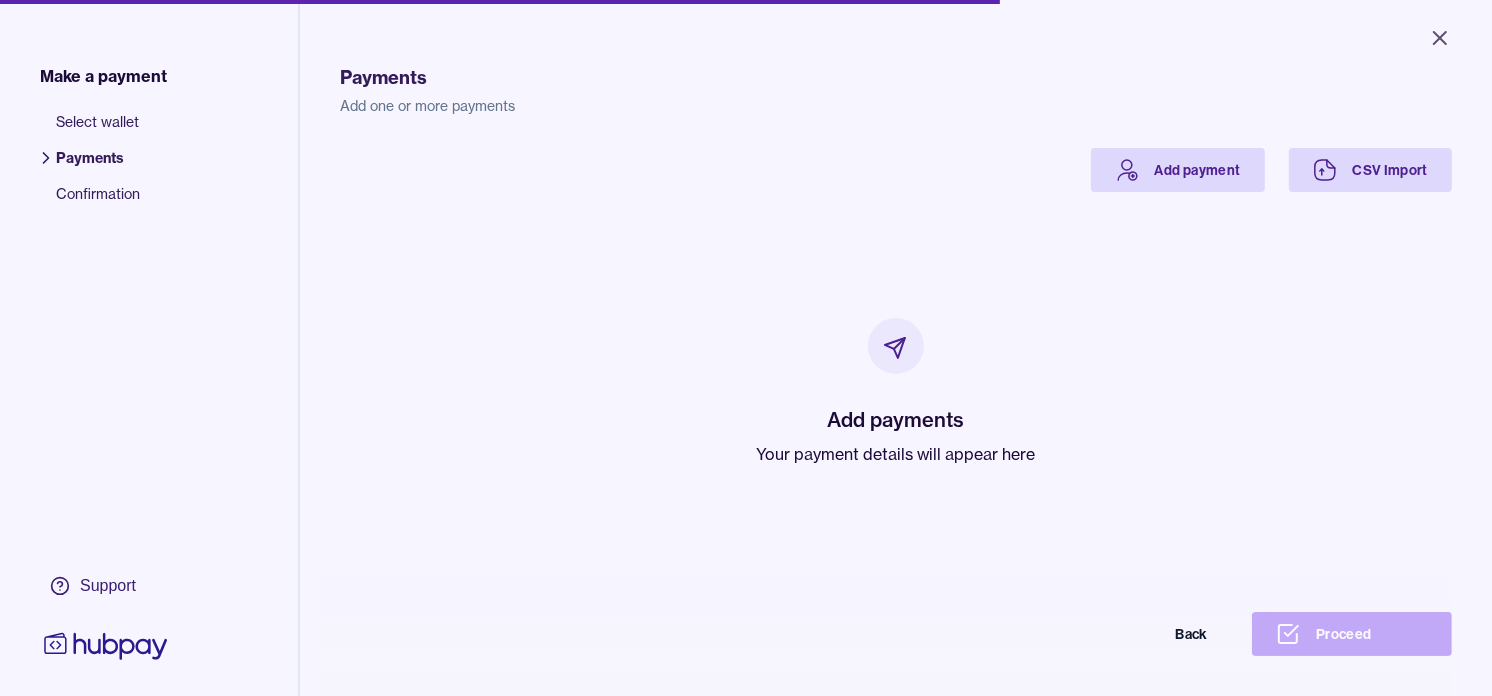 click on "Your payment details will appear here" at bounding box center (896, 454) 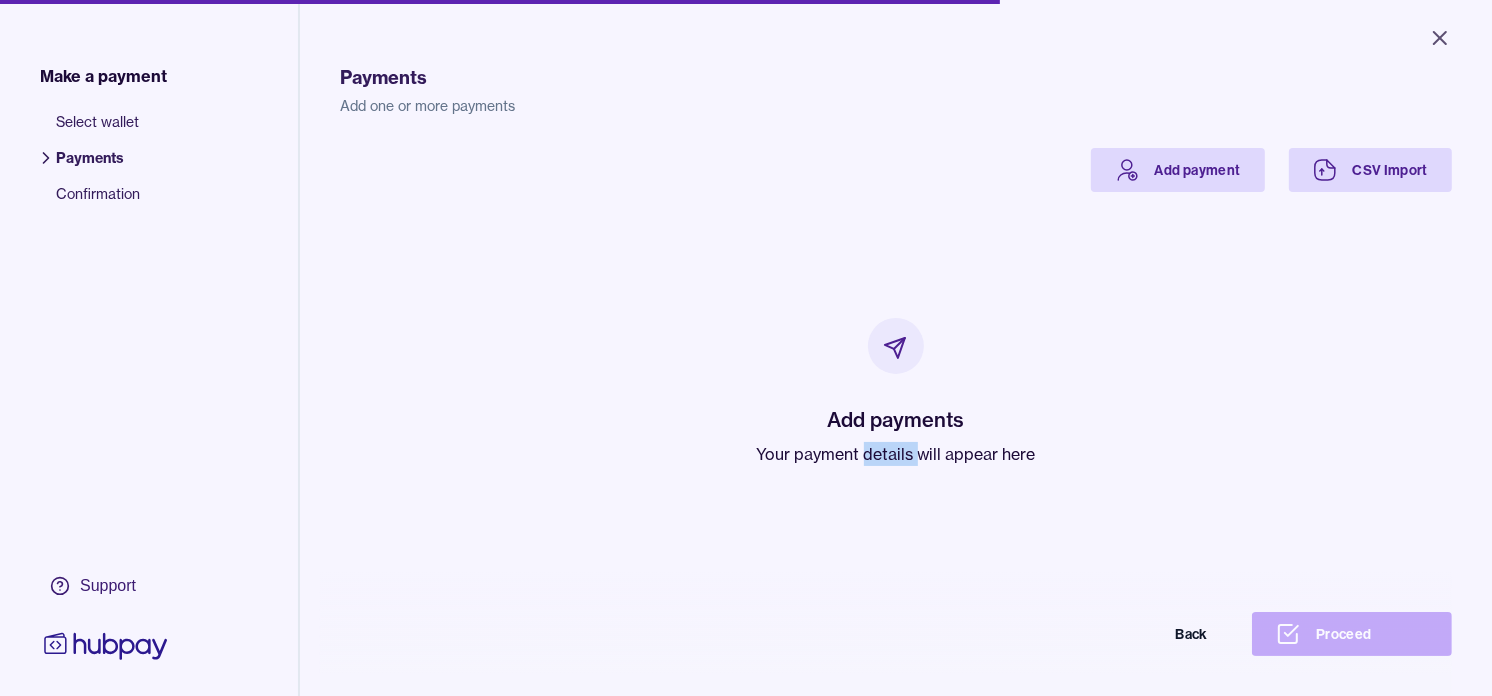 click on "Your payment details will appear here" at bounding box center (896, 454) 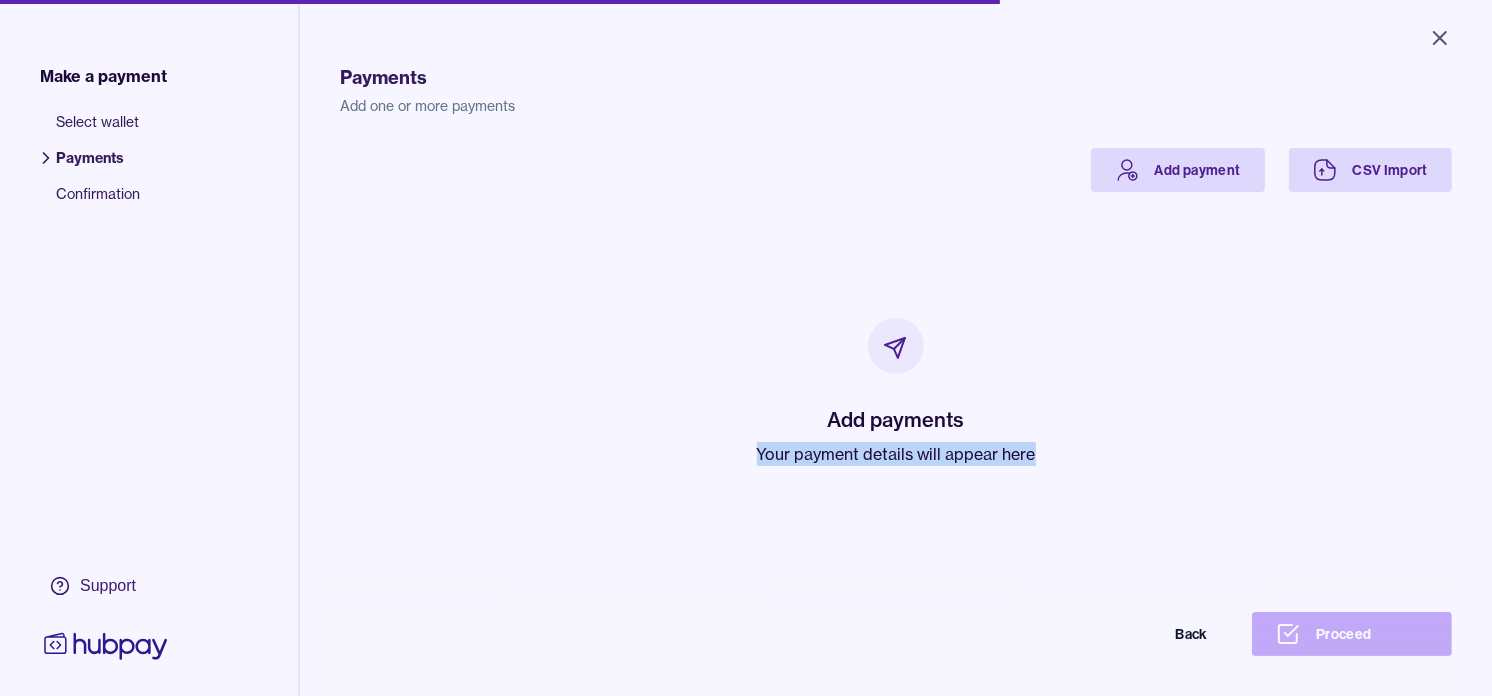 click on "Your payment details will appear here" at bounding box center (896, 454) 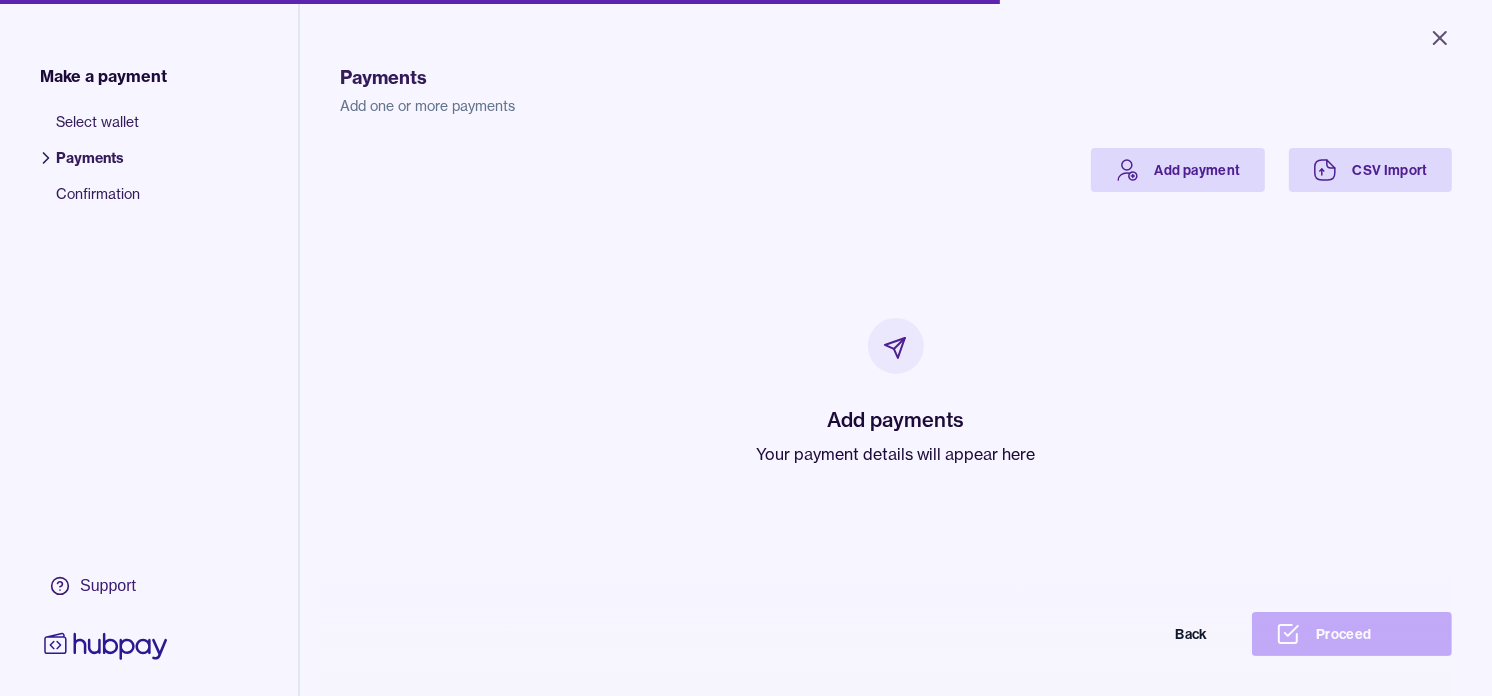 drag, startPoint x: 890, startPoint y: 461, endPoint x: 595, endPoint y: 267, distance: 353.07364 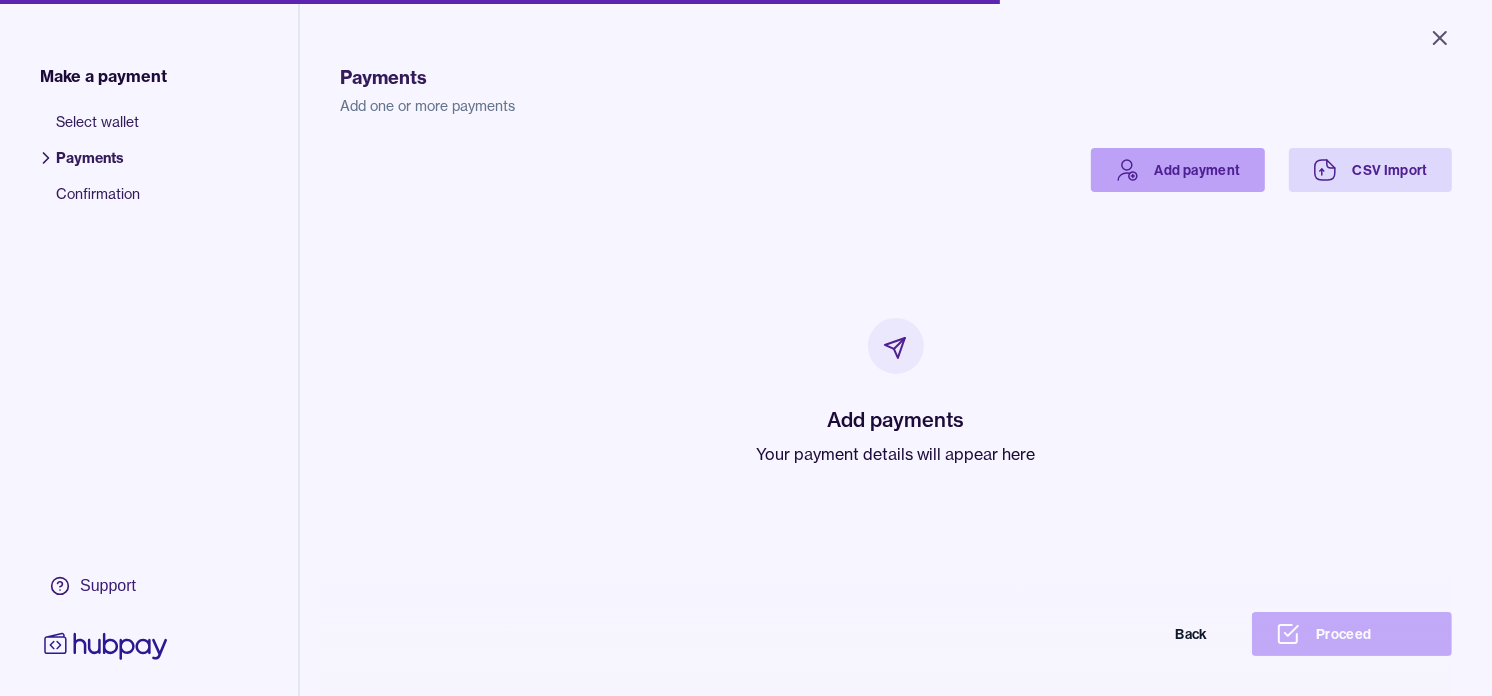 click on "Add payment" at bounding box center (1178, 170) 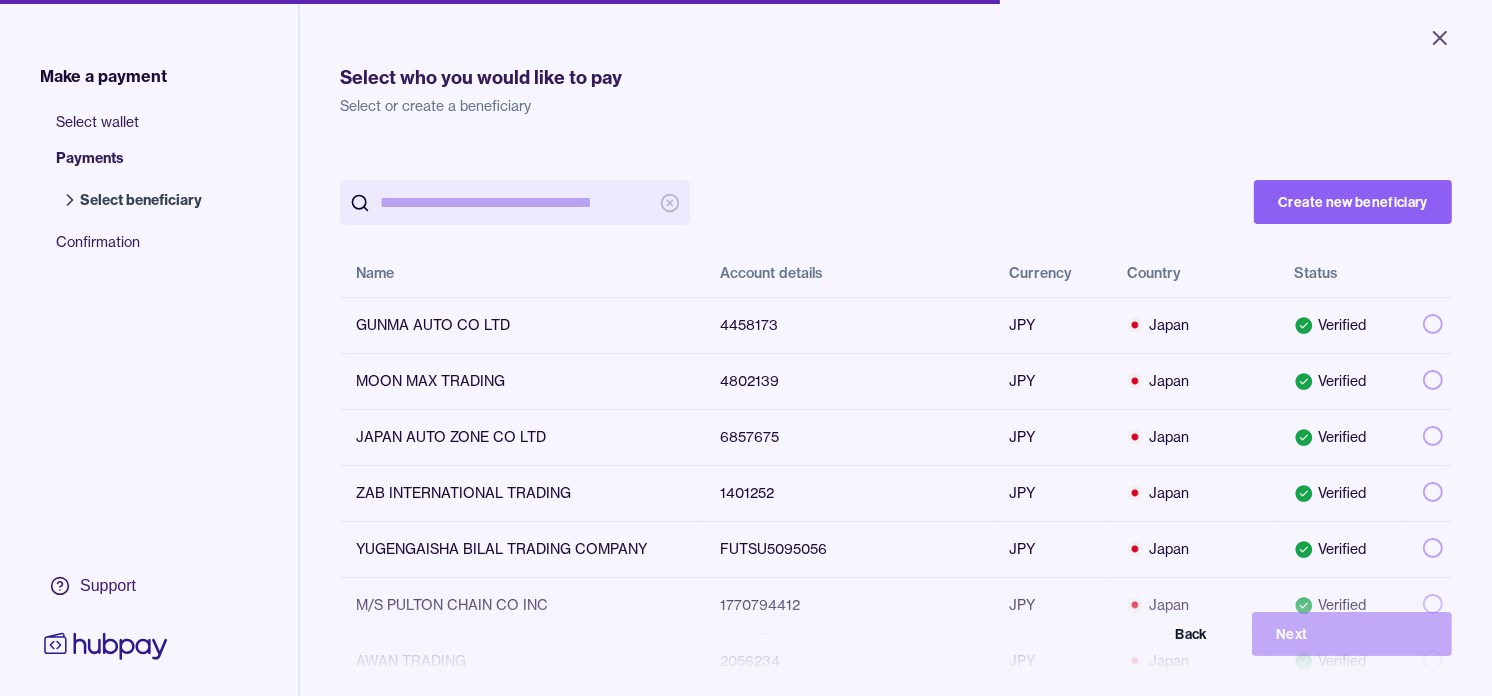click at bounding box center [515, 202] 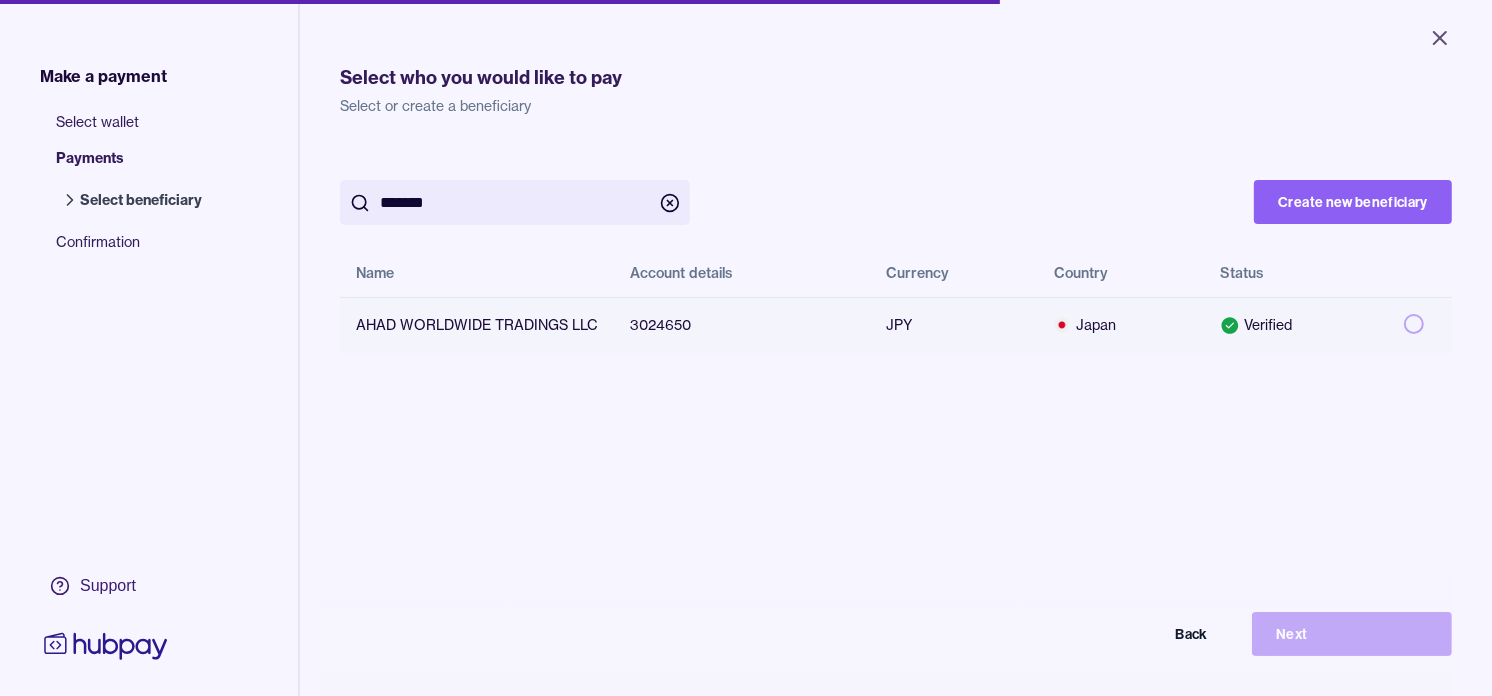 type on "*******" 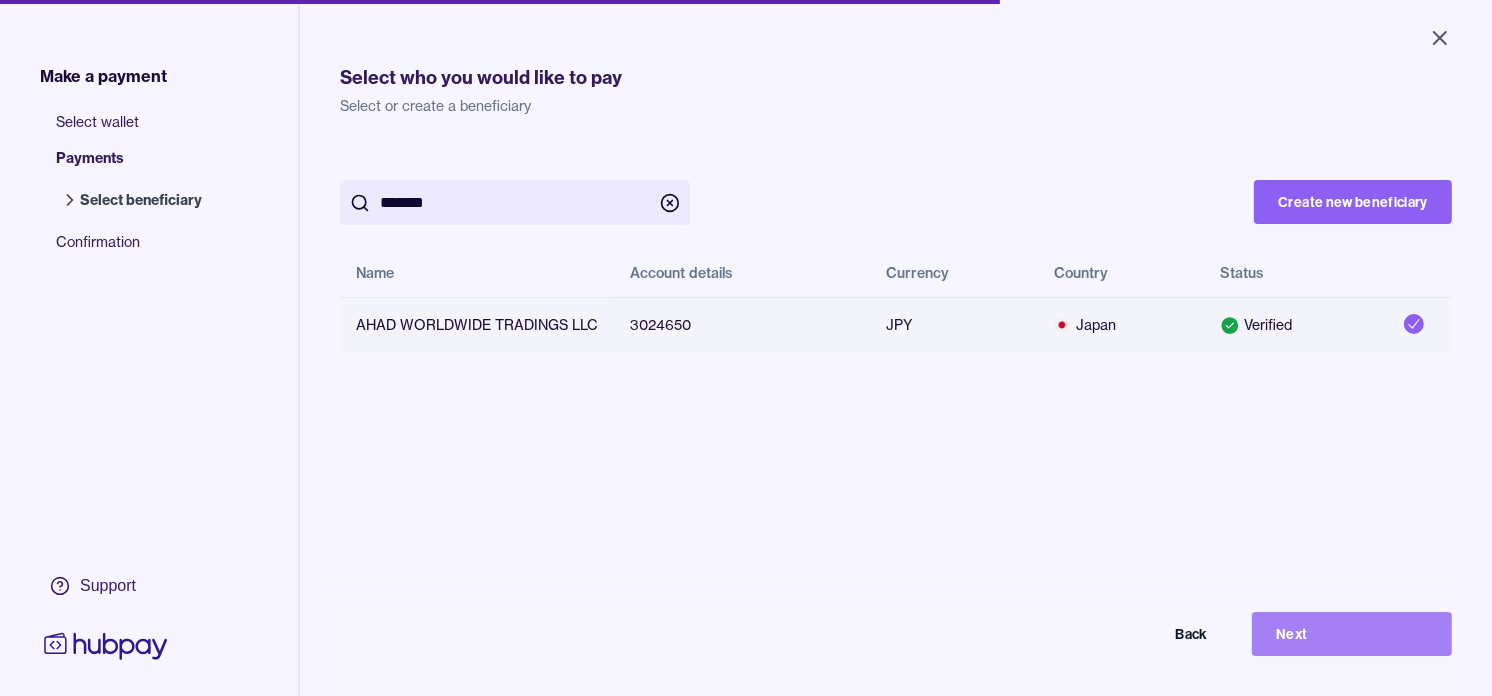 click on "Next" at bounding box center (1352, 634) 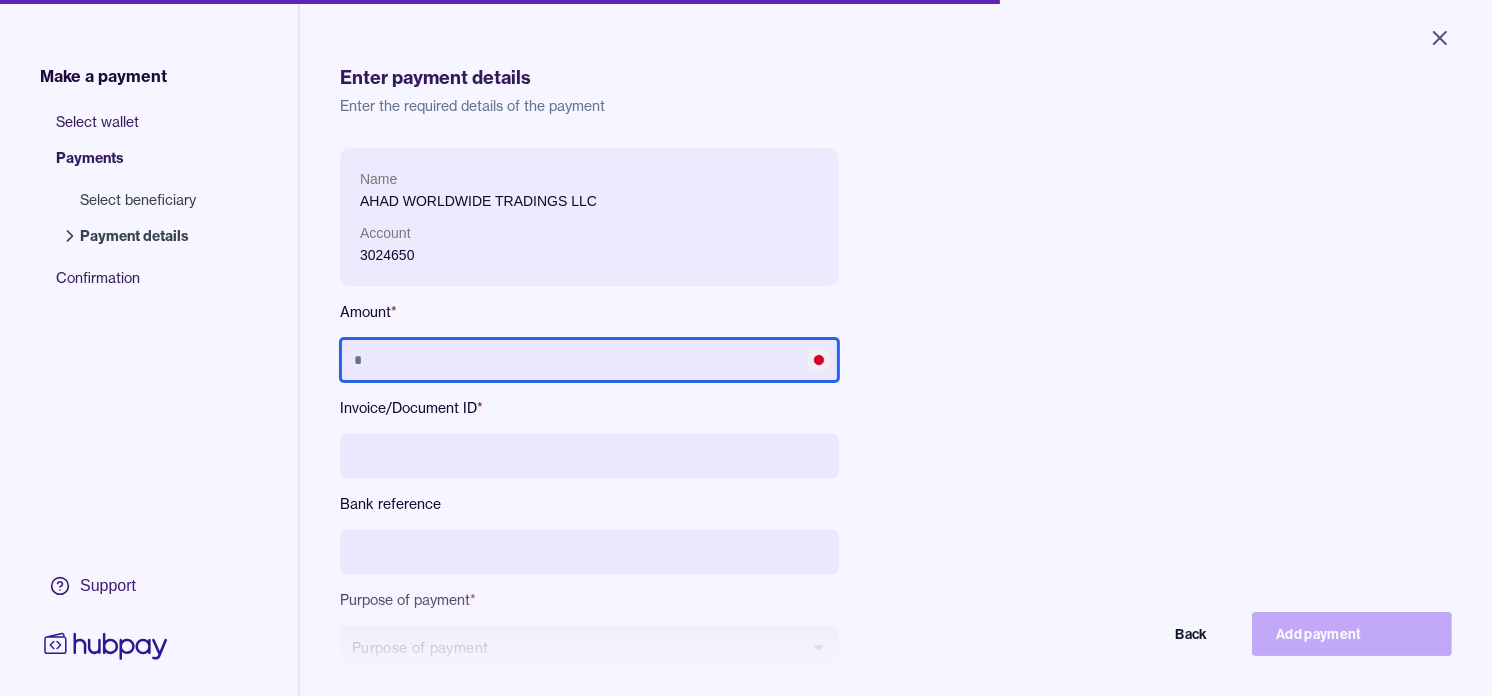 click at bounding box center [589, 360] 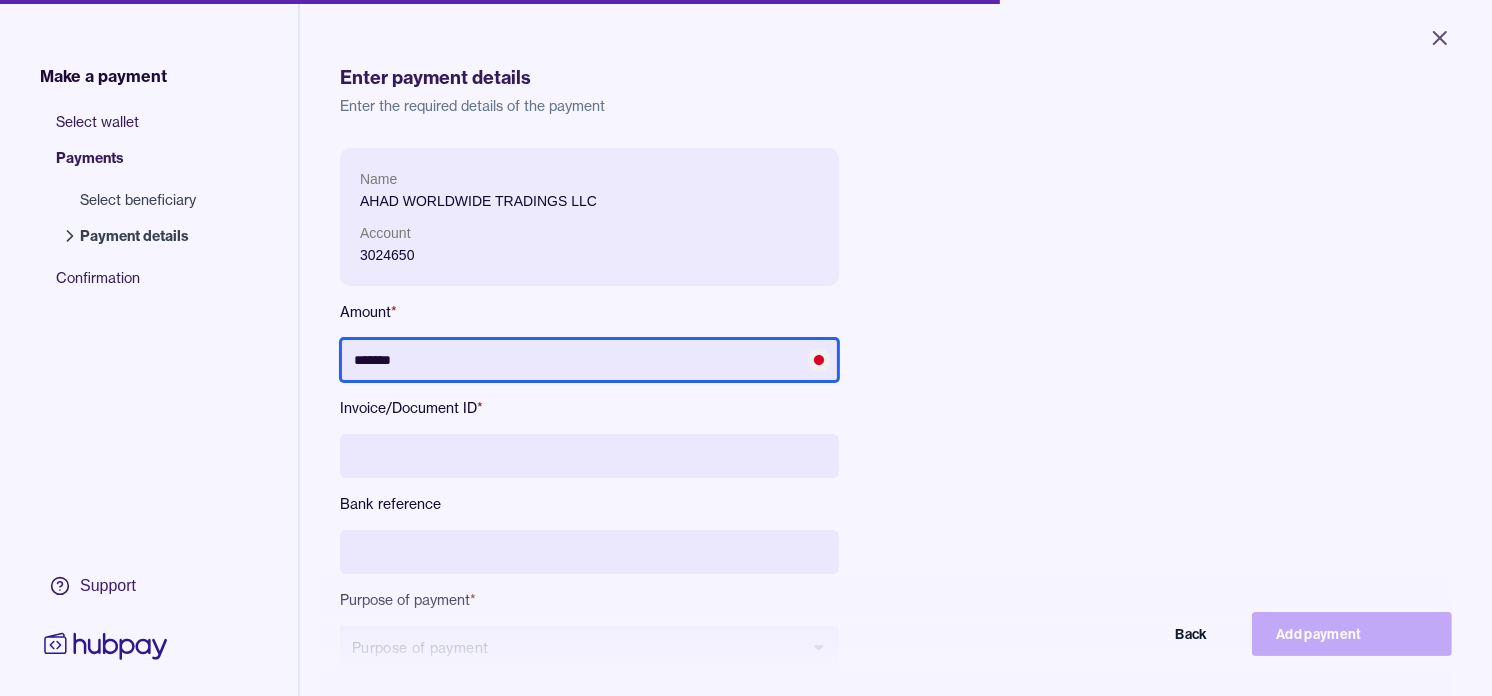 type on "*******" 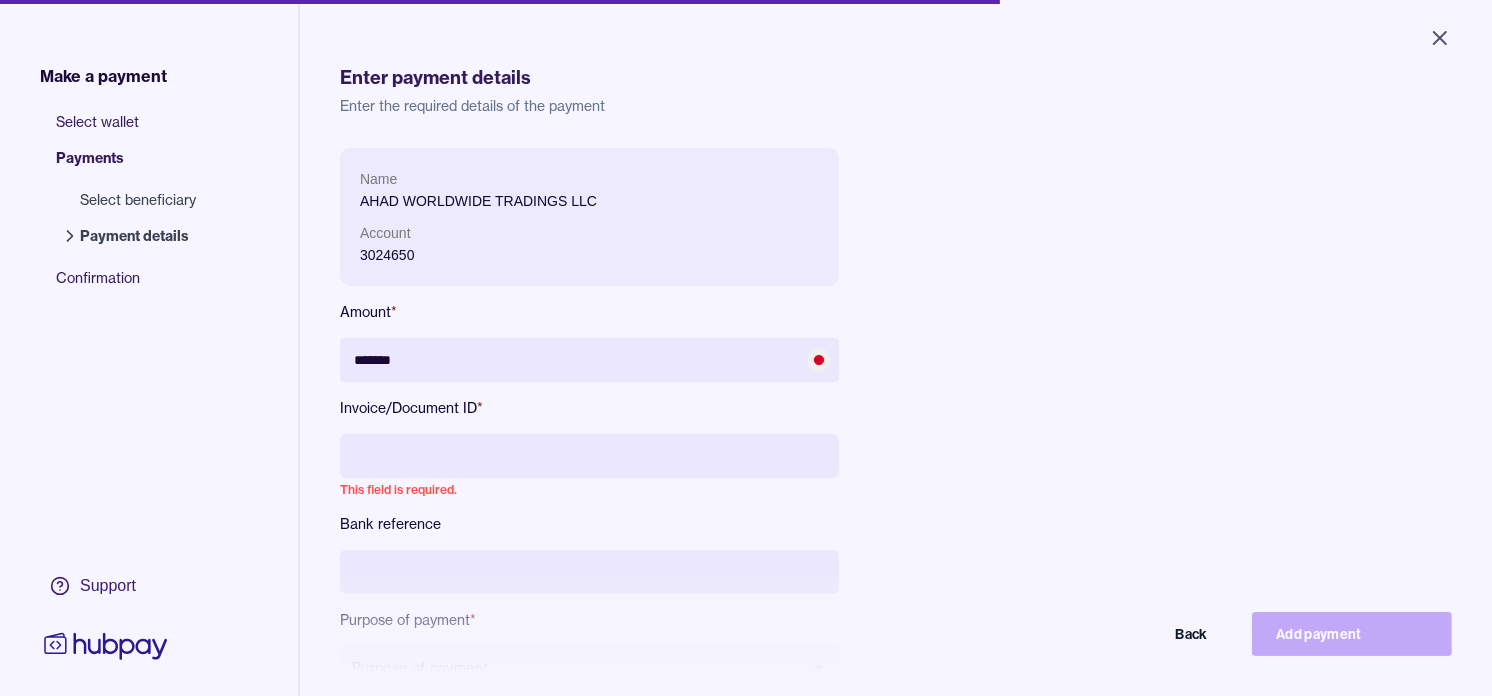 paste on "**********" 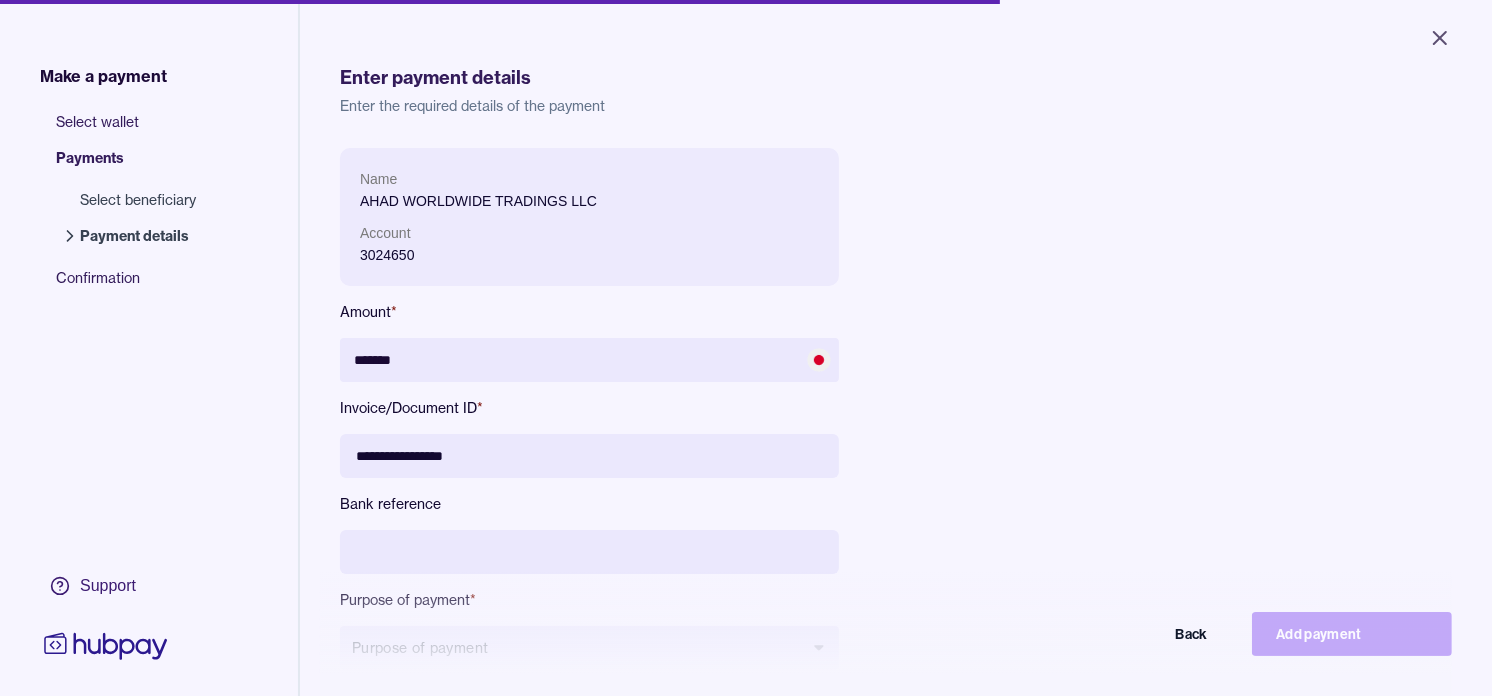 click on "**********" at bounding box center [589, 456] 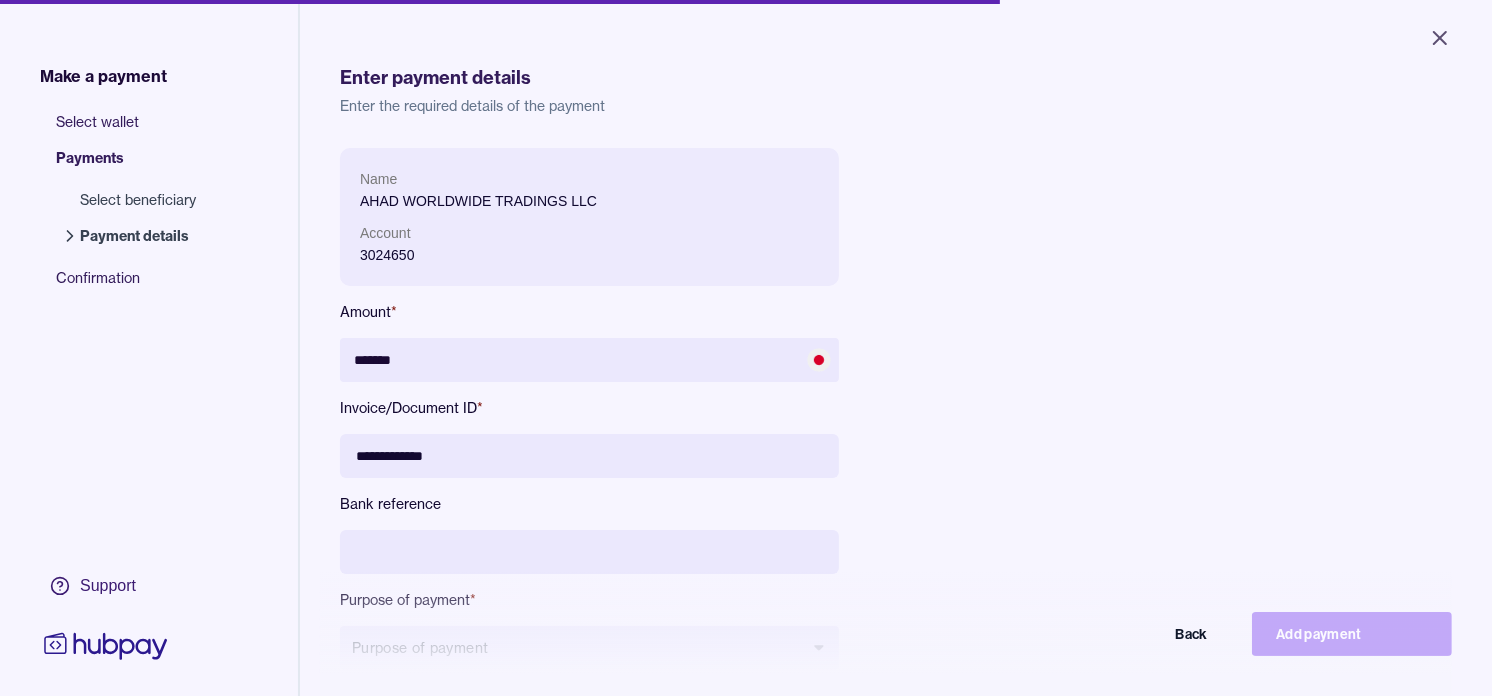 type on "**********" 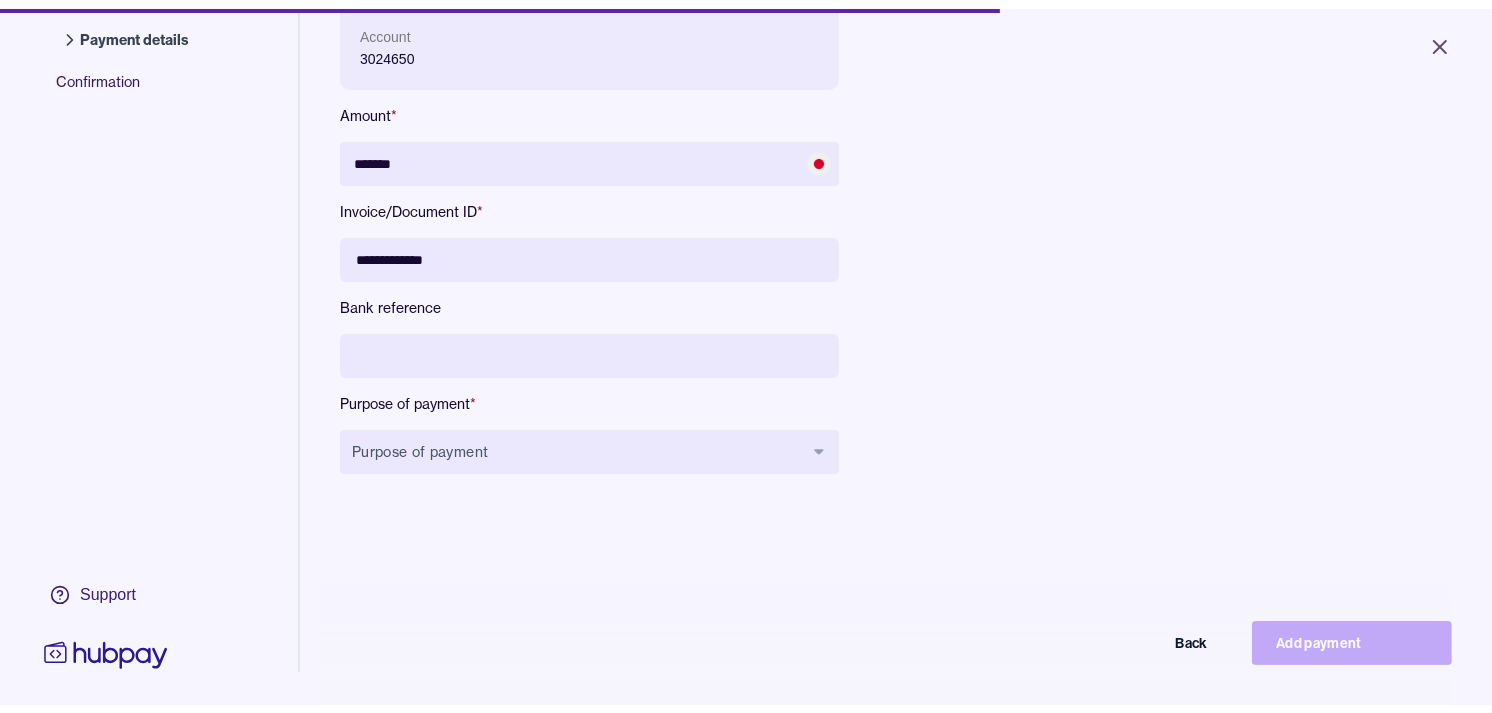 scroll, scrollTop: 222, scrollLeft: 0, axis: vertical 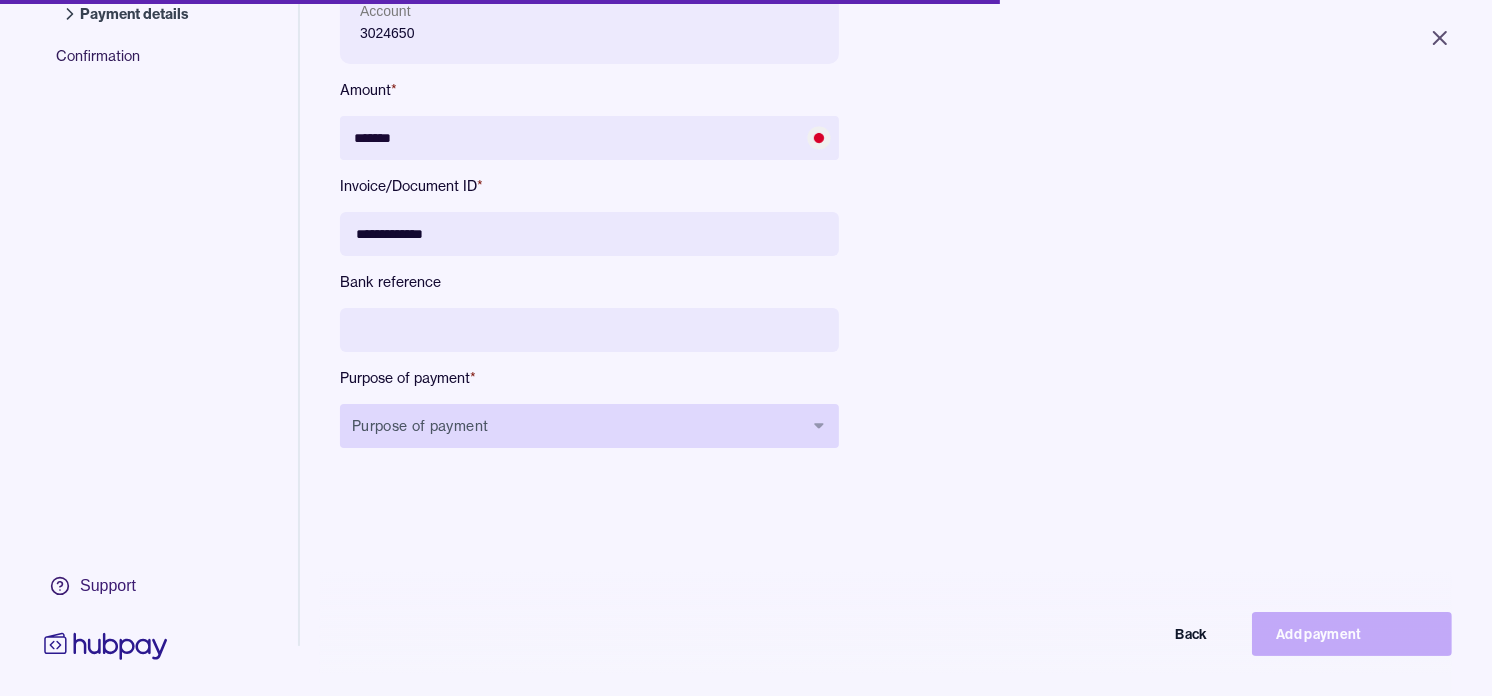 click on "Purpose of payment" at bounding box center [589, 426] 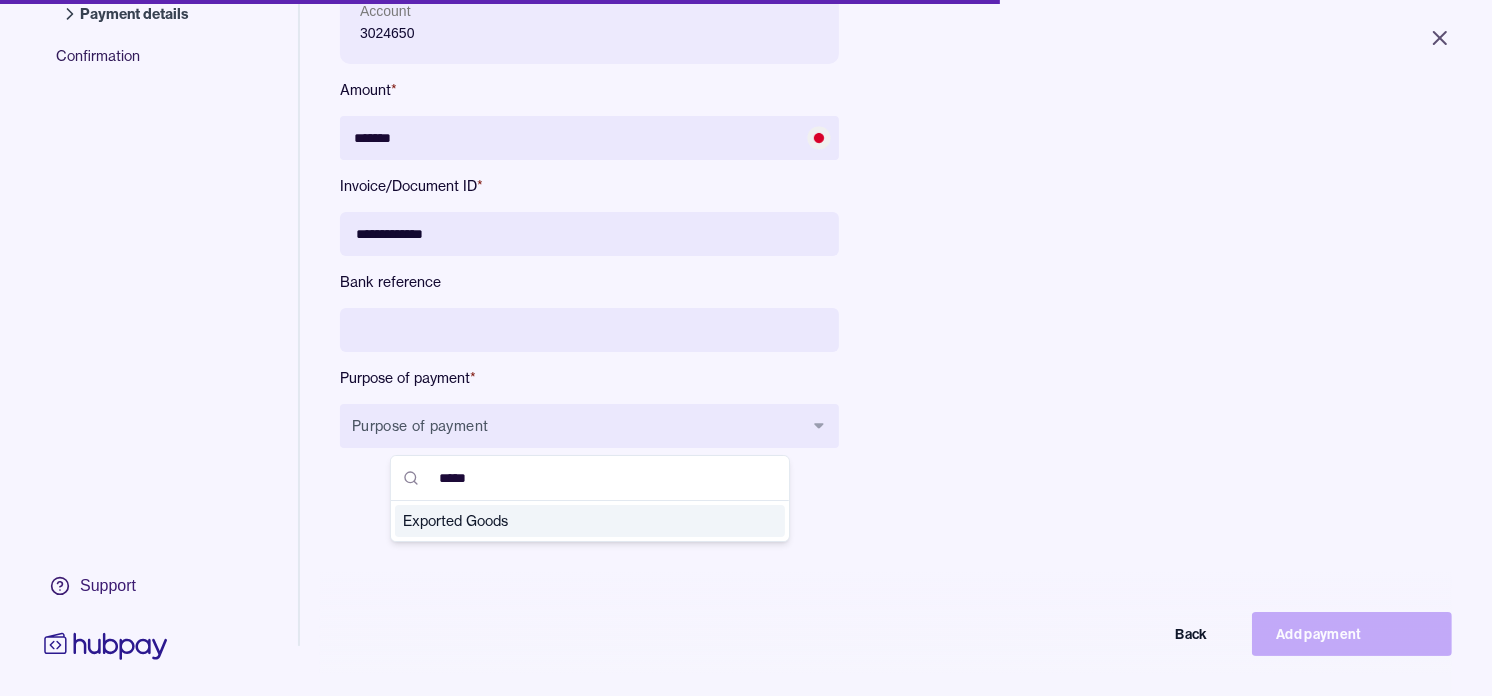 type on "*****" 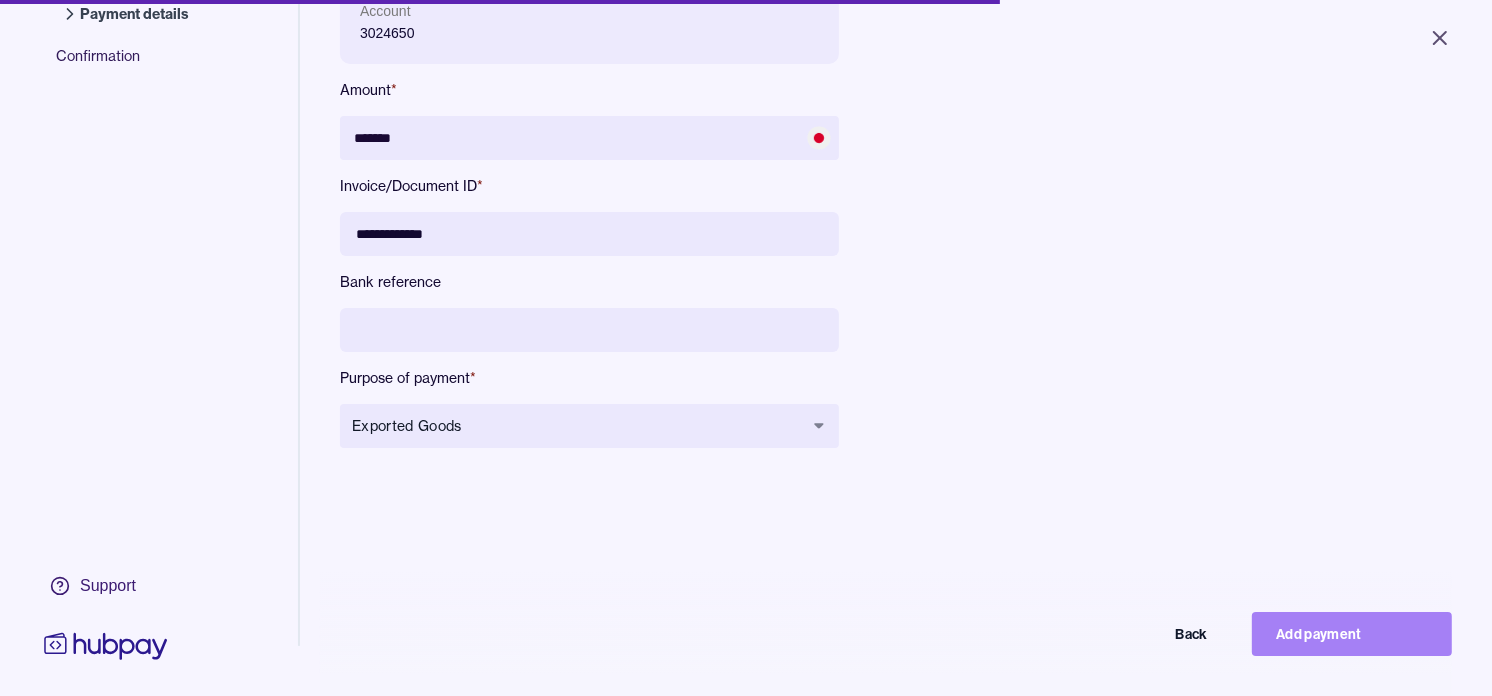 click on "Add payment" at bounding box center [1352, 634] 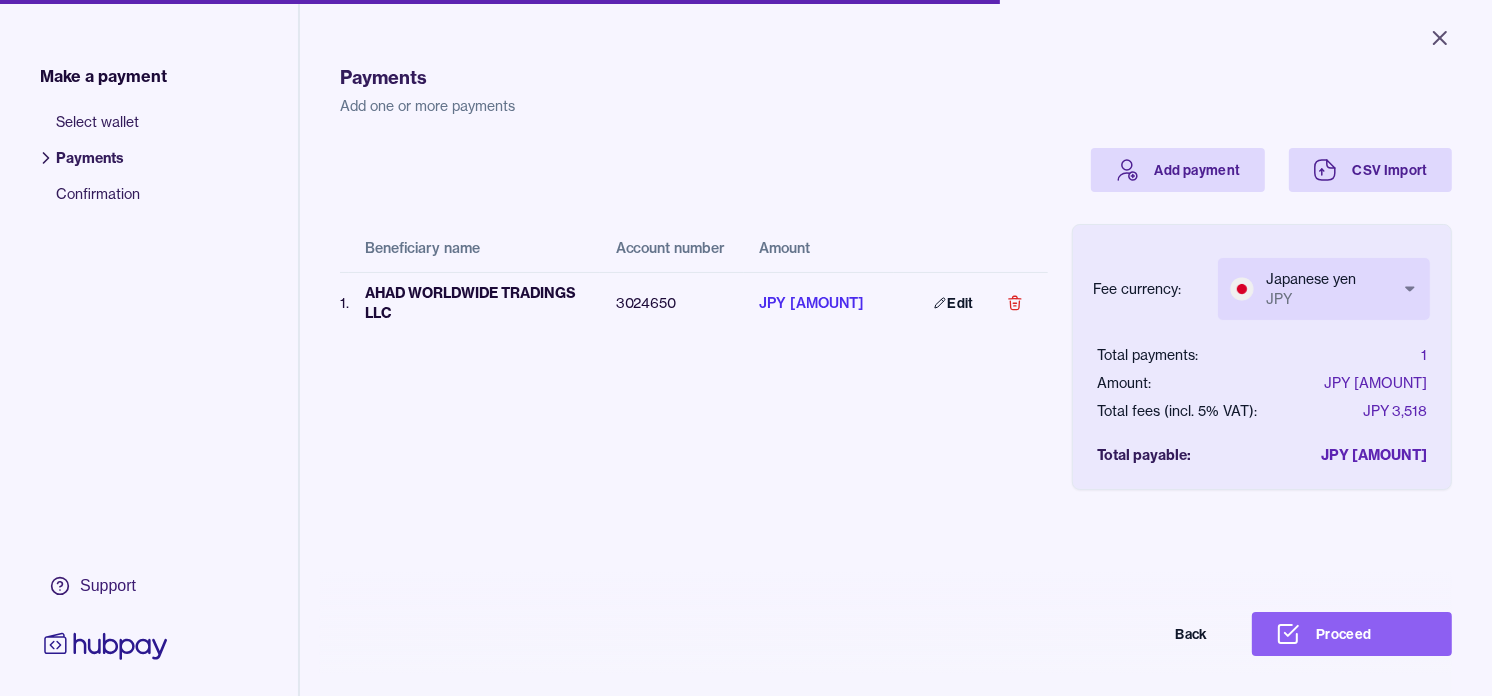 click on "Close Make a payment Select wallet Payments Confirmation Support Payments Add one or more payments Add payment CSV Import Beneficiary name Account number Amount 1 . AHAD WORLDWIDE TRADINGS LLC 3024650 JPY 790,000 Edit Fee currency: Japanese yen JPY *** *** Total payments: 1 Amount: JPY 790,000 Total fees (incl. 5% VAT): JPY 3,518 Total payable: JPY 793,518 Back Proceed Payment | Hubpay" at bounding box center (746, 348) 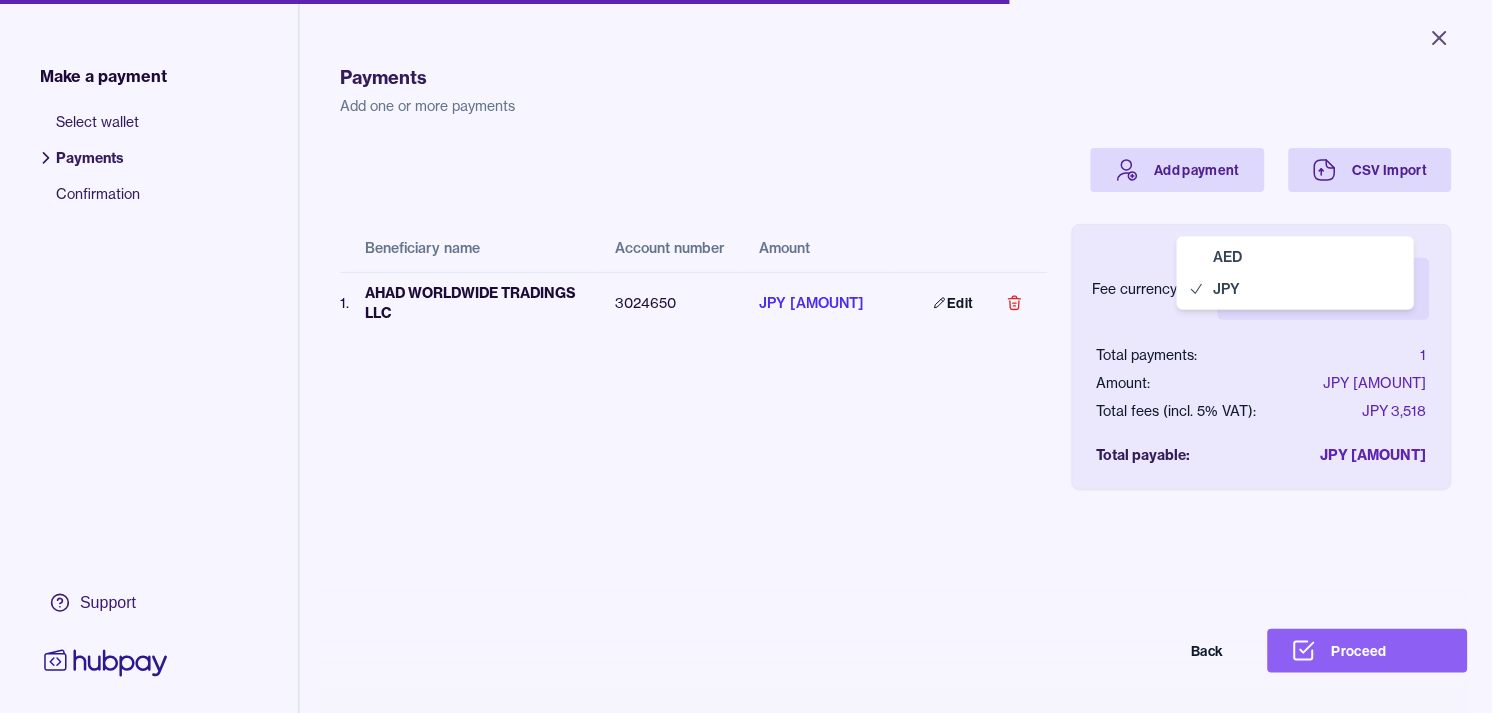 select on "***" 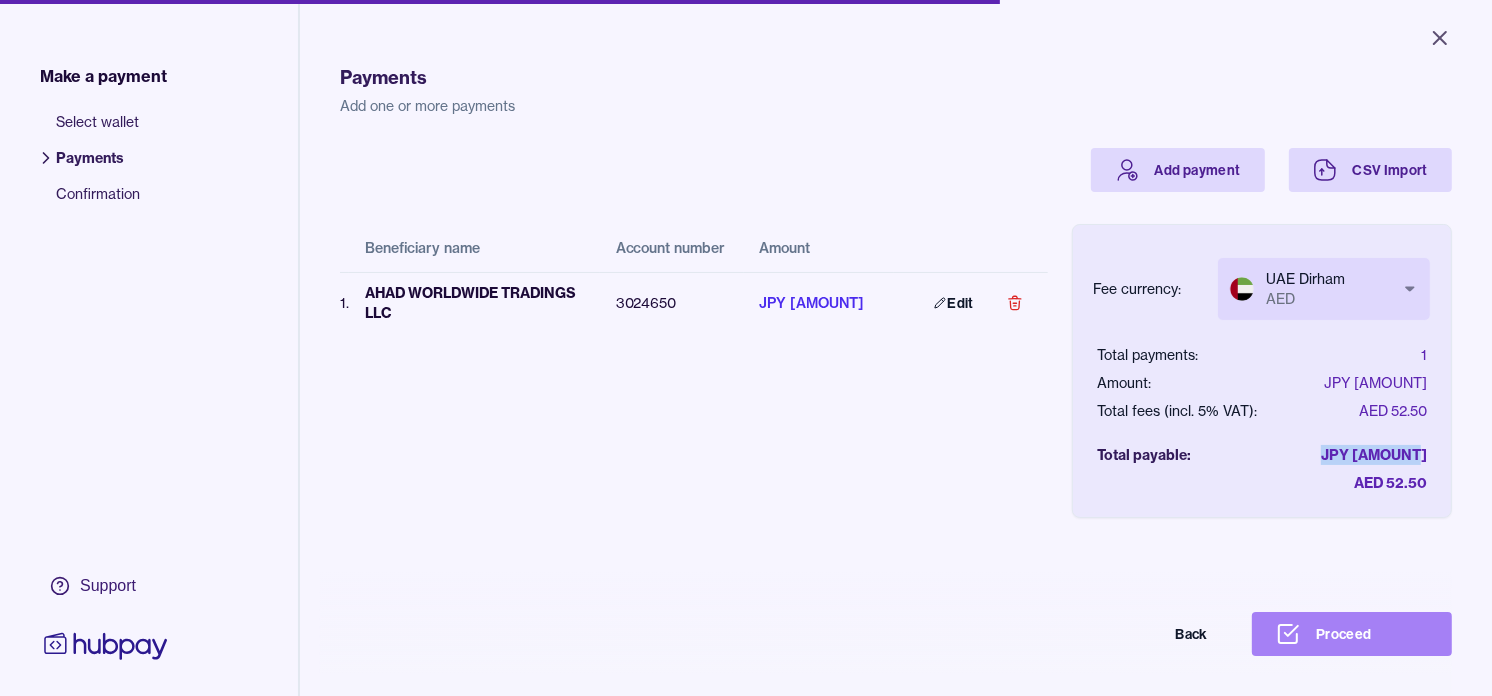 click on "Proceed" at bounding box center [1352, 634] 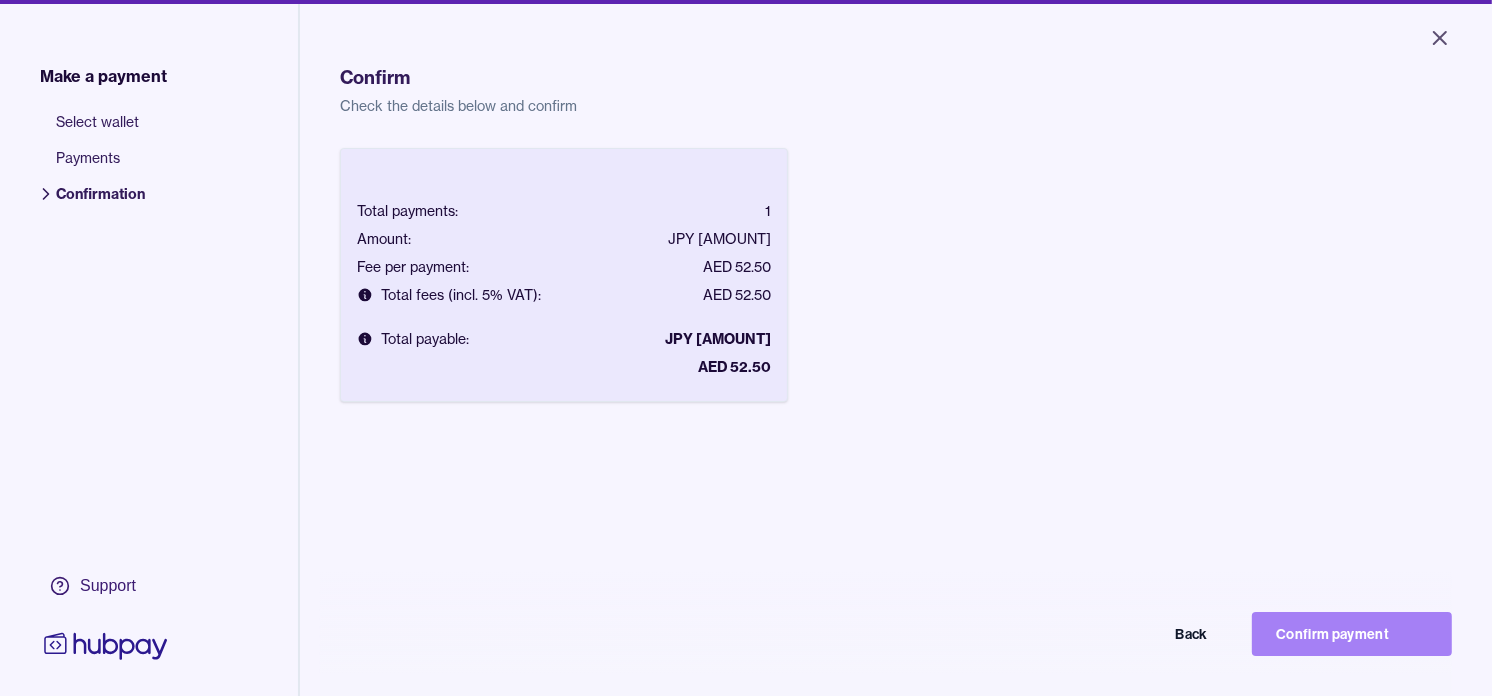 click on "Confirm payment" at bounding box center (1352, 634) 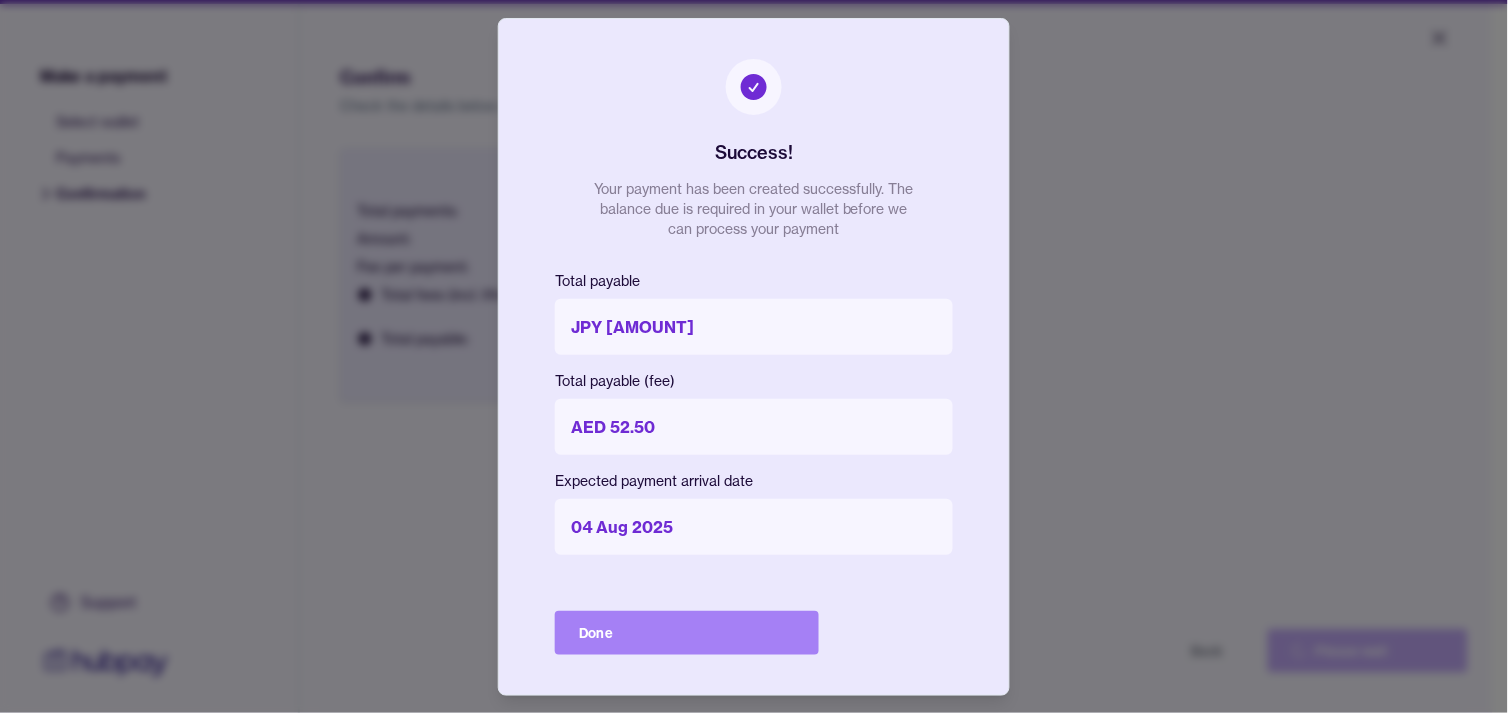 click on "Done" at bounding box center (687, 633) 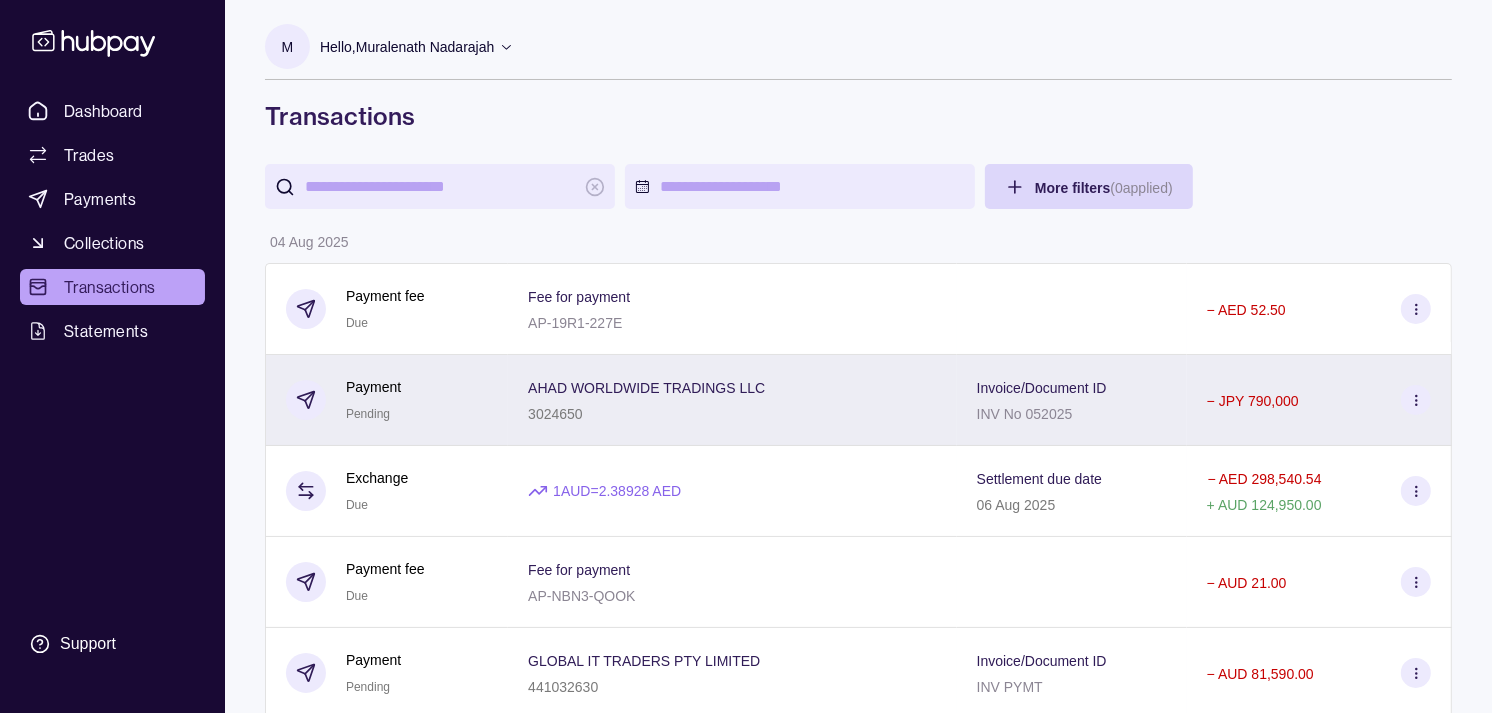 click on "Payment Pending" at bounding box center [387, 400] 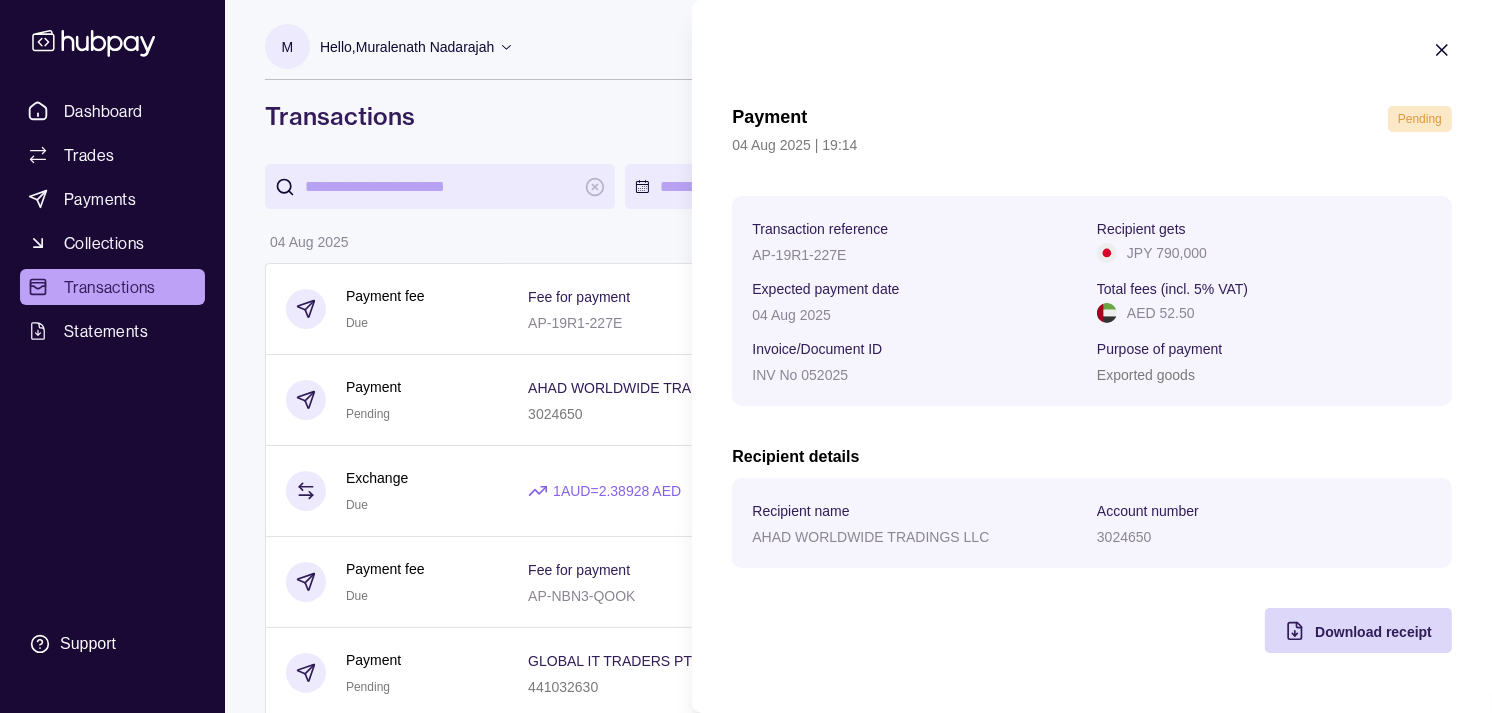 scroll, scrollTop: 111, scrollLeft: 0, axis: vertical 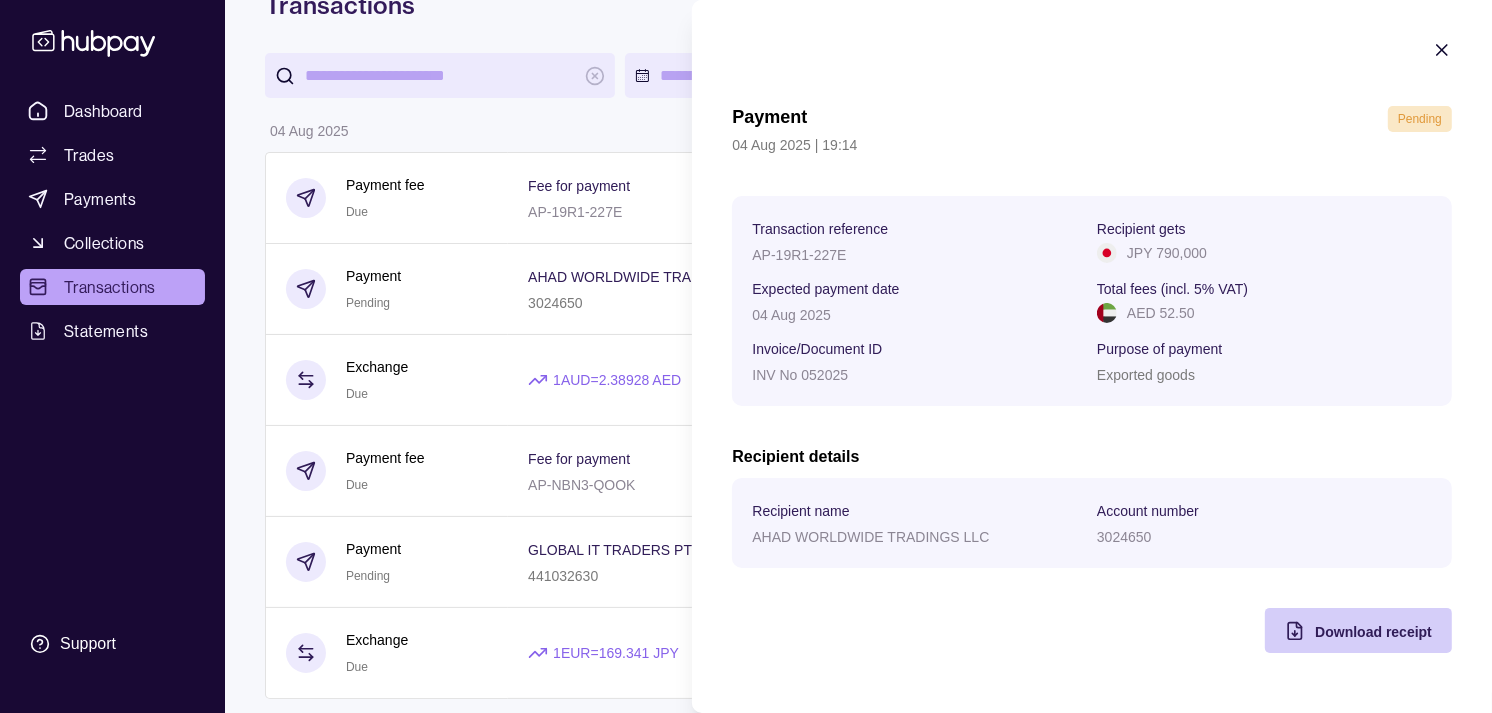 click on "Download receipt" at bounding box center (1373, 632) 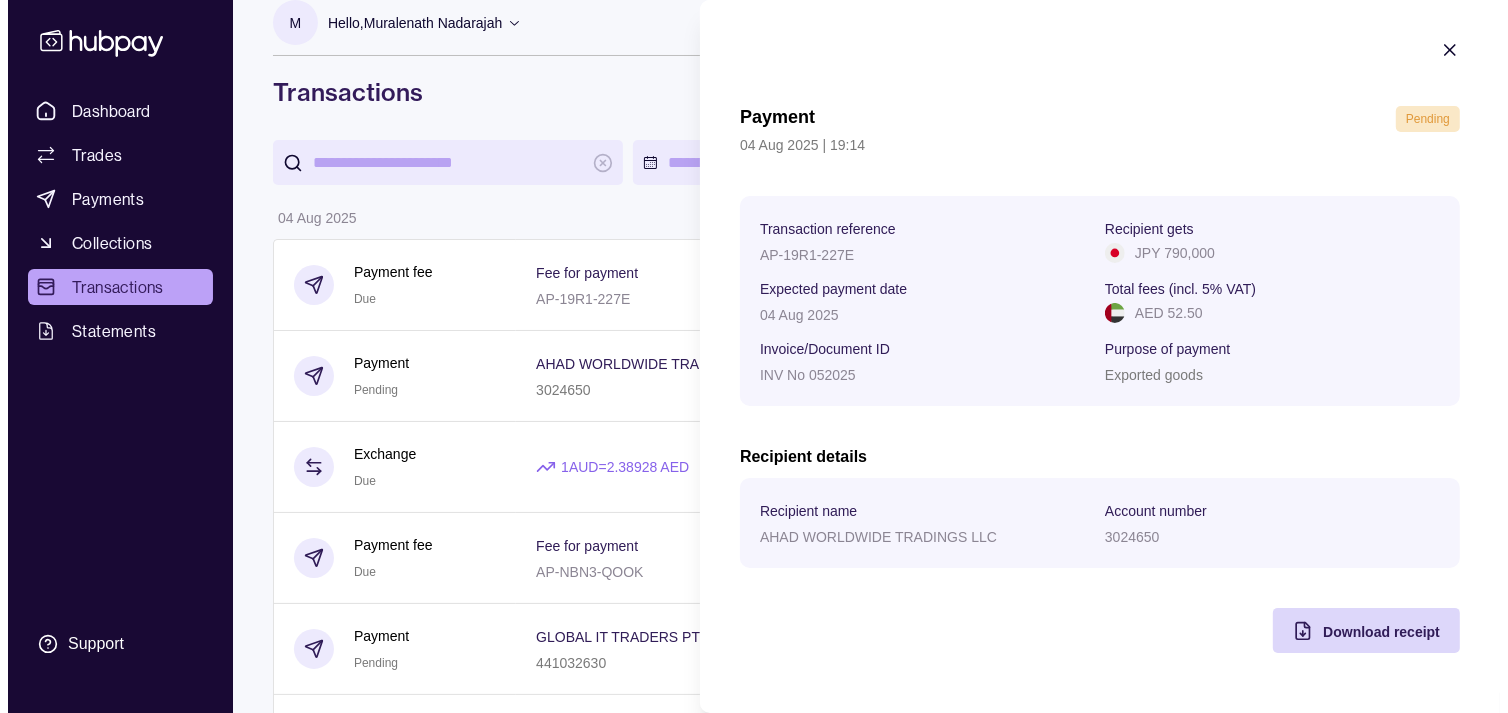 scroll, scrollTop: 0, scrollLeft: 0, axis: both 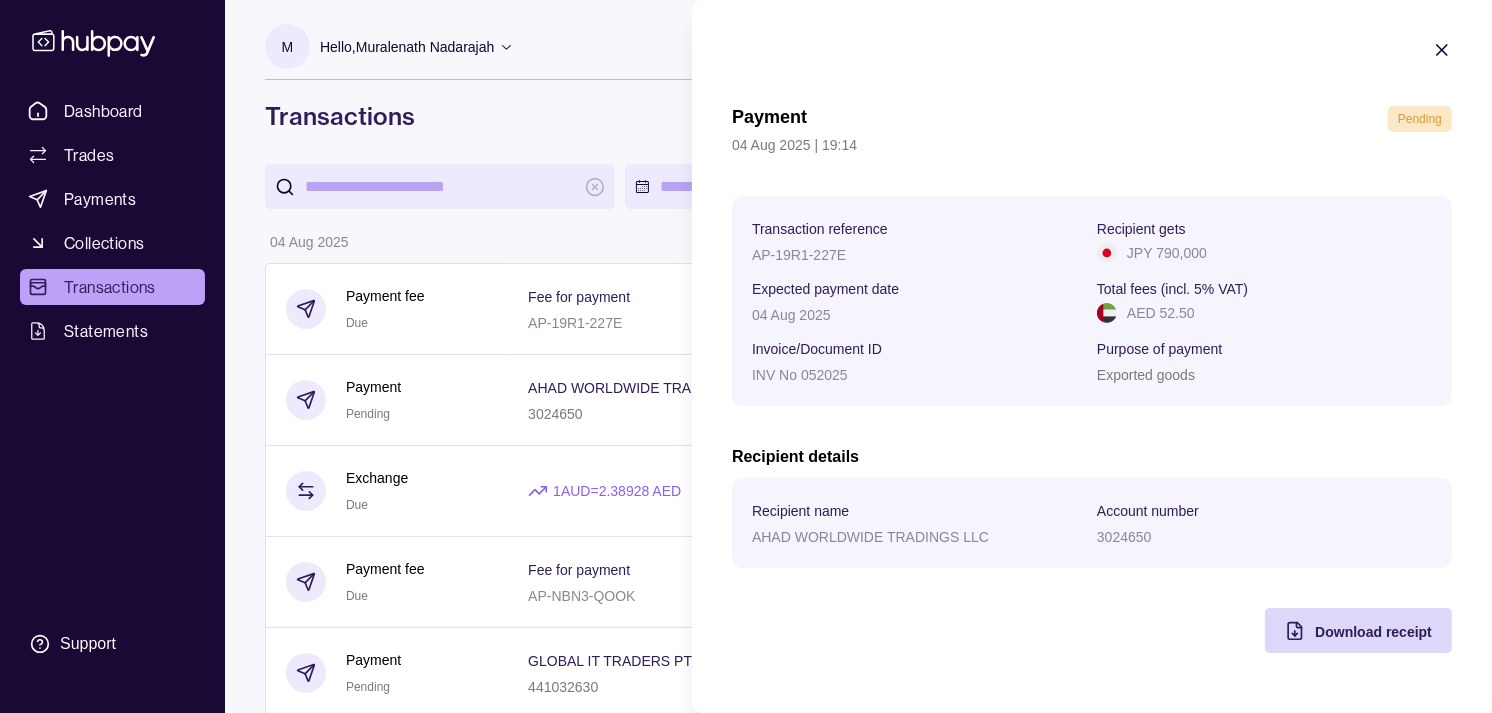 click on "Dashboard Trades Payments Collections Transactions Statements Support M Hello,  [FULL_NAME] Strides Trading LLC Account Terms and conditions Privacy policy Sign out Transactions More filters  ( 0  applied) Details Amount 04 Aug 2025 Payment fee Due Fee for payment AP-19R1-227E −   AED 52.50 Payment Pending AHAD WORLDWIDE TRADINGS LLC 3024650 Invoice/Document ID INV No 052025 −   JPY 790,000 Exchange Due 1  AUD  =  2.38928   AED Settlement due date 06 Aug 2025 −   AED 298,540.54 +   AUD 124,950.00 Payment fee Due Fee for payment AP-NBN3-QOOK −   AUD 21.00 Payment Pending GLOBAL IT TRADERS PTY LIMITED 441032630 Invoice/Document ID INV PYMT −   AUD 81,590.00 Exchange Due 1  EUR  =  169.341   JPY Settlement due date 05 Aug 2025 −   EUR 4,724.20 +   JPY 800,000 01 Aug 2025 Exchange Success 1  GBP  =  4.89393   AED Settlement due date 04 Aug 2025 −   AED 48.94 +   GBP 10.00 Payment fee Paid Fee for payment AP-HWV3-YJ56 −   GBP 11.55 Payment Success NH TRADING NW LIMITED Invoice/Document ID" at bounding box center (746, 1107) 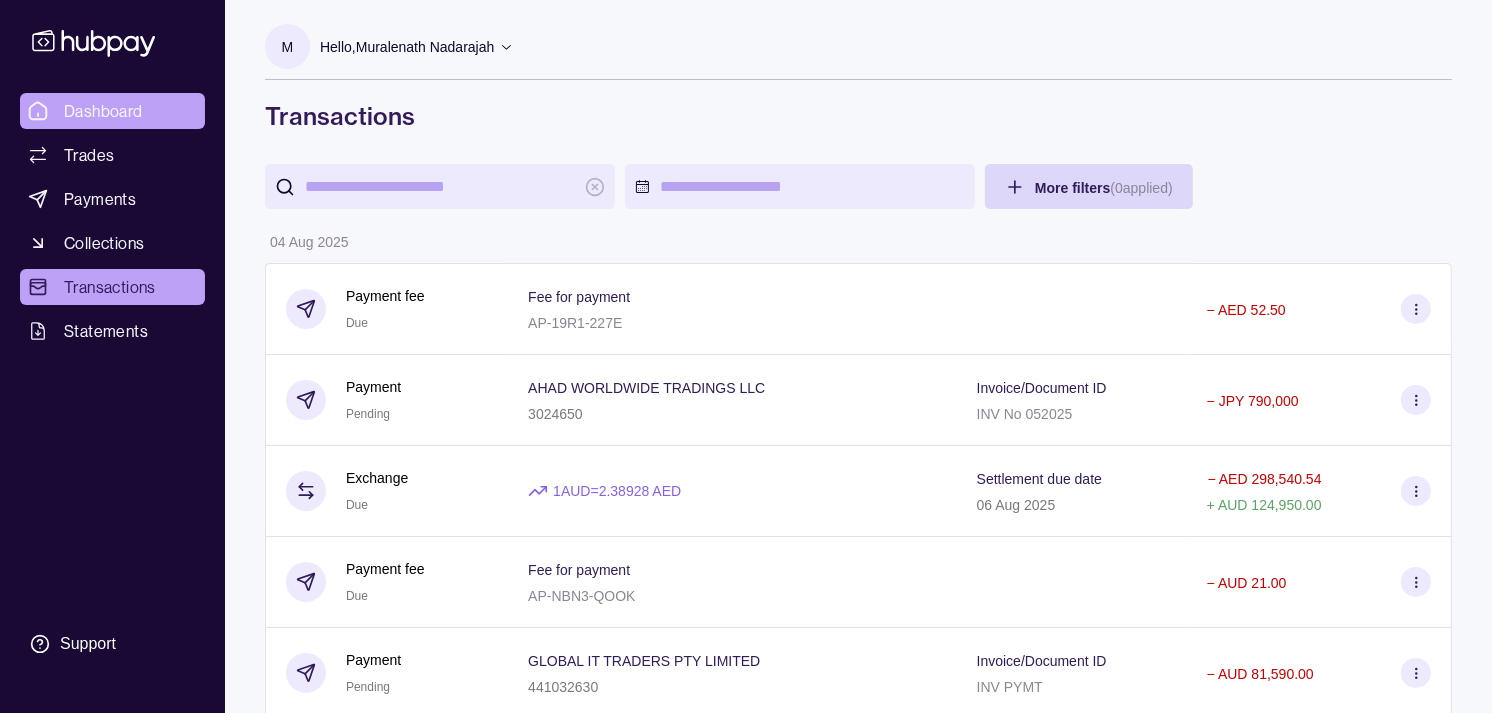 click on "Dashboard" at bounding box center (112, 111) 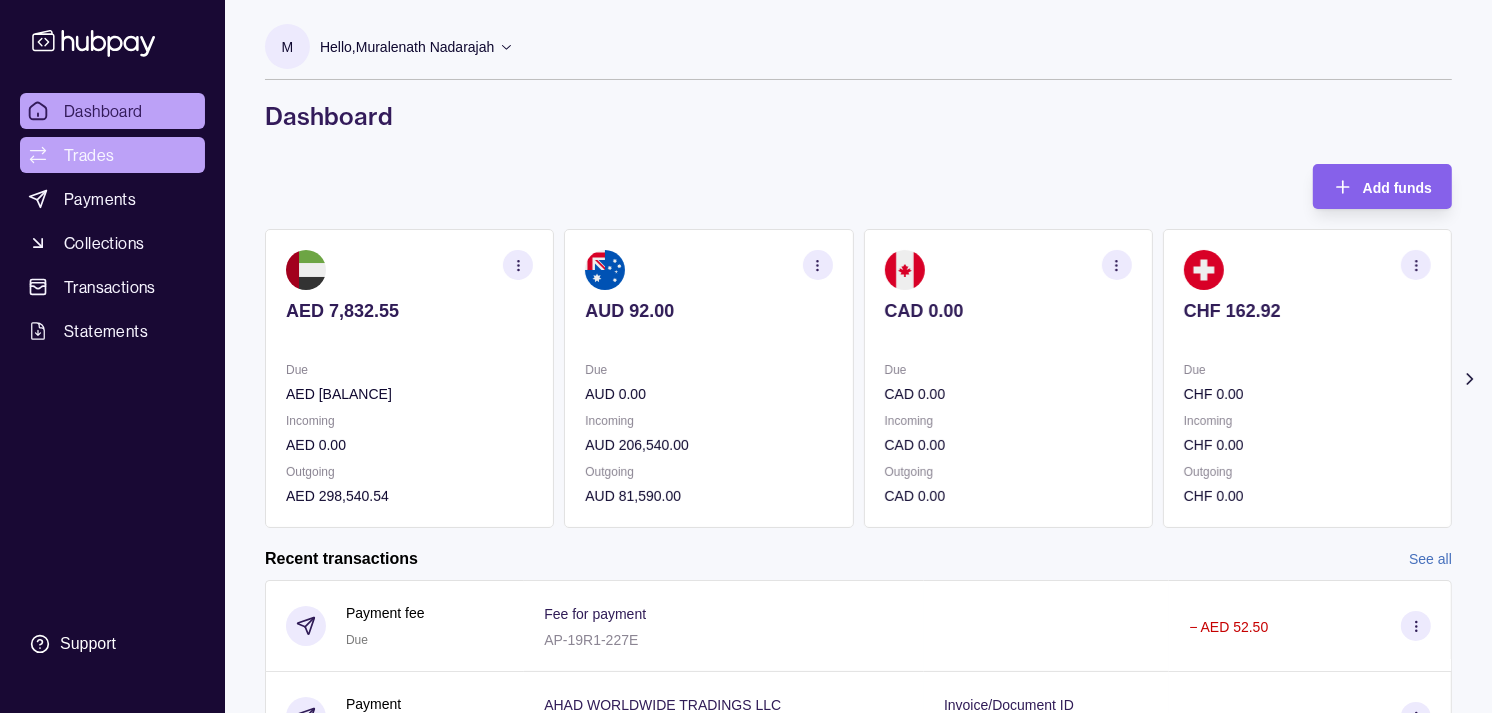 click on "Trades" at bounding box center [112, 155] 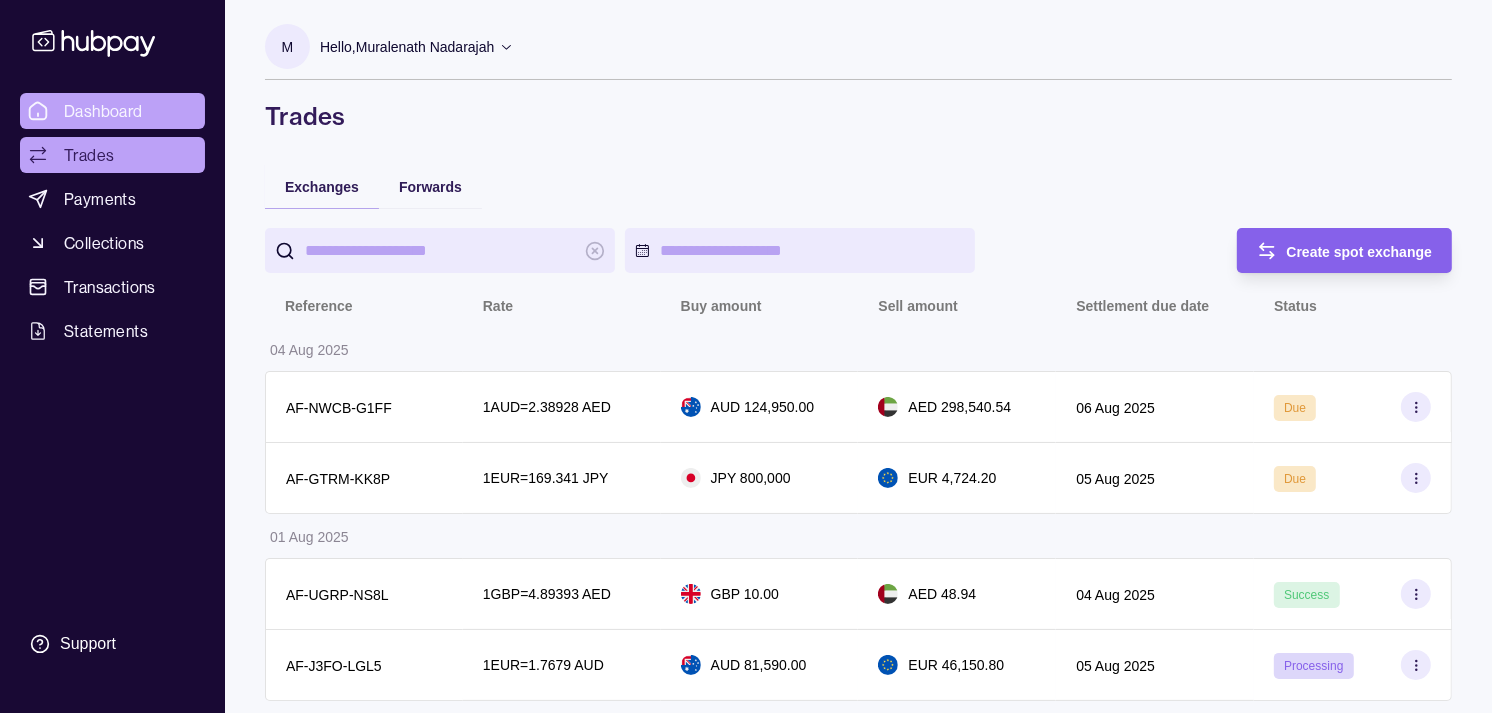 click on "Dashboard" at bounding box center (103, 111) 